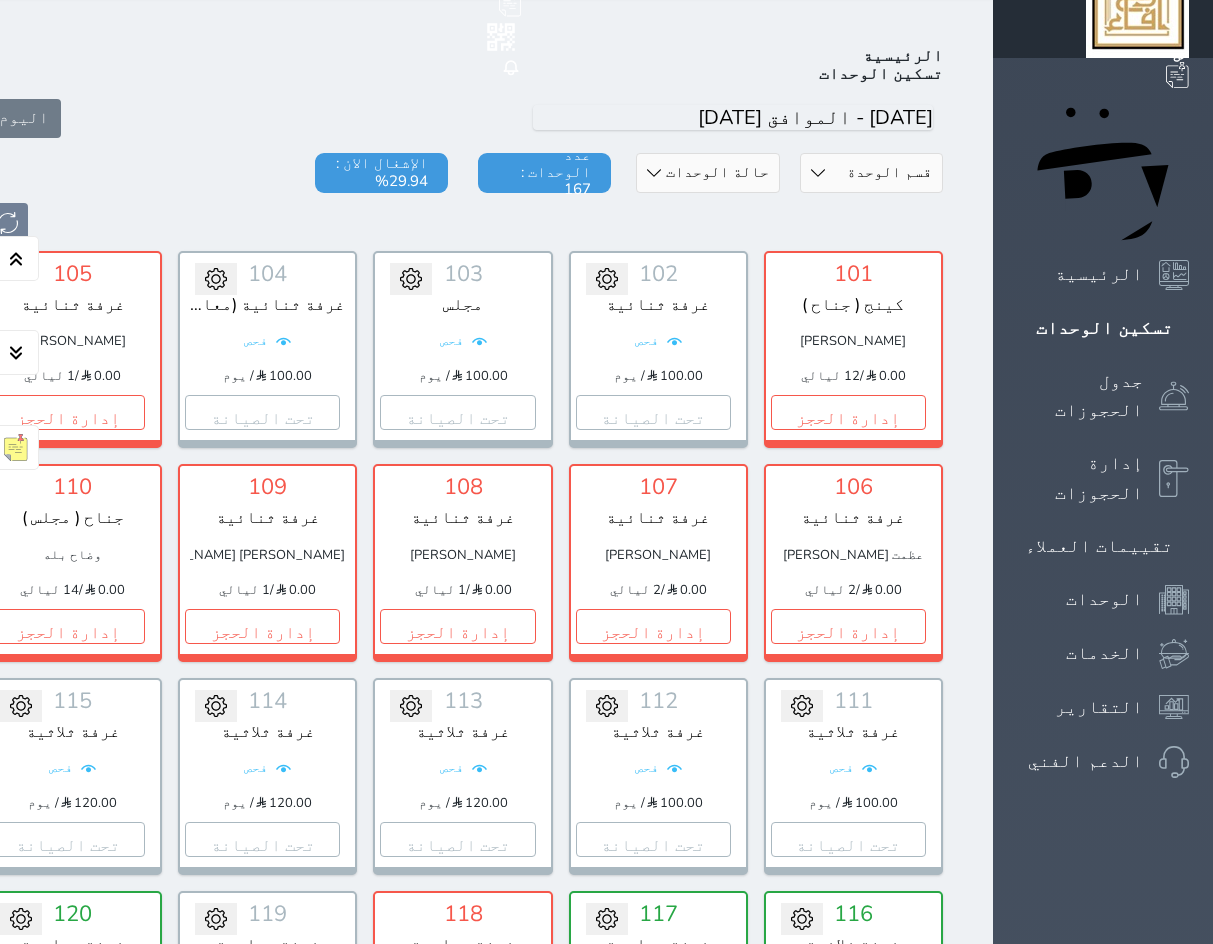 scroll, scrollTop: 0, scrollLeft: 0, axis: both 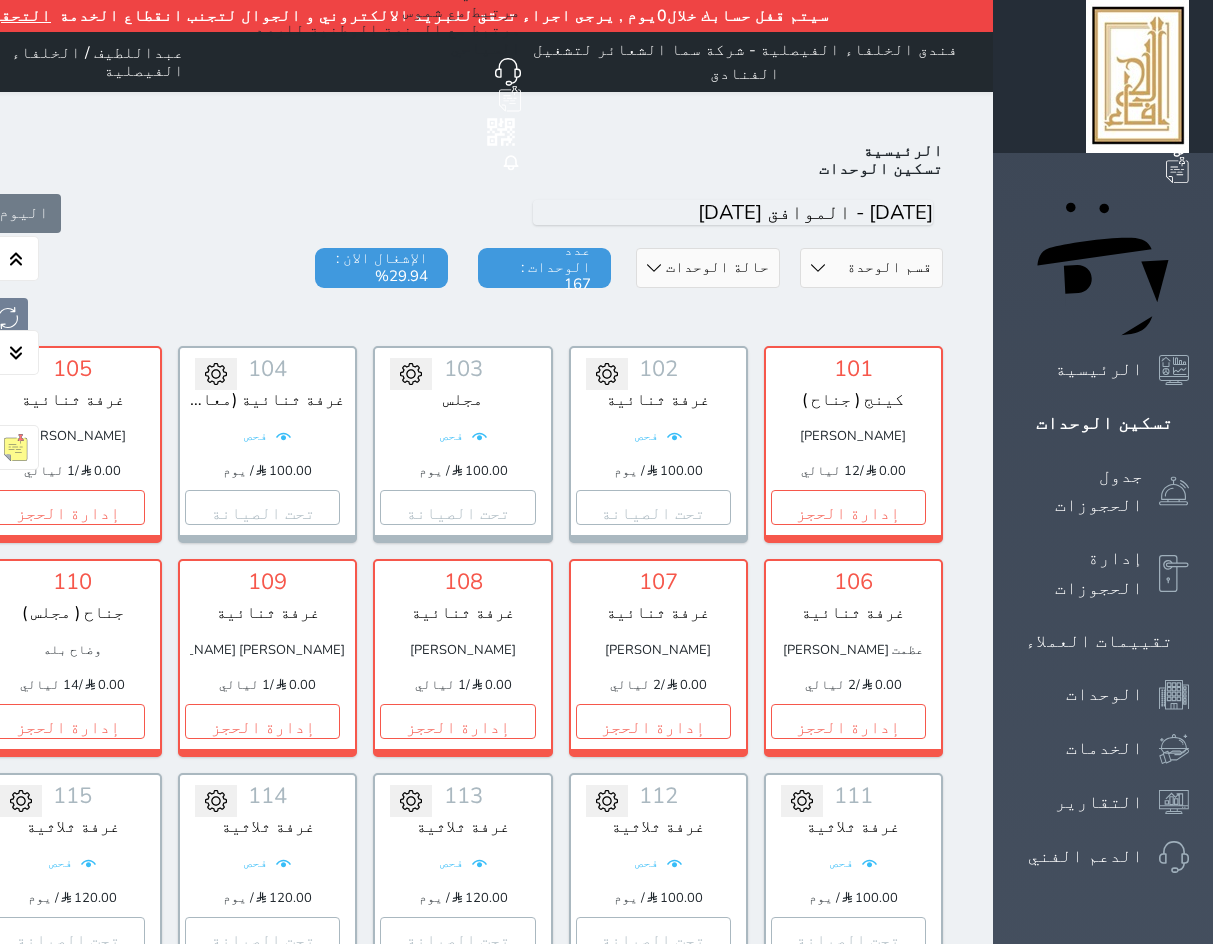 click on "عبداللطيف / الخلفاء الفيصلية" at bounding box center (69, 62) 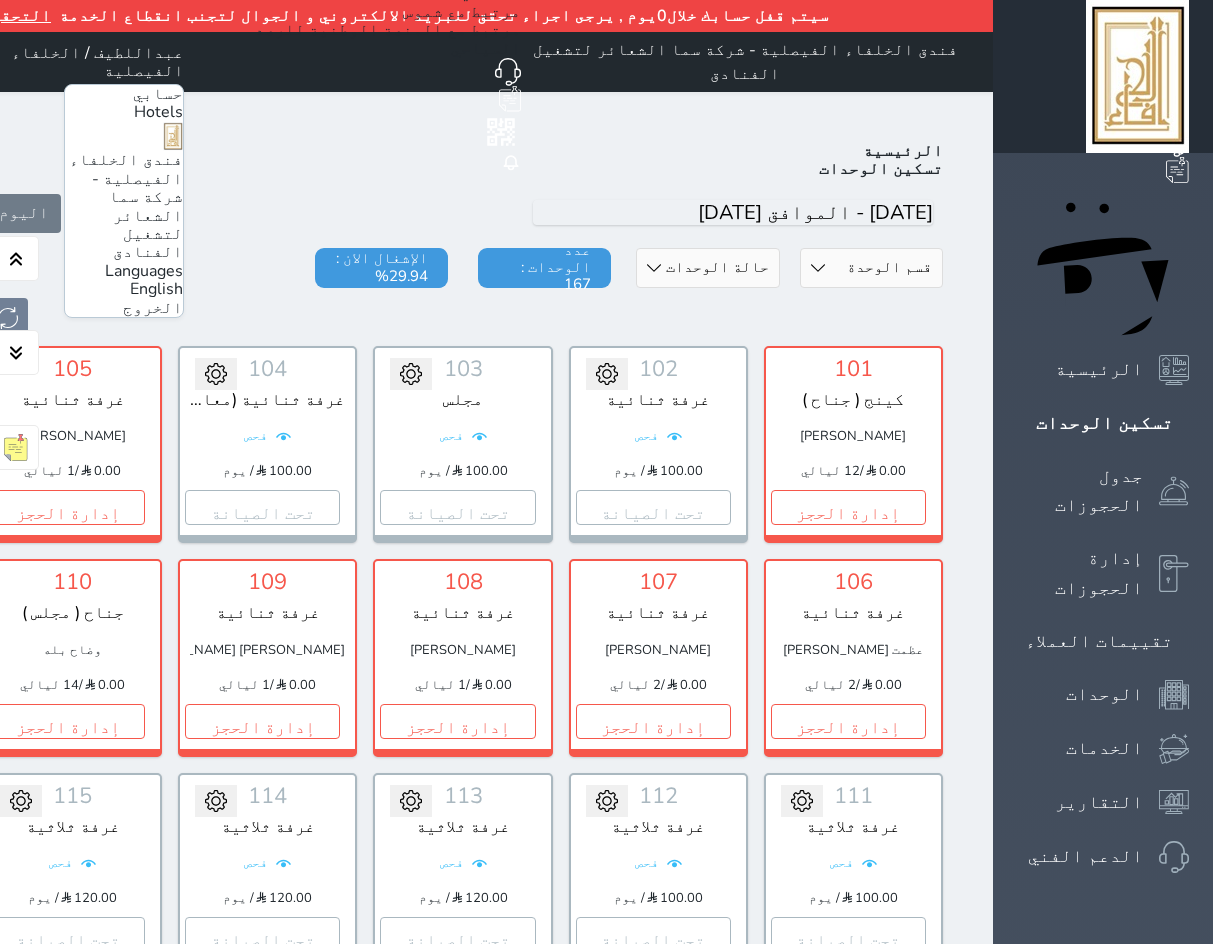 click on "الخروج" at bounding box center [153, 308] 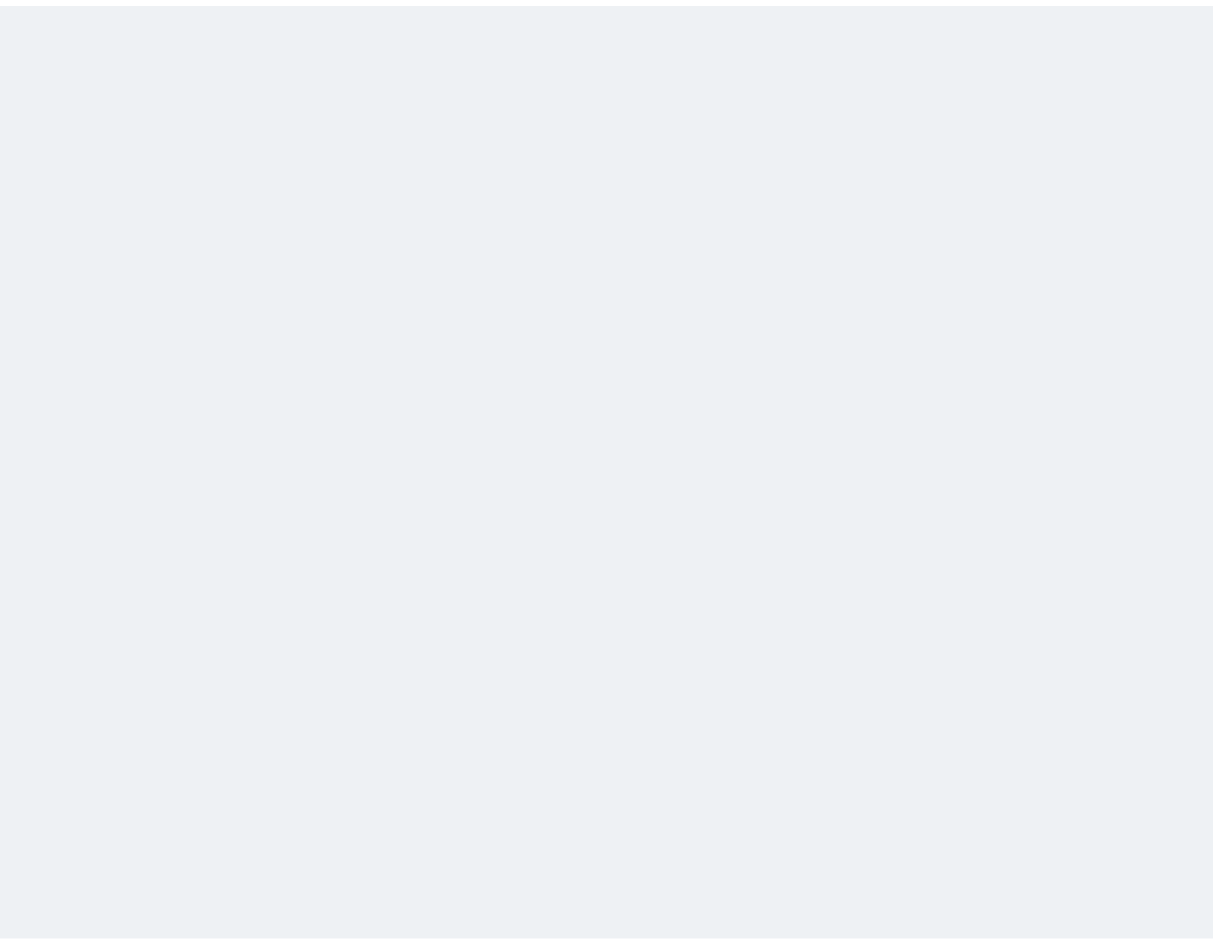 scroll, scrollTop: 0, scrollLeft: 0, axis: both 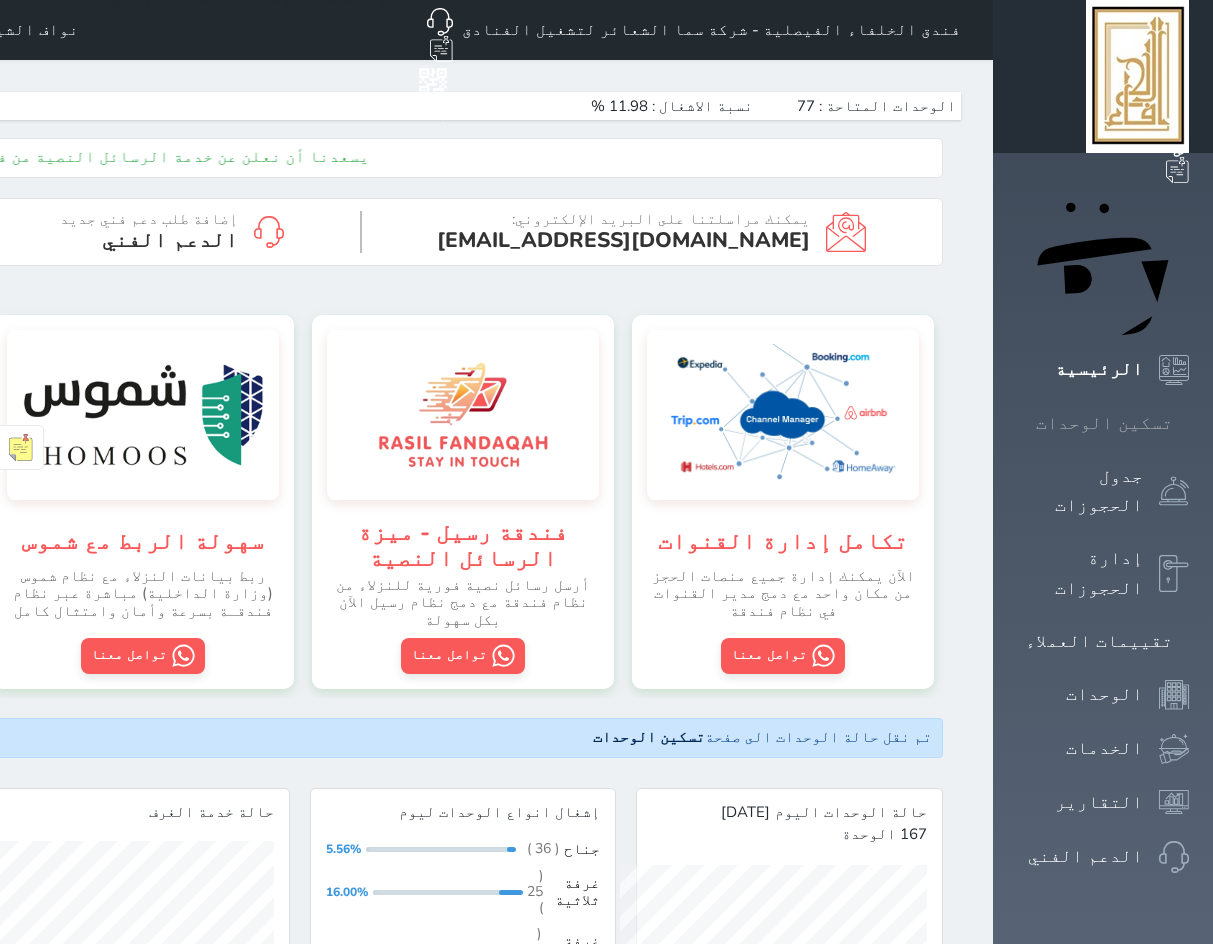 click on "تسكين الوحدات" at bounding box center (1104, 423) 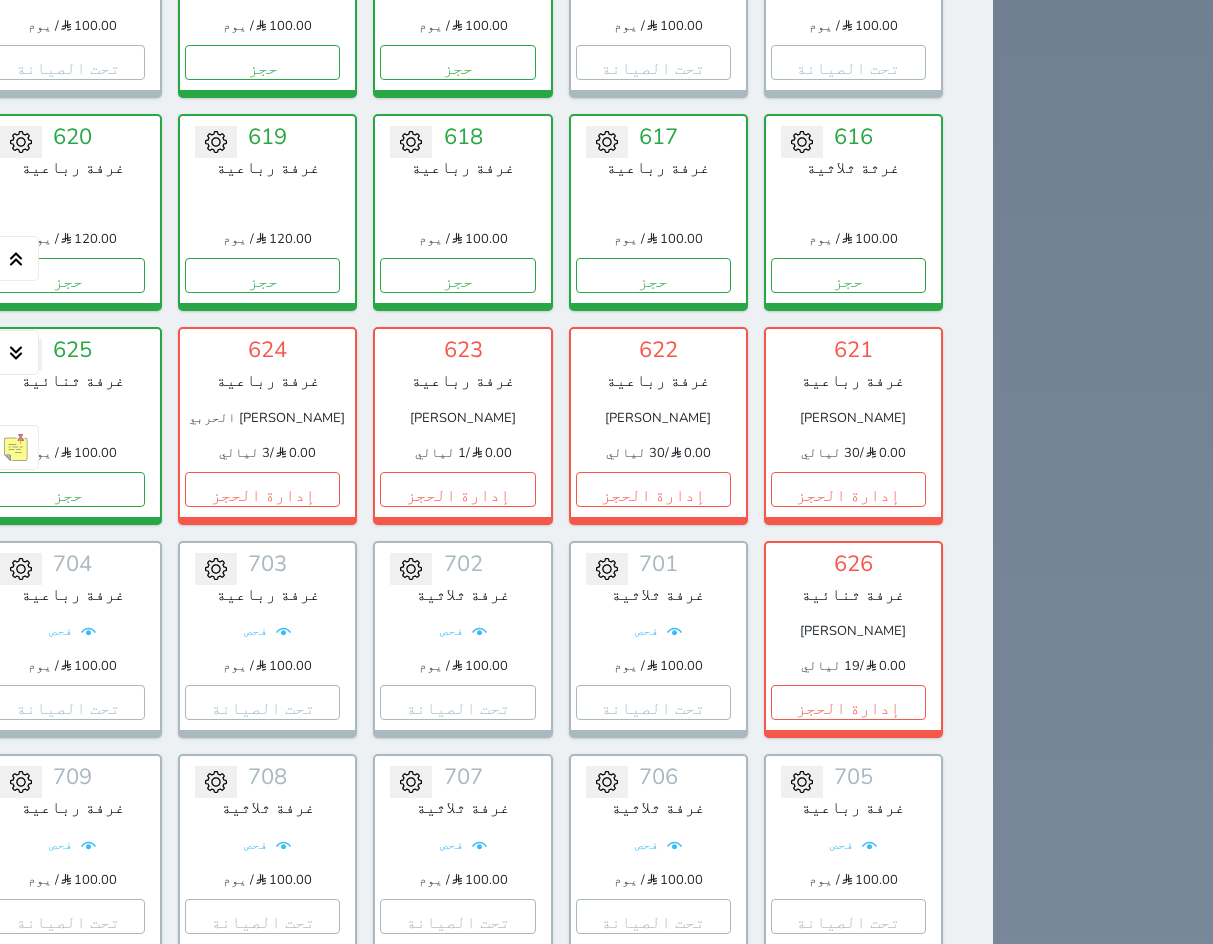 scroll, scrollTop: 6400, scrollLeft: 0, axis: vertical 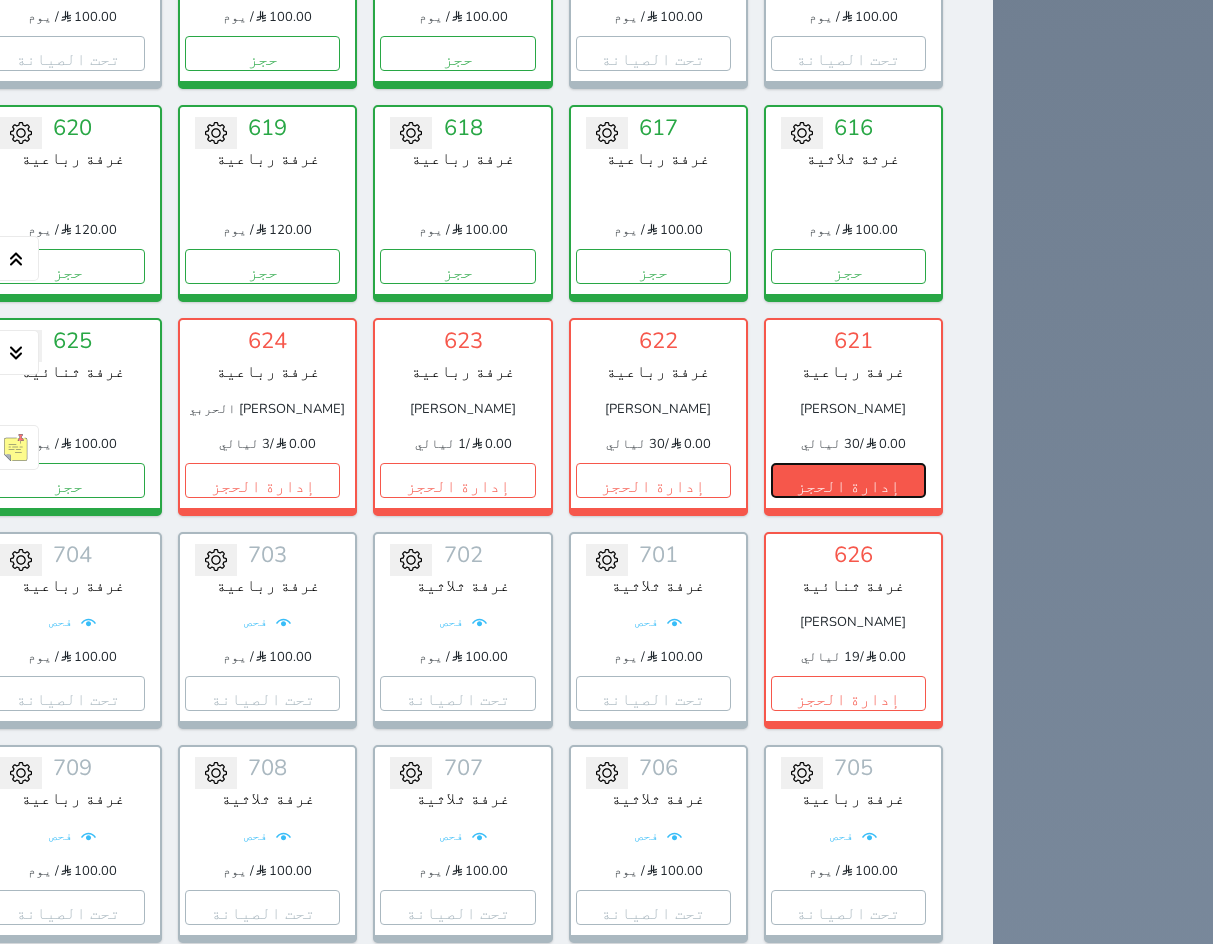 click on "إدارة الحجز" at bounding box center [848, 480] 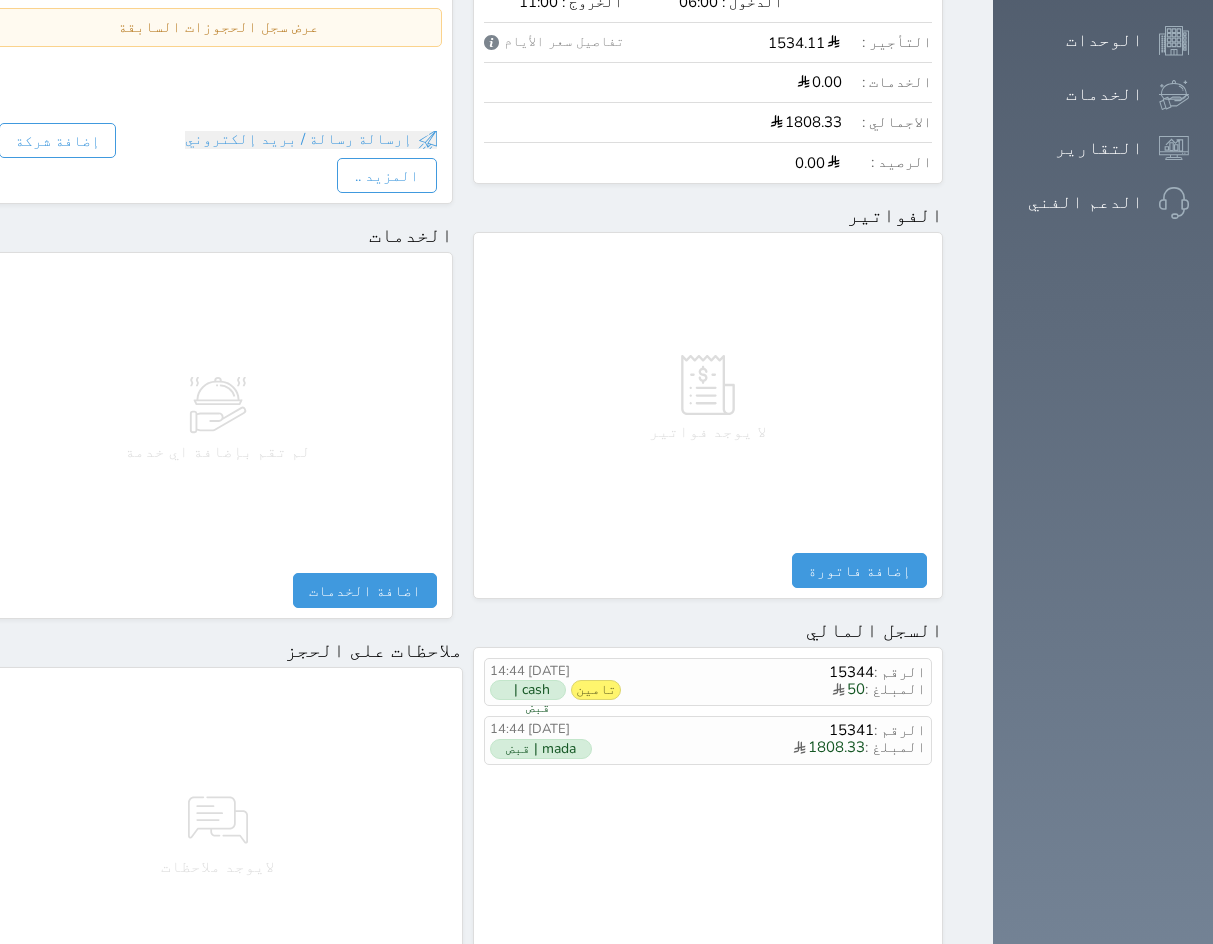 scroll, scrollTop: 836, scrollLeft: 0, axis: vertical 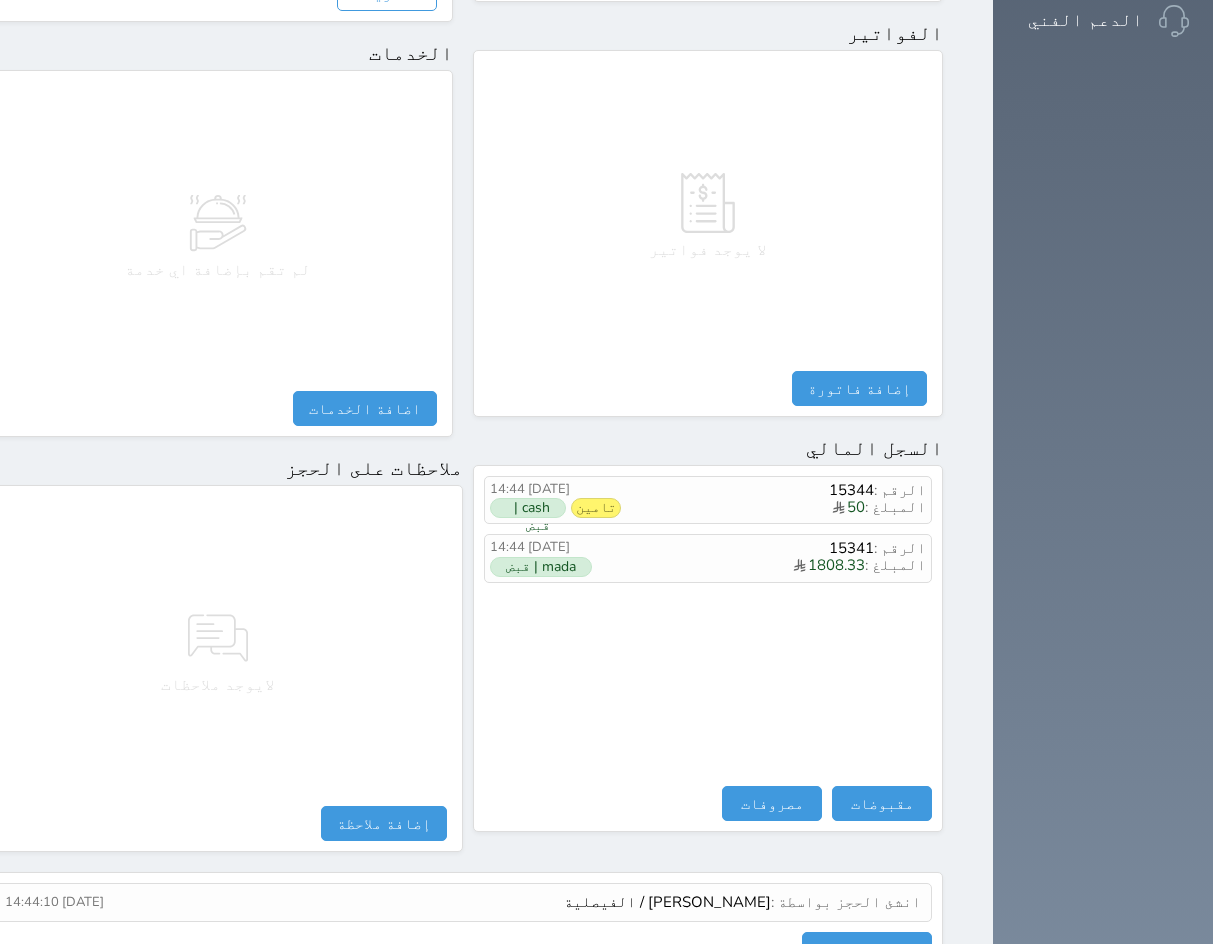 click on "الرقم :  15344   المبلغ :  50    2025-07-02 14:44     تامين
cash | قبض
الرقم :  15341   المبلغ :  1808.33    2025-07-02 14:44
mada | قبض" at bounding box center [708, 631] 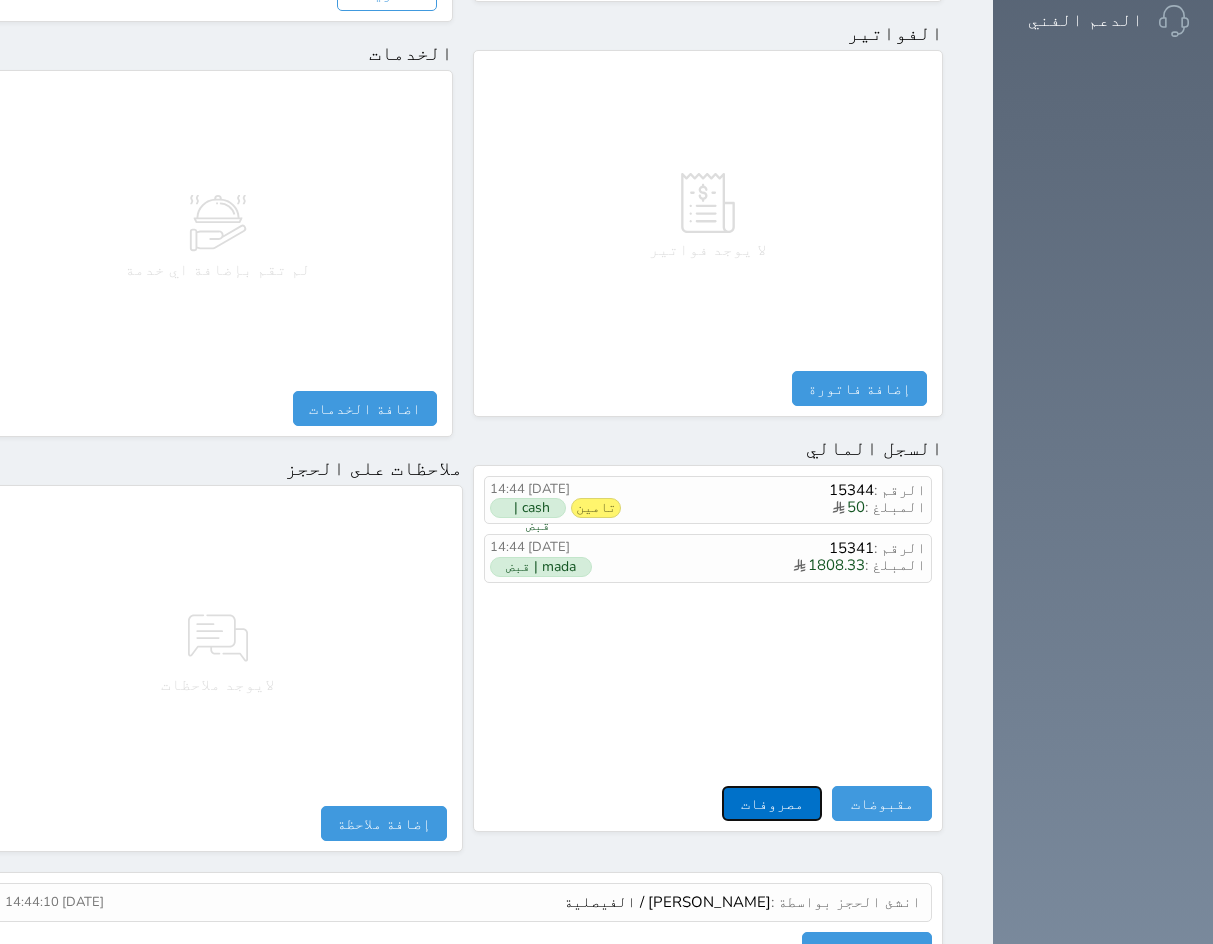 click on "مصروفات" at bounding box center [772, 803] 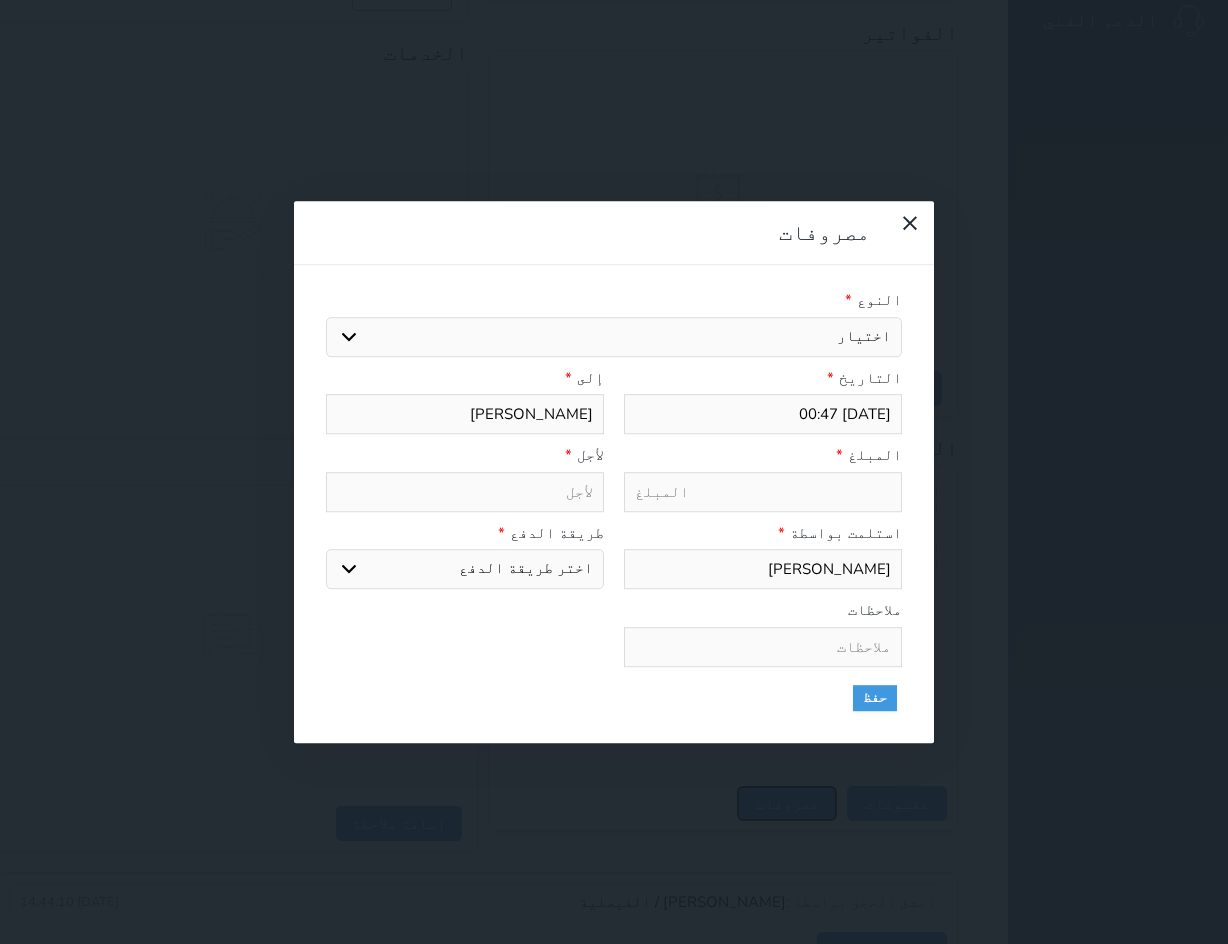 select 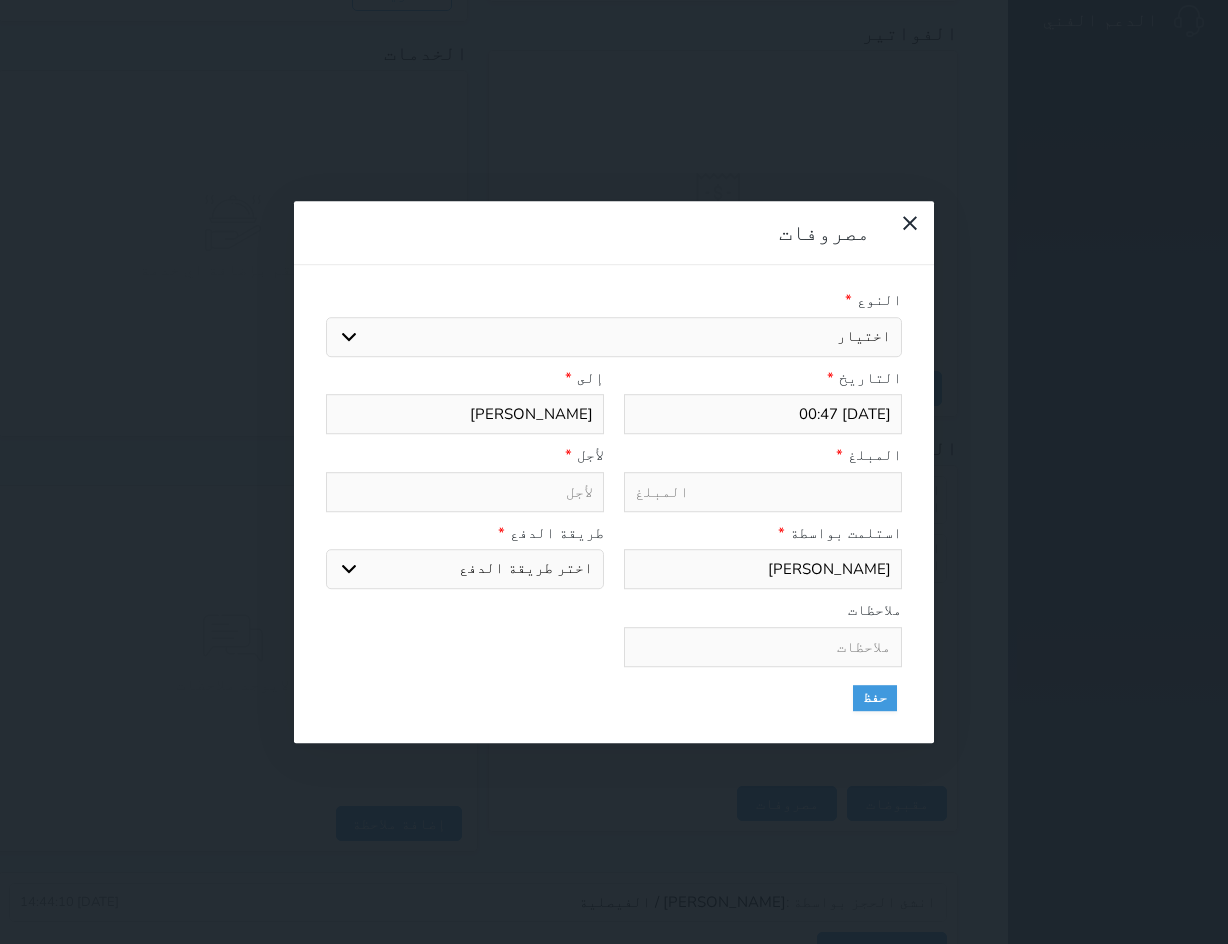 click on "اختيار   مرتجع إيجار رواتب صيانة مصروفات عامة استرجاع تامين استرجاع العربون" at bounding box center (614, 337) 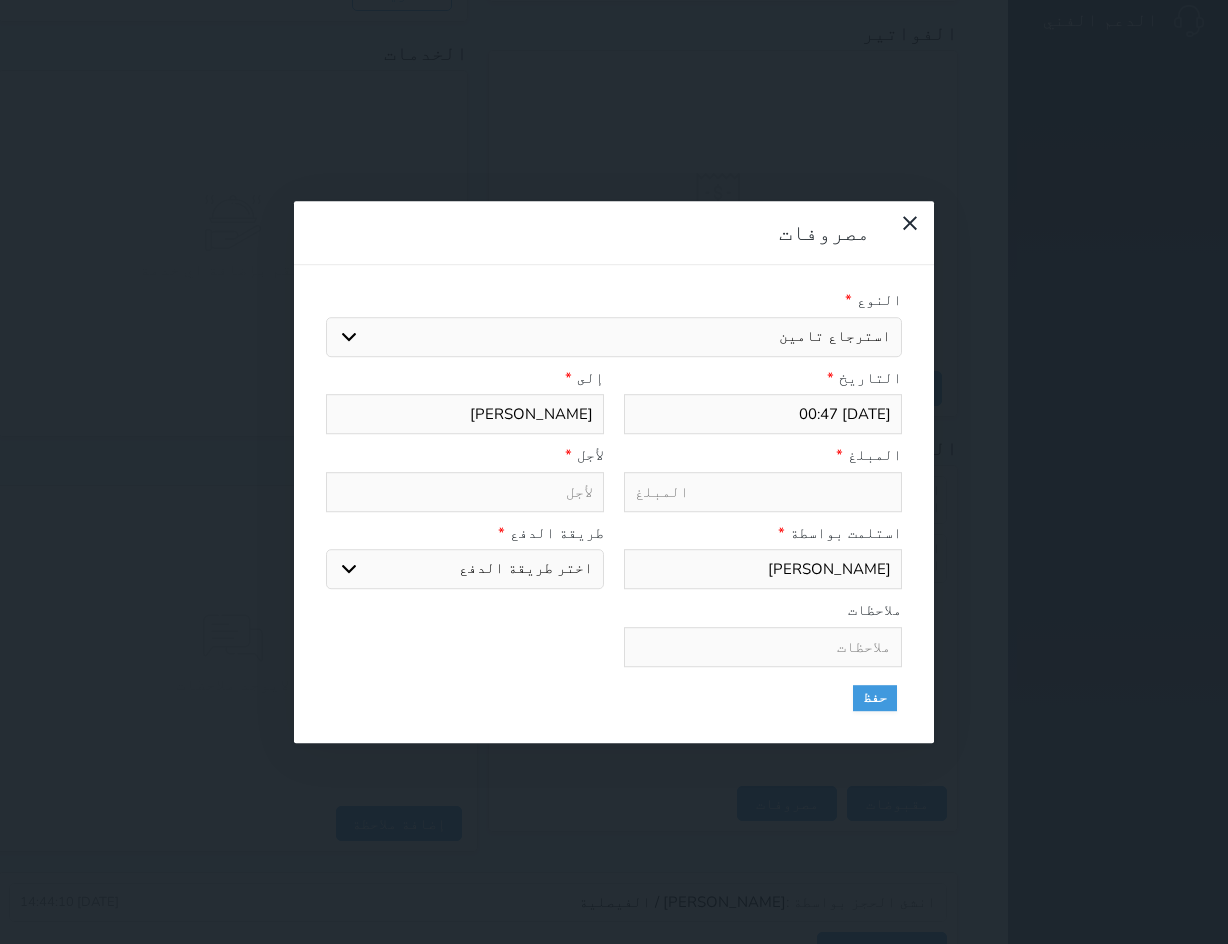 click on "اختيار   مرتجع إيجار رواتب صيانة مصروفات عامة استرجاع تامين استرجاع العربون" at bounding box center [614, 337] 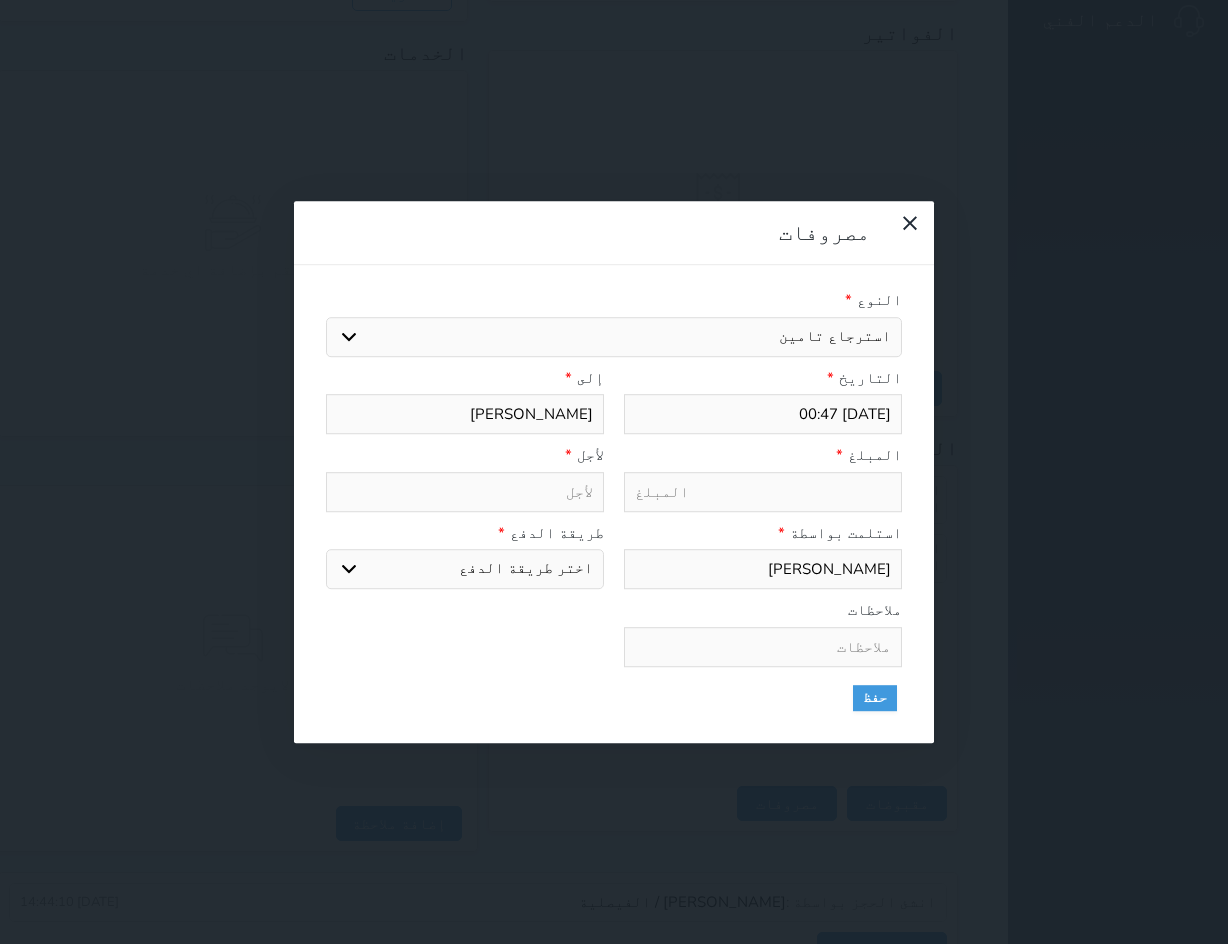 select 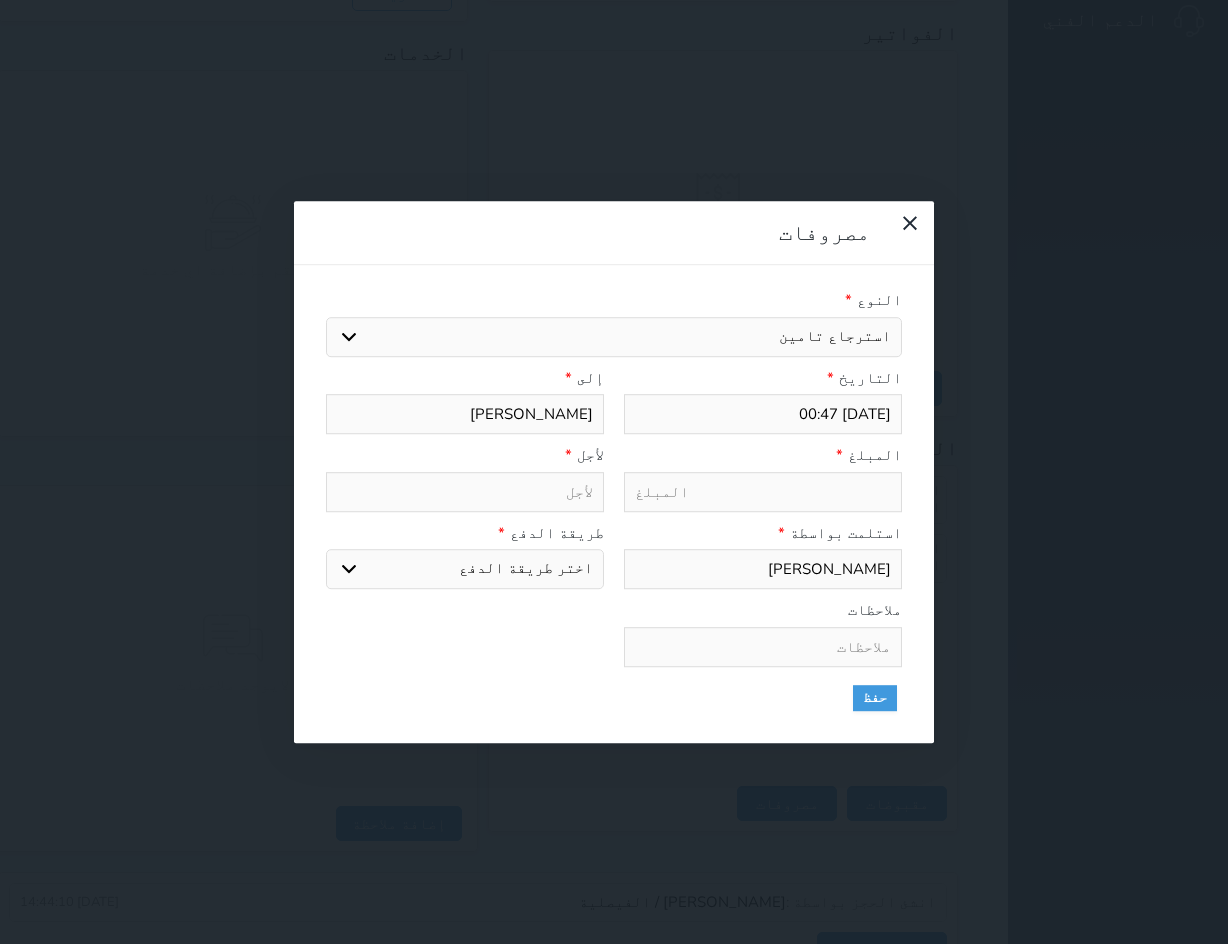 type on "50" 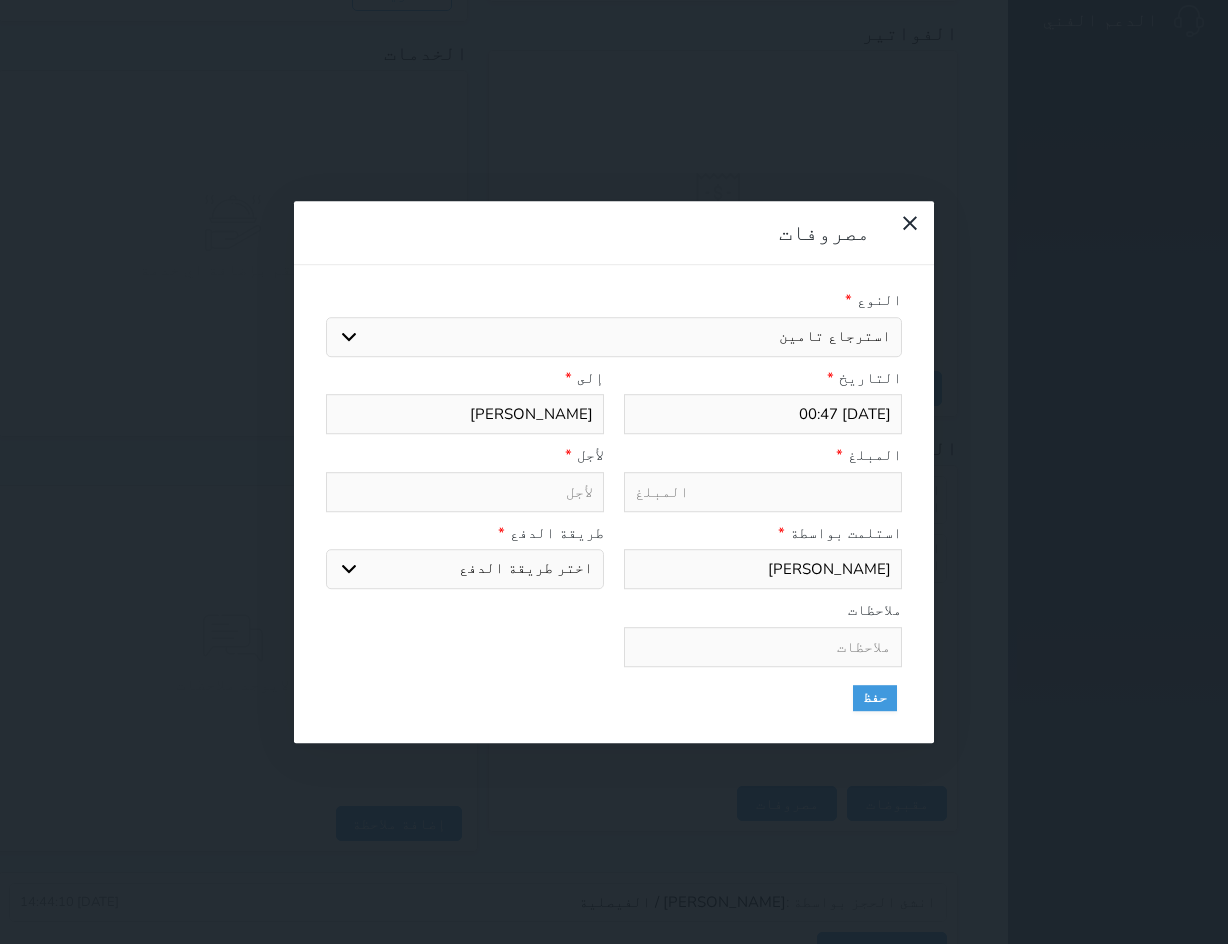 type on "استرجاع تامين - الوحدة - 621" 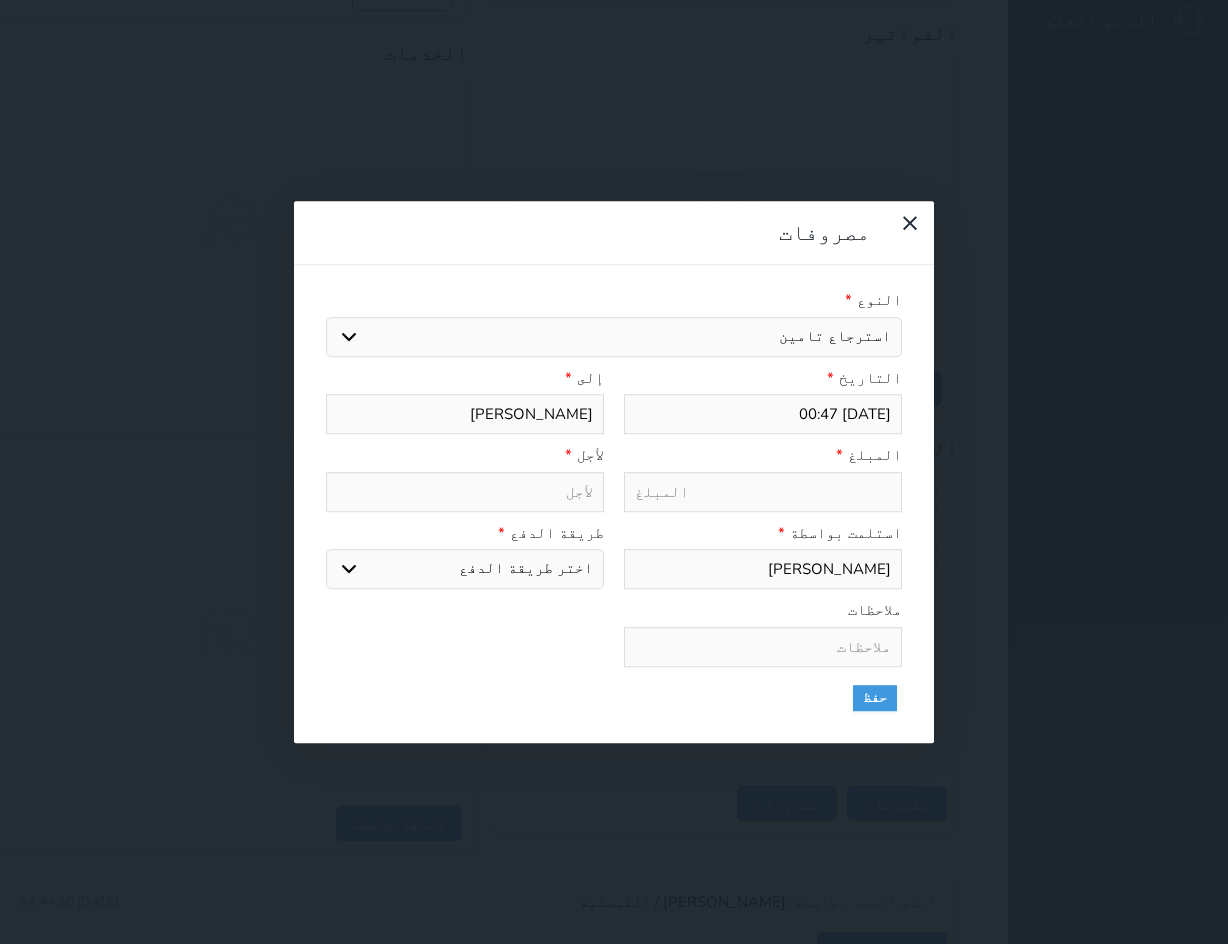 select on "cash" 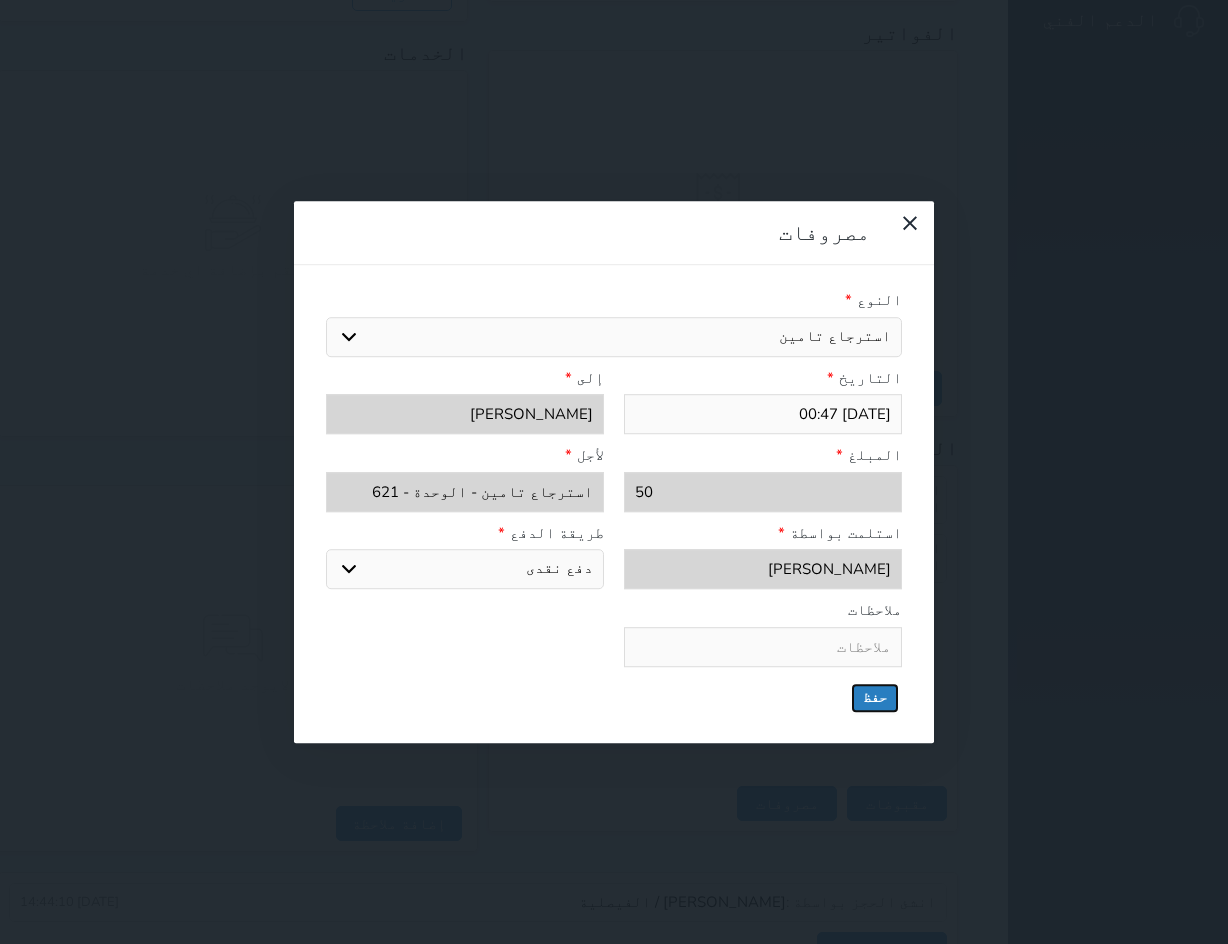 click on "حفظ" at bounding box center [875, 698] 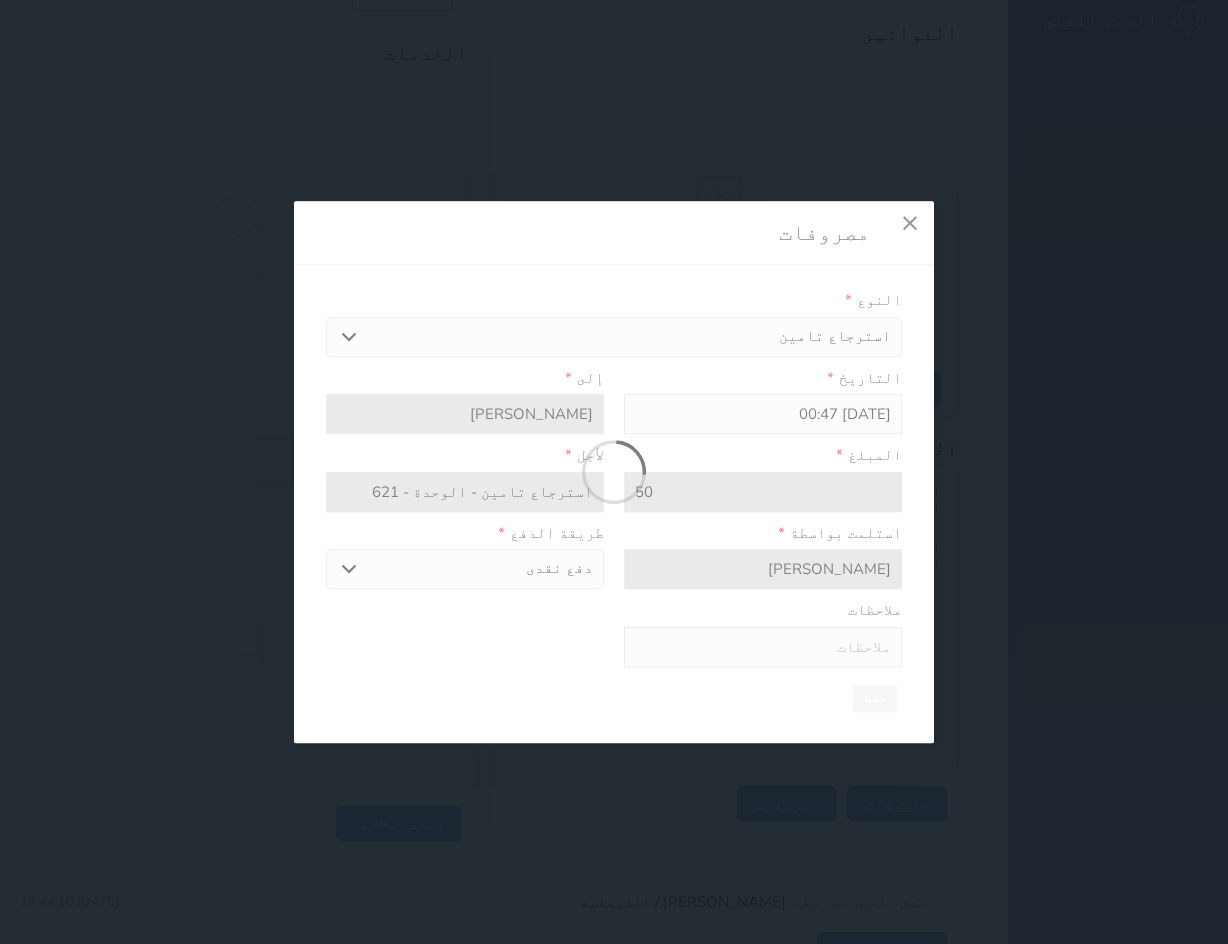 select 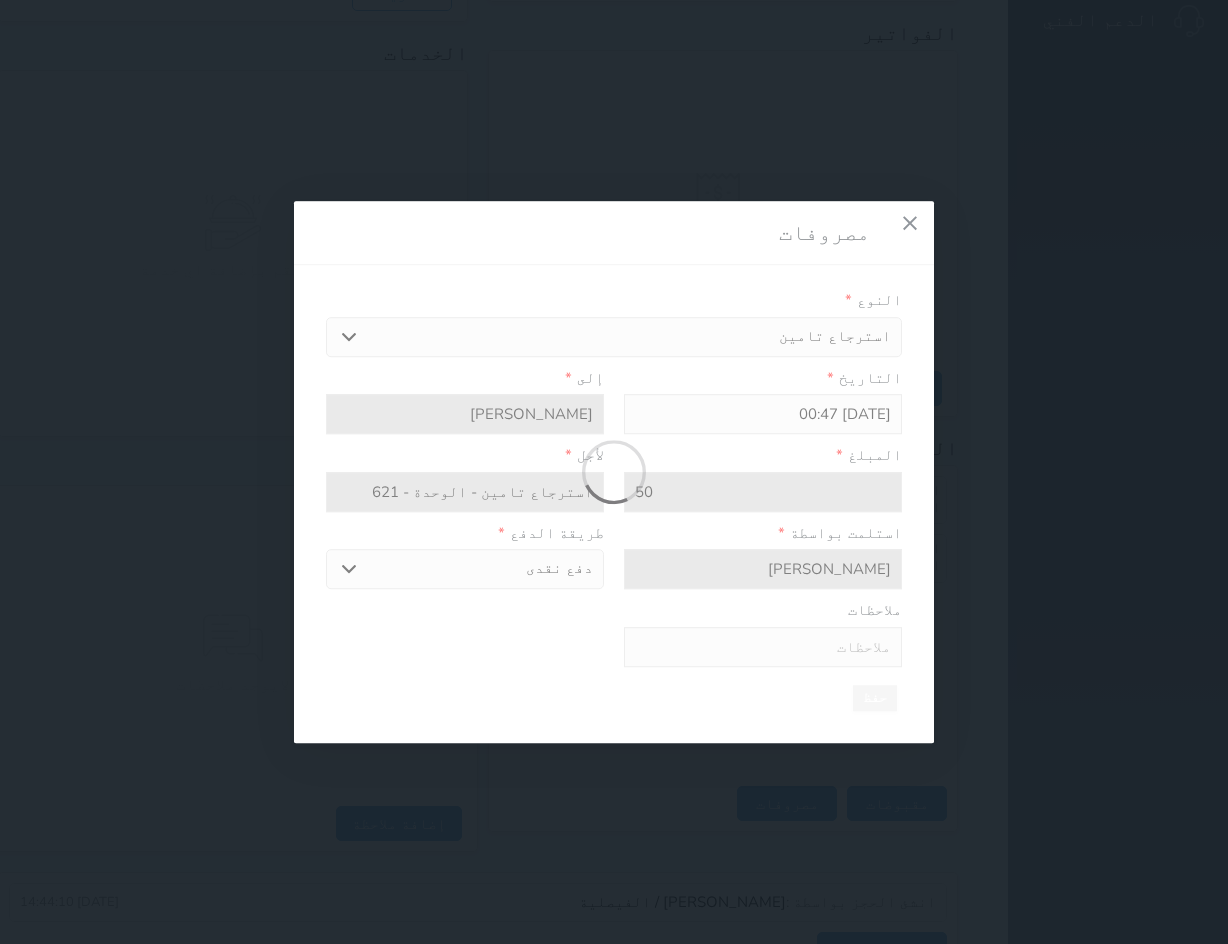 type 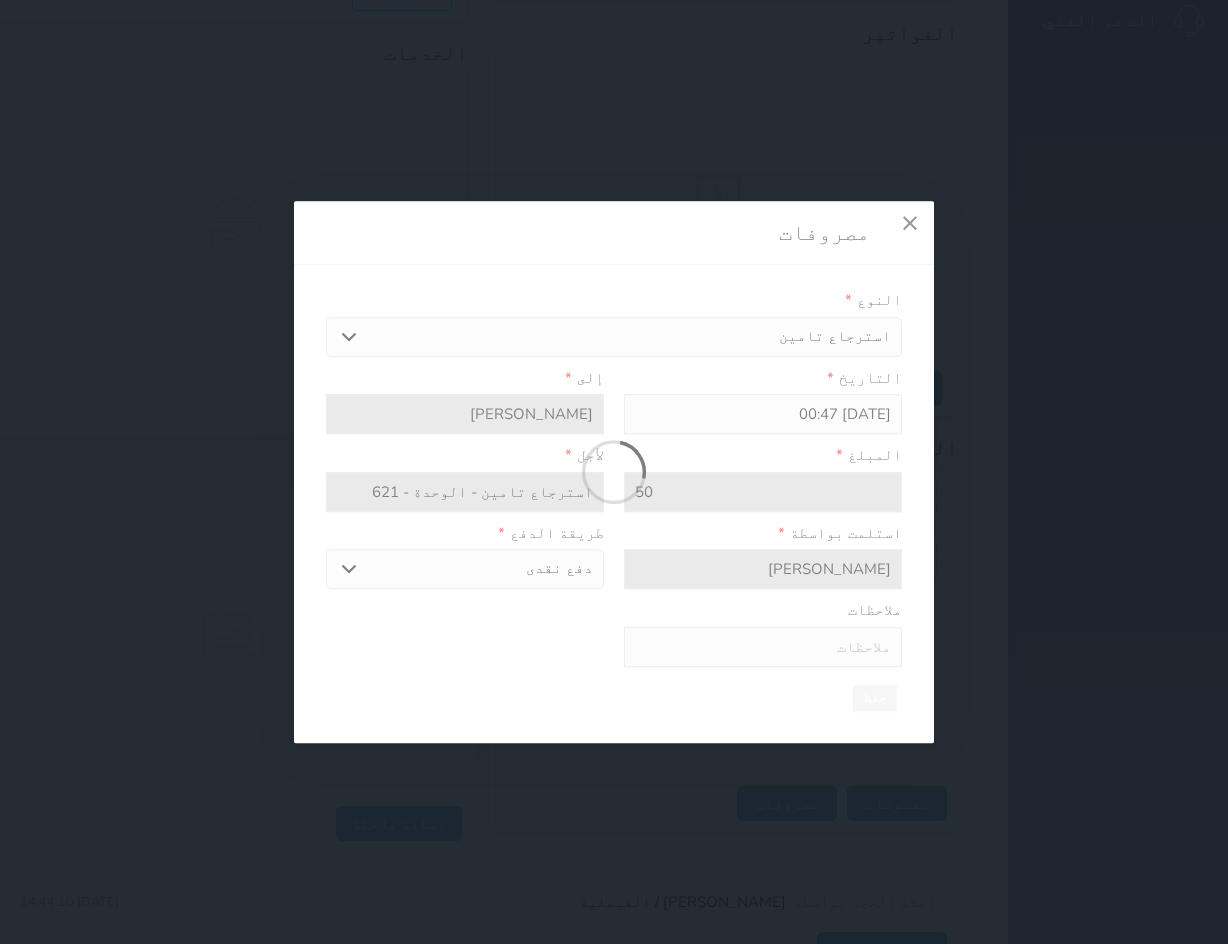 type on "0" 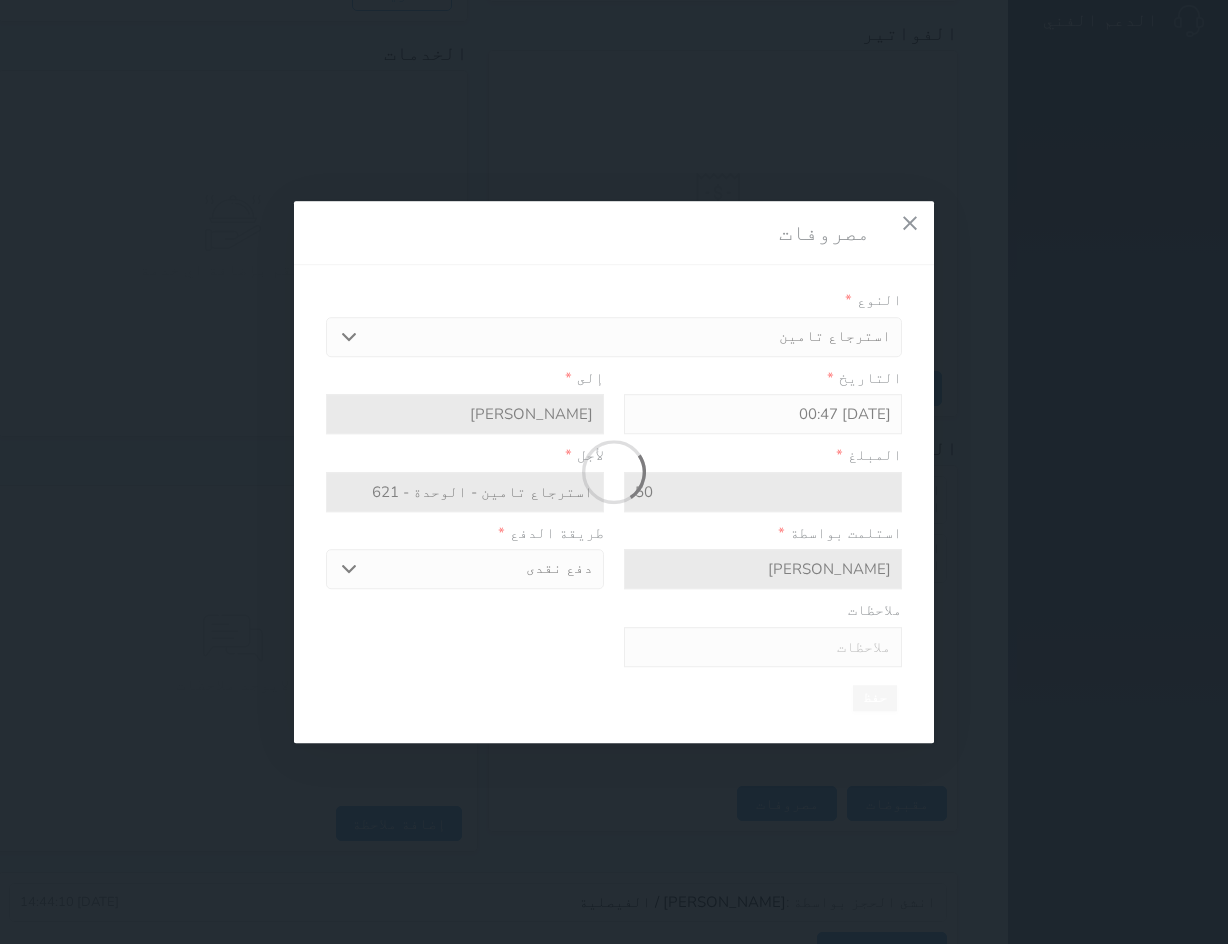 select 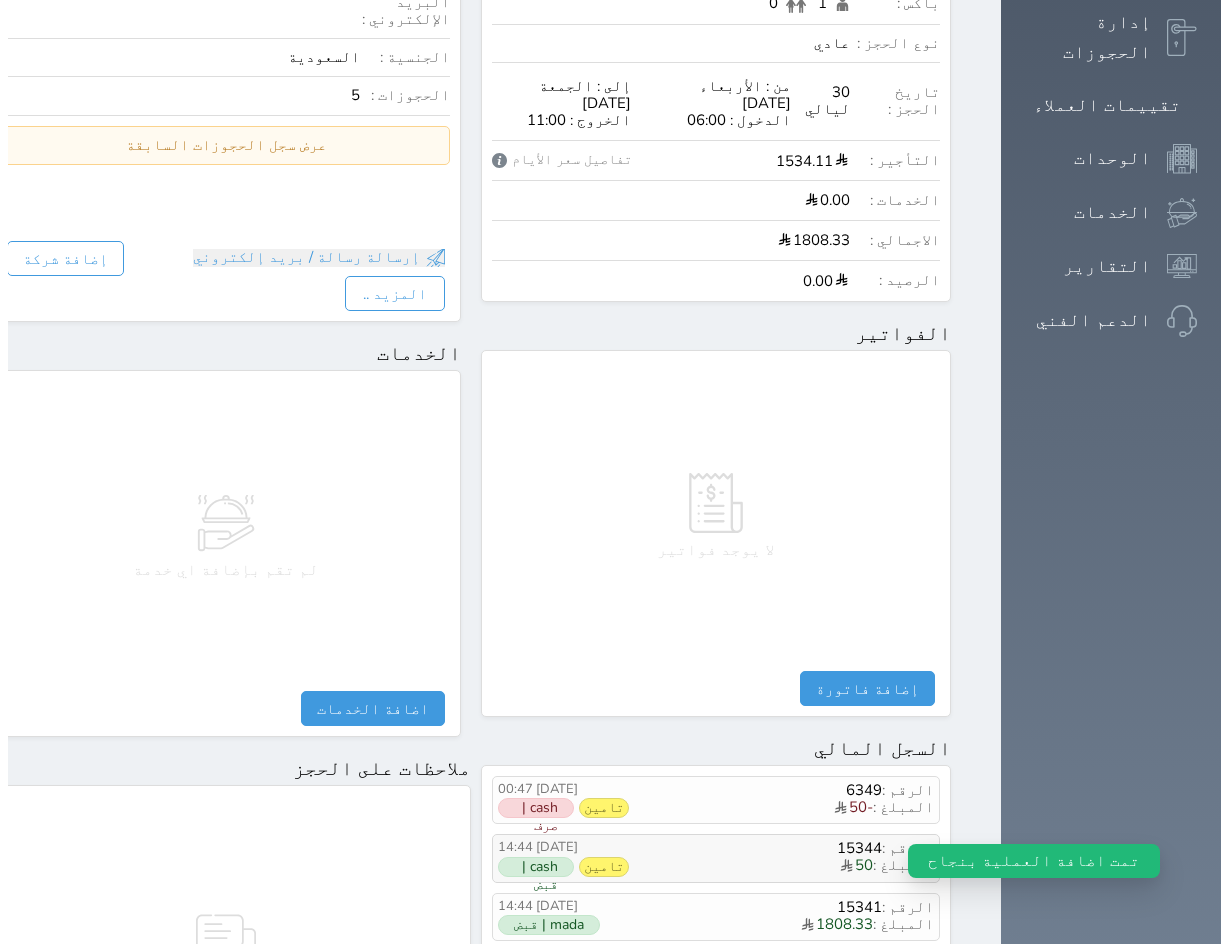 scroll, scrollTop: 736, scrollLeft: 0, axis: vertical 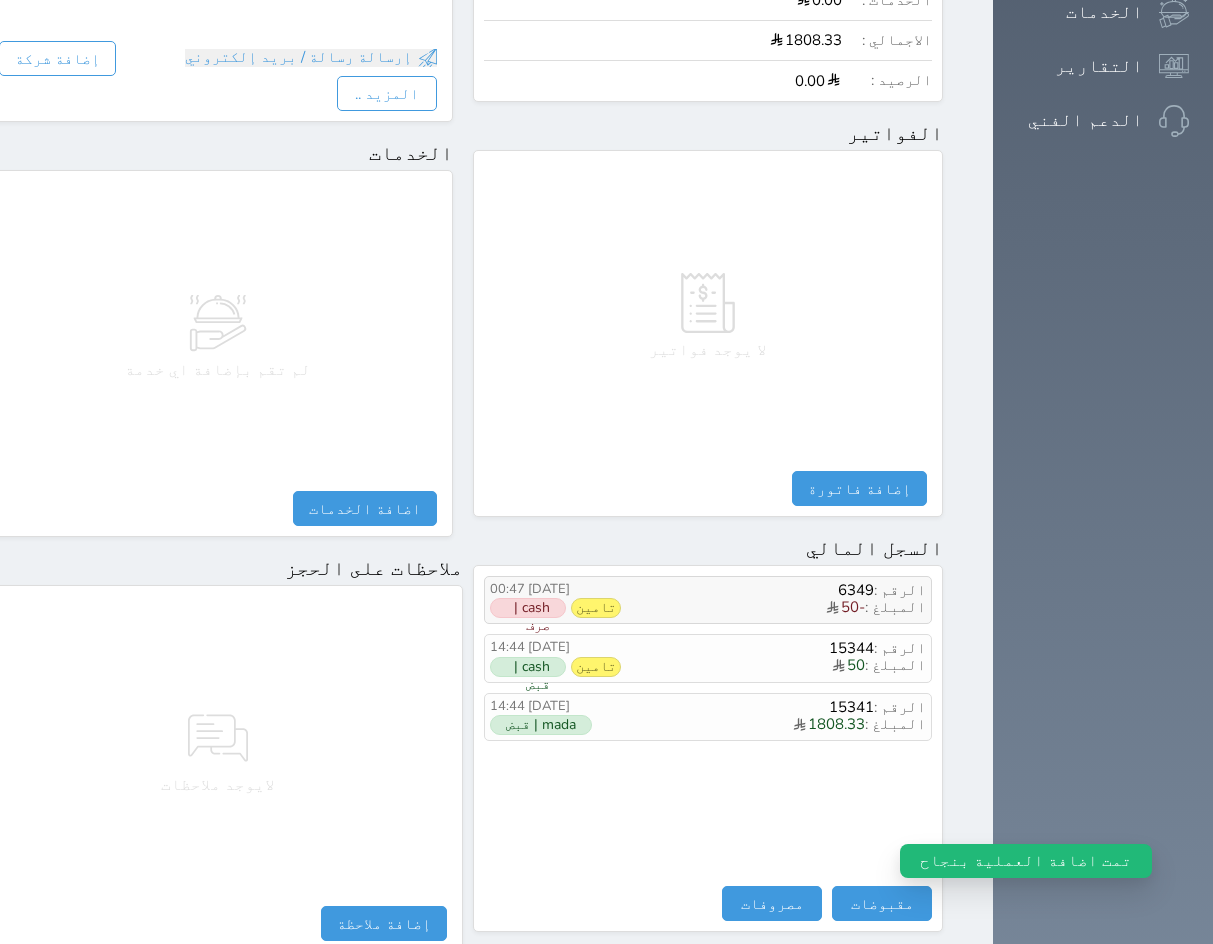 click on "الرقم :  6349" at bounding box center [773, 590] 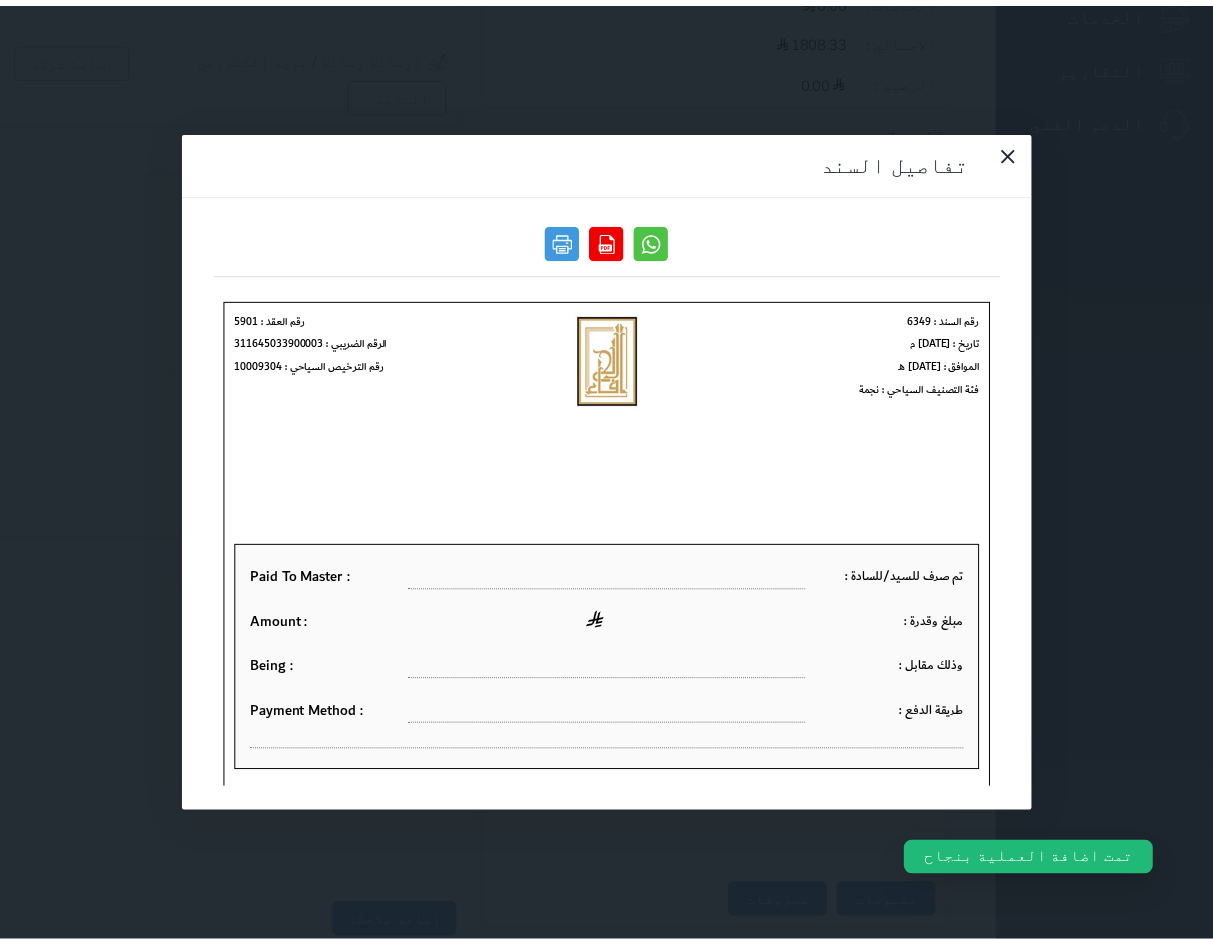 scroll, scrollTop: 0, scrollLeft: 0, axis: both 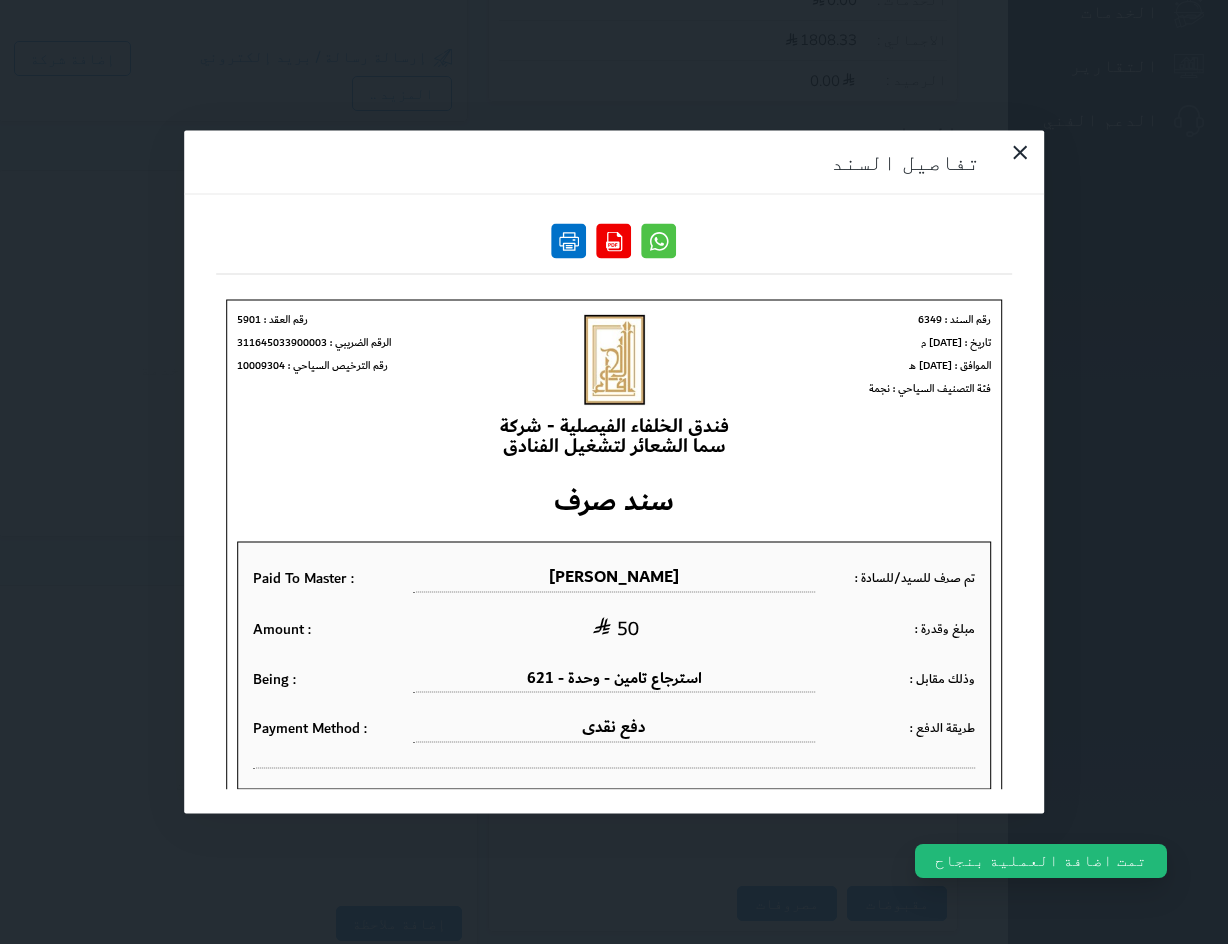 click at bounding box center [569, 241] 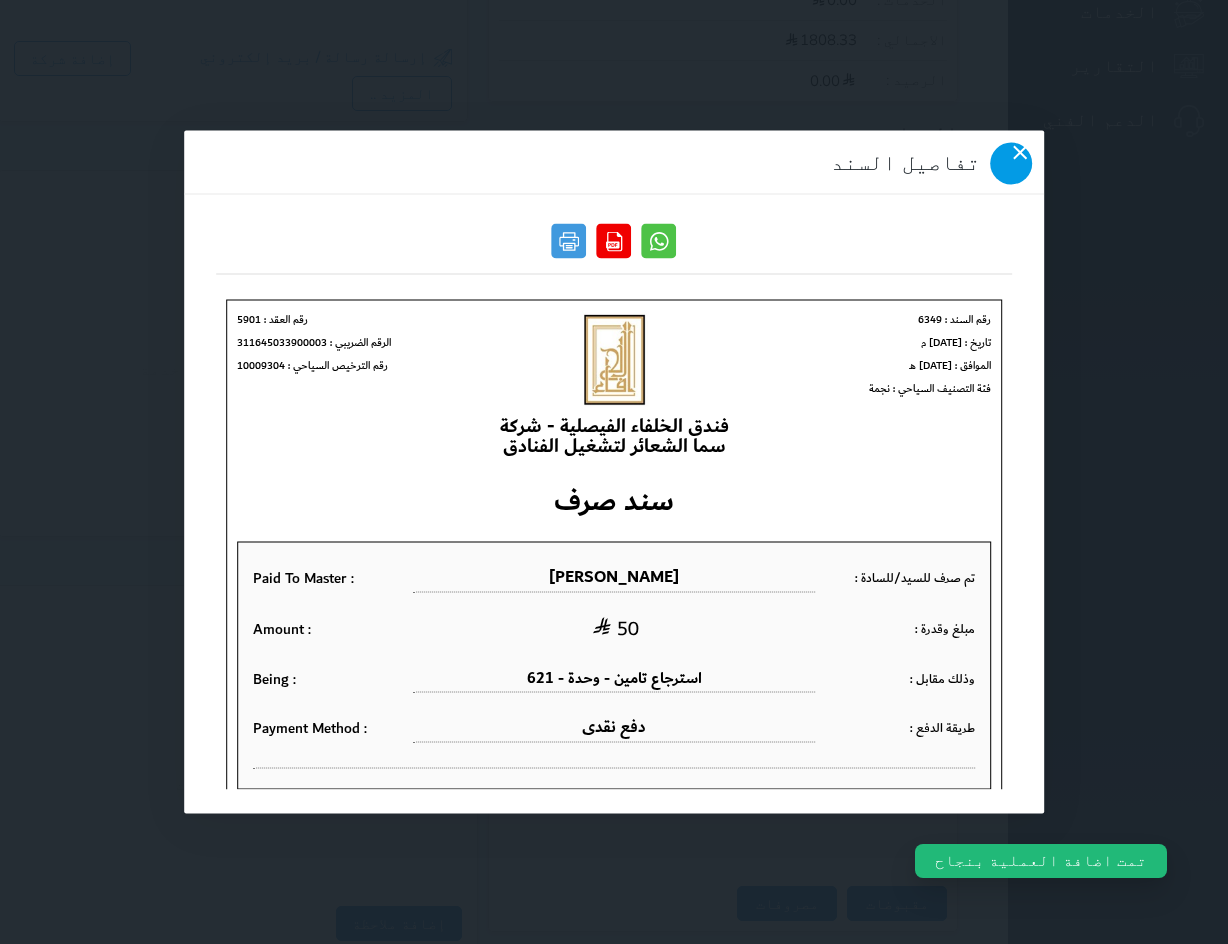 click 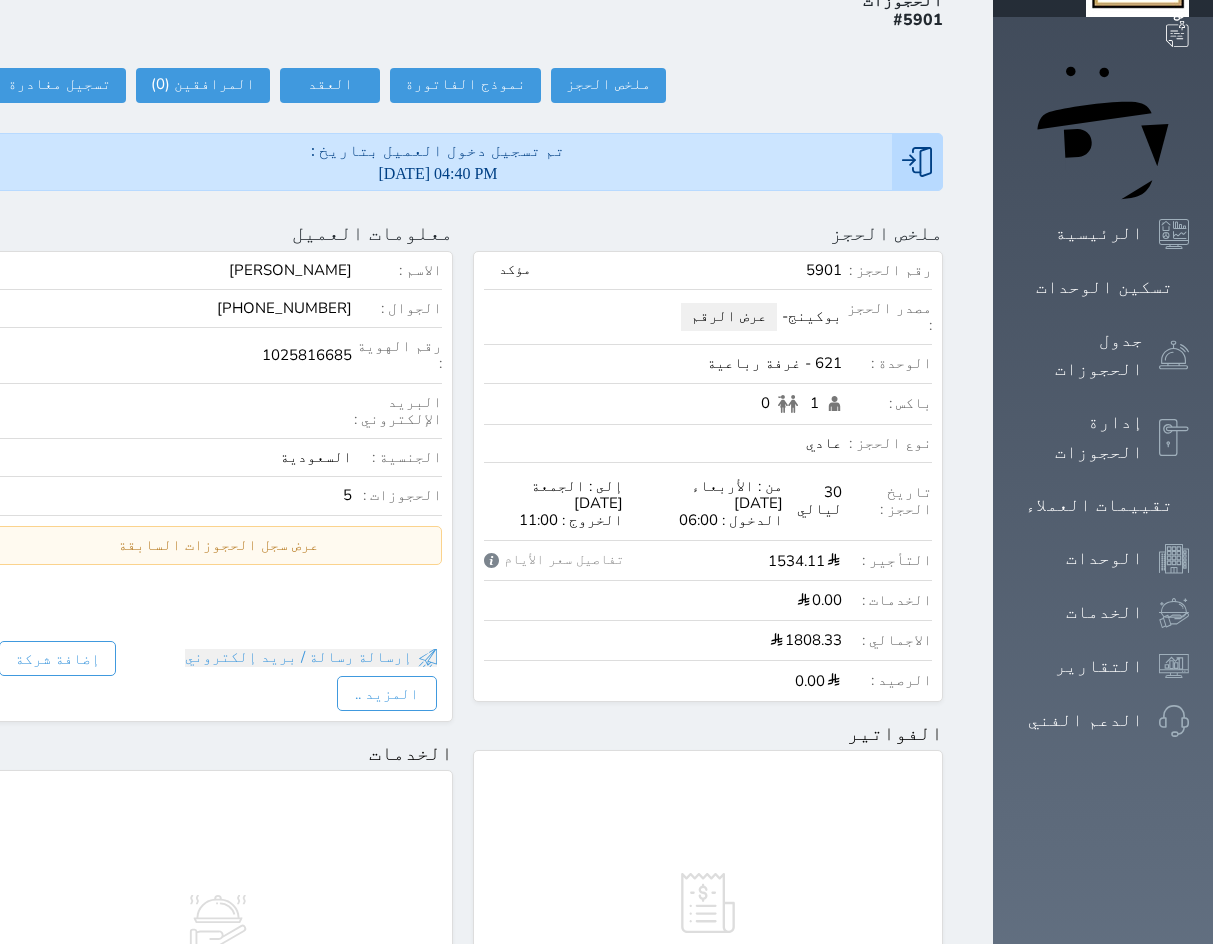 scroll, scrollTop: 0, scrollLeft: 0, axis: both 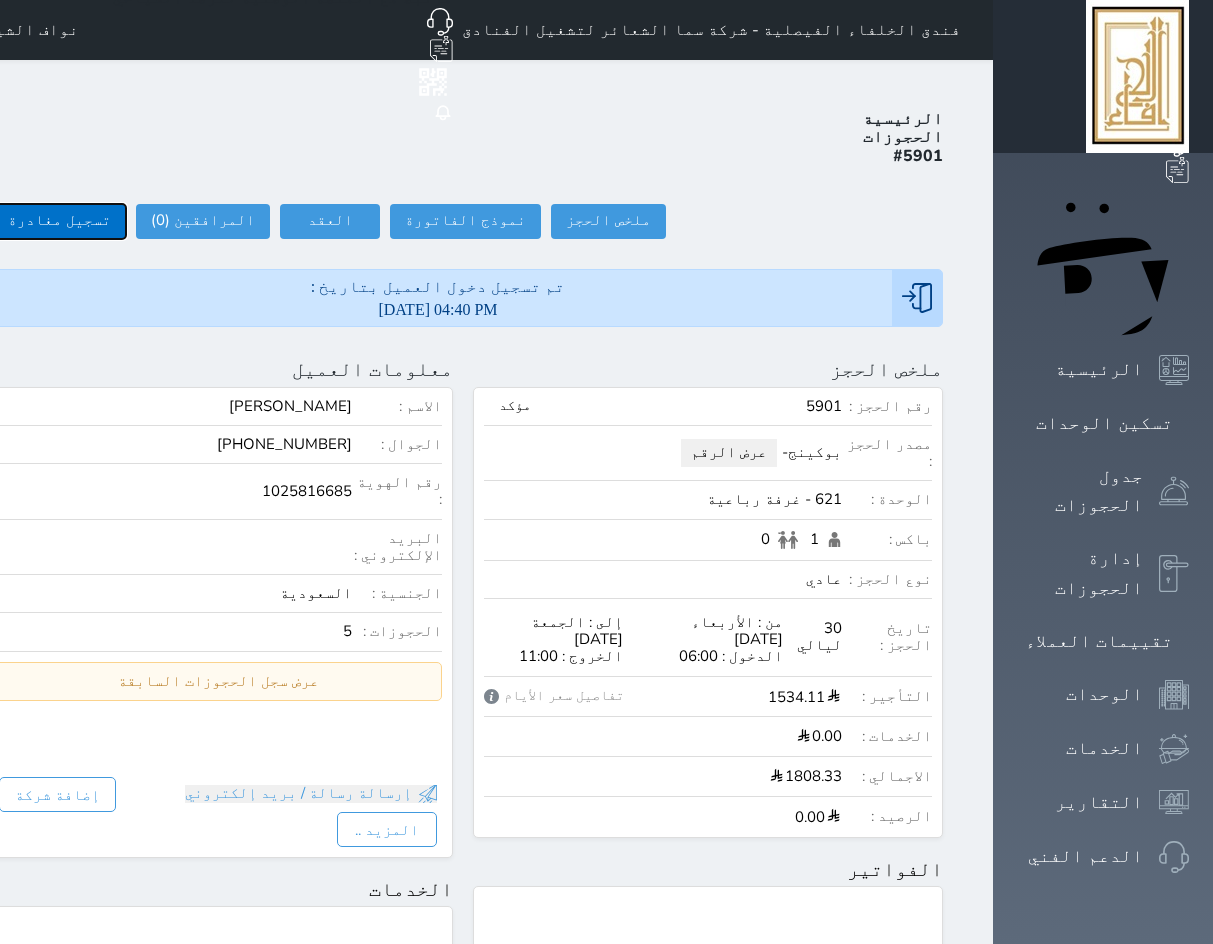 click on "تسجيل مغادرة" at bounding box center [59, 221] 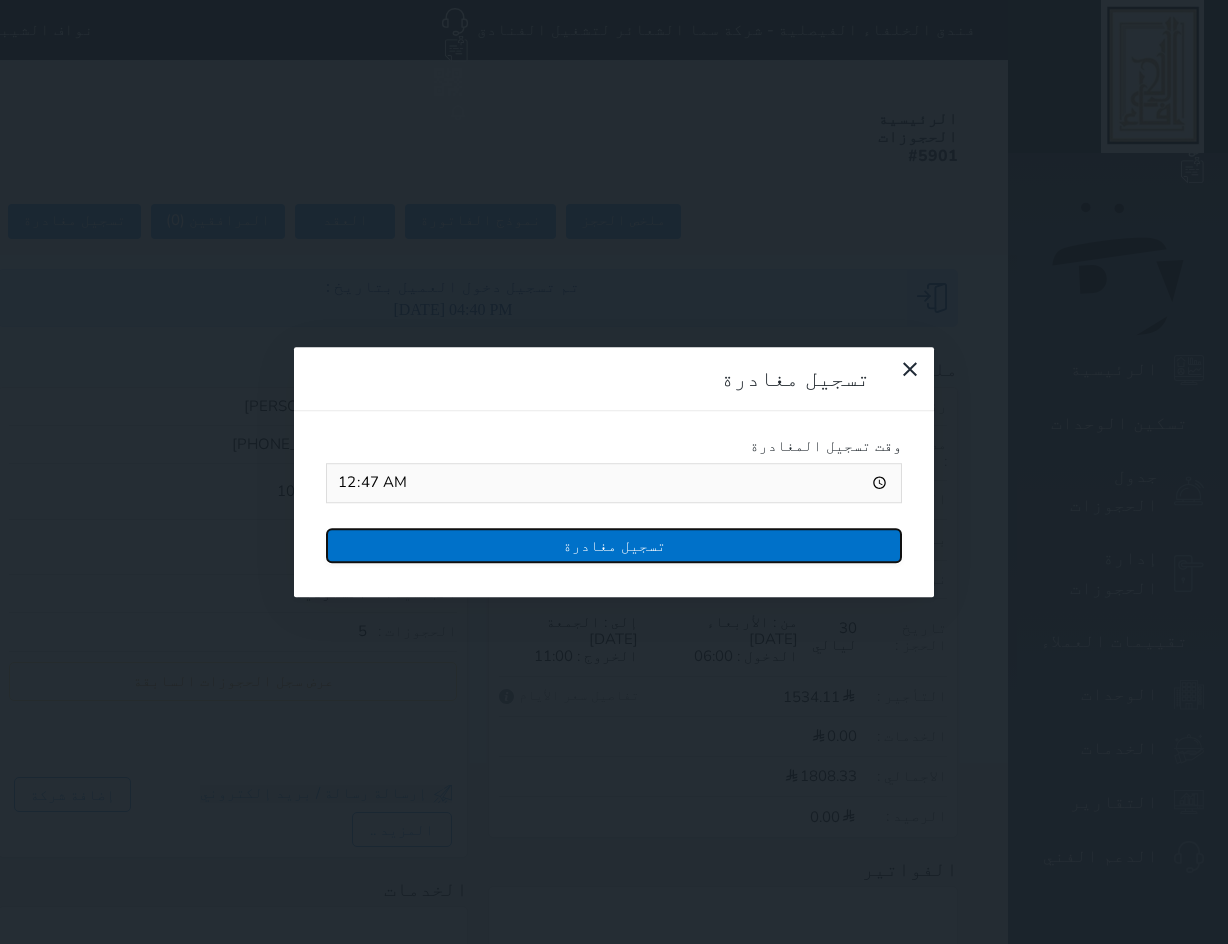 click on "تسجيل مغادرة" at bounding box center [614, 545] 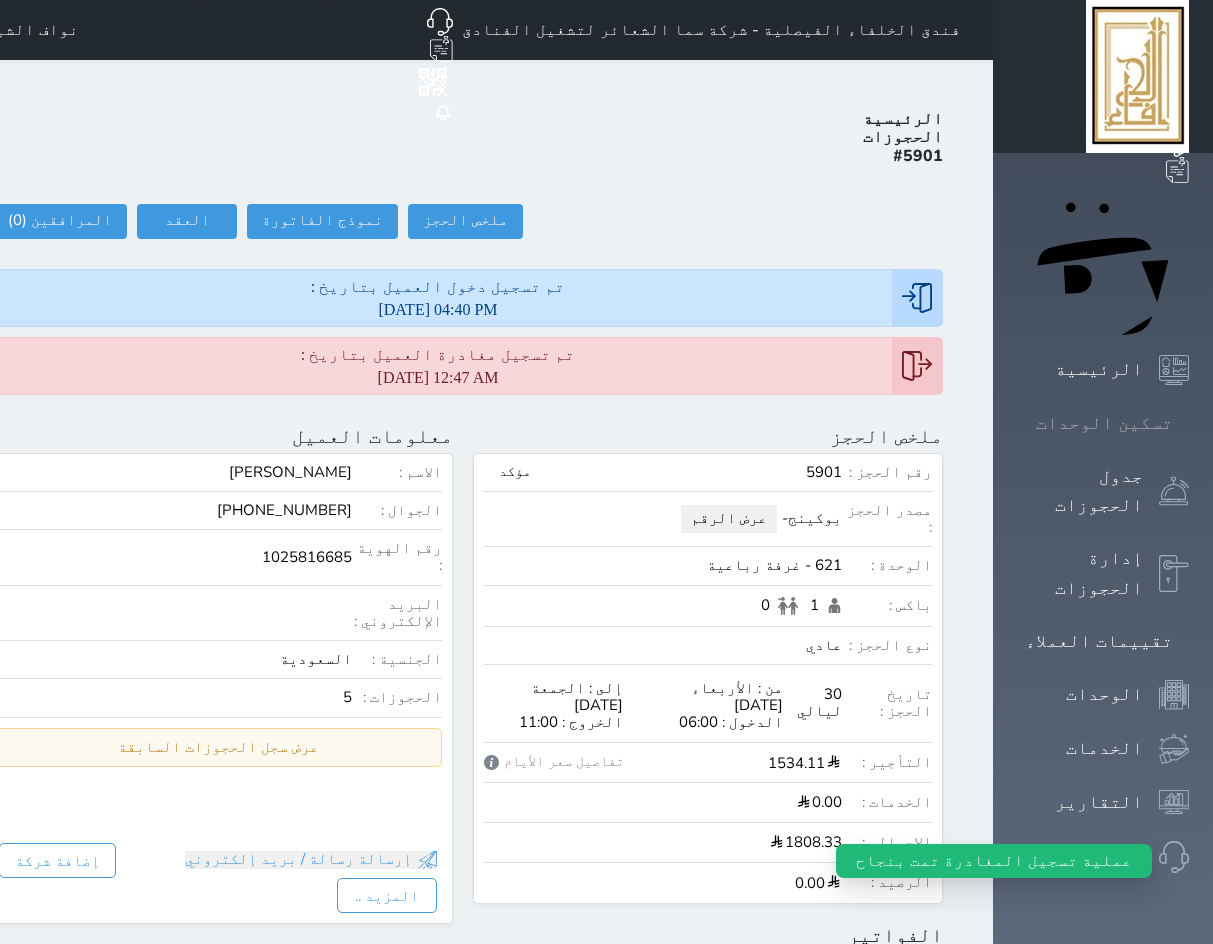 click at bounding box center (1189, 423) 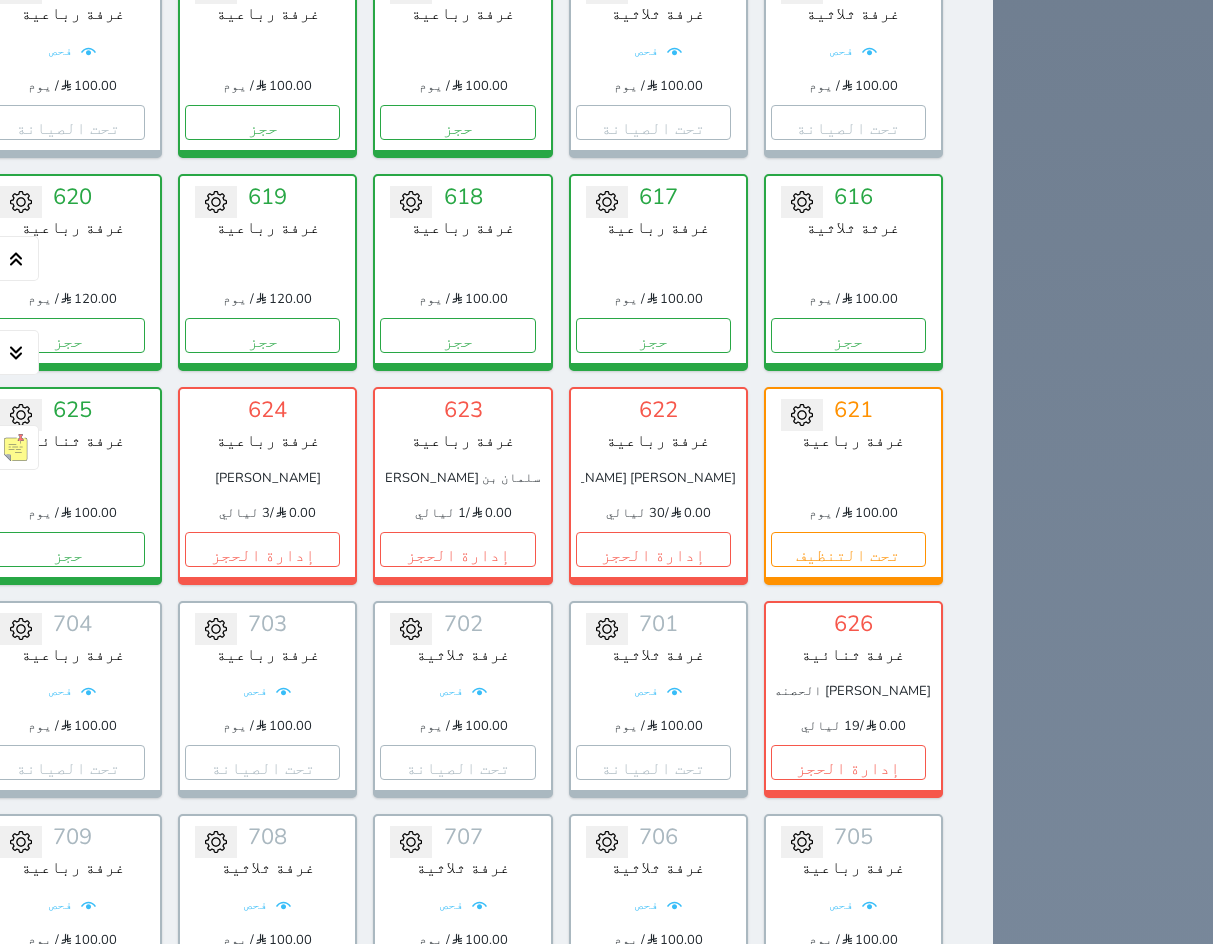 scroll, scrollTop: 6500, scrollLeft: 0, axis: vertical 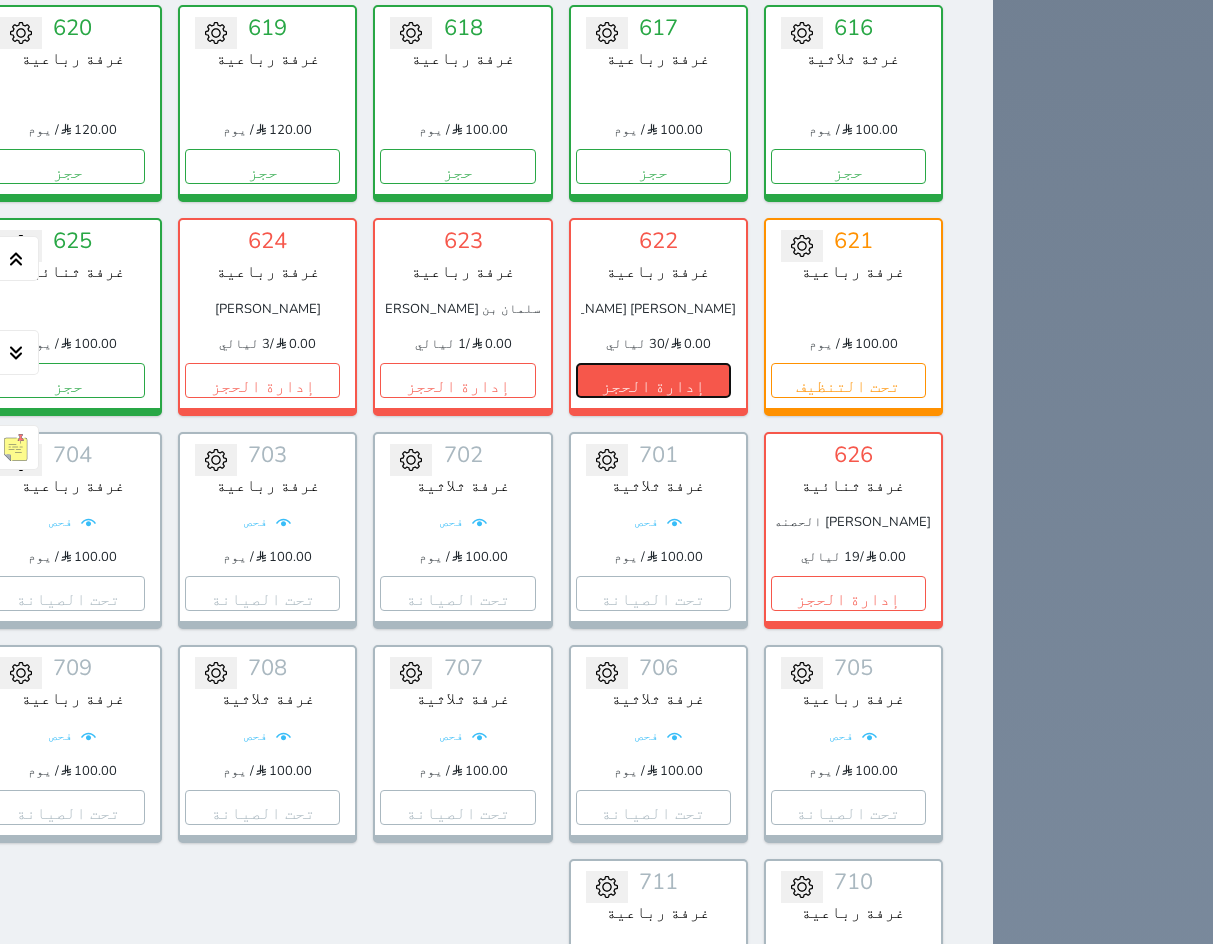 click on "إدارة الحجز" at bounding box center (653, 380) 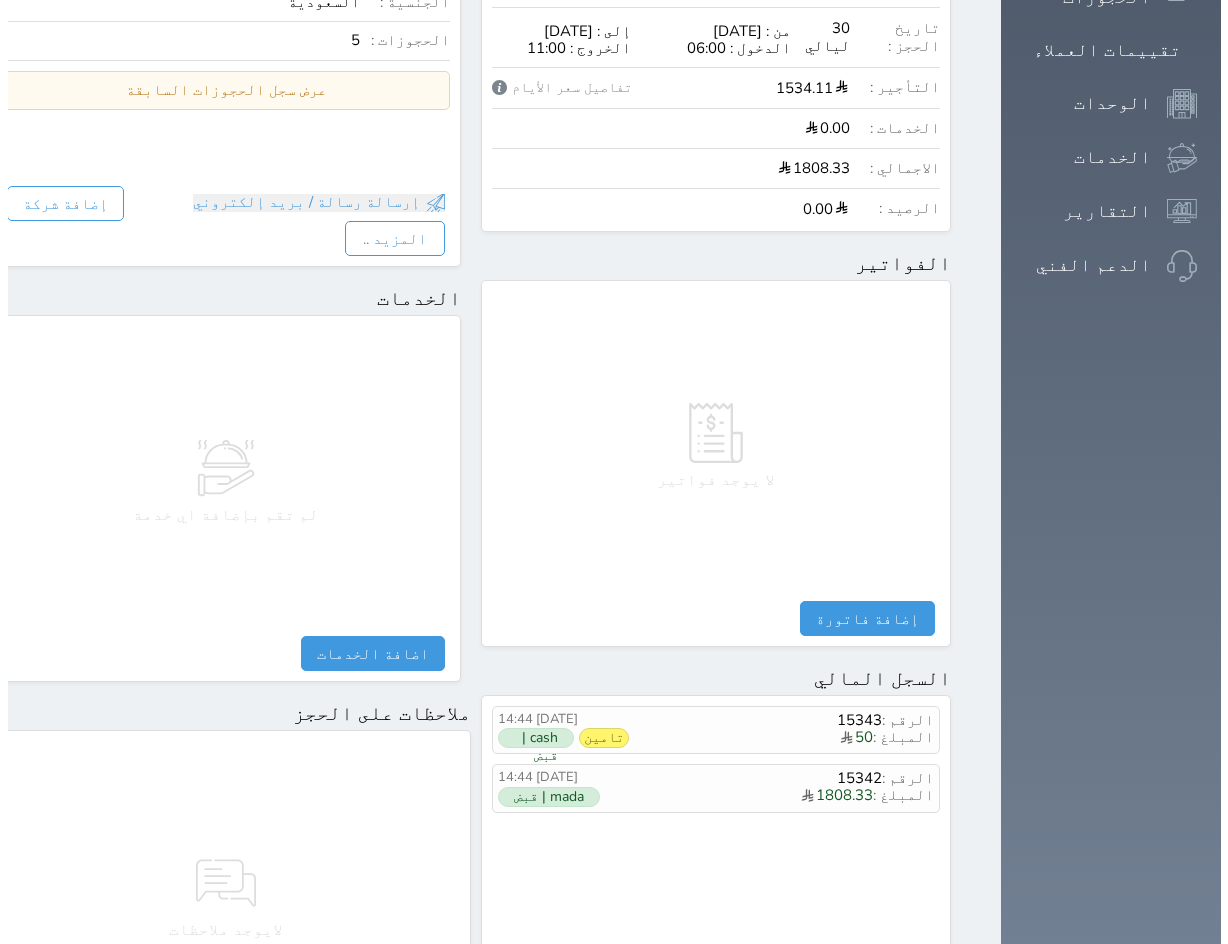 scroll, scrollTop: 836, scrollLeft: 0, axis: vertical 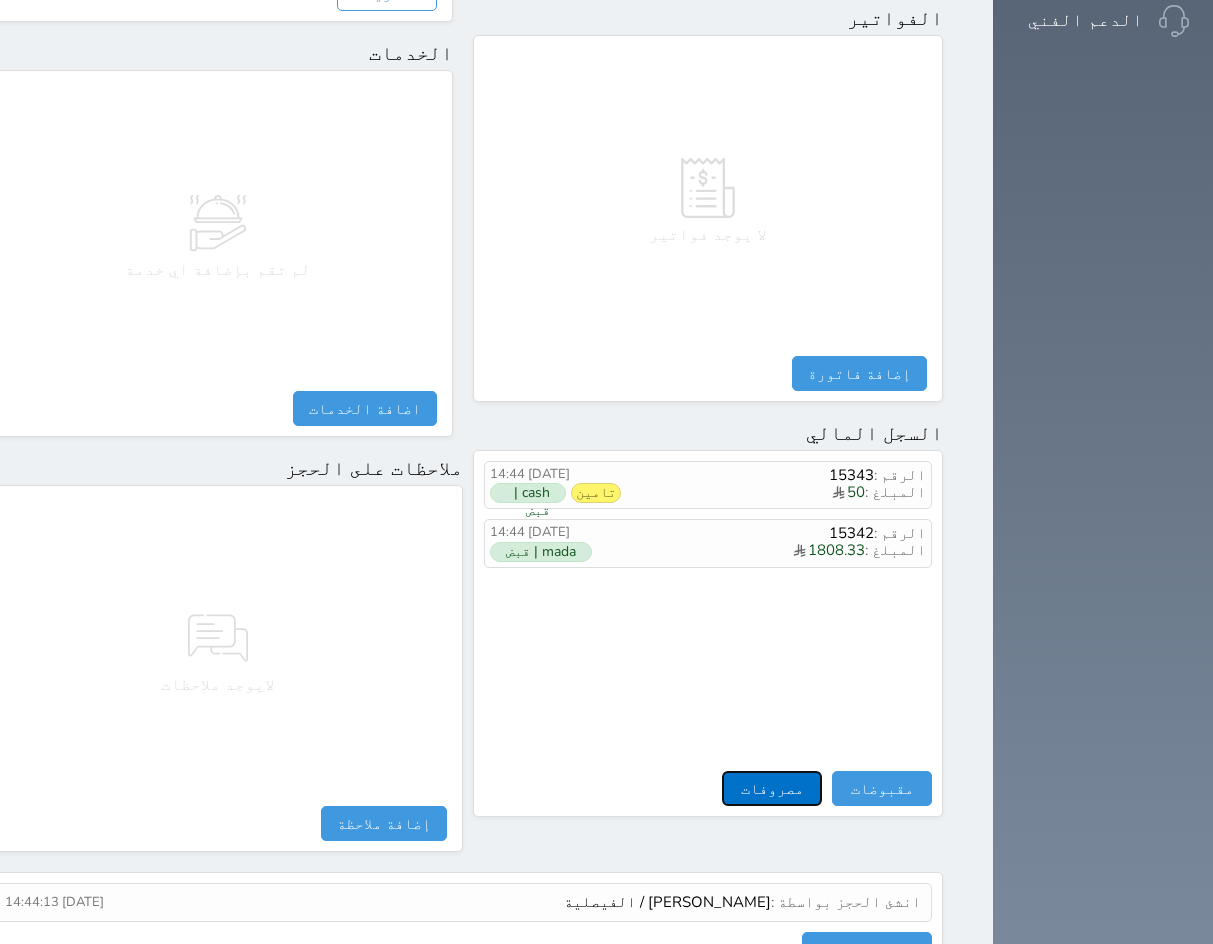 click on "مصروفات" at bounding box center [772, 788] 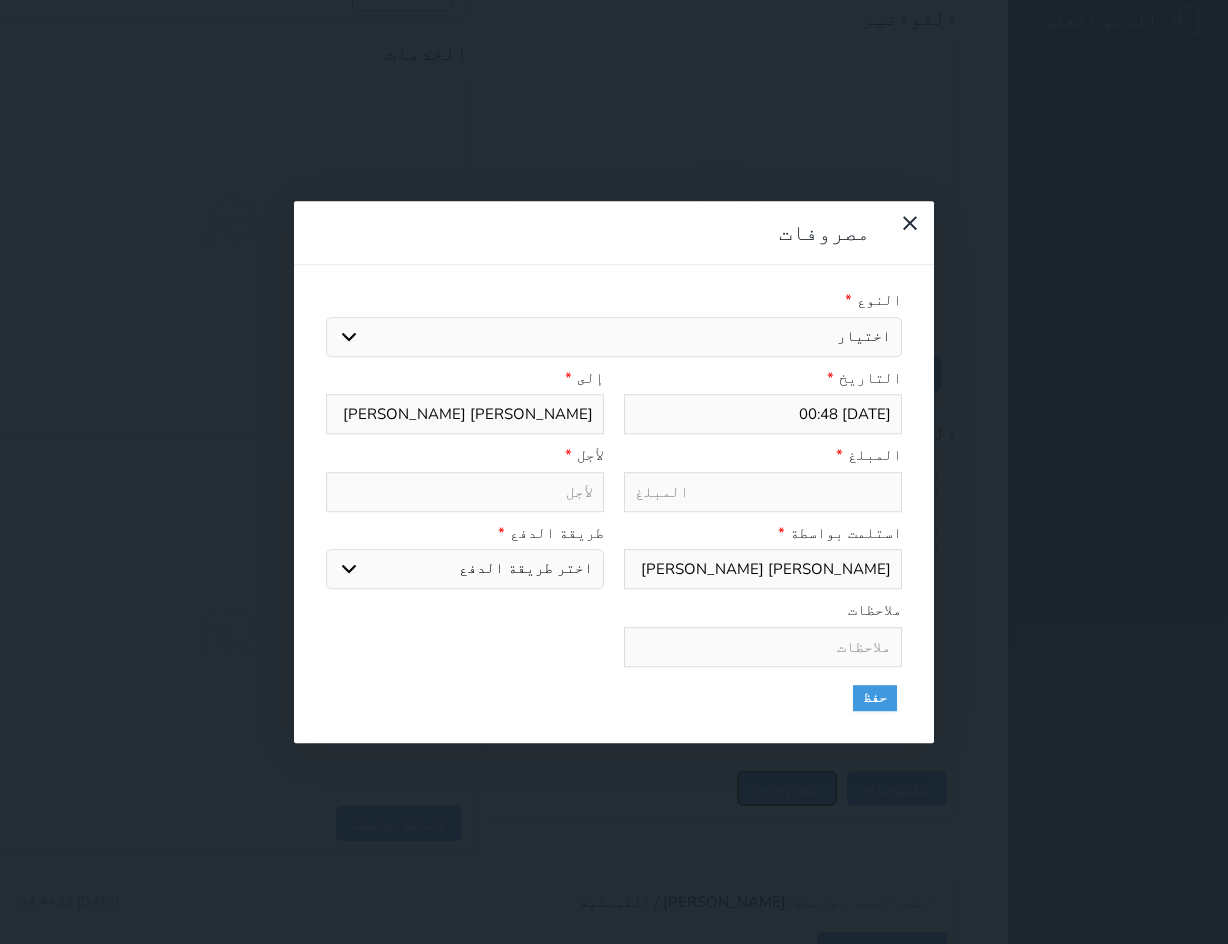 select 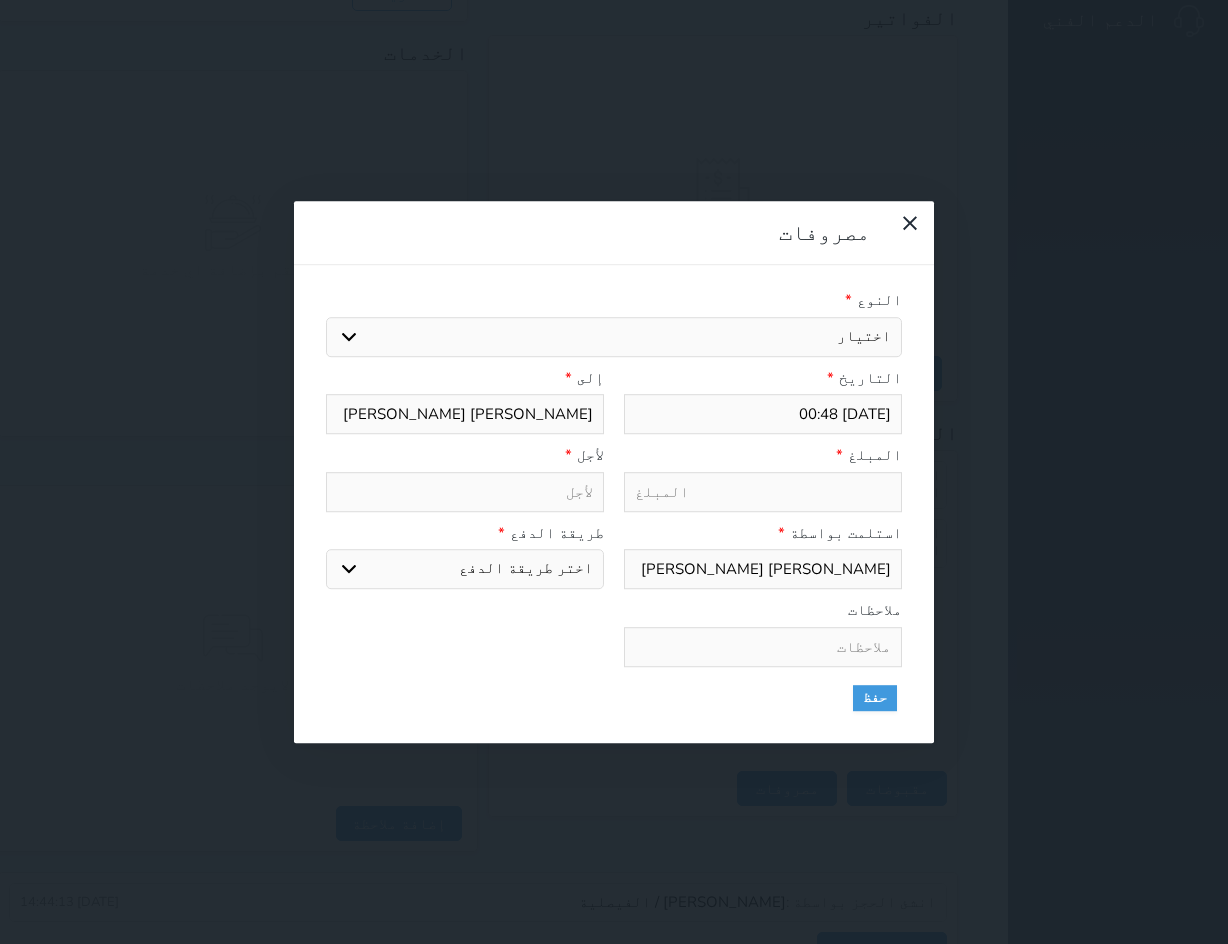 click on "اختيار   مرتجع إيجار رواتب صيانة مصروفات عامة استرجاع تامين استرجاع العربون" at bounding box center (614, 337) 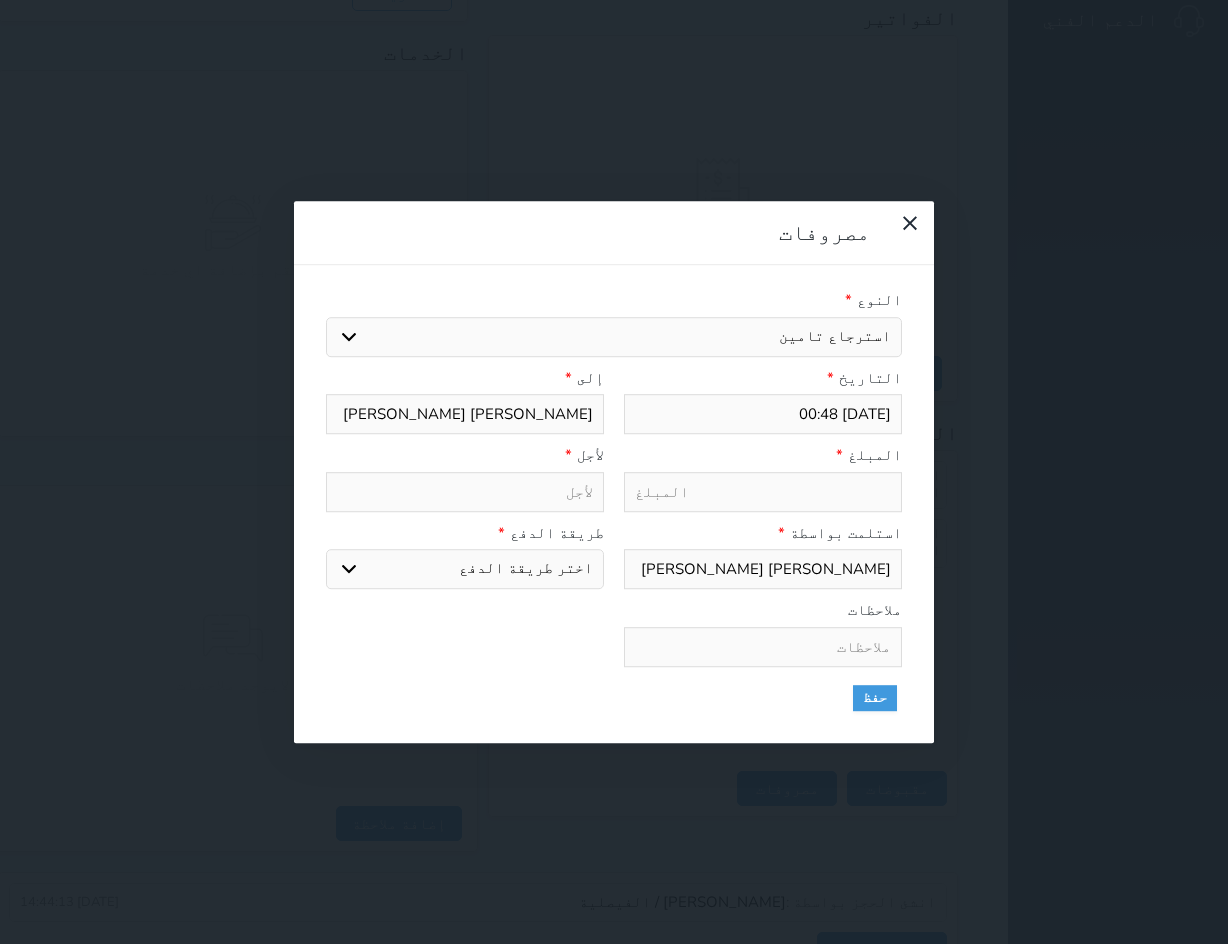 click on "اختيار   مرتجع إيجار رواتب صيانة مصروفات عامة استرجاع تامين استرجاع العربون" at bounding box center (614, 337) 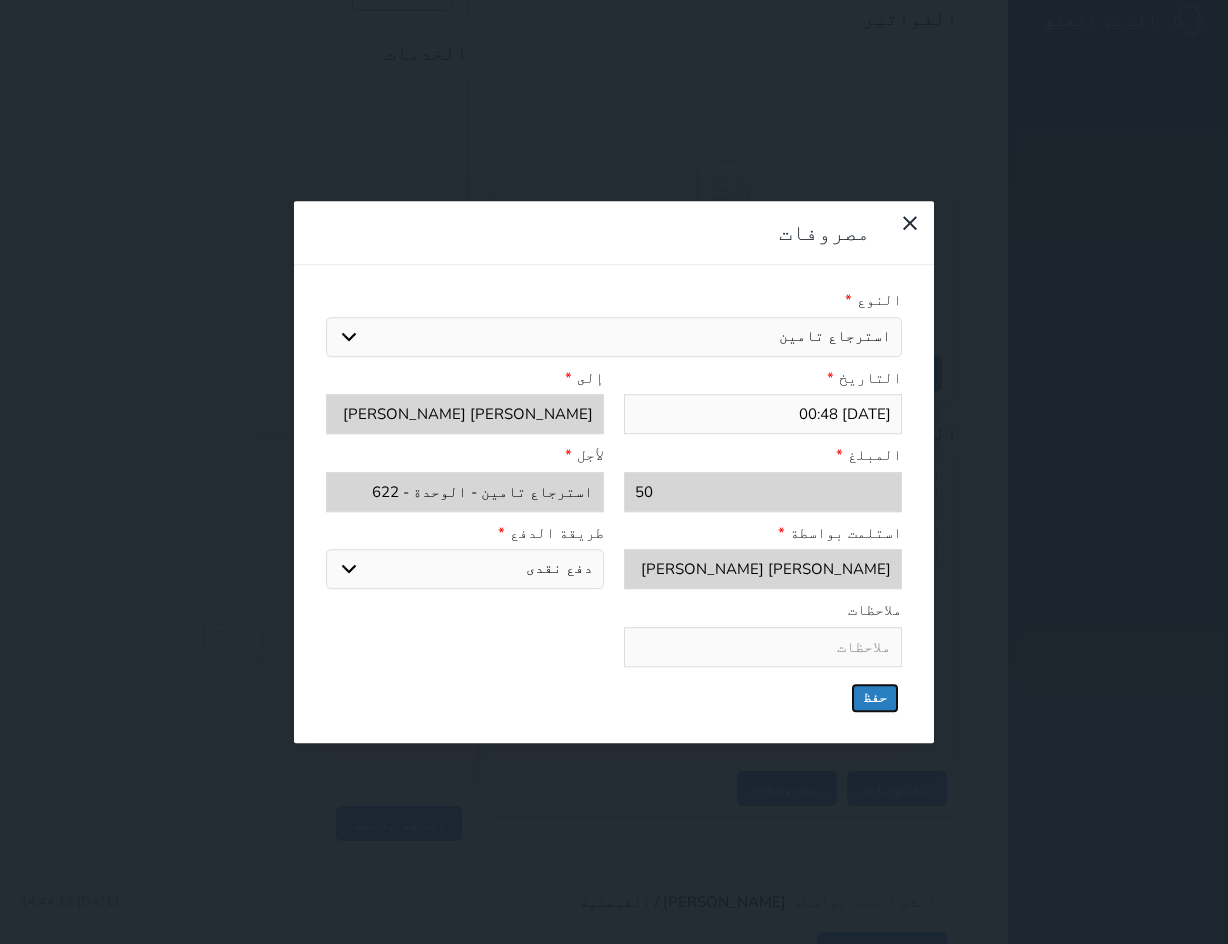 click on "حفظ" at bounding box center (875, 698) 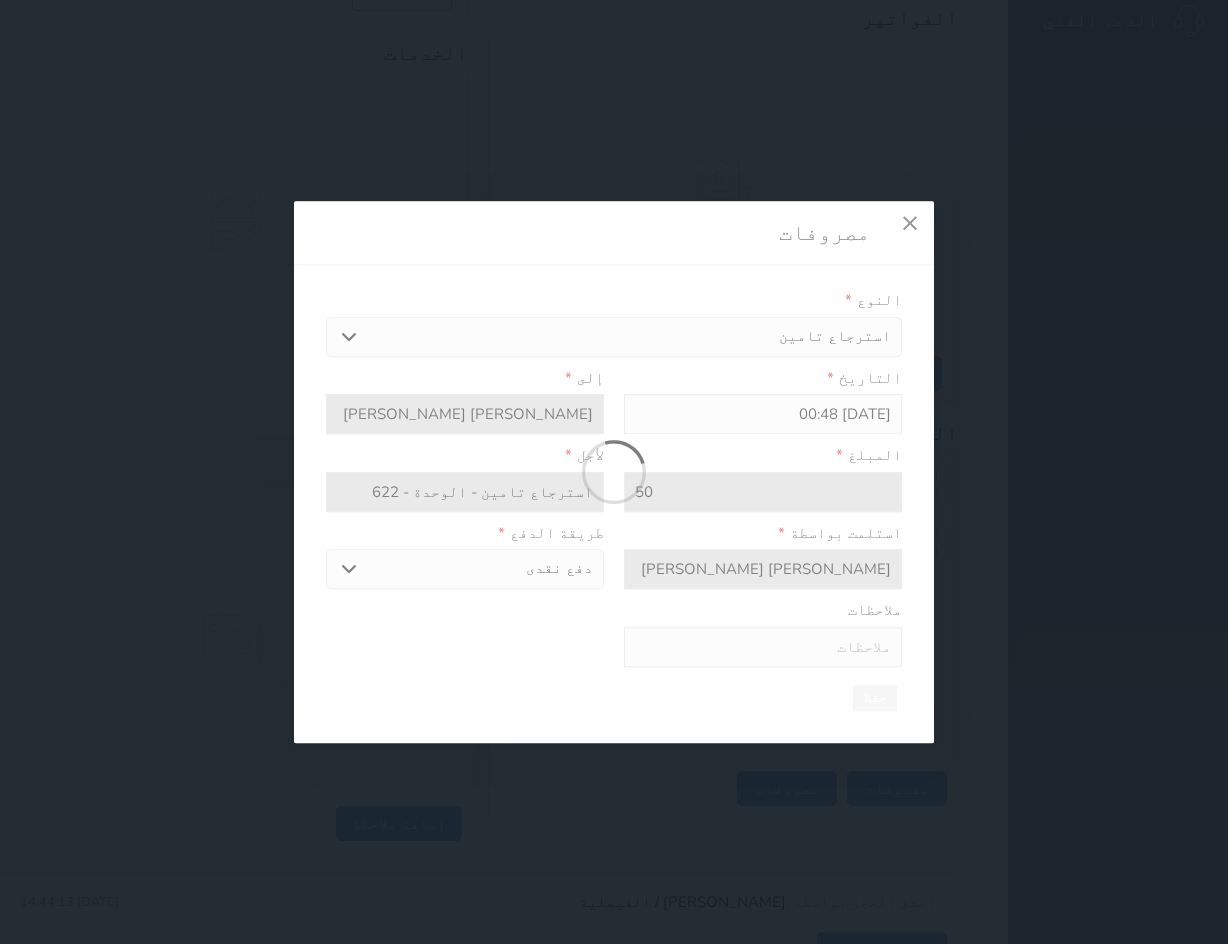 select 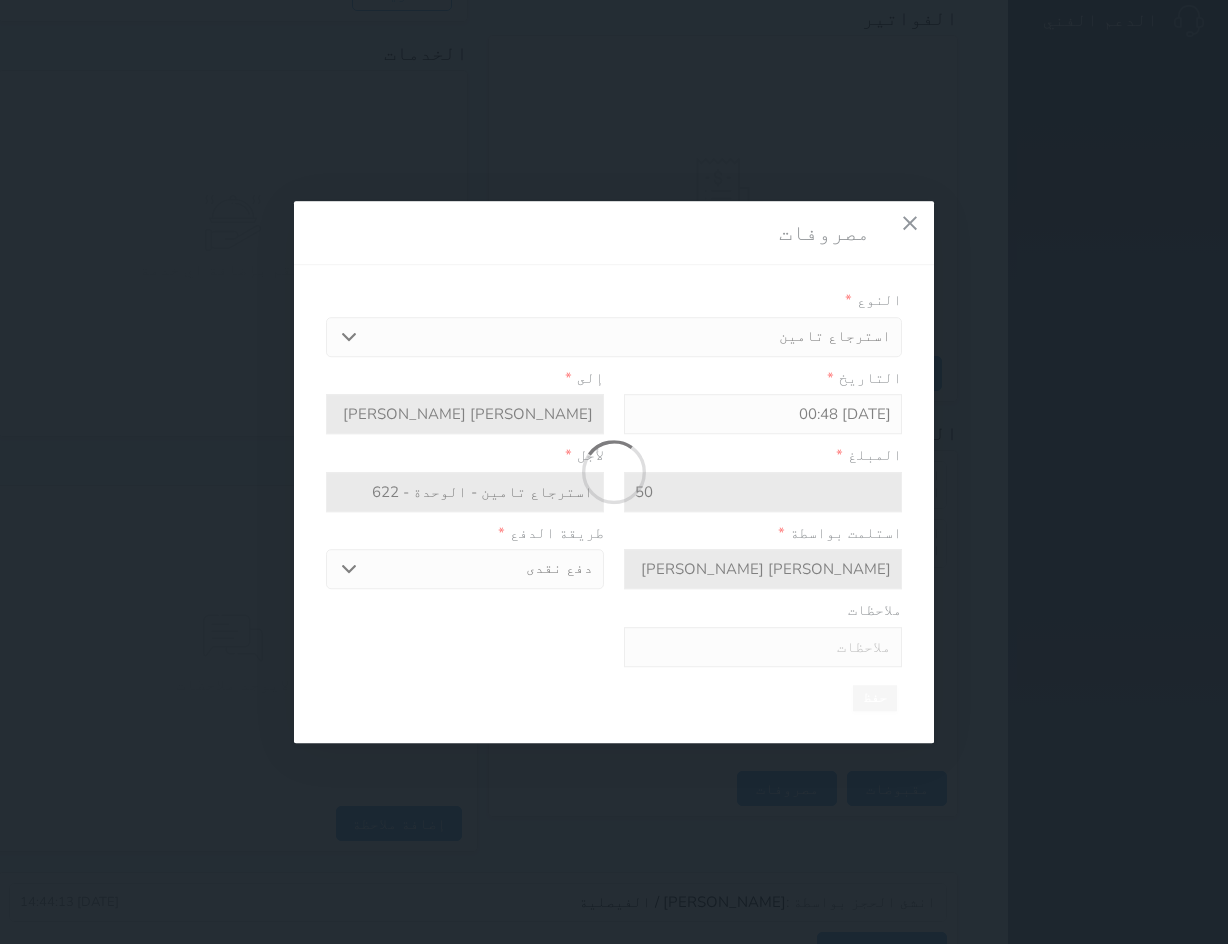 type 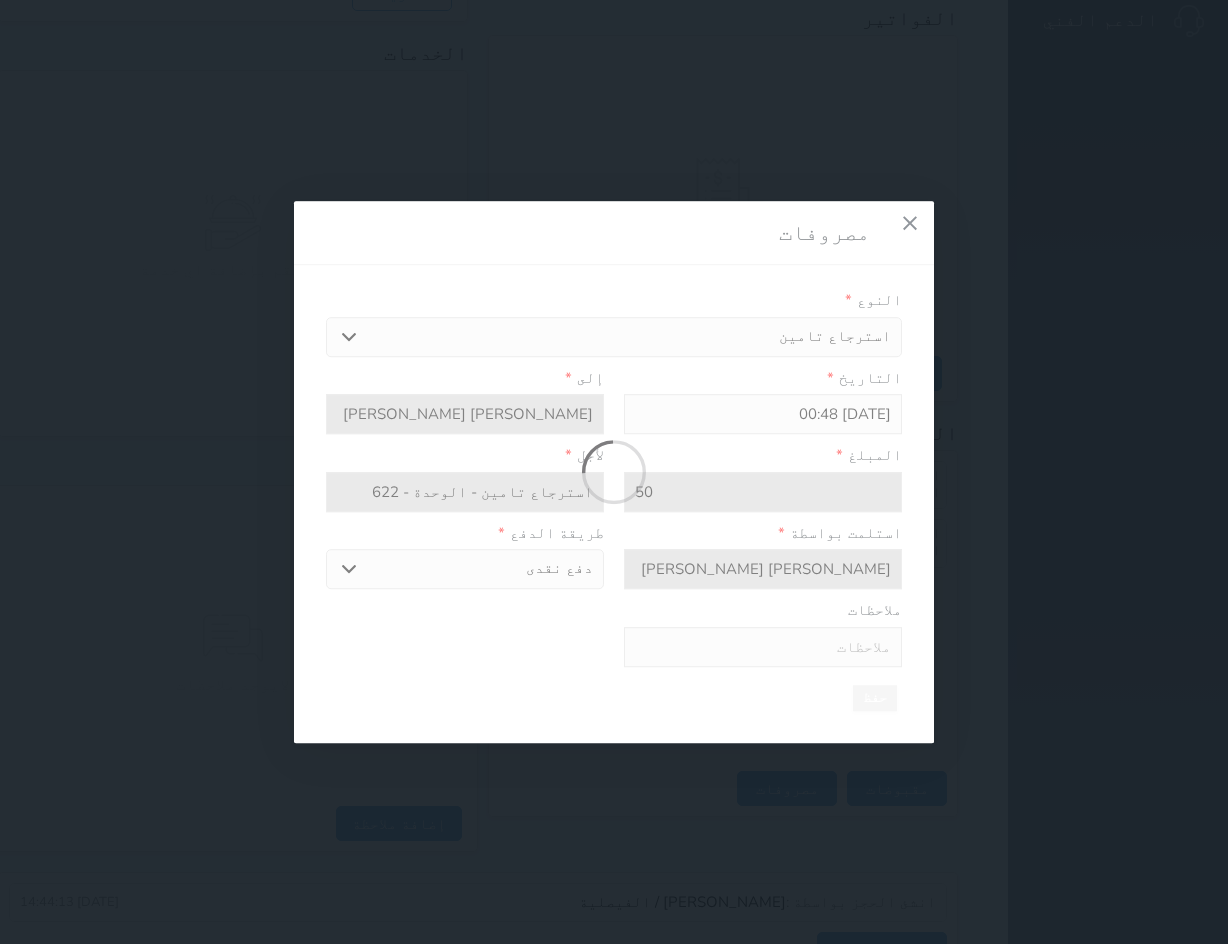 type on "0" 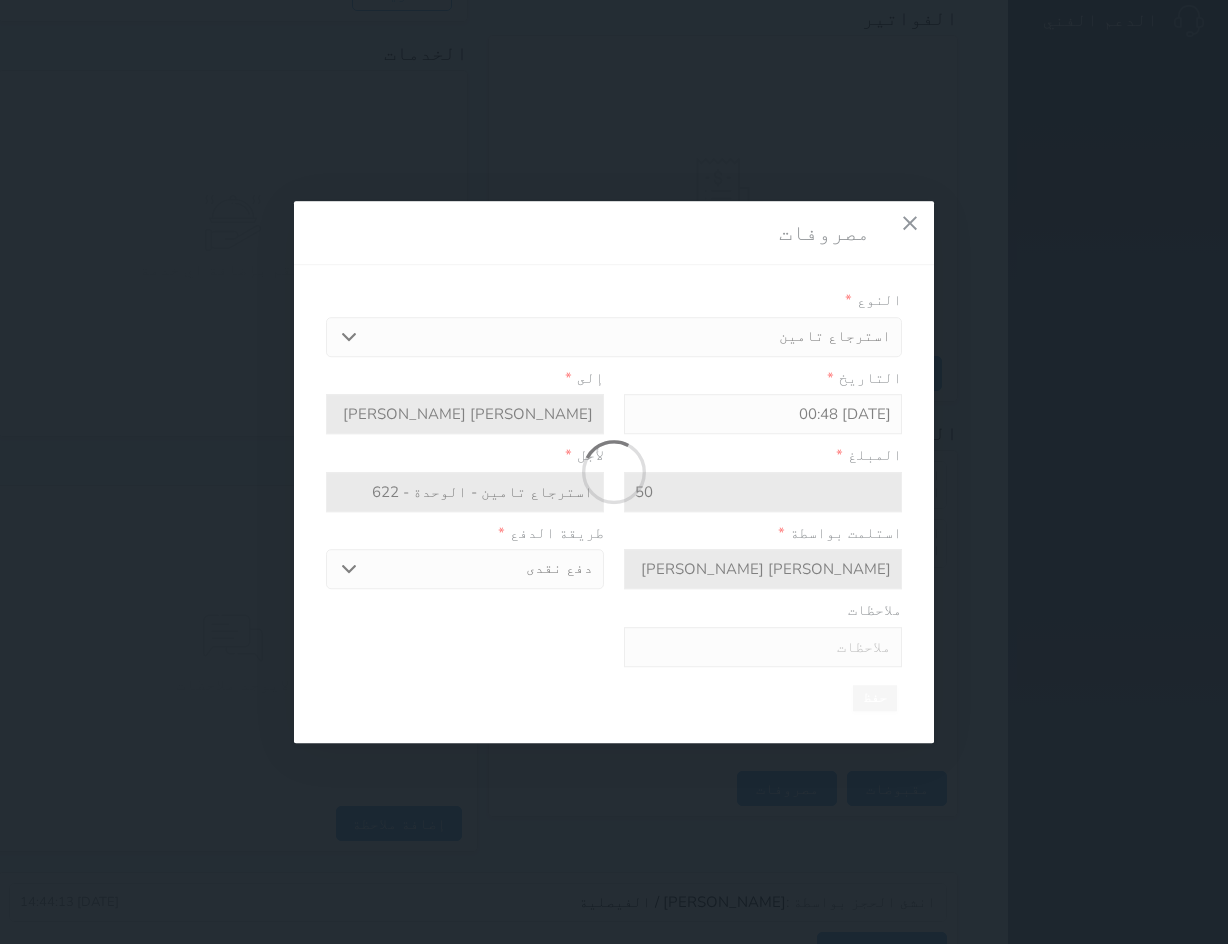select 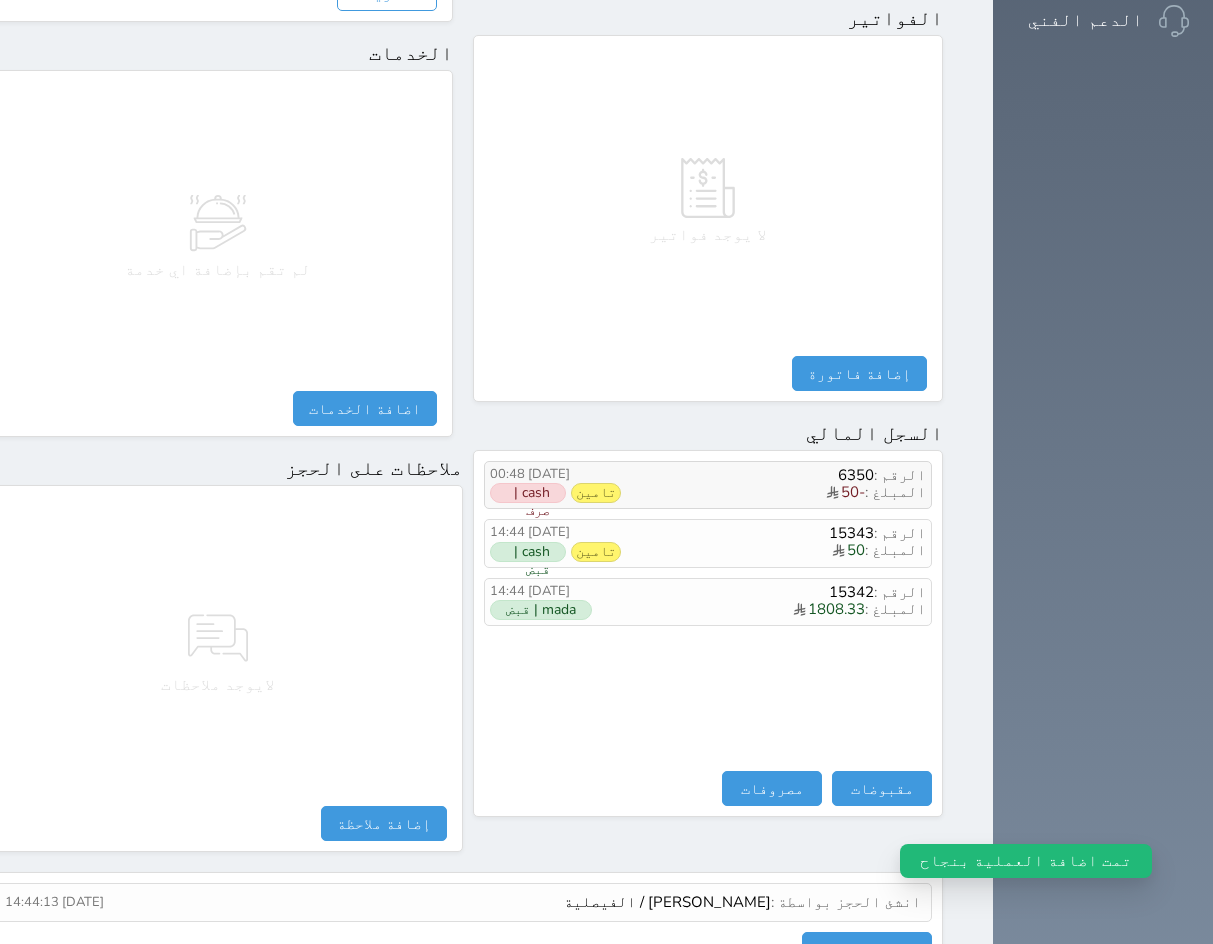 click on "الرقم :  6350" at bounding box center [773, 475] 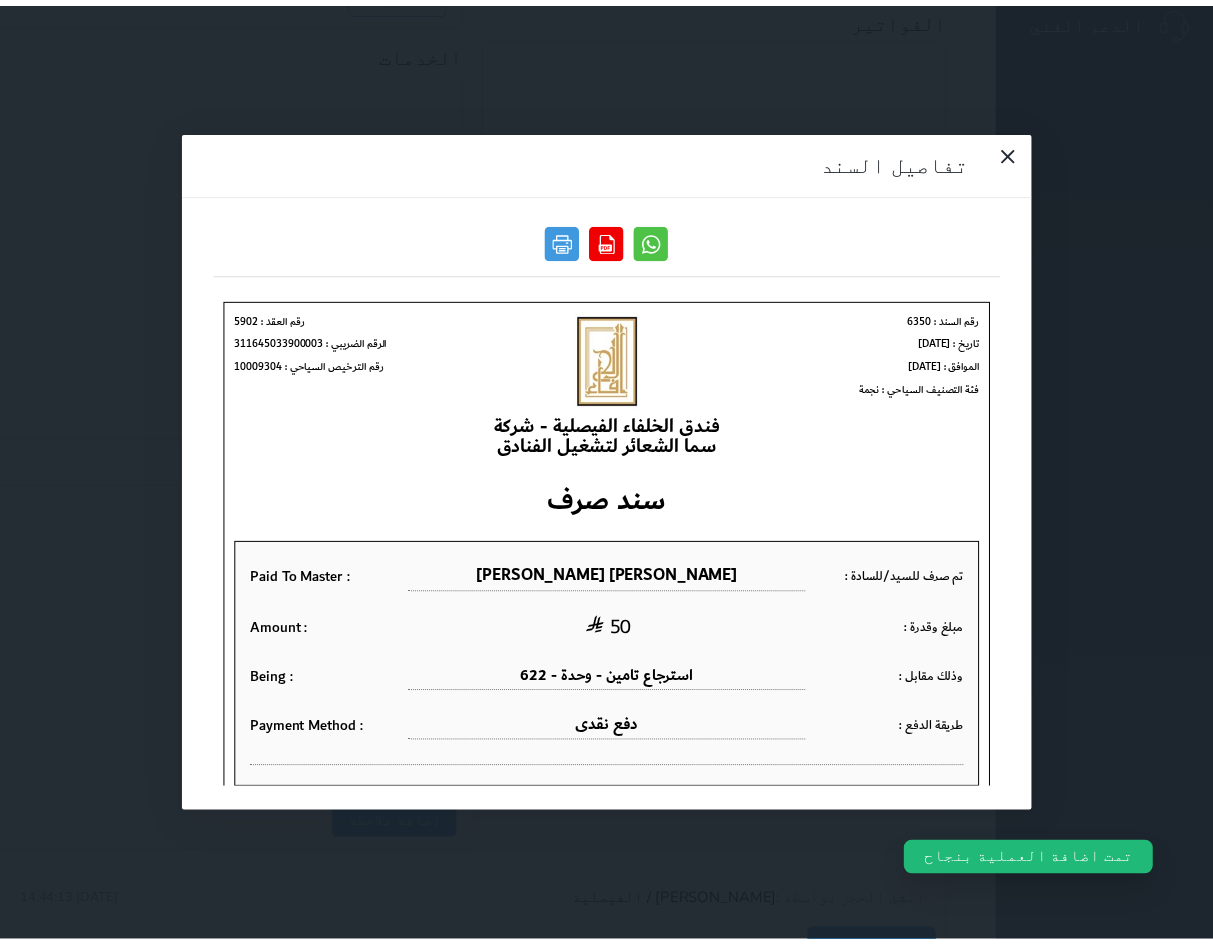 scroll, scrollTop: 0, scrollLeft: 0, axis: both 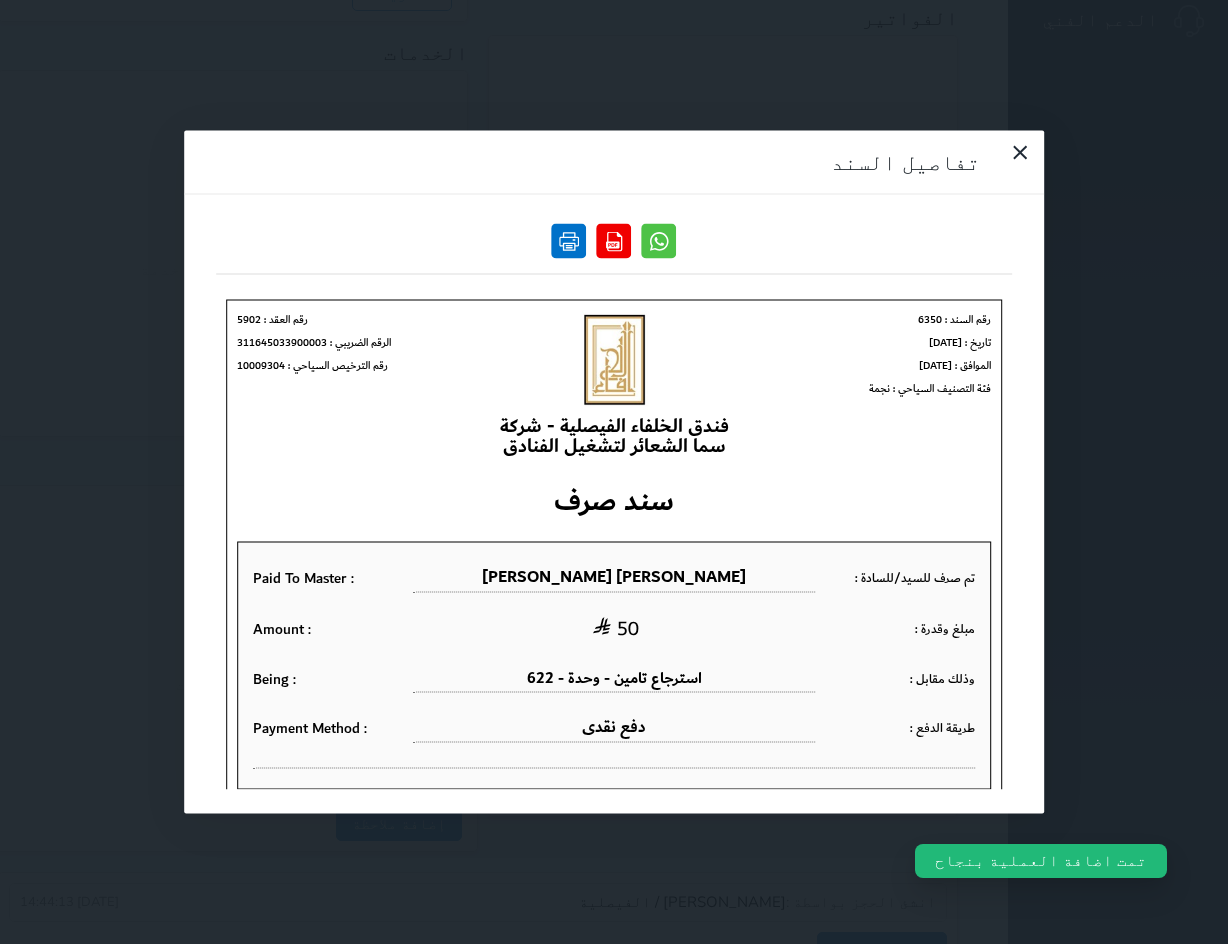 click at bounding box center [569, 241] 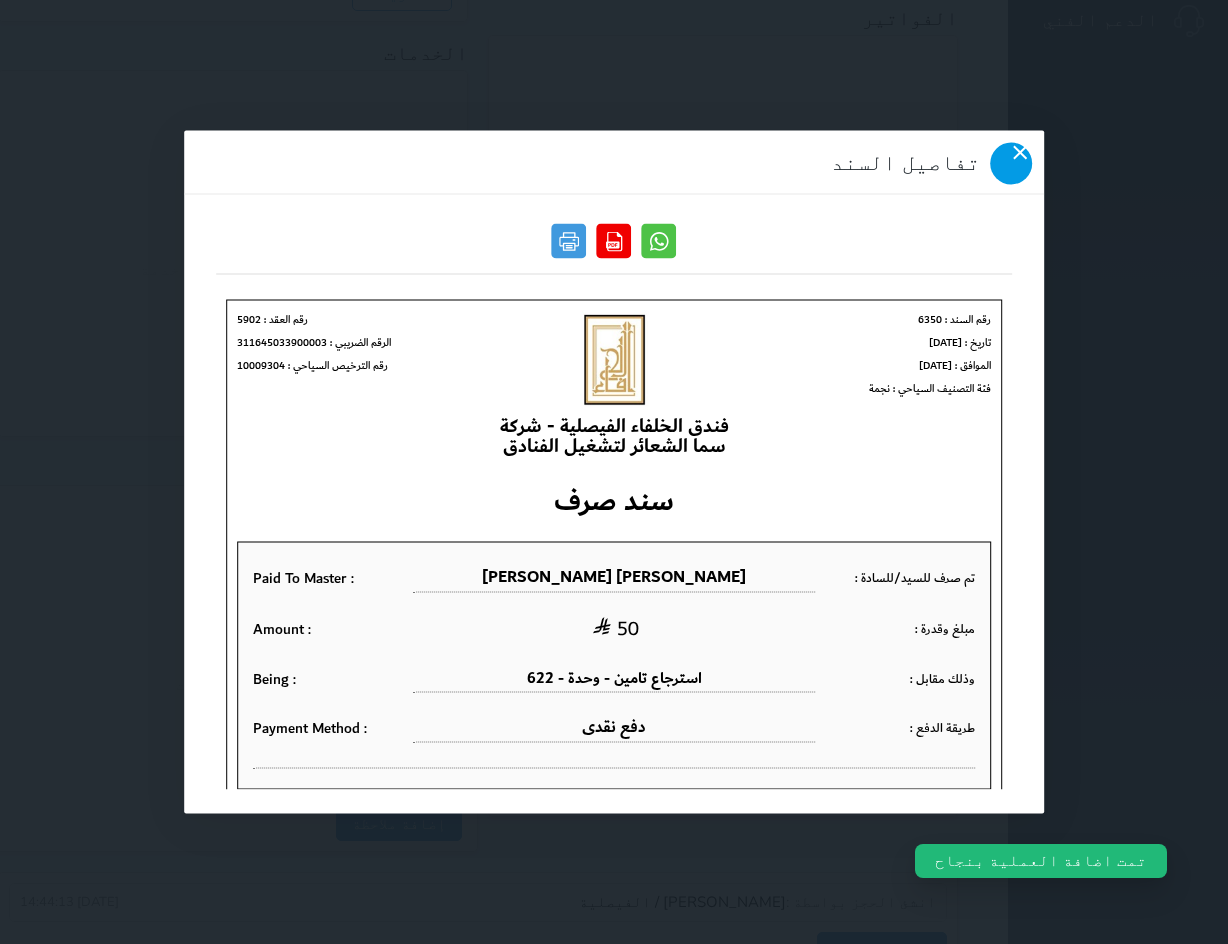 click 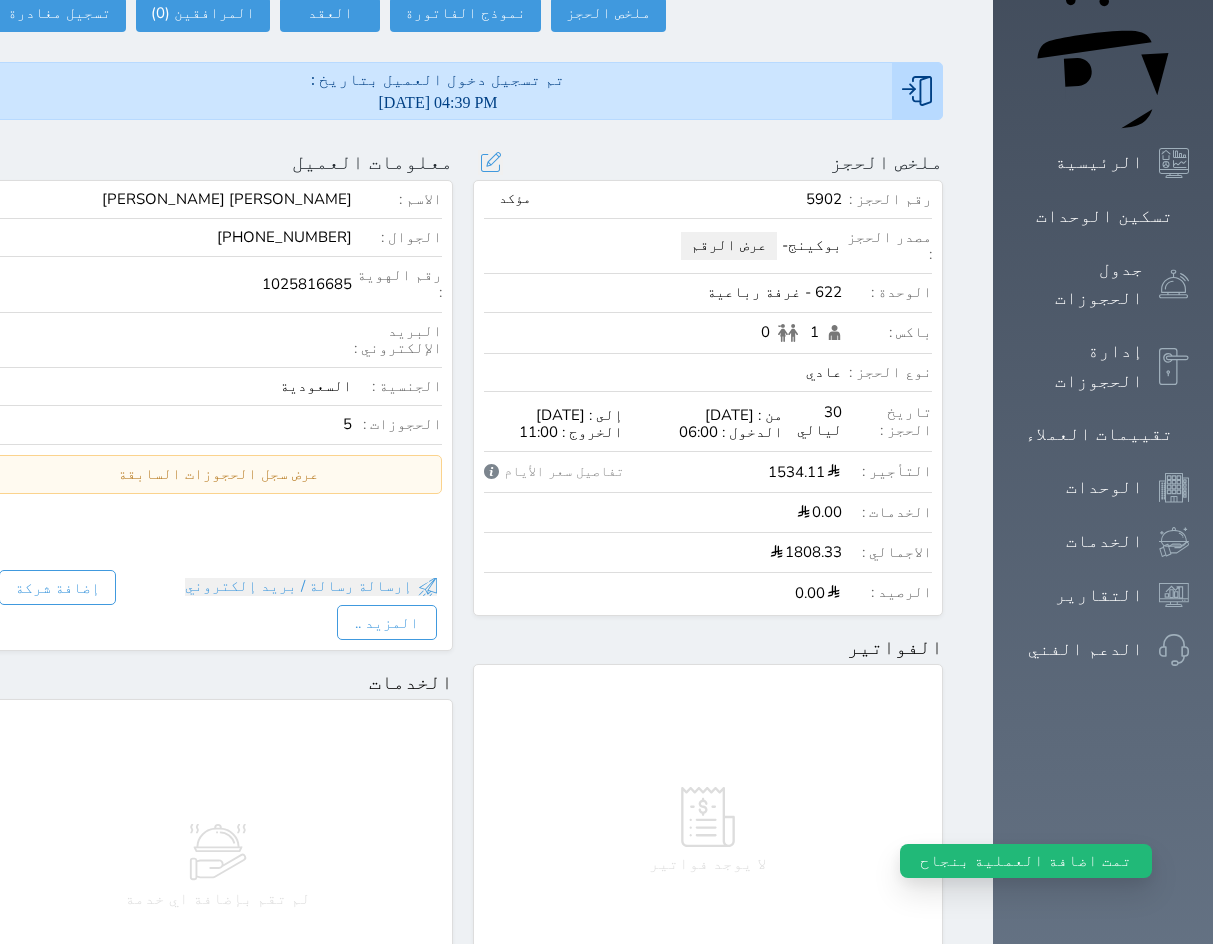 scroll, scrollTop: 0, scrollLeft: 0, axis: both 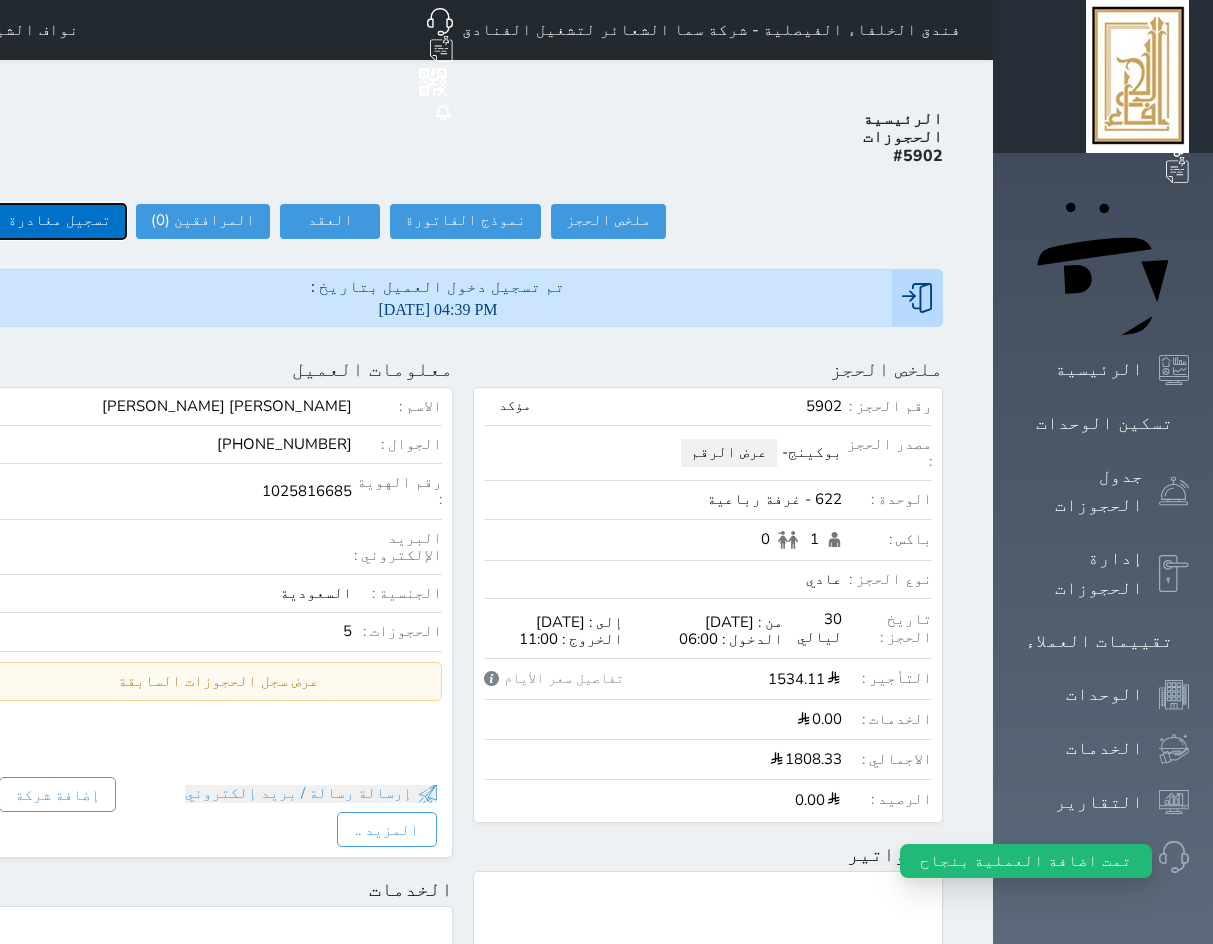 click on "تسجيل مغادرة" at bounding box center [59, 221] 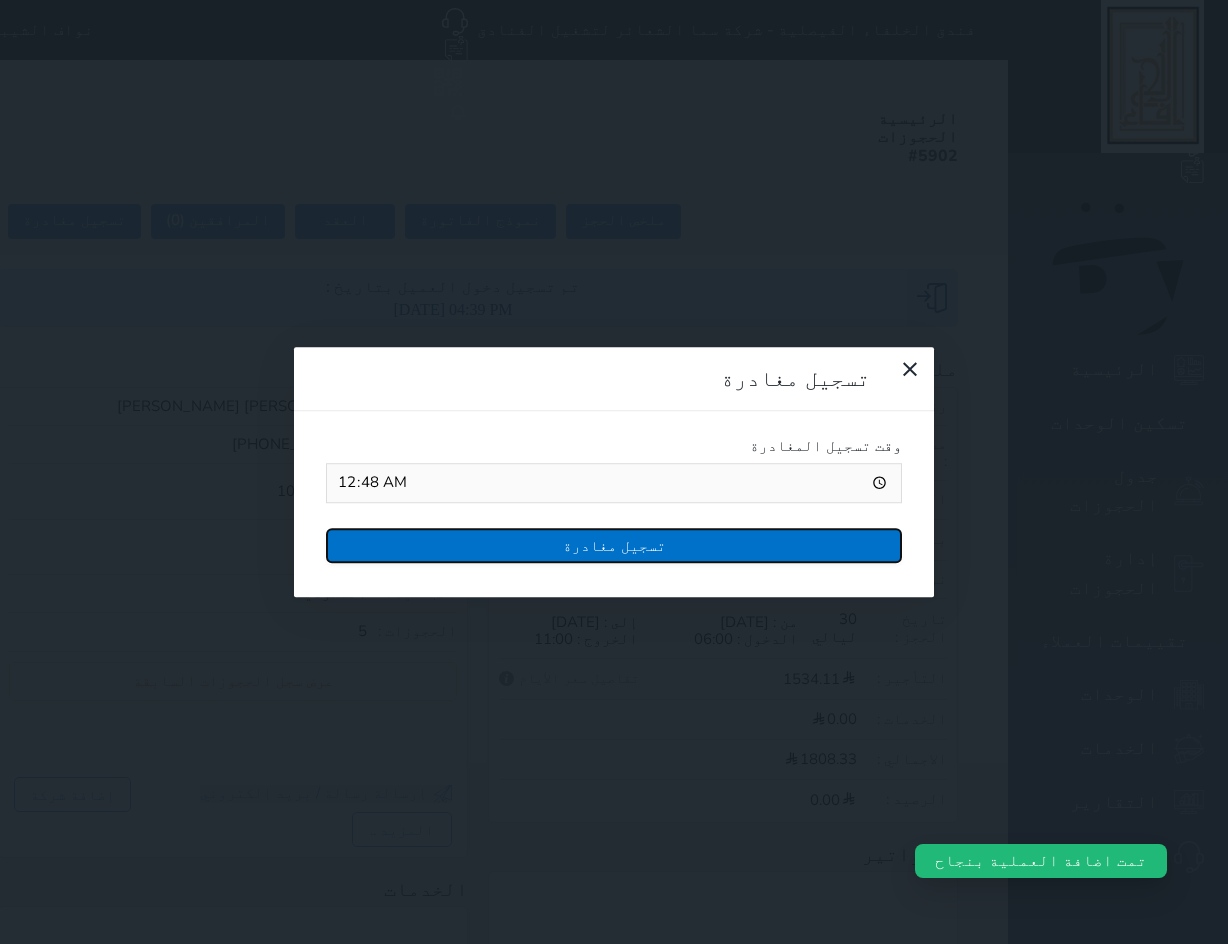 click on "تسجيل مغادرة" at bounding box center (614, 545) 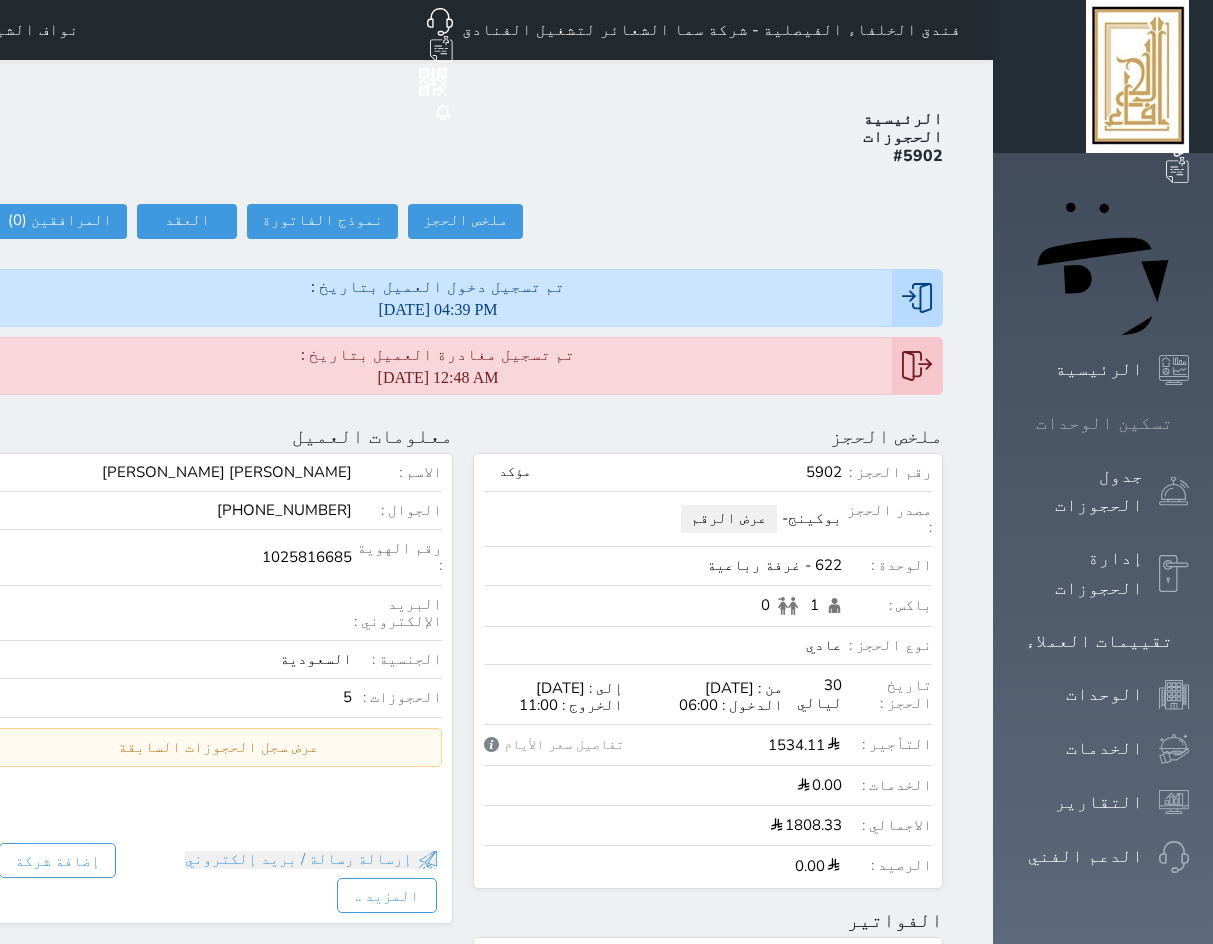 click 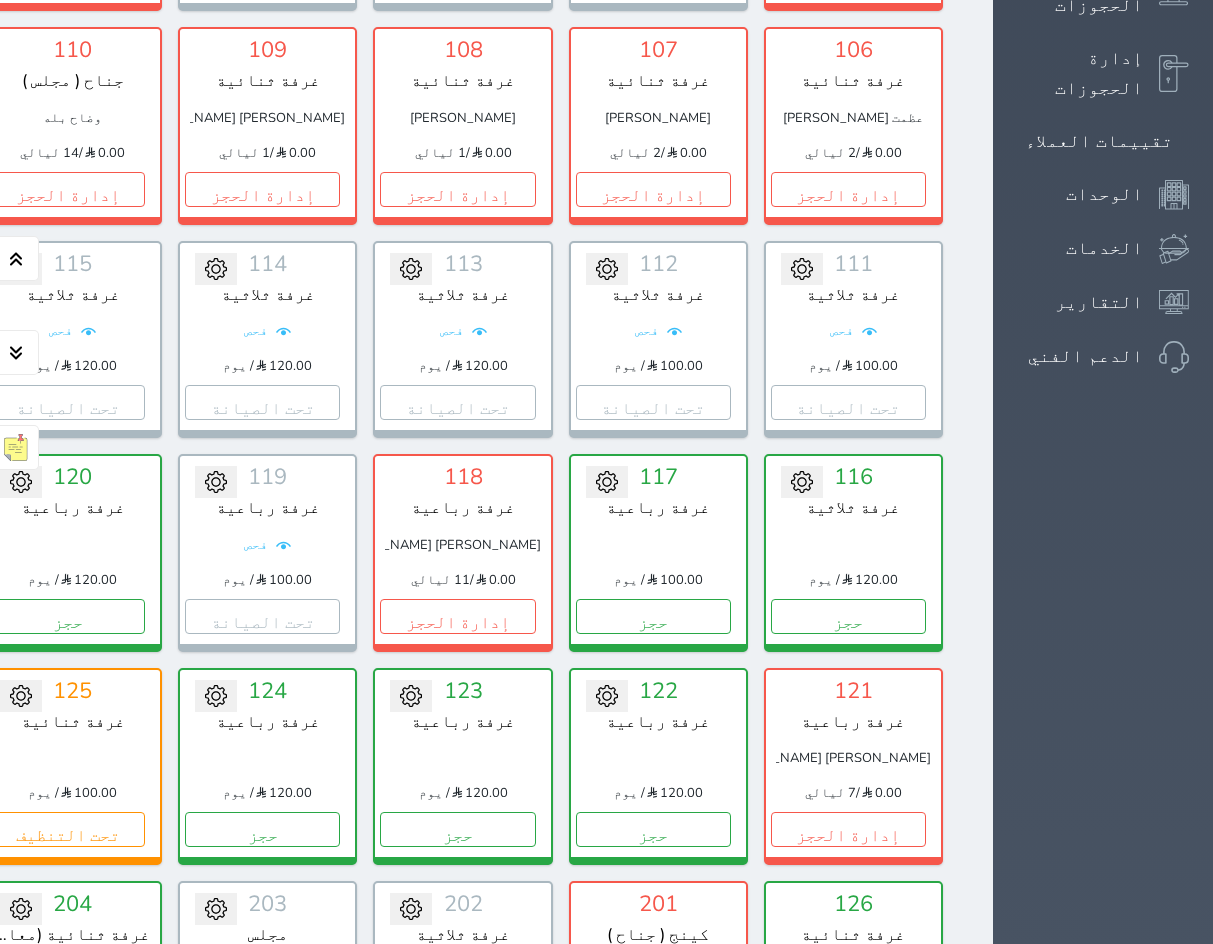 scroll, scrollTop: 0, scrollLeft: 0, axis: both 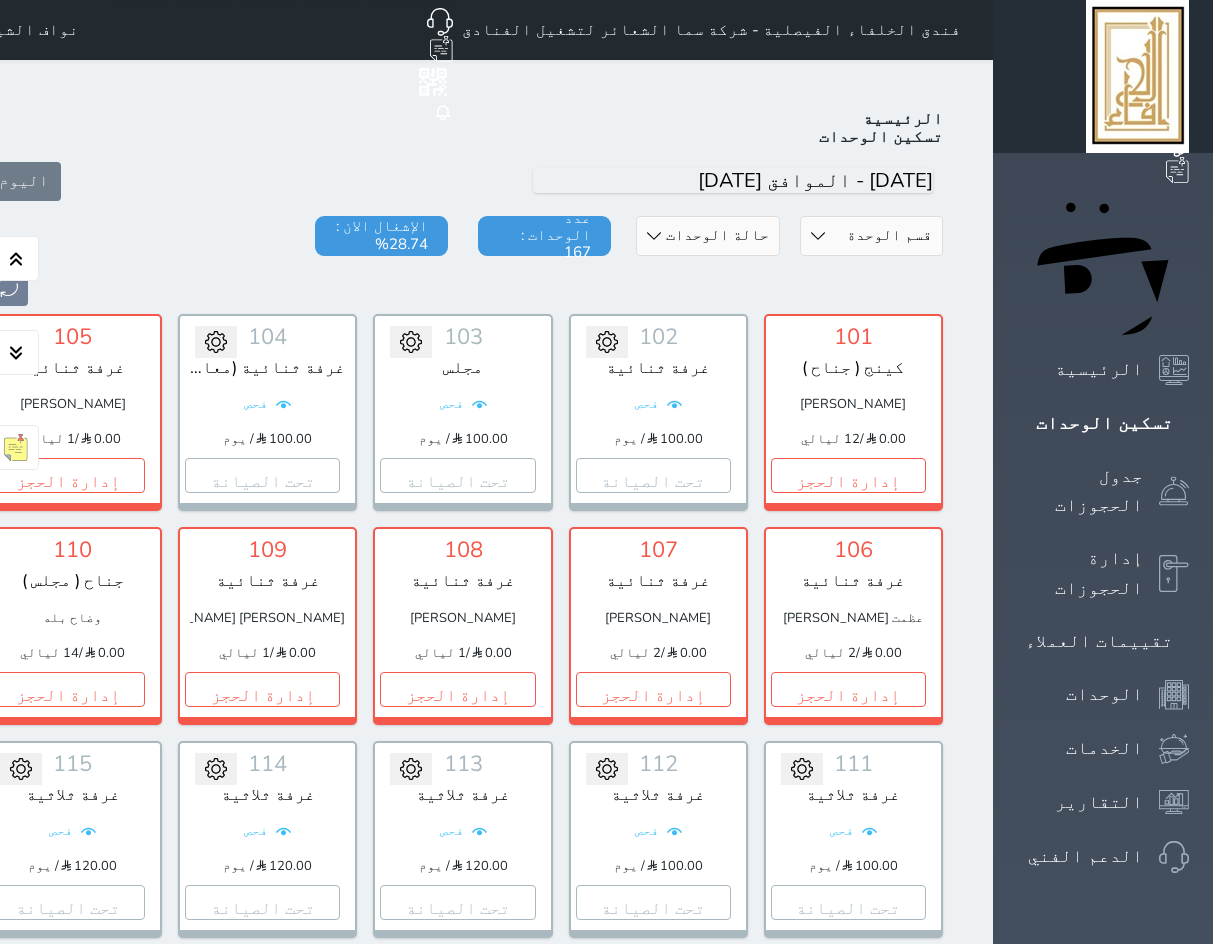 click on "قسم الوحدة   جناح غرفة رباعية غرفة ثلاثية غرفة ثنائية" at bounding box center [871, 236] 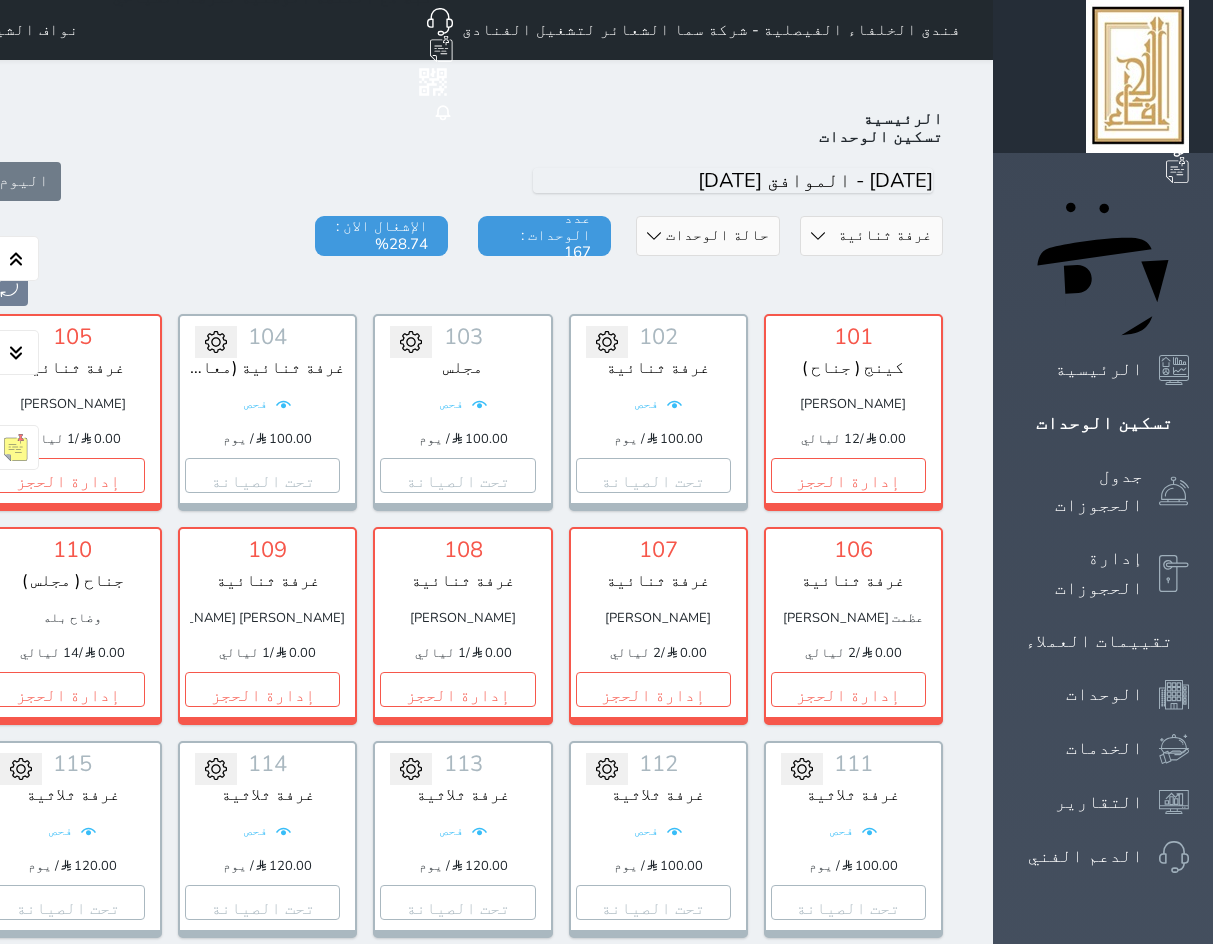 click on "قسم الوحدة   جناح غرفة رباعية غرفة ثلاثية غرفة ثنائية" at bounding box center (871, 236) 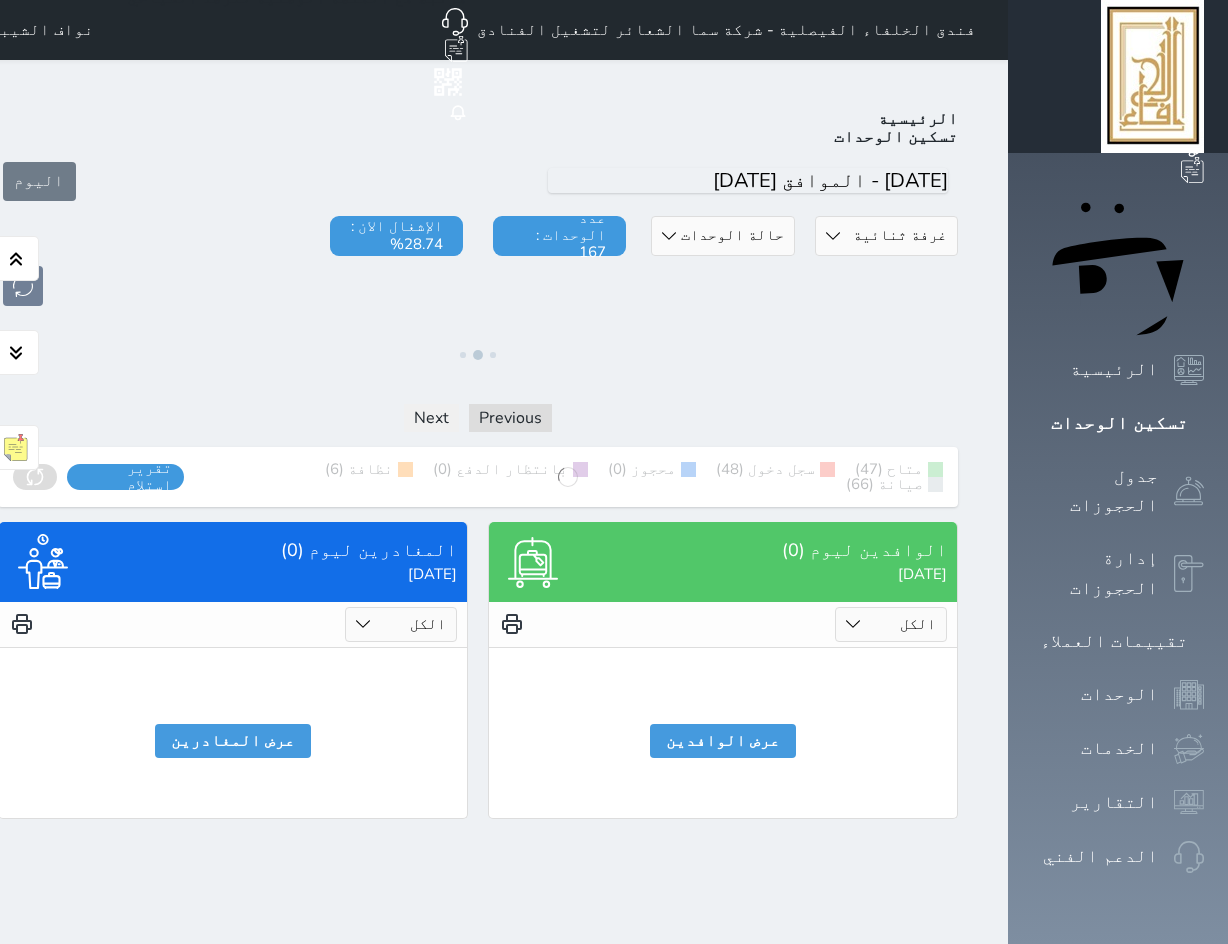 click on "حالة الوحدات متاح تحت التنظيف تحت الصيانة سجل دخول  لم يتم تسجيل الدخول" at bounding box center (722, 236) 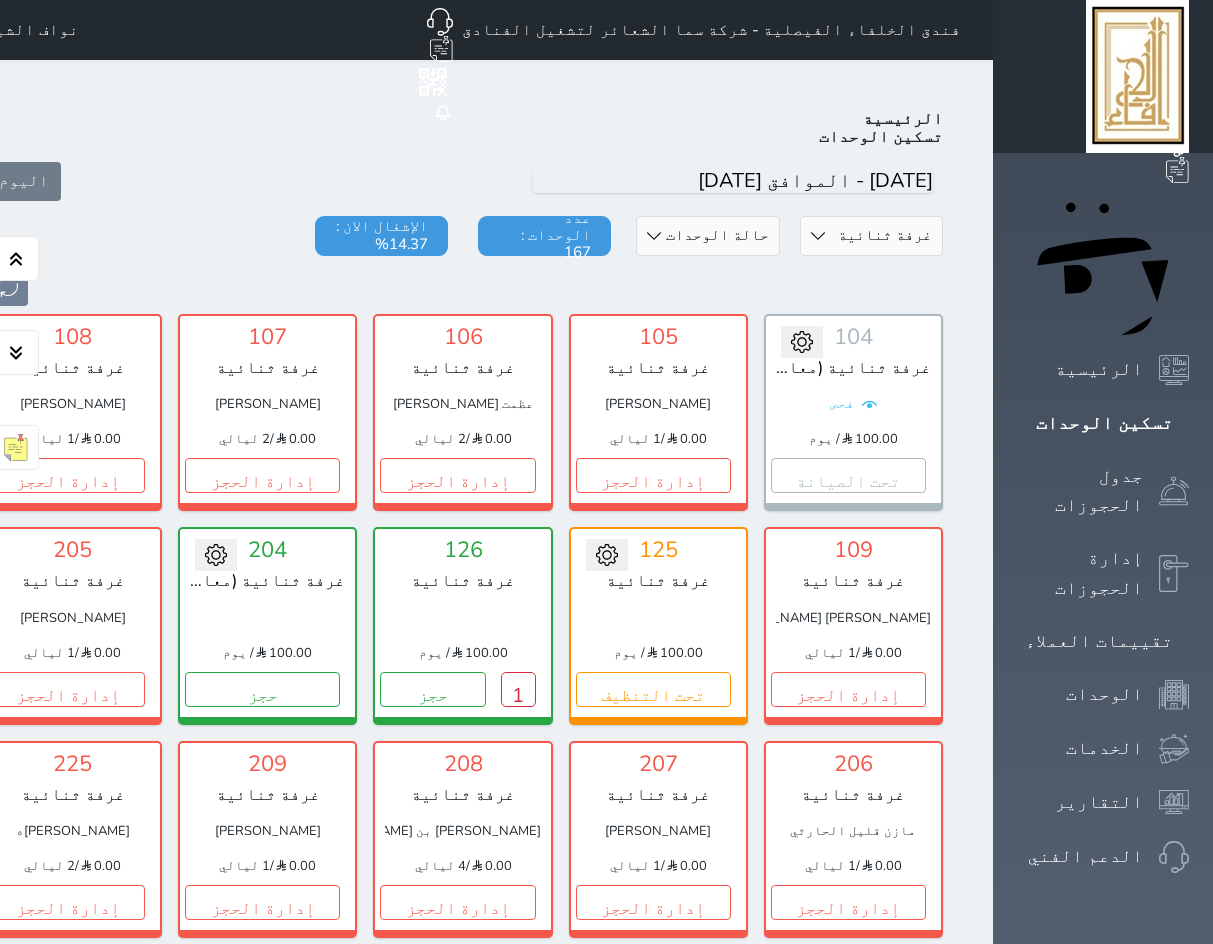 select on "1" 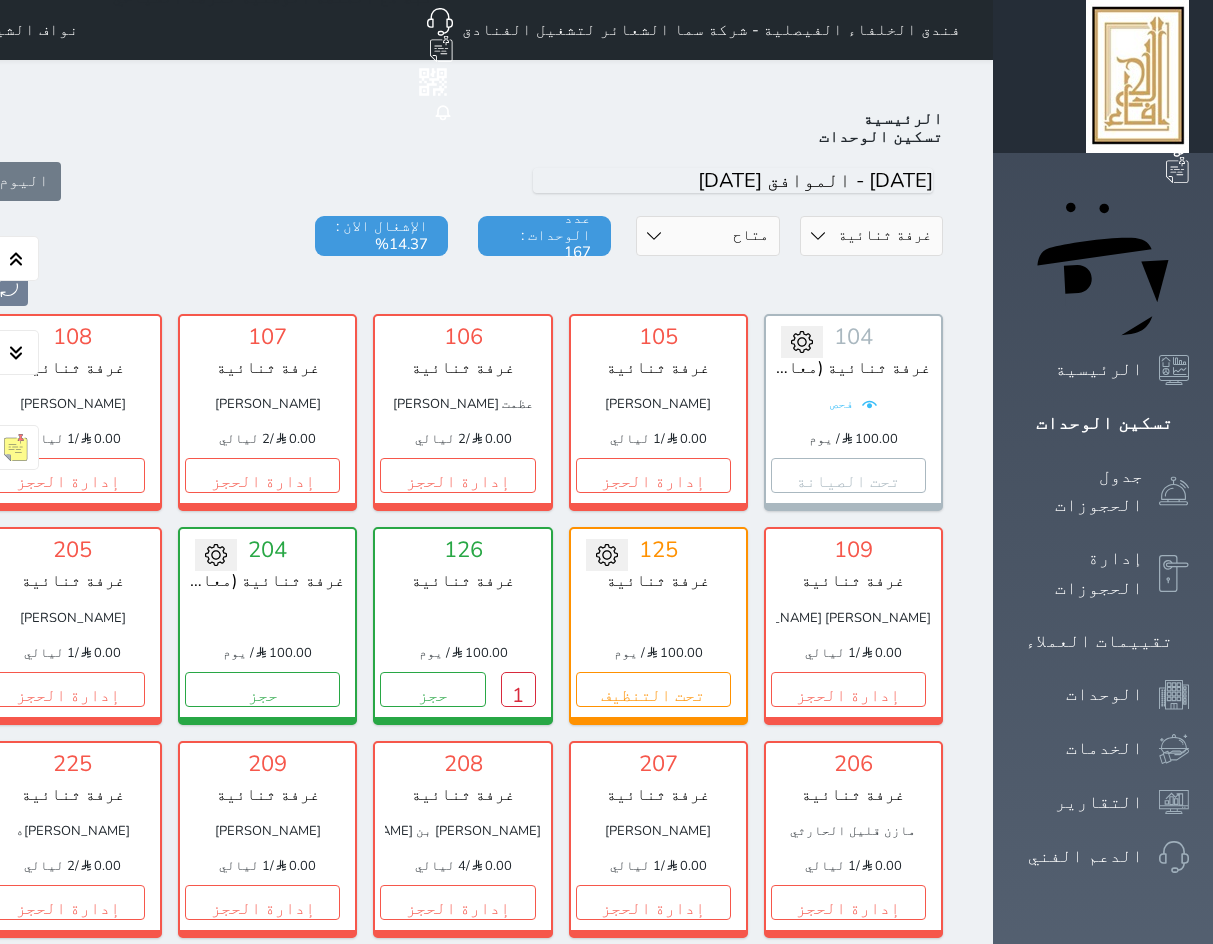 click on "حالة الوحدات متاح تحت التنظيف تحت الصيانة سجل دخول  لم يتم تسجيل الدخول" at bounding box center [707, 236] 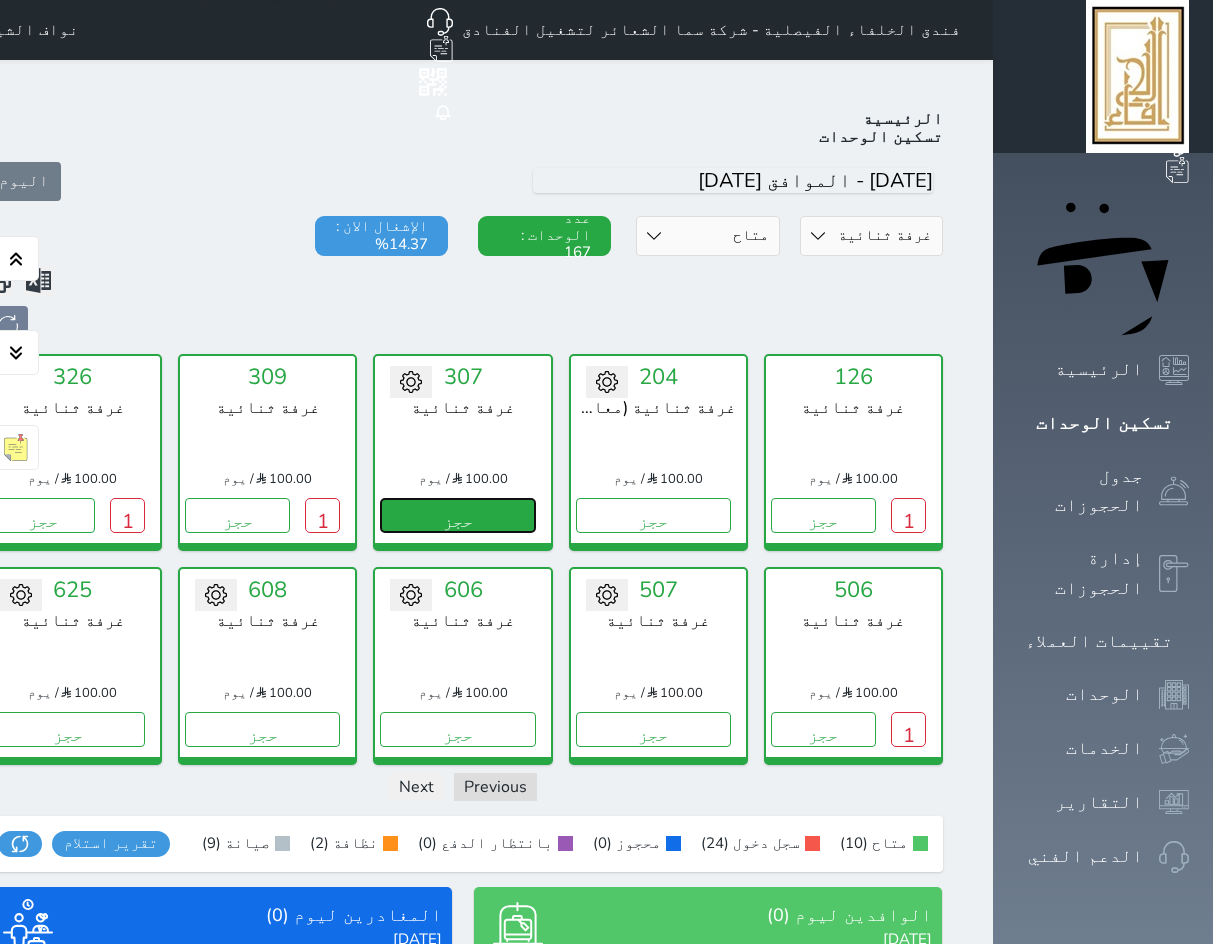 click on "حجز" at bounding box center (457, 515) 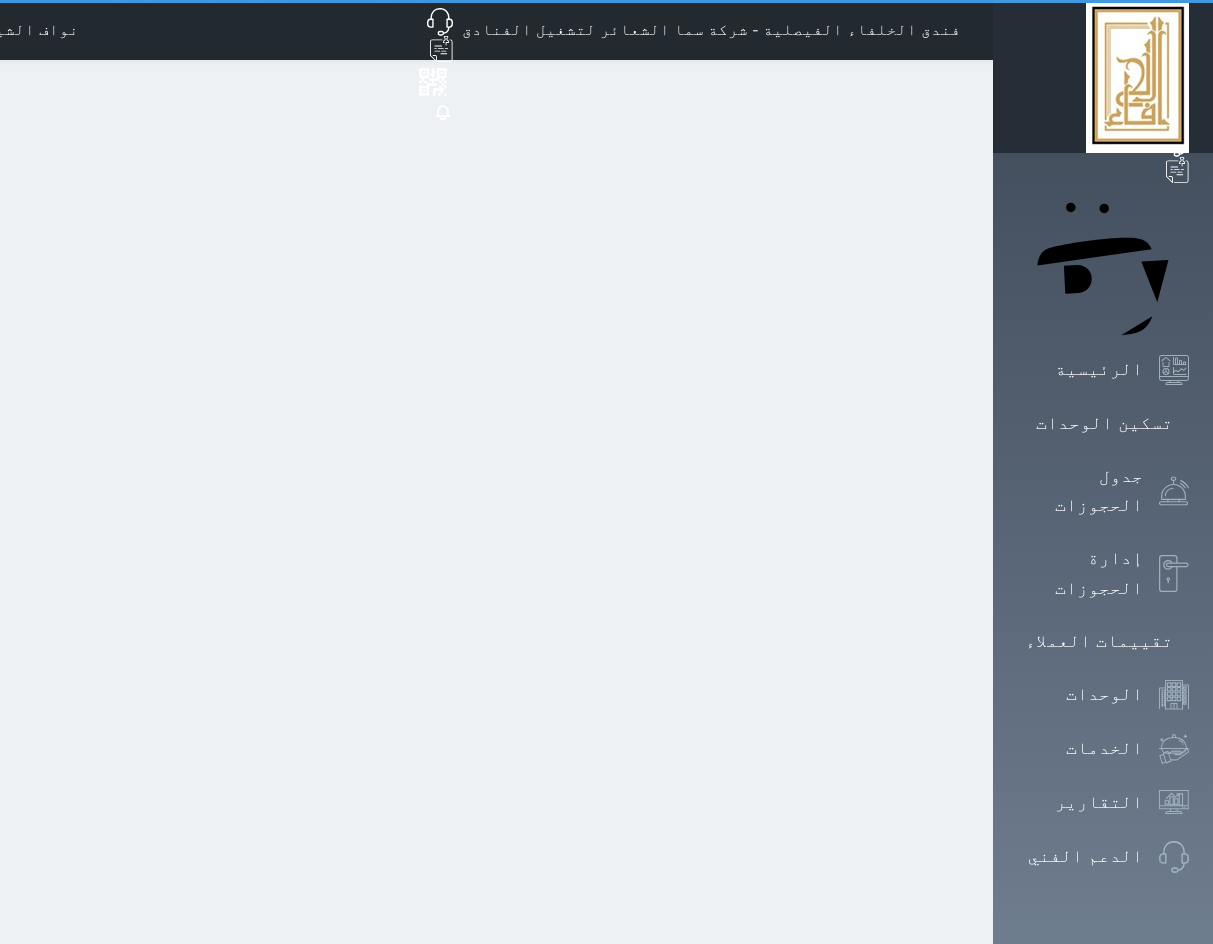 select on "1" 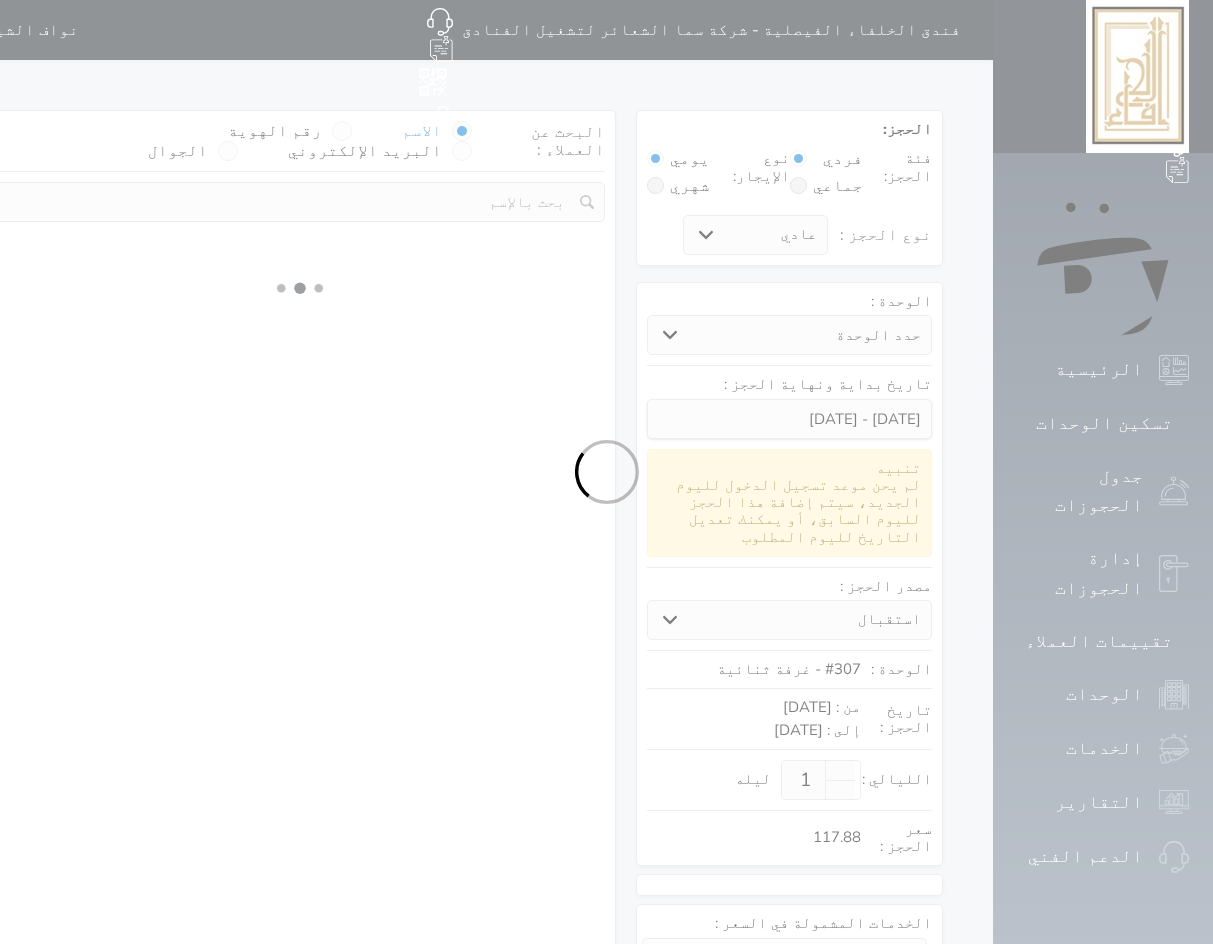 select 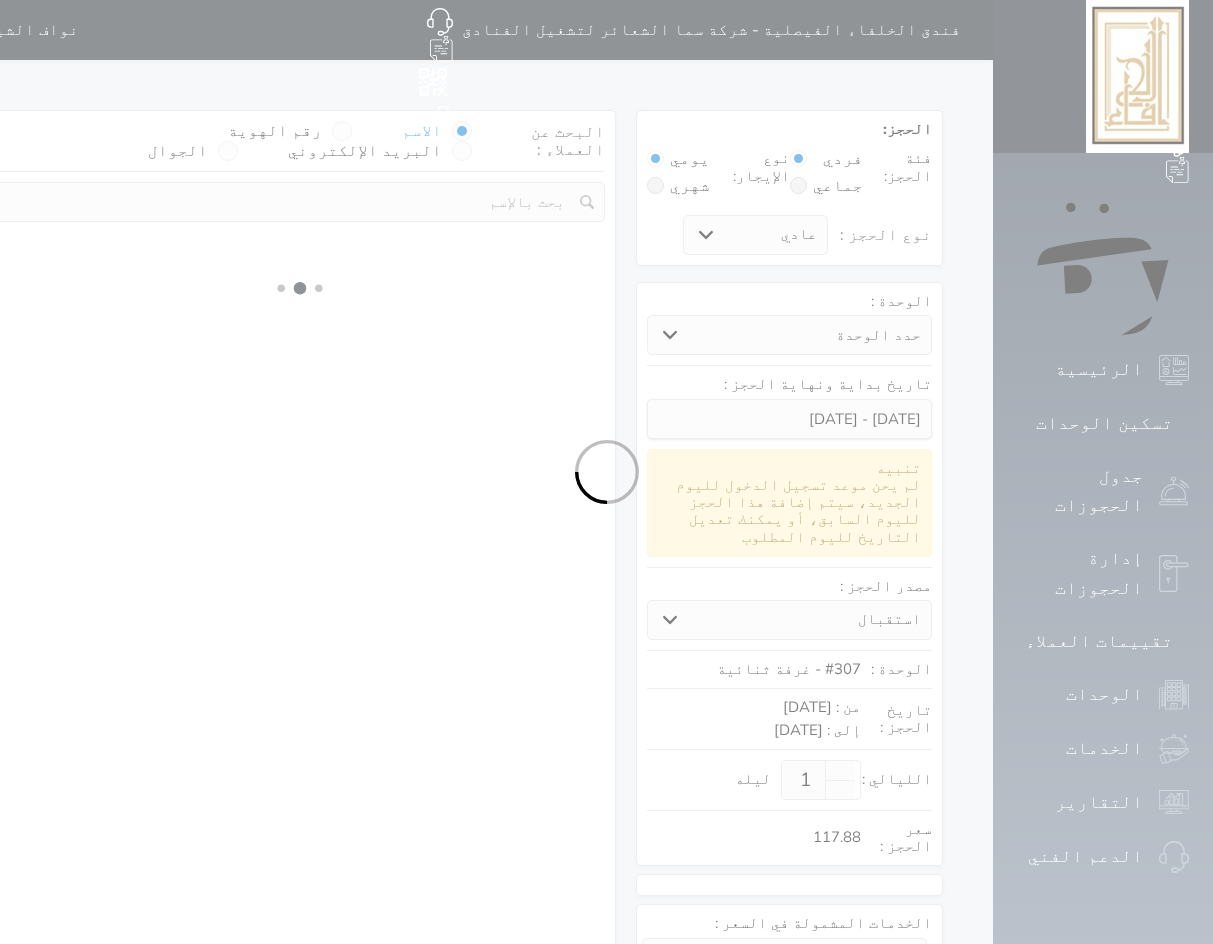 select on "113" 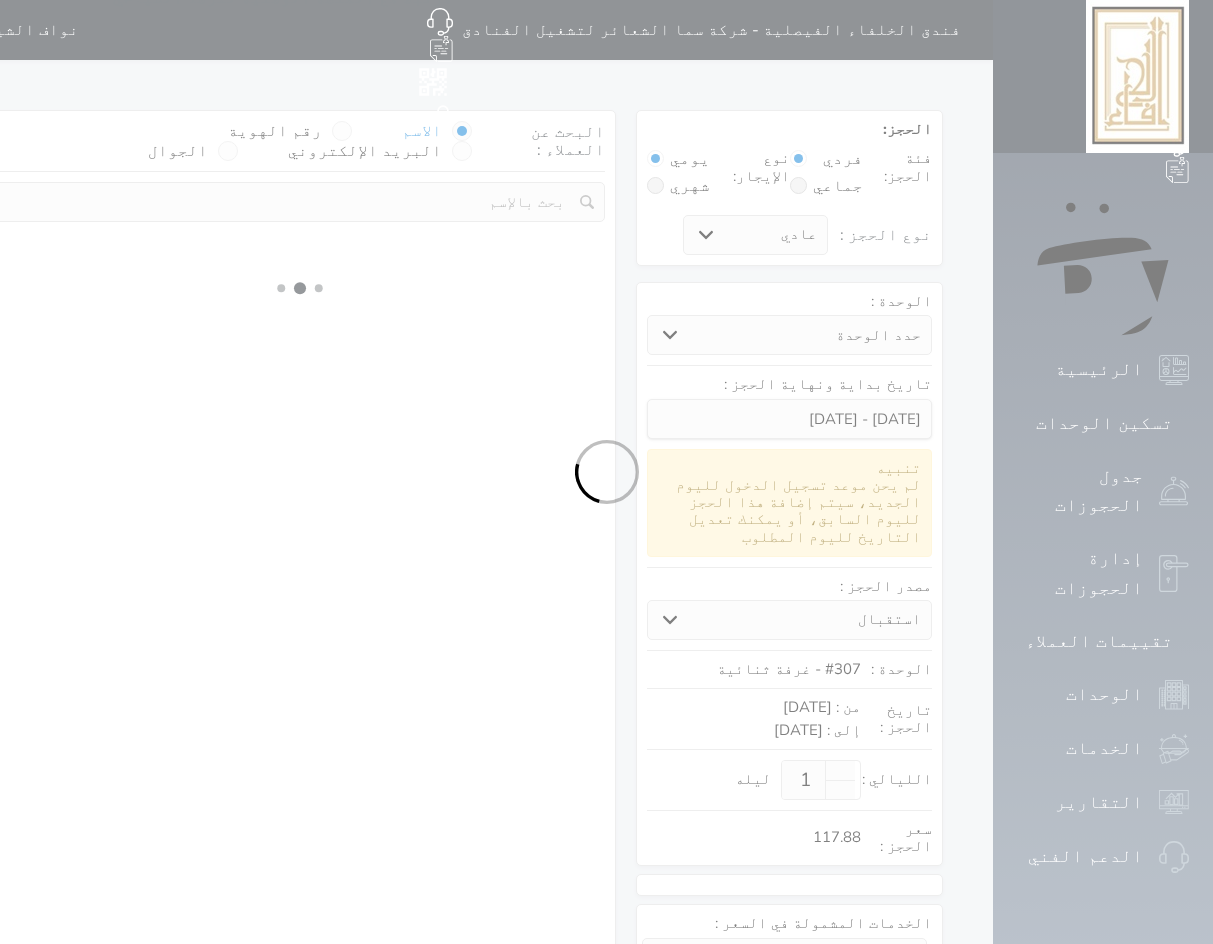 select on "1" 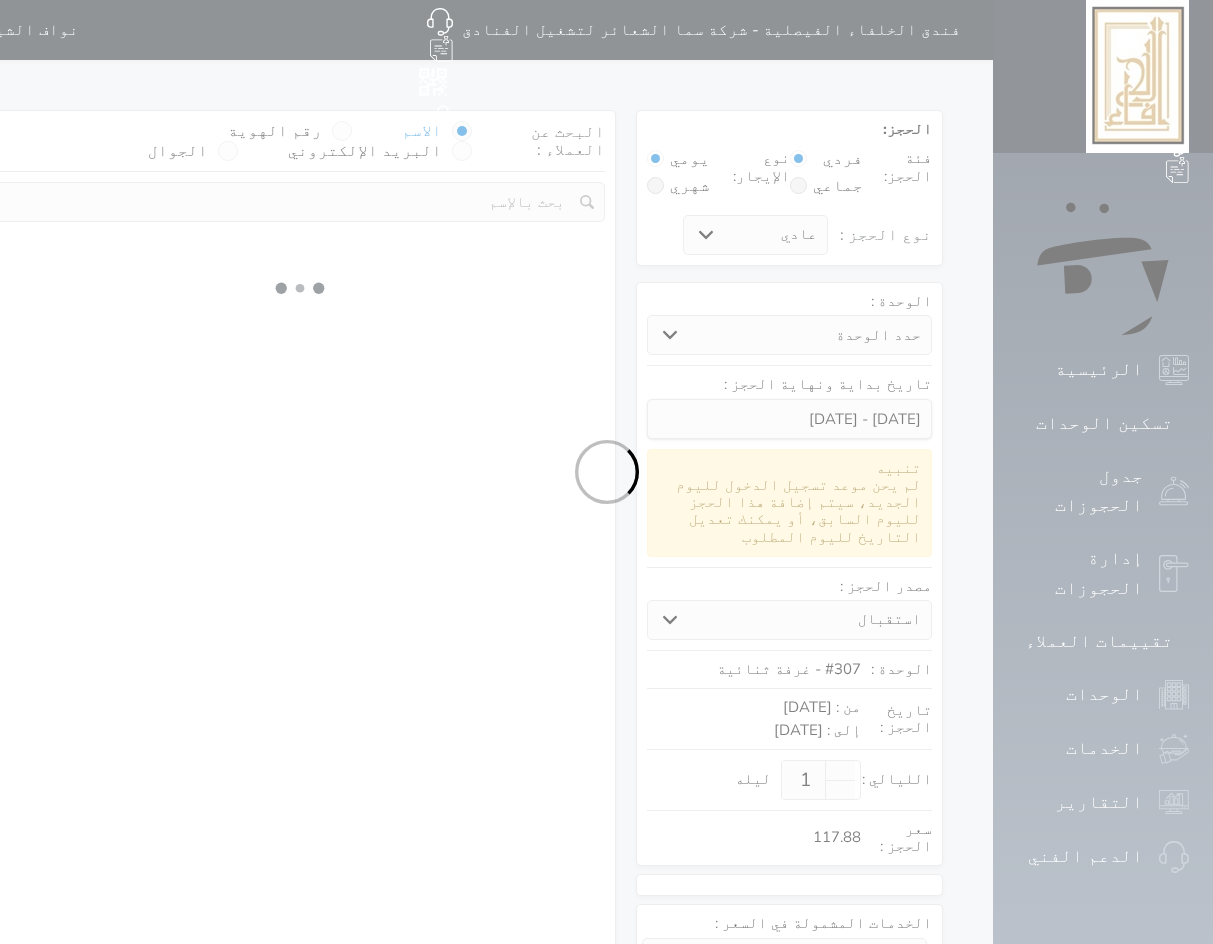 select 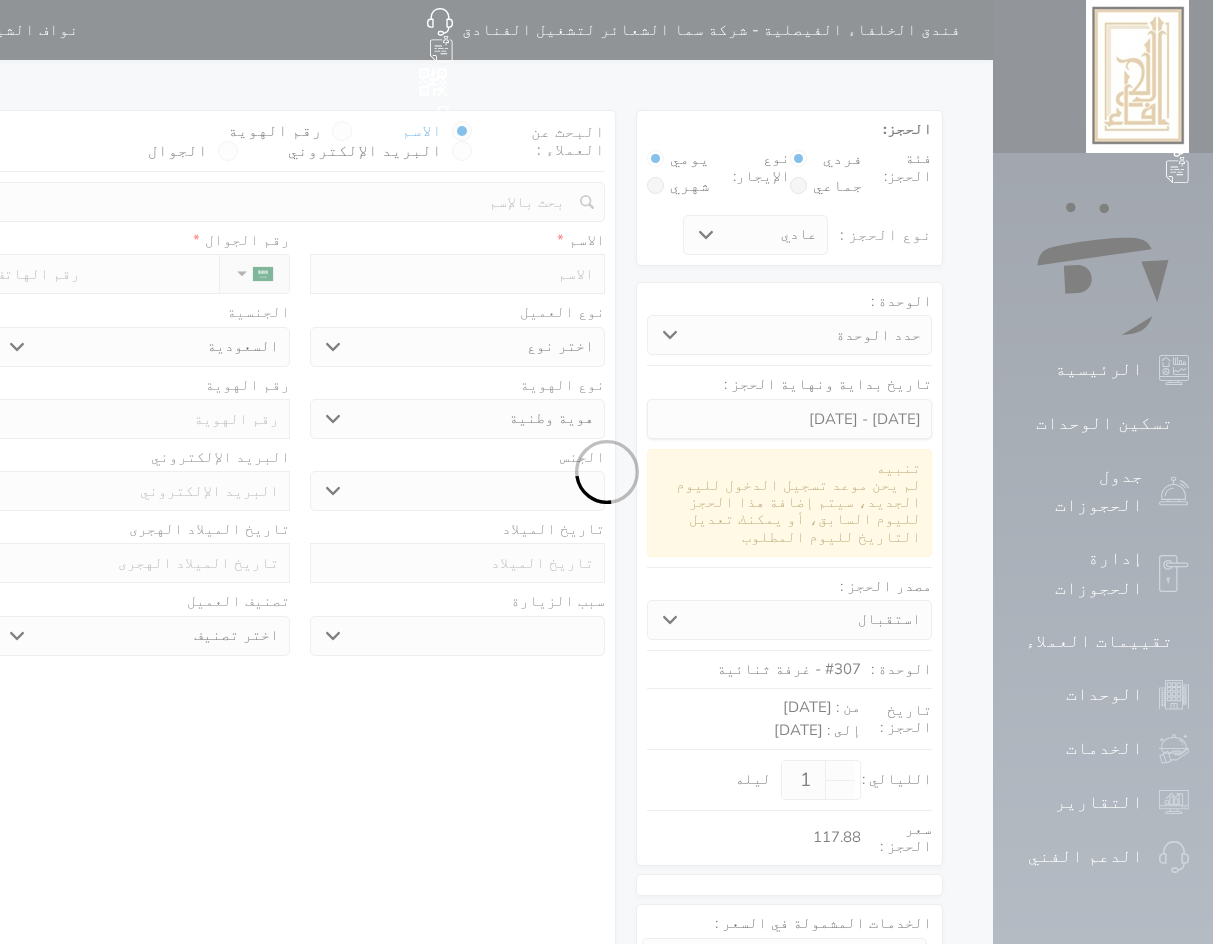 select 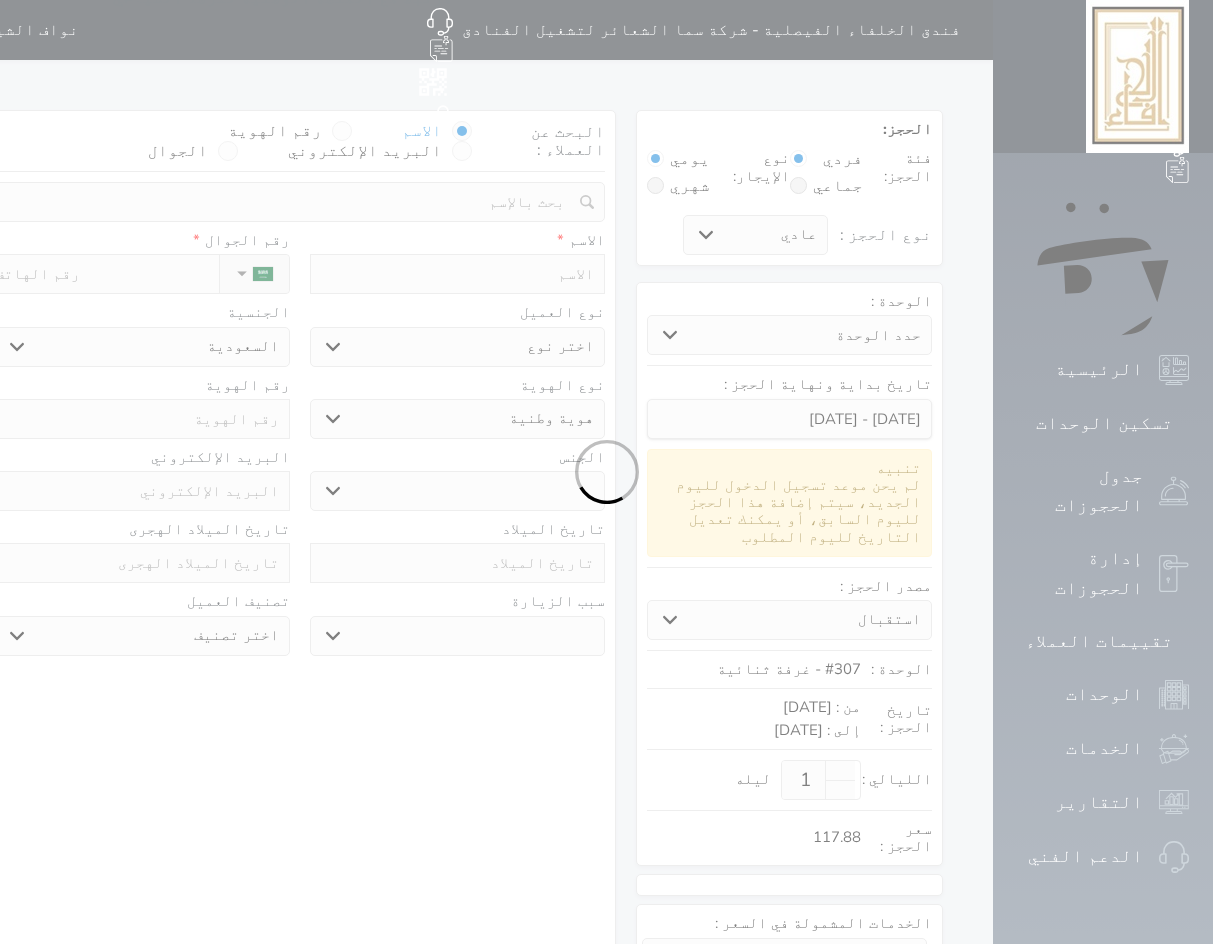 select 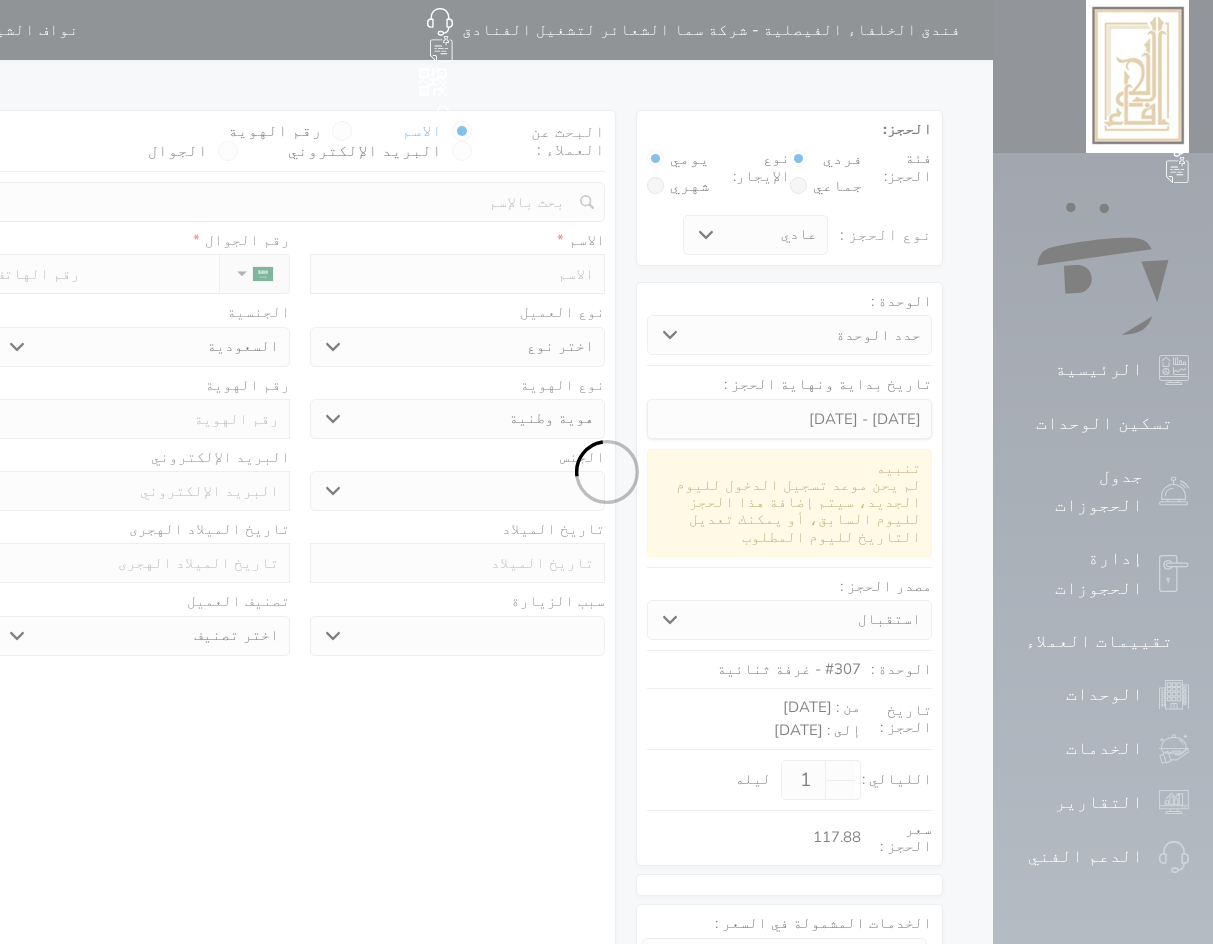 select 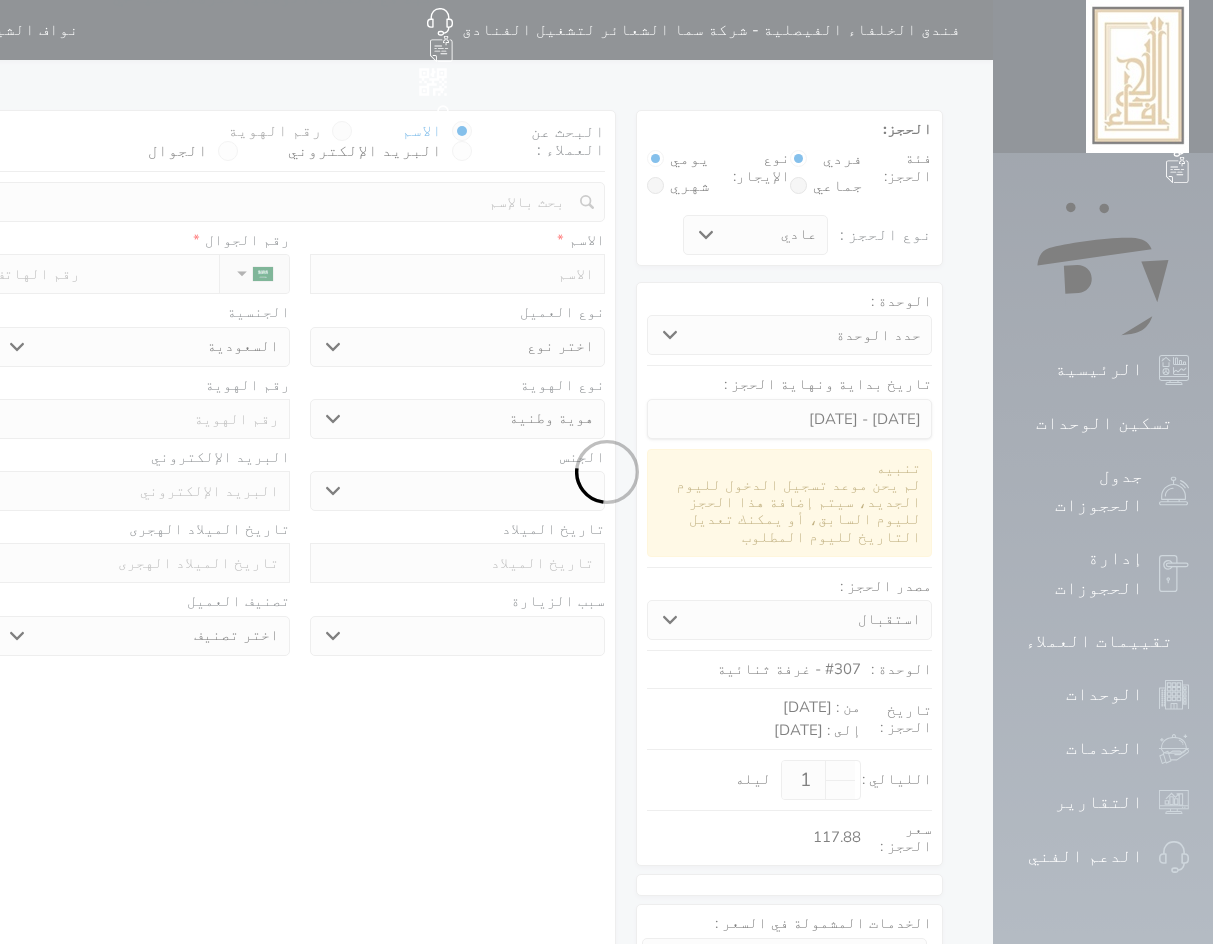 select 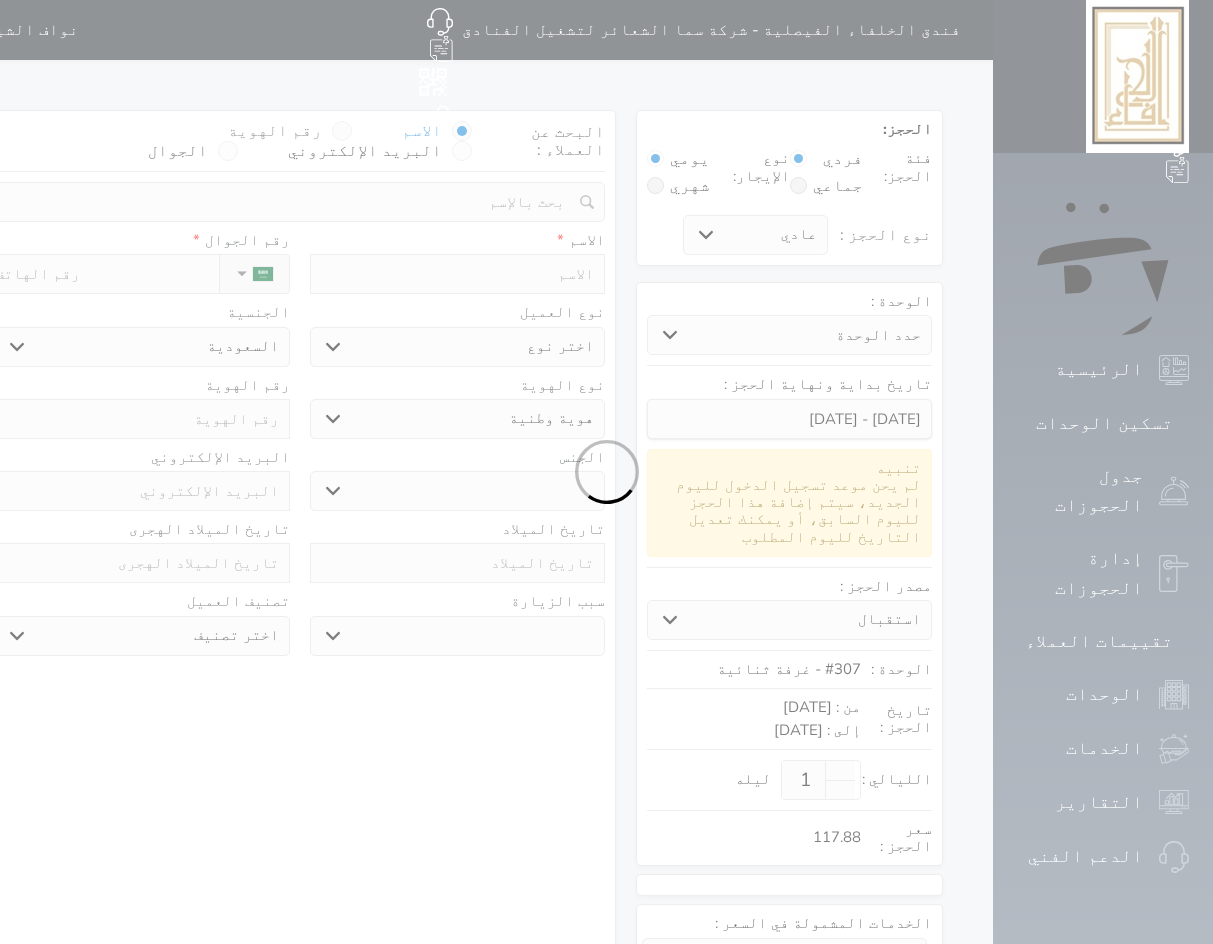 select on "1" 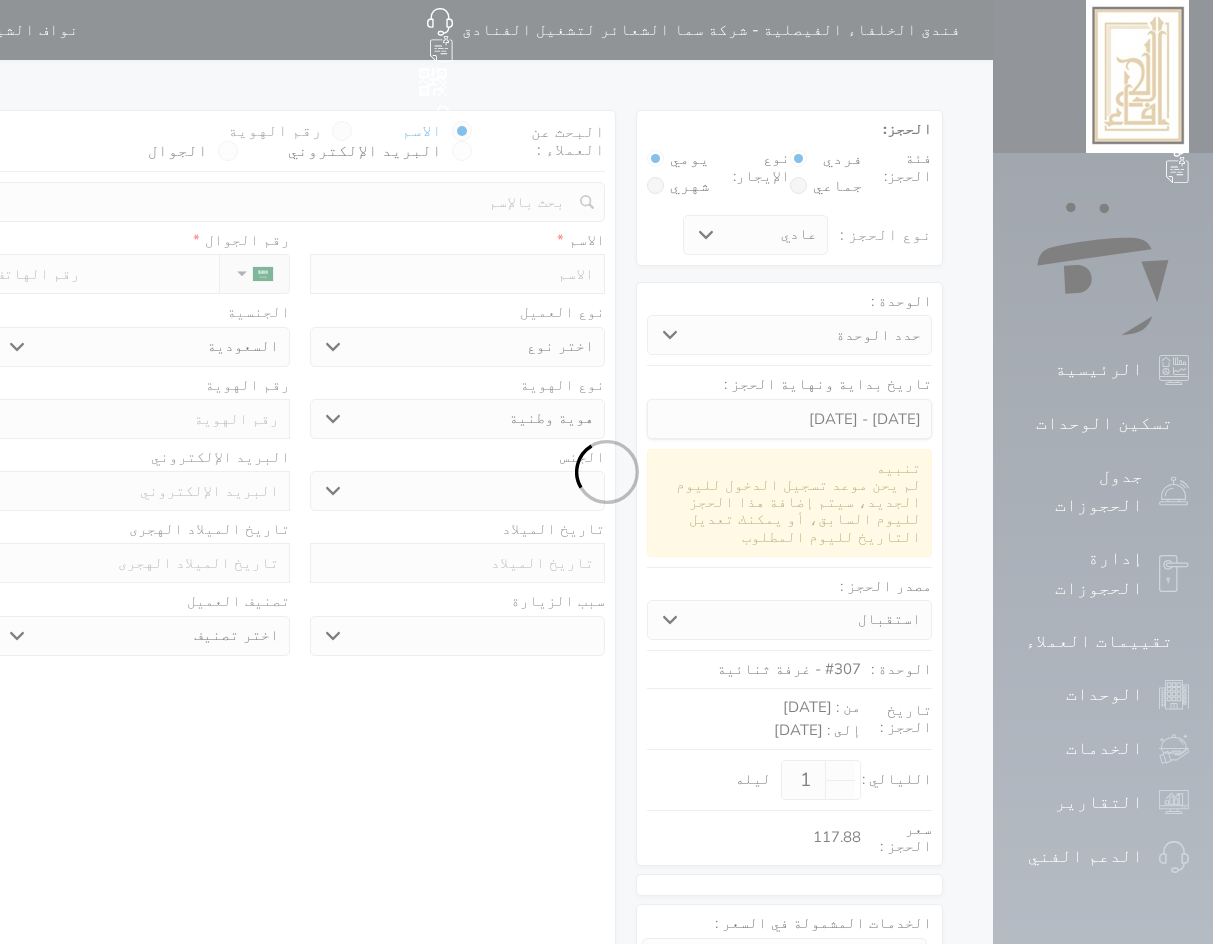 select on "7" 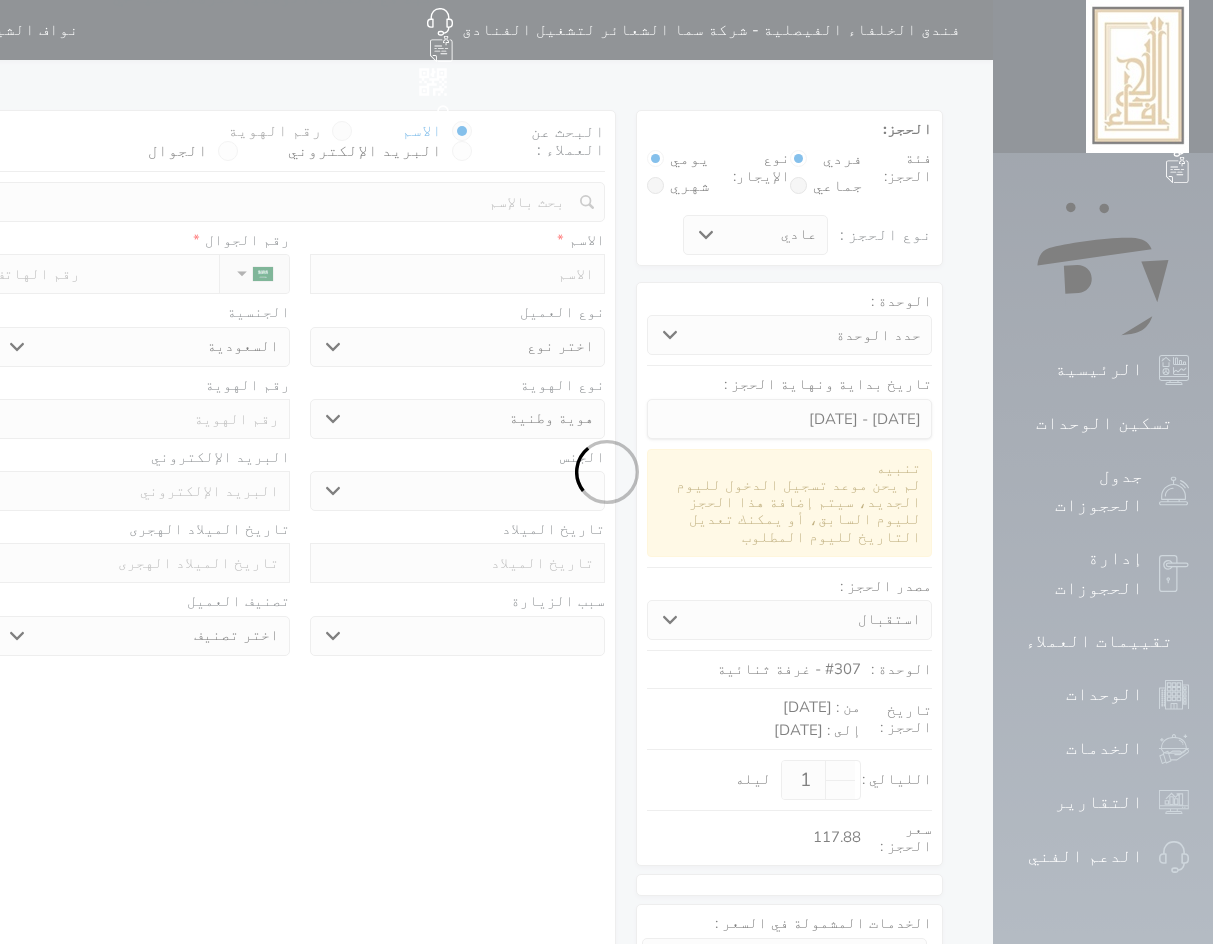 select 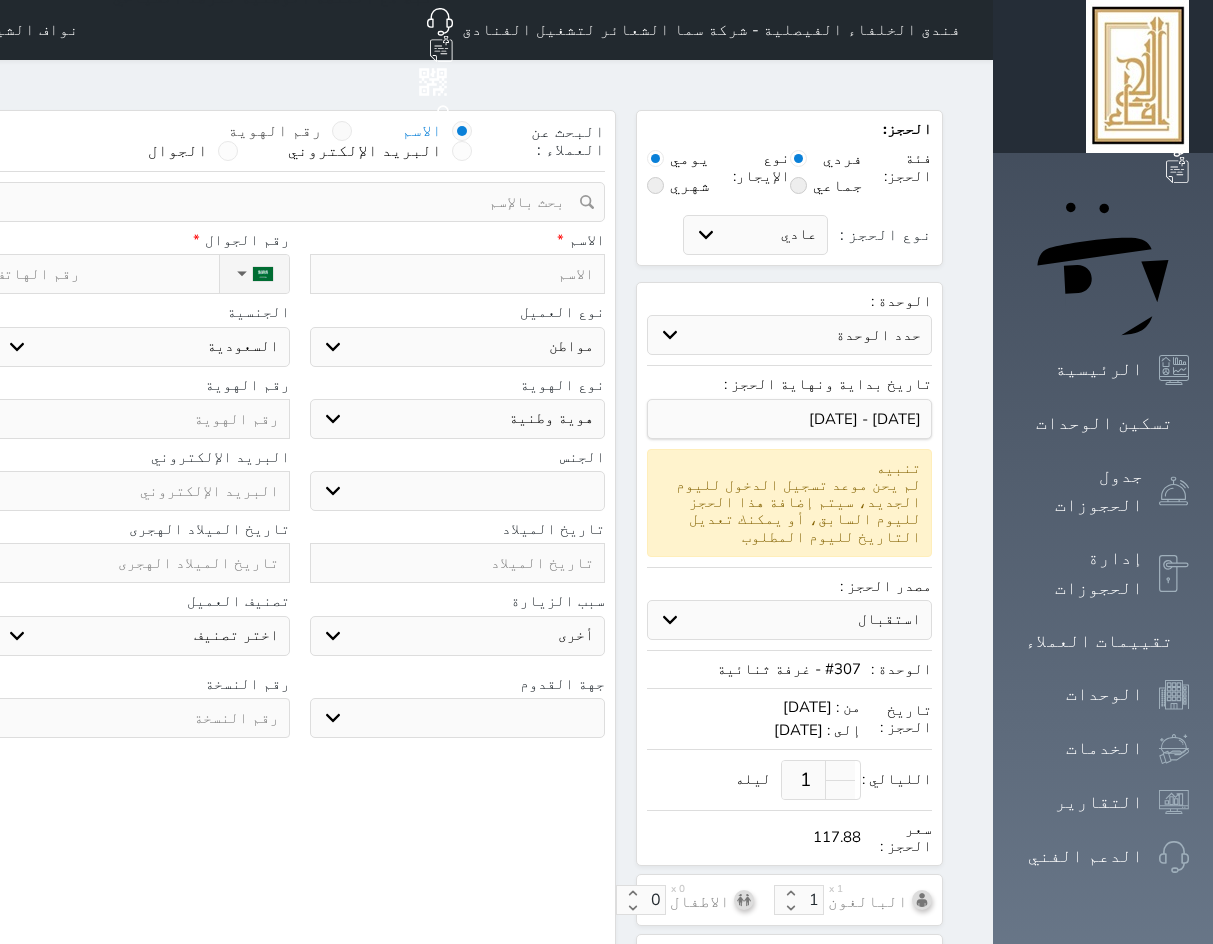 click at bounding box center [342, 131] 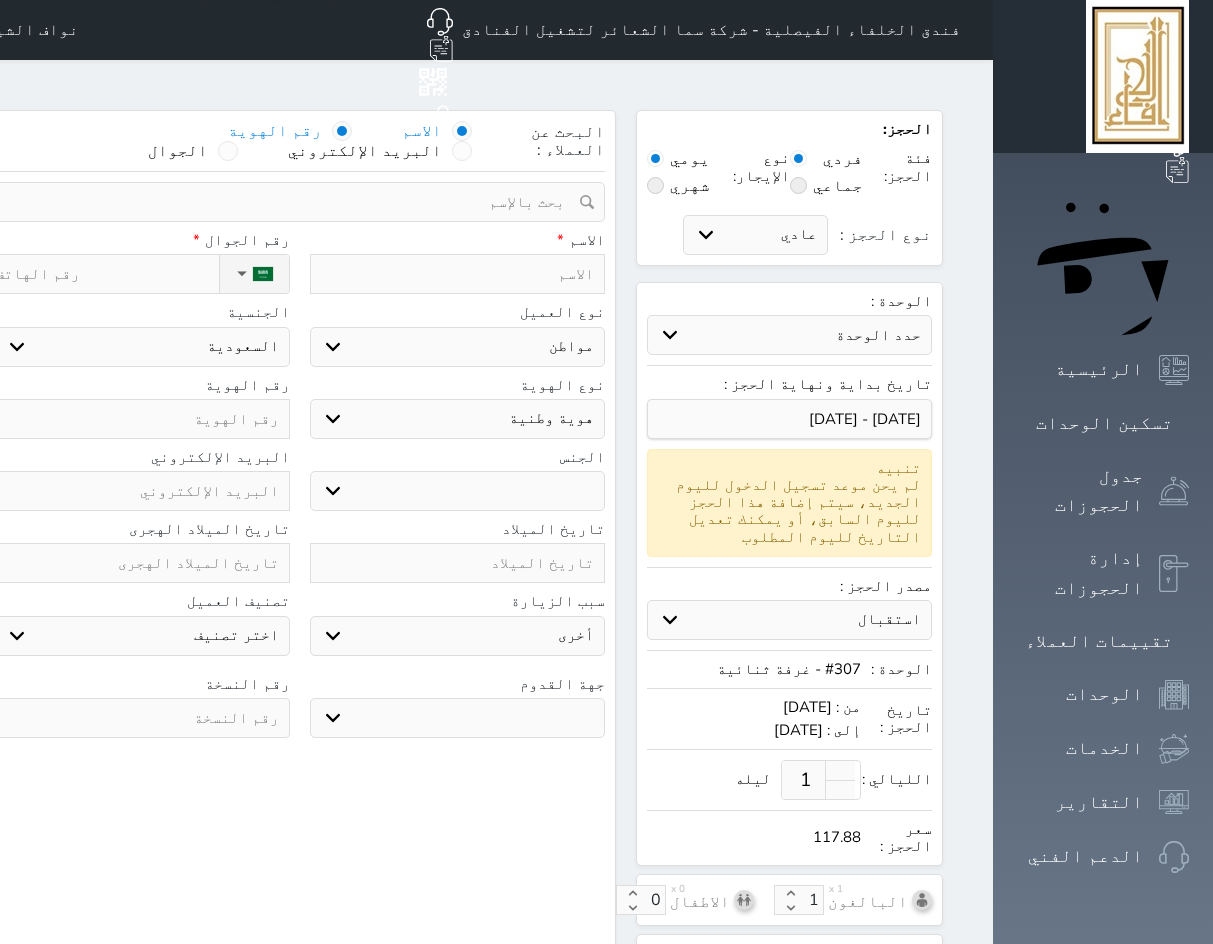 select 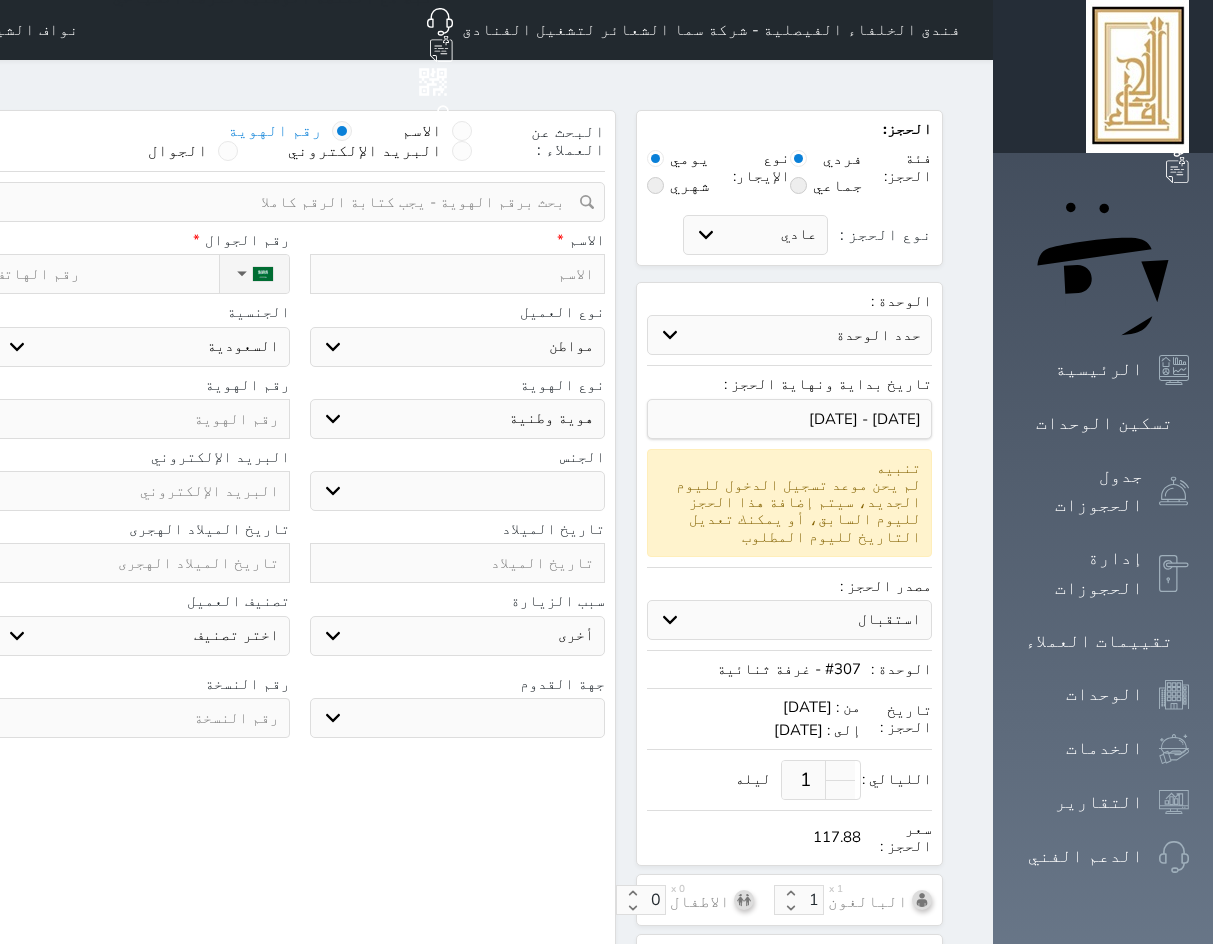 click at bounding box center (292, 202) 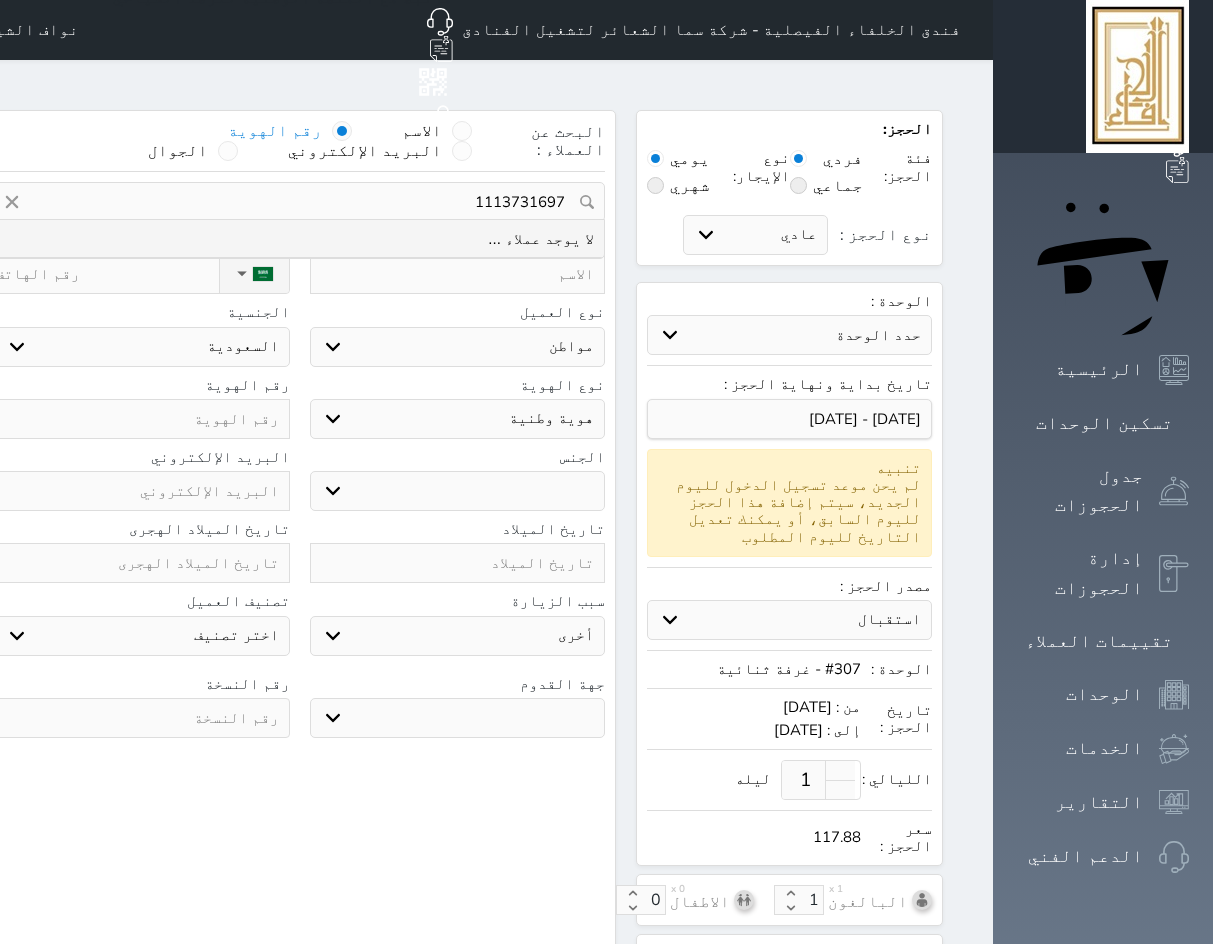 click on "1113731697" at bounding box center (299, 202) 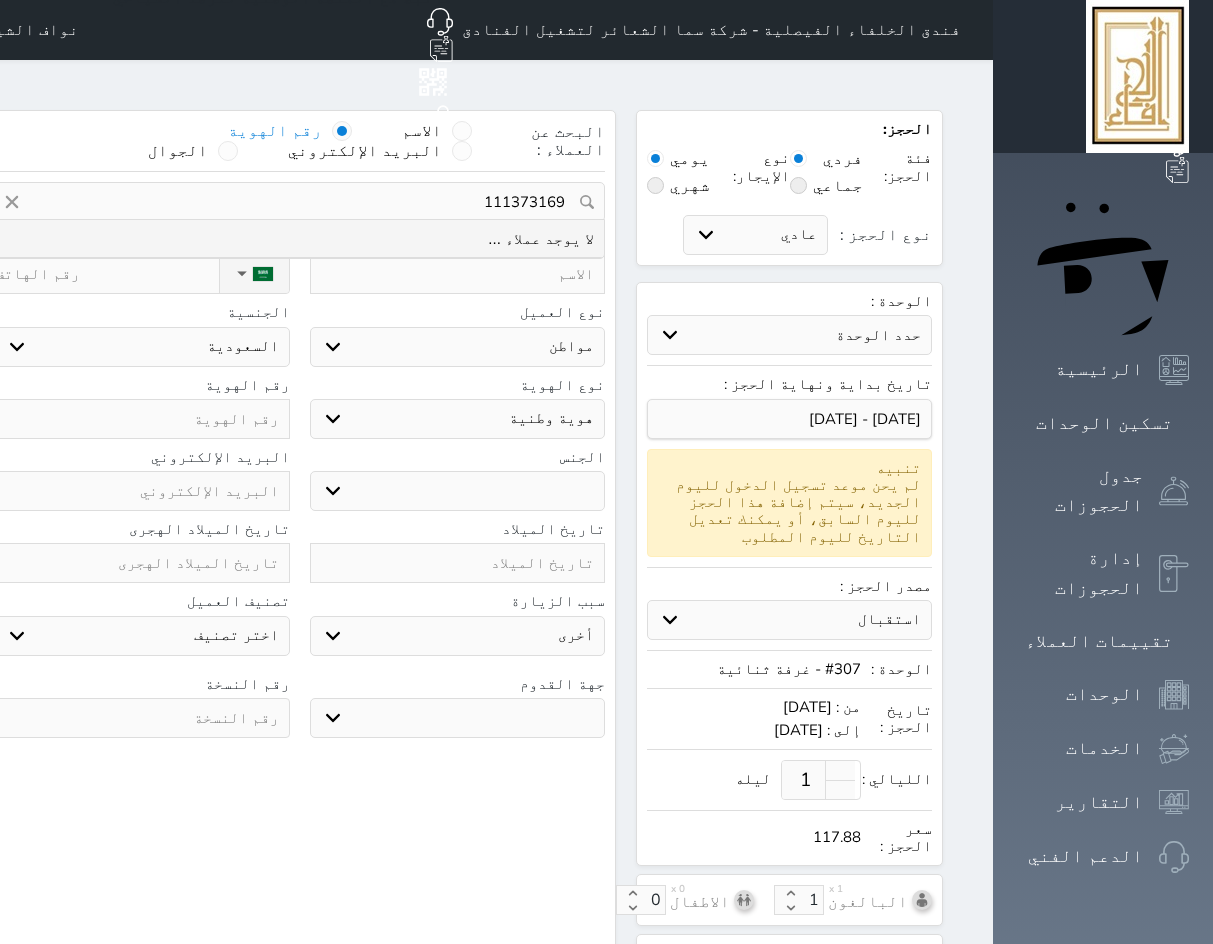 type on "1113731697" 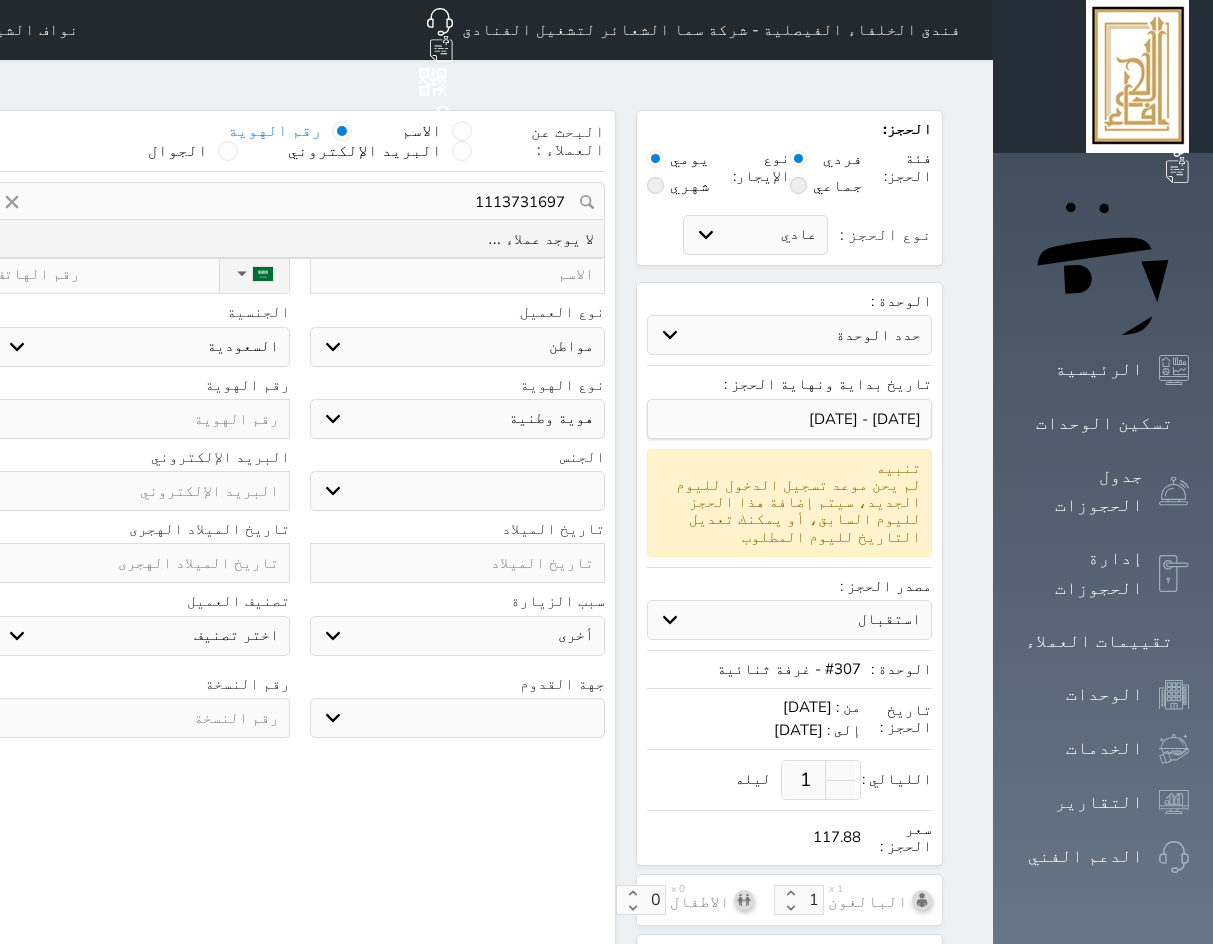 click on "1113731697" at bounding box center (299, 202) 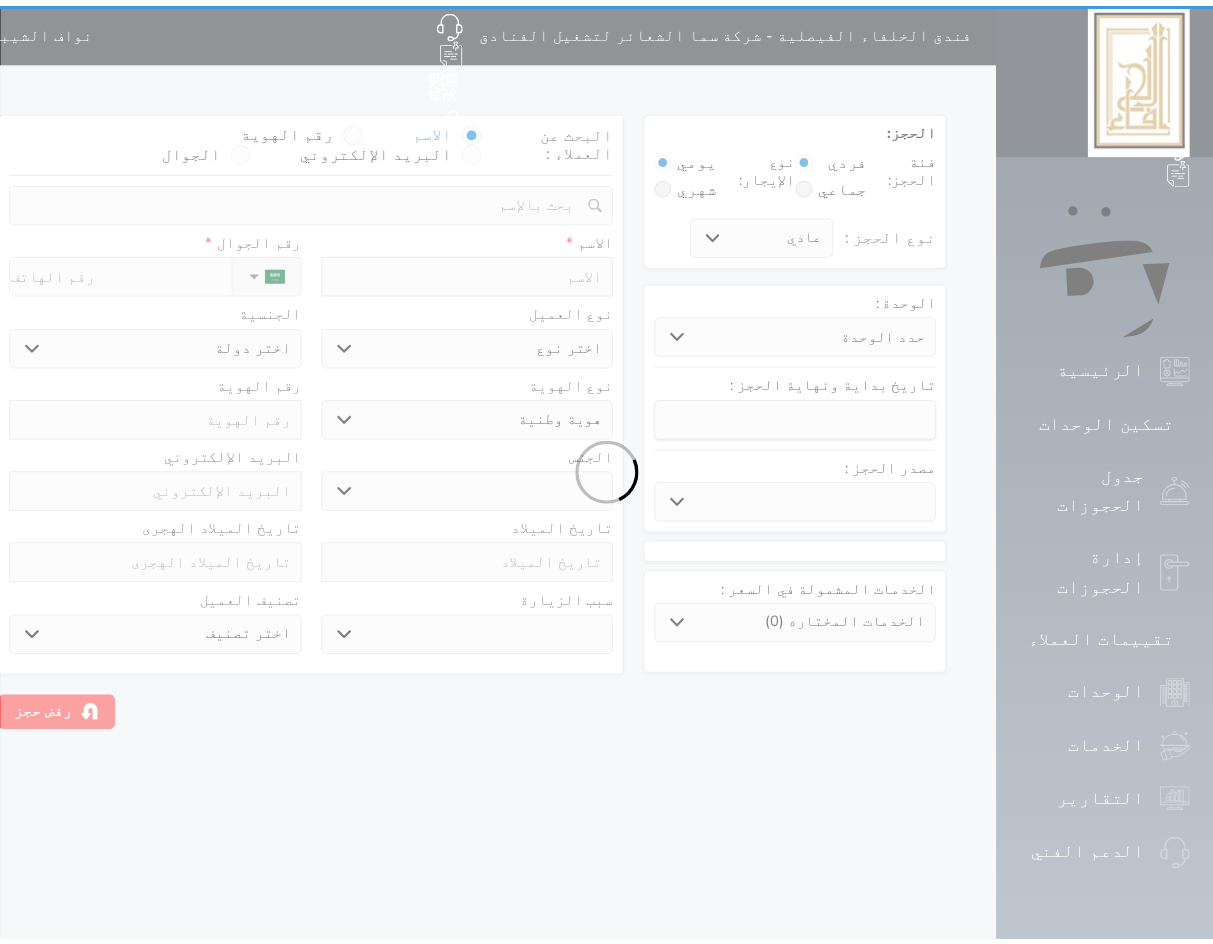 scroll, scrollTop: 0, scrollLeft: 0, axis: both 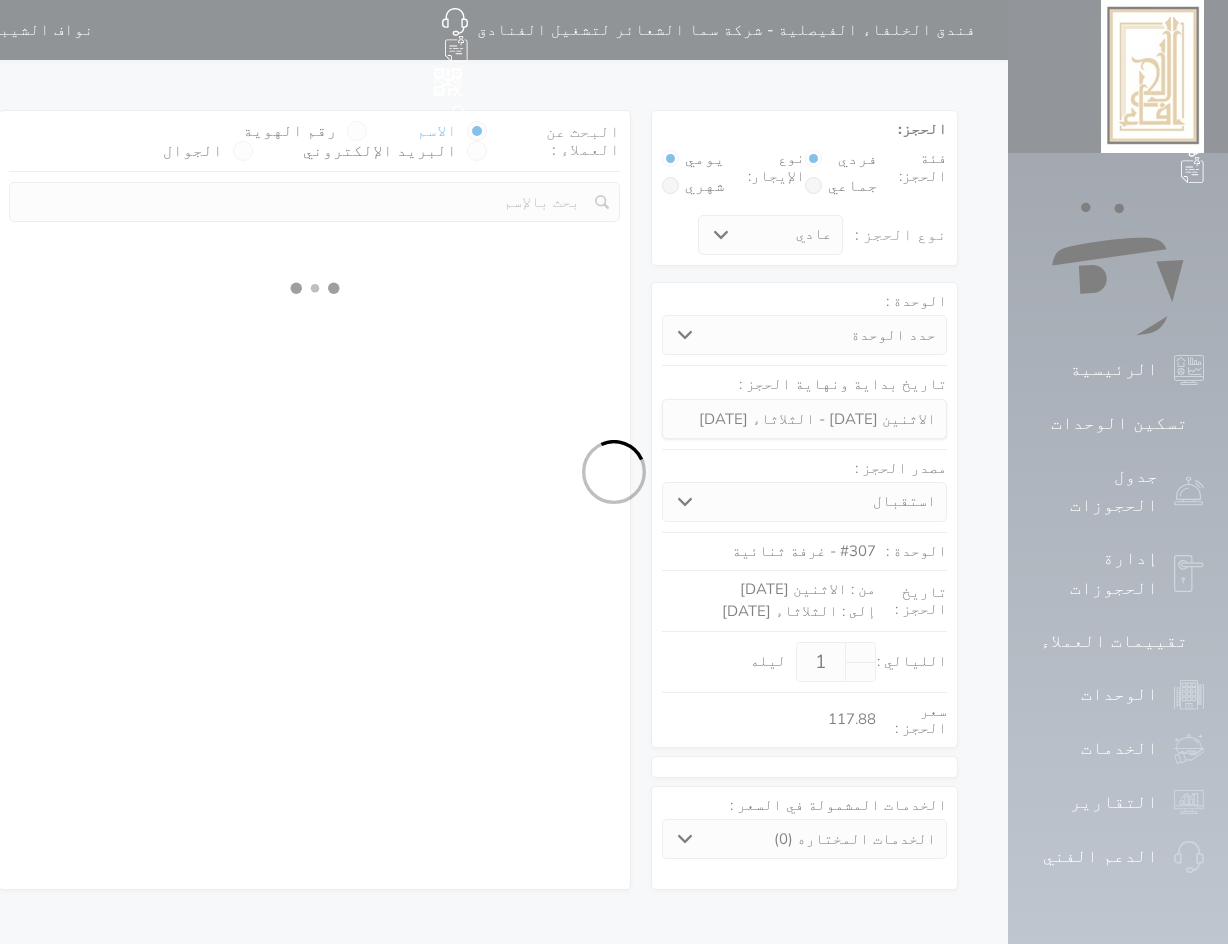 select 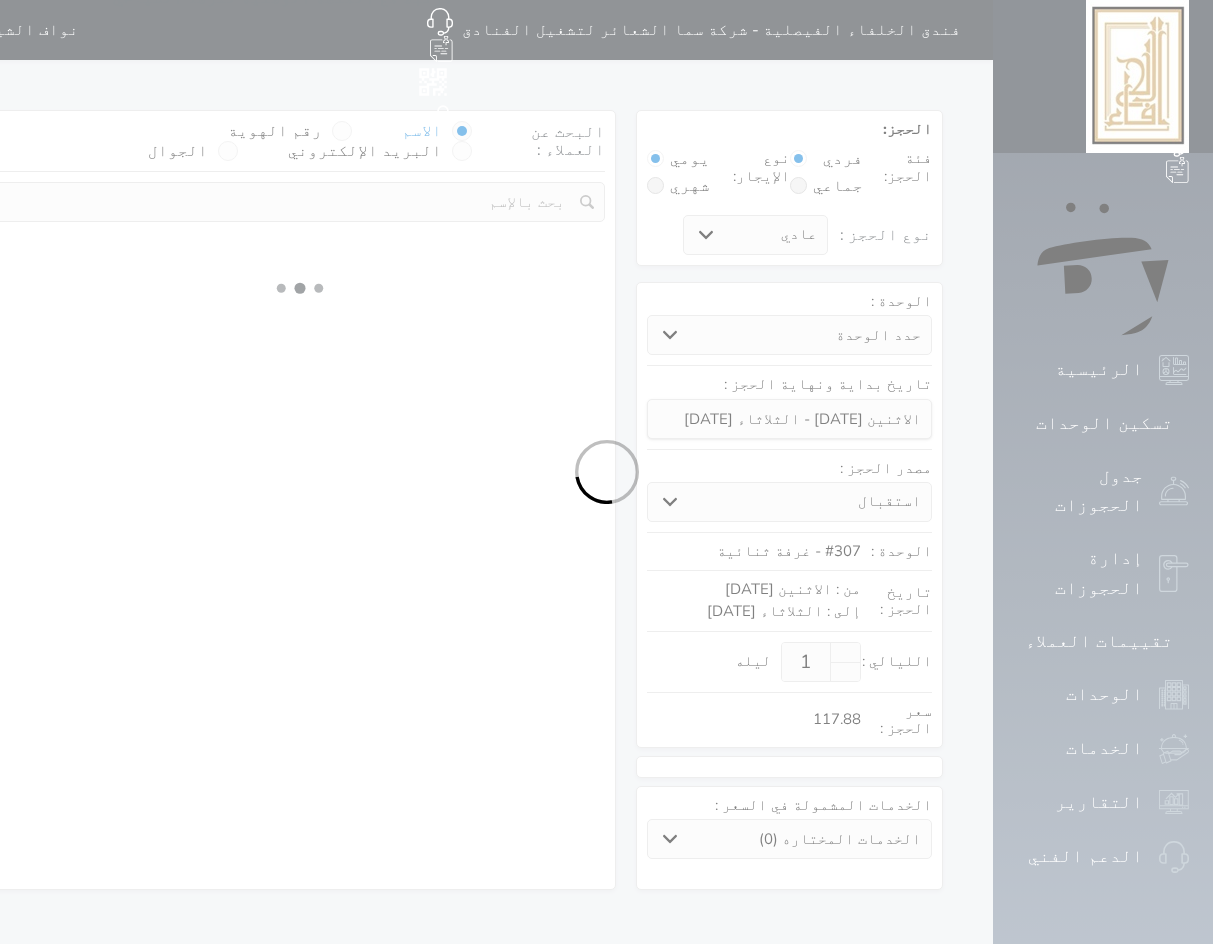 select on "113" 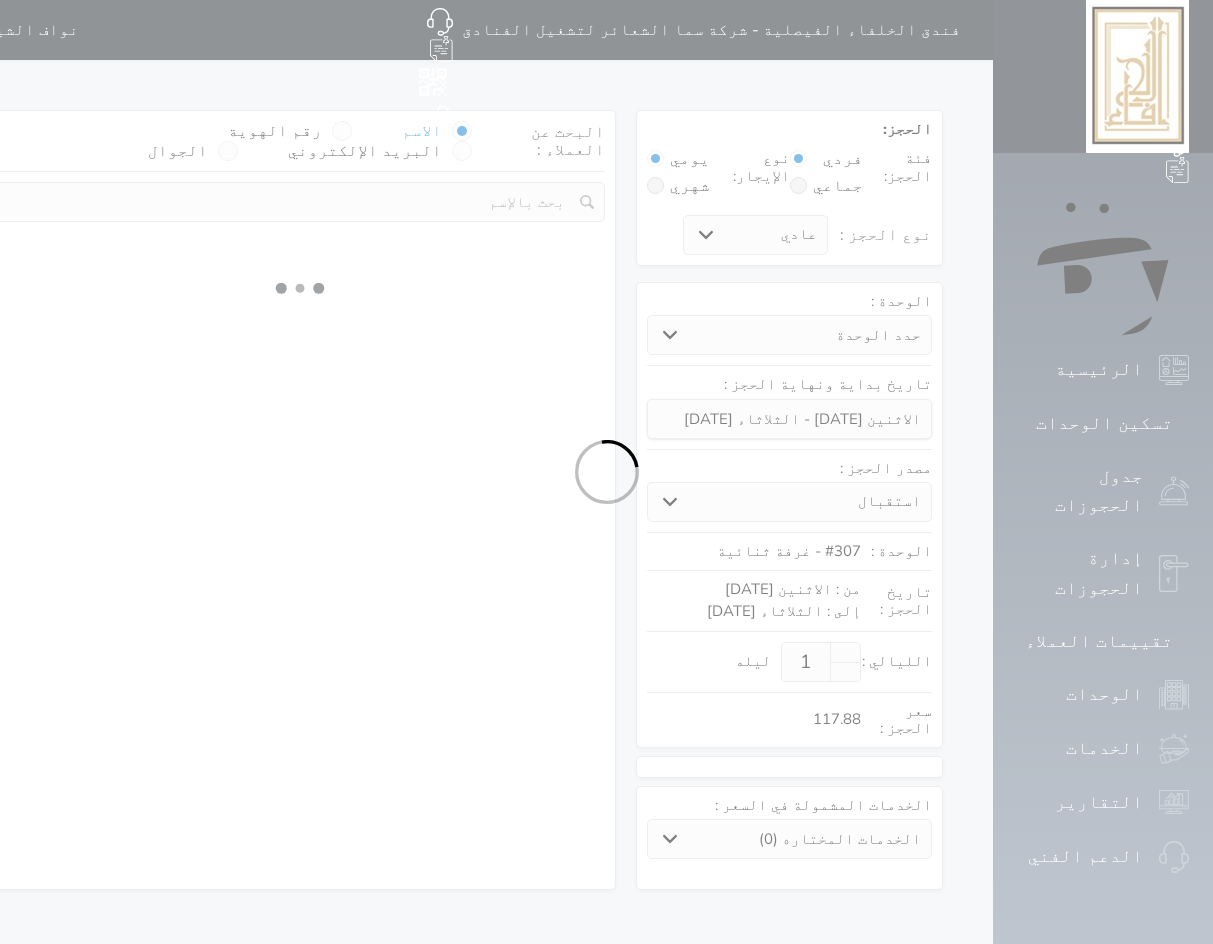 select on "1" 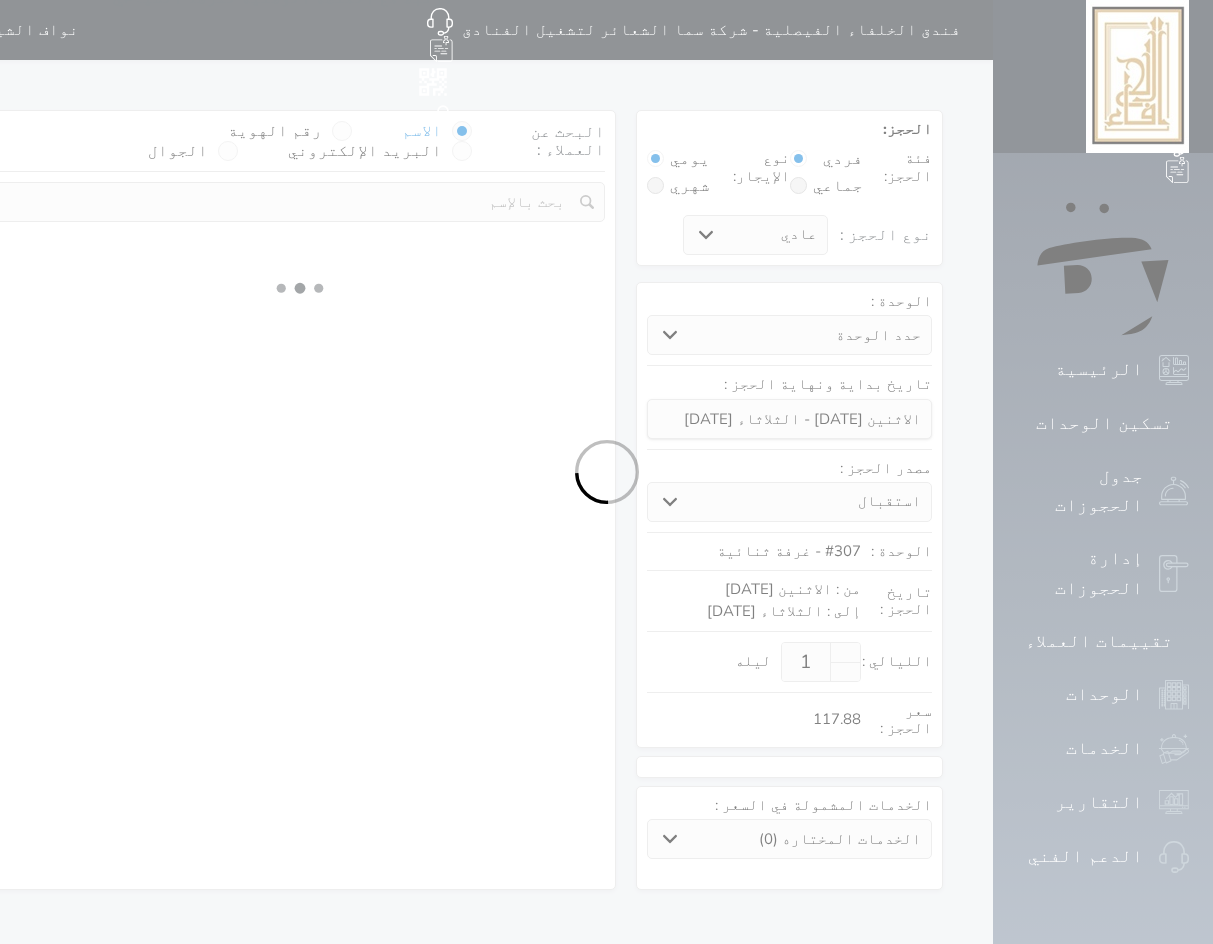 select 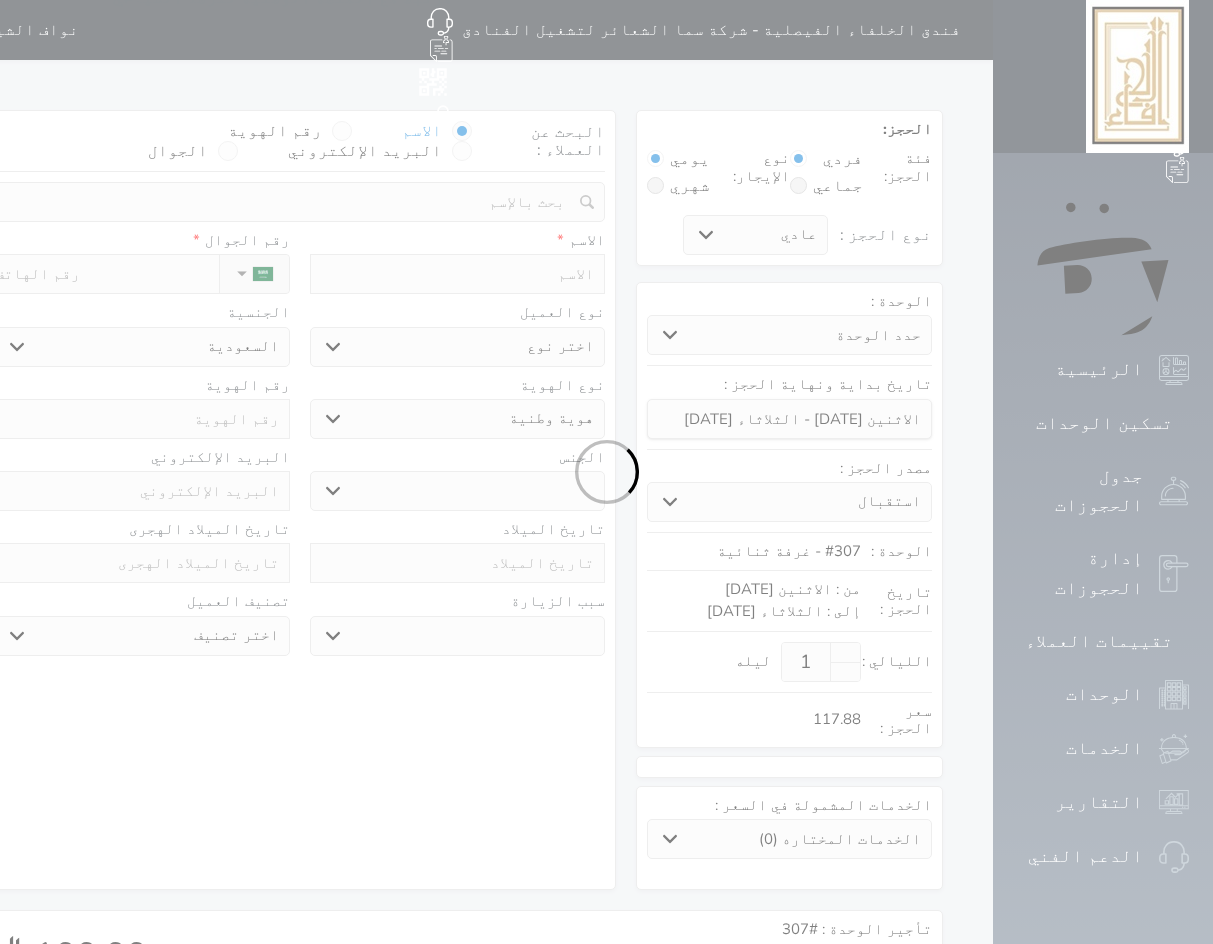 select 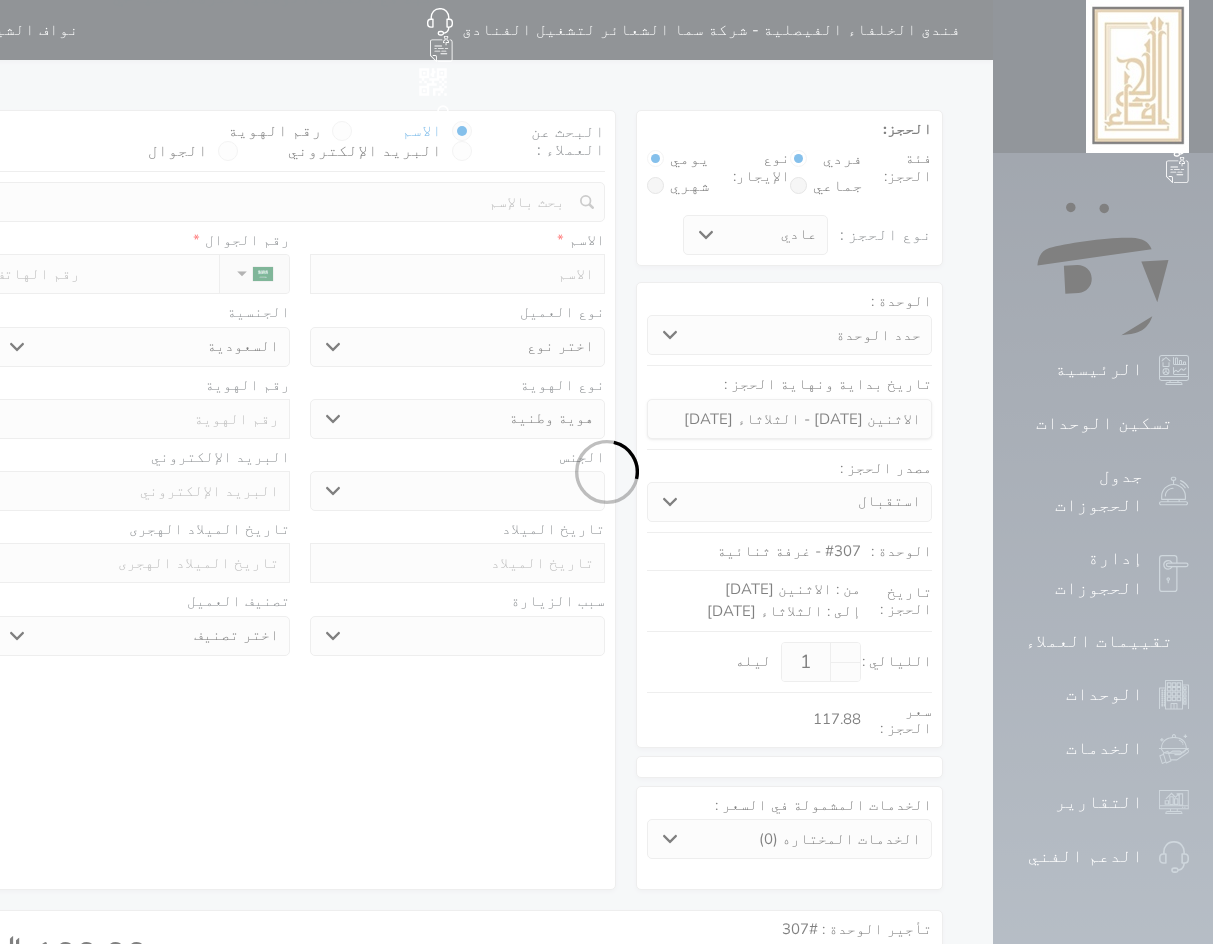 select 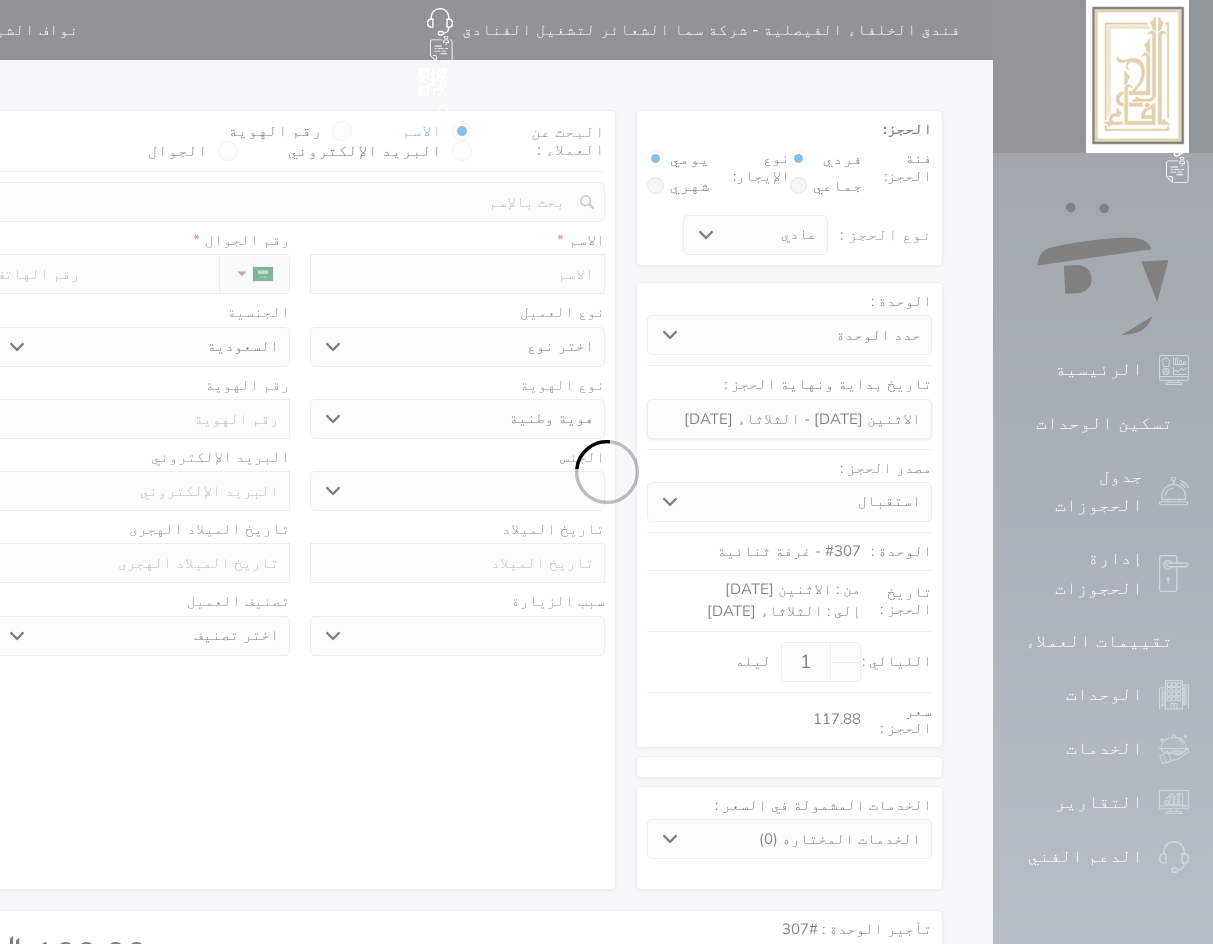 select 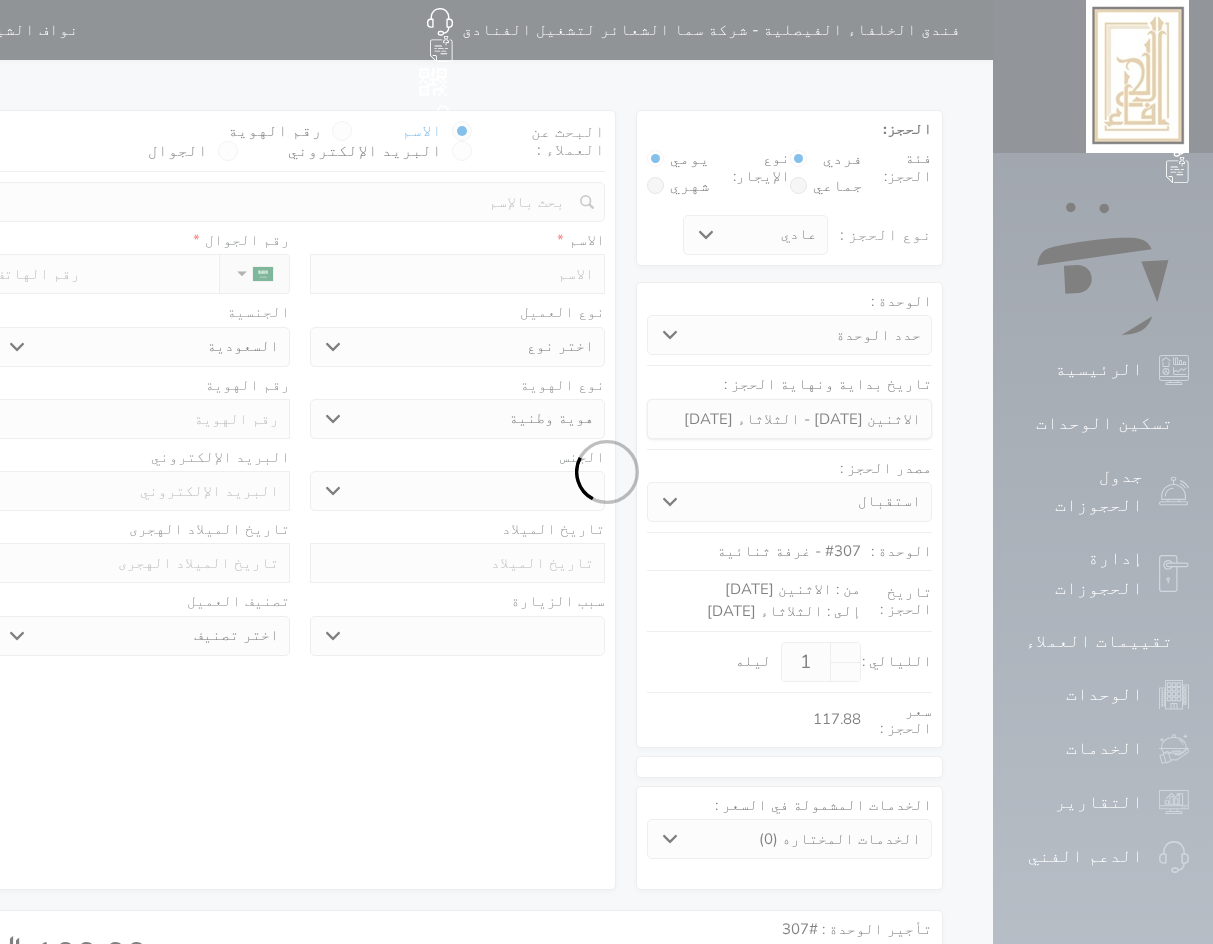 select 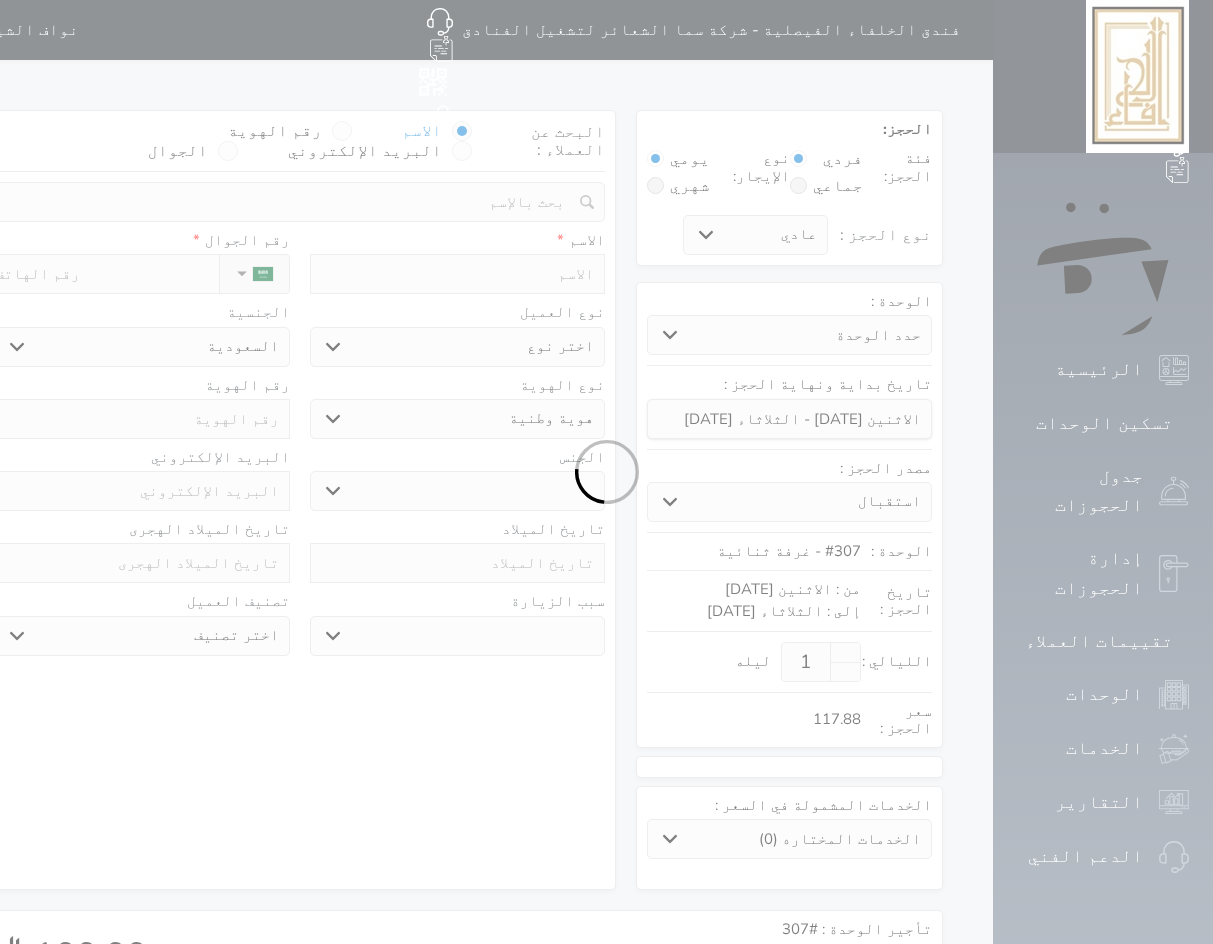 select on "1" 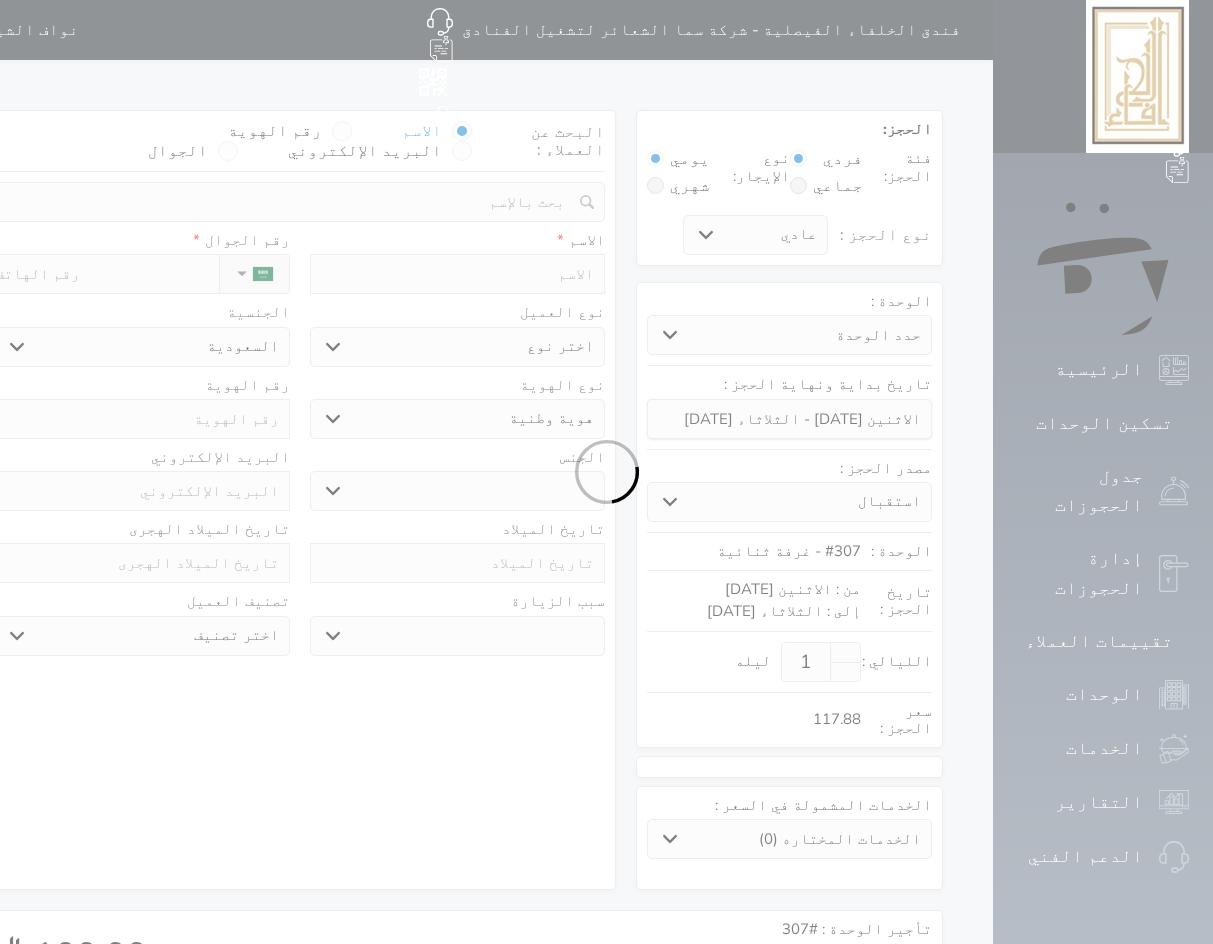 select on "7" 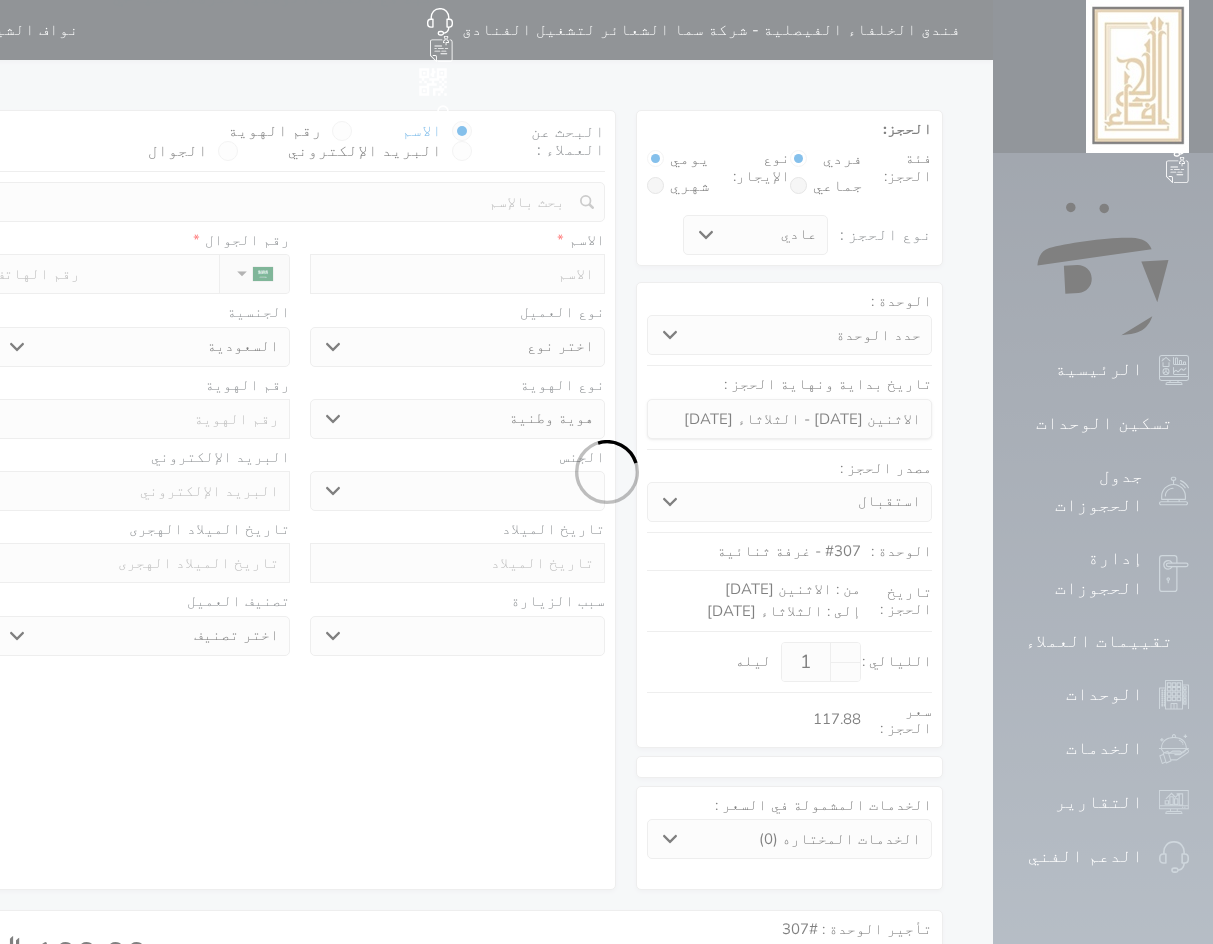 select 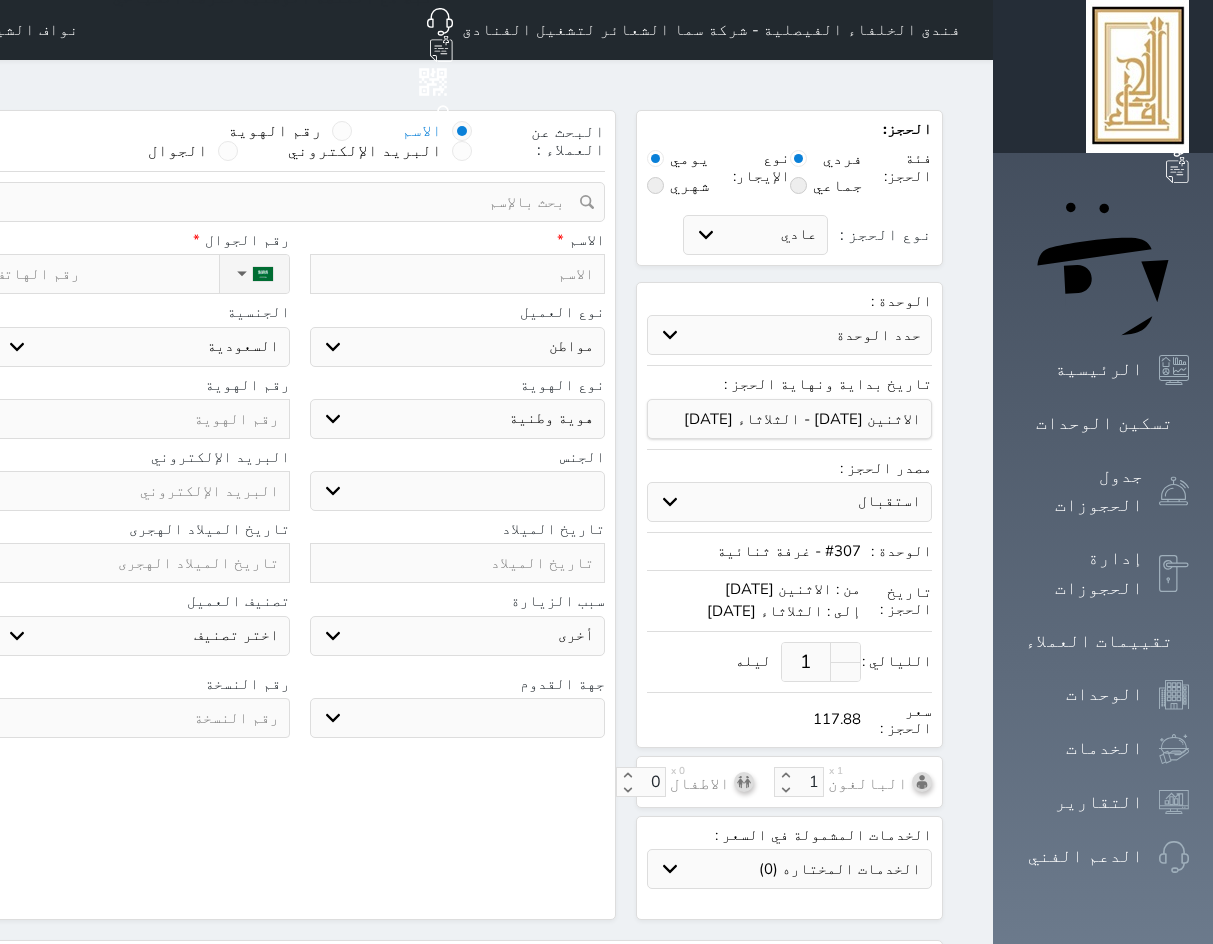 select 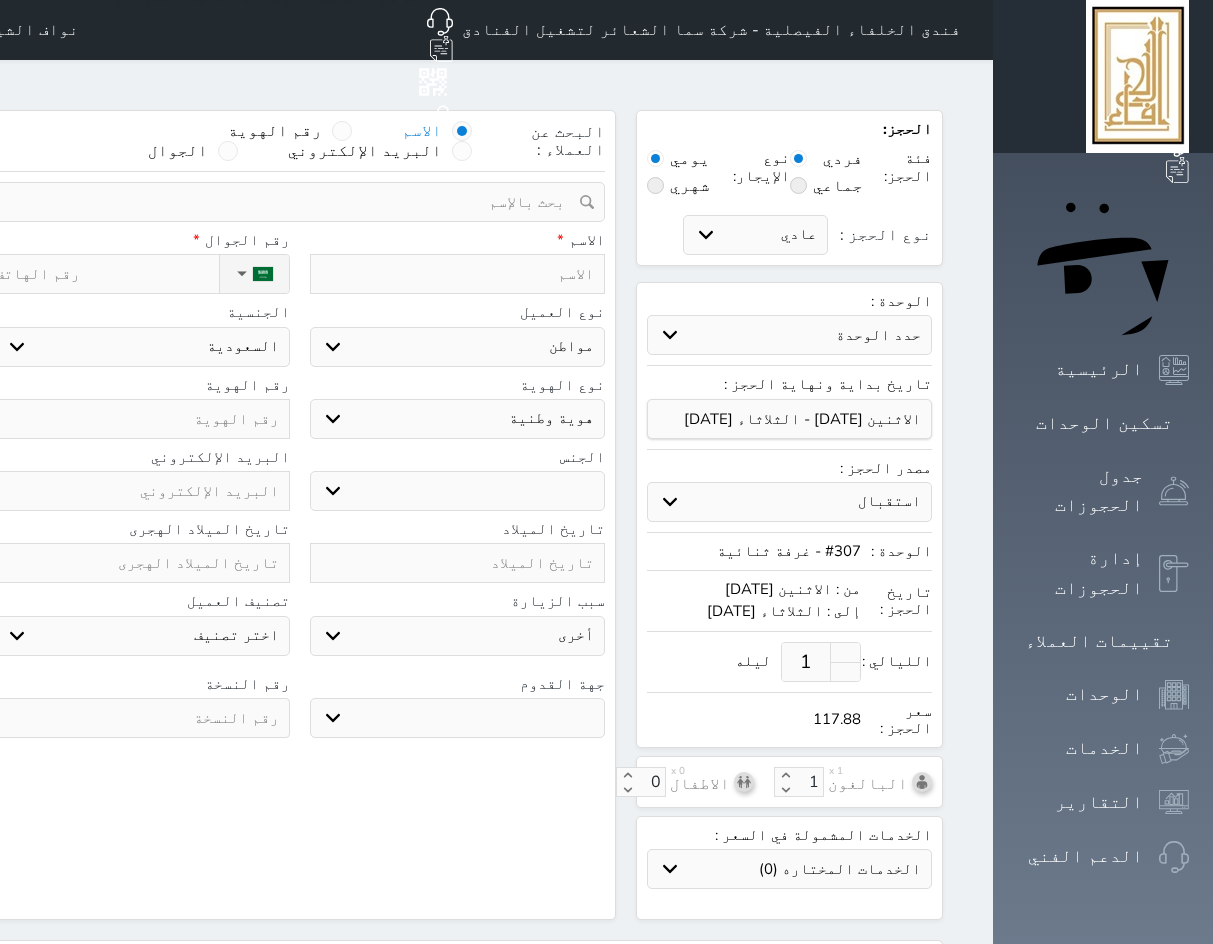 select 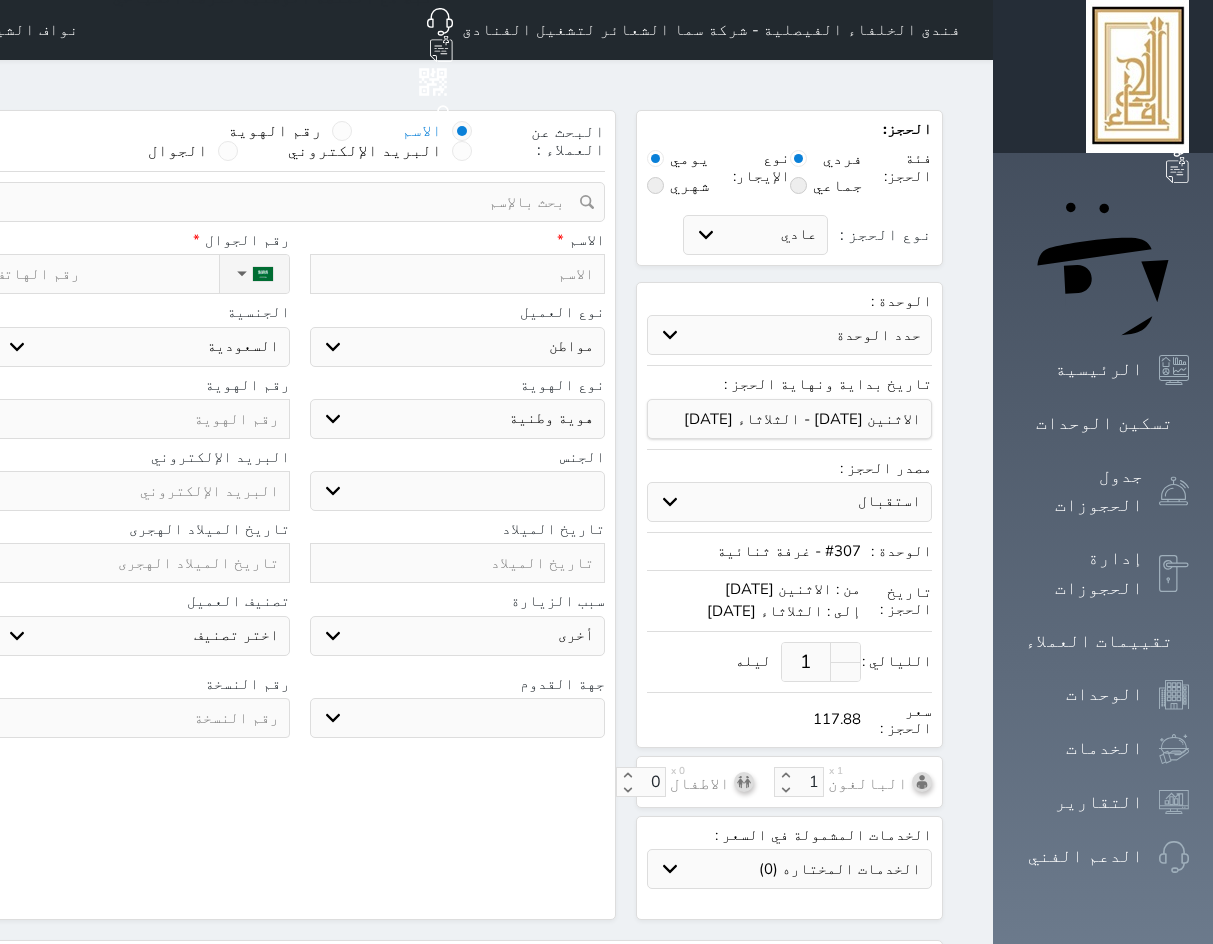 paste on "1113731697" 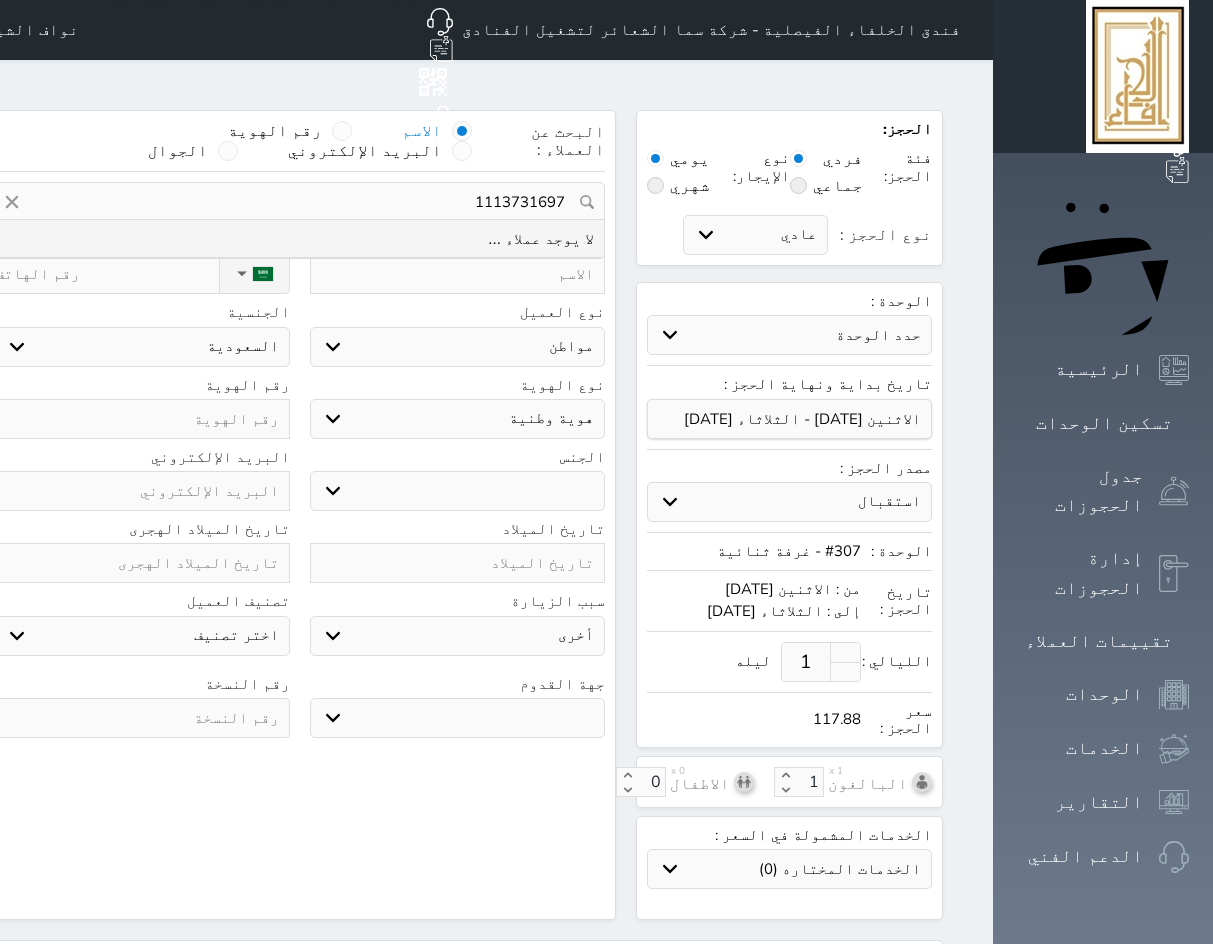 type on "1113731697" 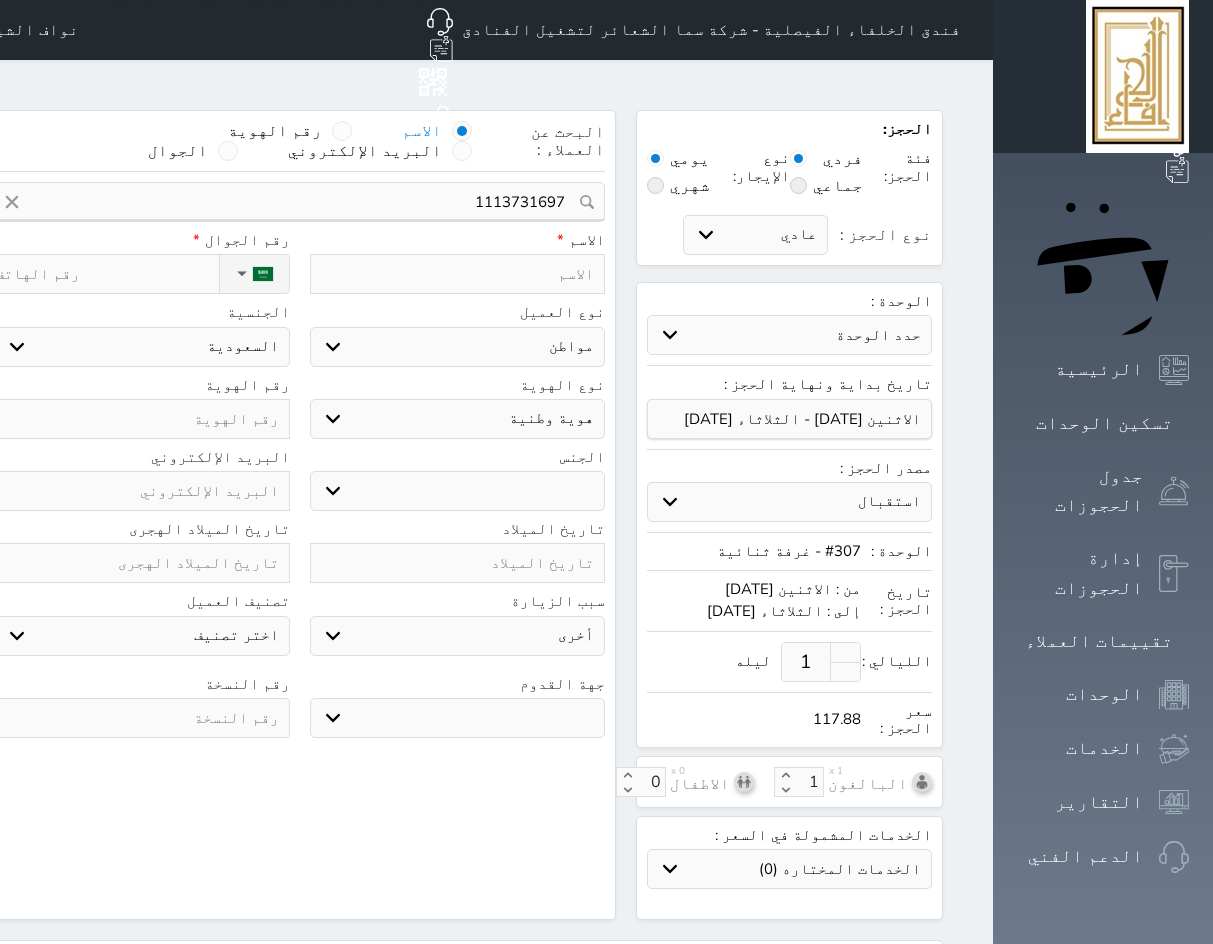 click at bounding box center [458, 274] 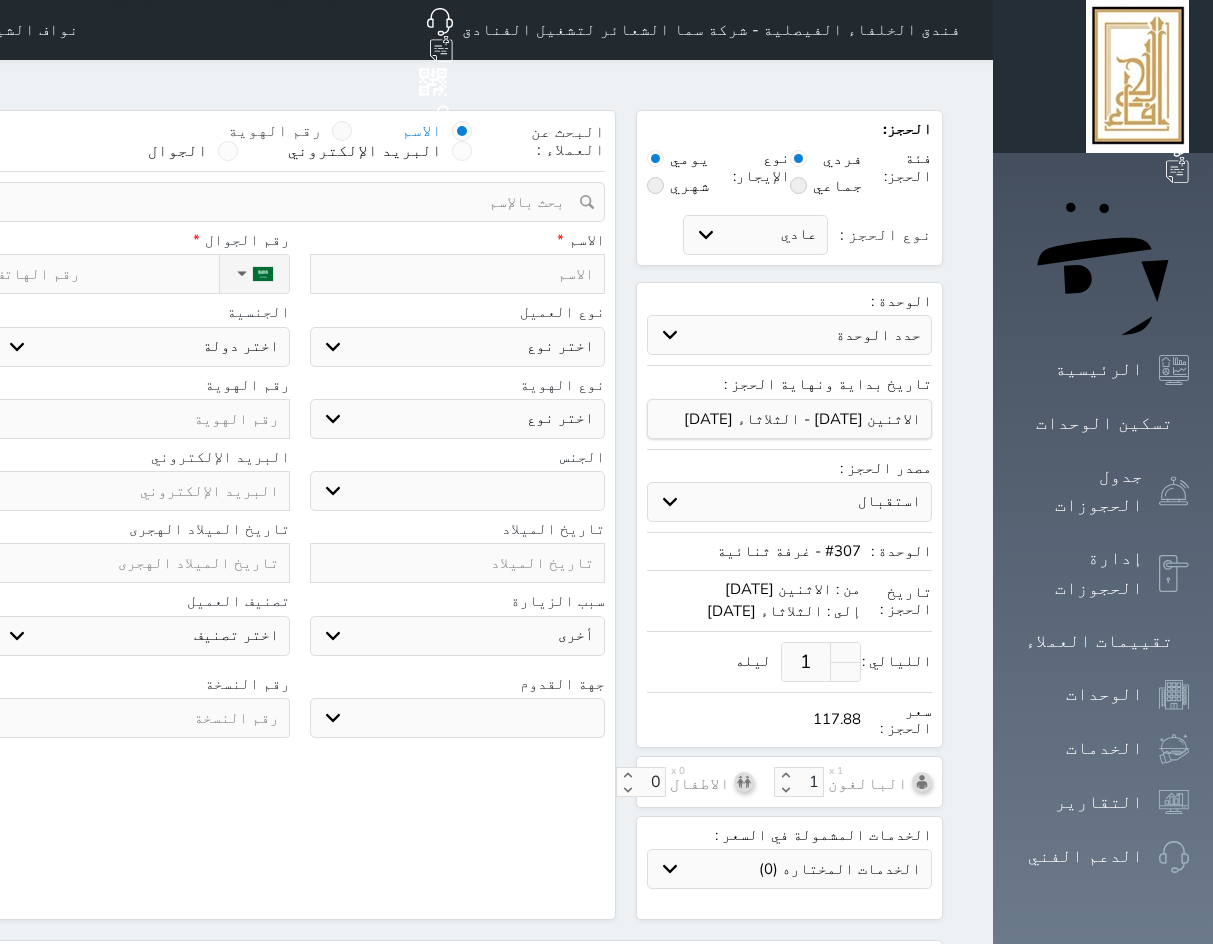 click at bounding box center (342, 131) 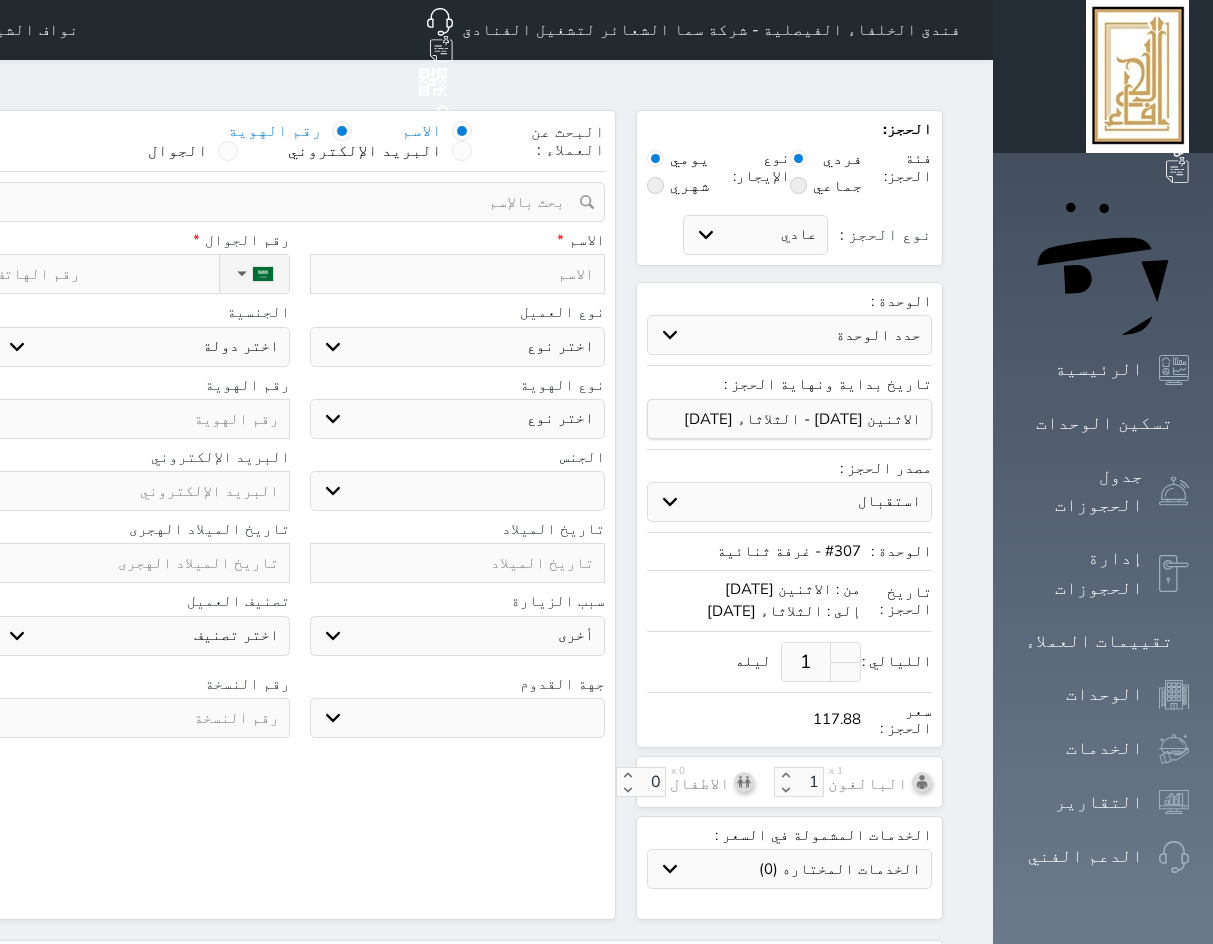 select 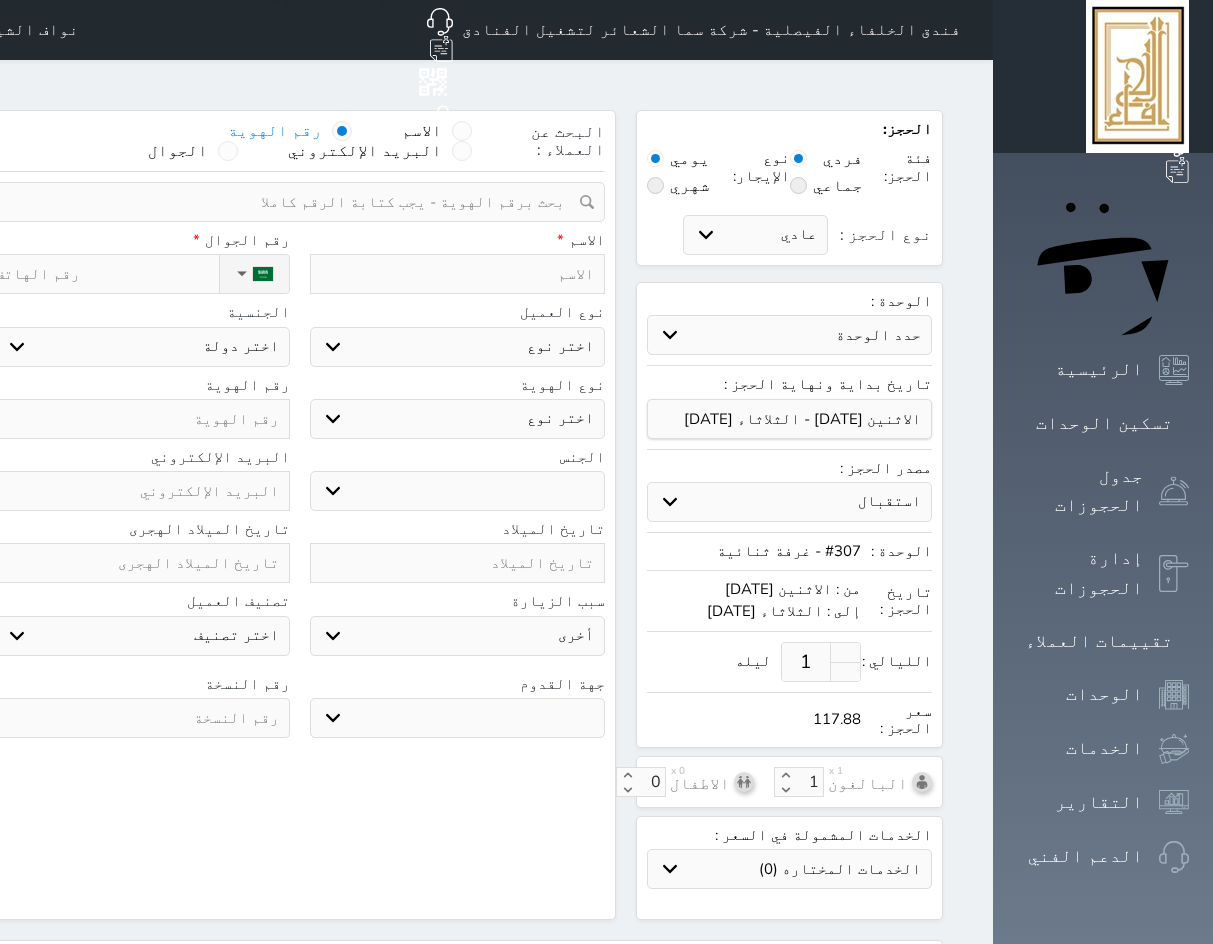 click at bounding box center (292, 202) 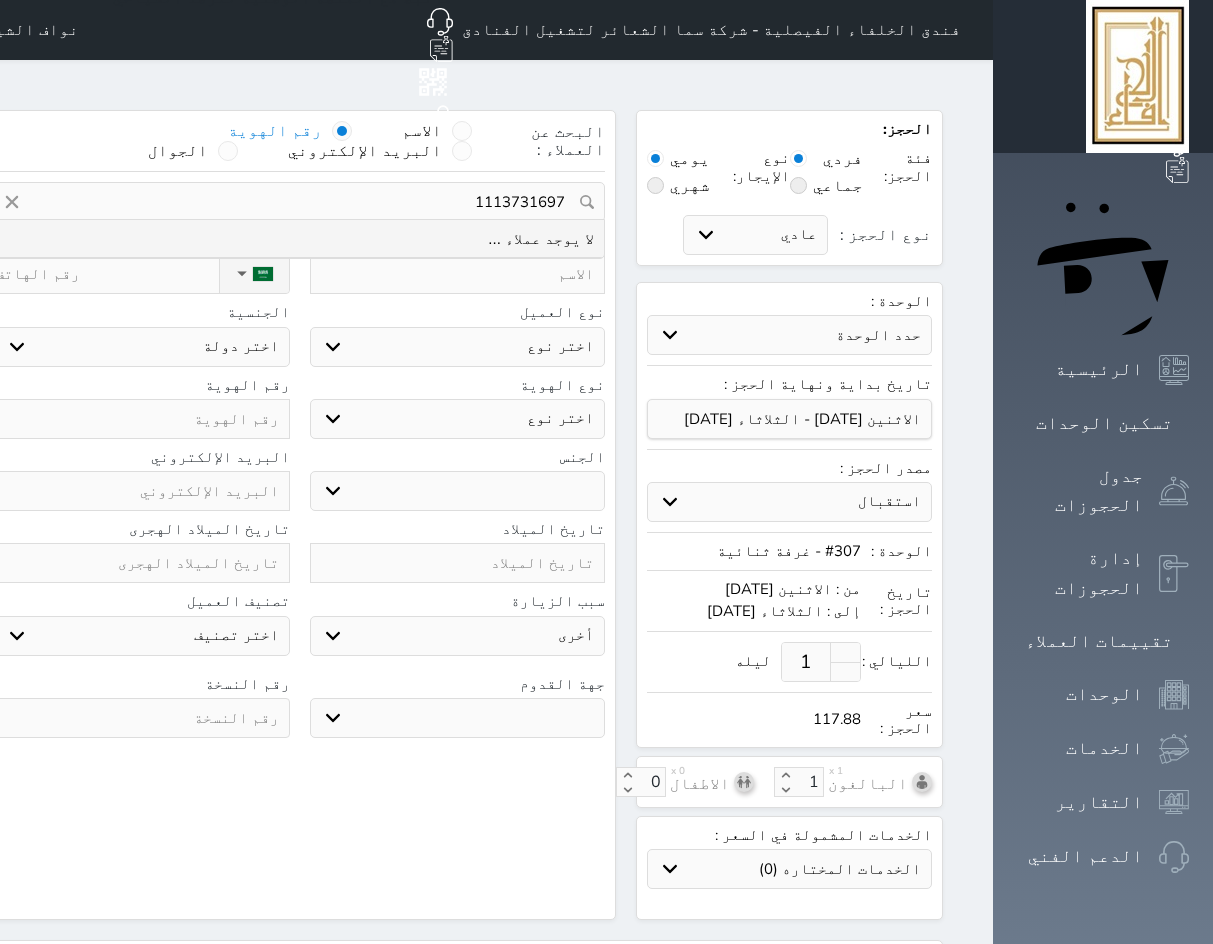 type on "1113731697" 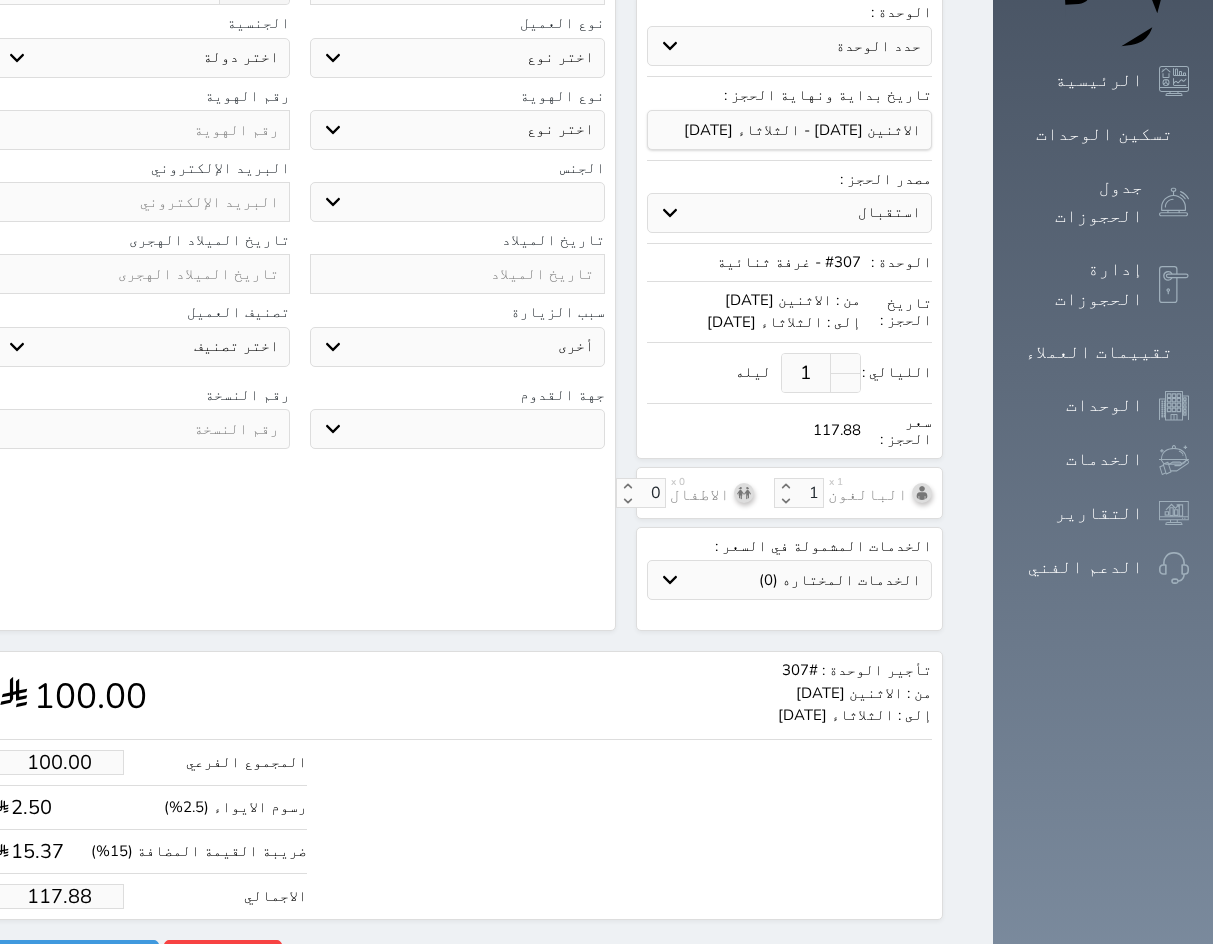 scroll, scrollTop: 0, scrollLeft: 0, axis: both 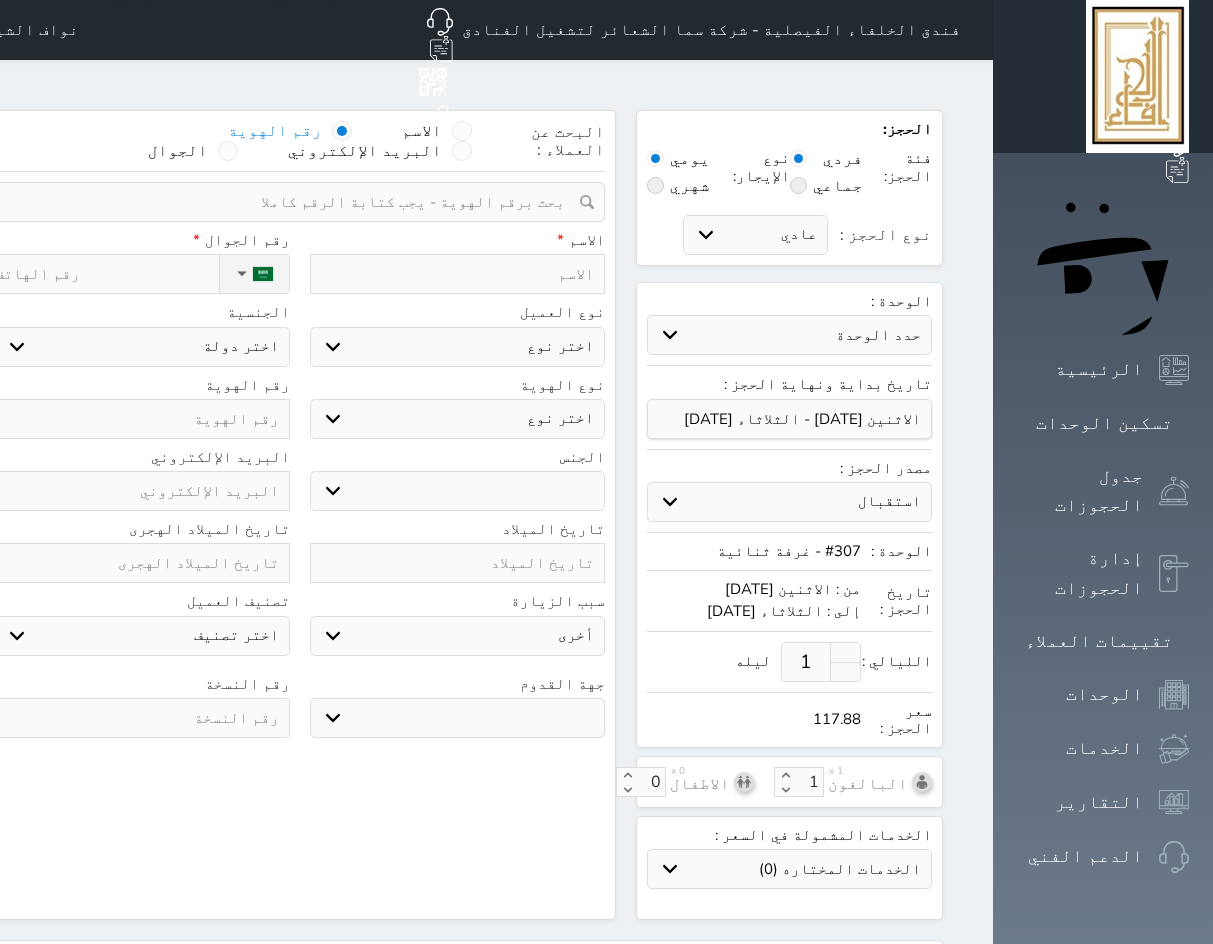click on "نوع الحجز :" at bounding box center [106, 274] 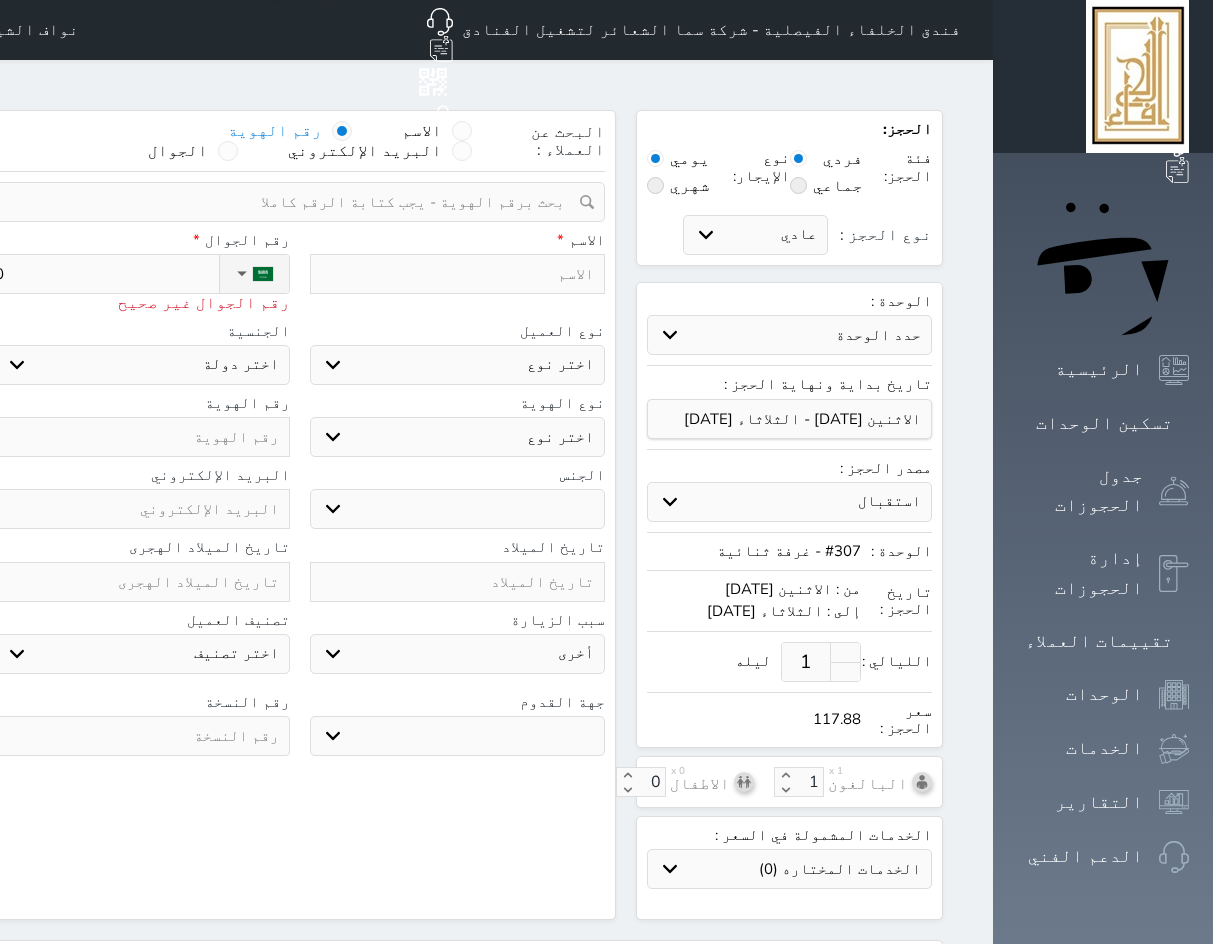 type on "05" 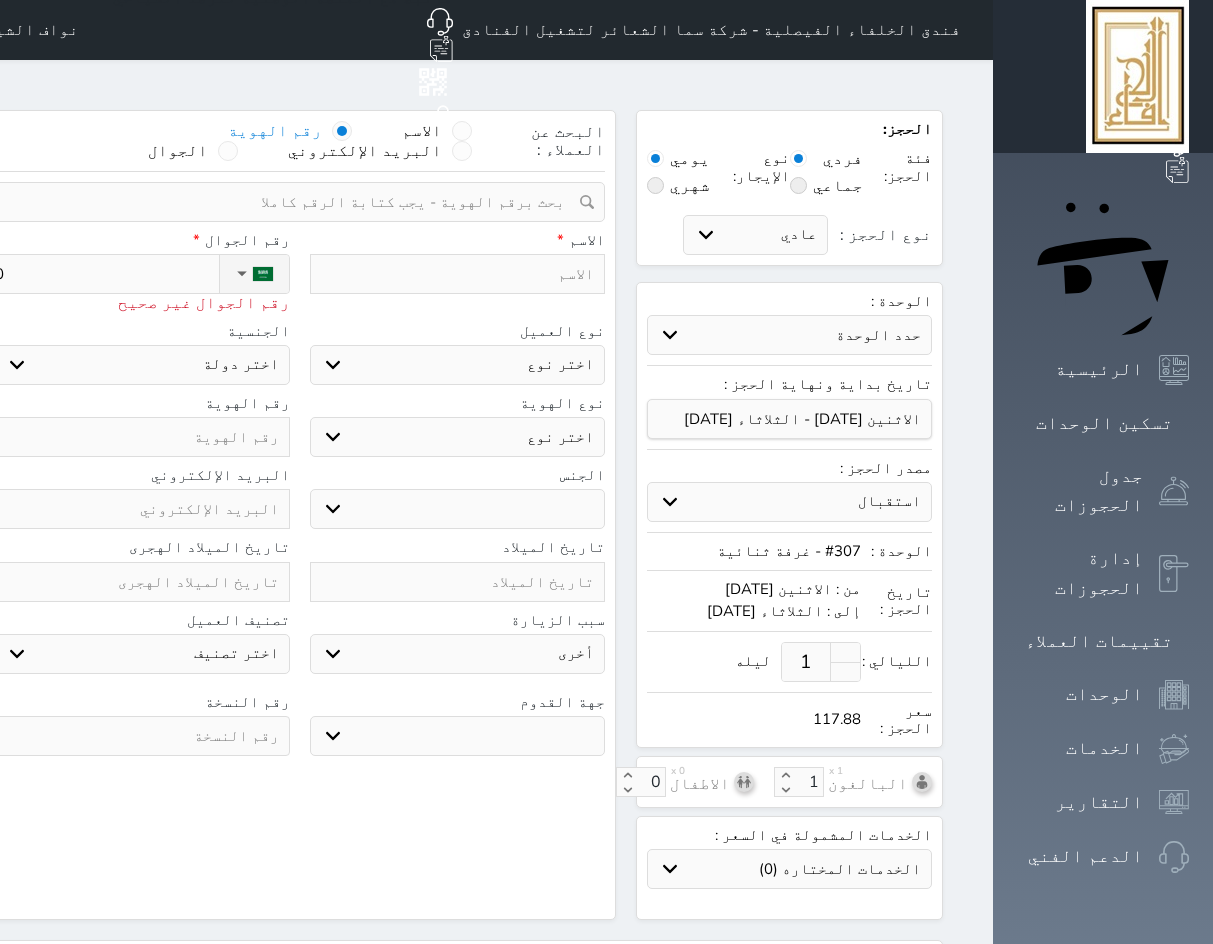 select 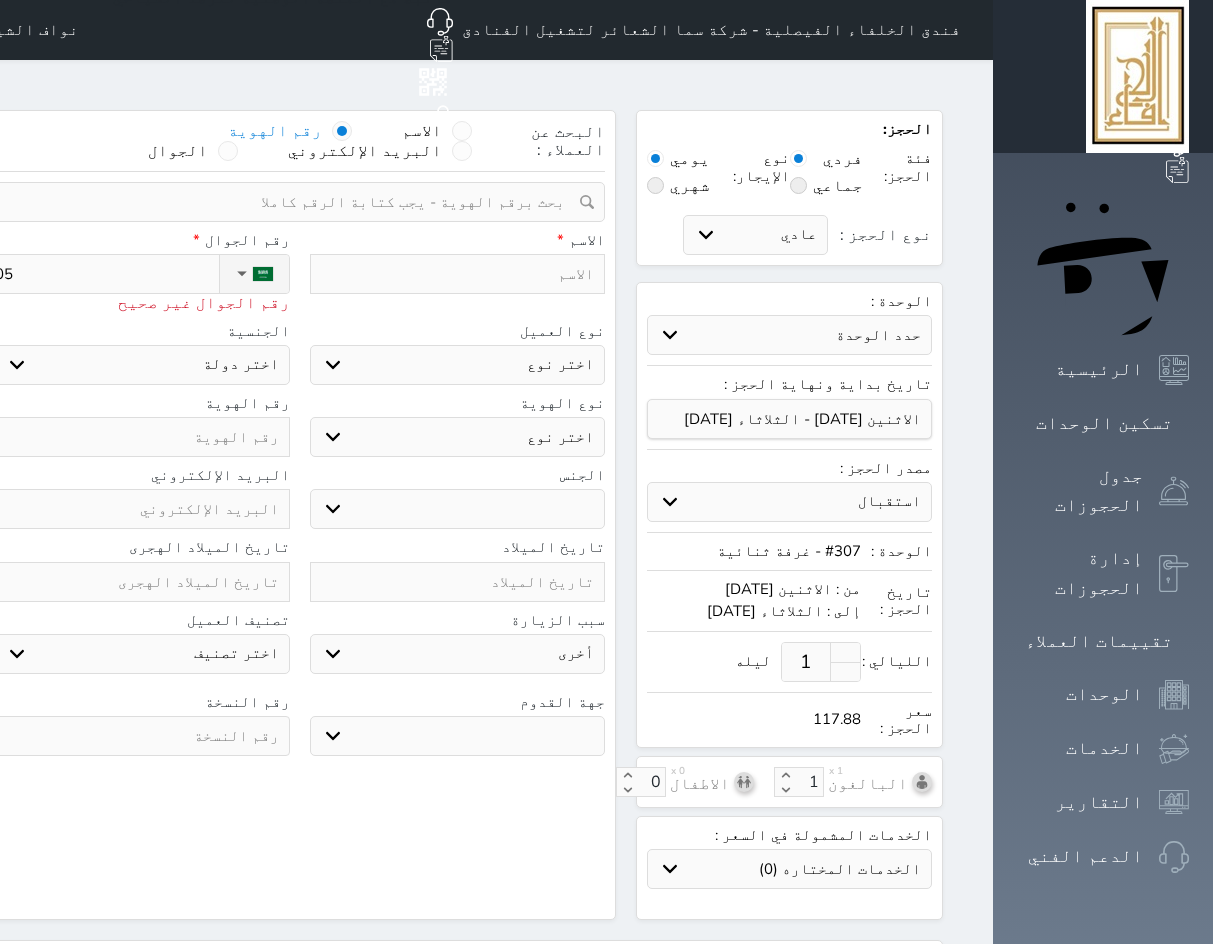 type on "056" 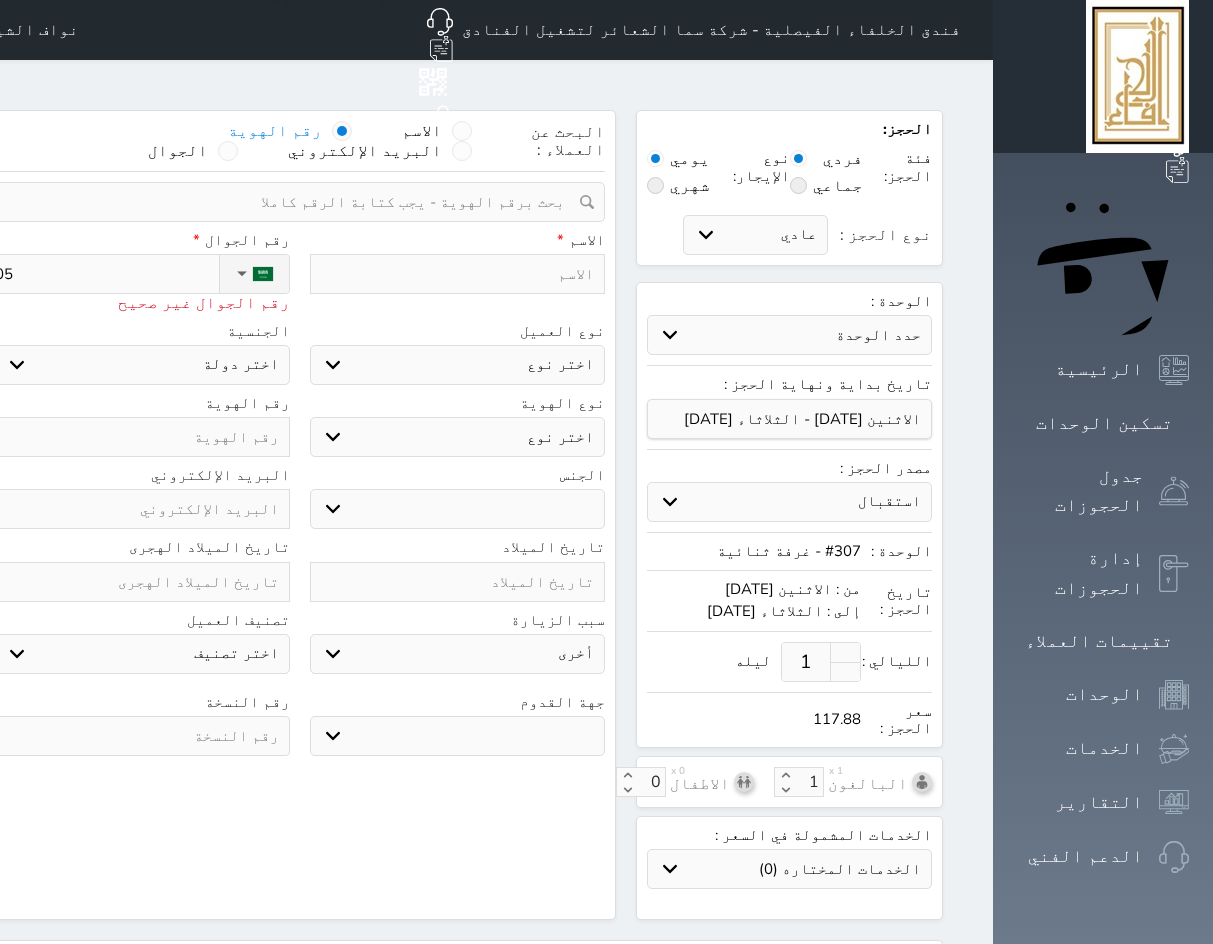 select 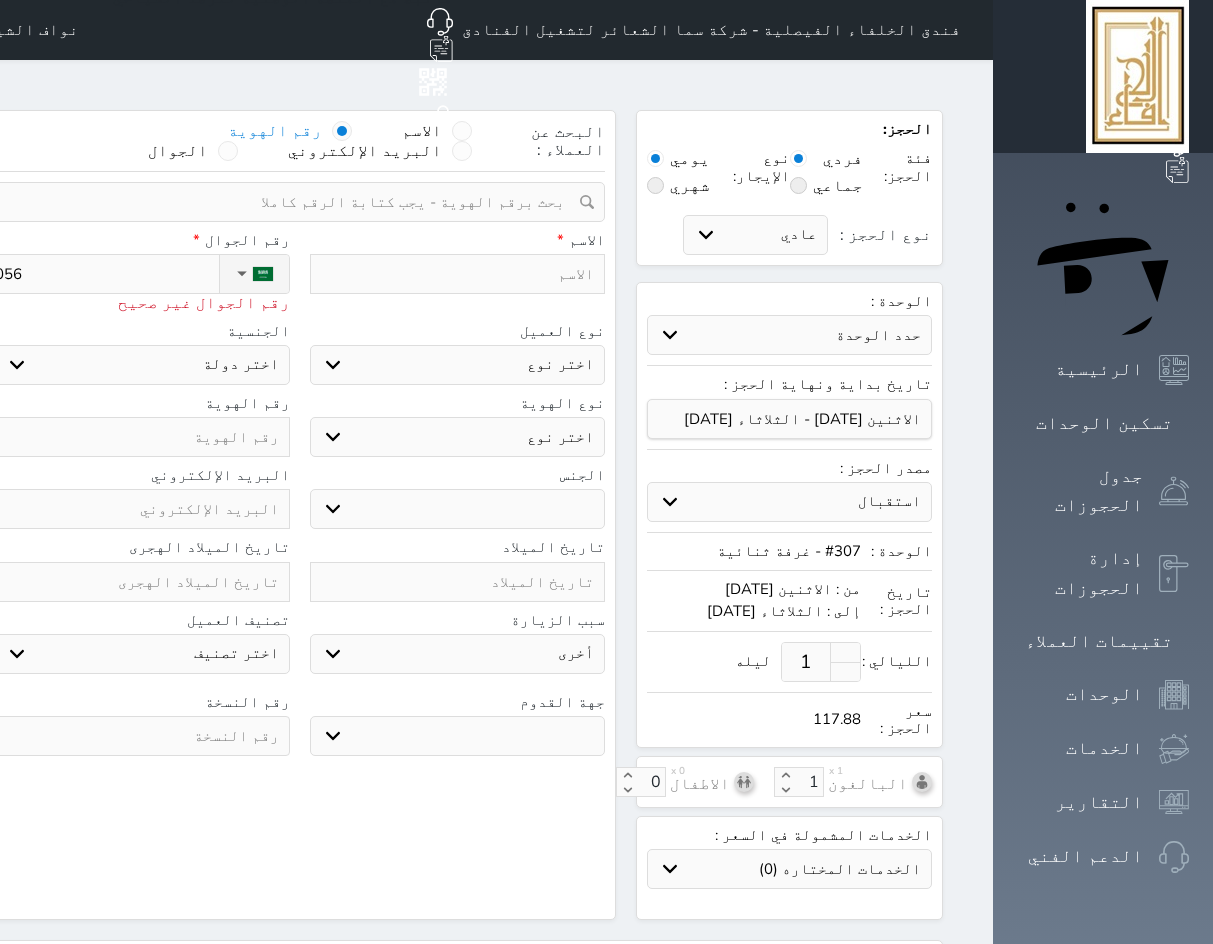 type on "0561" 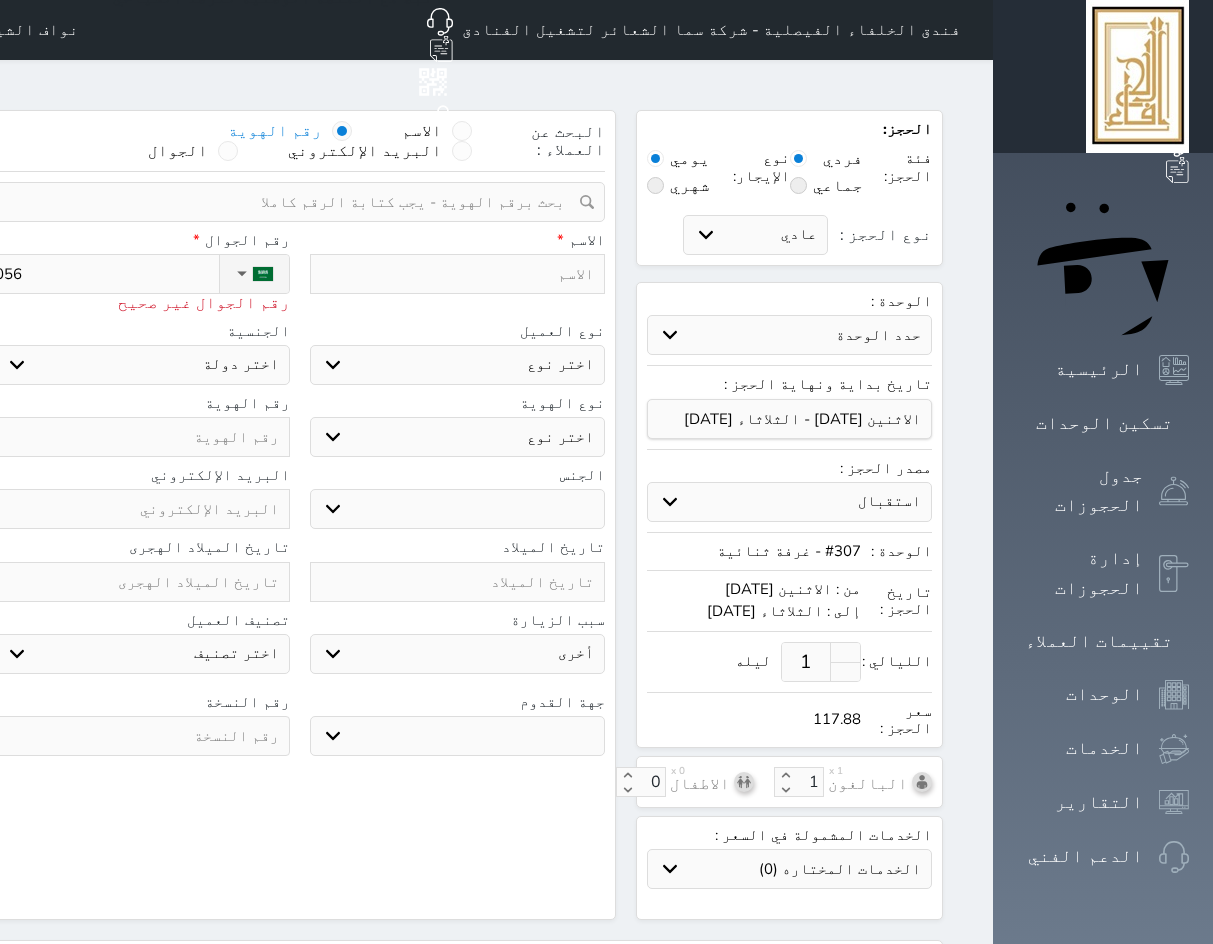 select 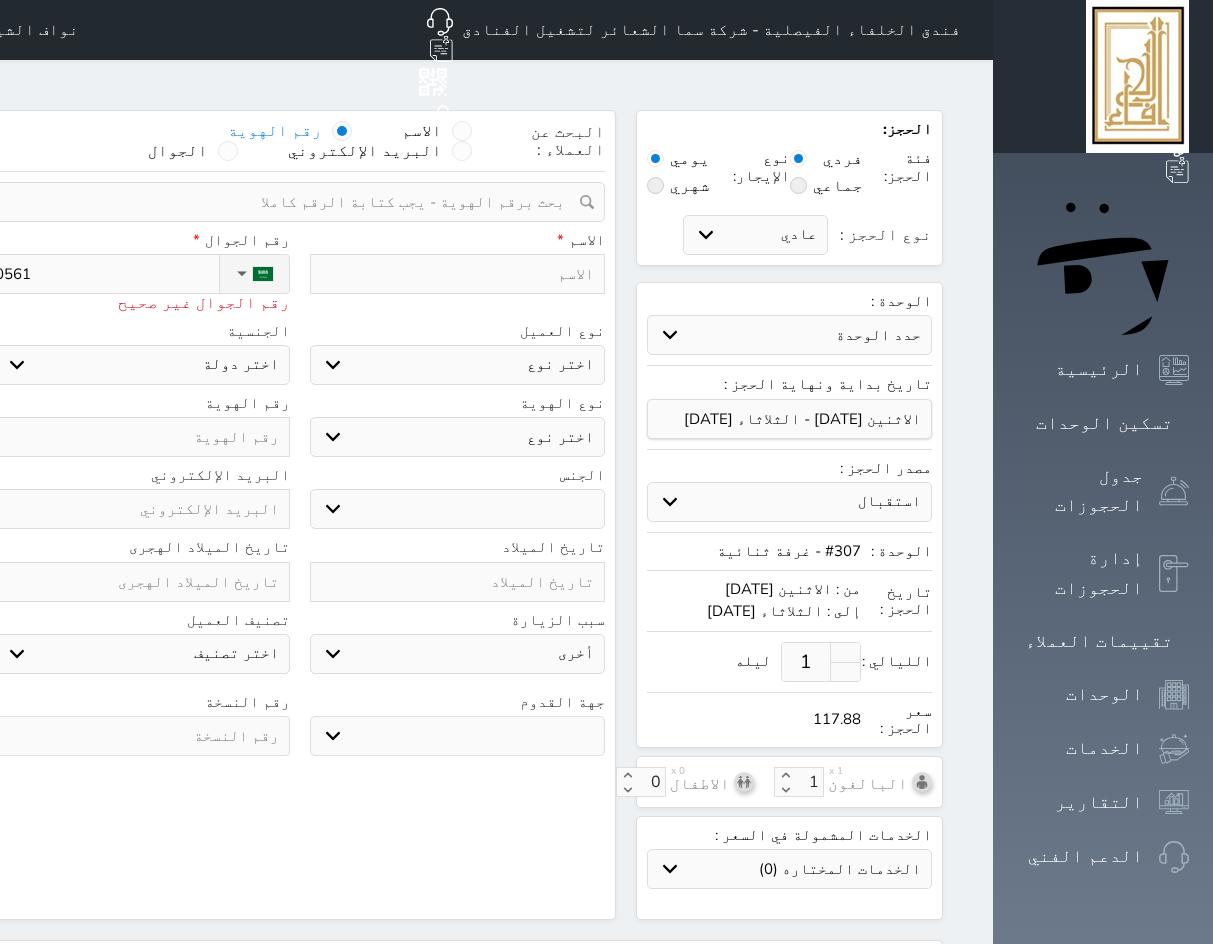 type on "05610" 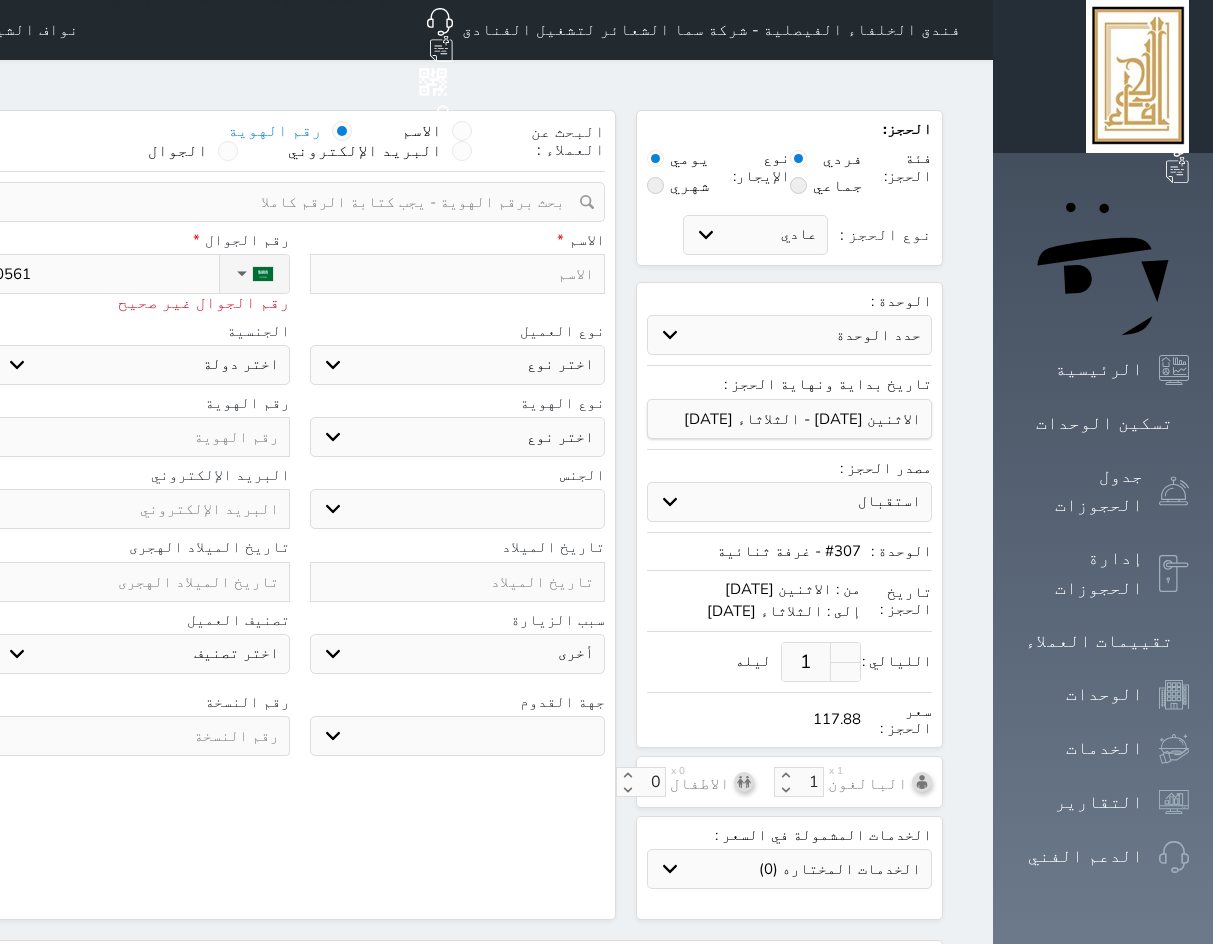 select 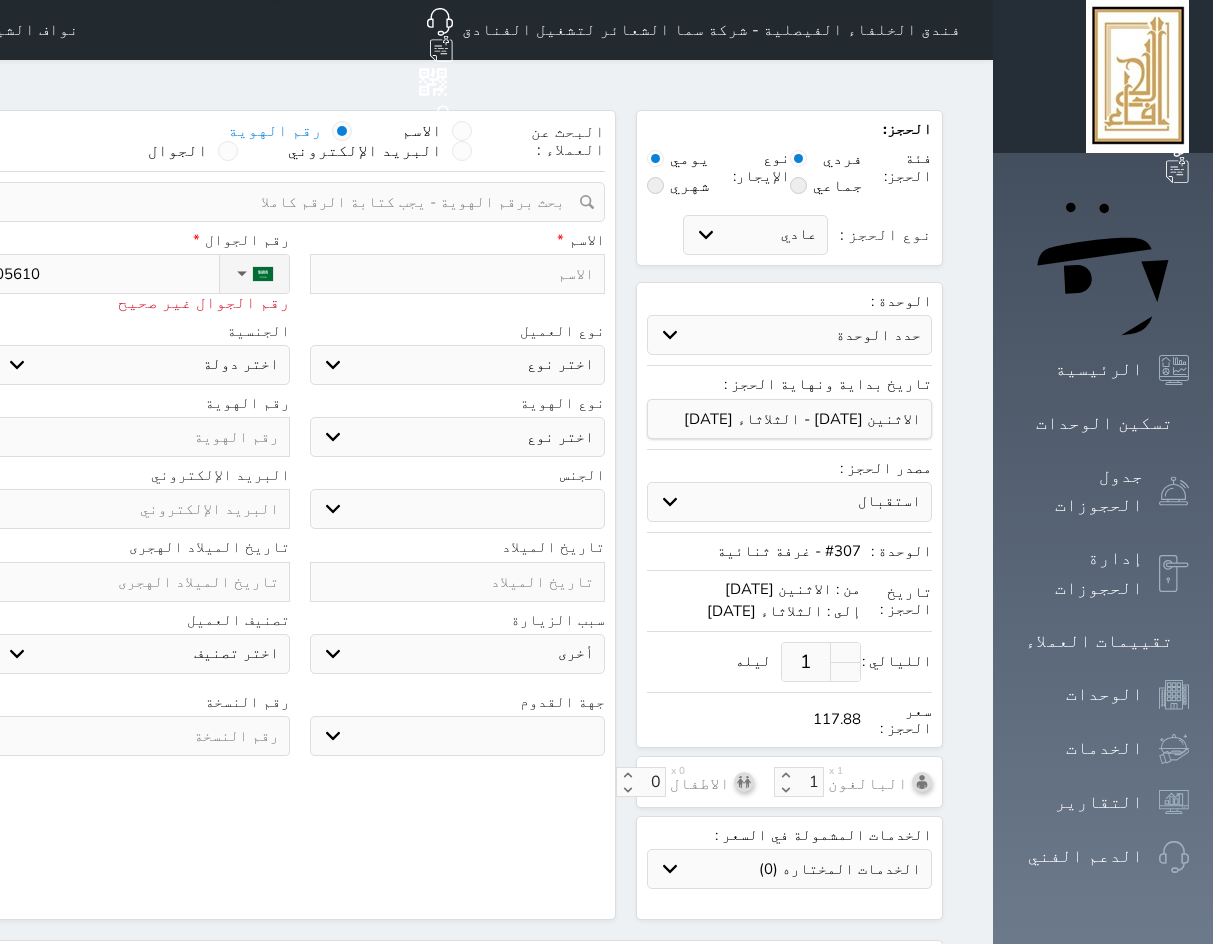 type on "056104" 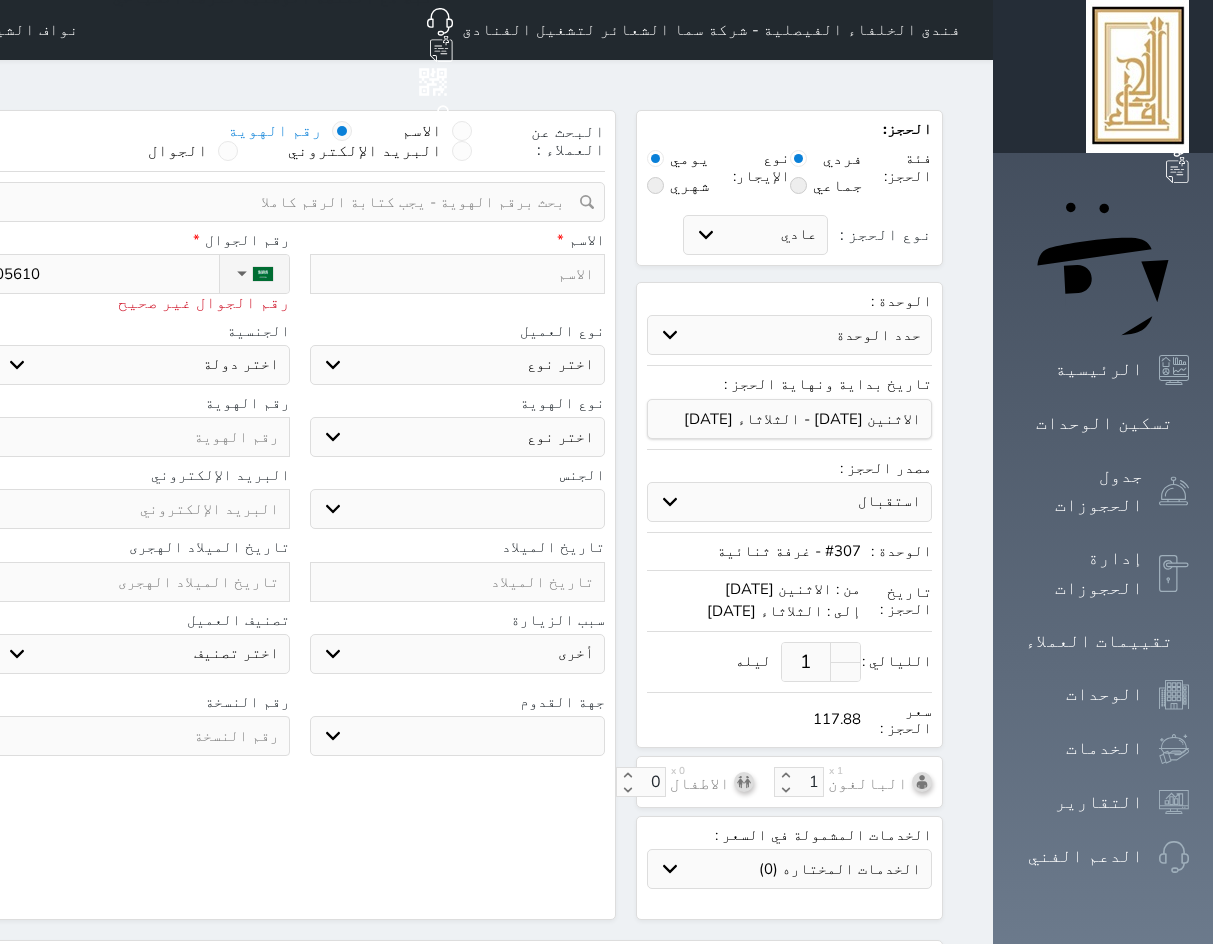 select 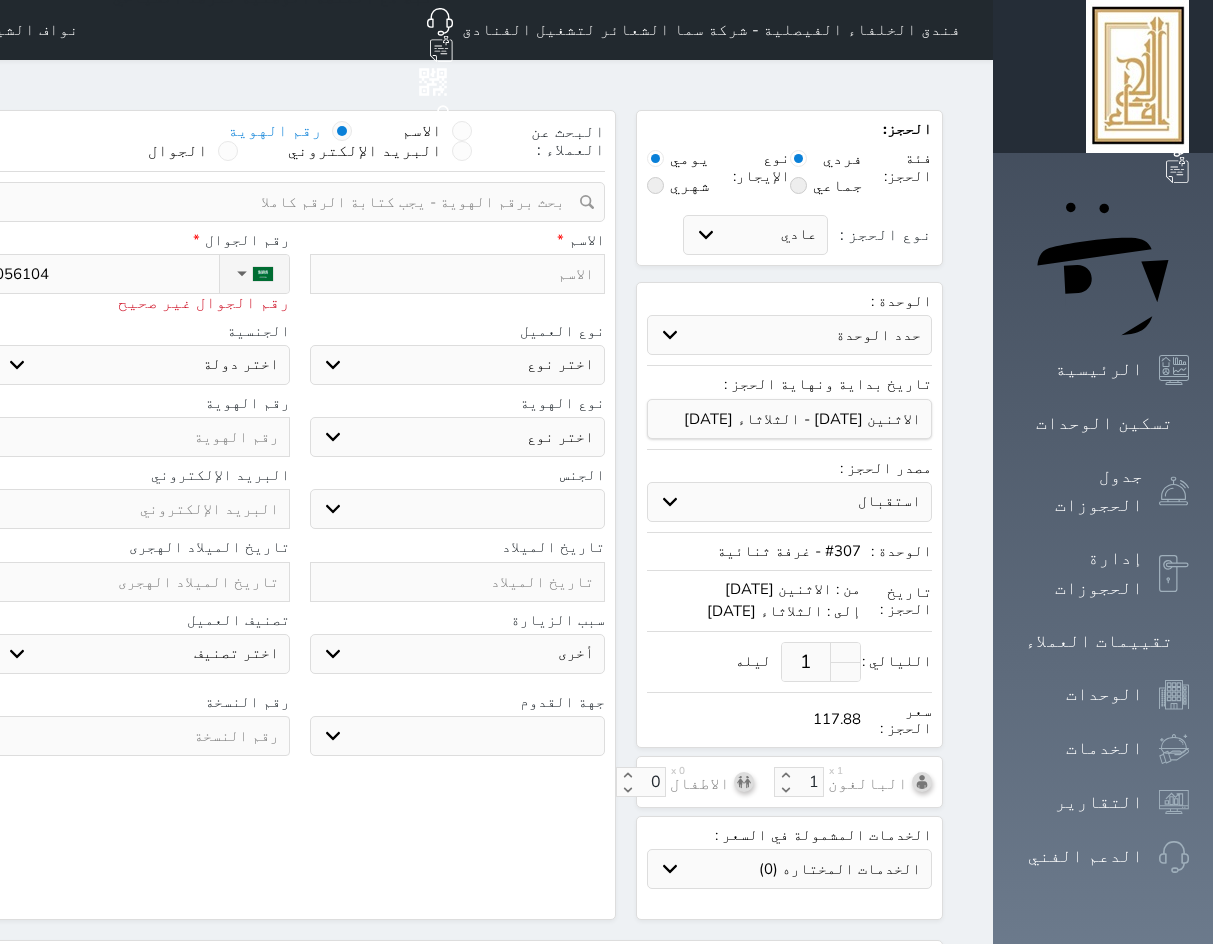 type on "0561045" 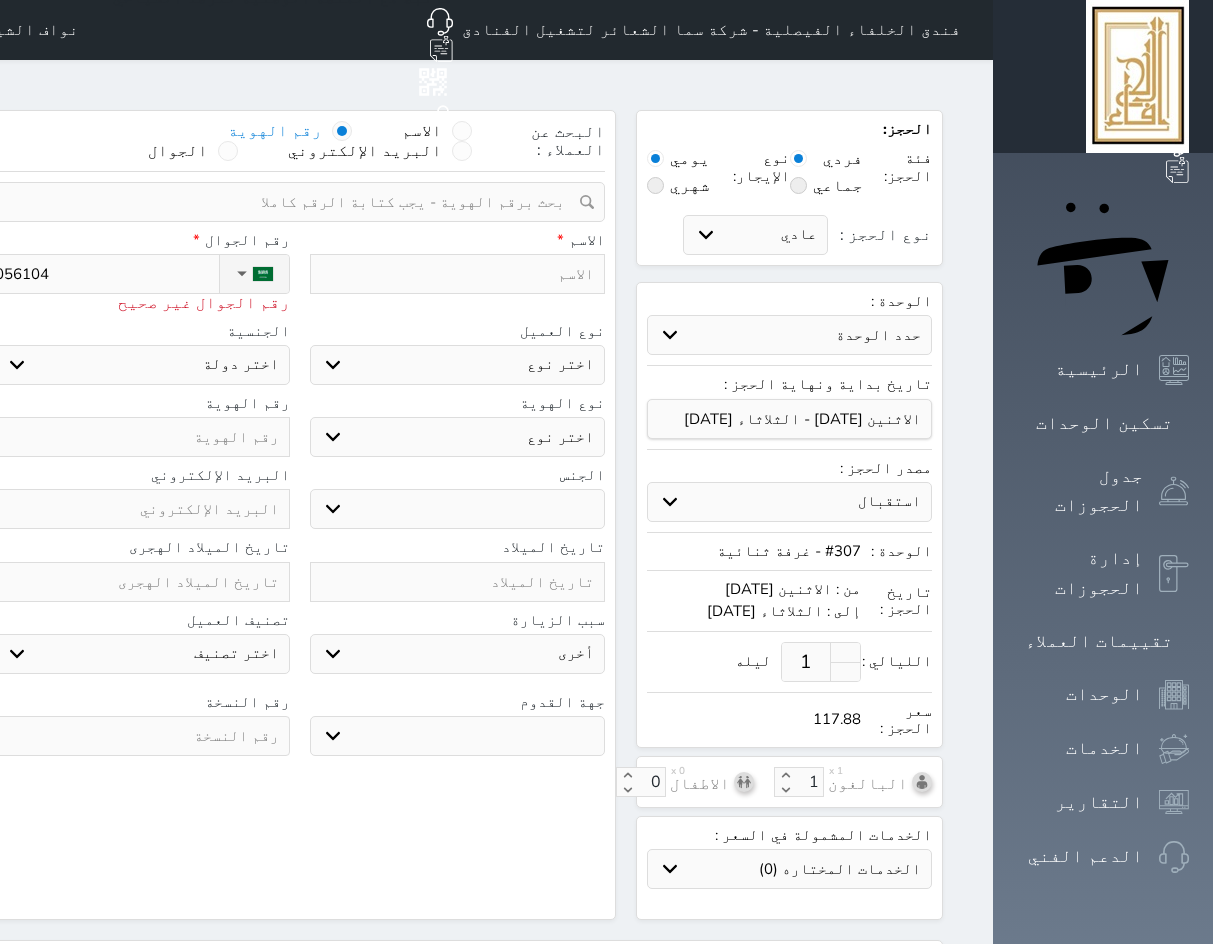 select 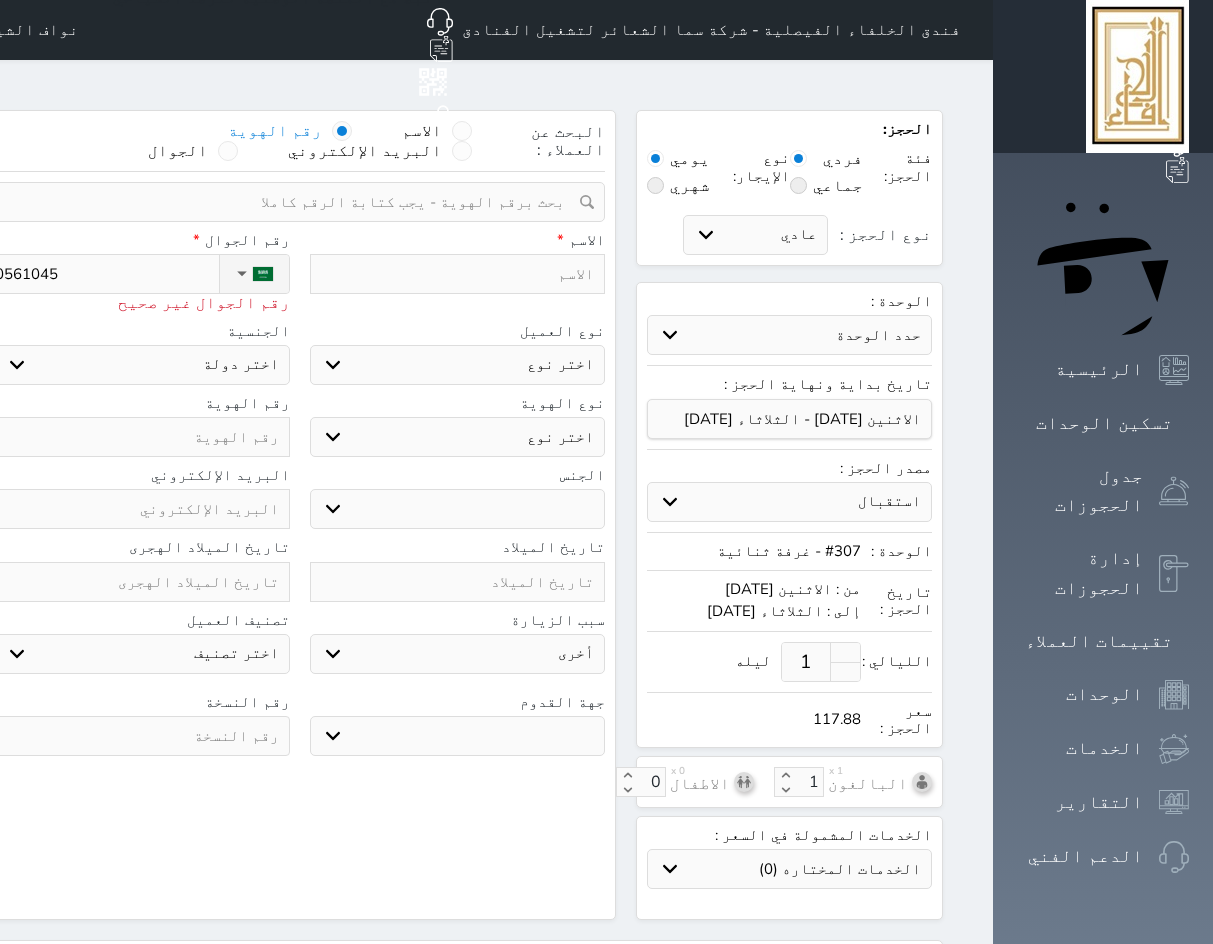 type on "05610456" 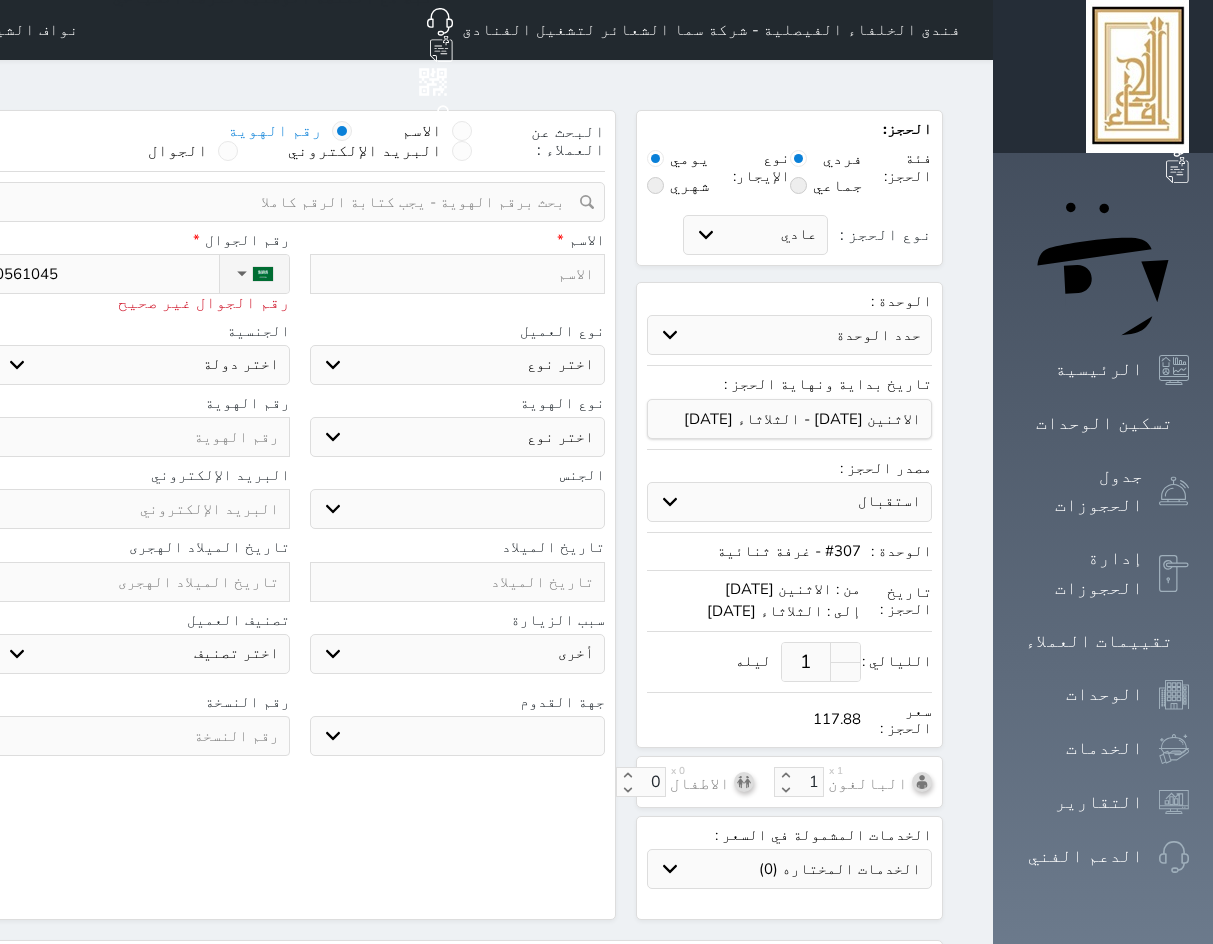 select 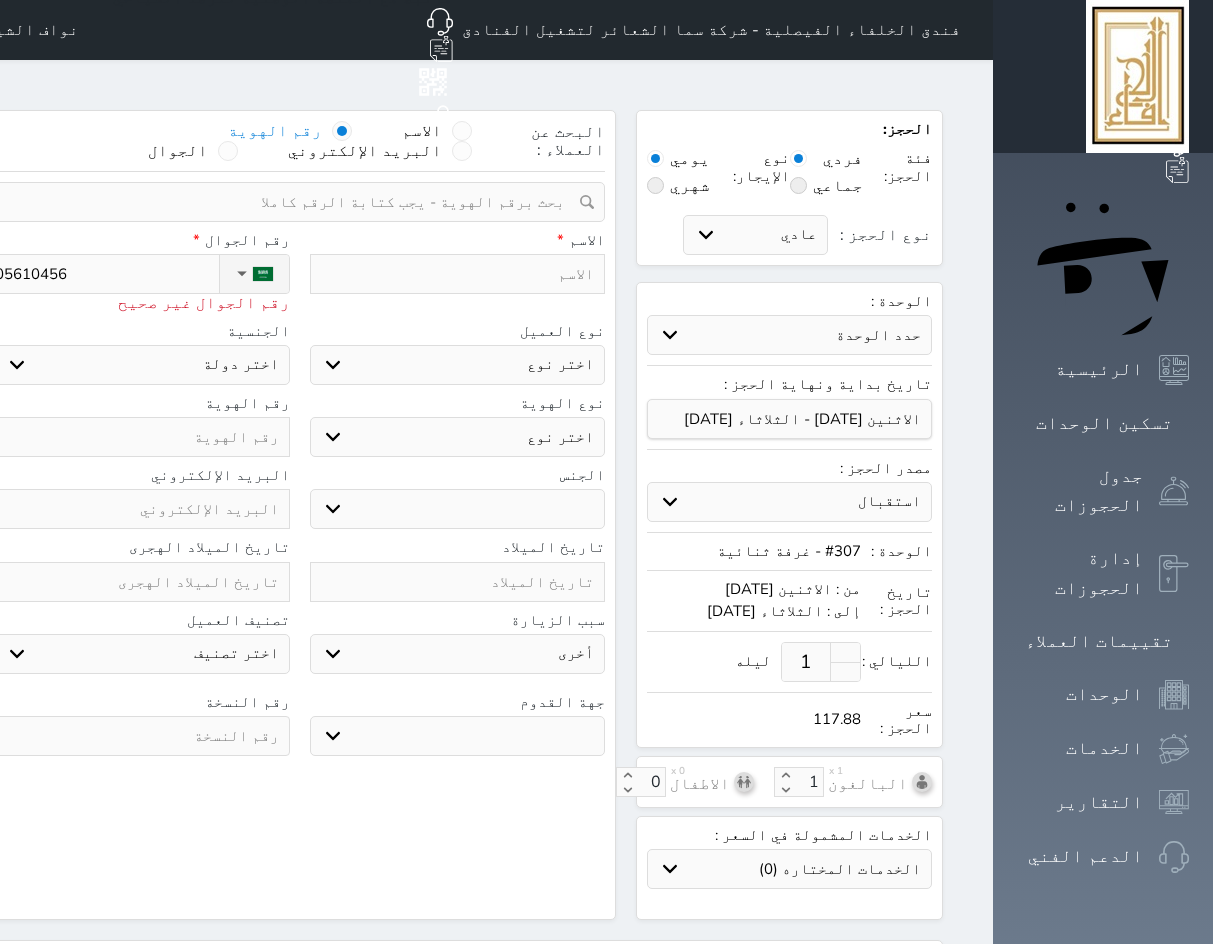 type on "056104568" 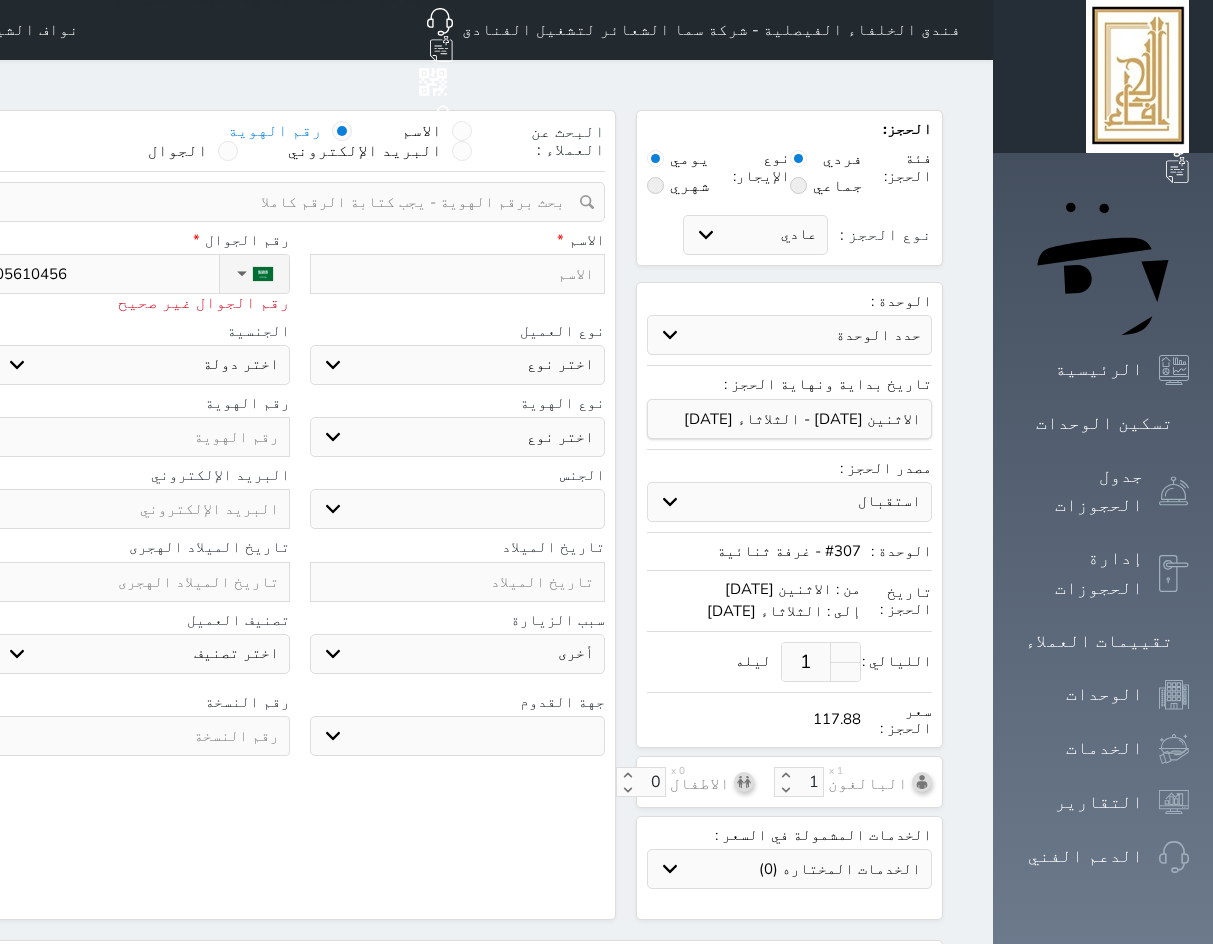 select 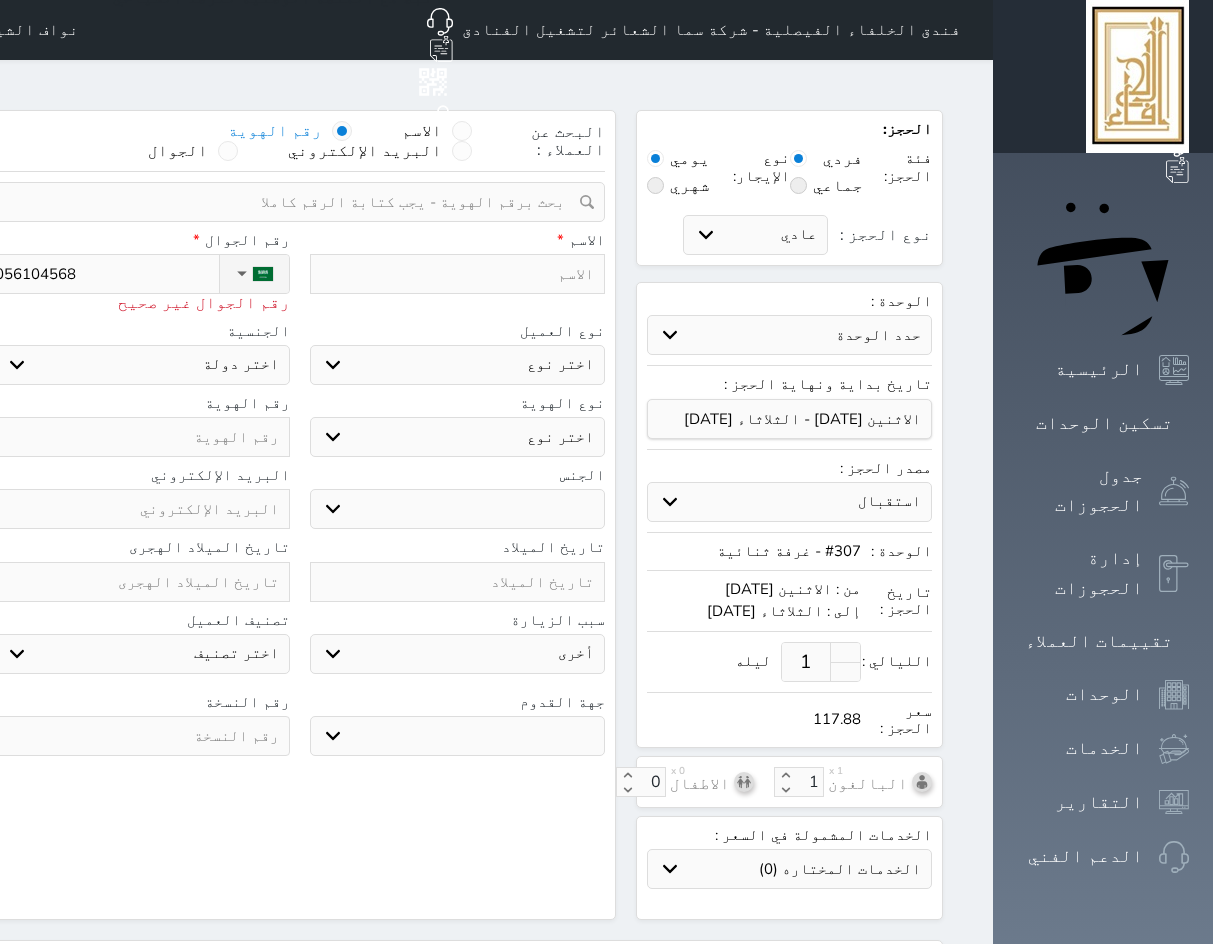 type on "[PHONE_NUMBER]" 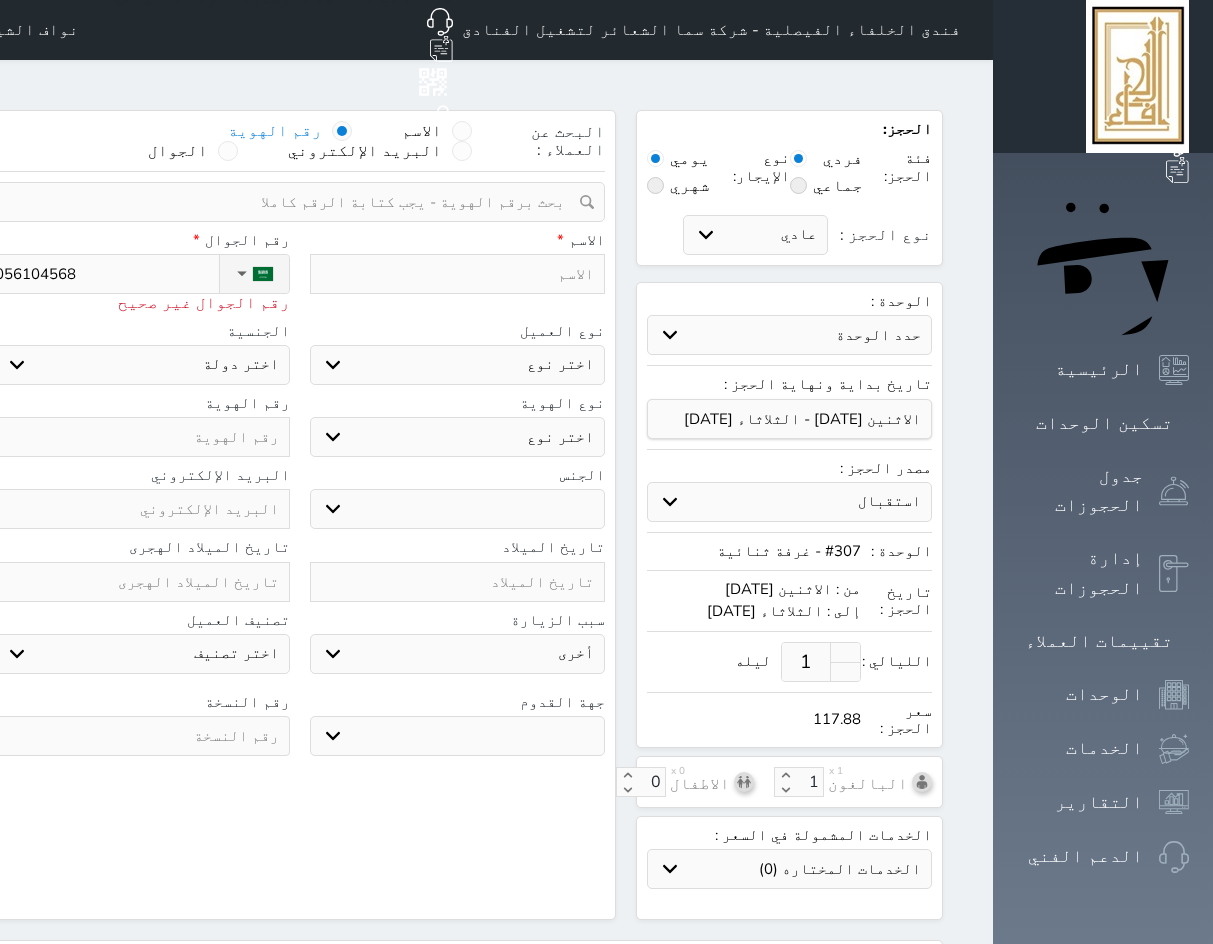 select 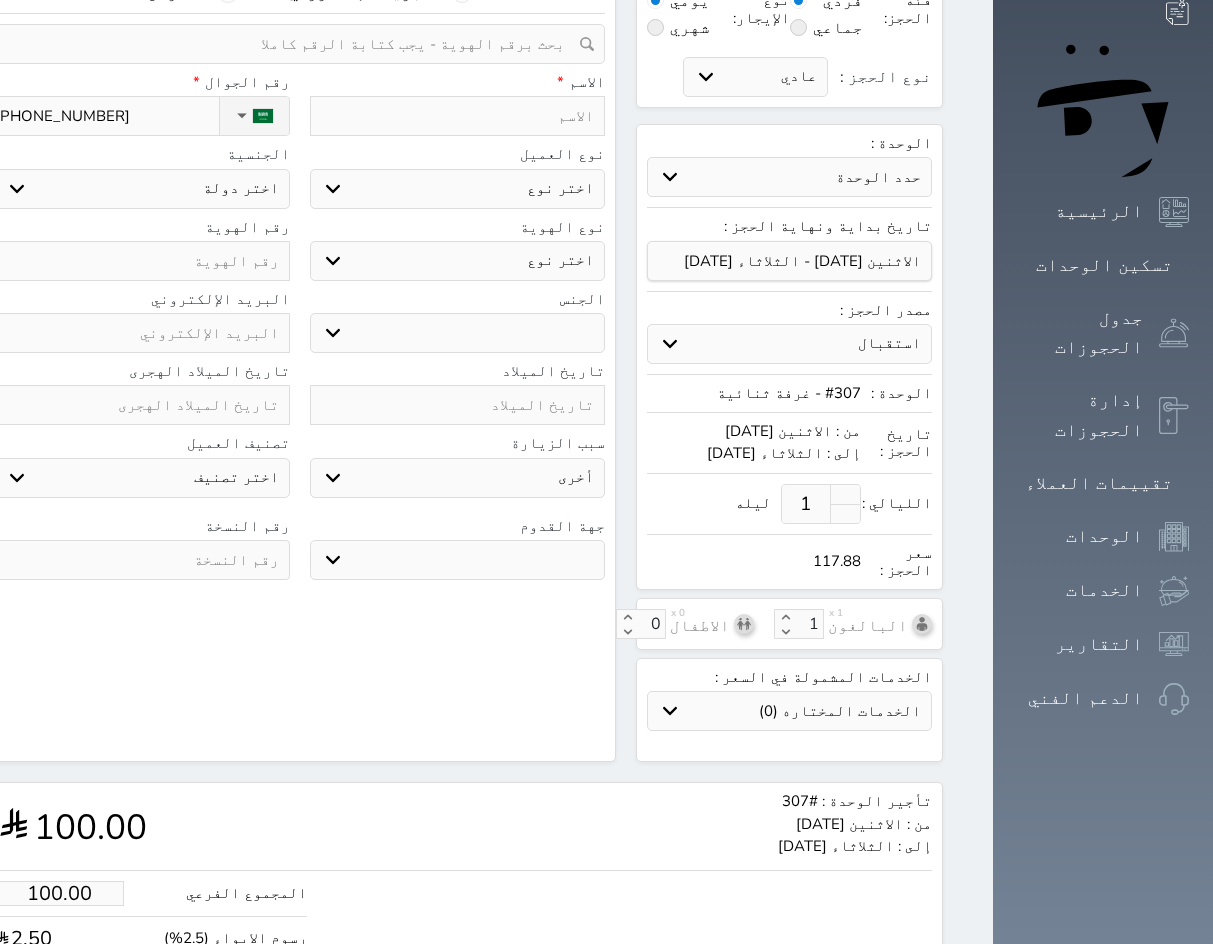 scroll, scrollTop: 0, scrollLeft: 0, axis: both 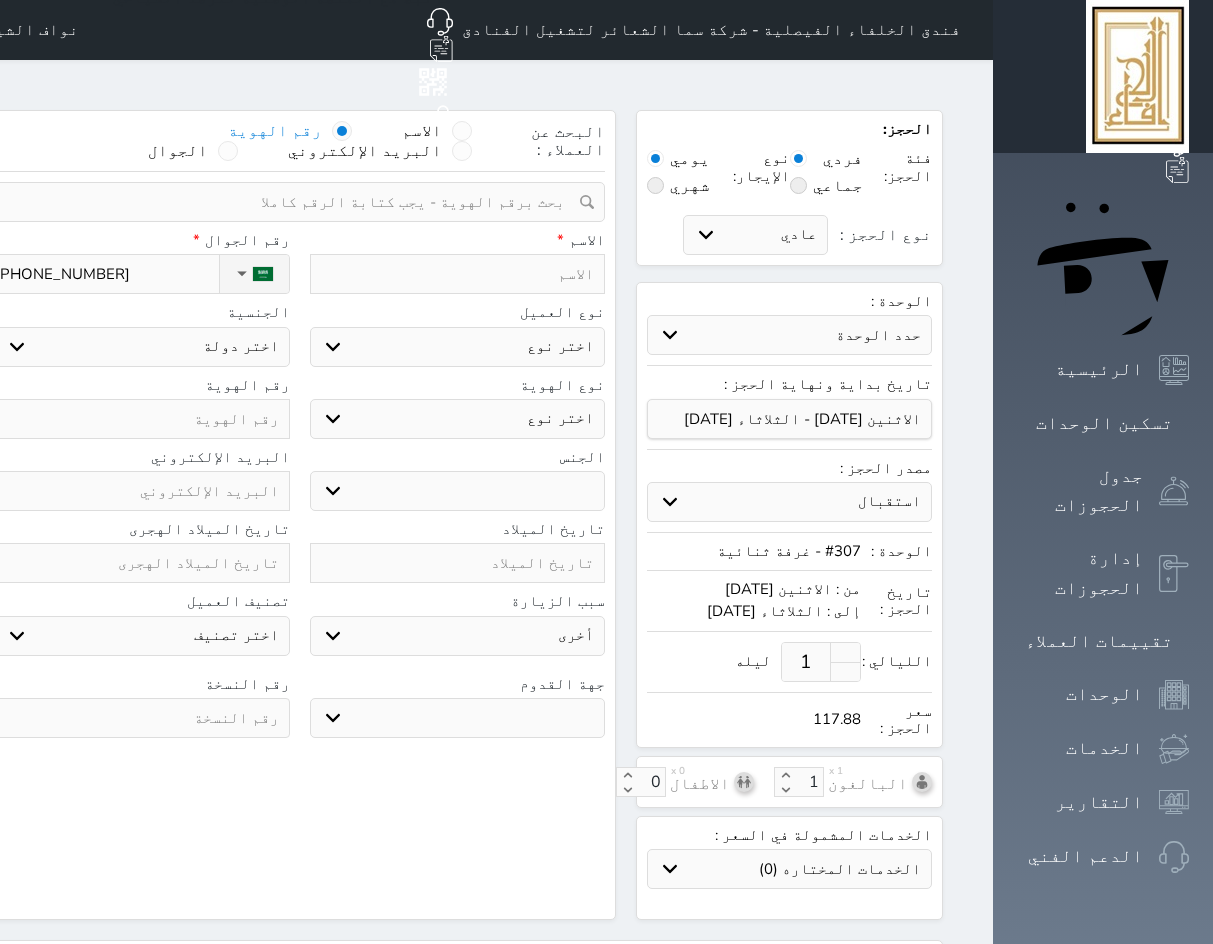 click on "[PHONE_NUMBER]" at bounding box center (106, 274) 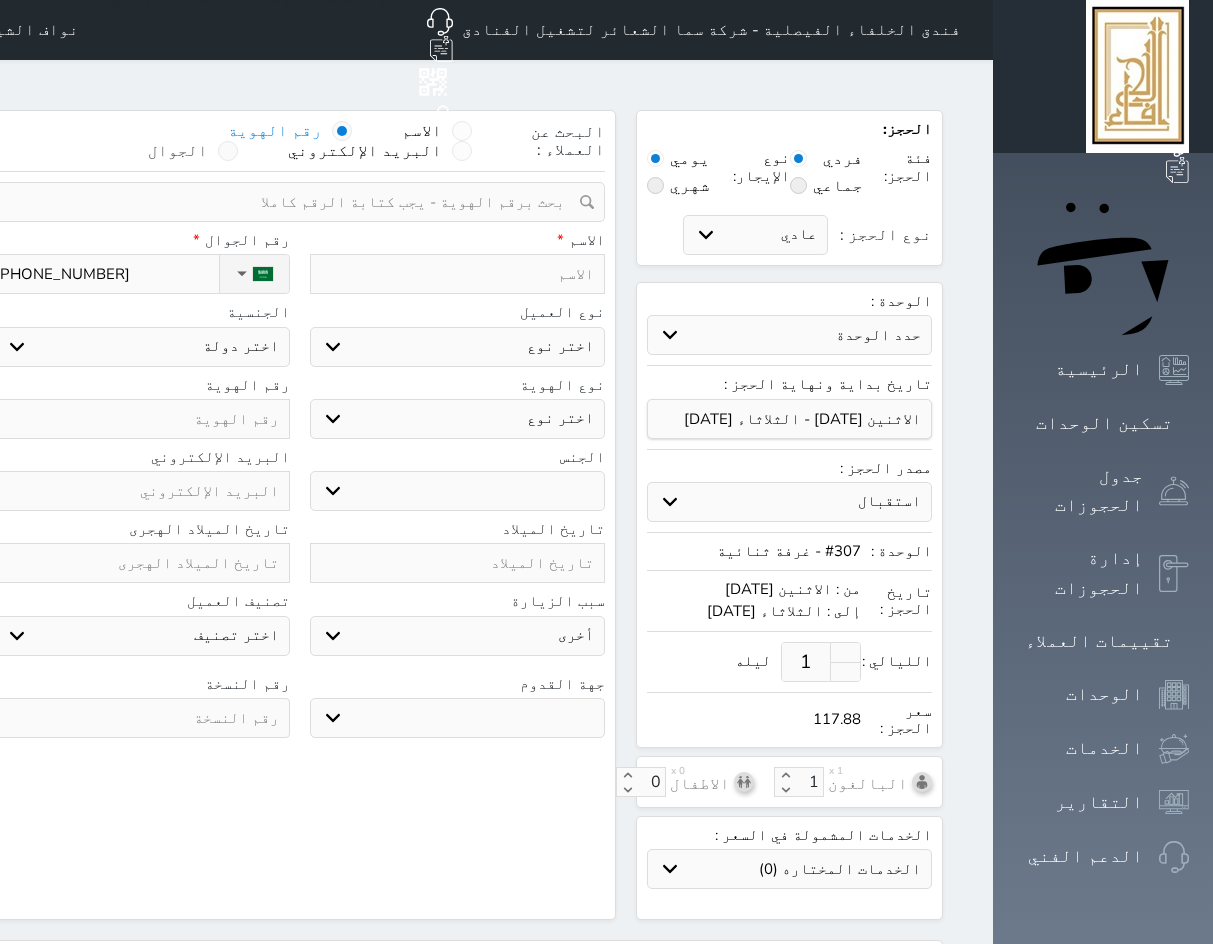 type on "[PHONE_NUMBER]" 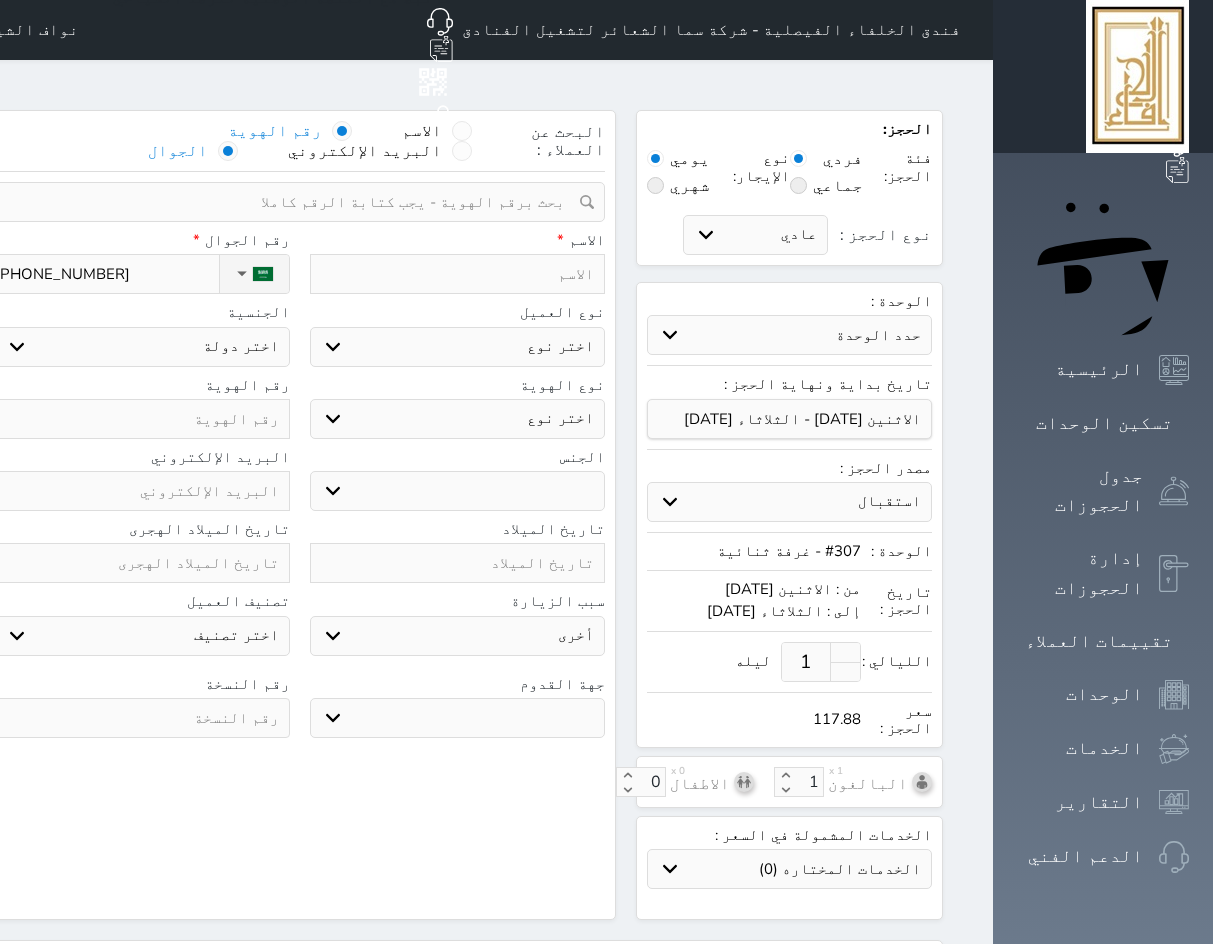 select 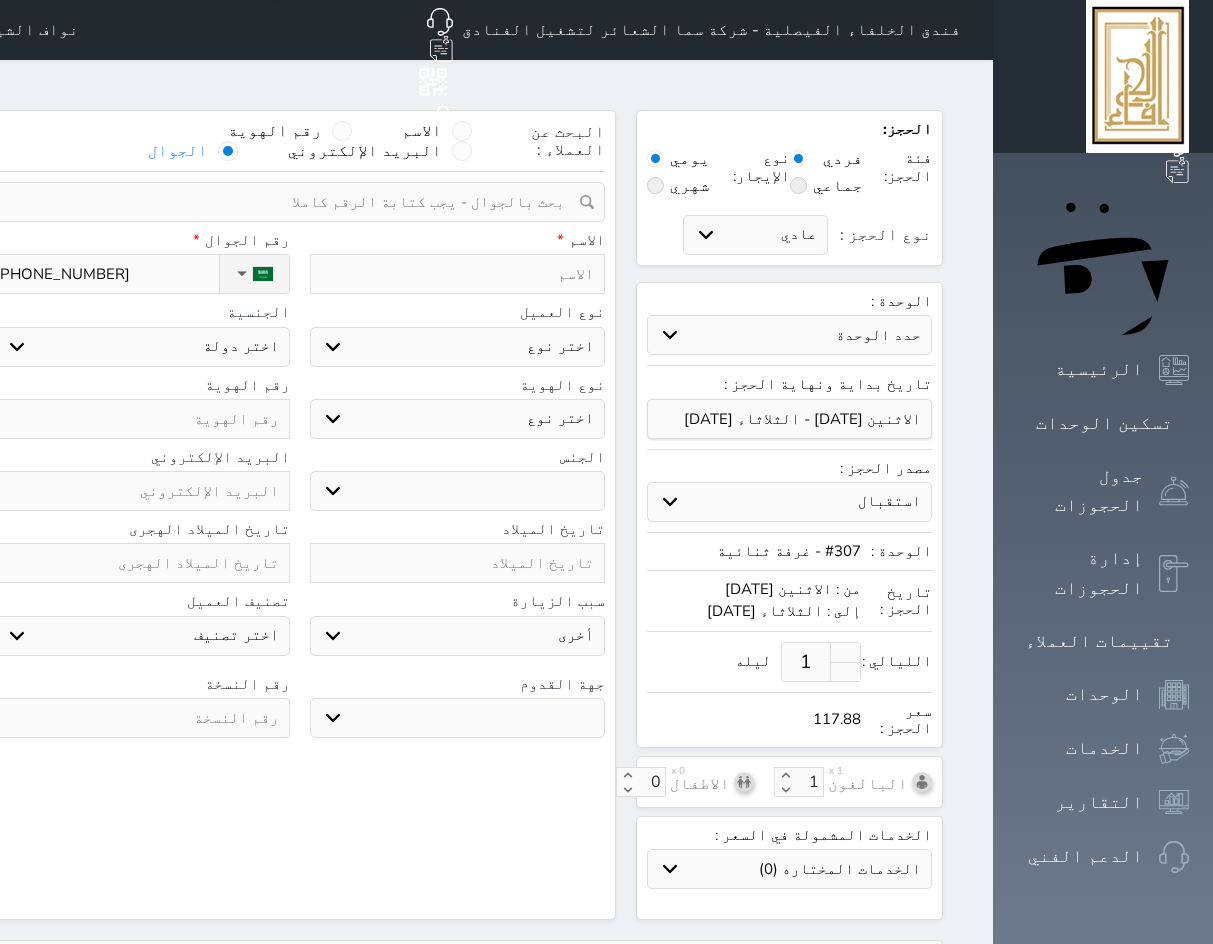 click at bounding box center (292, 202) 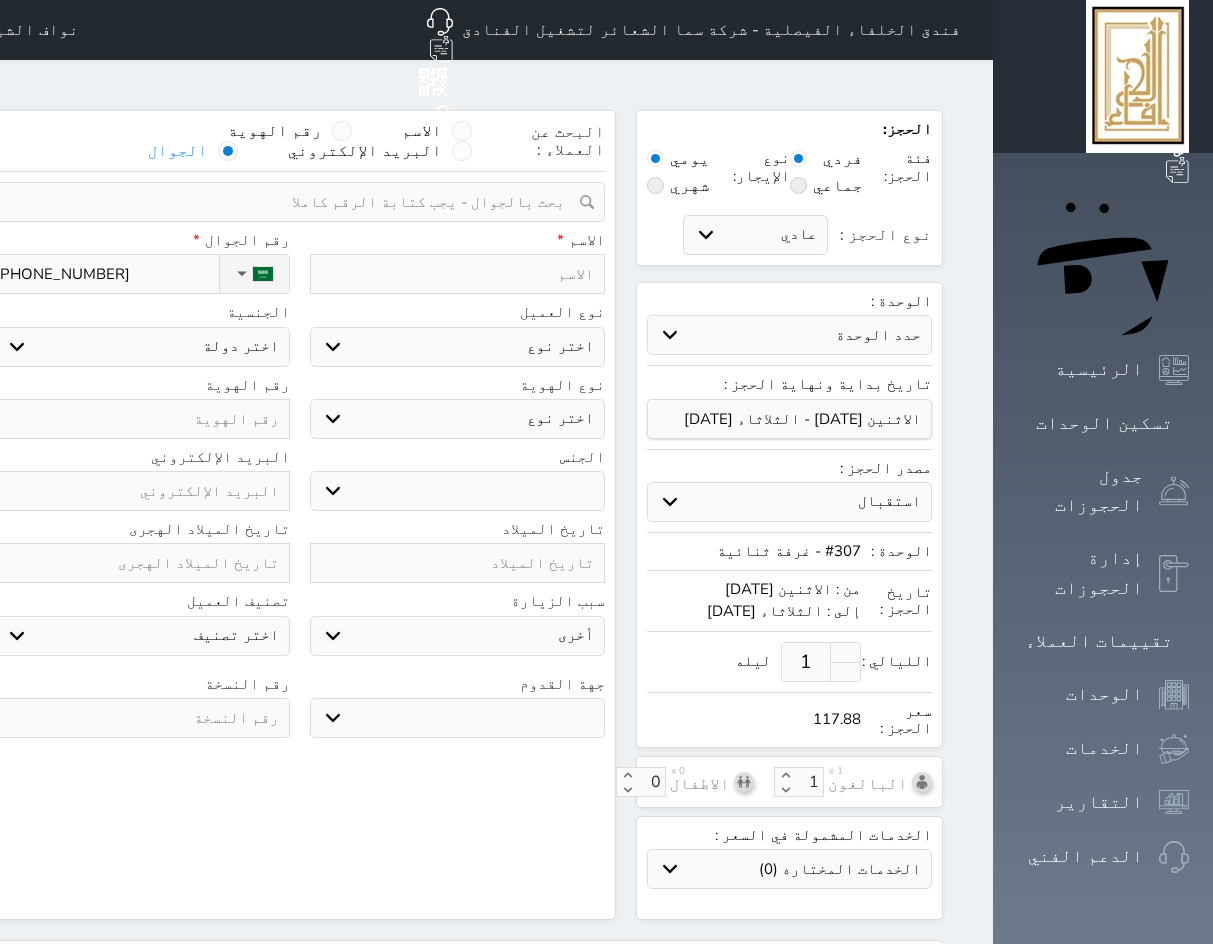 paste on "[PHONE_NUMBER]" 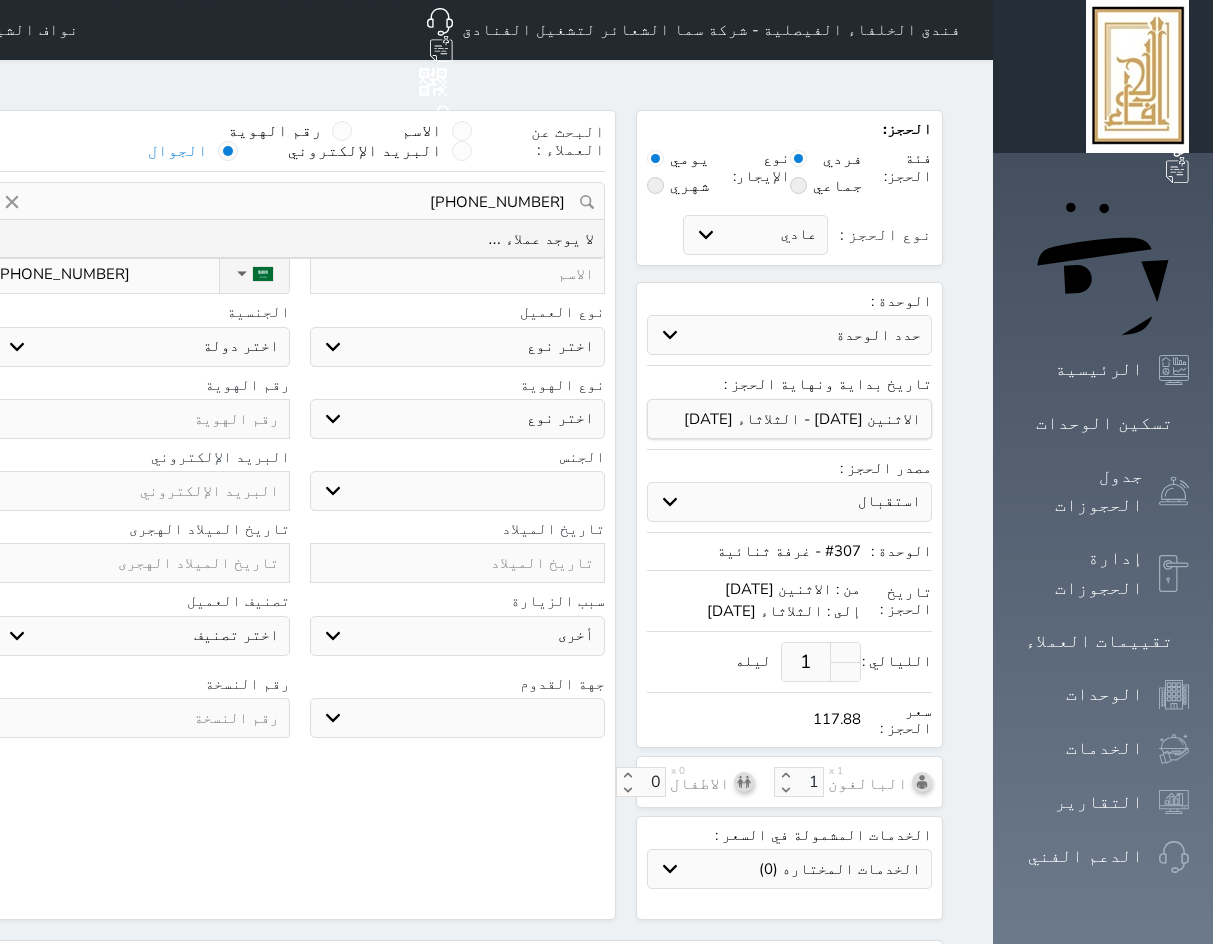 click on "[PHONE_NUMBER]" at bounding box center [299, 202] 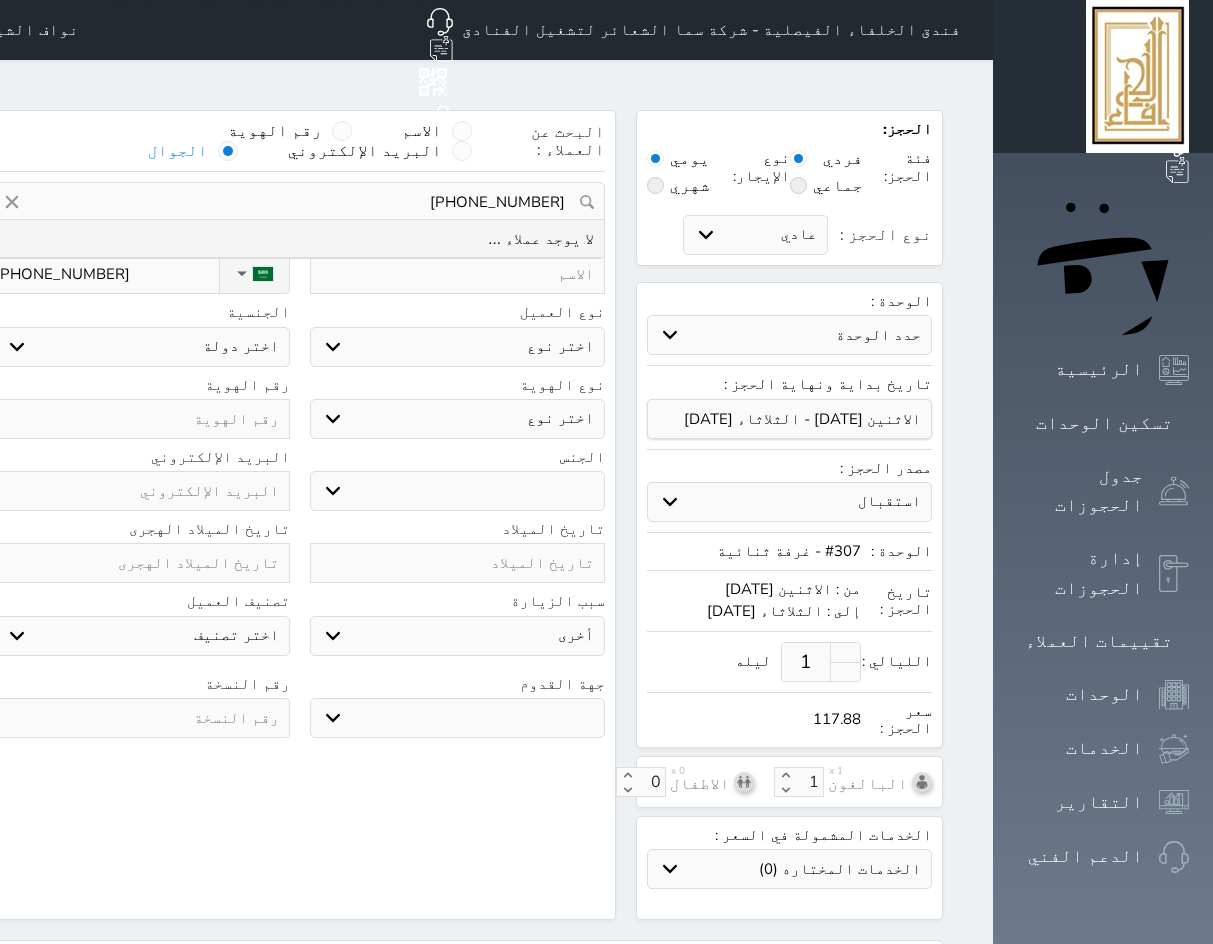 click on "[PHONE_NUMBER]" at bounding box center [299, 202] 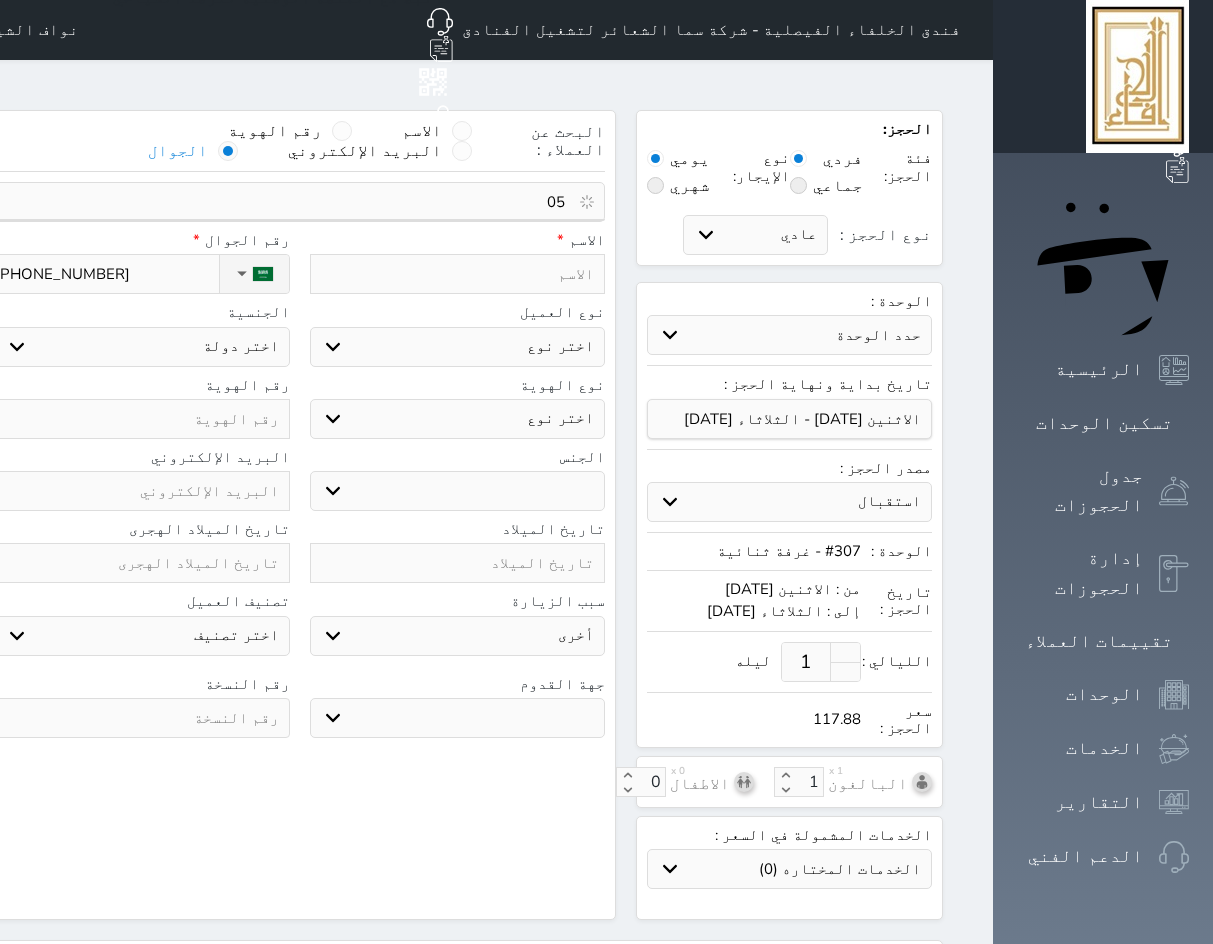 type on "0" 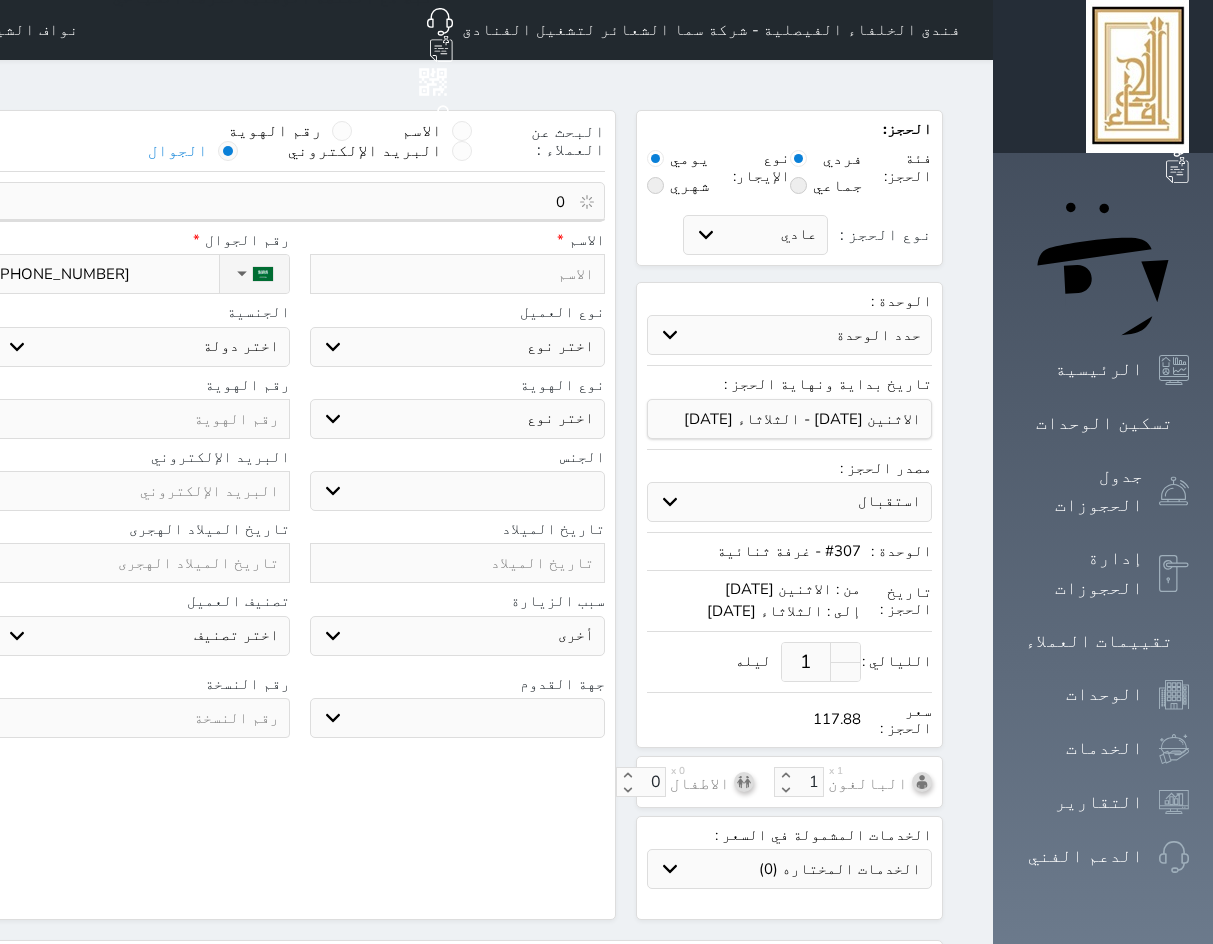 type 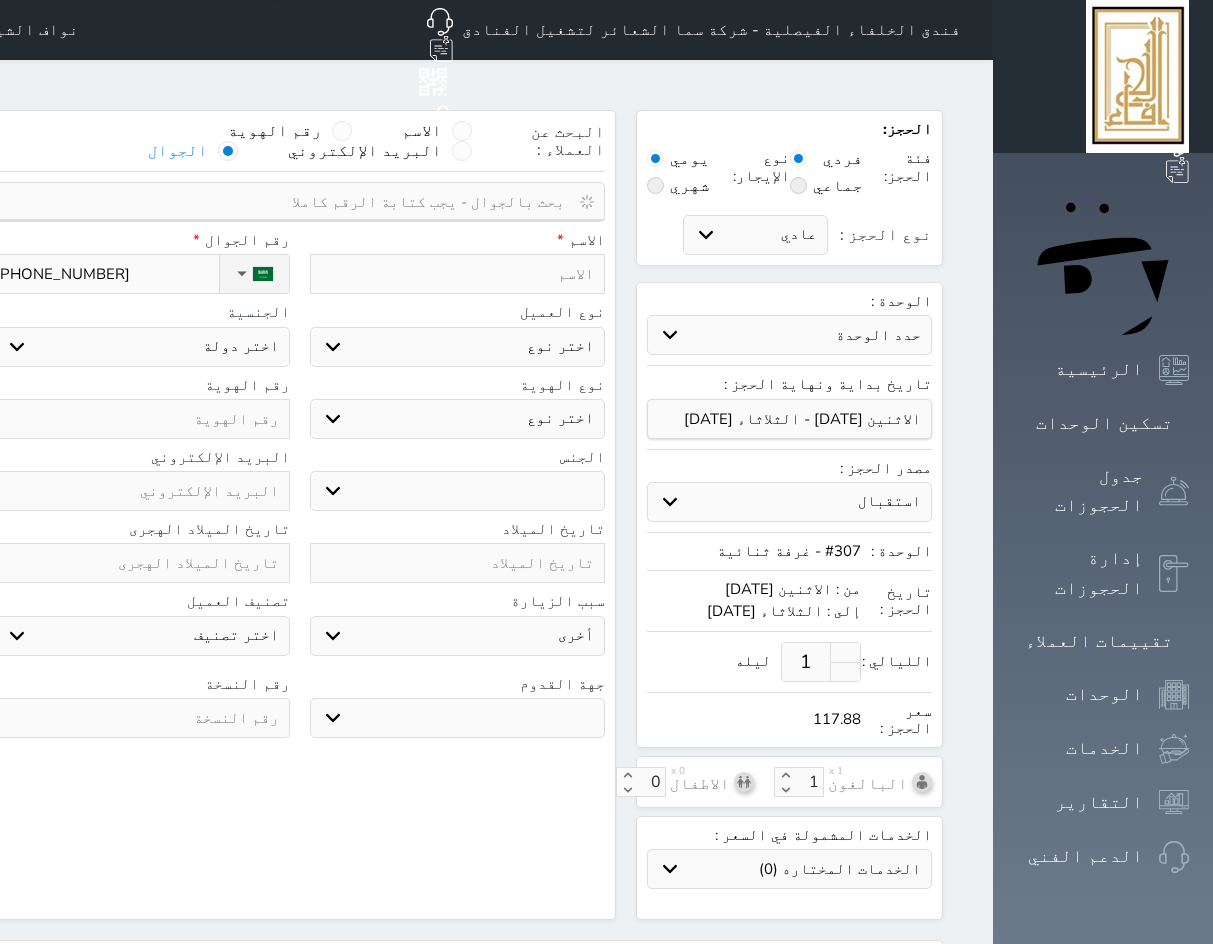 click at bounding box center [458, 274] 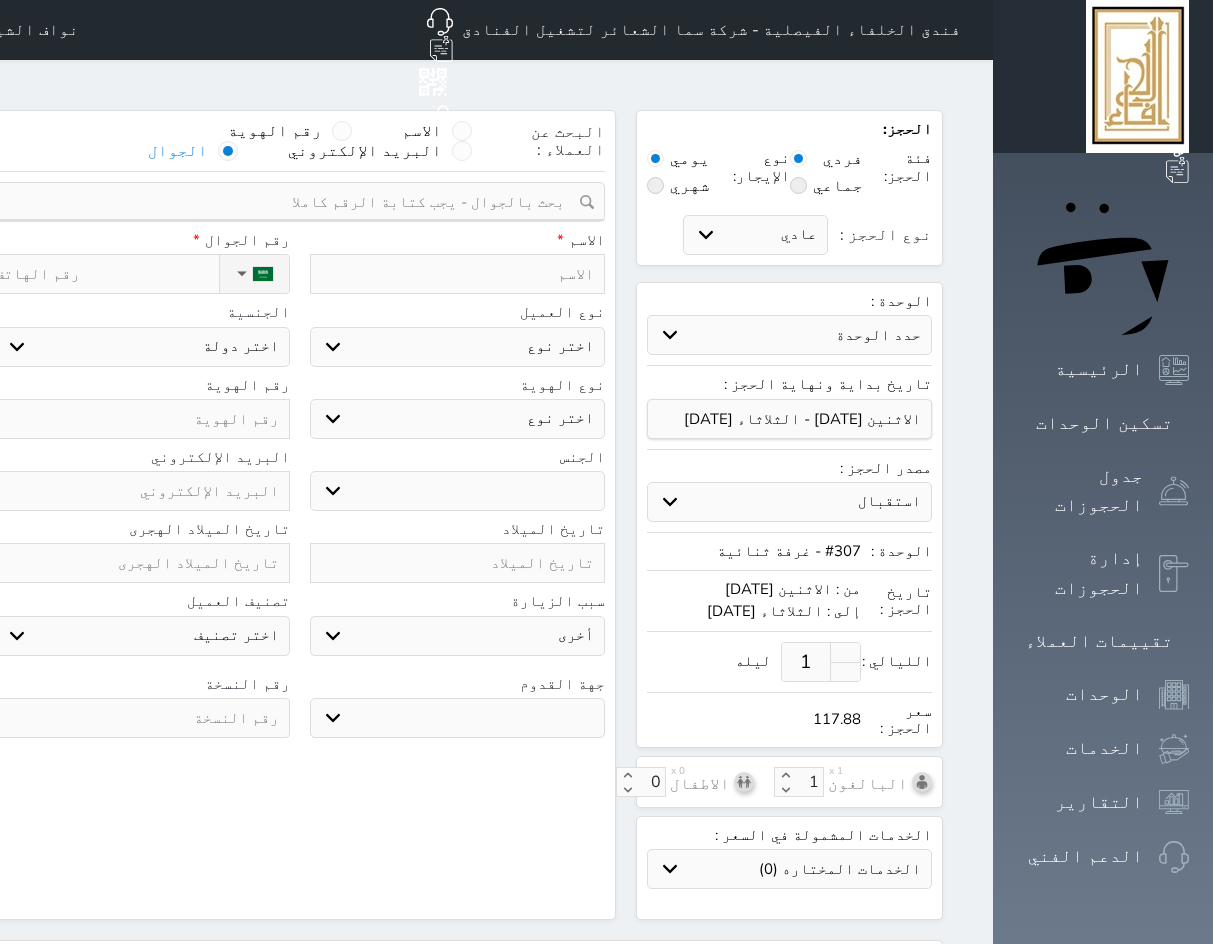 click on "نوع الحجز :" at bounding box center [106, 274] 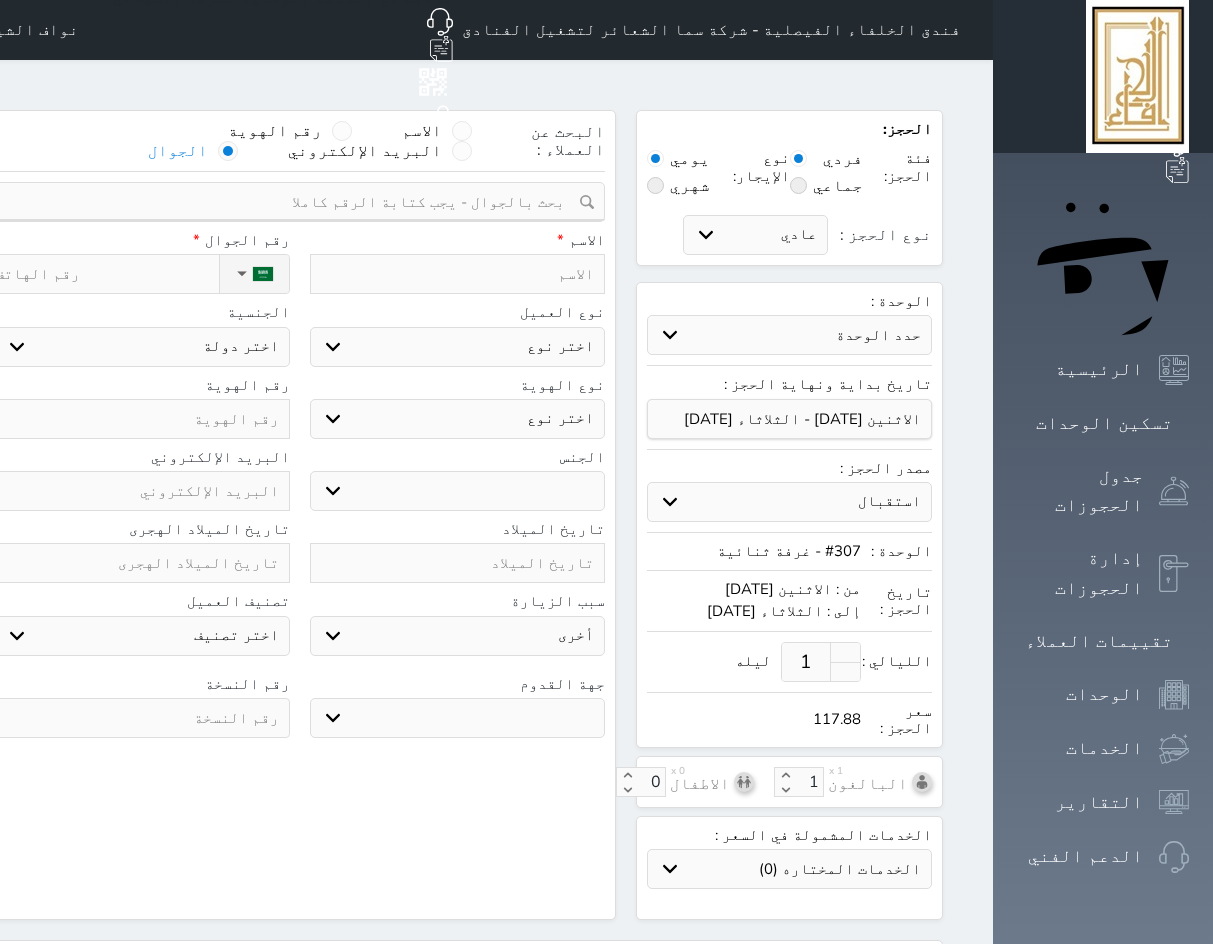 paste on "[PHONE_NUMBER]" 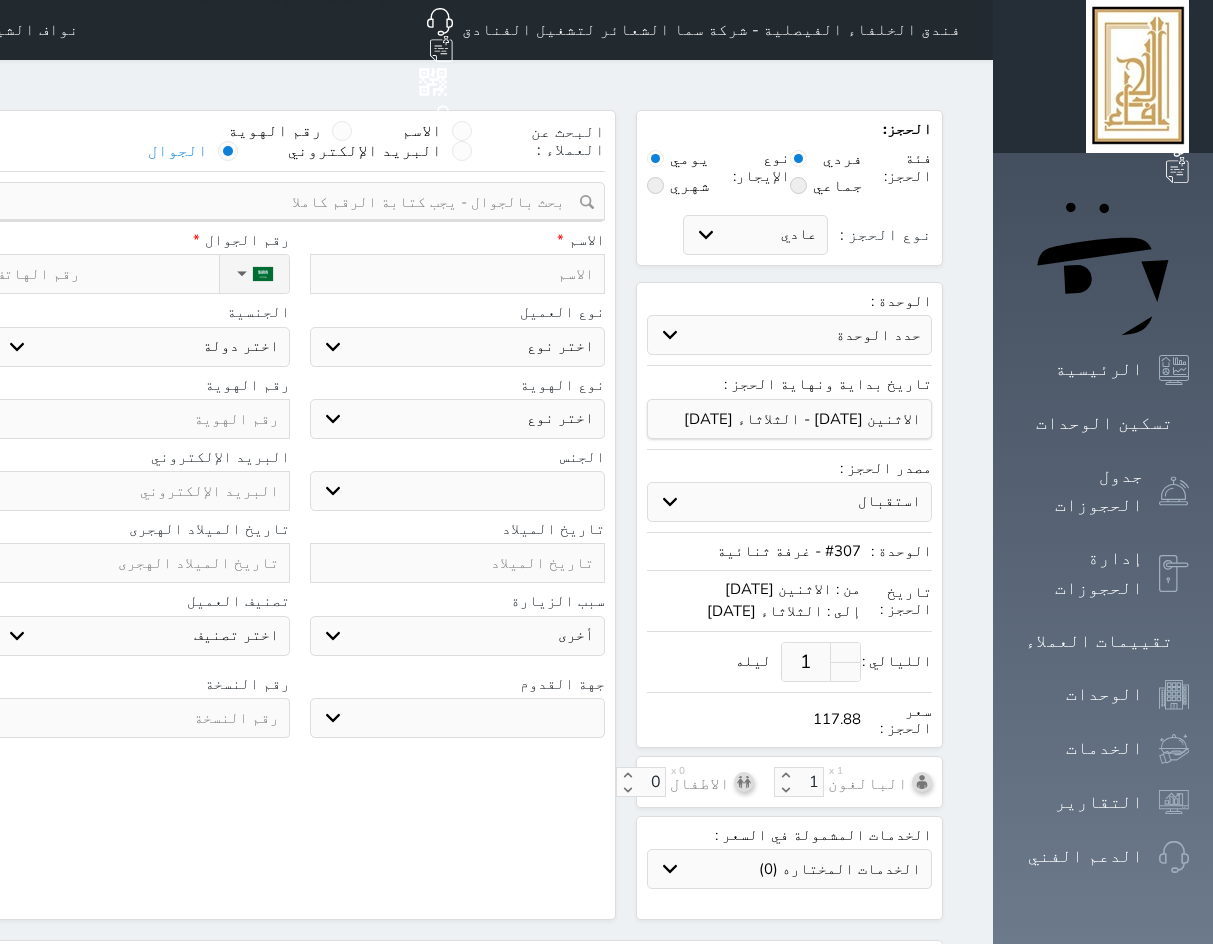 type on "[PHONE_NUMBER]" 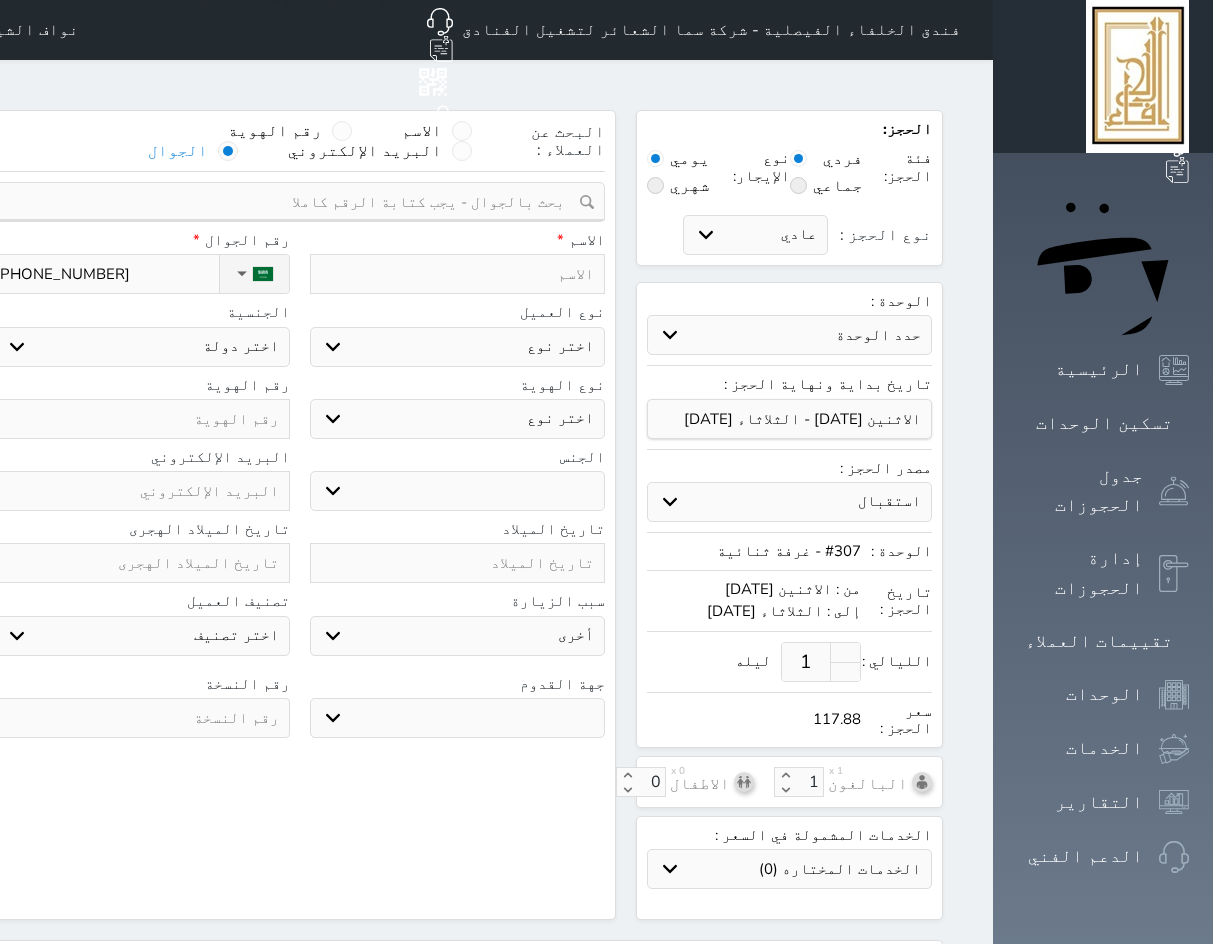 scroll, scrollTop: 289, scrollLeft: 0, axis: vertical 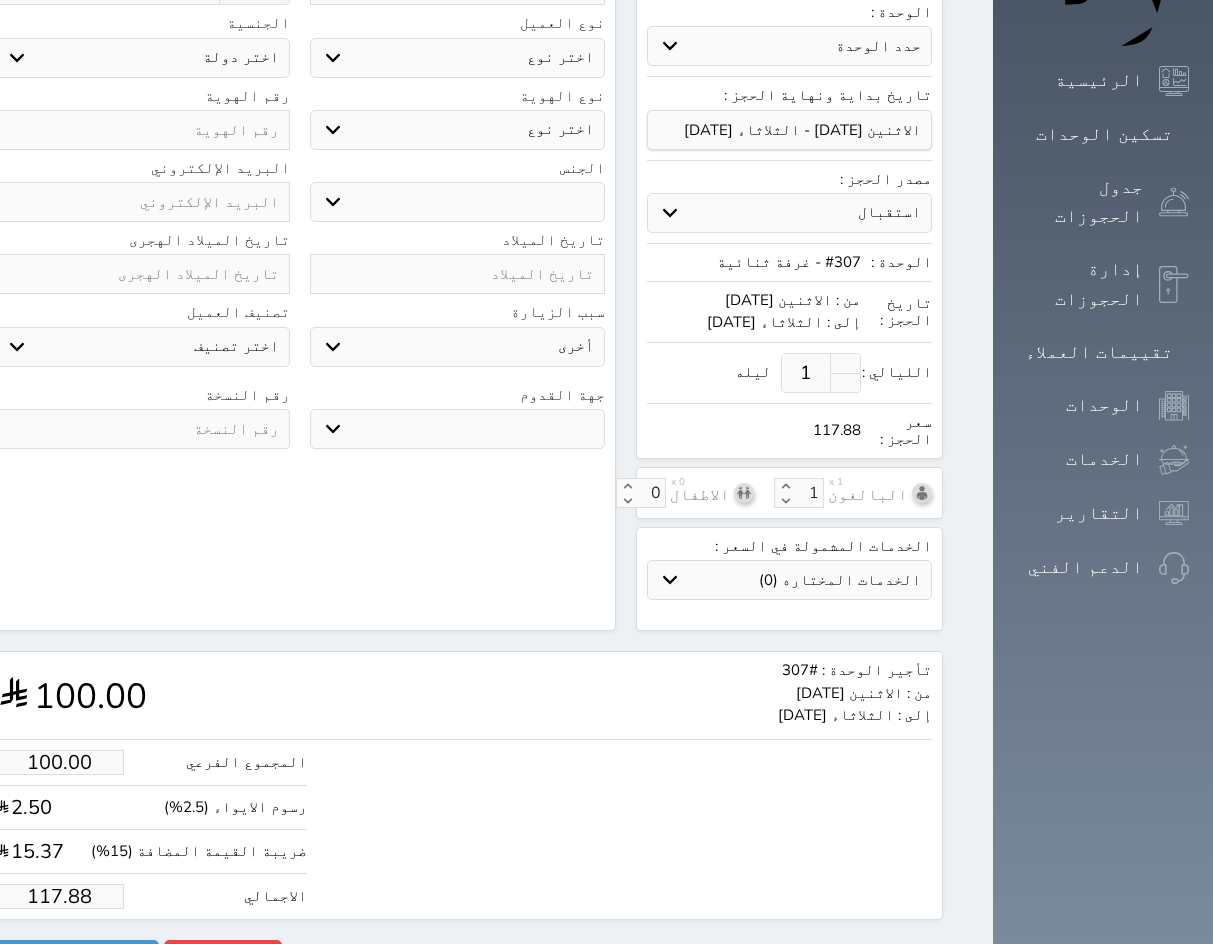 type on "[PHONE_NUMBER]" 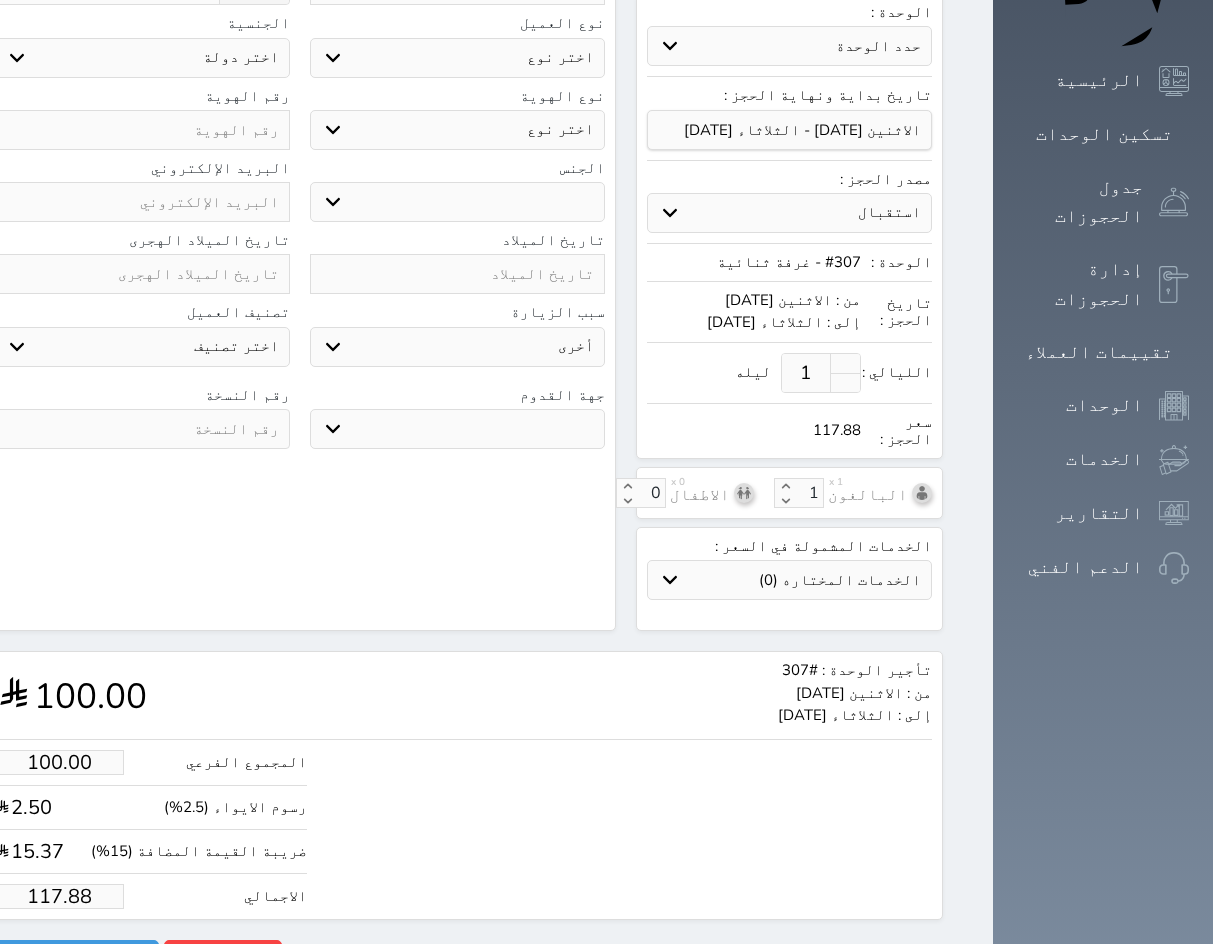 type on "3.39" 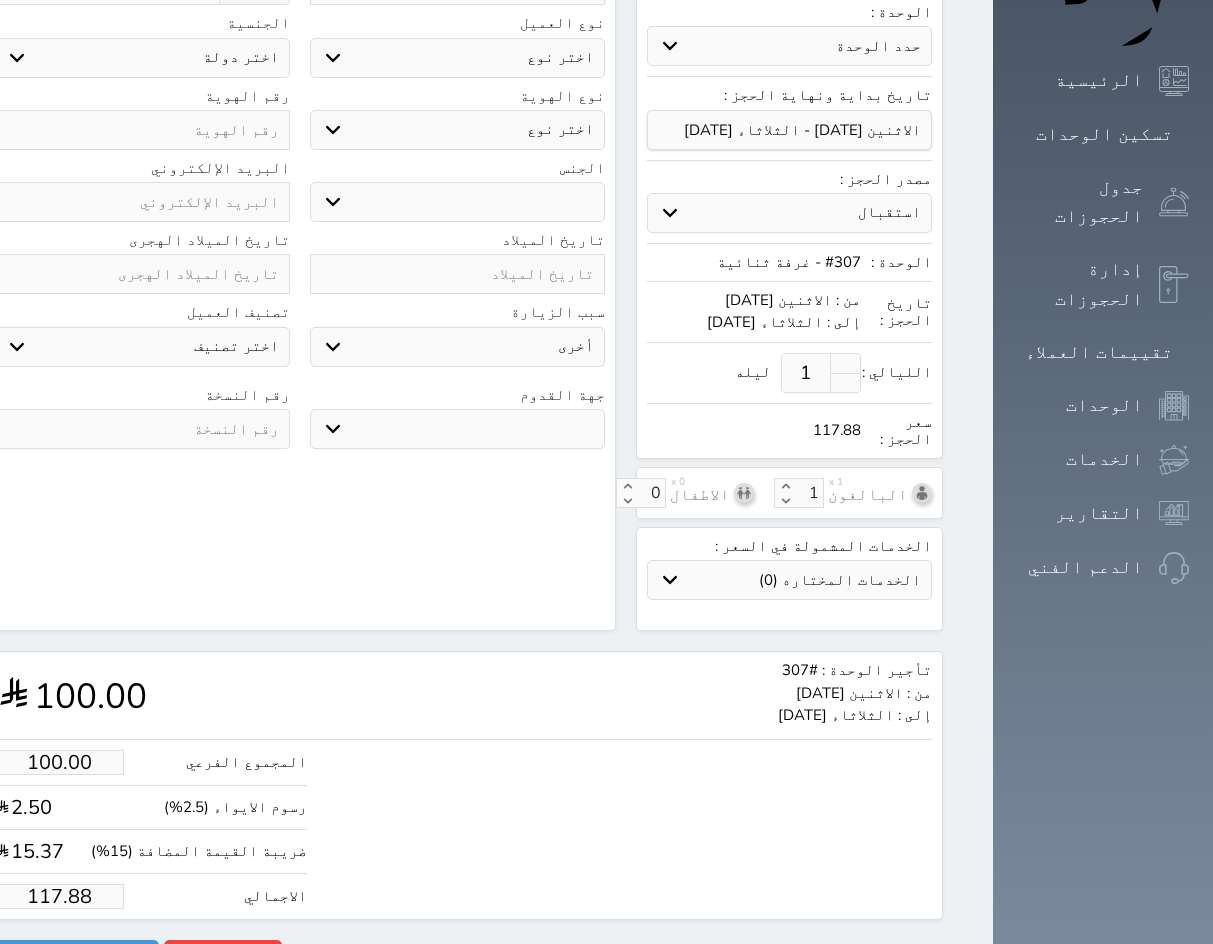 type on "4" 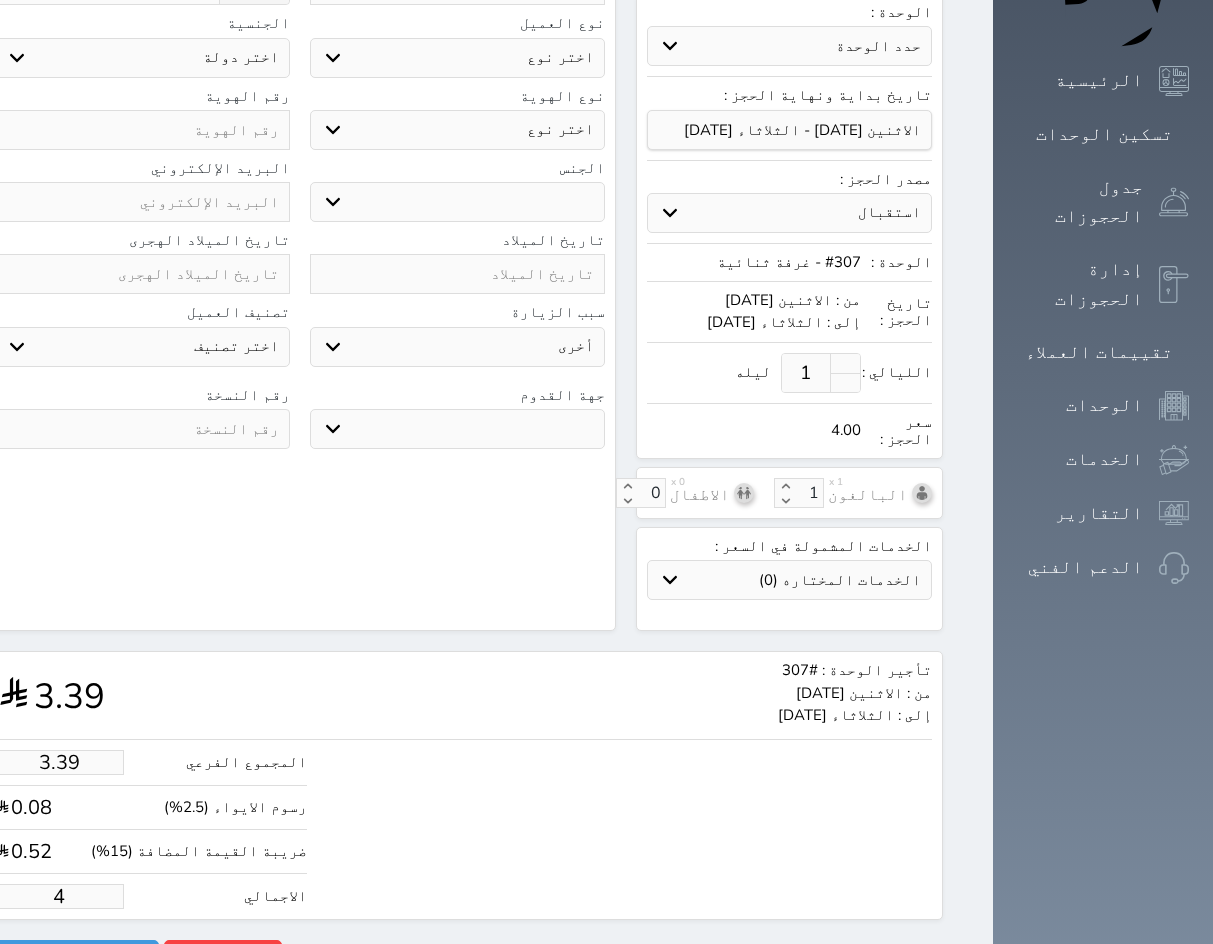 type on "38.18" 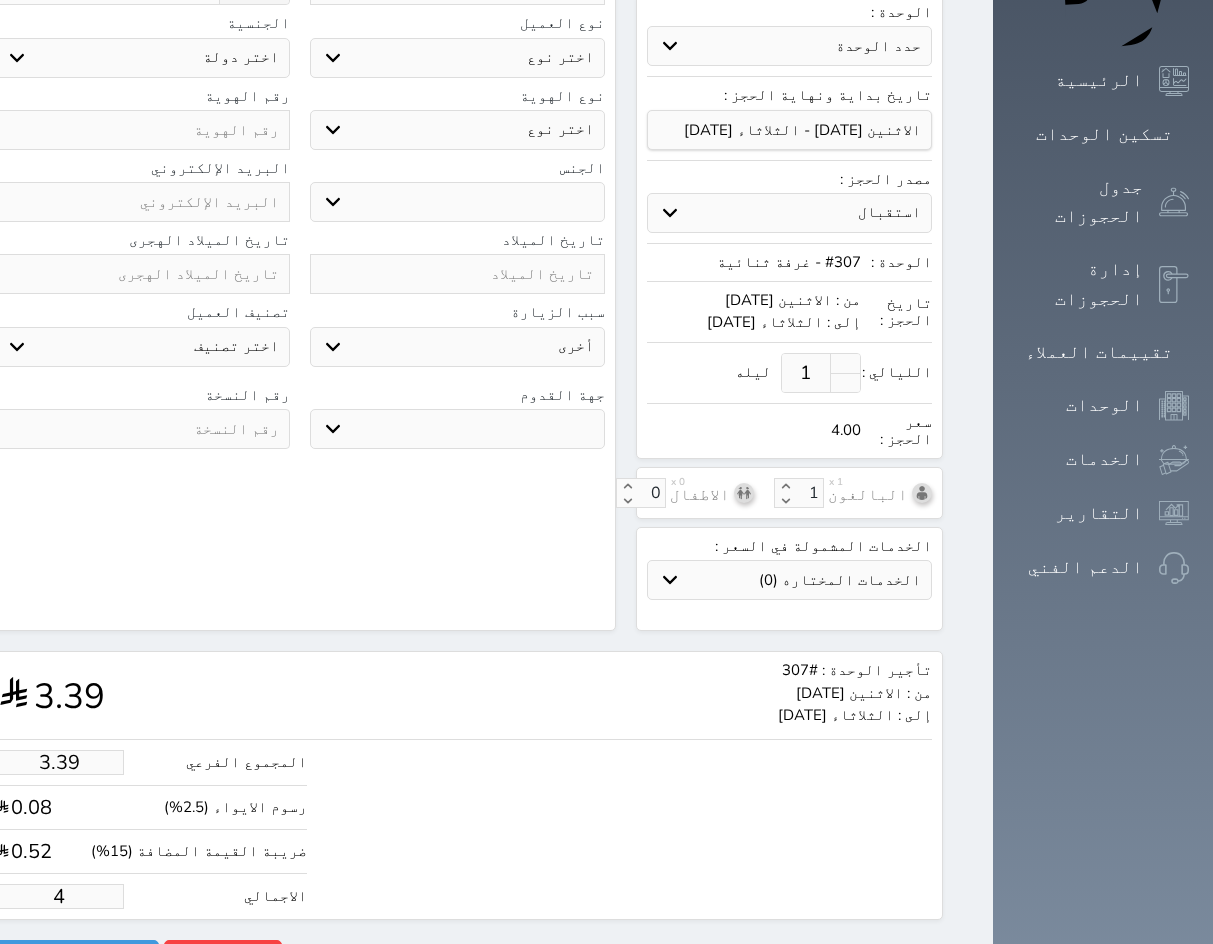 type on "45" 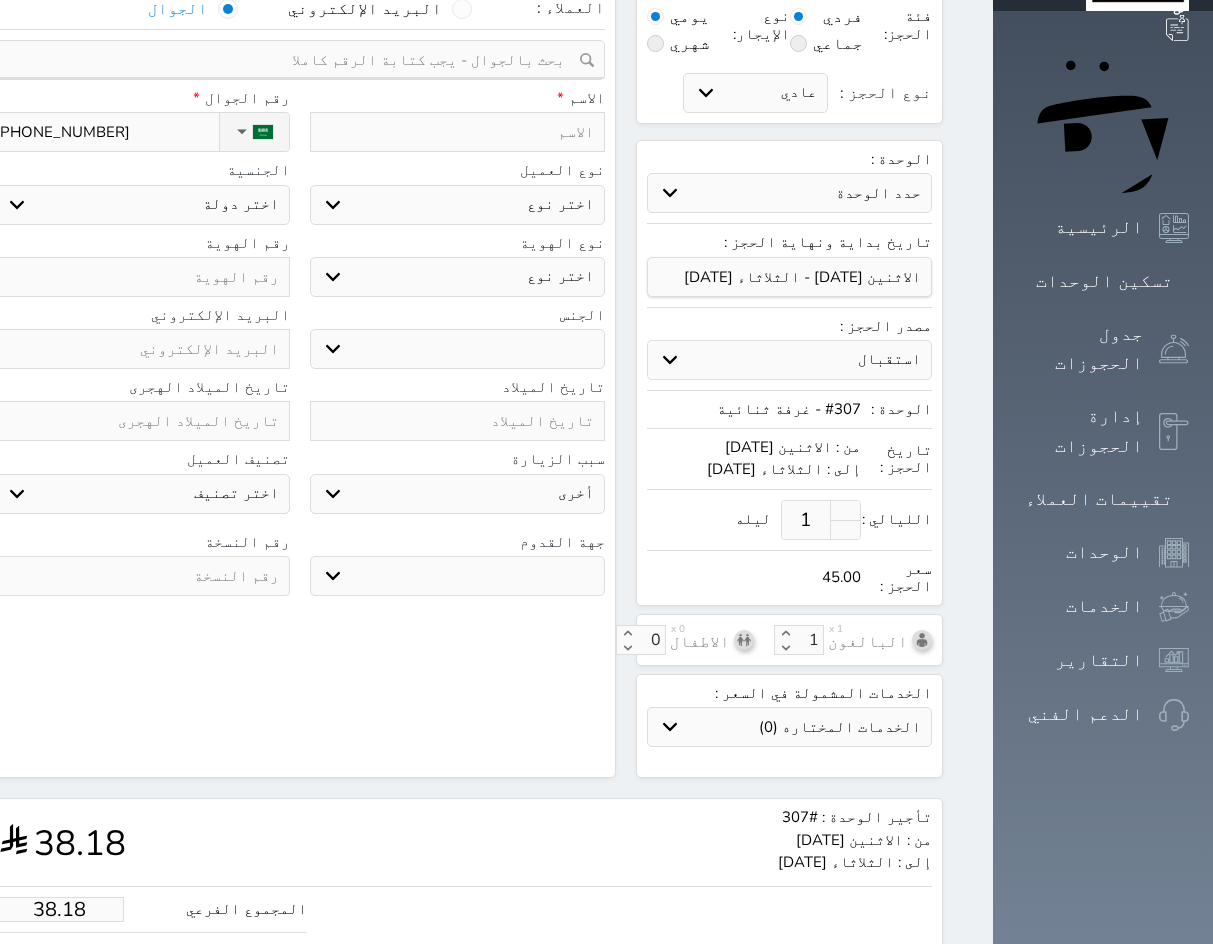 scroll, scrollTop: 0, scrollLeft: 0, axis: both 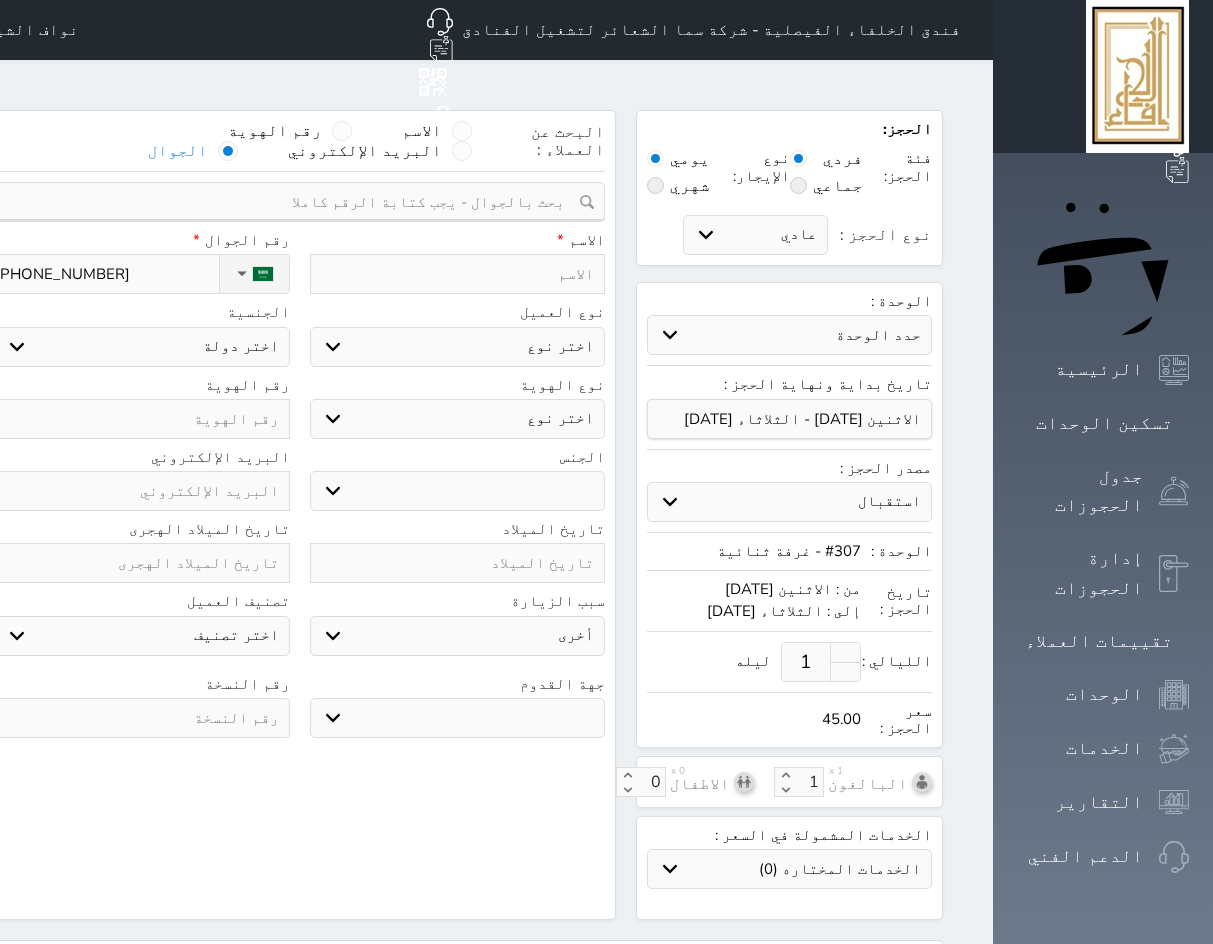 type on "45.00" 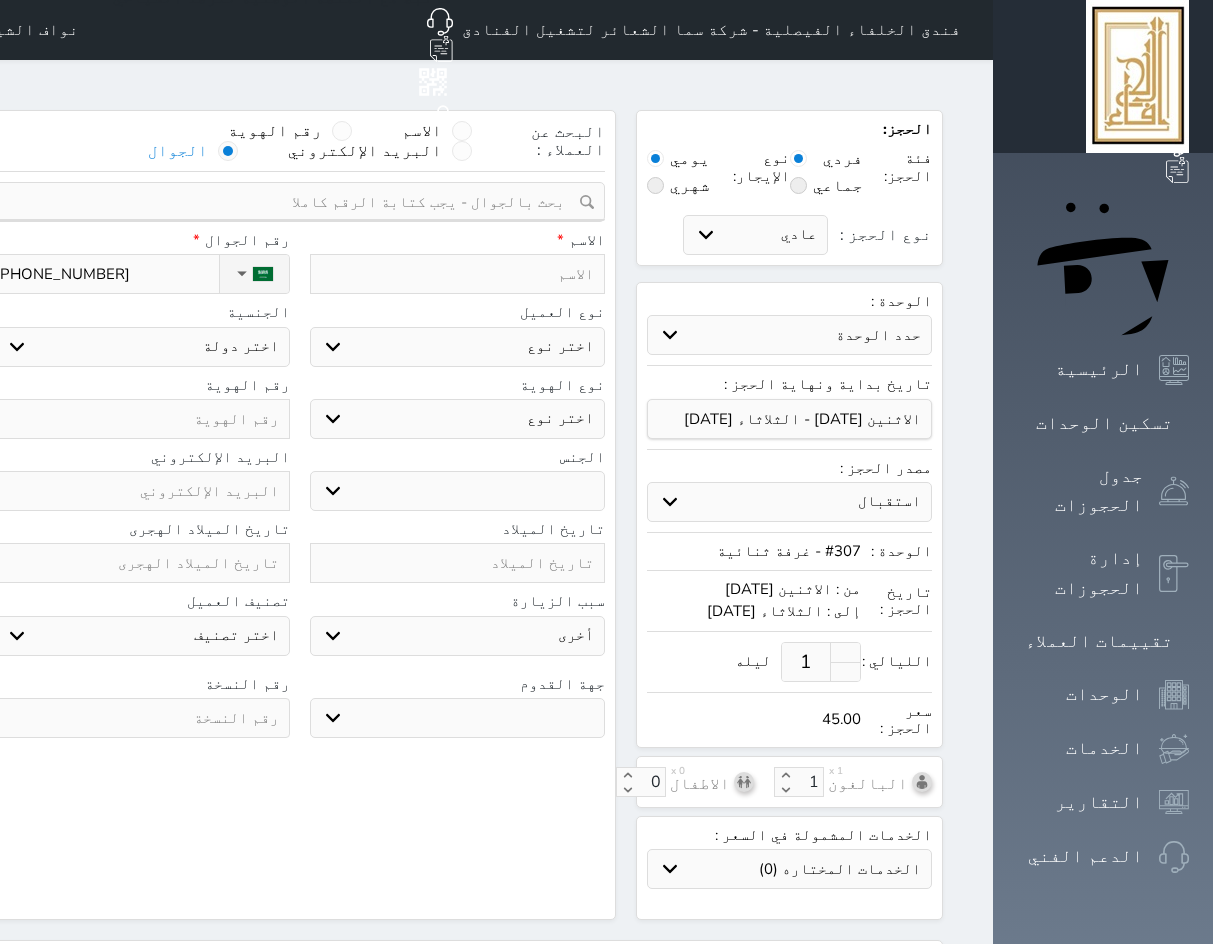 click on "اختر نوع   مواطن مواطن خليجي زائر مقيم" at bounding box center (458, 347) 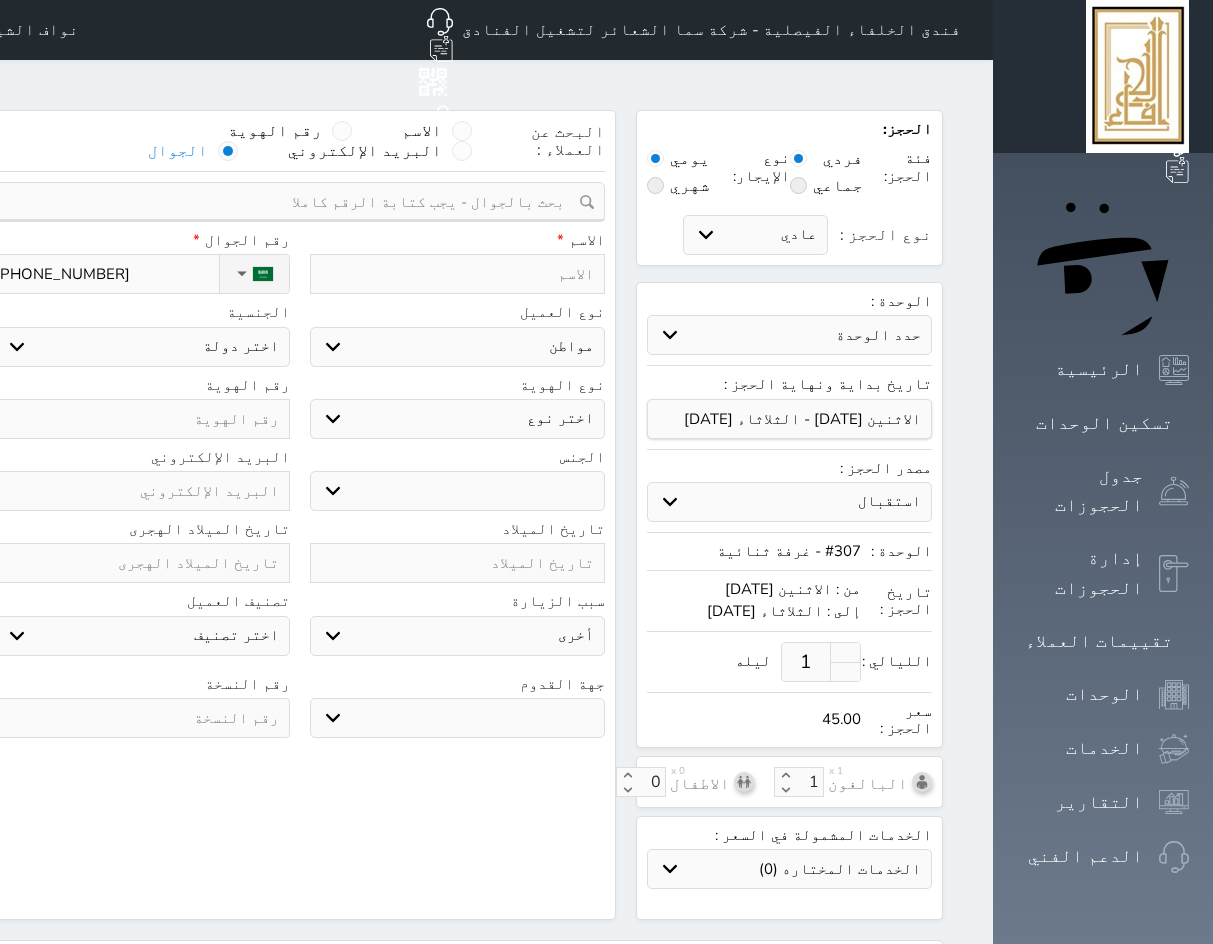 click on "اختر نوع   مواطن مواطن خليجي زائر مقيم" at bounding box center [458, 347] 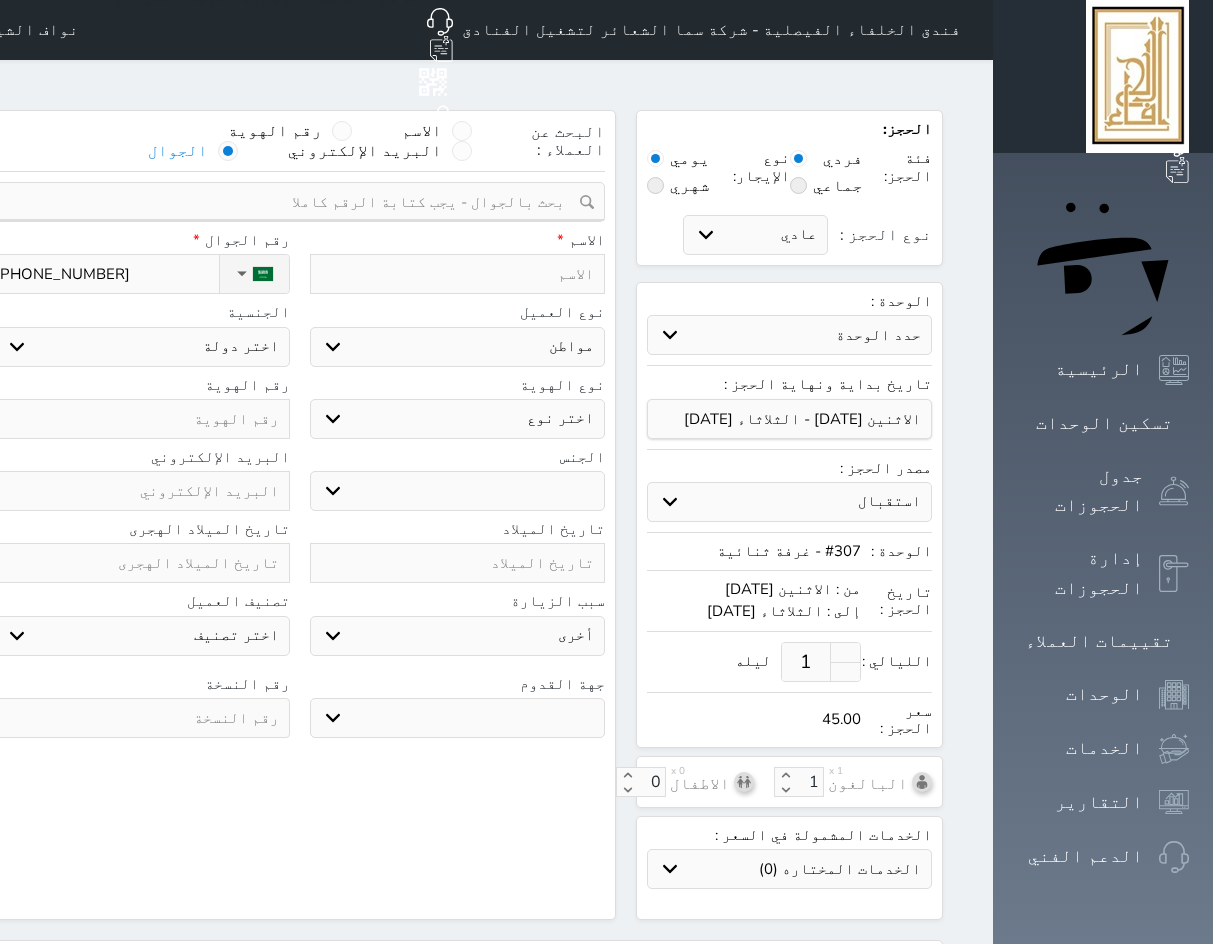 select on "113" 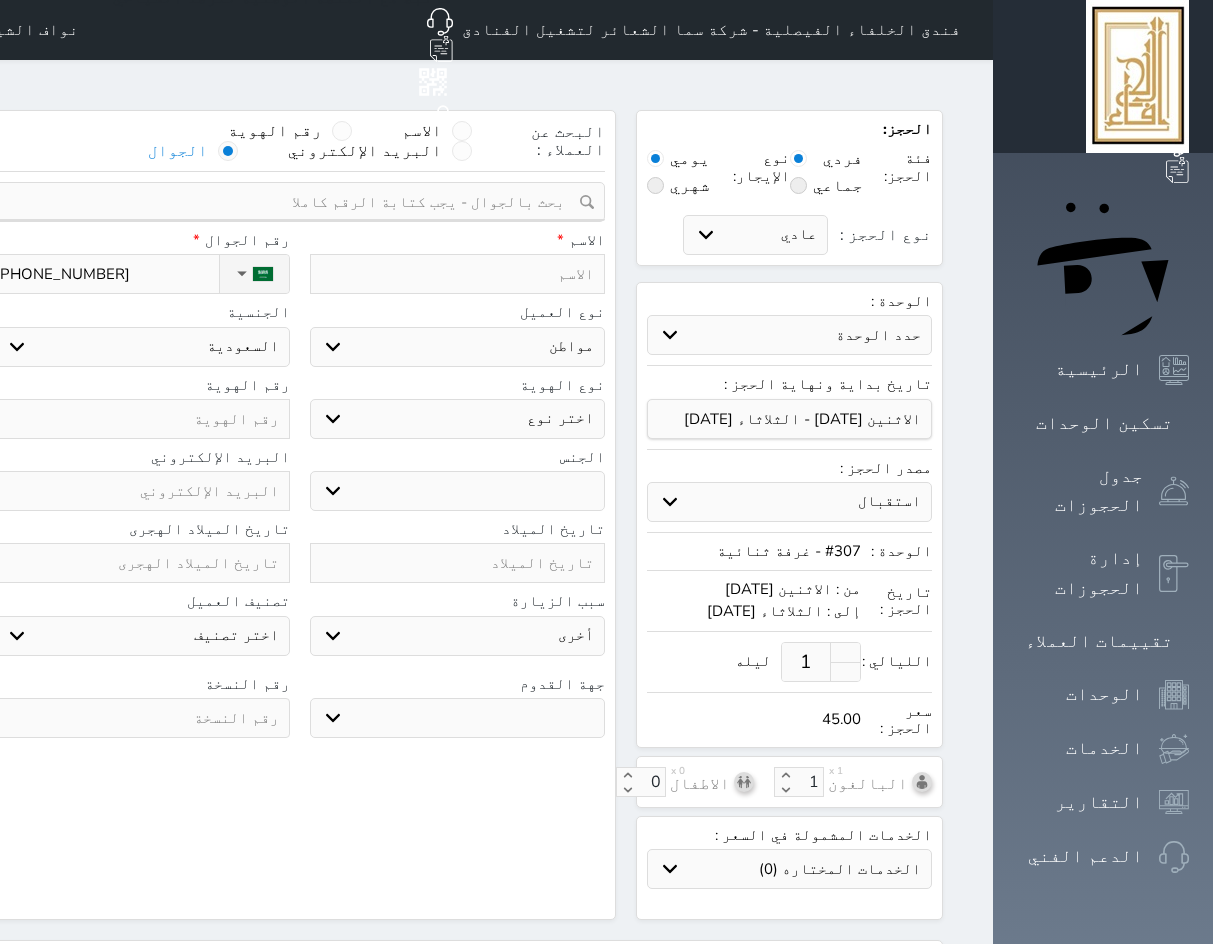 click on "نوع الهوية
اختر نوع   هوية وطنية هوية عائلية جواز السفر   رقم الهوية" at bounding box center [299, 413] 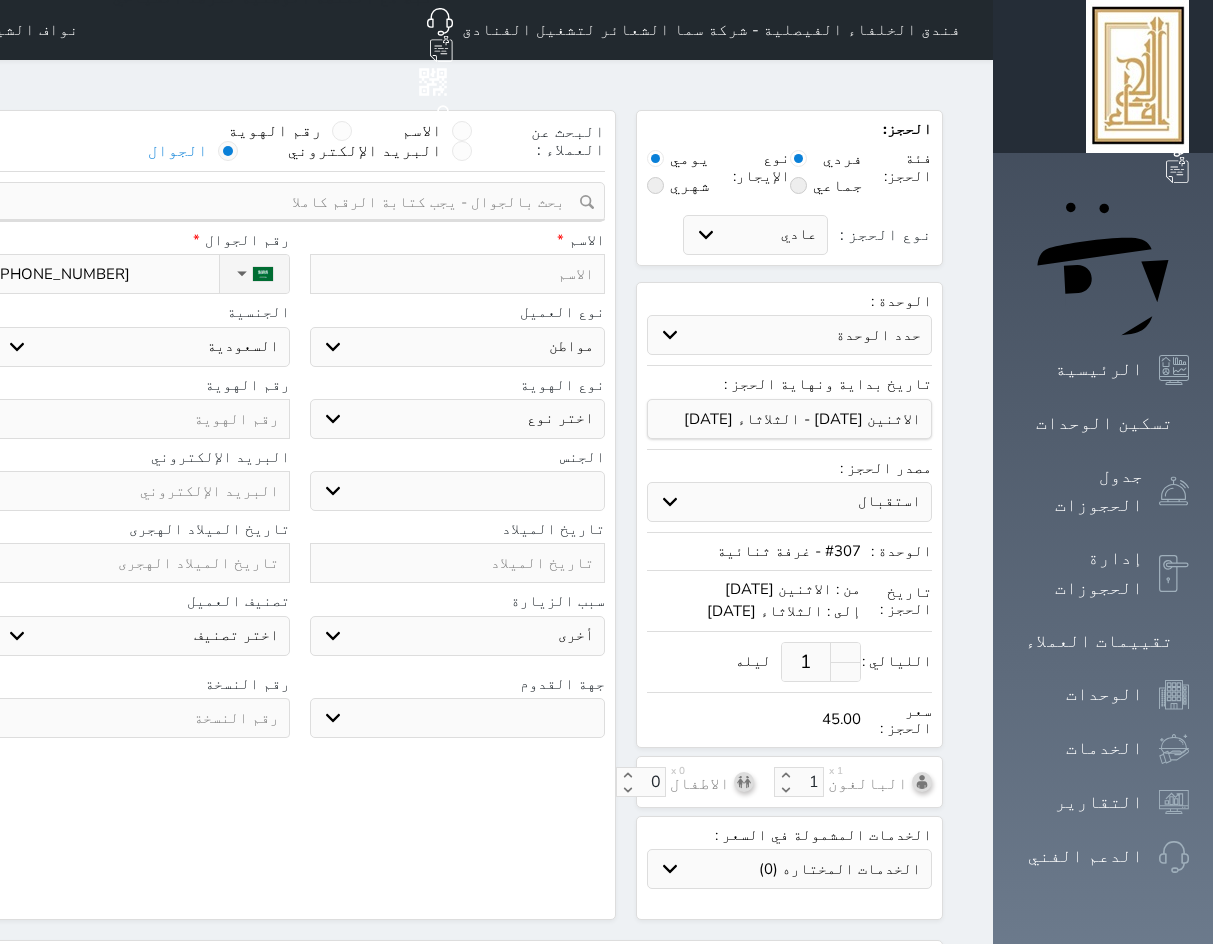 click on "اختر نوع   هوية وطنية هوية عائلية جواز السفر" at bounding box center (458, 419) 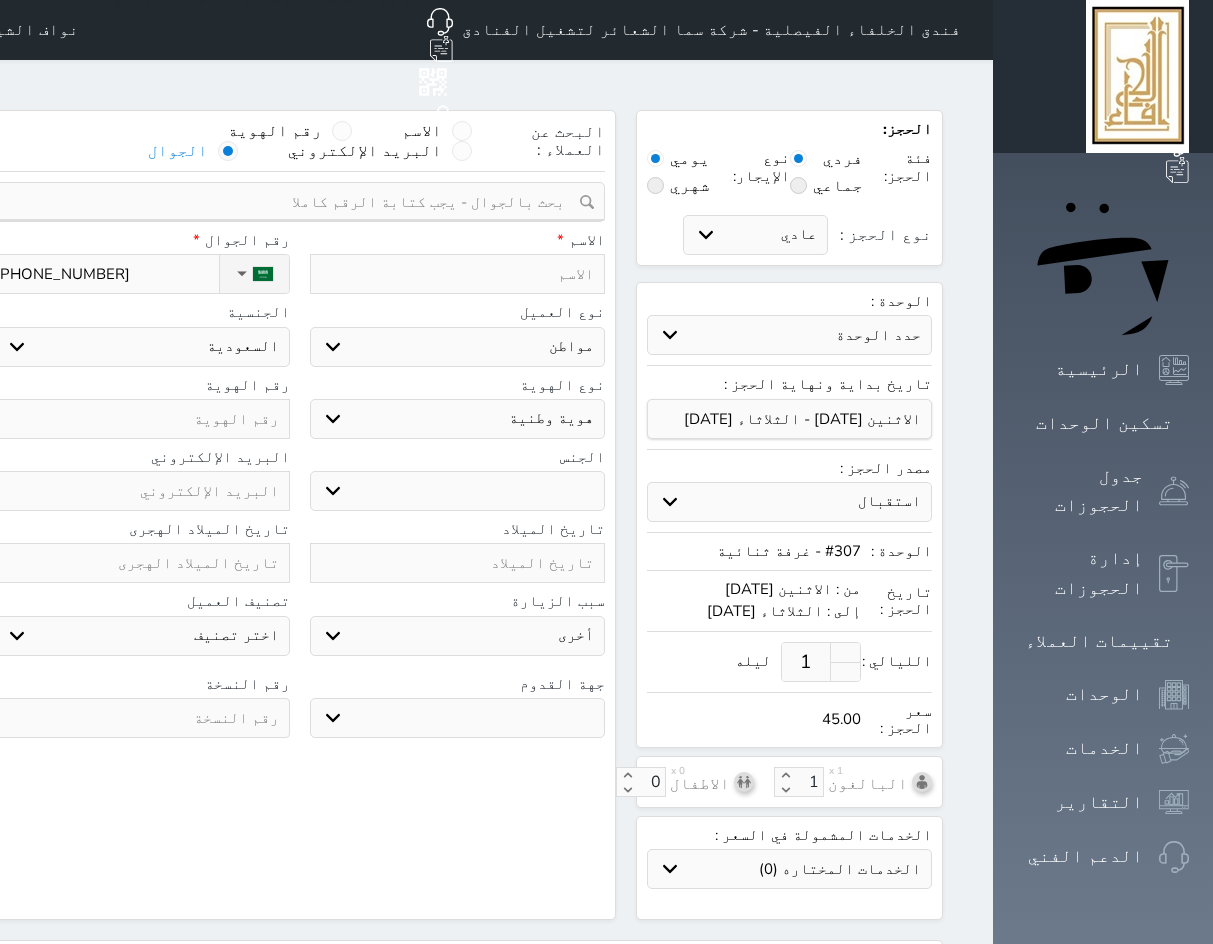 click on "اختر نوع   هوية وطنية هوية عائلية جواز السفر" at bounding box center [458, 419] 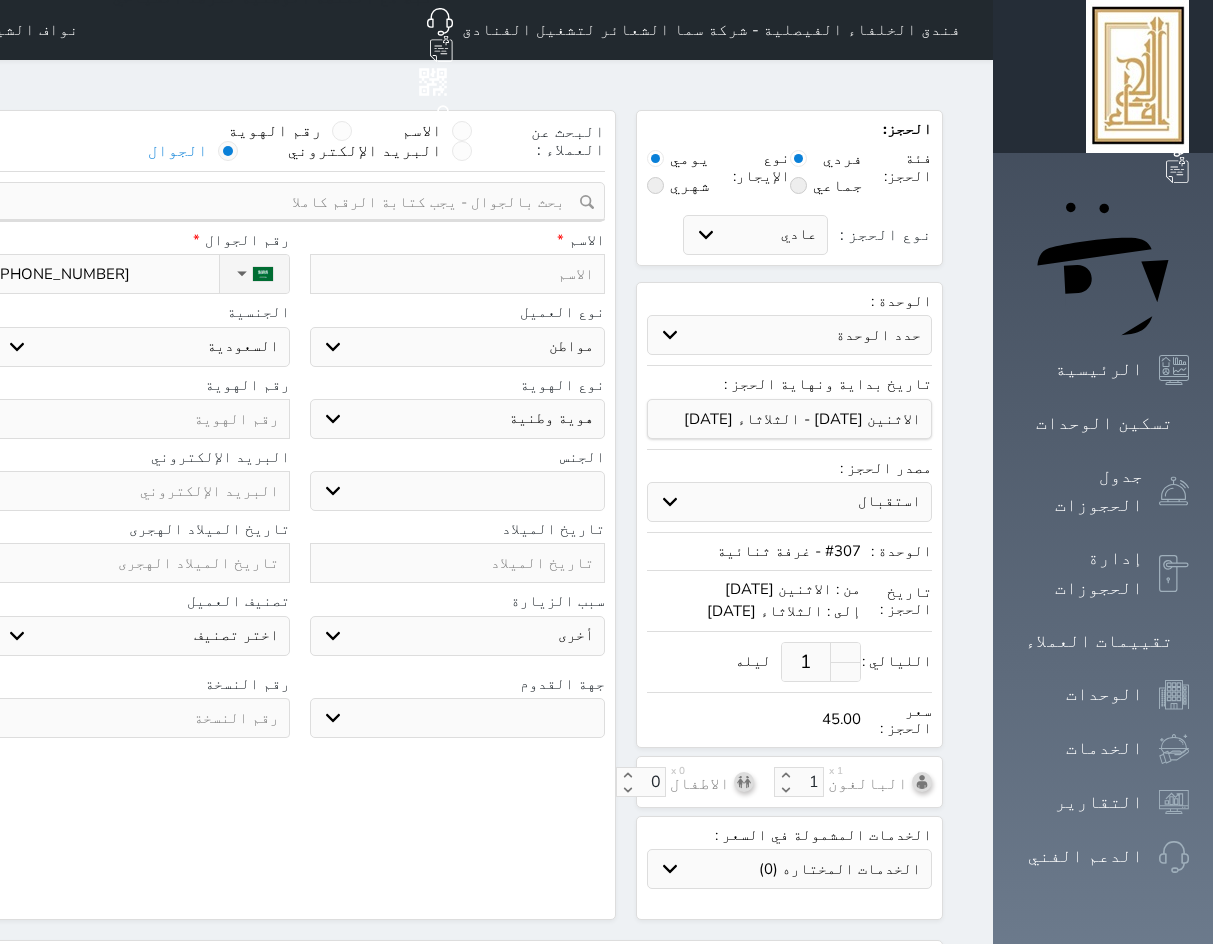 select 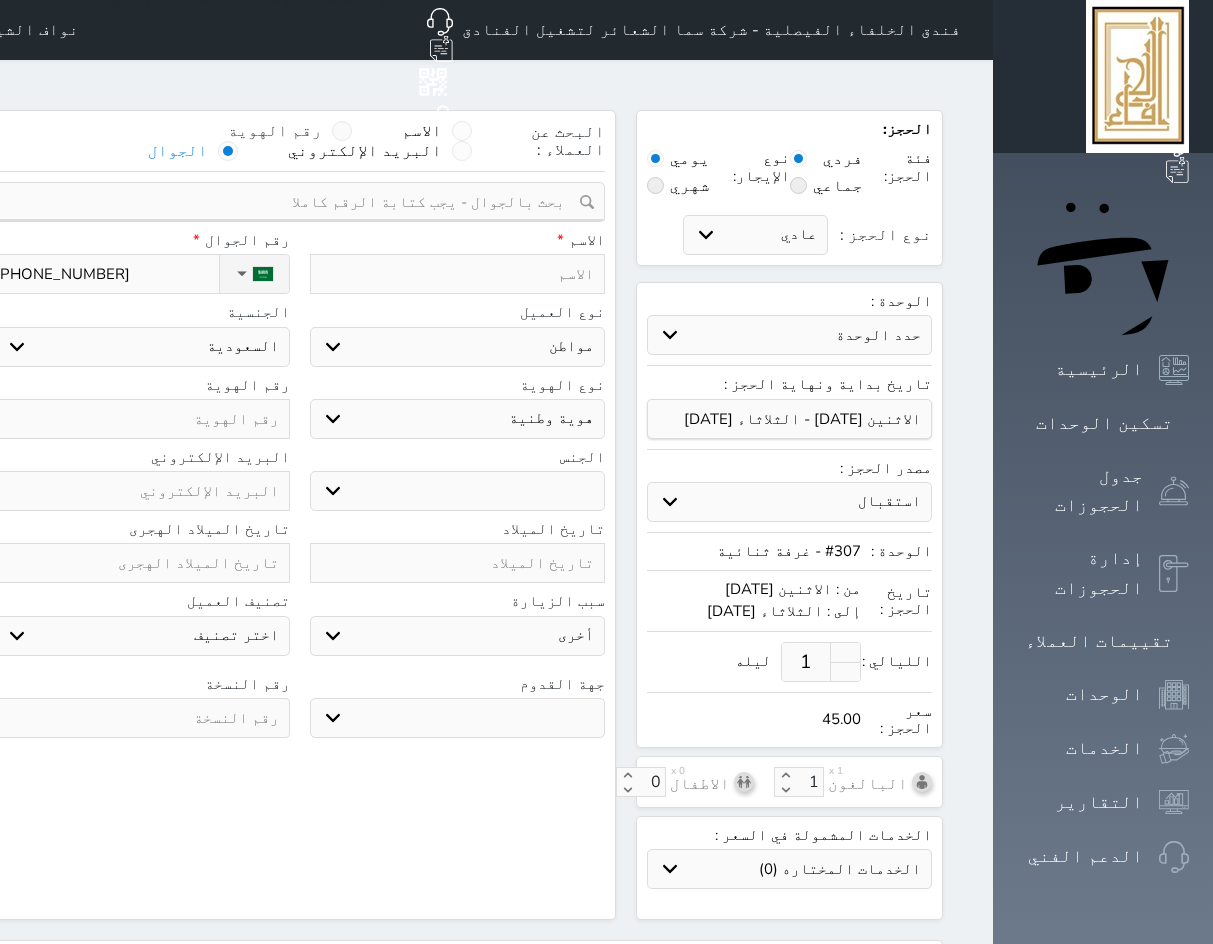 click at bounding box center (342, 131) 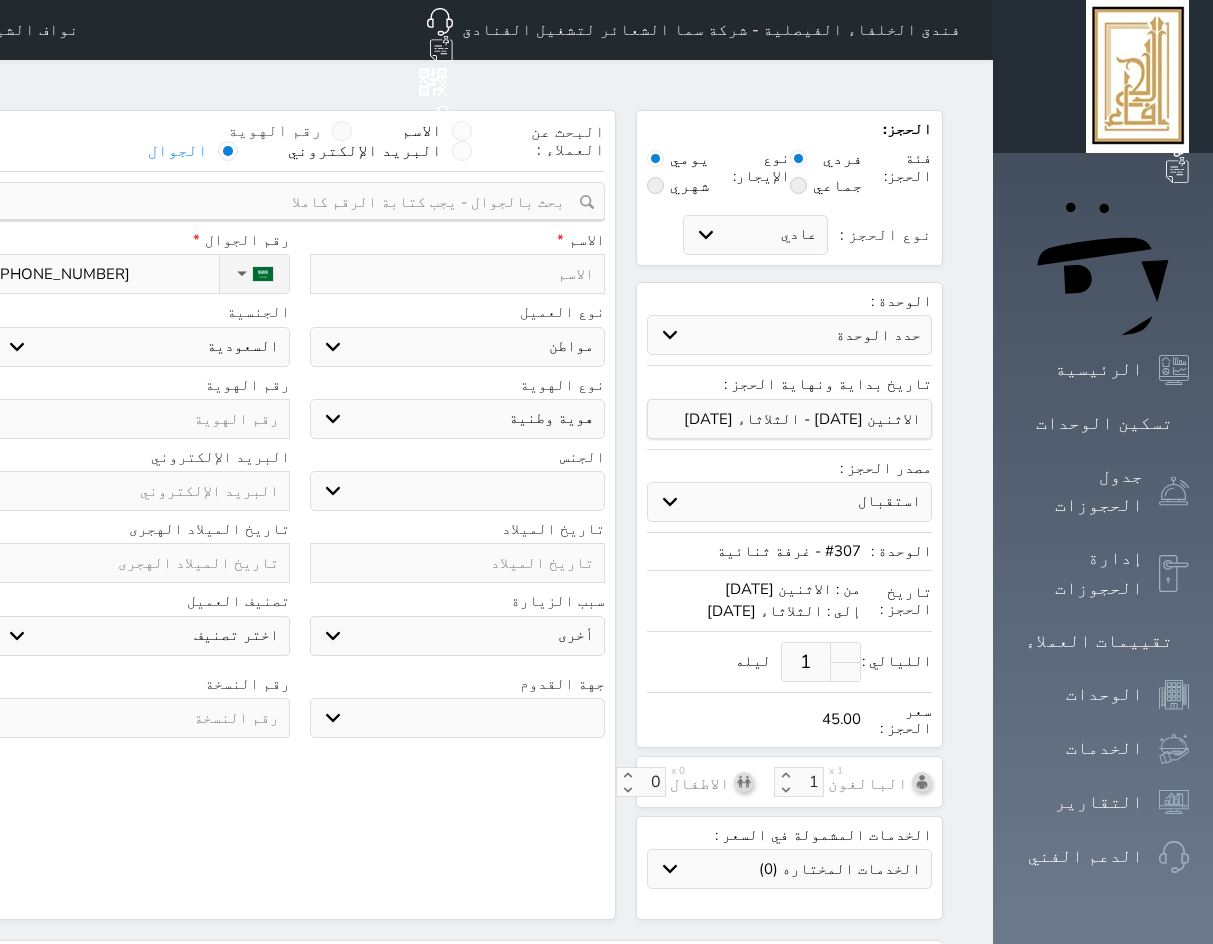 click on "رقم الهوية" at bounding box center (322, 141) 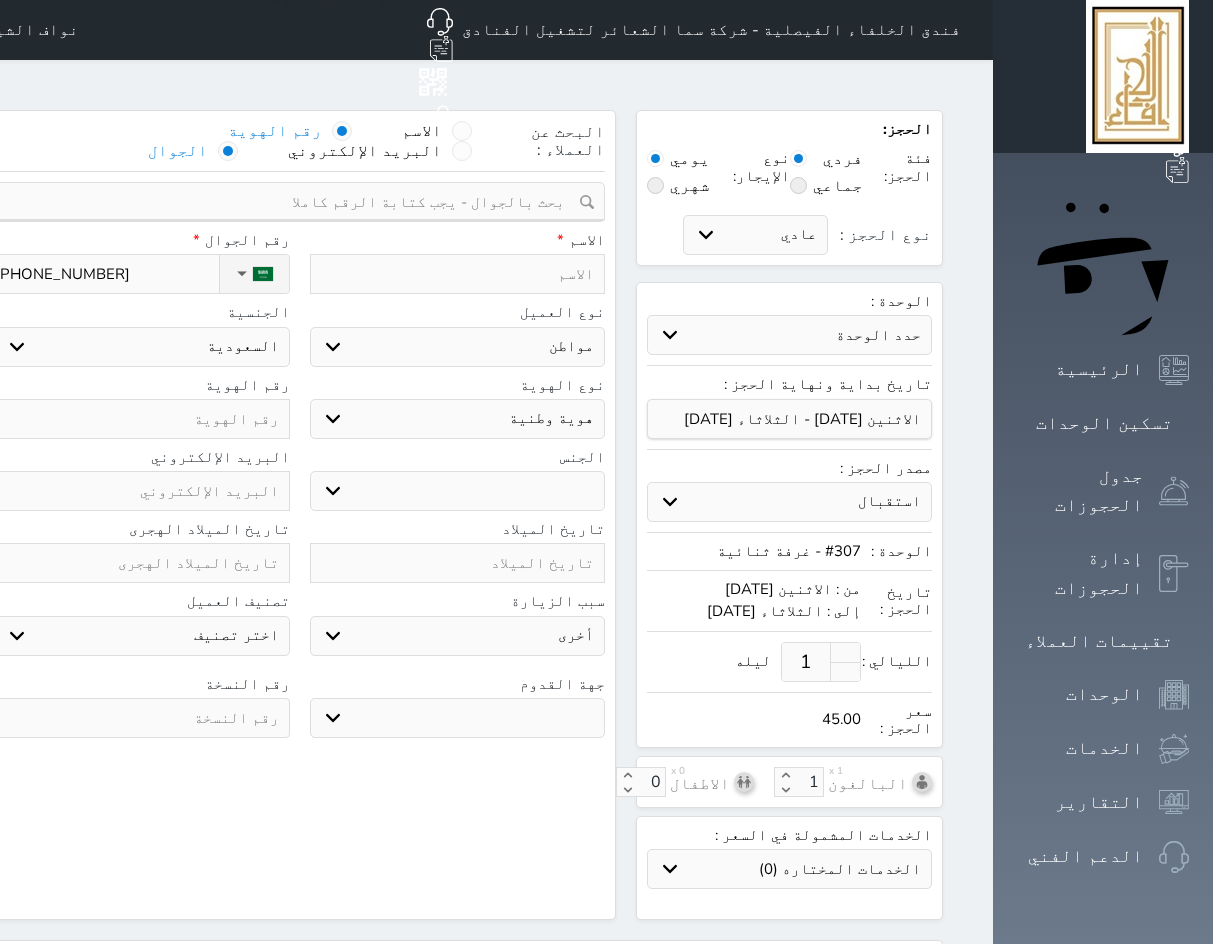 select 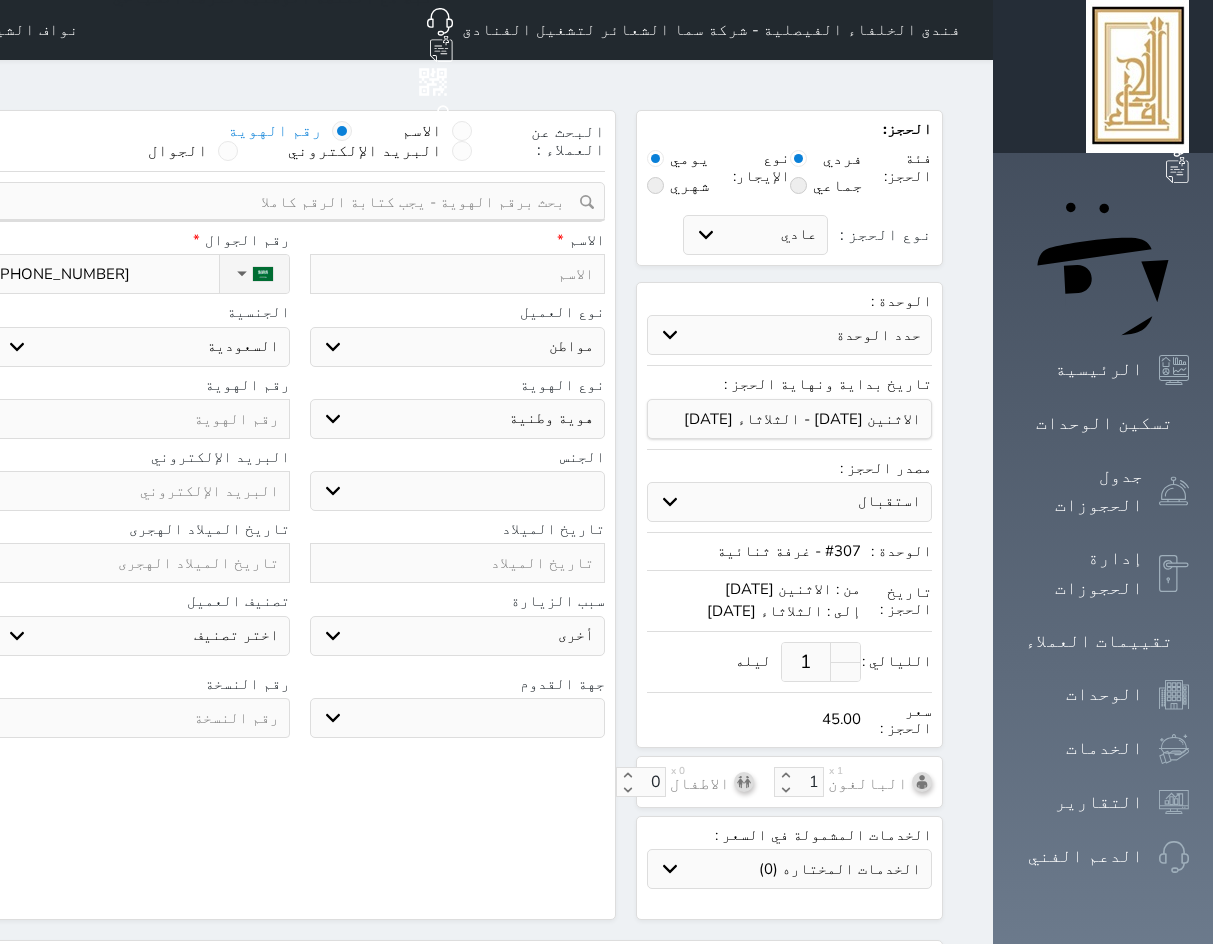 click at bounding box center [458, 274] 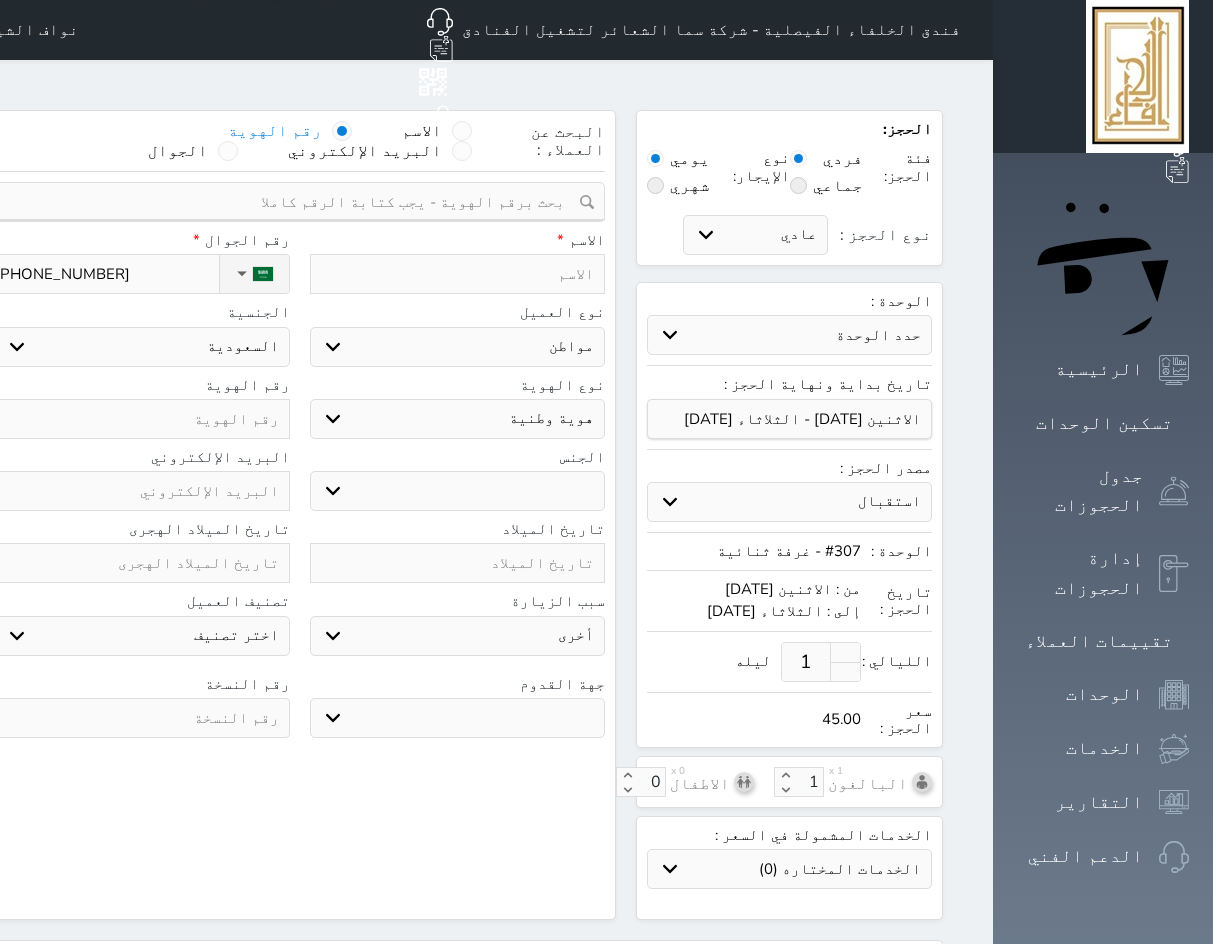 type on "خ" 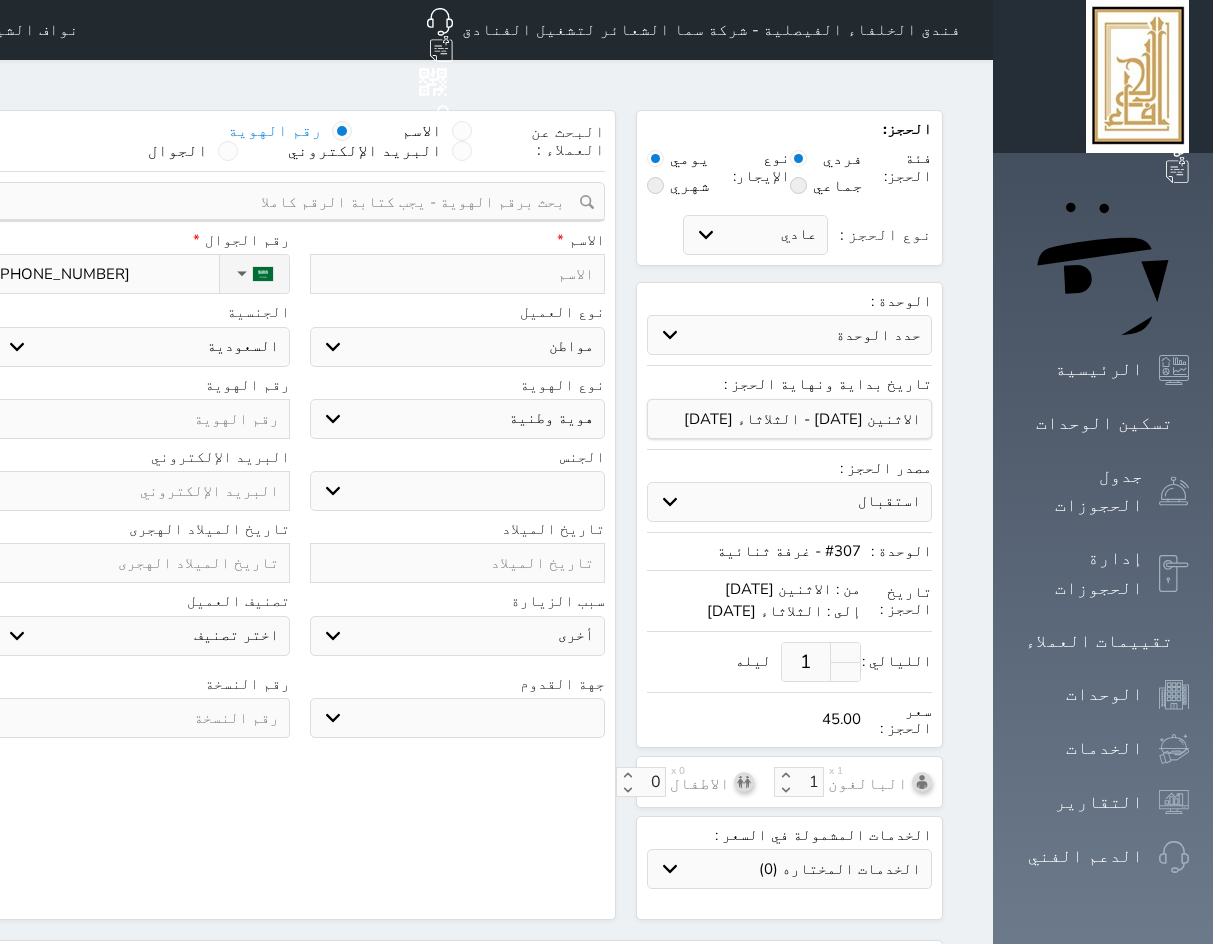select 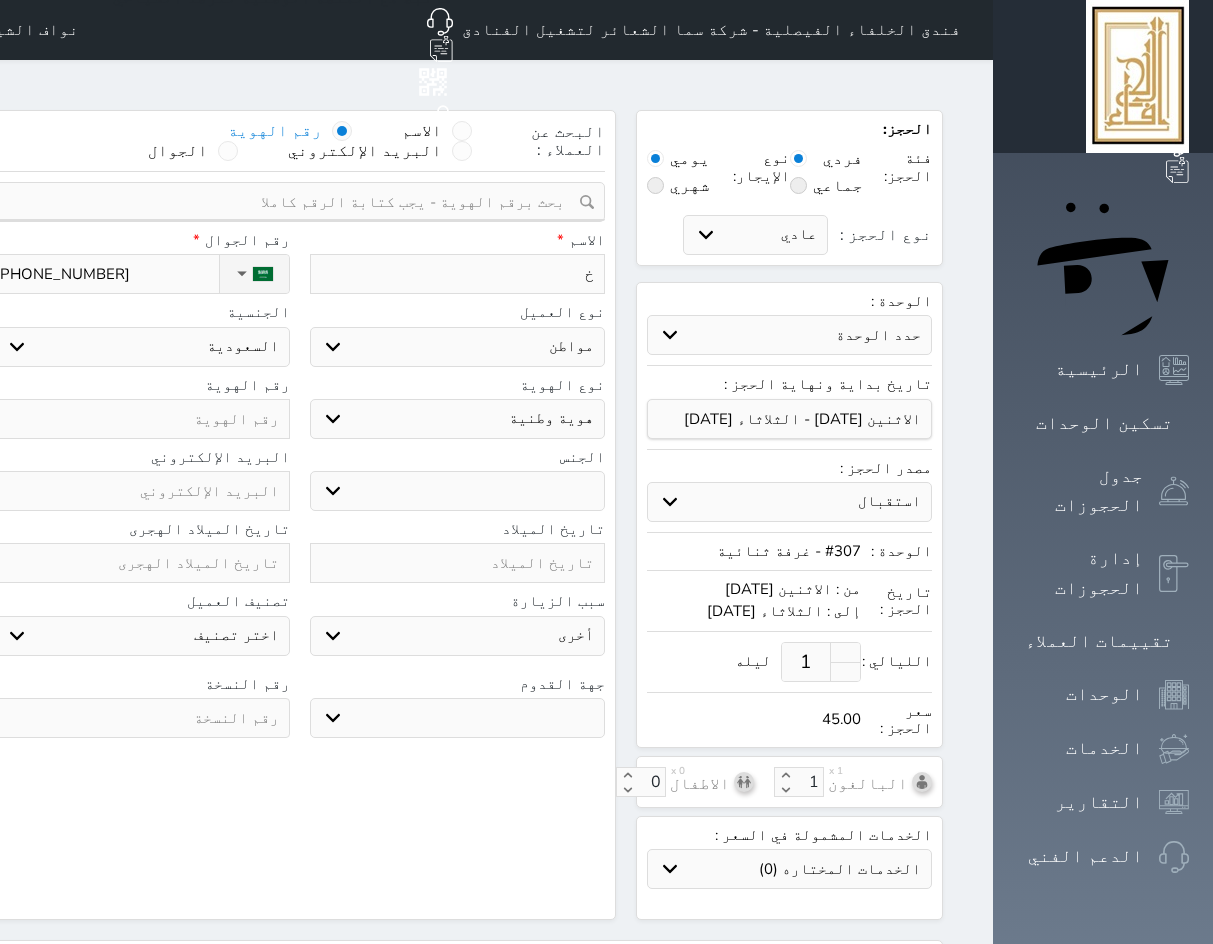 type on "خا" 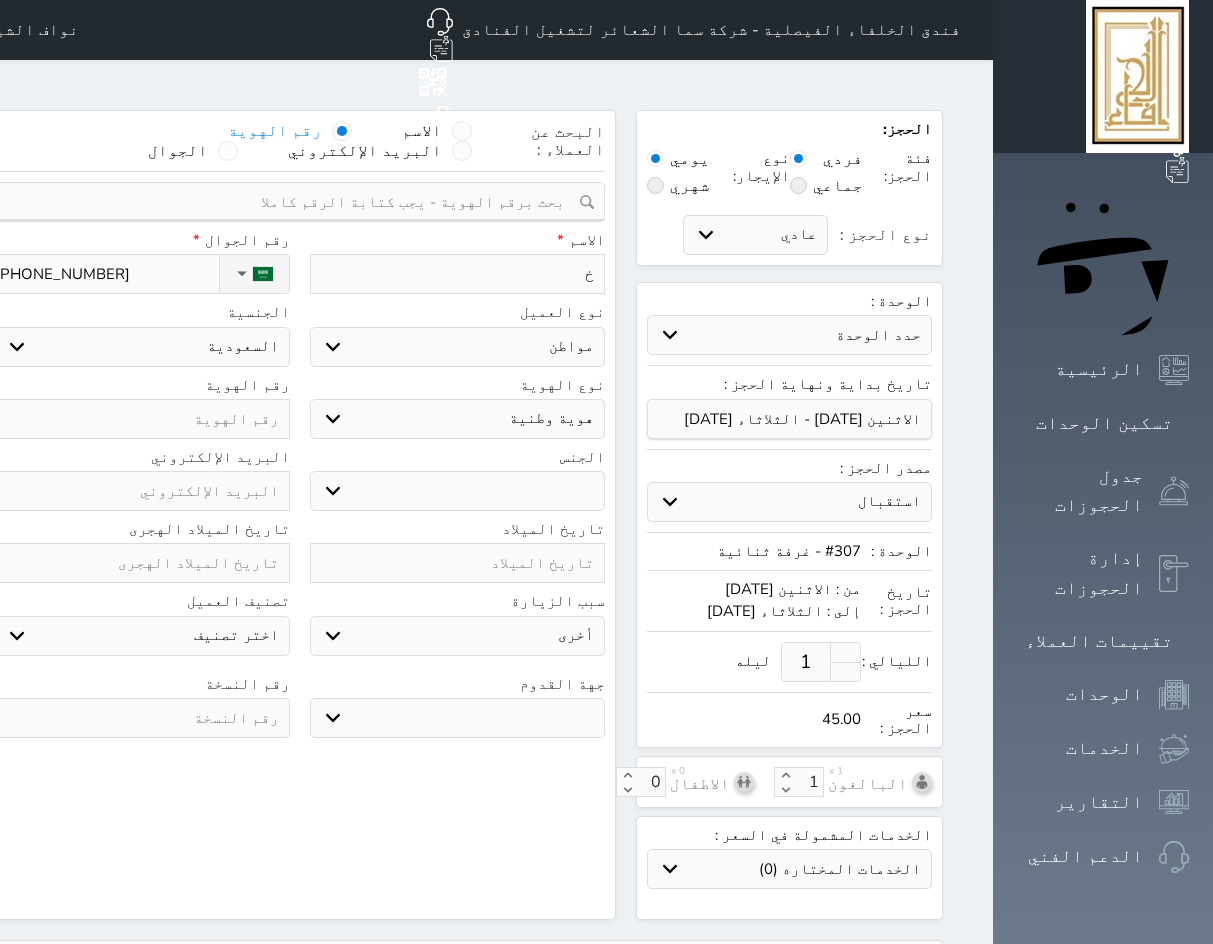 select 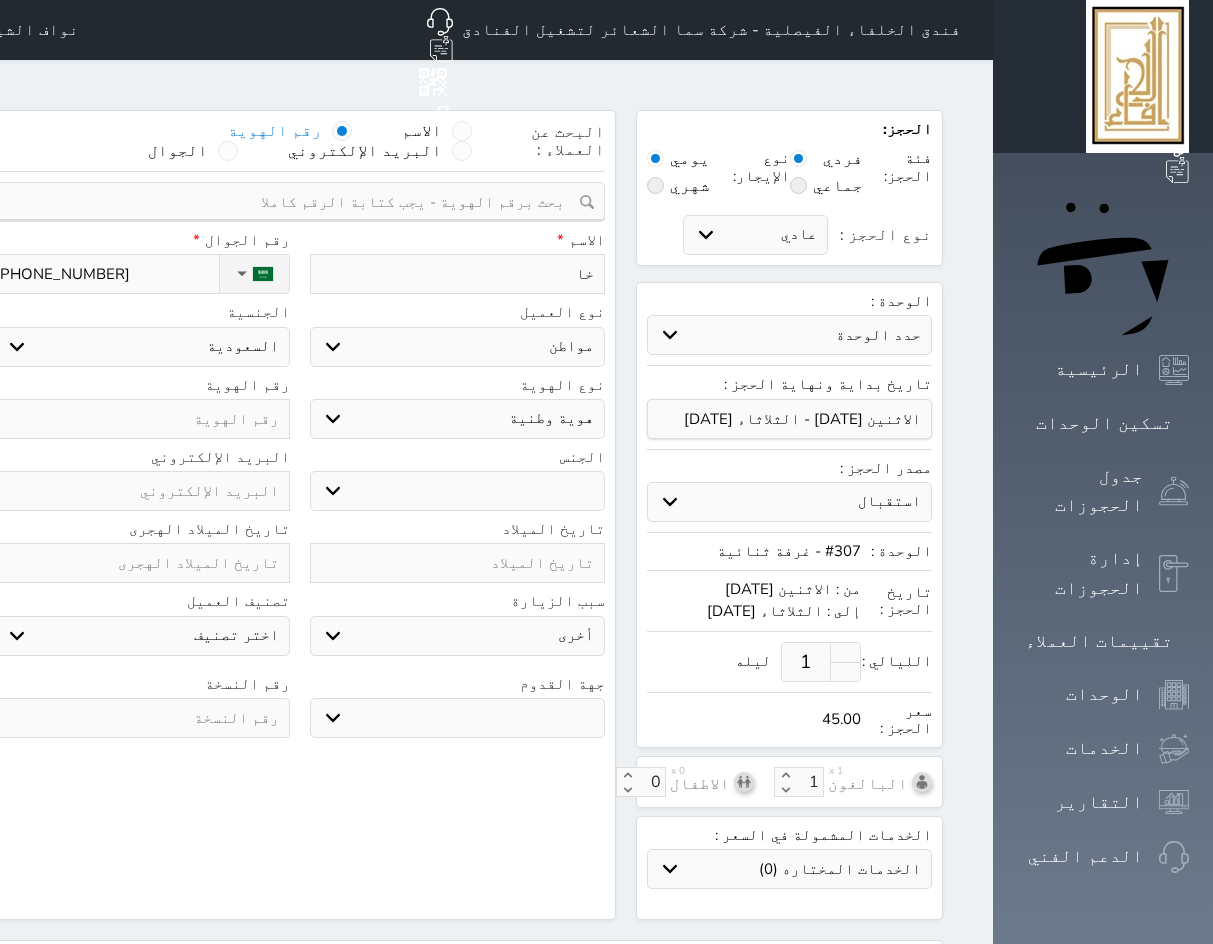 type on "خال" 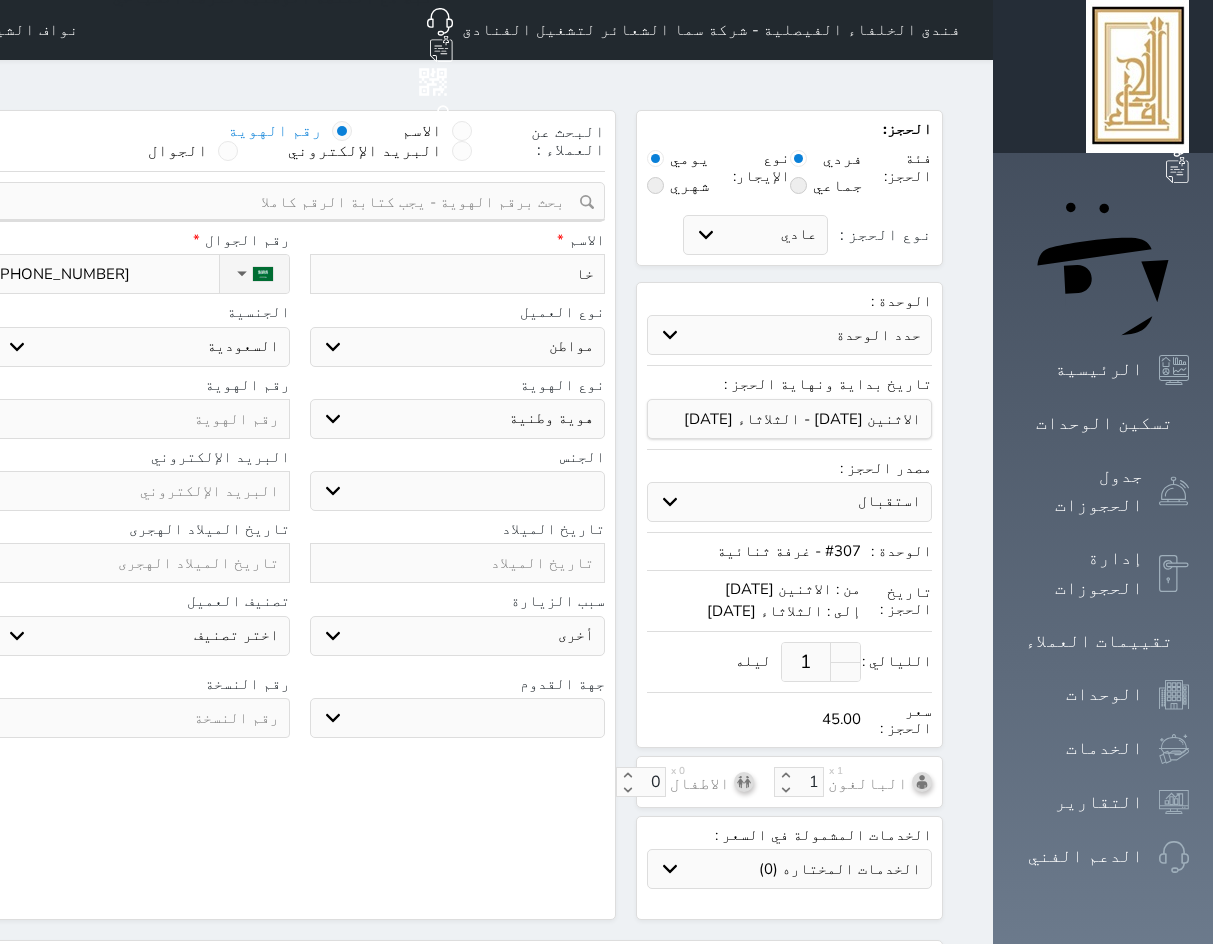 select 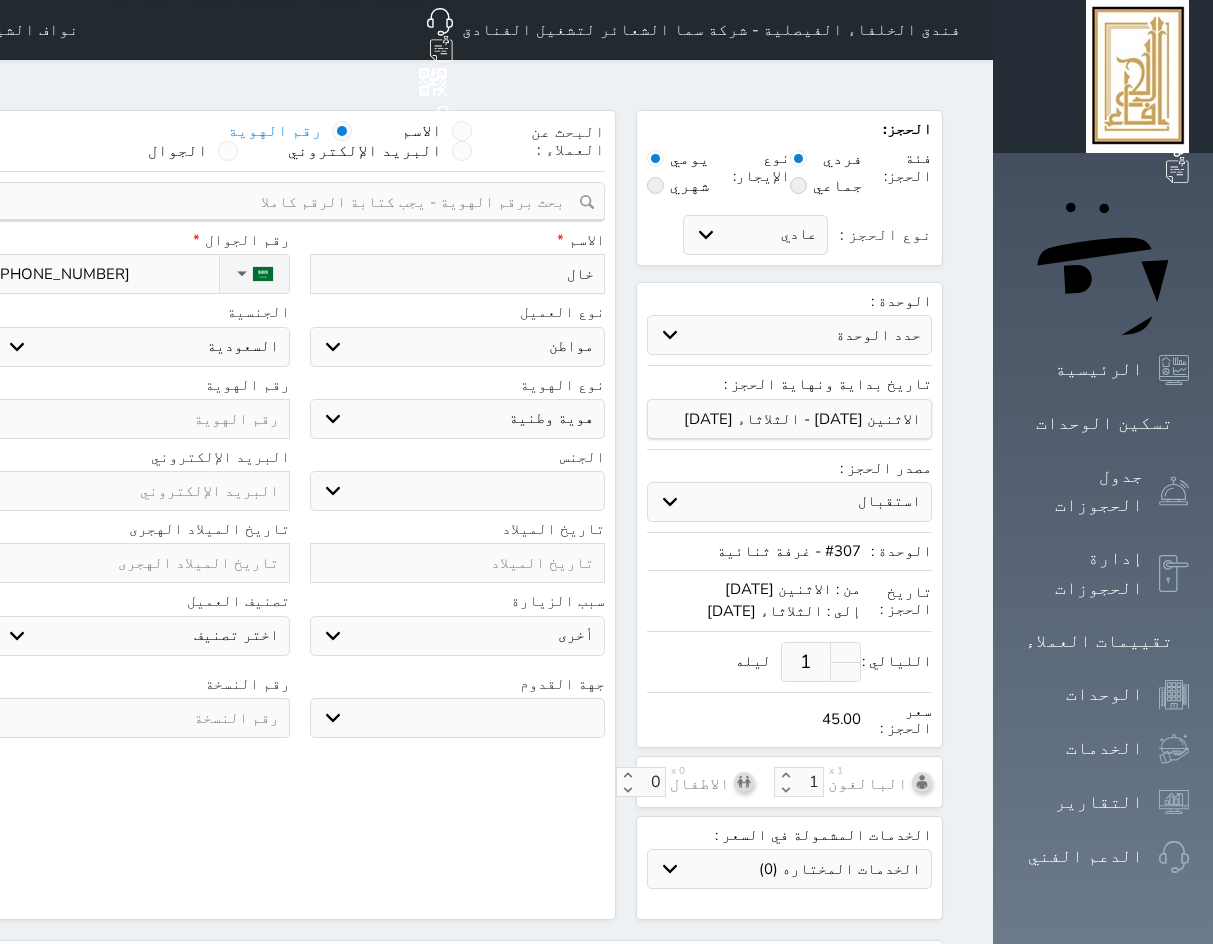 type on "خالد" 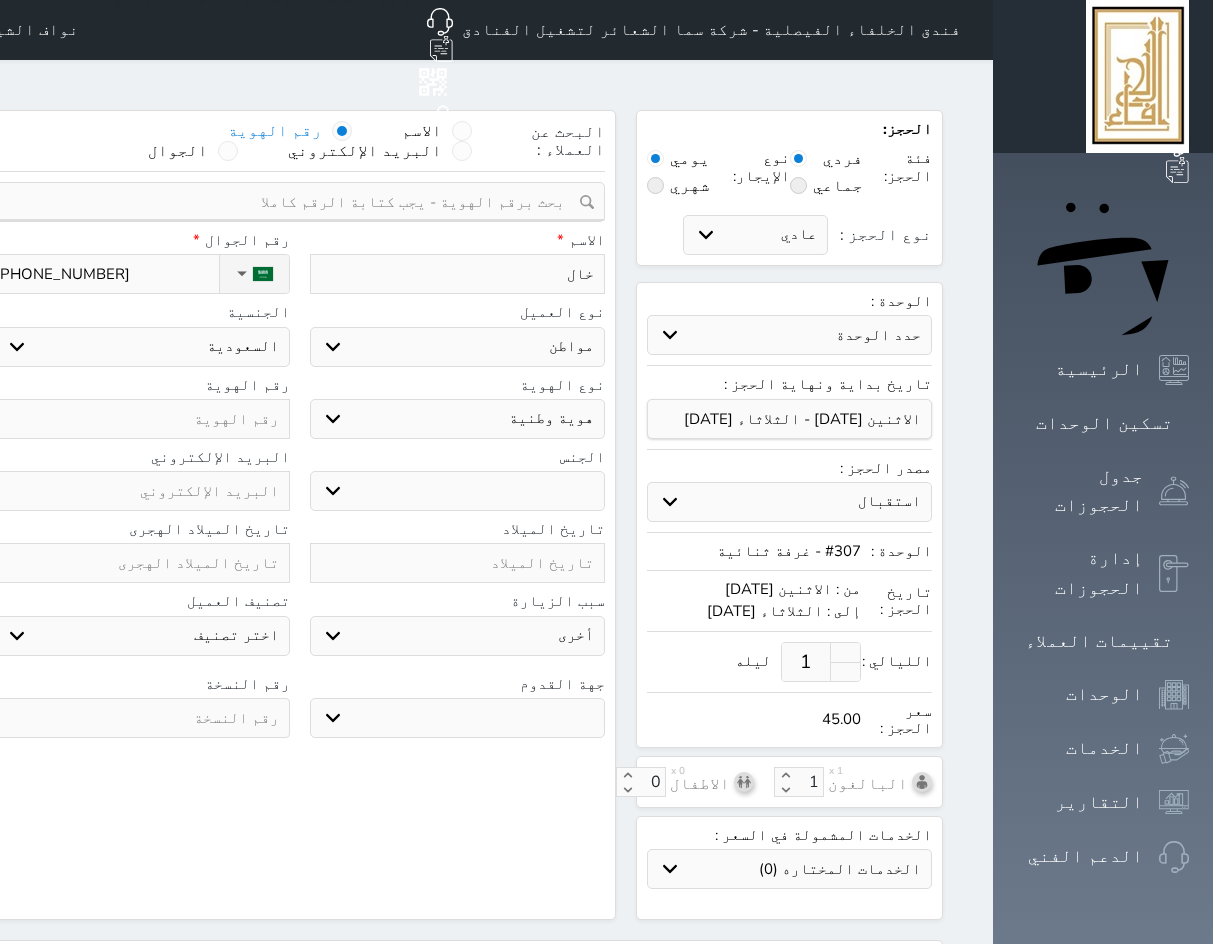 select 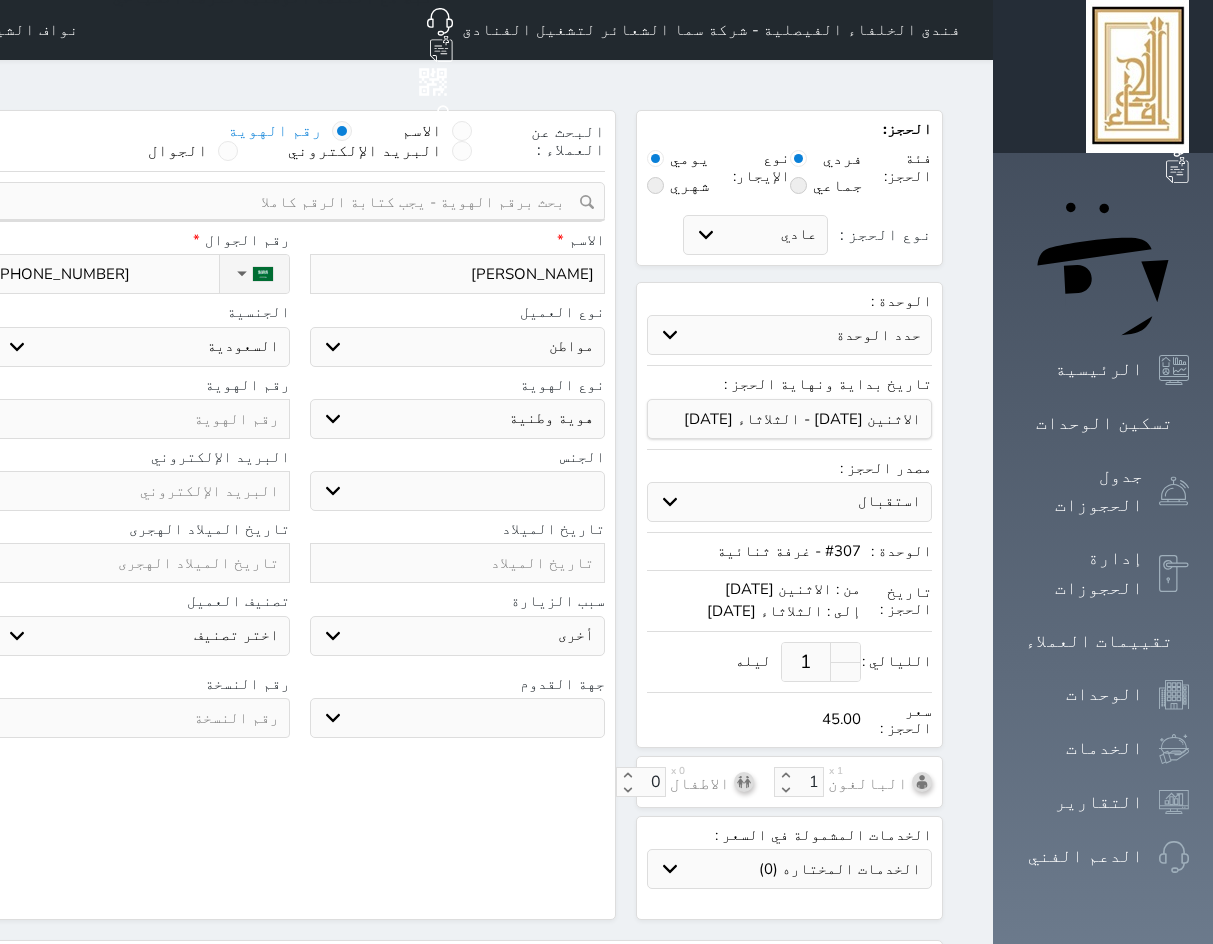 type on "خالد" 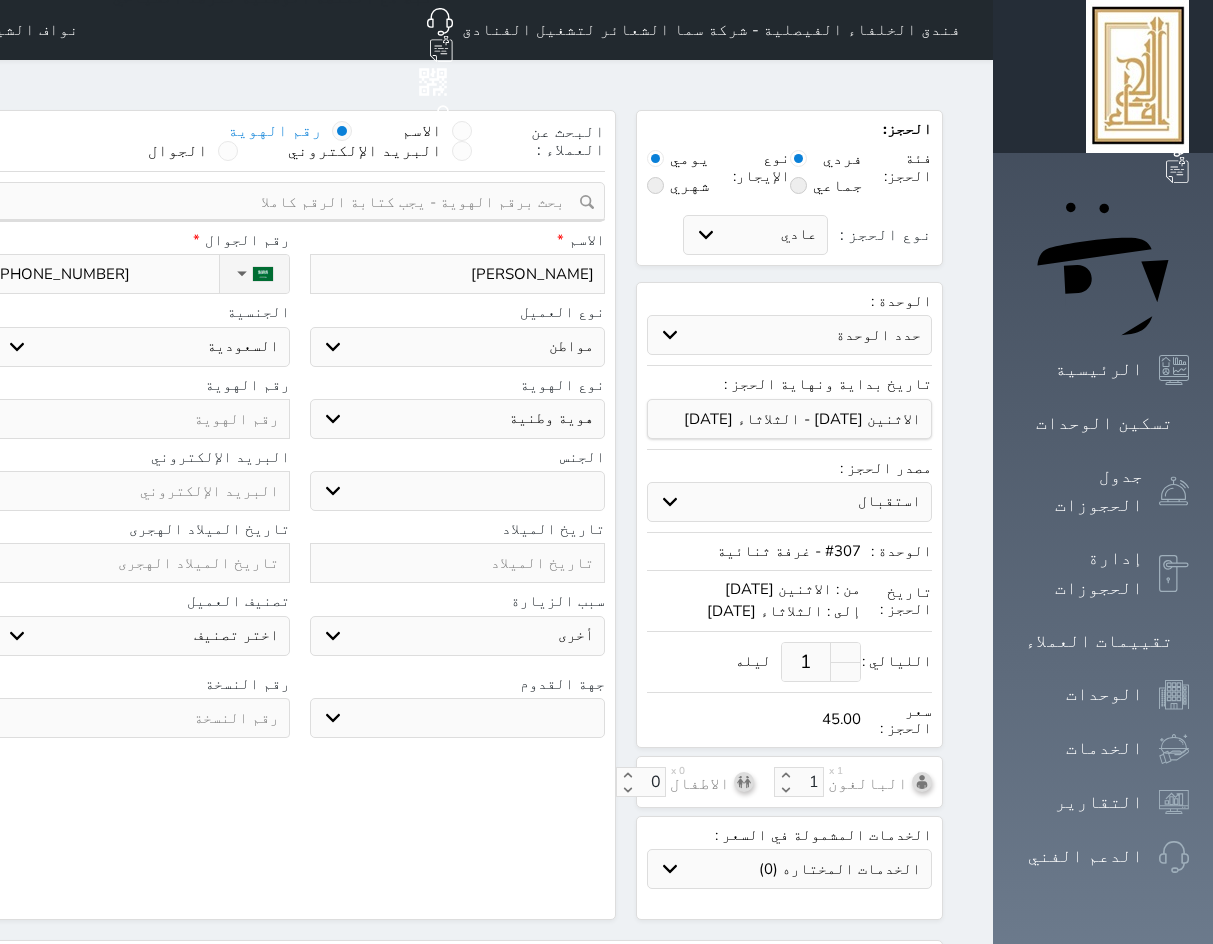 select 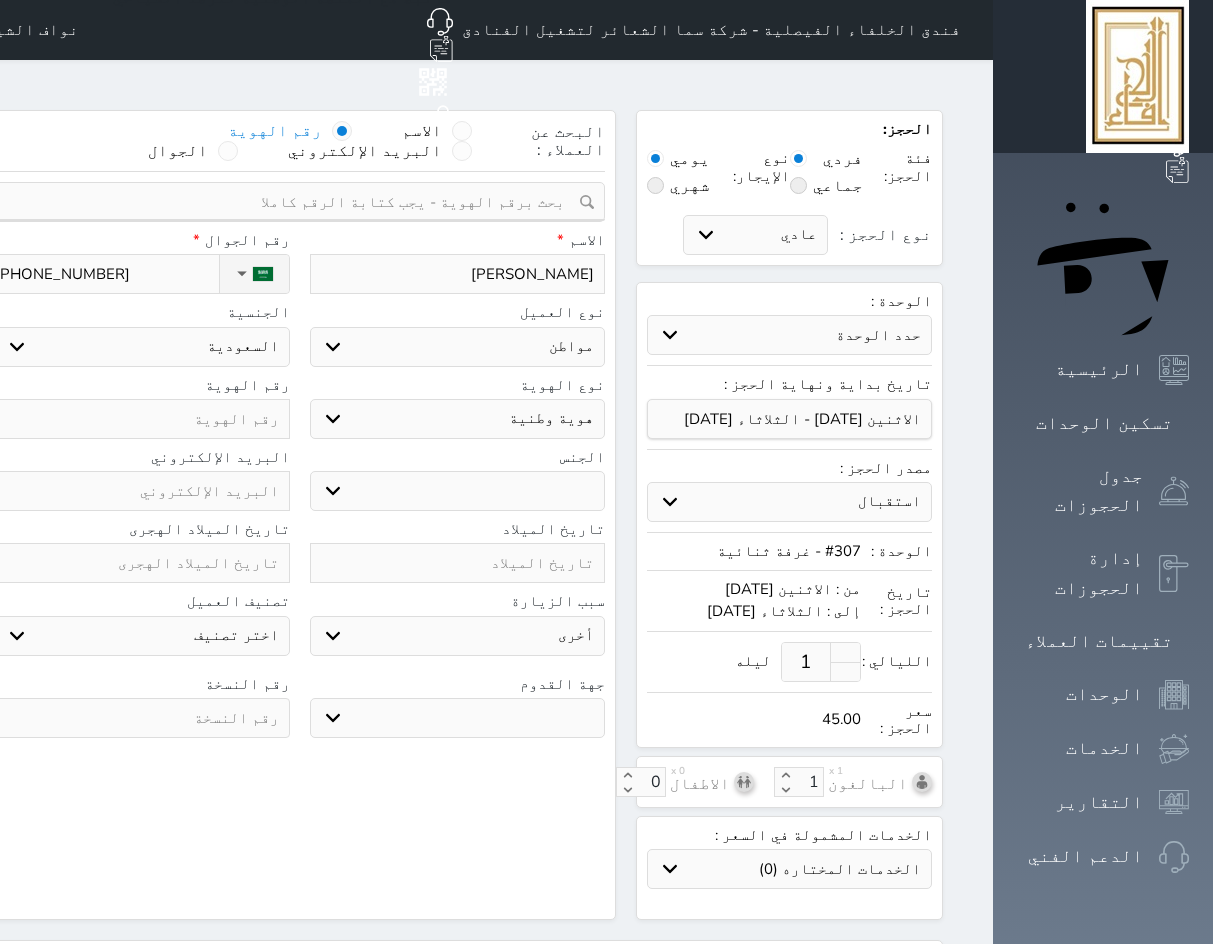 type on "خالد ع" 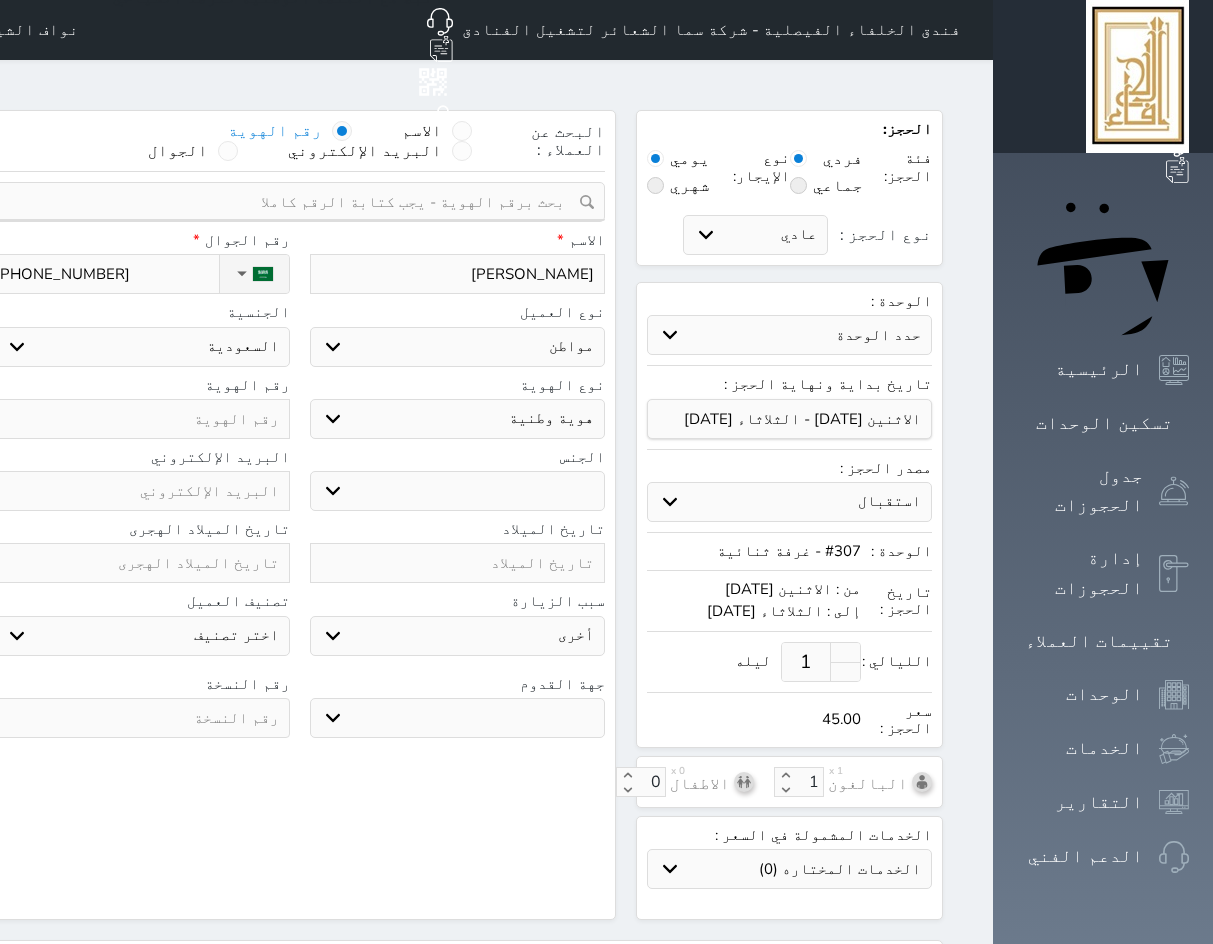 select 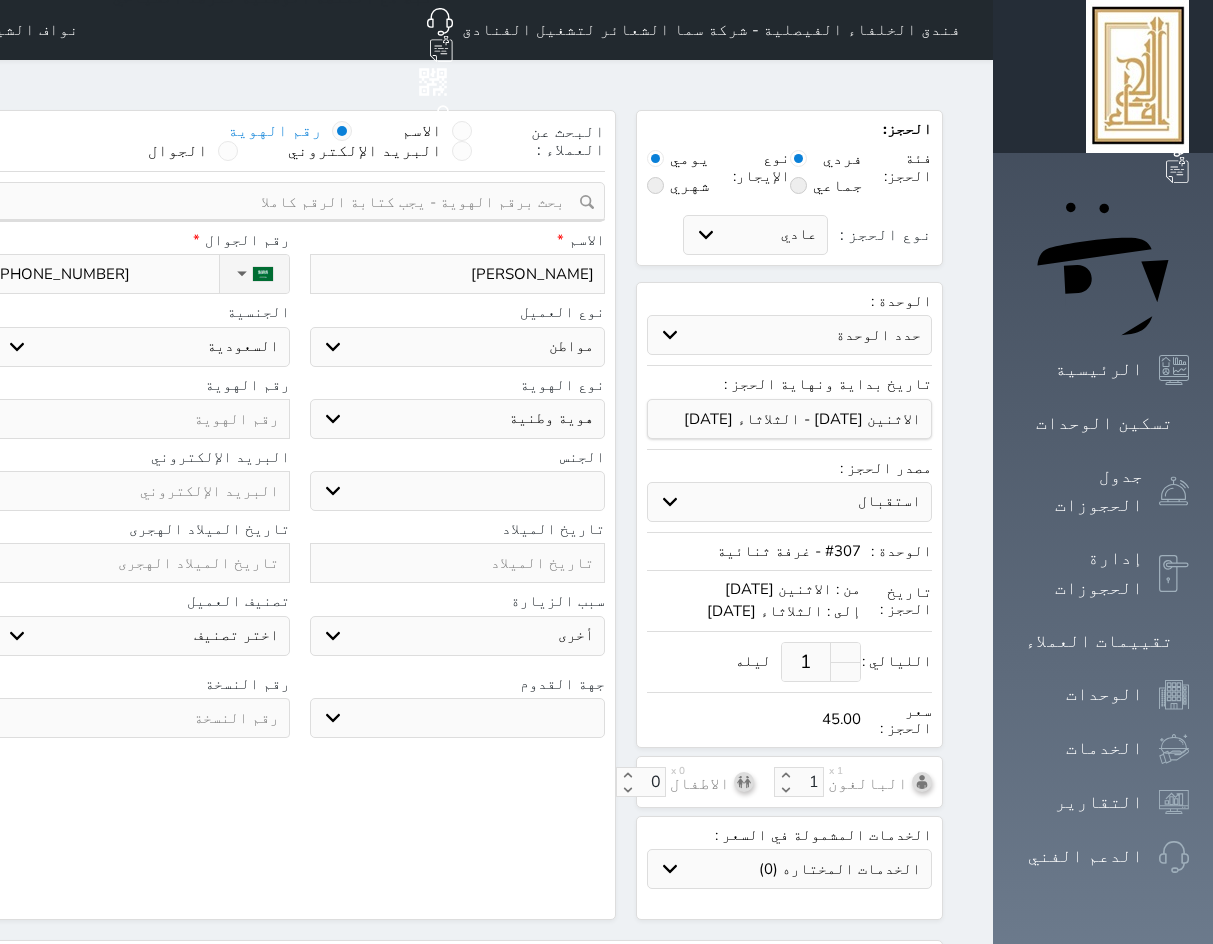type on "خالد عب" 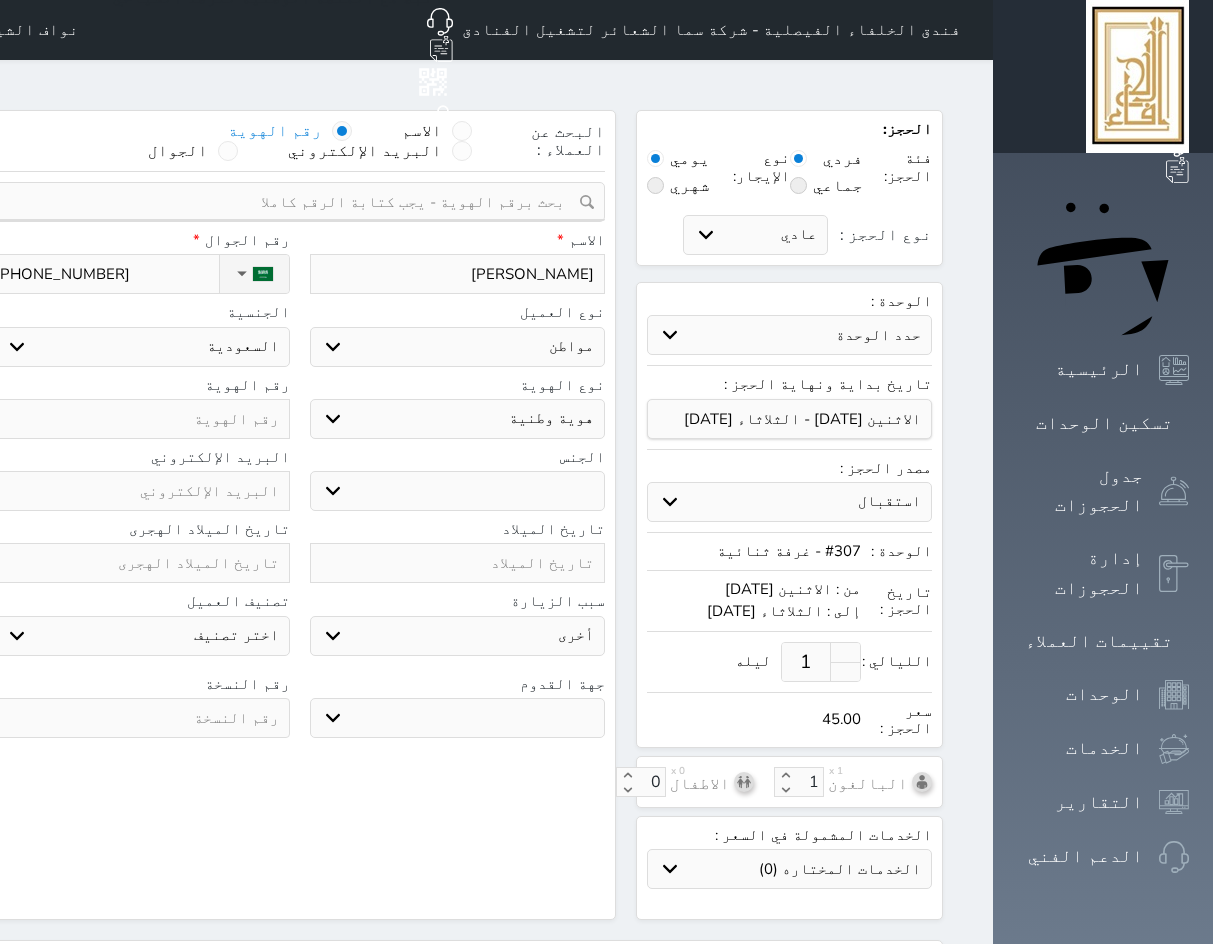 select 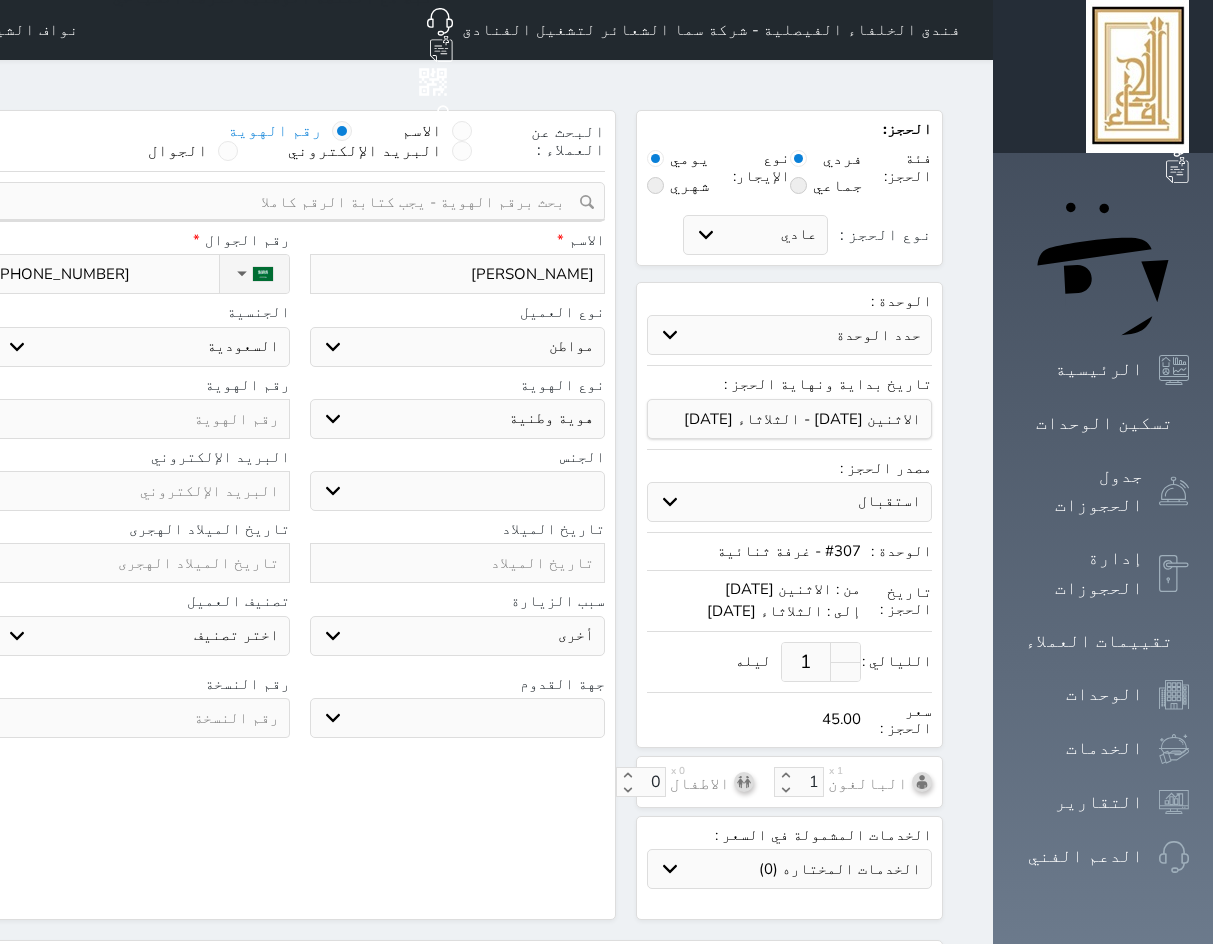 type on "خالد عبد" 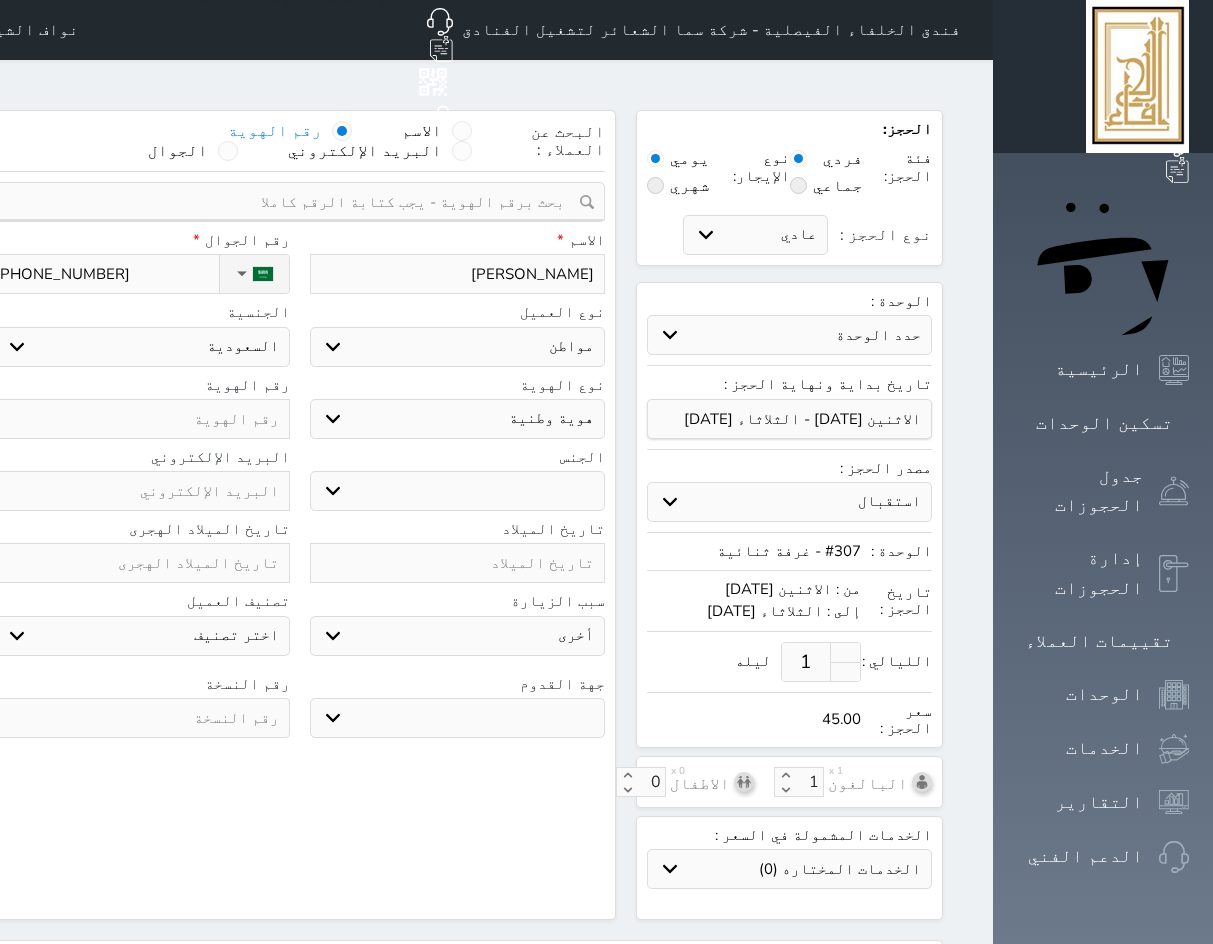 select 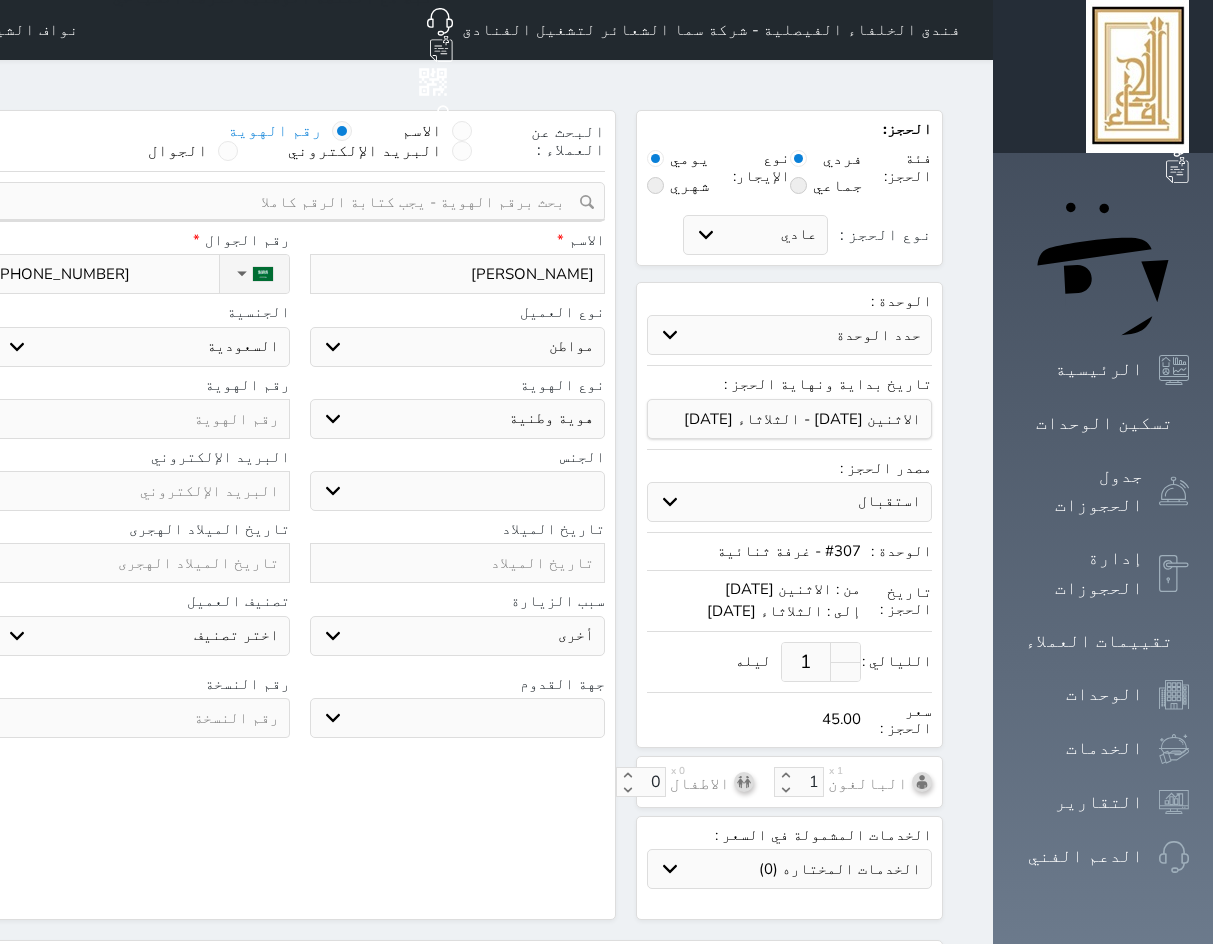 type on "خالد عبدا" 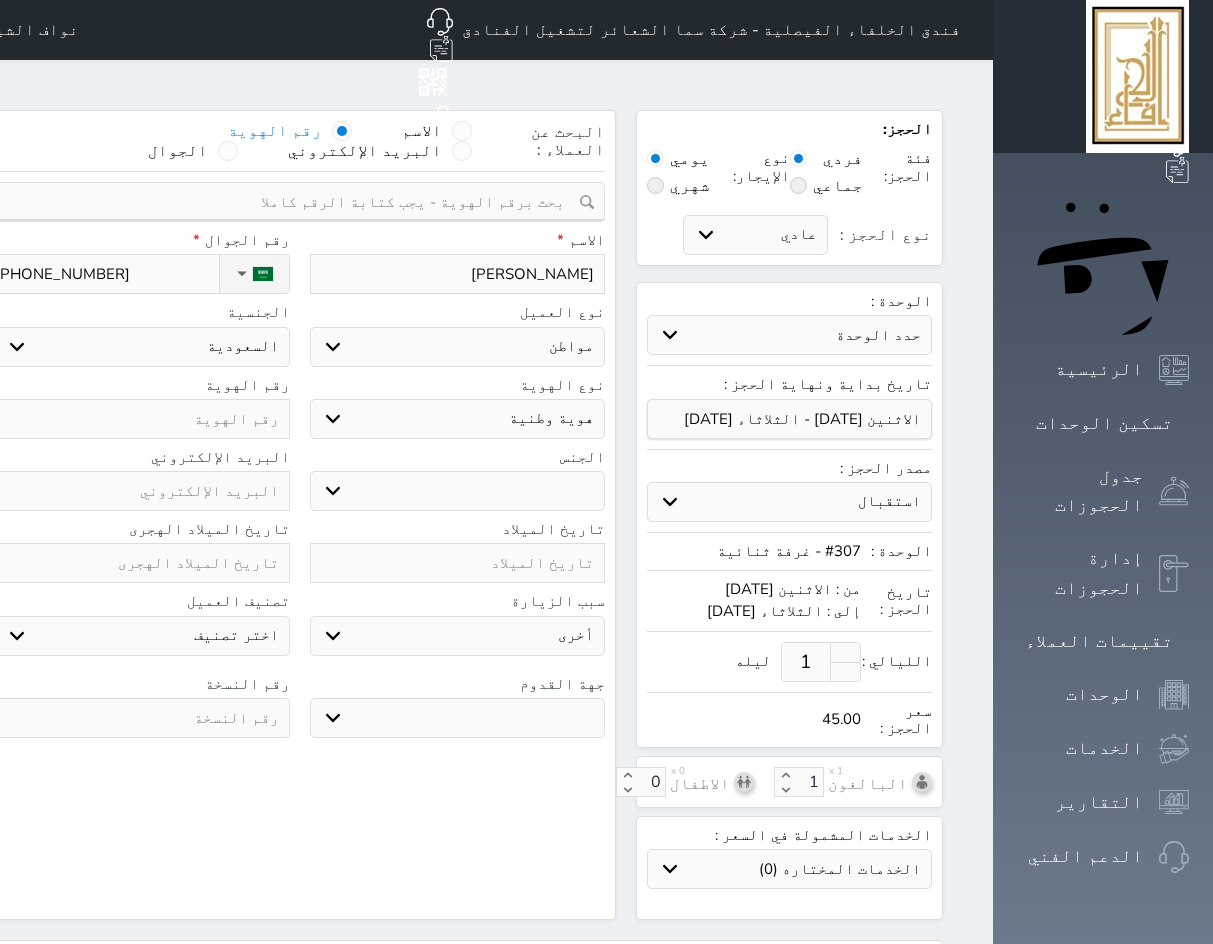 select 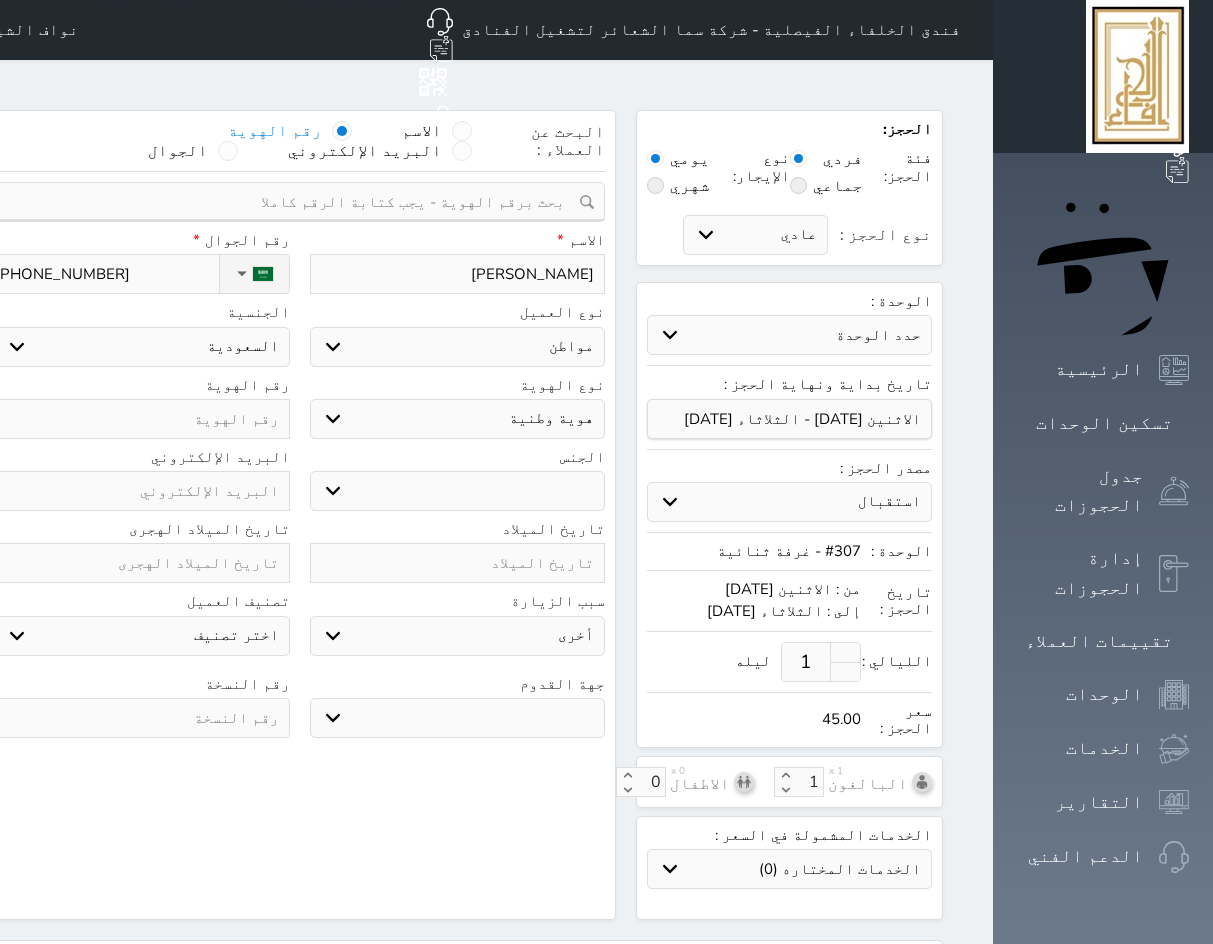type on "خالد عبدال" 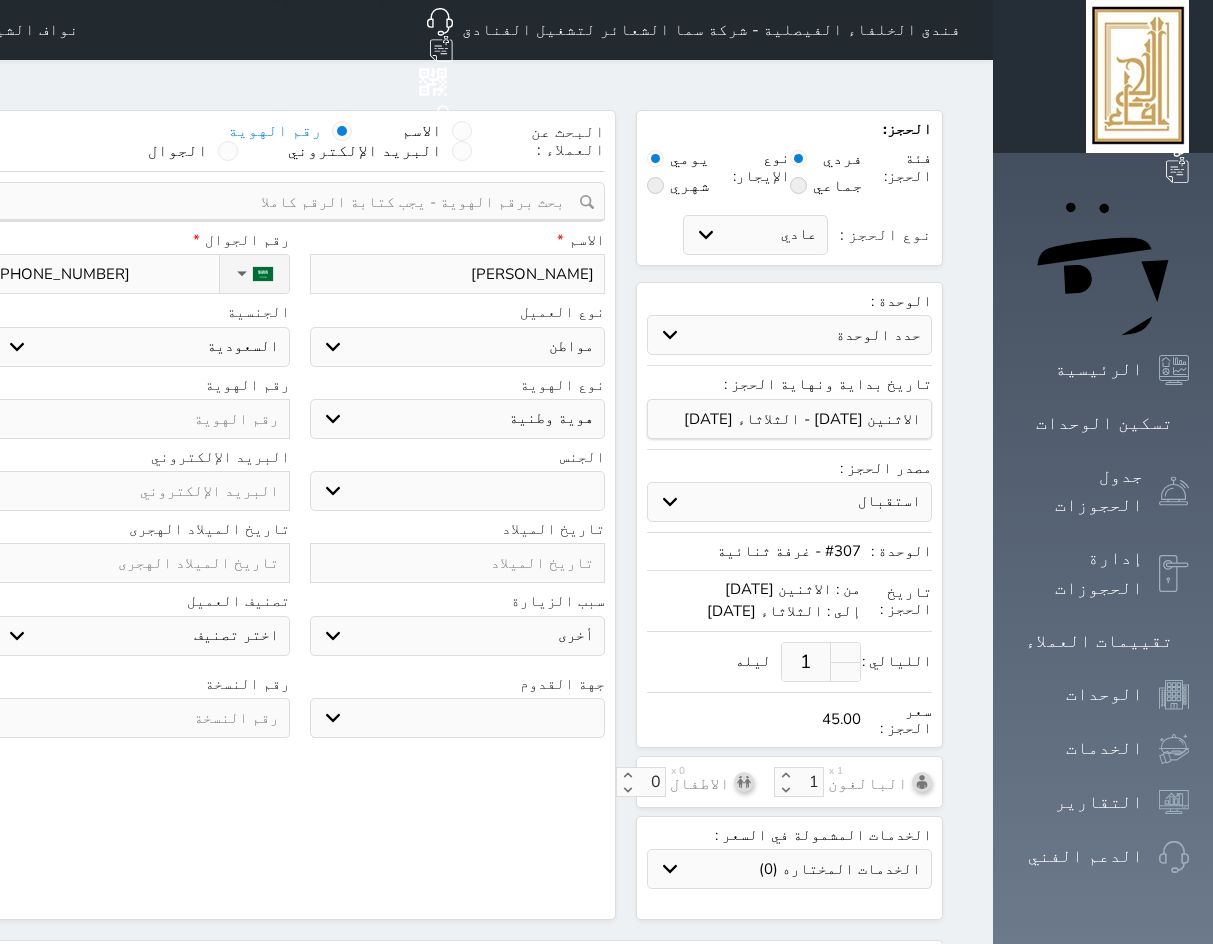 select 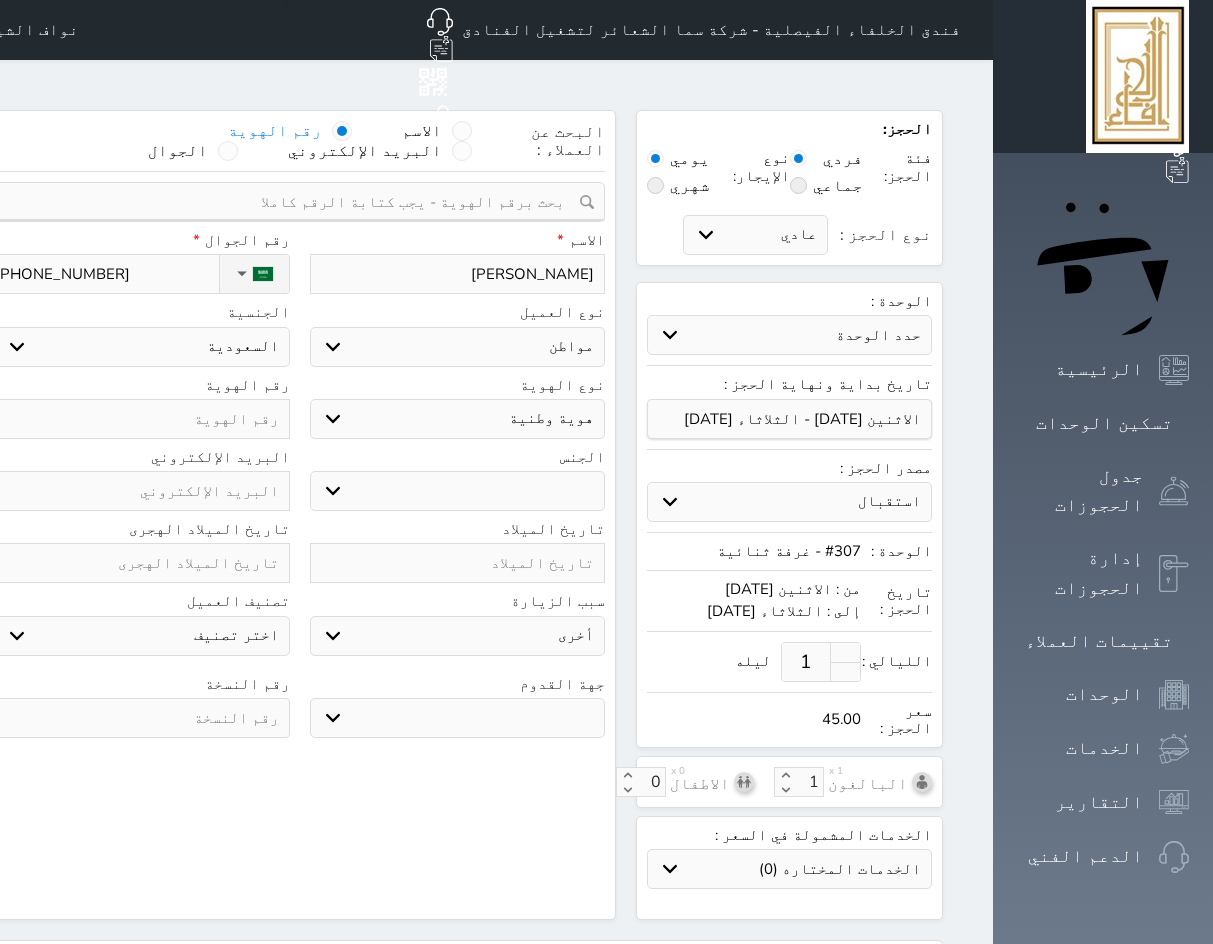 type on "خالد عبدالل" 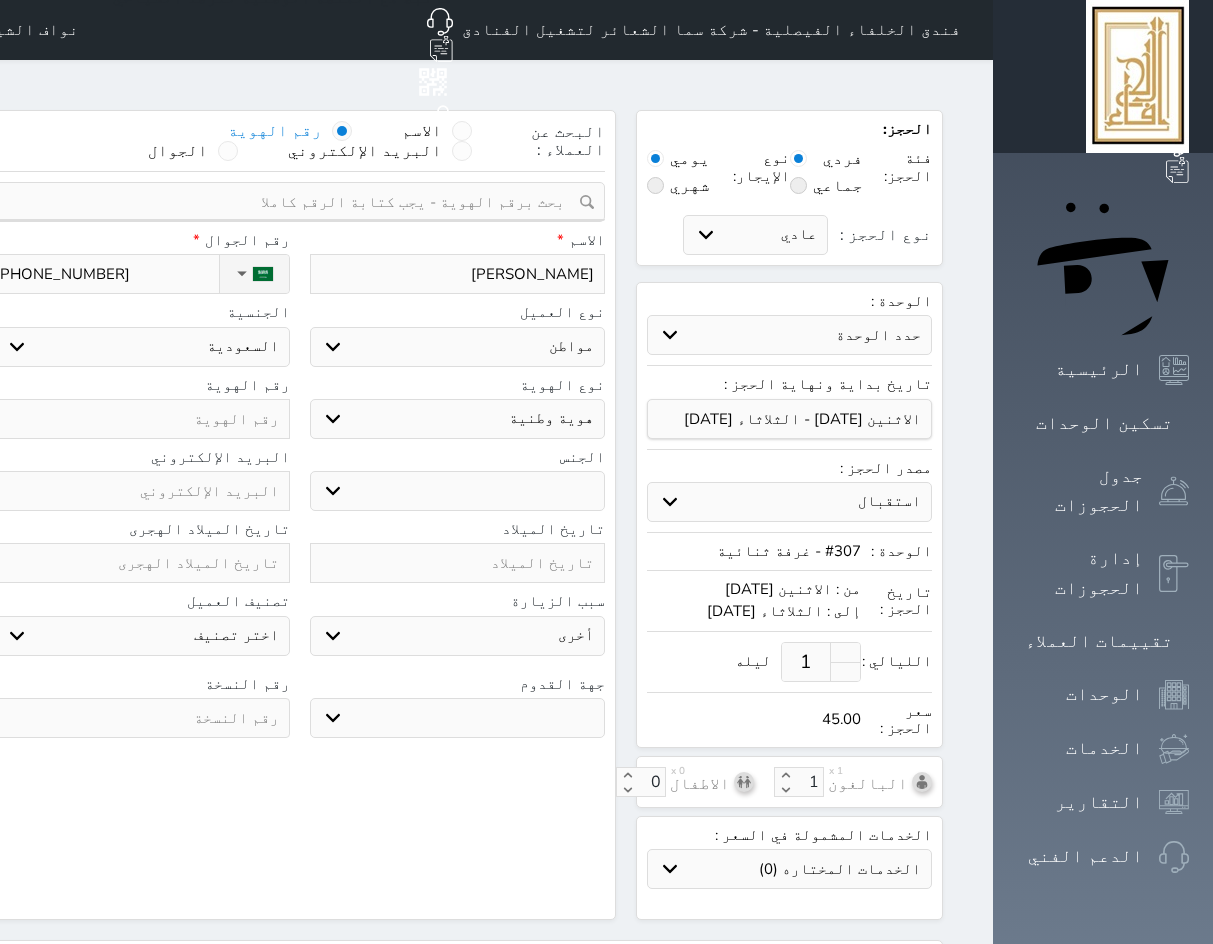 select 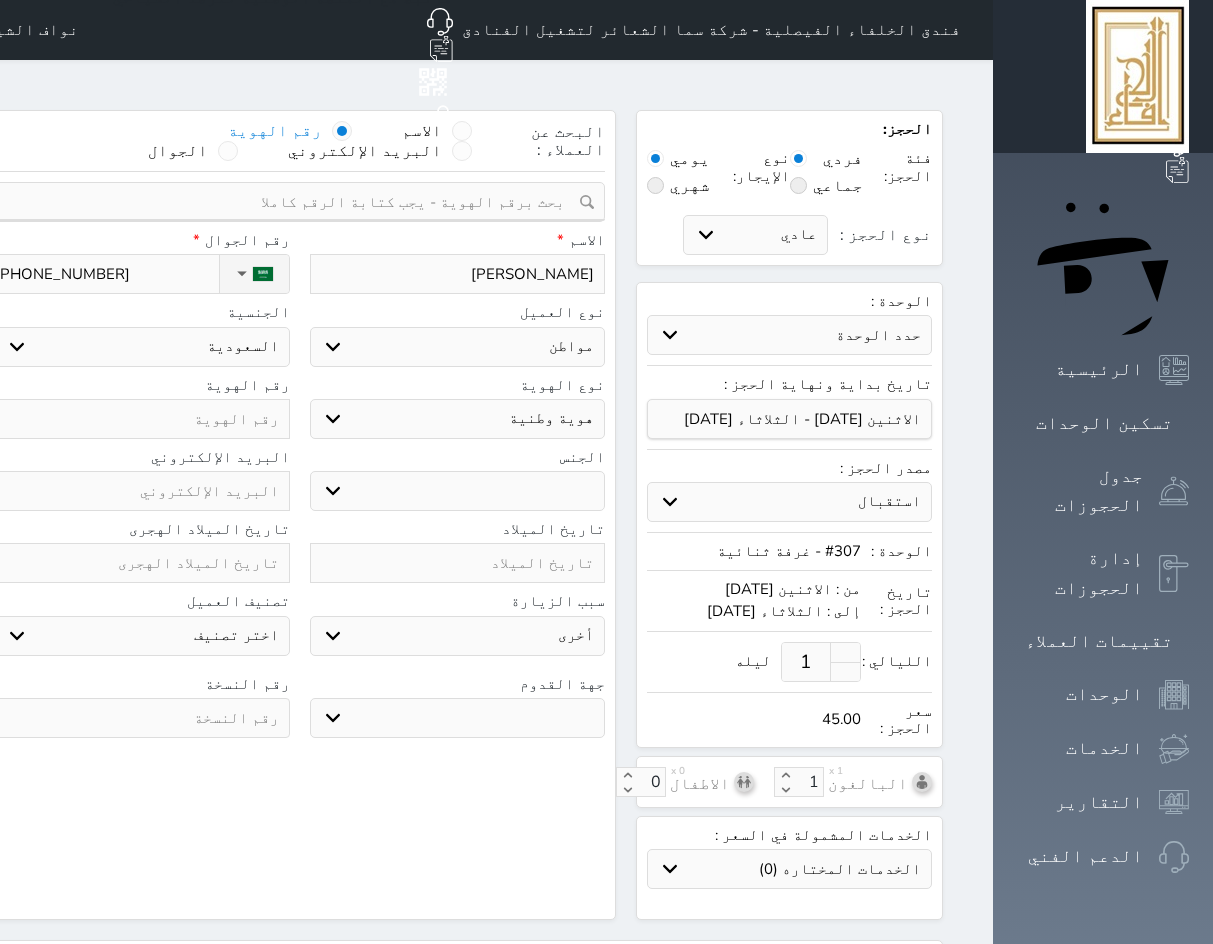 type on "خالد عبدالله" 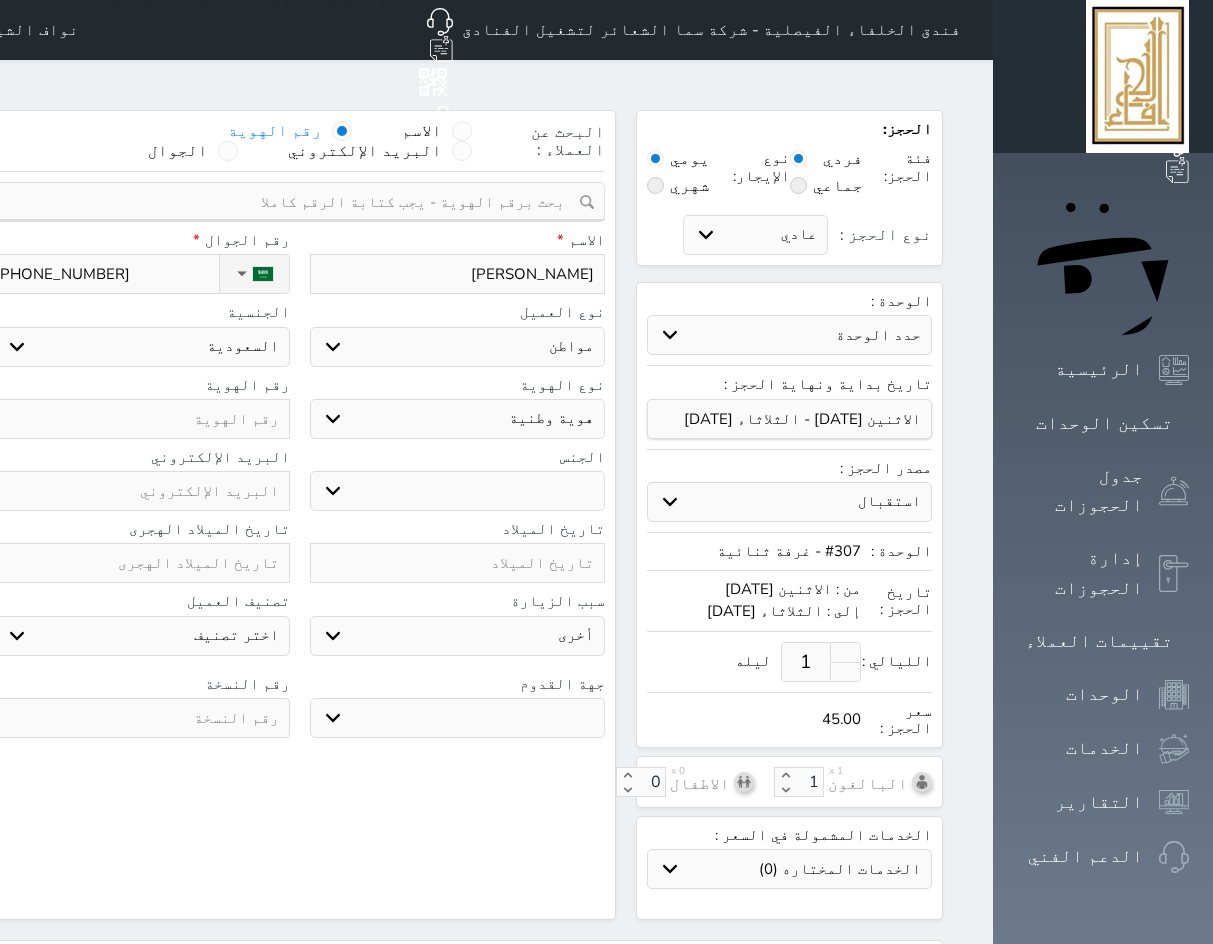 select 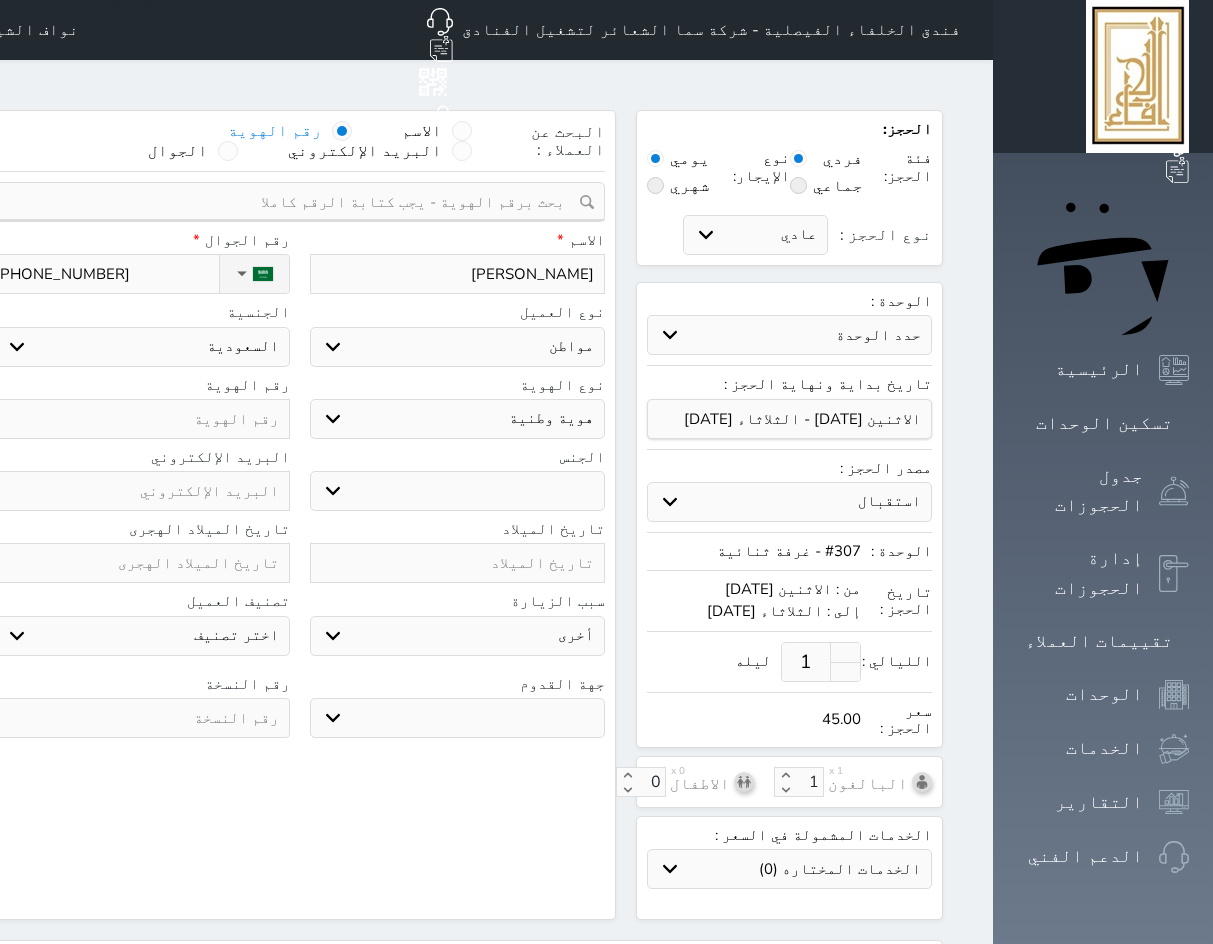 type on "خالد عبدالله" 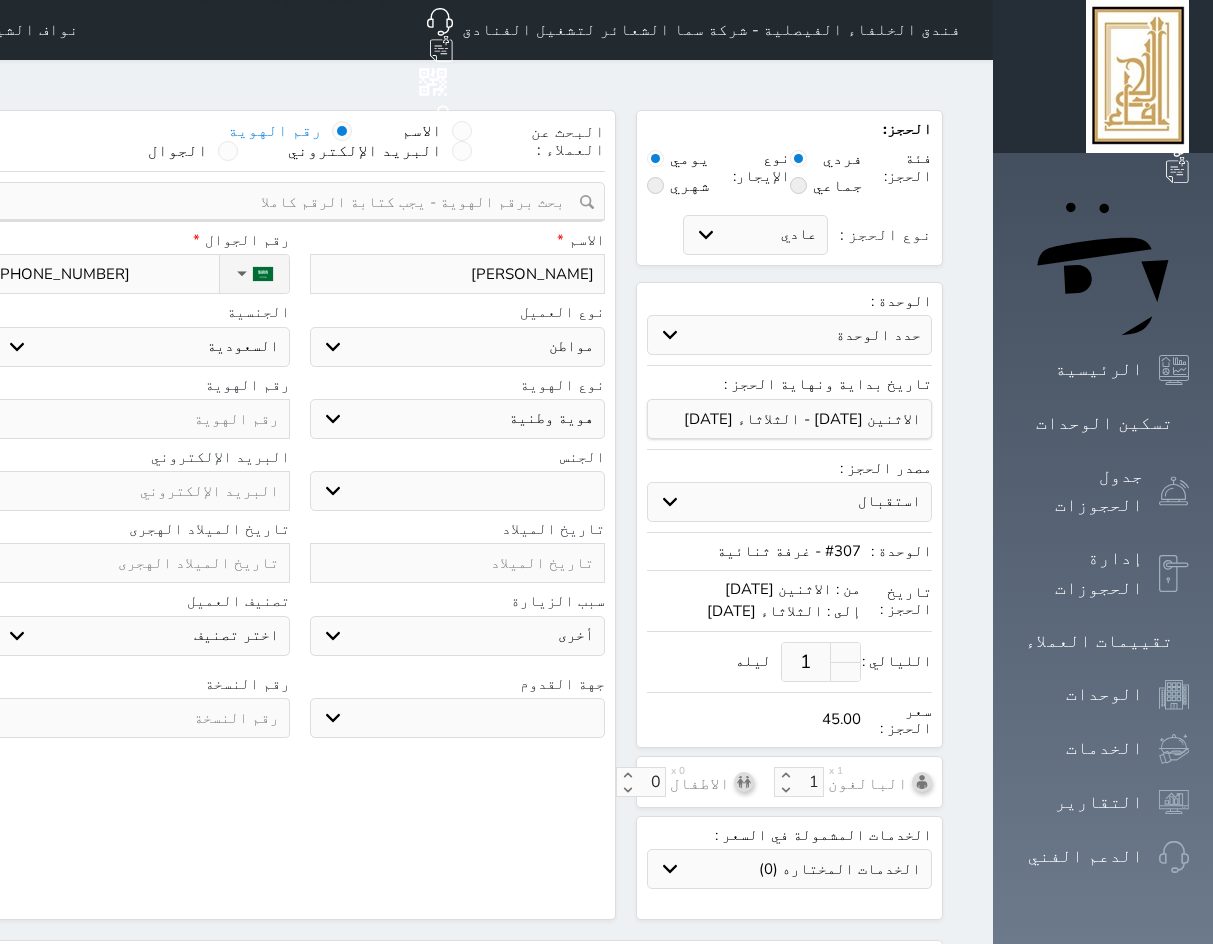 select 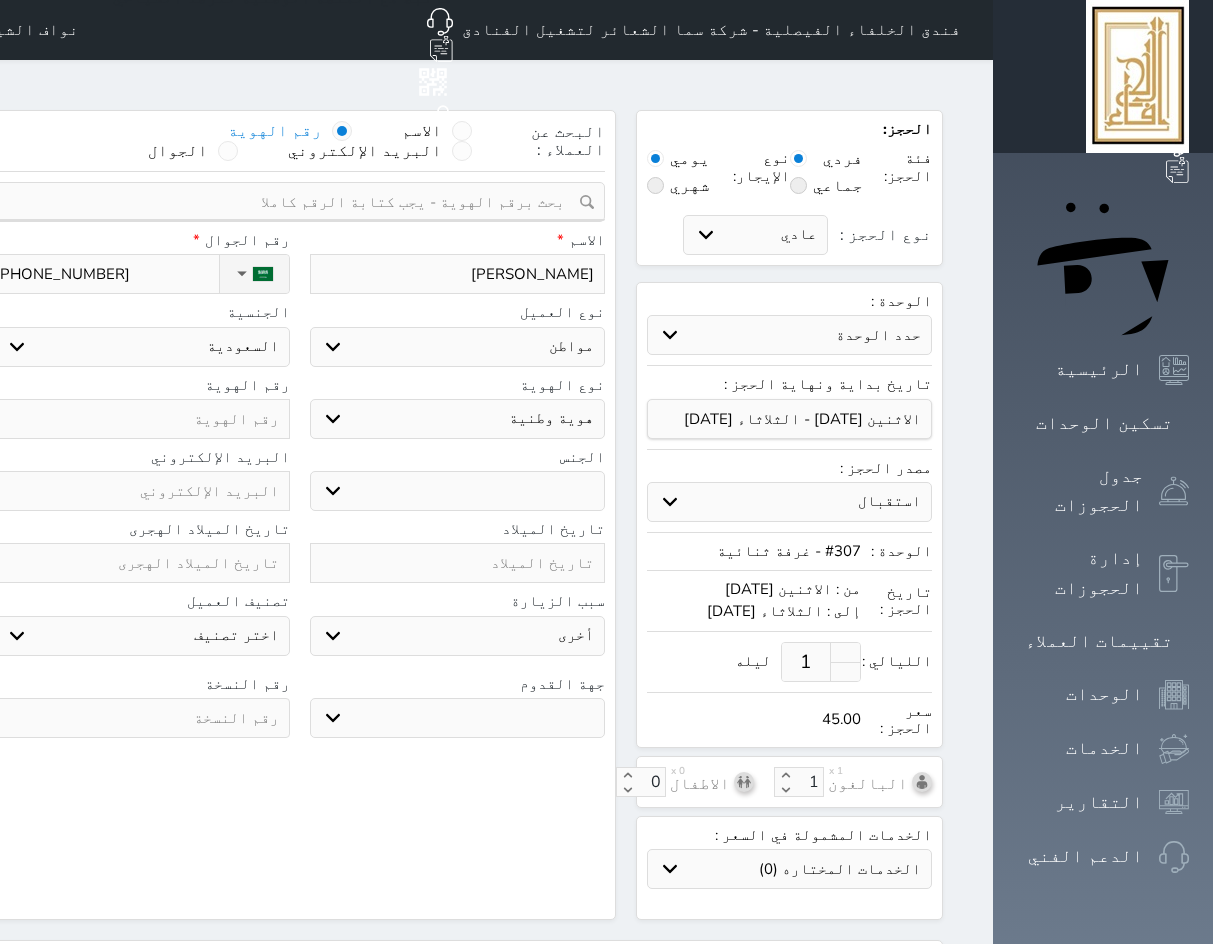 type on "خالد عبدالله ا" 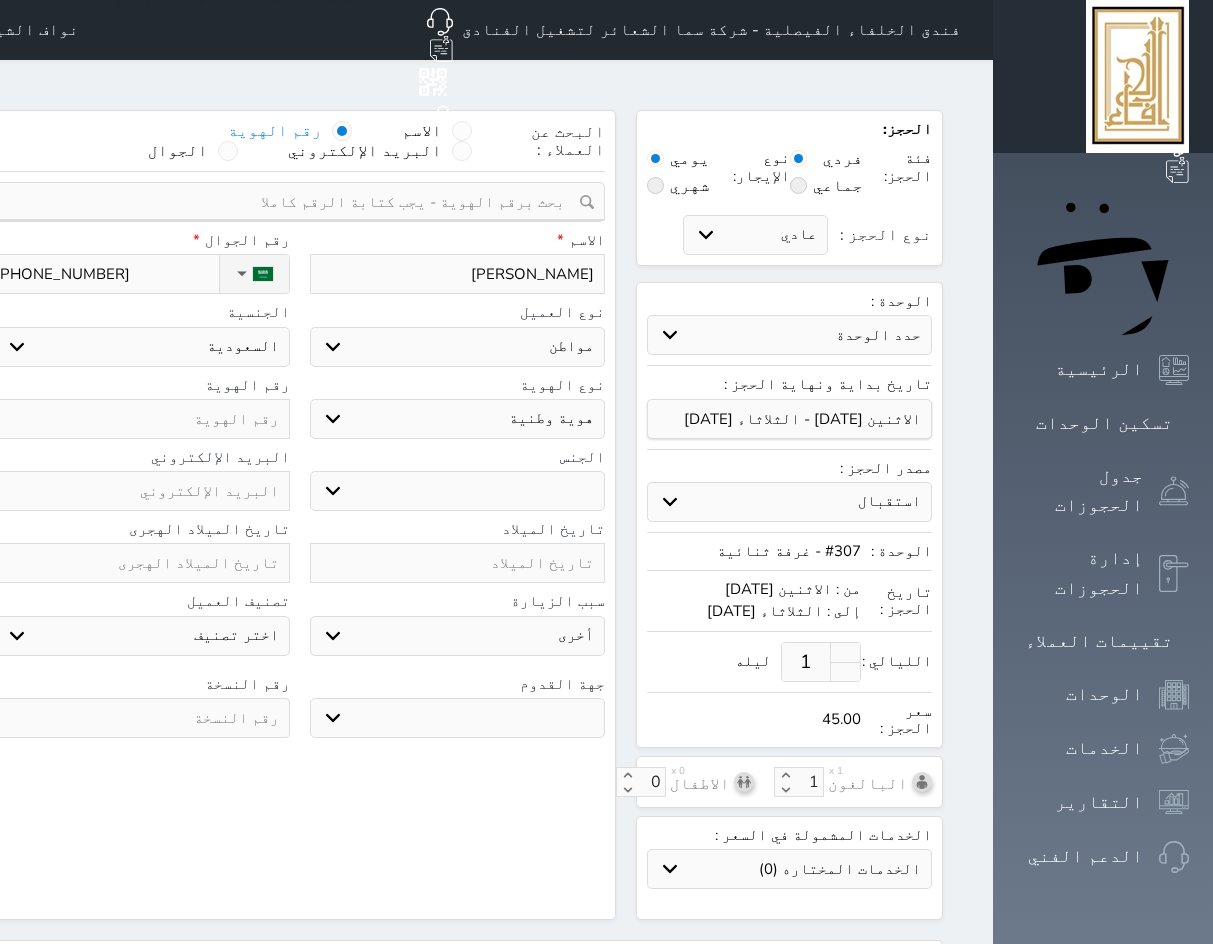 select 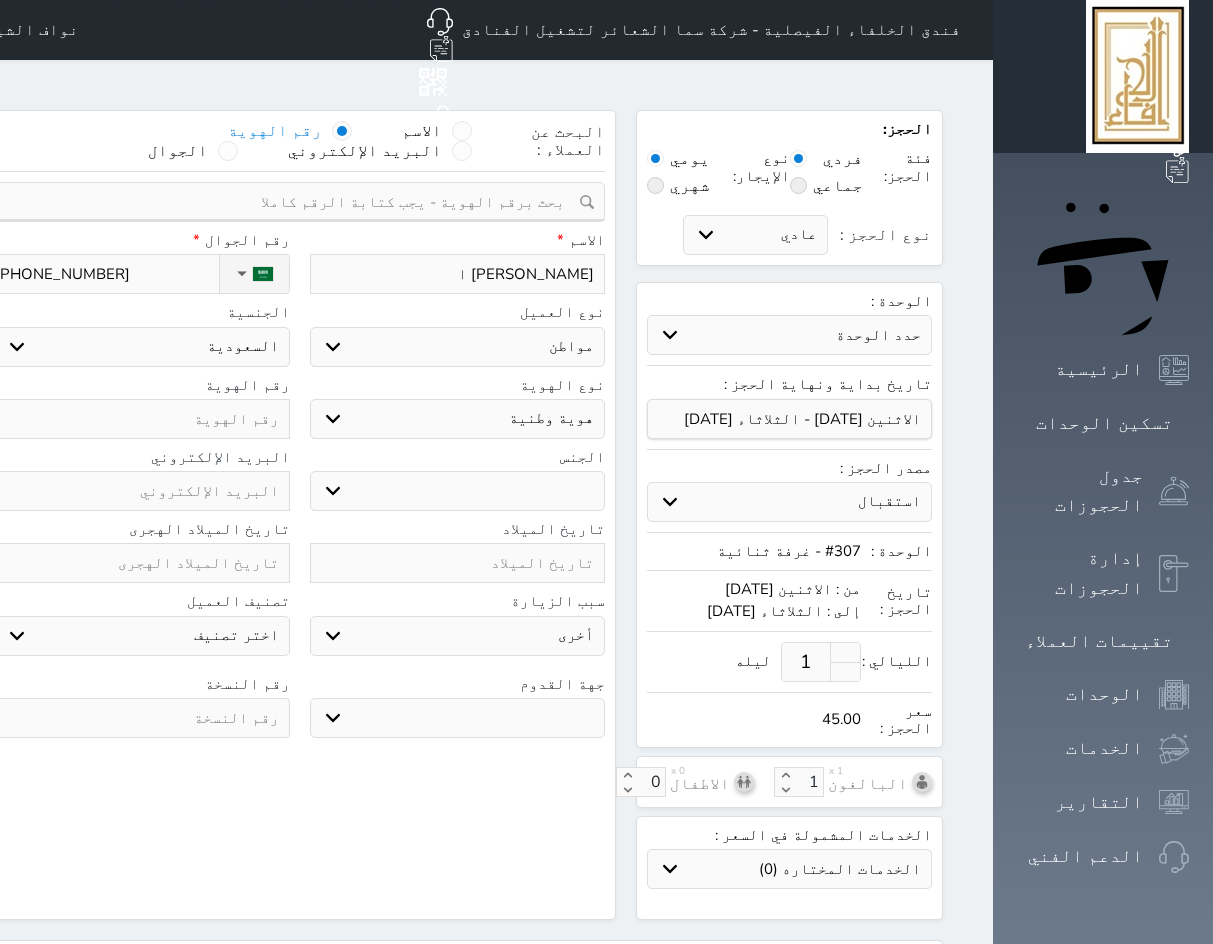 type on "خالد عبدالله ال" 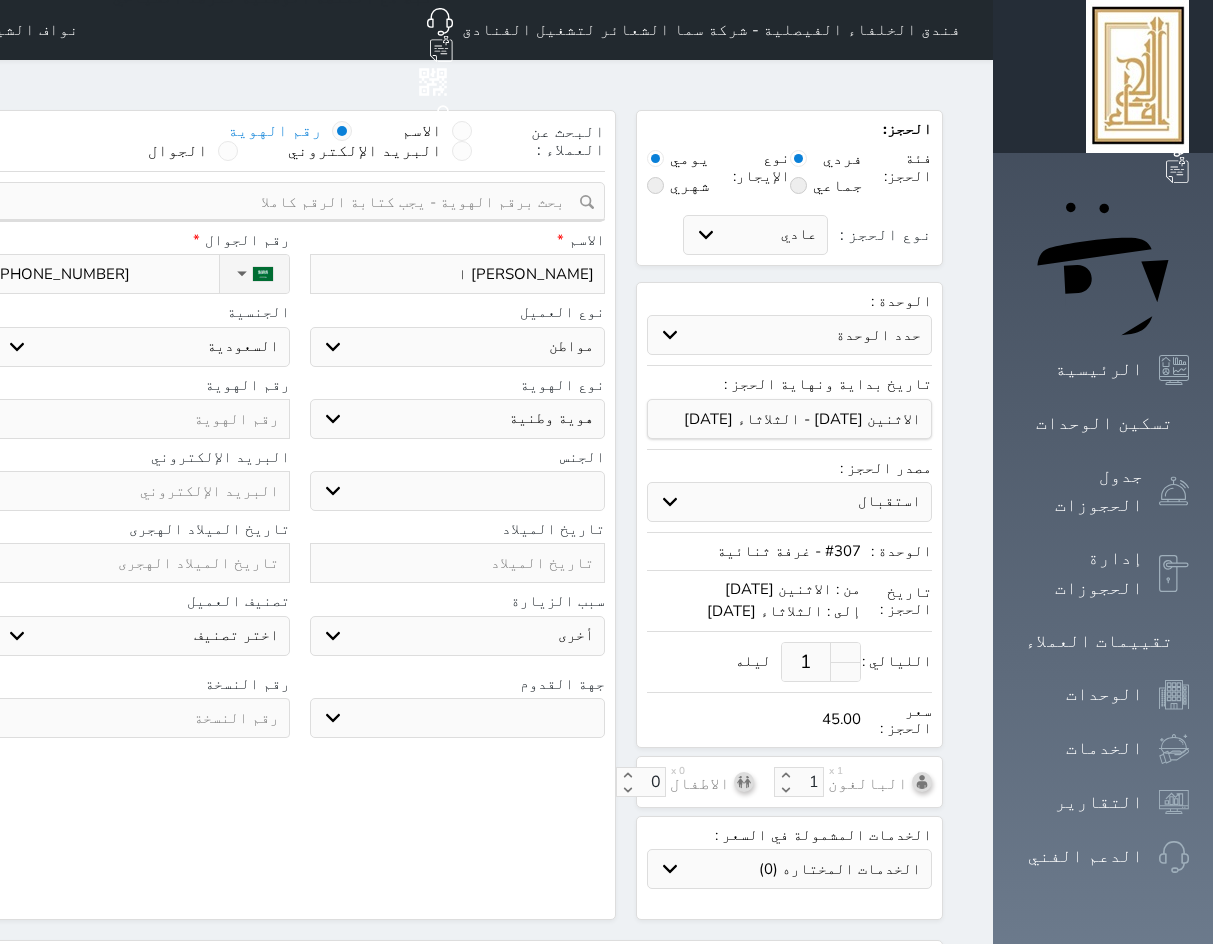 select 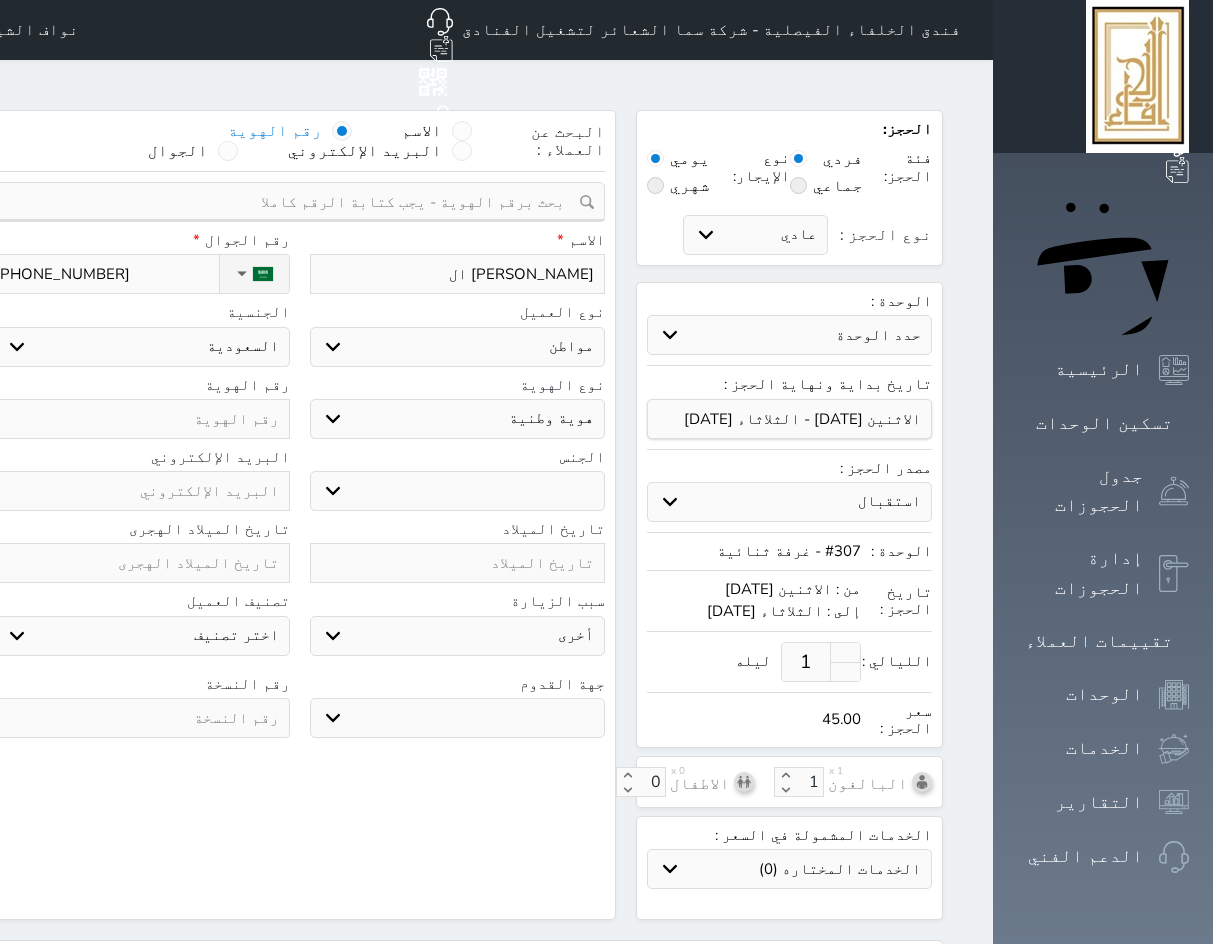 type on "خالد عبدالله اله" 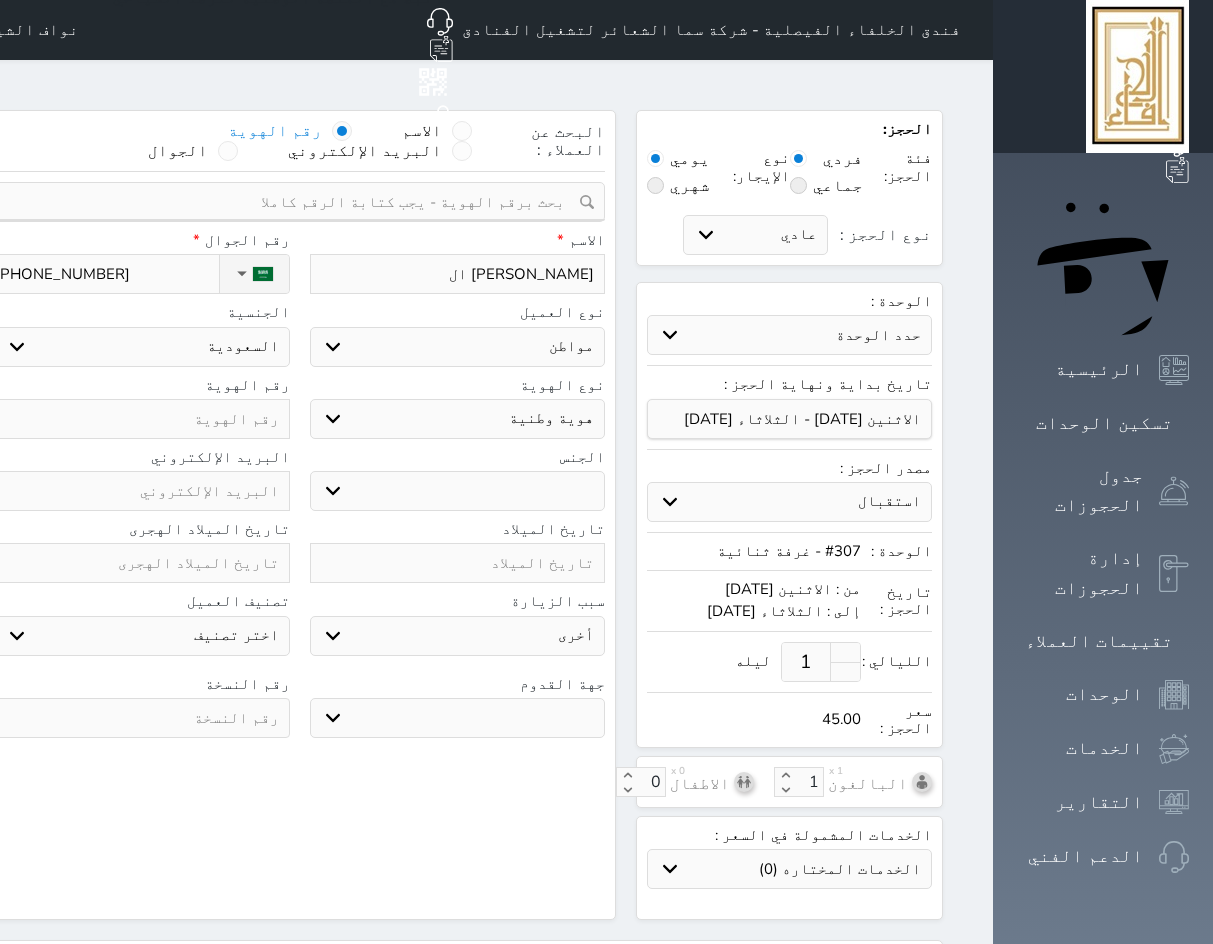 select 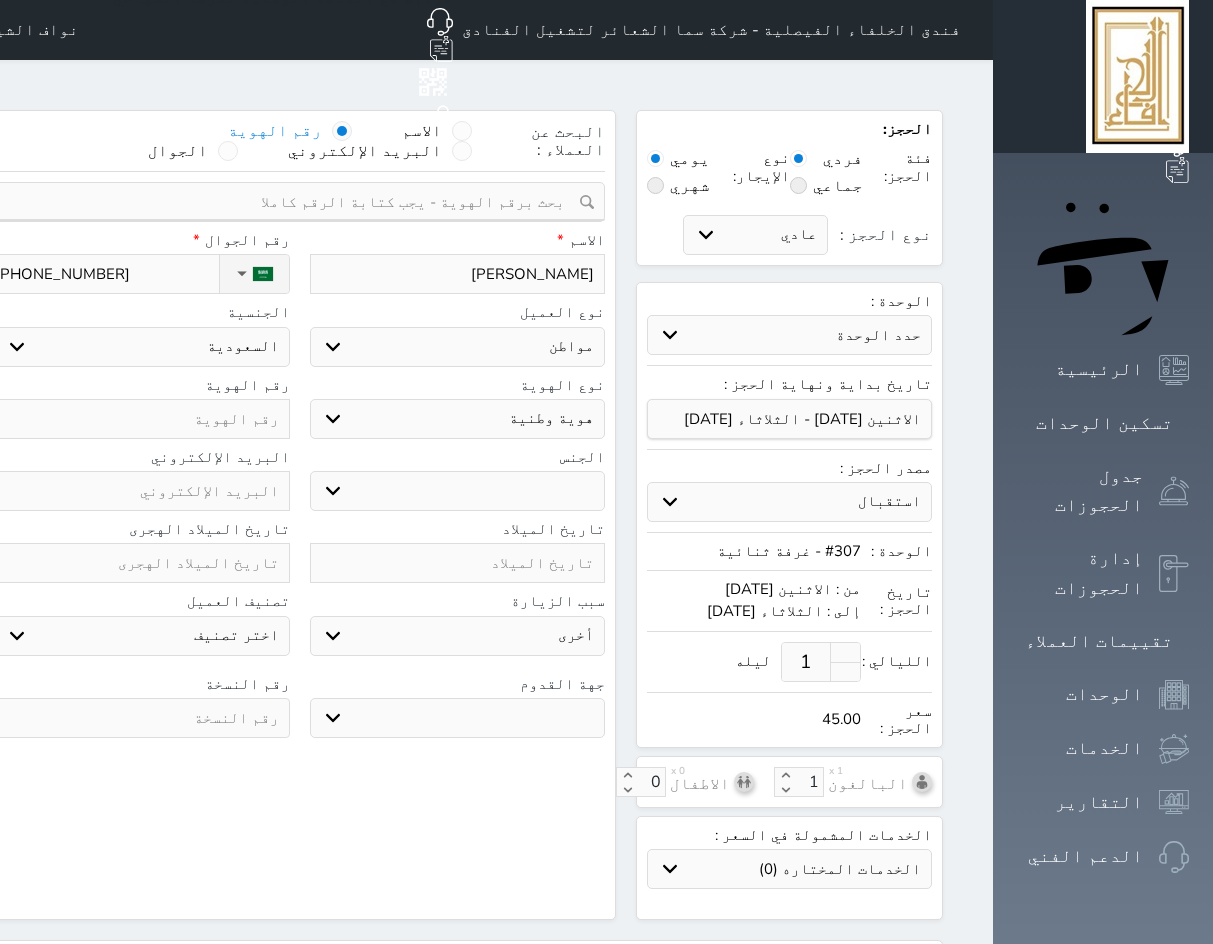 type on "خالد عبدالله الهو" 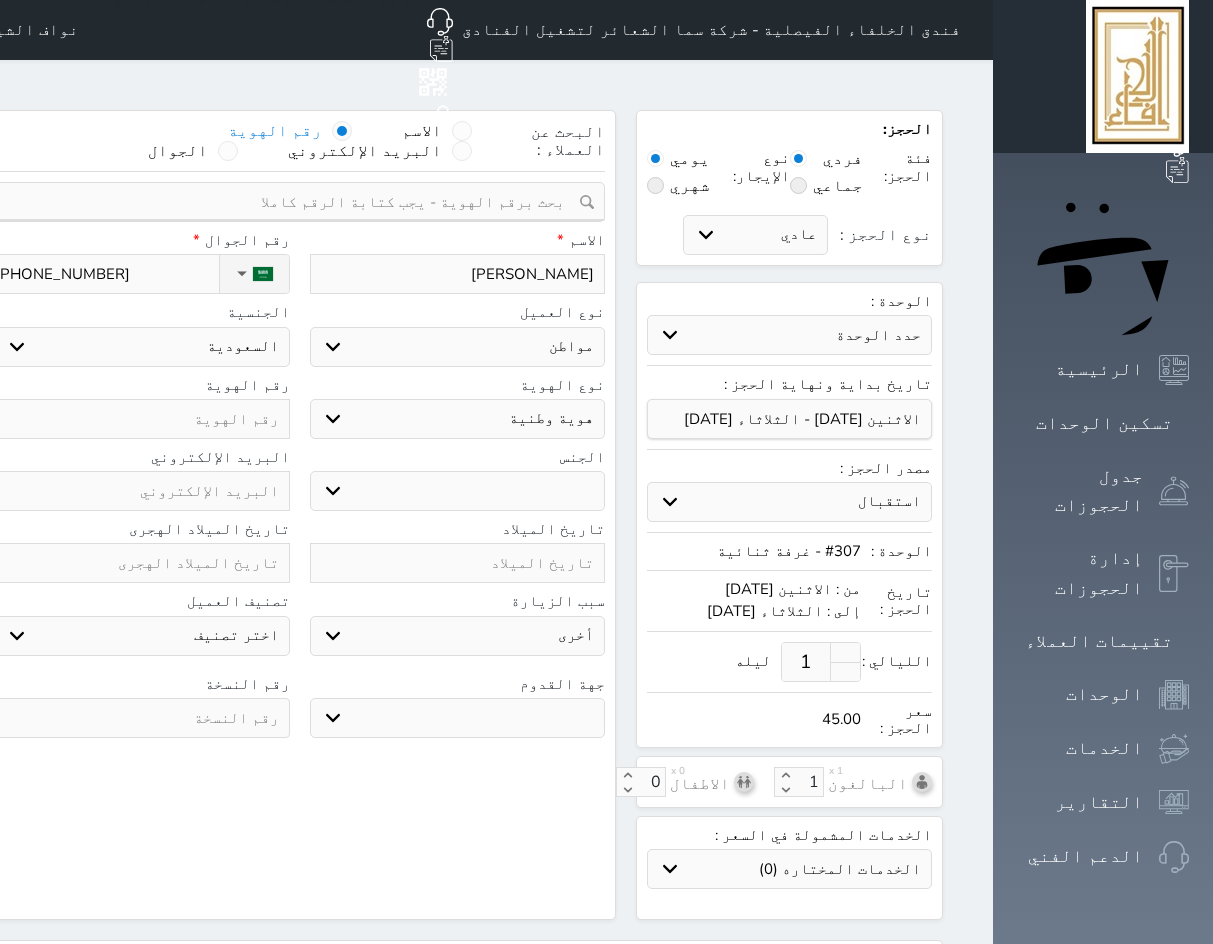 select 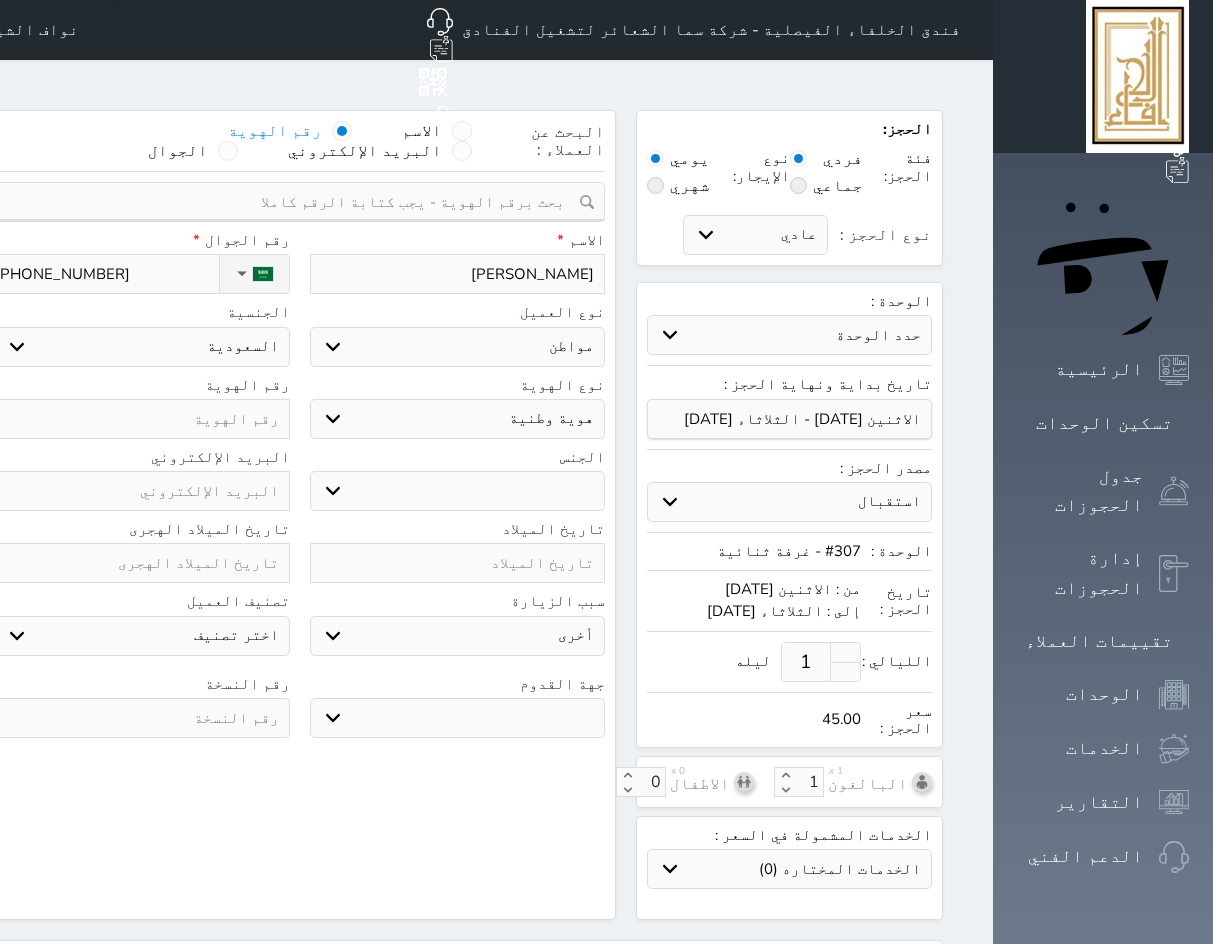 type on "خالد عبدالله الهوس" 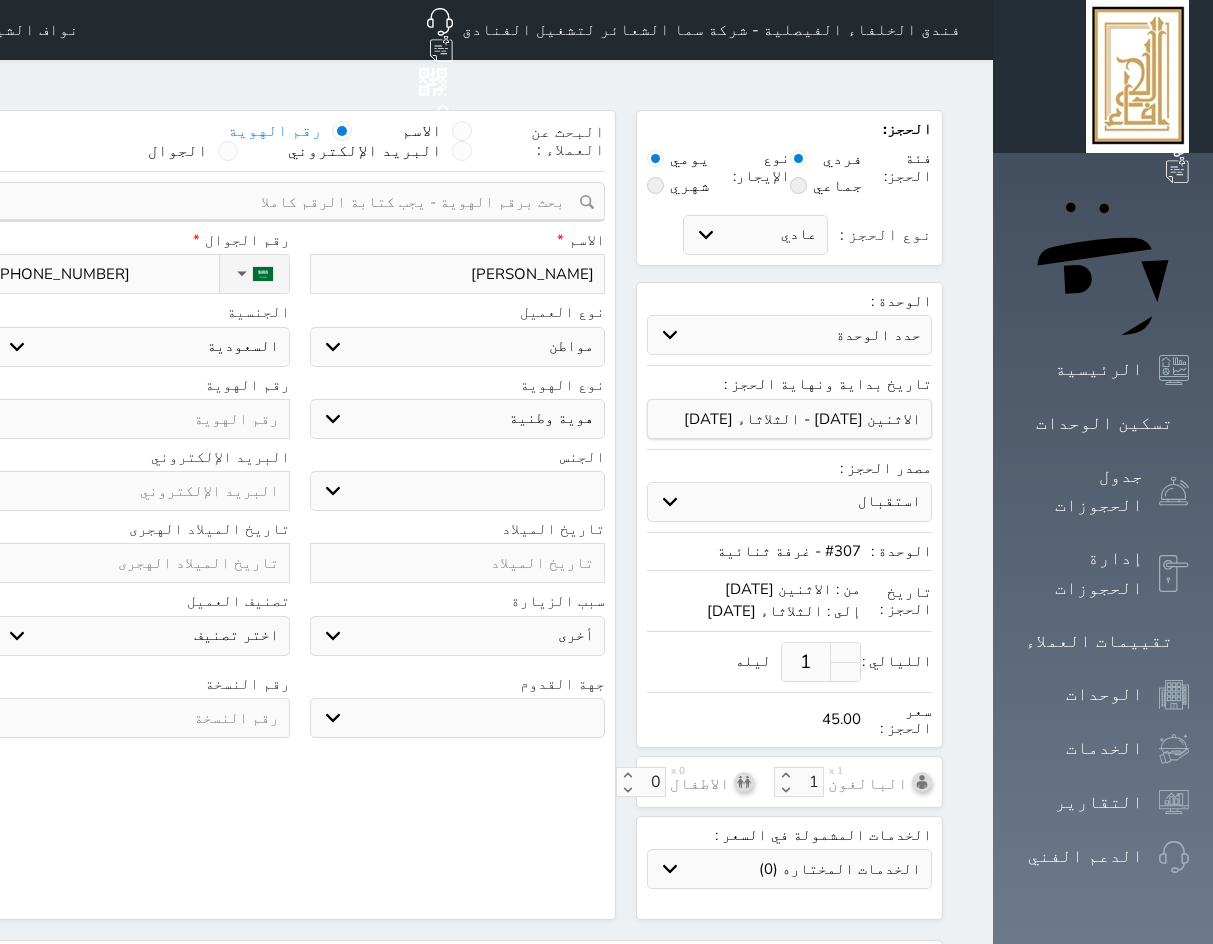 select 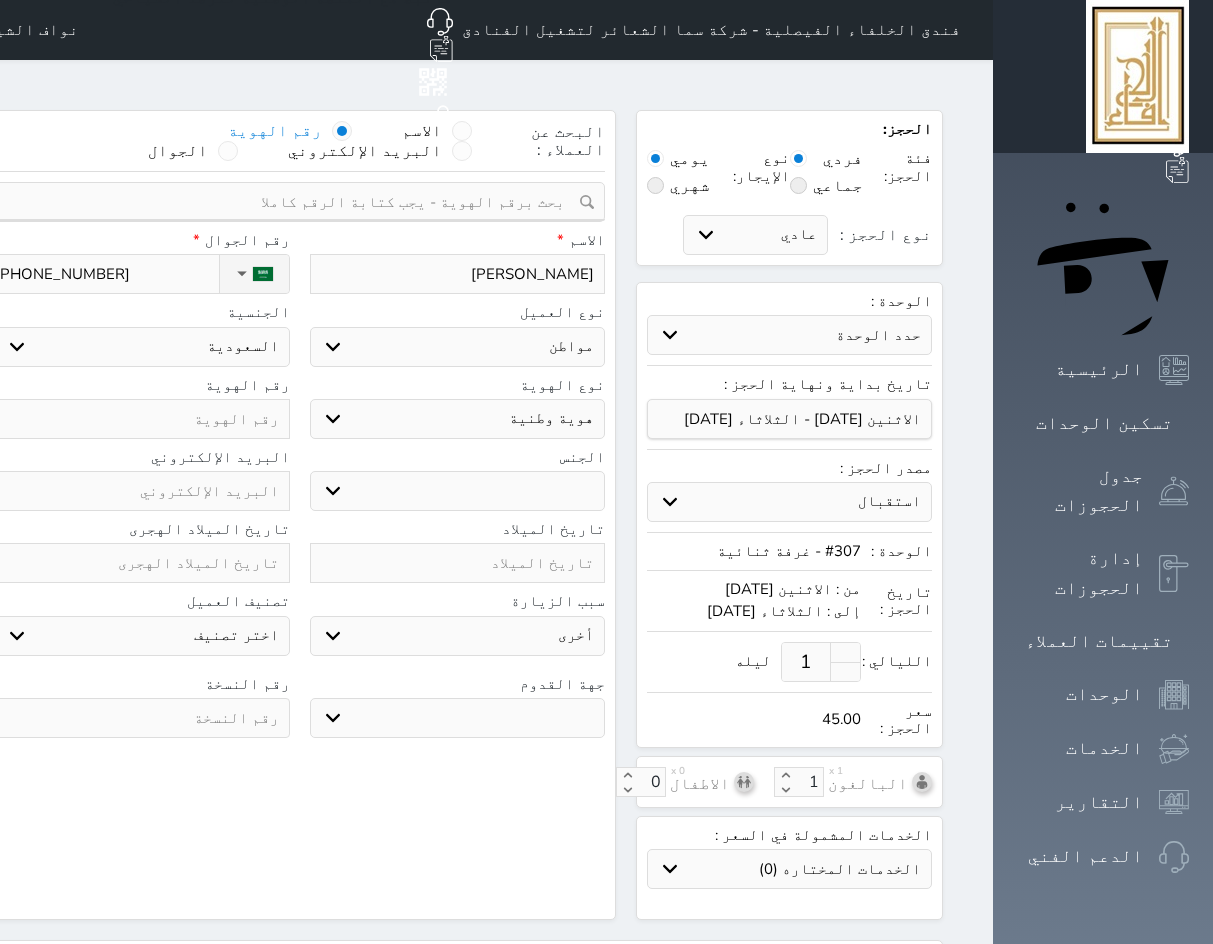 type on "خالد عبدالله الهوسا" 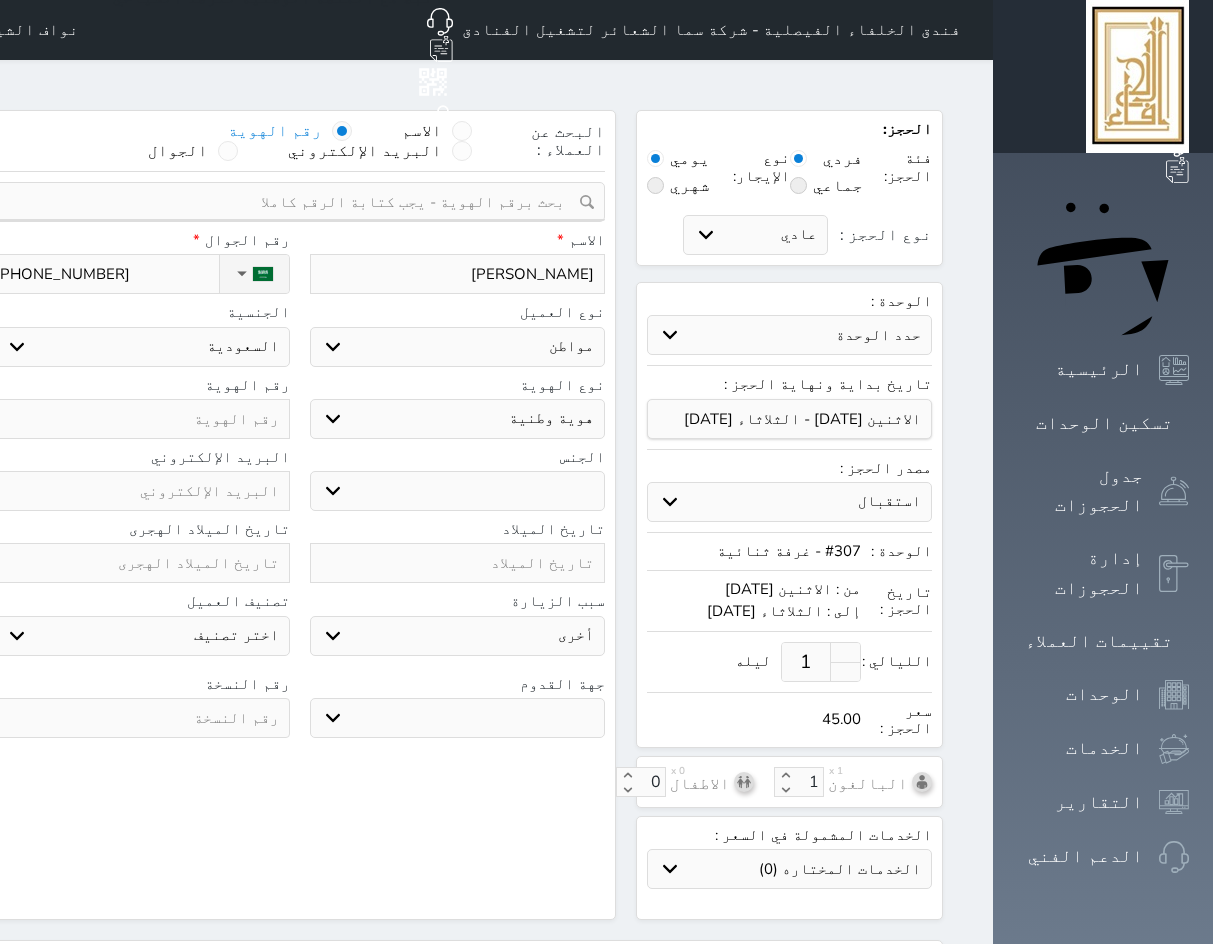 select 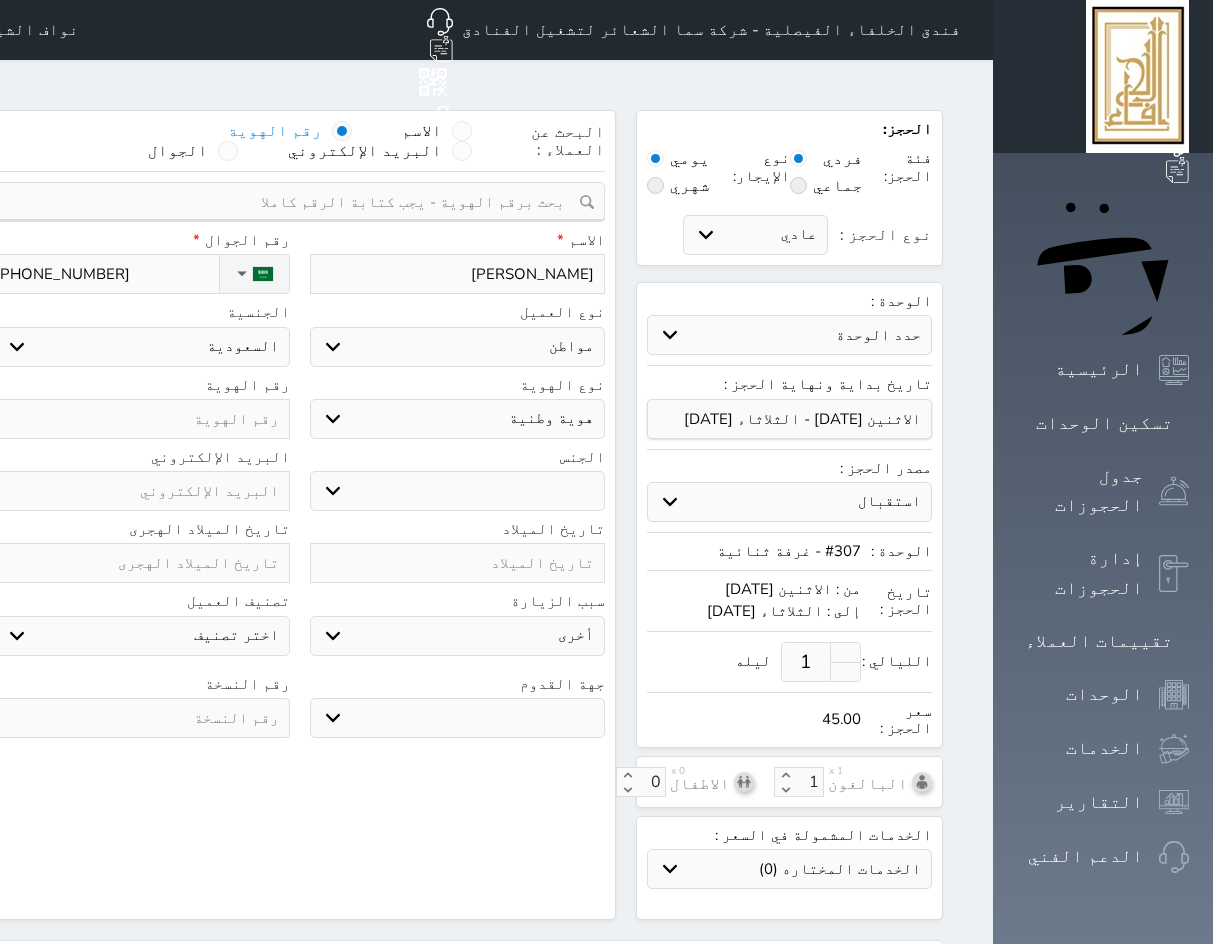 type on "خالد عبدالله الهوساو" 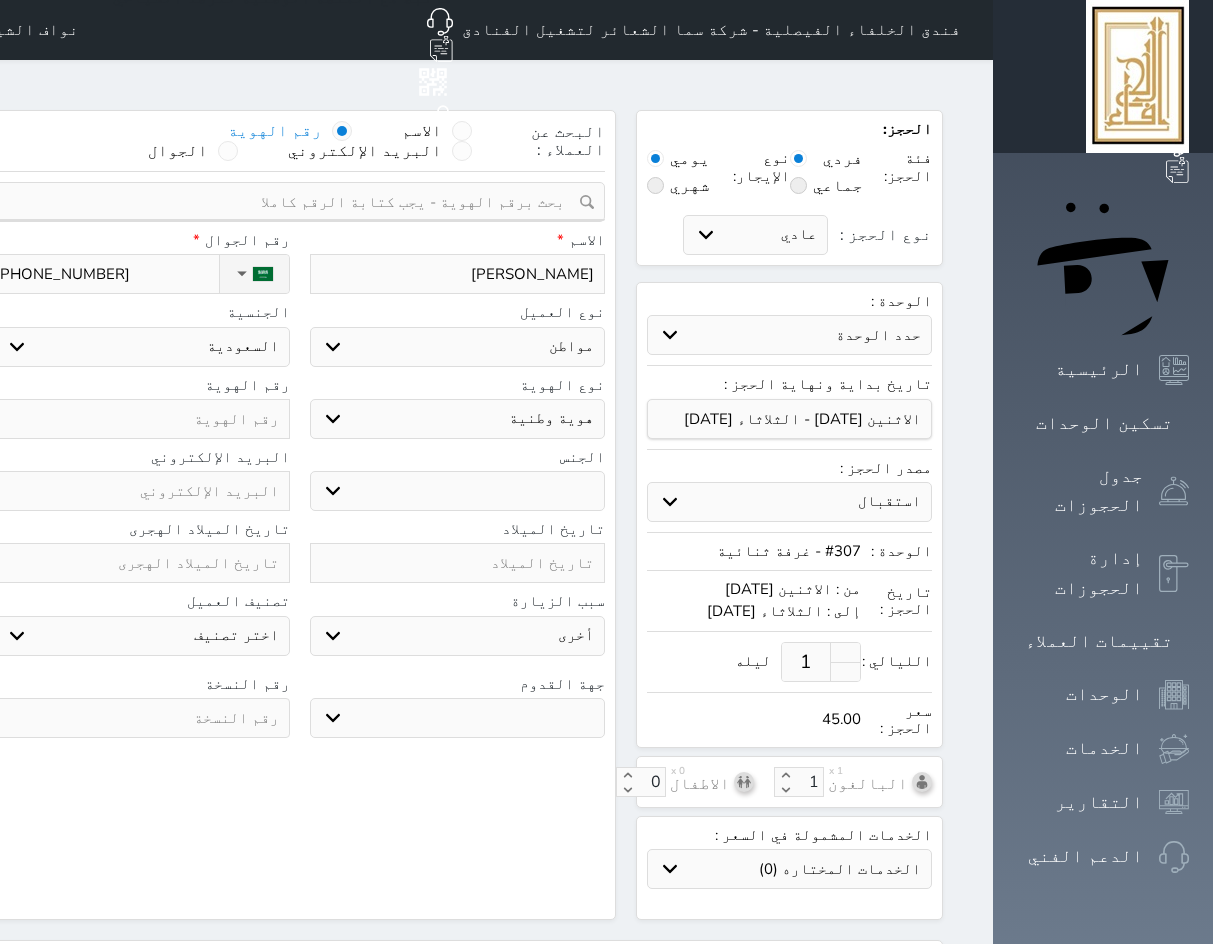select 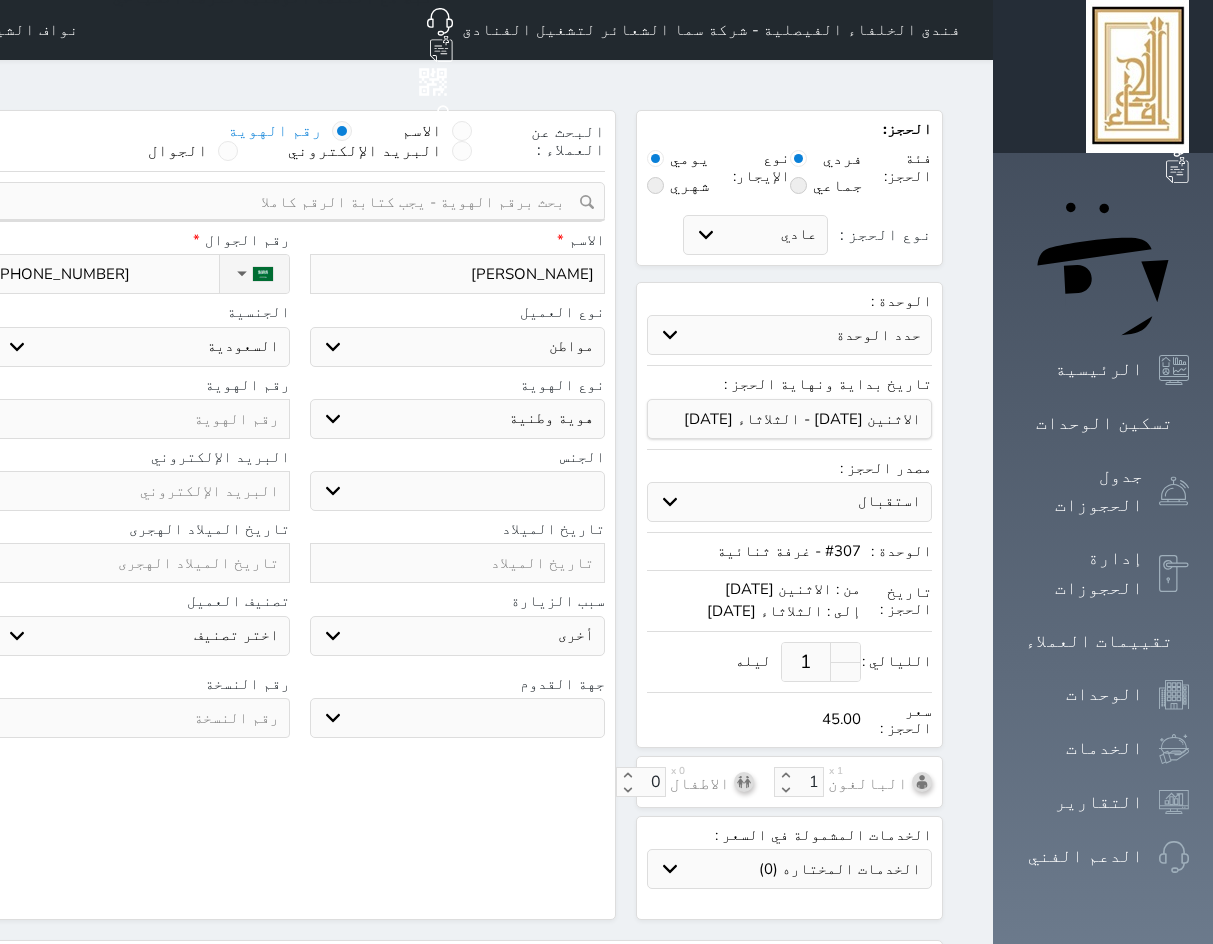 type on "[PERSON_NAME]" 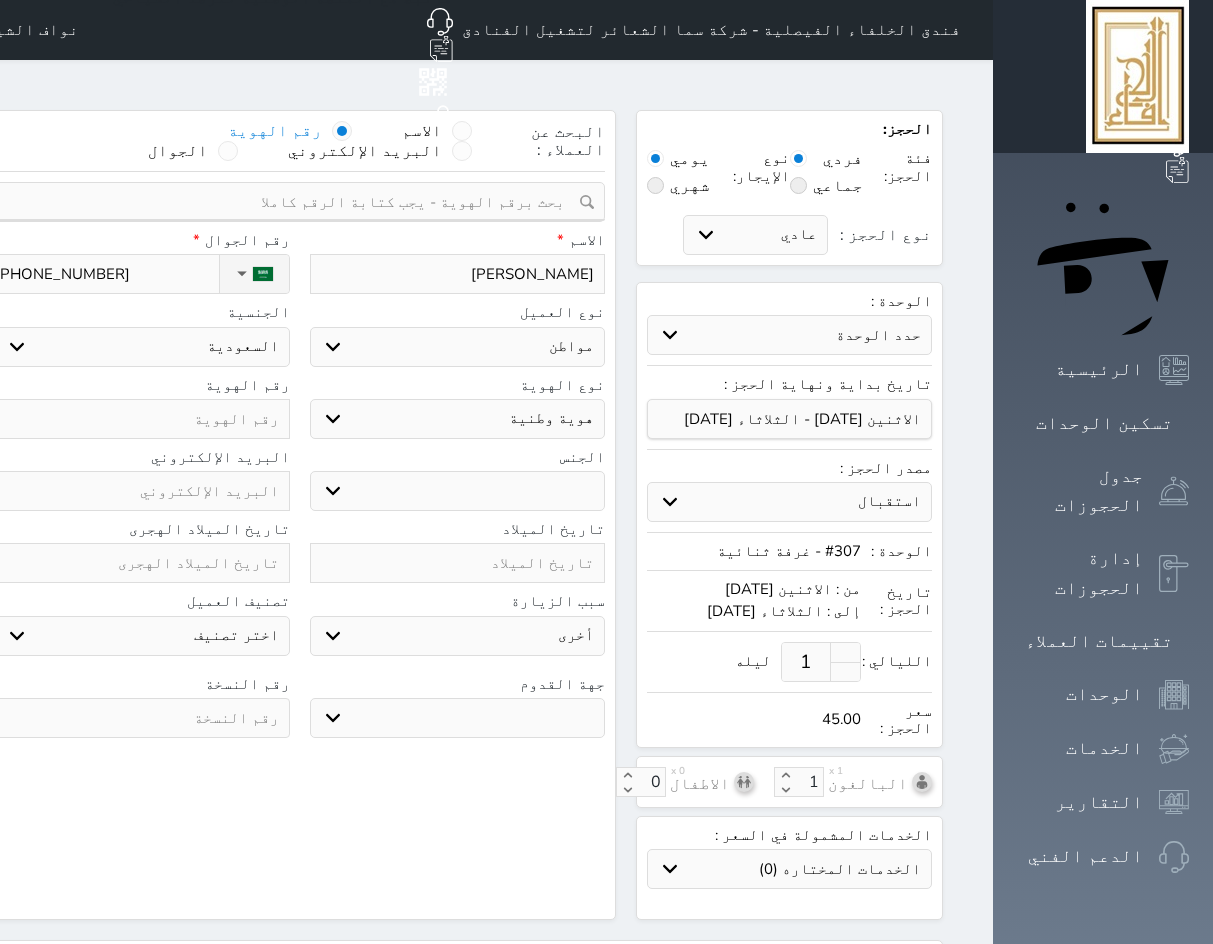 select 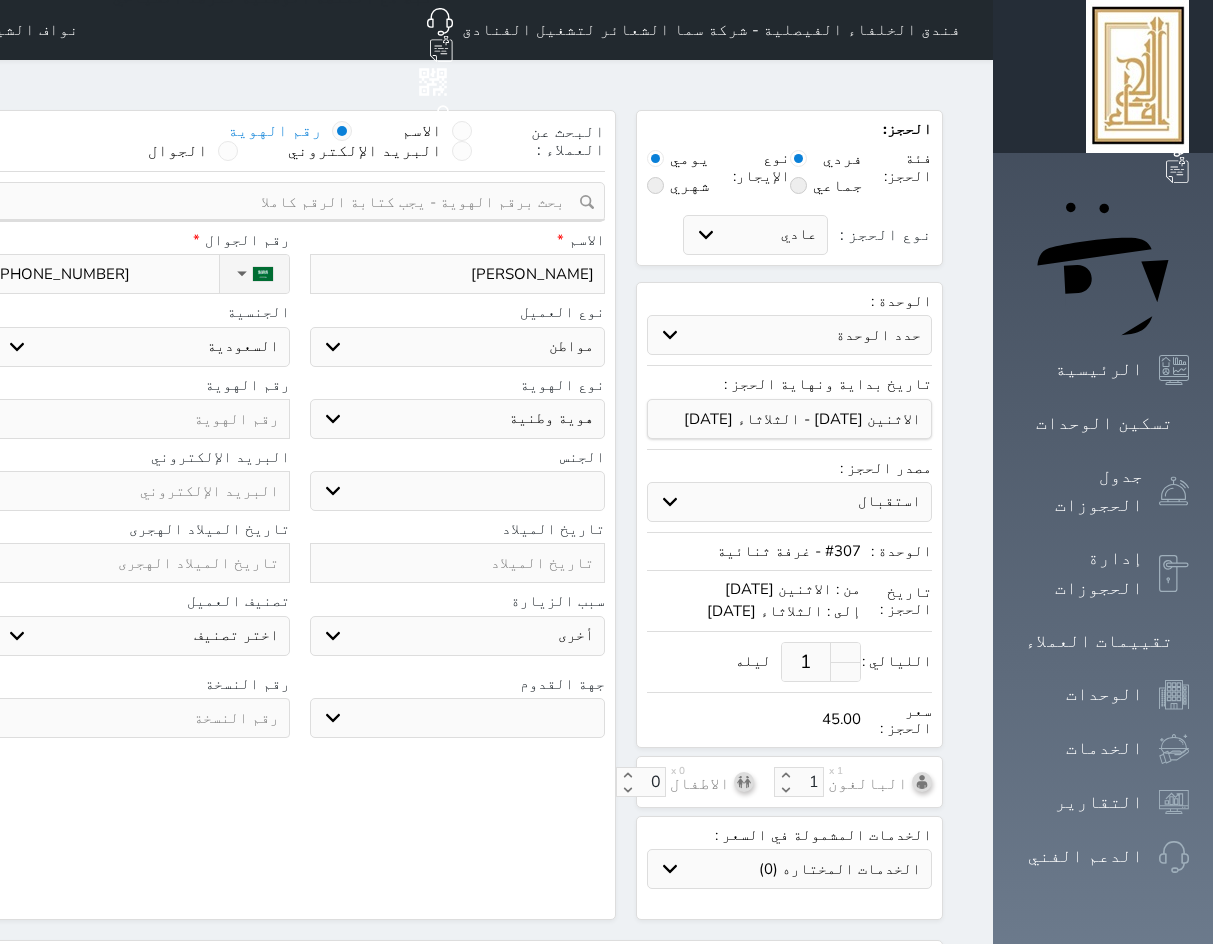 click at bounding box center (142, 718) 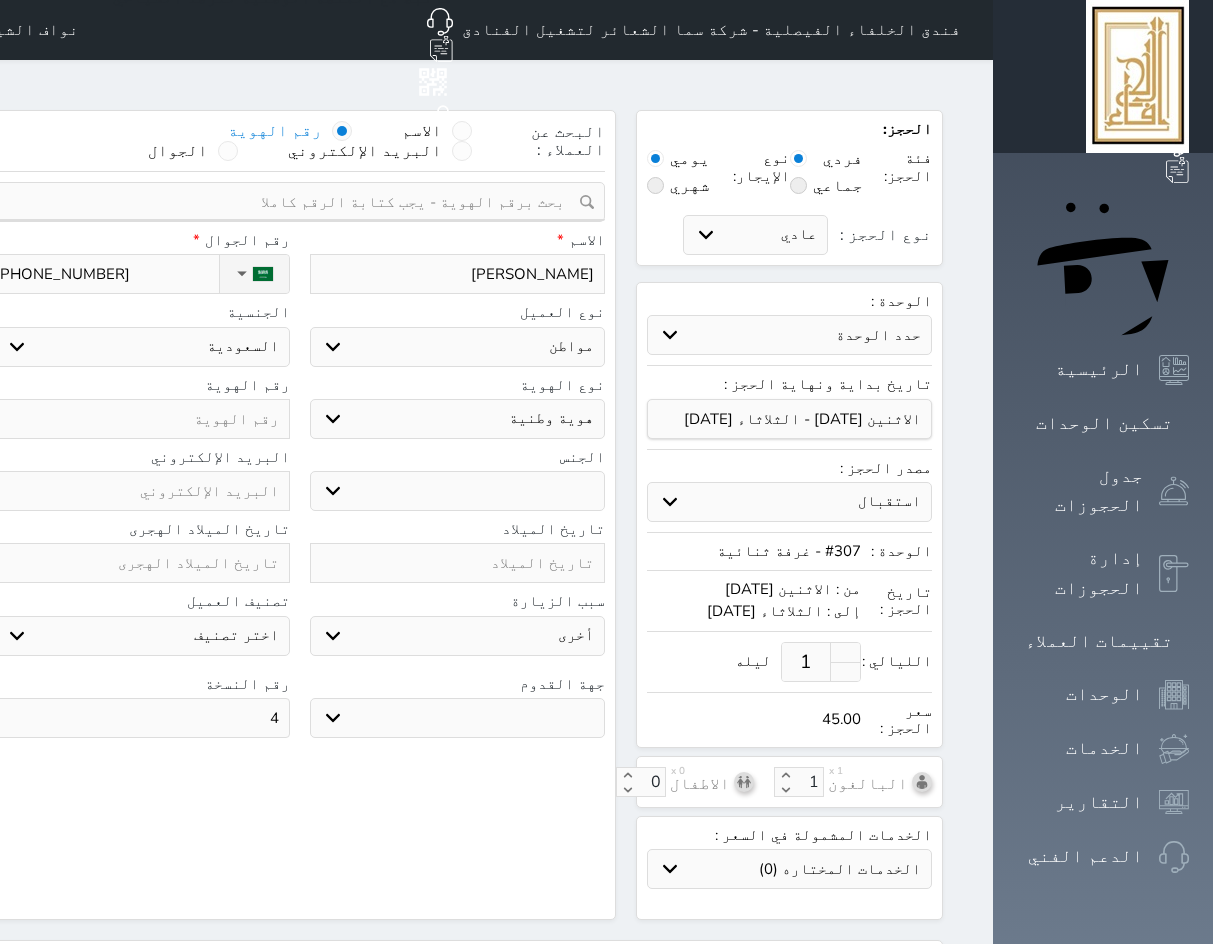 click at bounding box center (142, 419) 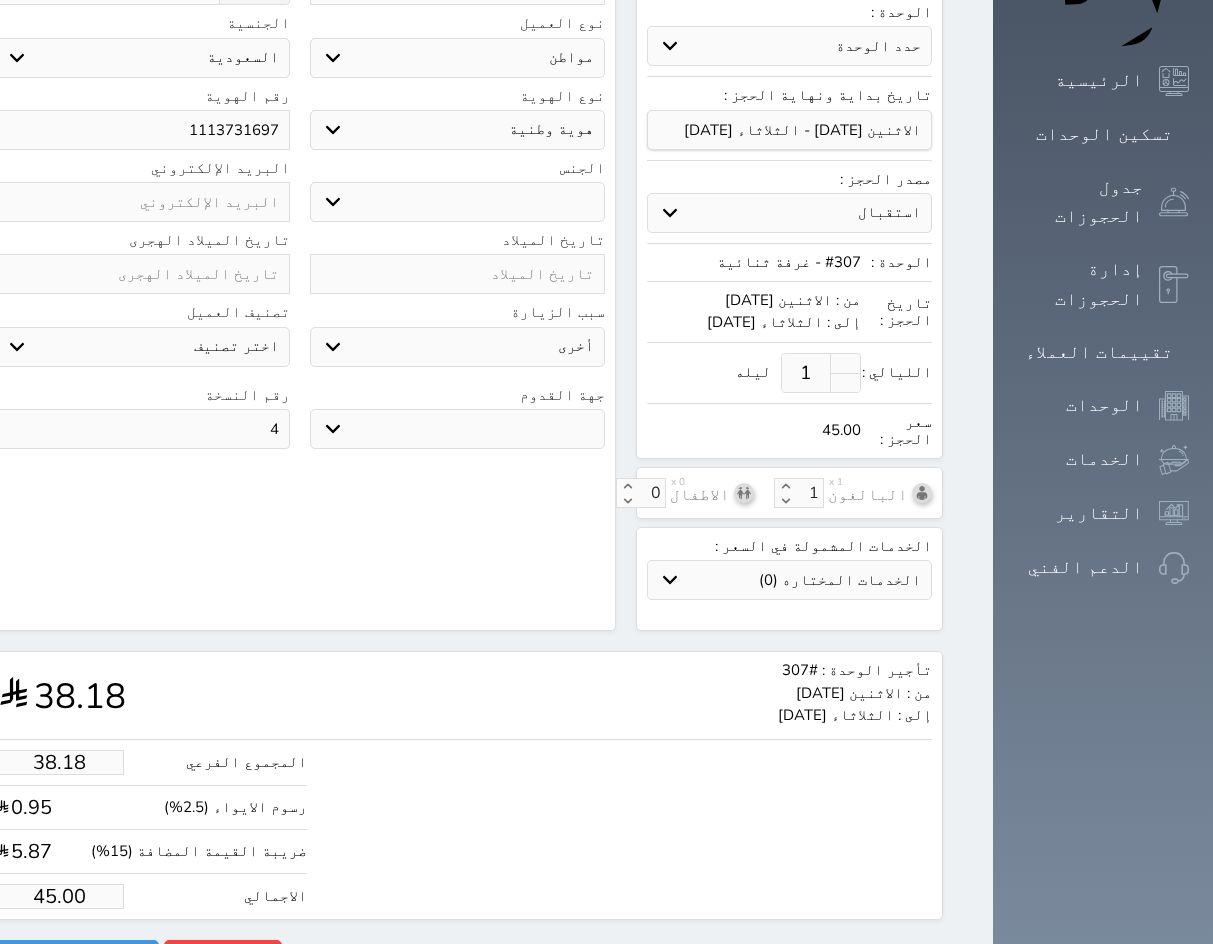 scroll, scrollTop: 189, scrollLeft: 0, axis: vertical 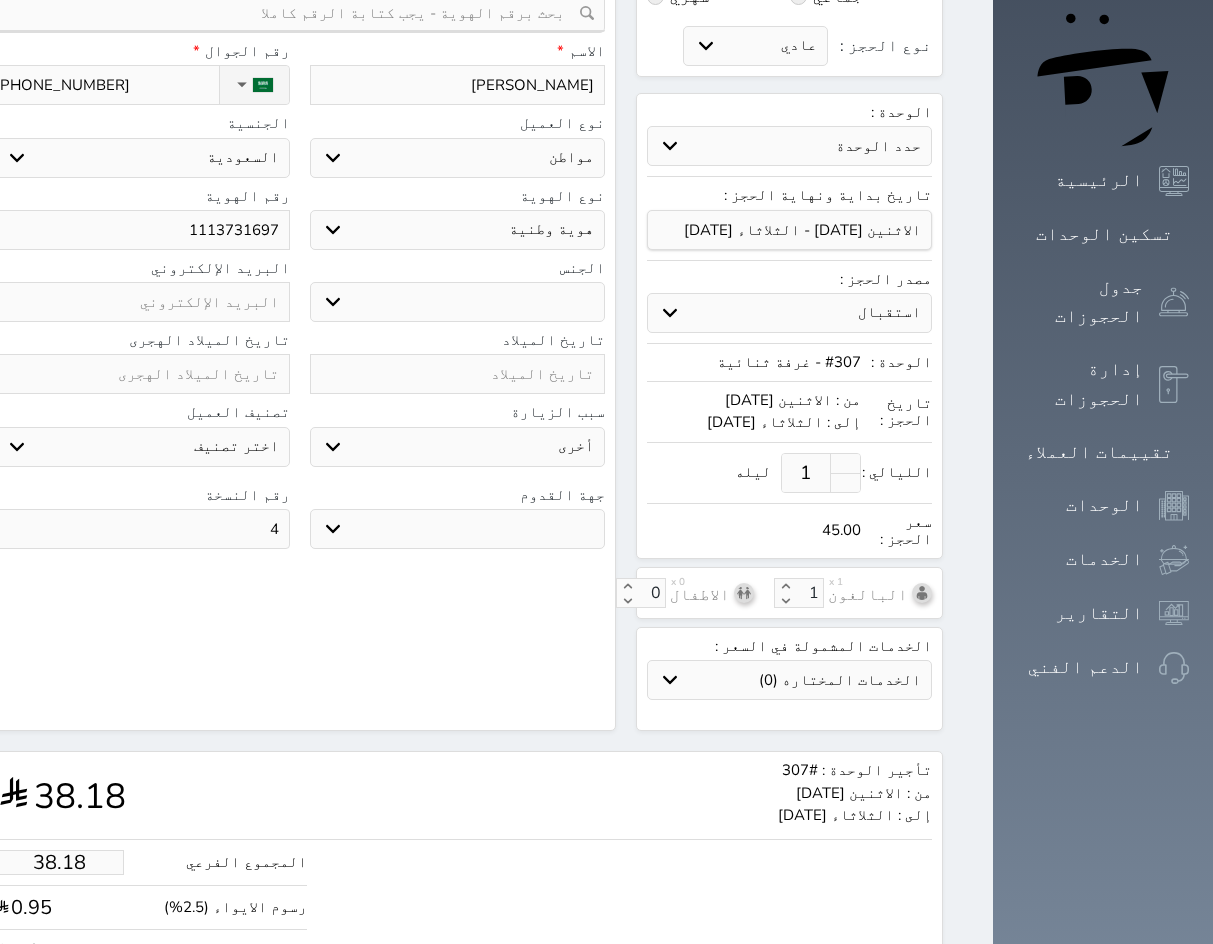 click on "ذكر   انثى" at bounding box center (458, 302) 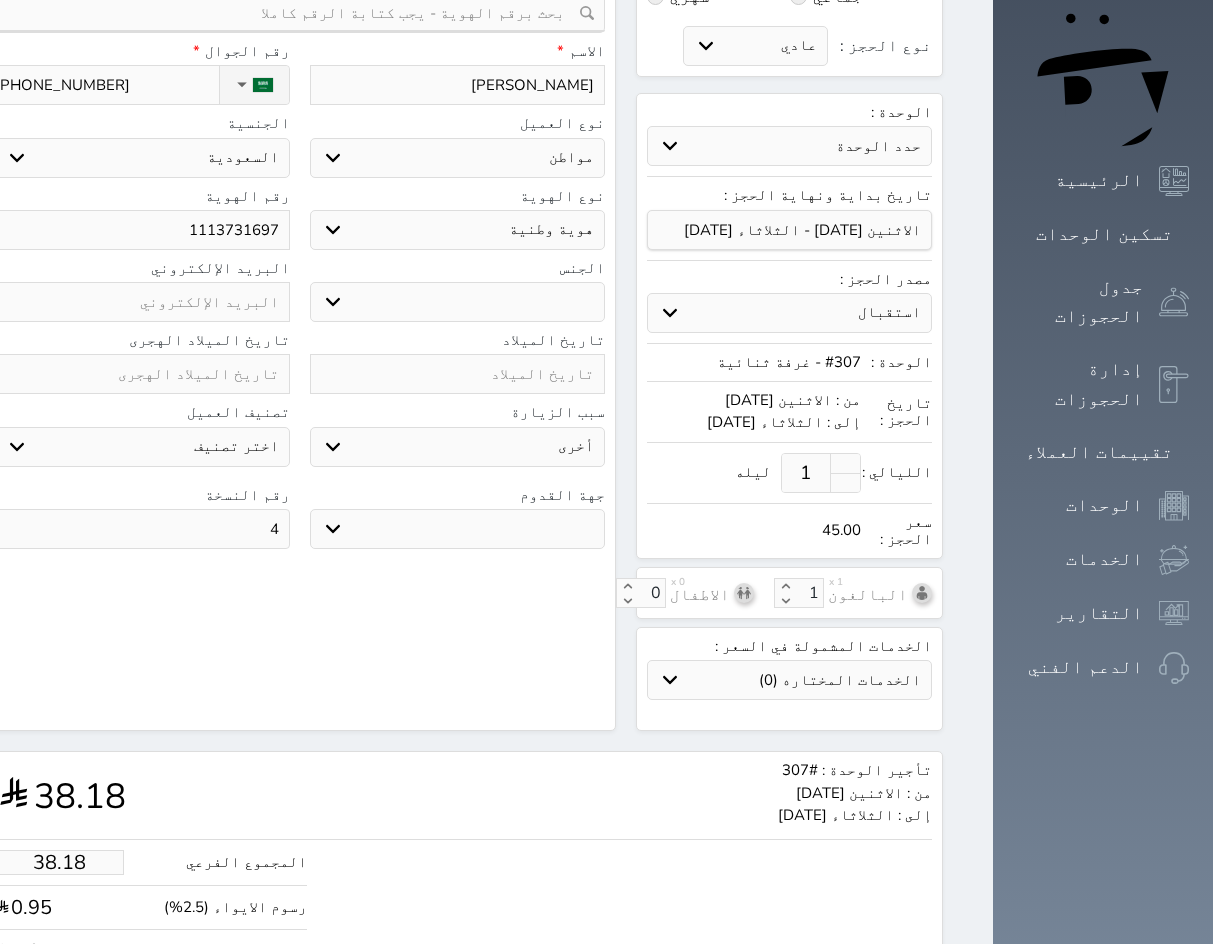 click at bounding box center [458, 374] 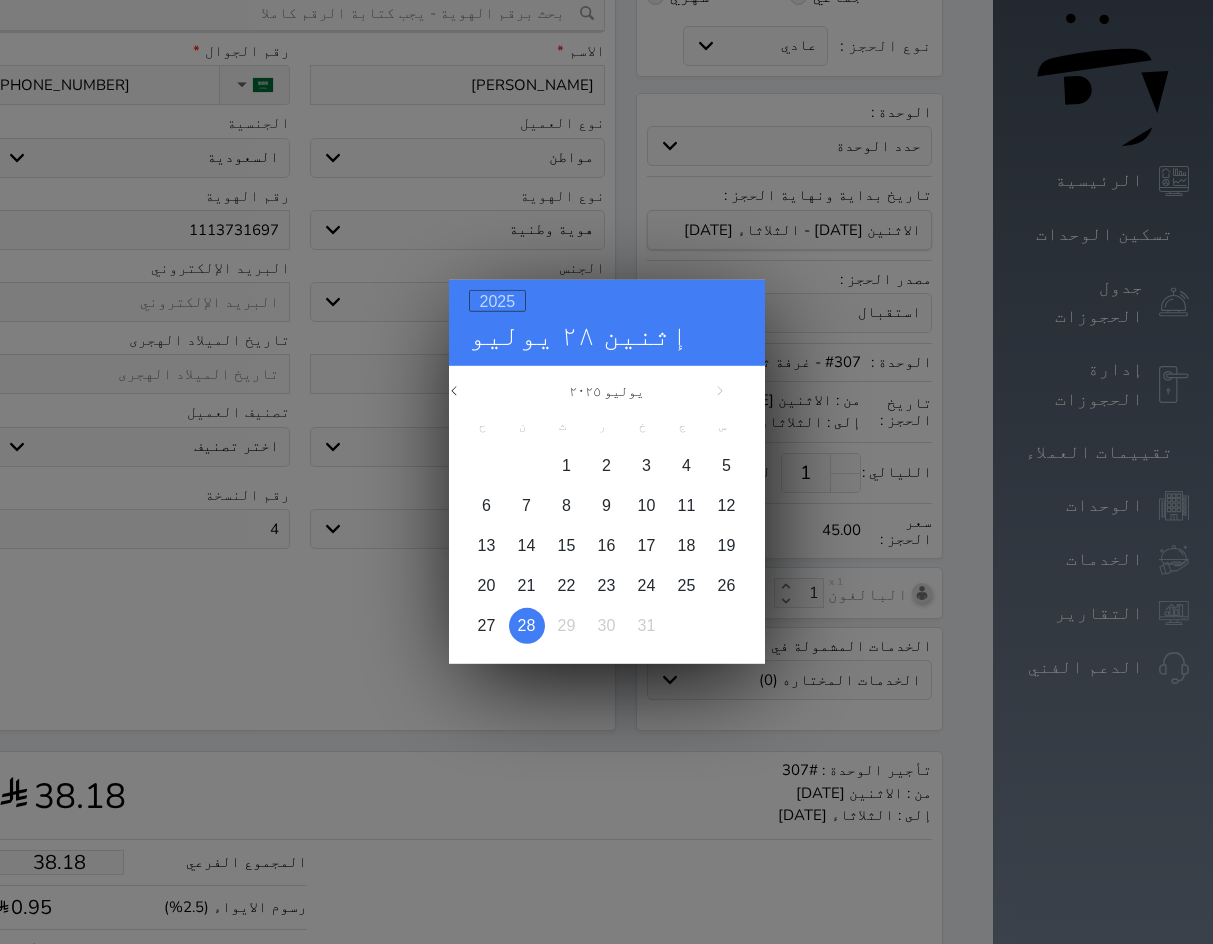 click on "2025" at bounding box center (498, 301) 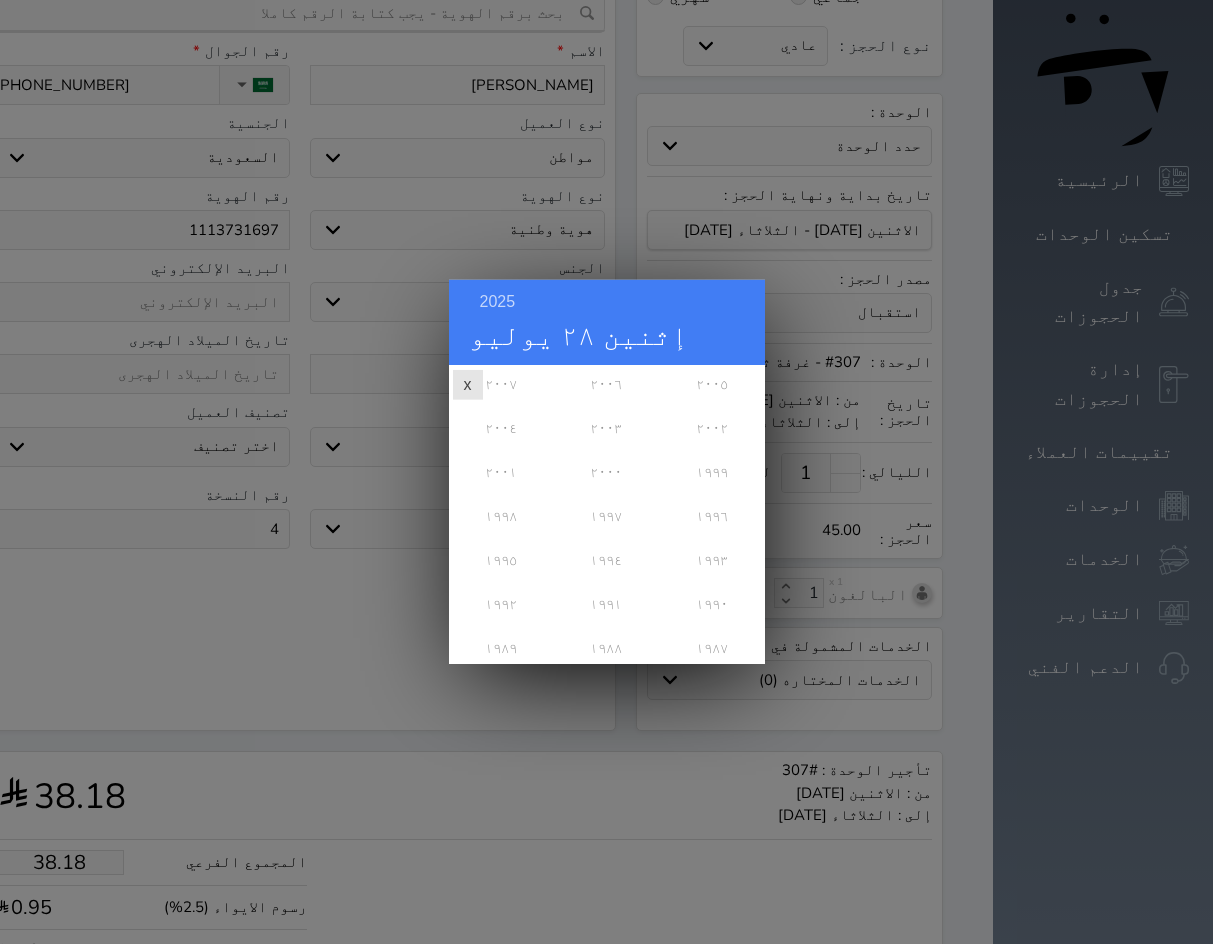 scroll, scrollTop: 300, scrollLeft: 0, axis: vertical 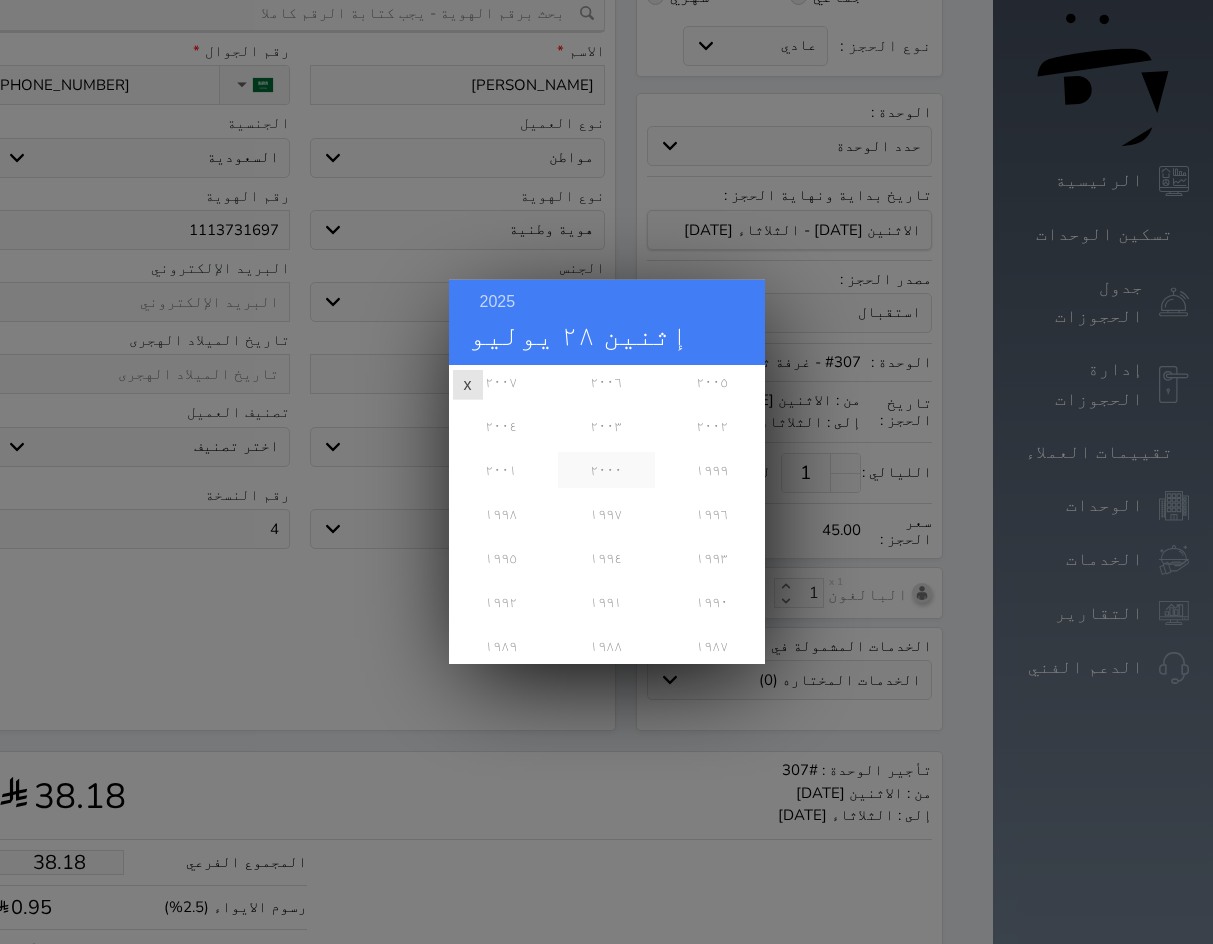 click on "٢٠٠٠" at bounding box center [606, 470] 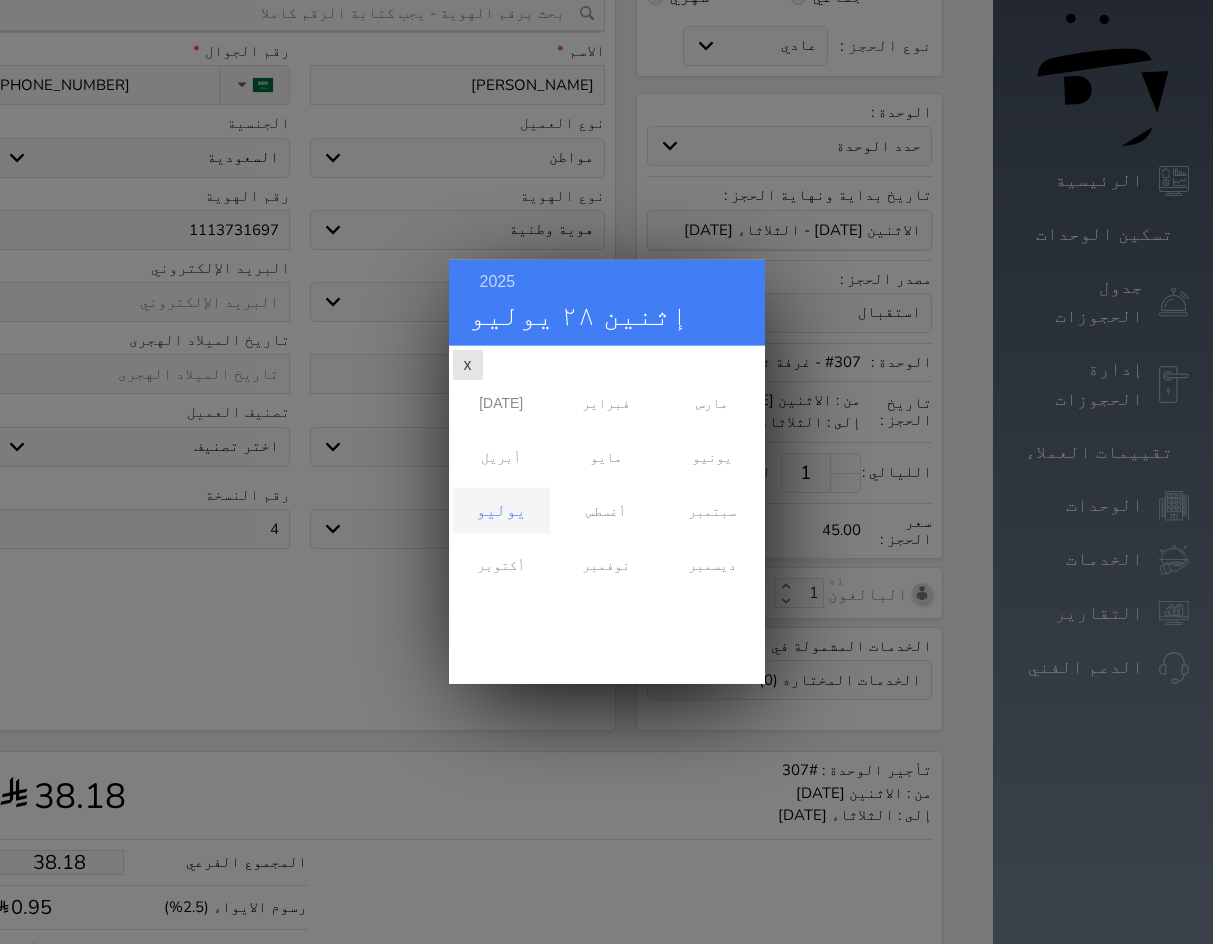scroll, scrollTop: 0, scrollLeft: 0, axis: both 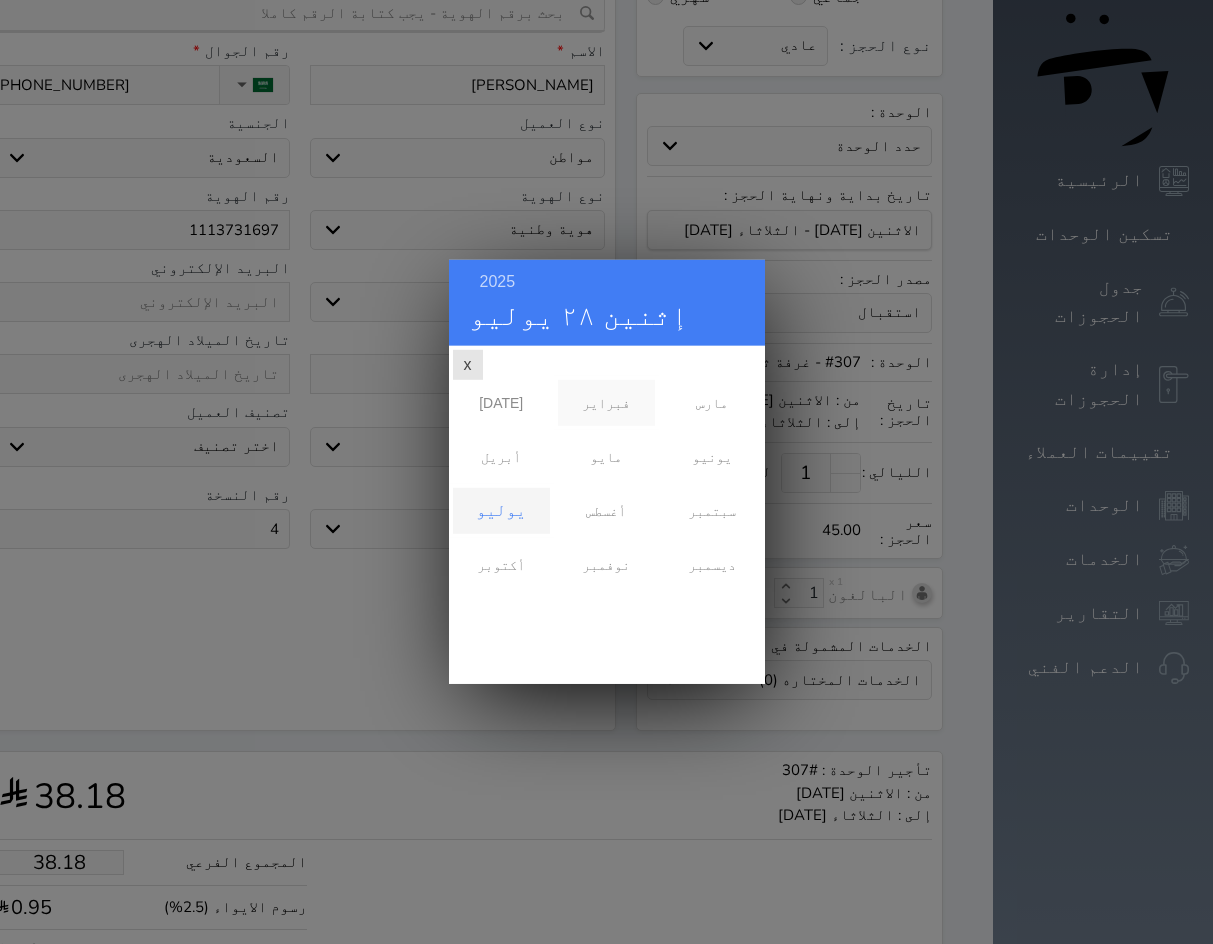 click on "فبراير" at bounding box center [606, 403] 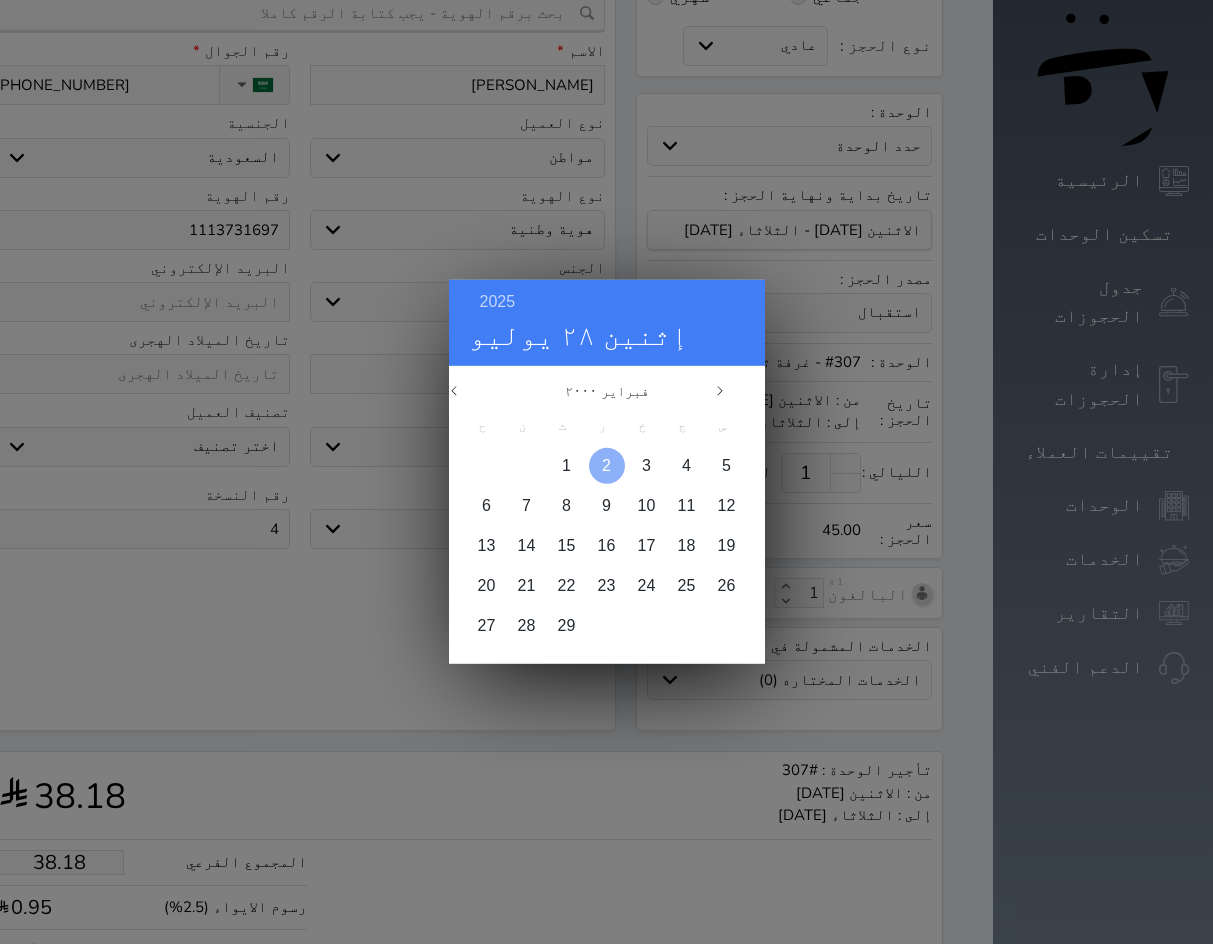 click on "2" at bounding box center [606, 465] 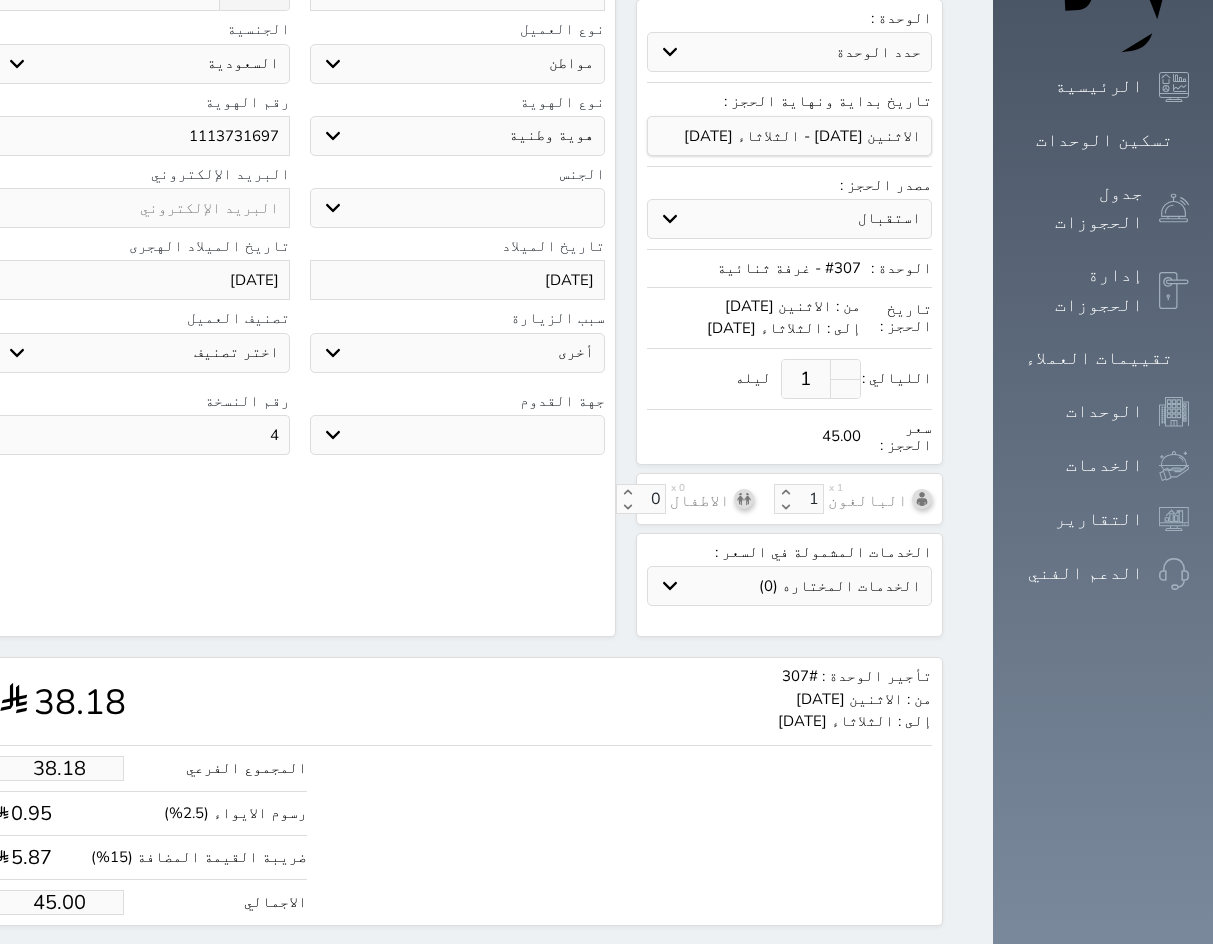scroll, scrollTop: 289, scrollLeft: 0, axis: vertical 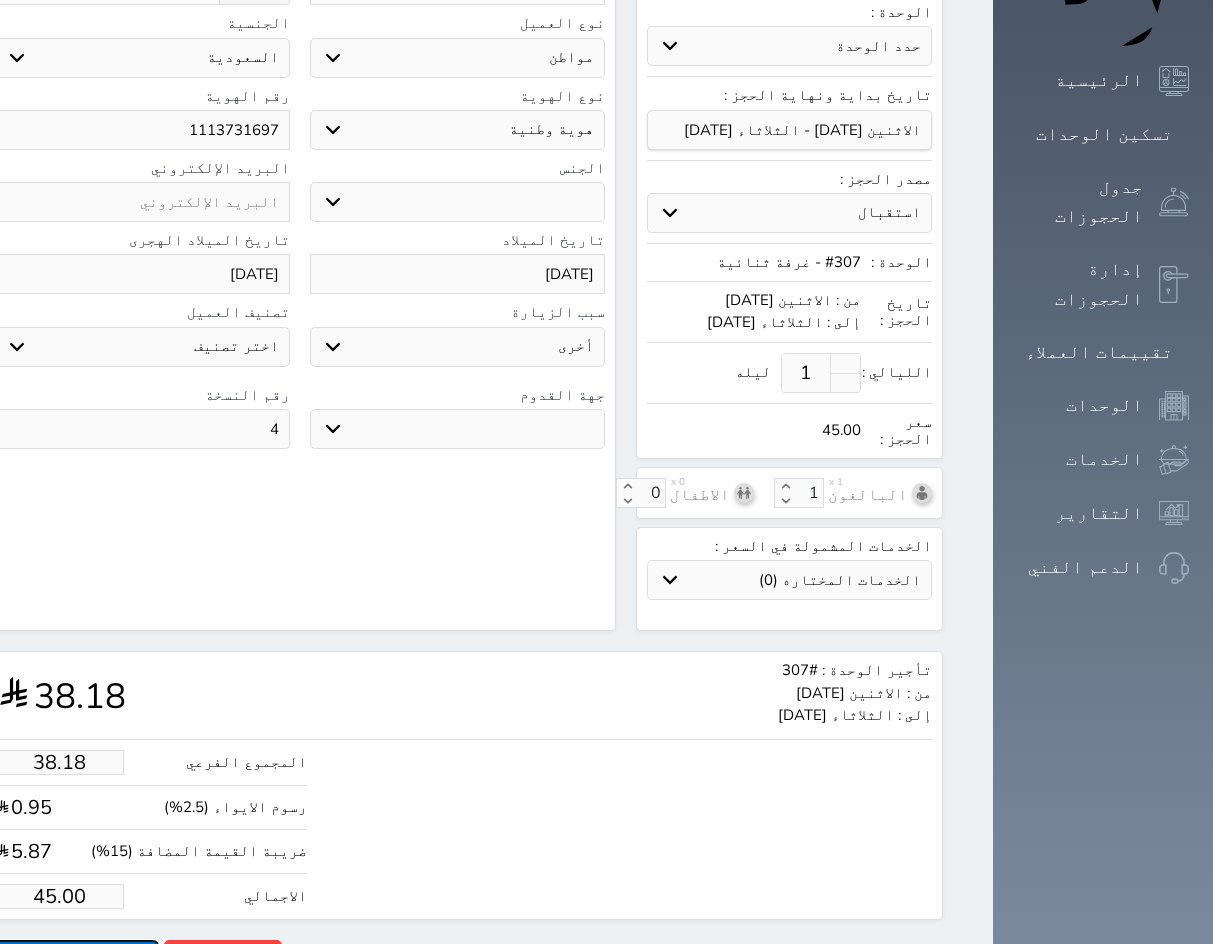 click on "حجز" at bounding box center (71, 957) 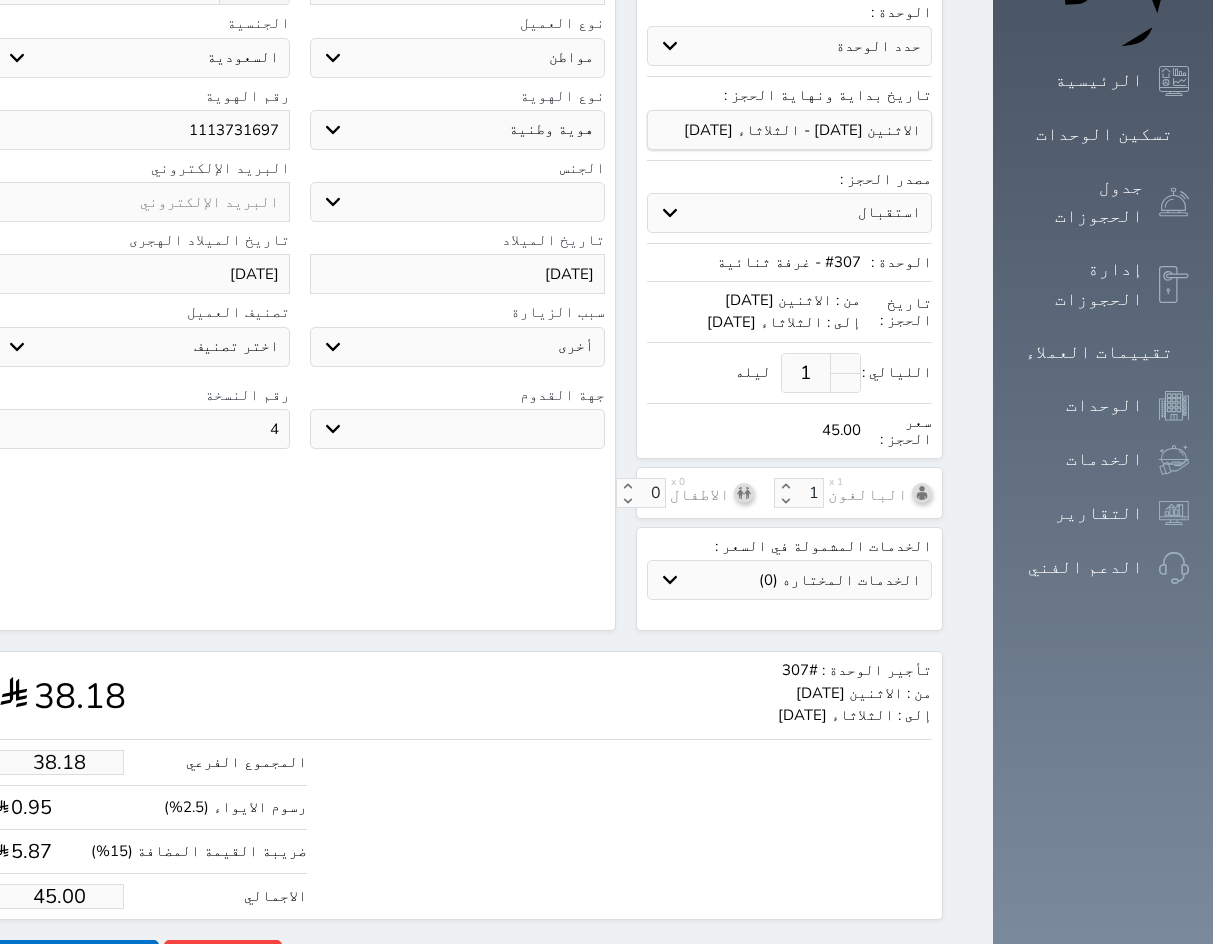 scroll, scrollTop: 0, scrollLeft: 0, axis: both 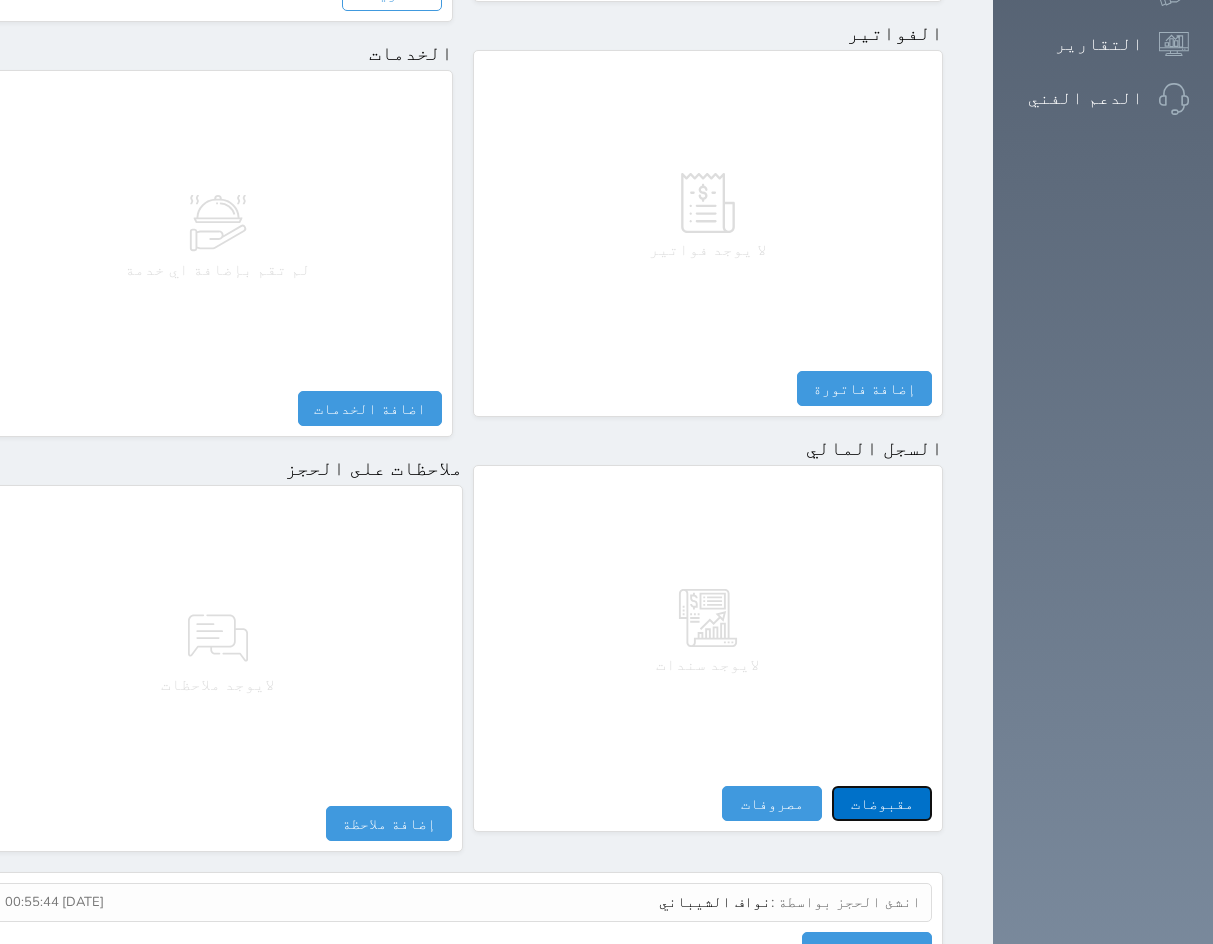 click on "مقبوضات" at bounding box center (882, 803) 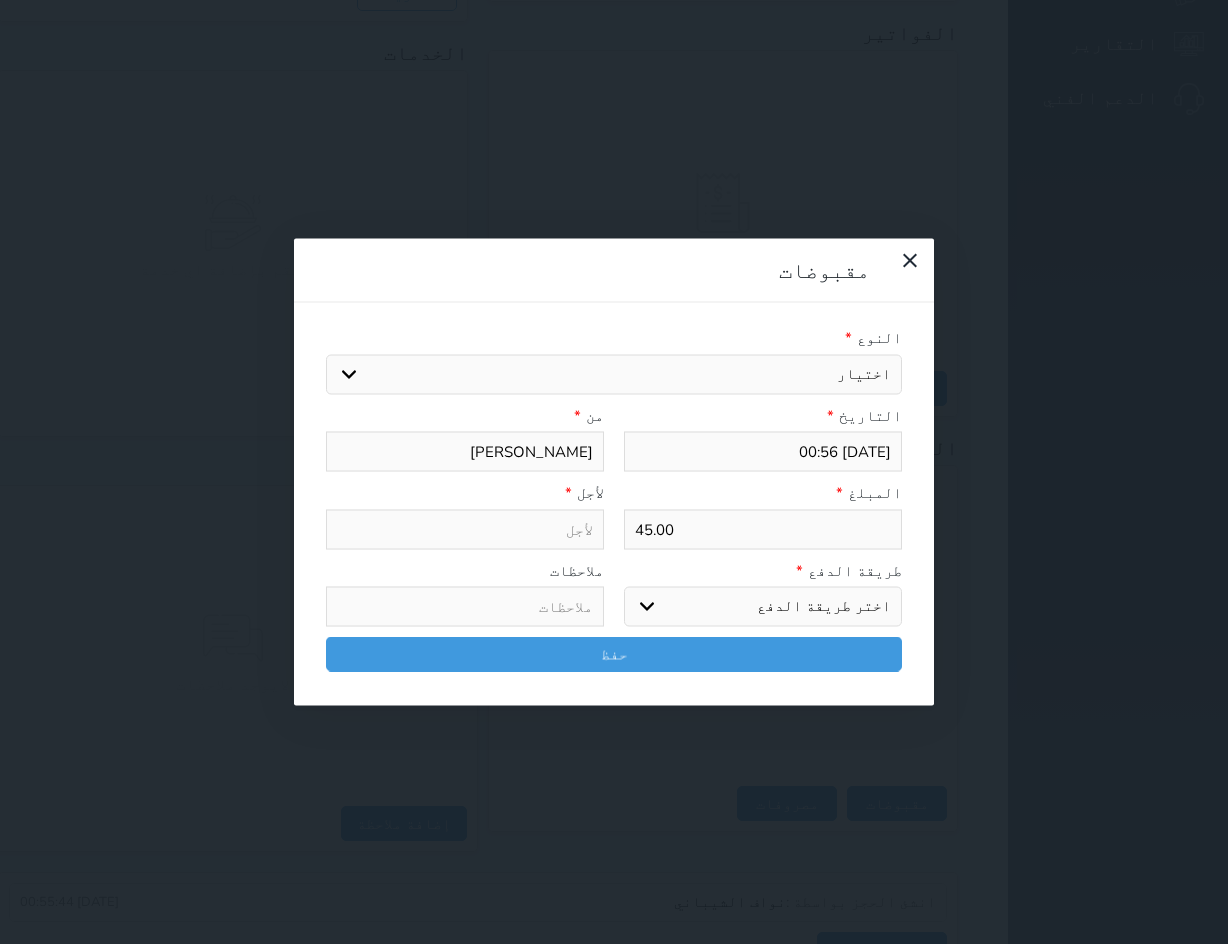click on "اختيار   مقبوضات عامة قيمة إيجار فواتير تامين عربون لا ينطبق آخر مغسلة واي فاي - الإنترنت مواقف السيارات طعام الأغذية والمشروبات مشروبات المشروبات الباردة المشروبات الساخنة الإفطار غداء عشاء مخبز و كعك حمام سباحة الصالة الرياضية سبا و خدمات الجمال اختيار وإسقاط (خدمات النقل) ميني بار كابل - تلفزيون سرير إضافي تصفيف الشعر التسوق خدمات الجولات السياحية المنظمة خدمات الدليل السياحي خروج متأخر بدل تلفيات" at bounding box center (614, 374) 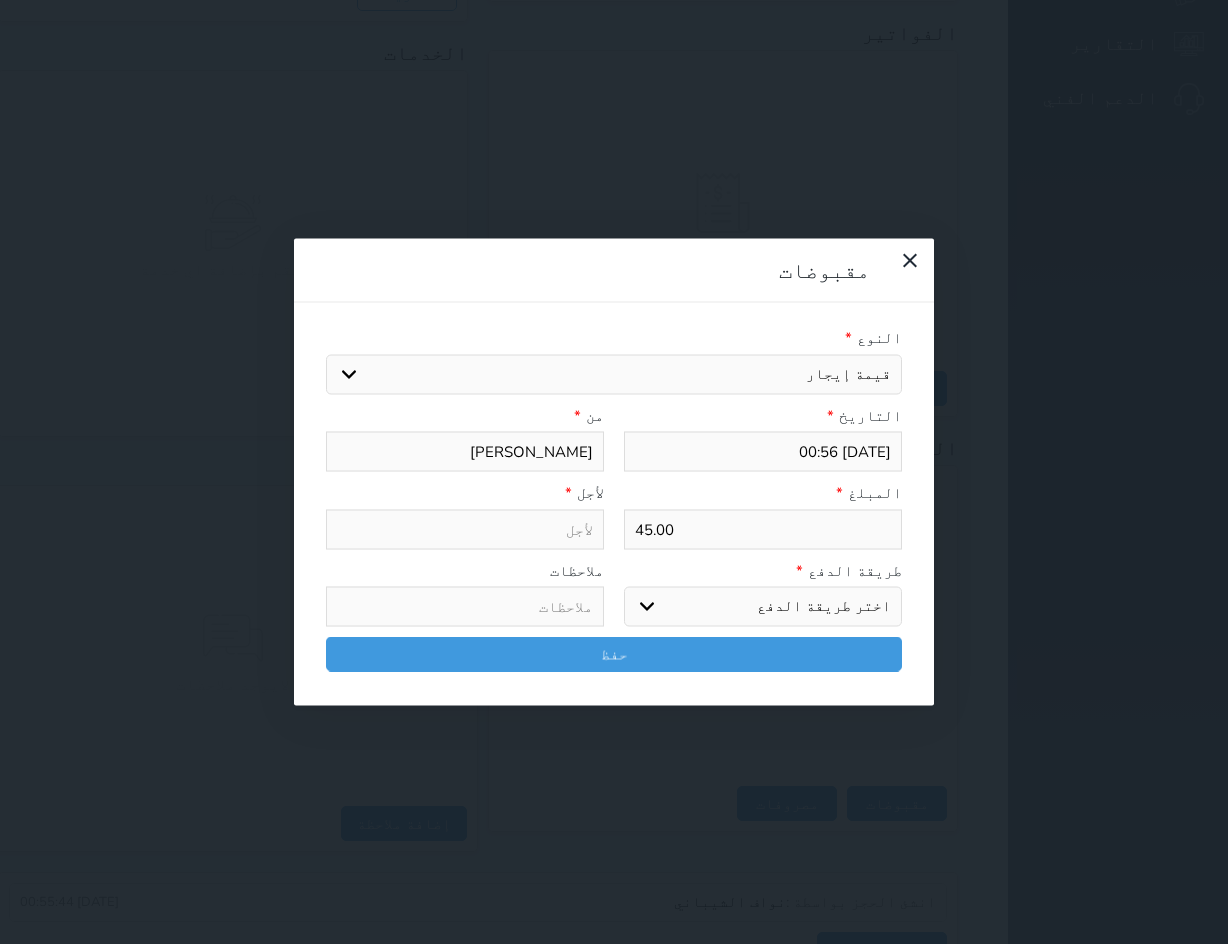 click on "اختيار   مقبوضات عامة قيمة إيجار فواتير تامين عربون لا ينطبق آخر مغسلة واي فاي - الإنترنت مواقف السيارات طعام الأغذية والمشروبات مشروبات المشروبات الباردة المشروبات الساخنة الإفطار غداء عشاء مخبز و كعك حمام سباحة الصالة الرياضية سبا و خدمات الجمال اختيار وإسقاط (خدمات النقل) ميني بار كابل - تلفزيون سرير إضافي تصفيف الشعر التسوق خدمات الجولات السياحية المنظمة خدمات الدليل السياحي خروج متأخر بدل تلفيات" at bounding box center [614, 374] 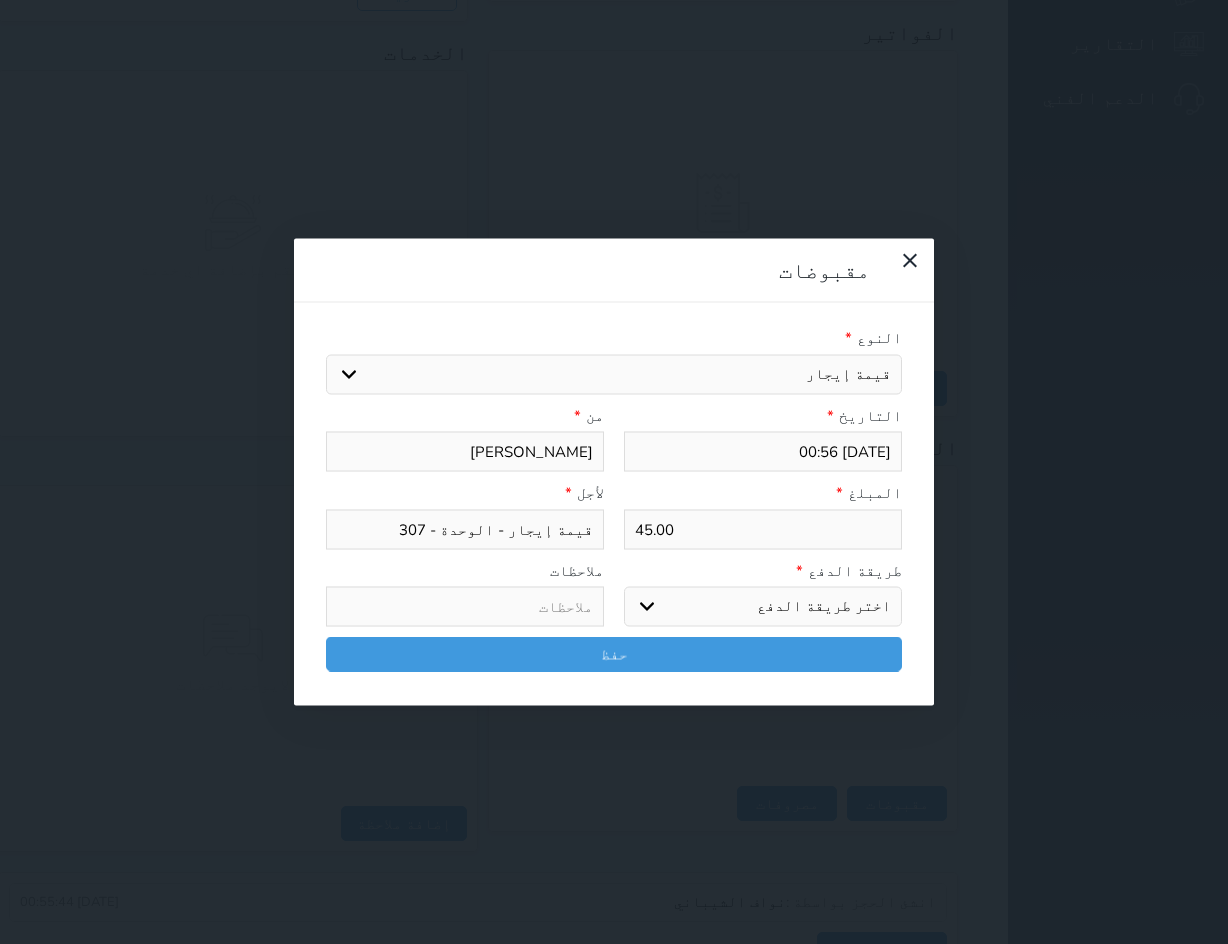 click on "اختر طريقة الدفع   دفع نقدى   تحويل بنكى   مدى   بطاقة ائتمان   آجل" at bounding box center (763, 607) 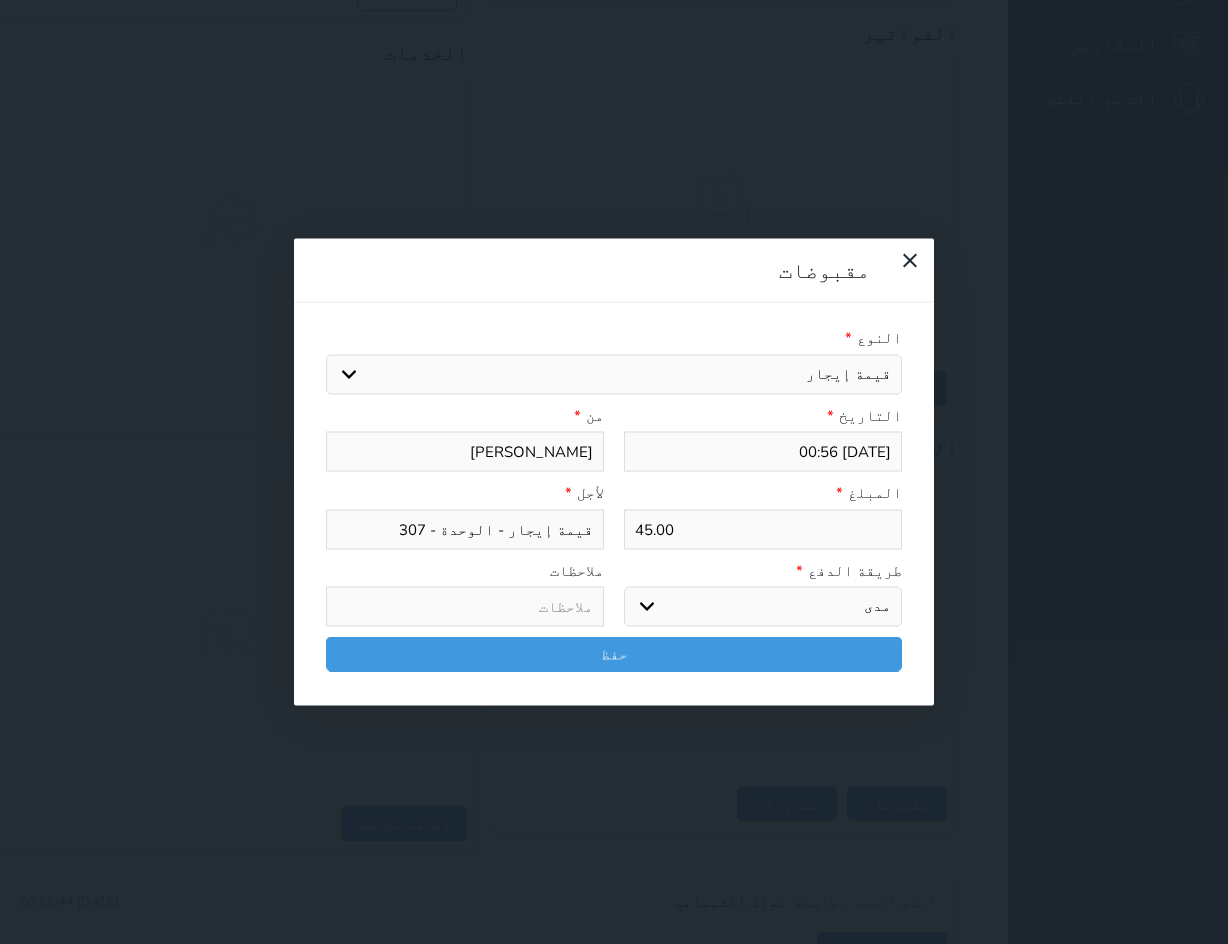 click on "اختر طريقة الدفع   دفع نقدى   تحويل بنكى   مدى   بطاقة ائتمان   آجل" at bounding box center [763, 607] 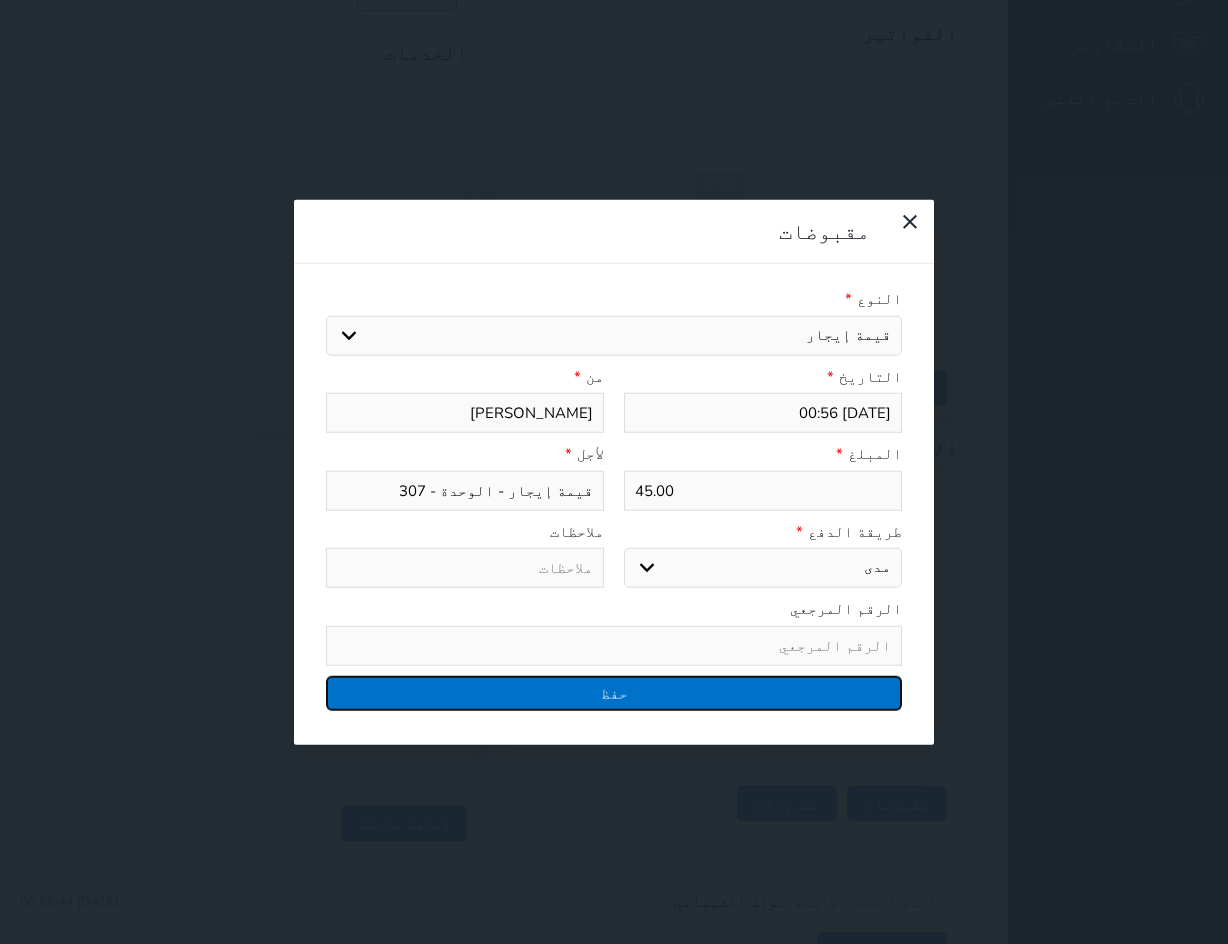 click on "حفظ" at bounding box center (614, 692) 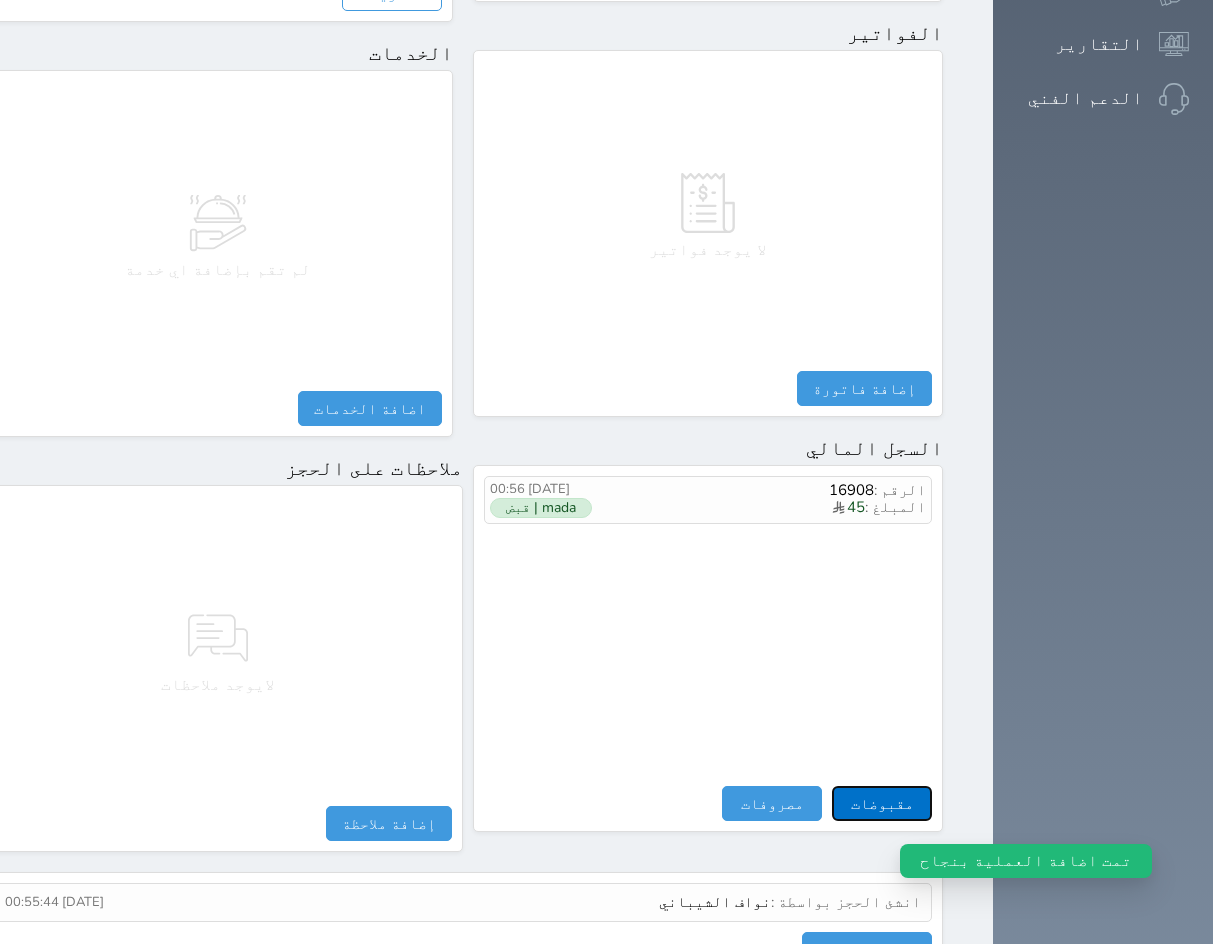 click on "مقبوضات" at bounding box center (882, 803) 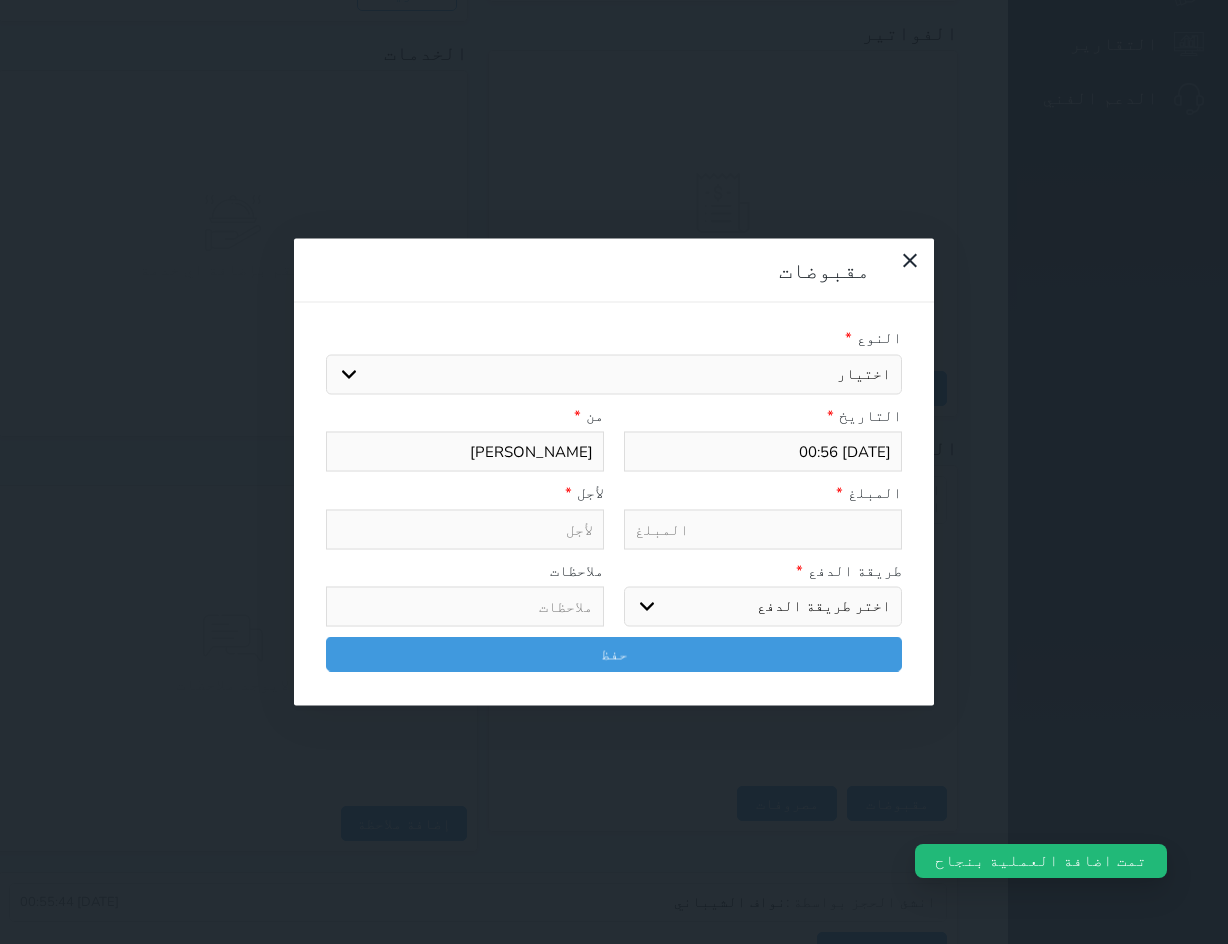 click on "اختيار   مقبوضات عامة قيمة إيجار فواتير تامين عربون لا ينطبق آخر مغسلة واي فاي - الإنترنت مواقف السيارات طعام الأغذية والمشروبات مشروبات المشروبات الباردة المشروبات الساخنة الإفطار غداء عشاء مخبز و كعك حمام سباحة الصالة الرياضية سبا و خدمات الجمال اختيار وإسقاط (خدمات النقل) ميني بار كابل - تلفزيون سرير إضافي تصفيف الشعر التسوق خدمات الجولات السياحية المنظمة خدمات الدليل السياحي خروج متأخر بدل تلفيات" at bounding box center [614, 374] 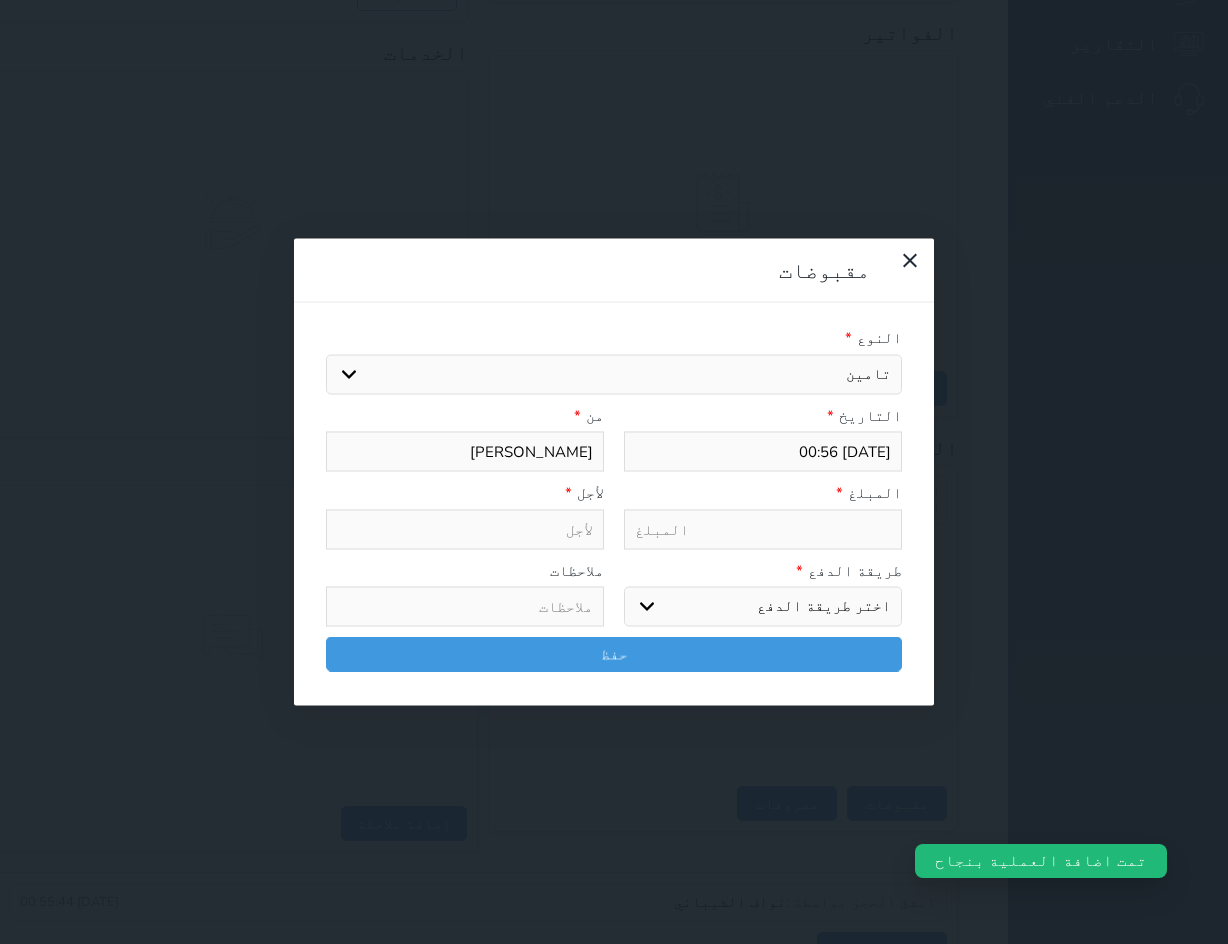 click on "اختيار   مقبوضات عامة قيمة إيجار فواتير تامين عربون لا ينطبق آخر مغسلة واي فاي - الإنترنت مواقف السيارات طعام الأغذية والمشروبات مشروبات المشروبات الباردة المشروبات الساخنة الإفطار غداء عشاء مخبز و كعك حمام سباحة الصالة الرياضية سبا و خدمات الجمال اختيار وإسقاط (خدمات النقل) ميني بار كابل - تلفزيون سرير إضافي تصفيف الشعر التسوق خدمات الجولات السياحية المنظمة خدمات الدليل السياحي خروج متأخر بدل تلفيات" at bounding box center (614, 374) 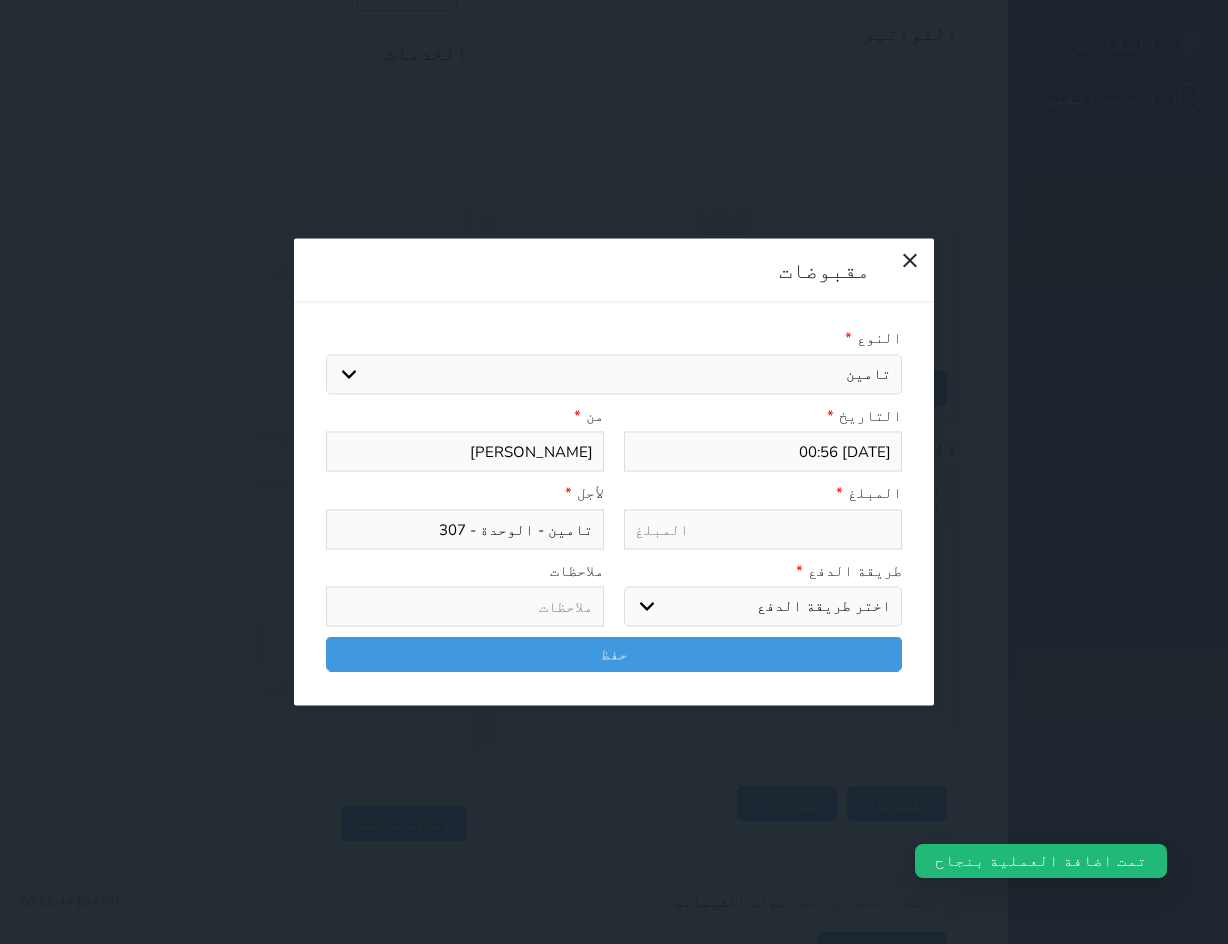 click at bounding box center (763, 529) 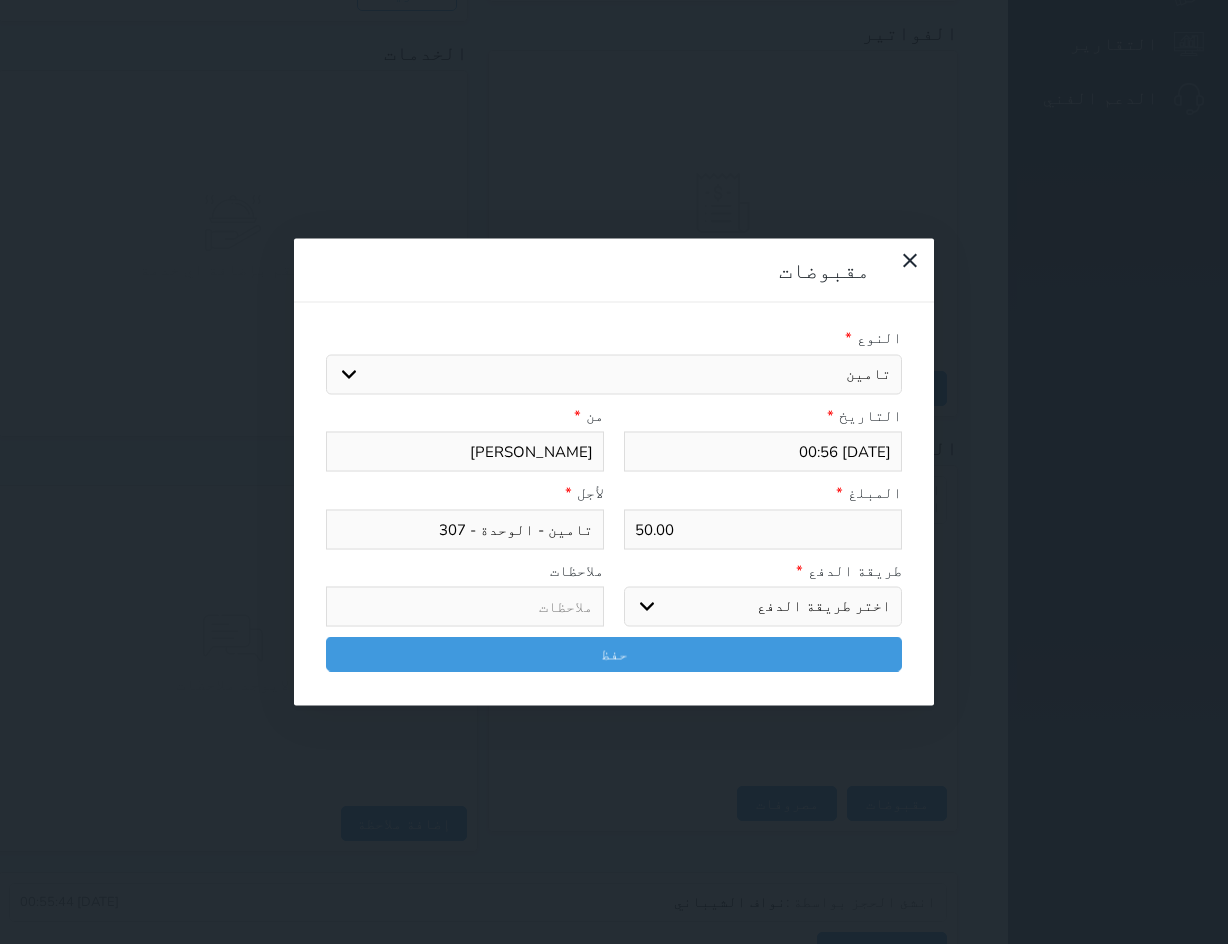 click on "اختر طريقة الدفع   دفع نقدى   تحويل بنكى   مدى   بطاقة ائتمان   آجل" at bounding box center (763, 607) 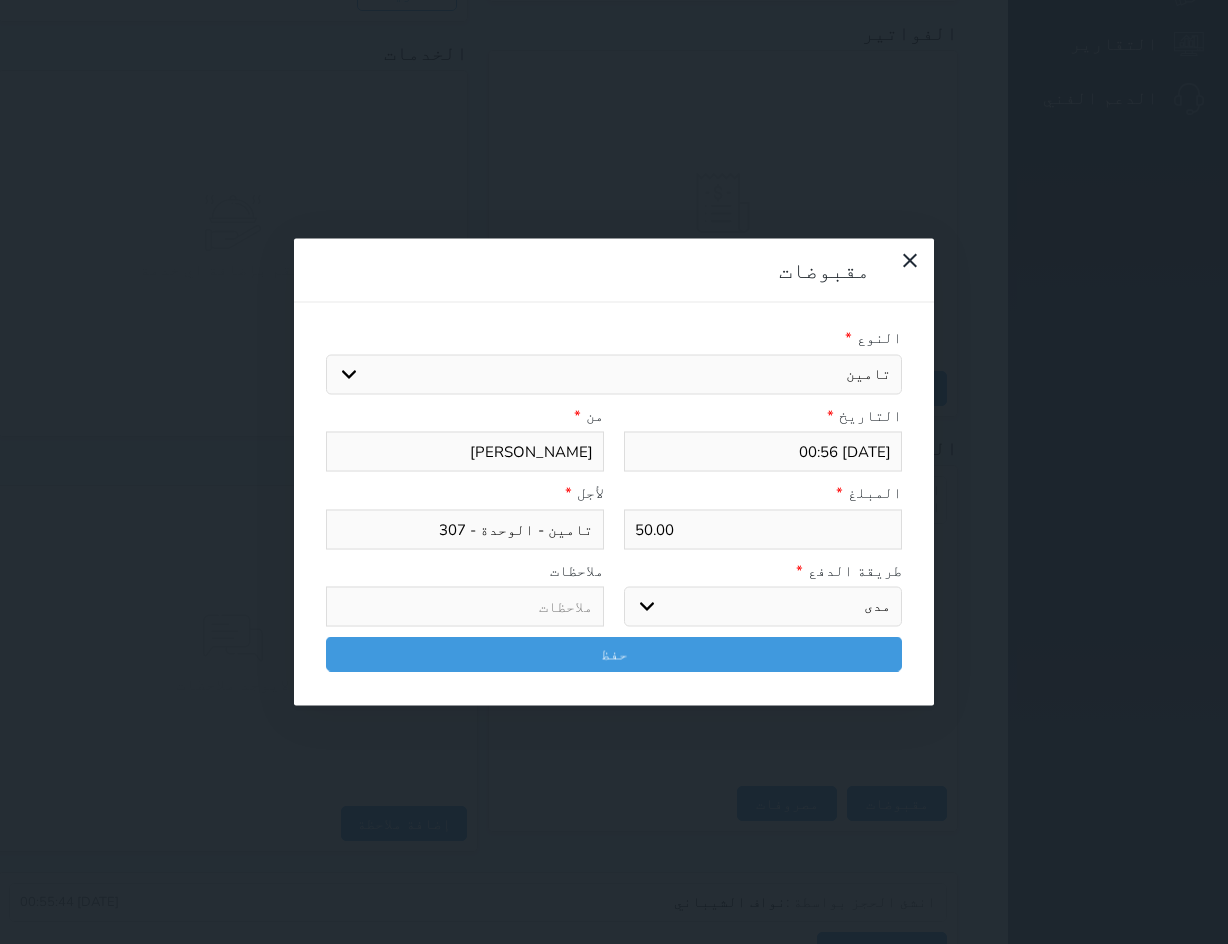 click on "اختر طريقة الدفع   دفع نقدى   تحويل بنكى   مدى   بطاقة ائتمان   آجل" at bounding box center (763, 607) 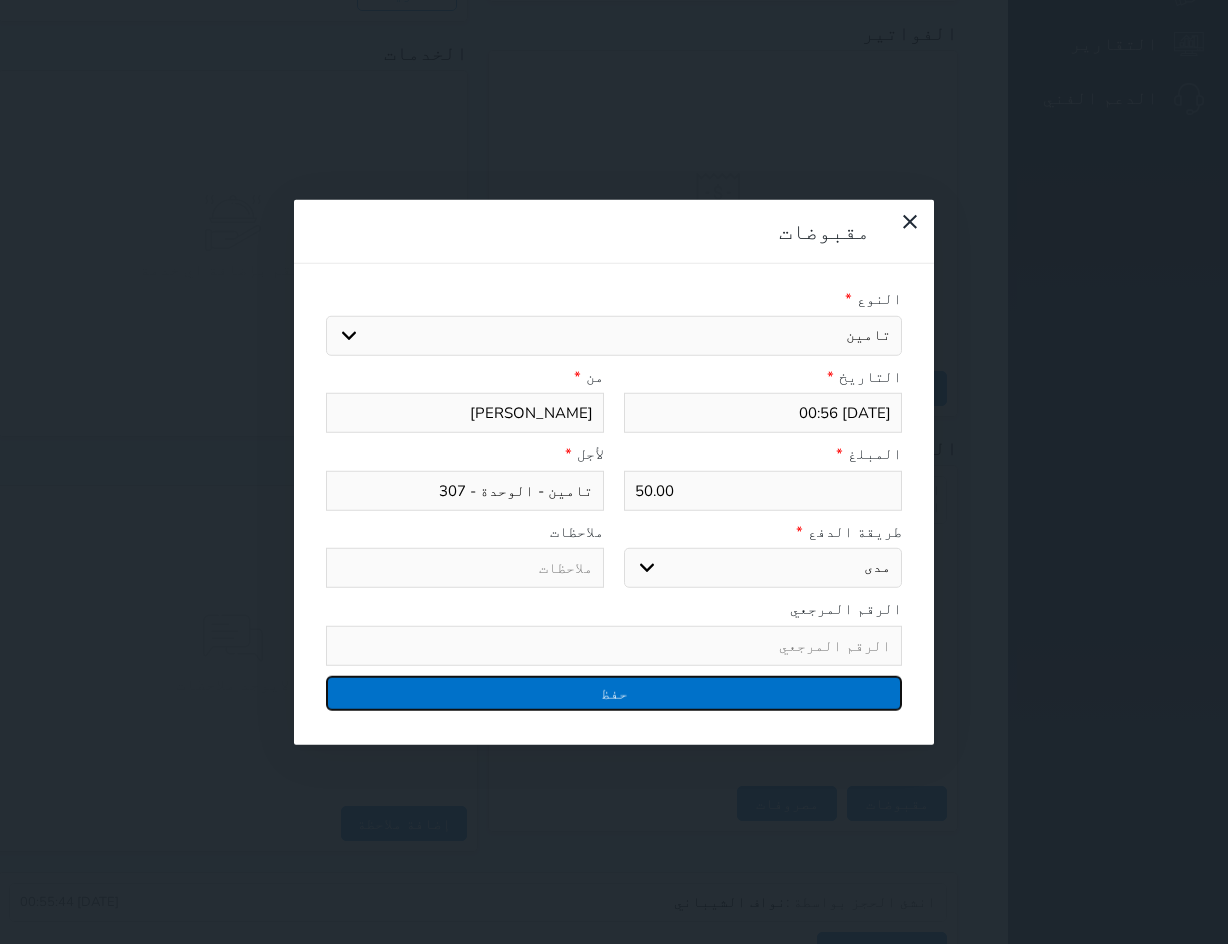 click on "حفظ" at bounding box center (614, 692) 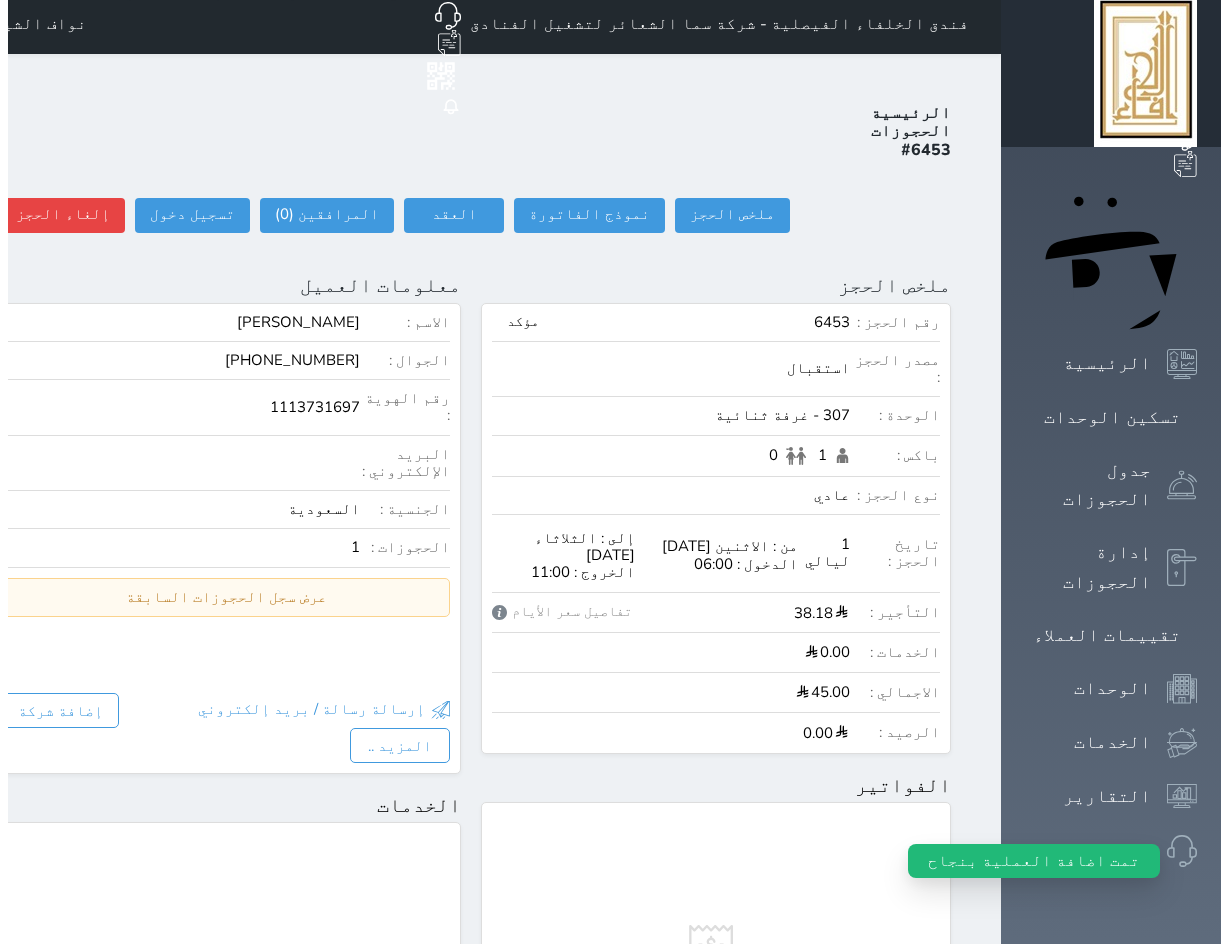 scroll, scrollTop: 0, scrollLeft: 0, axis: both 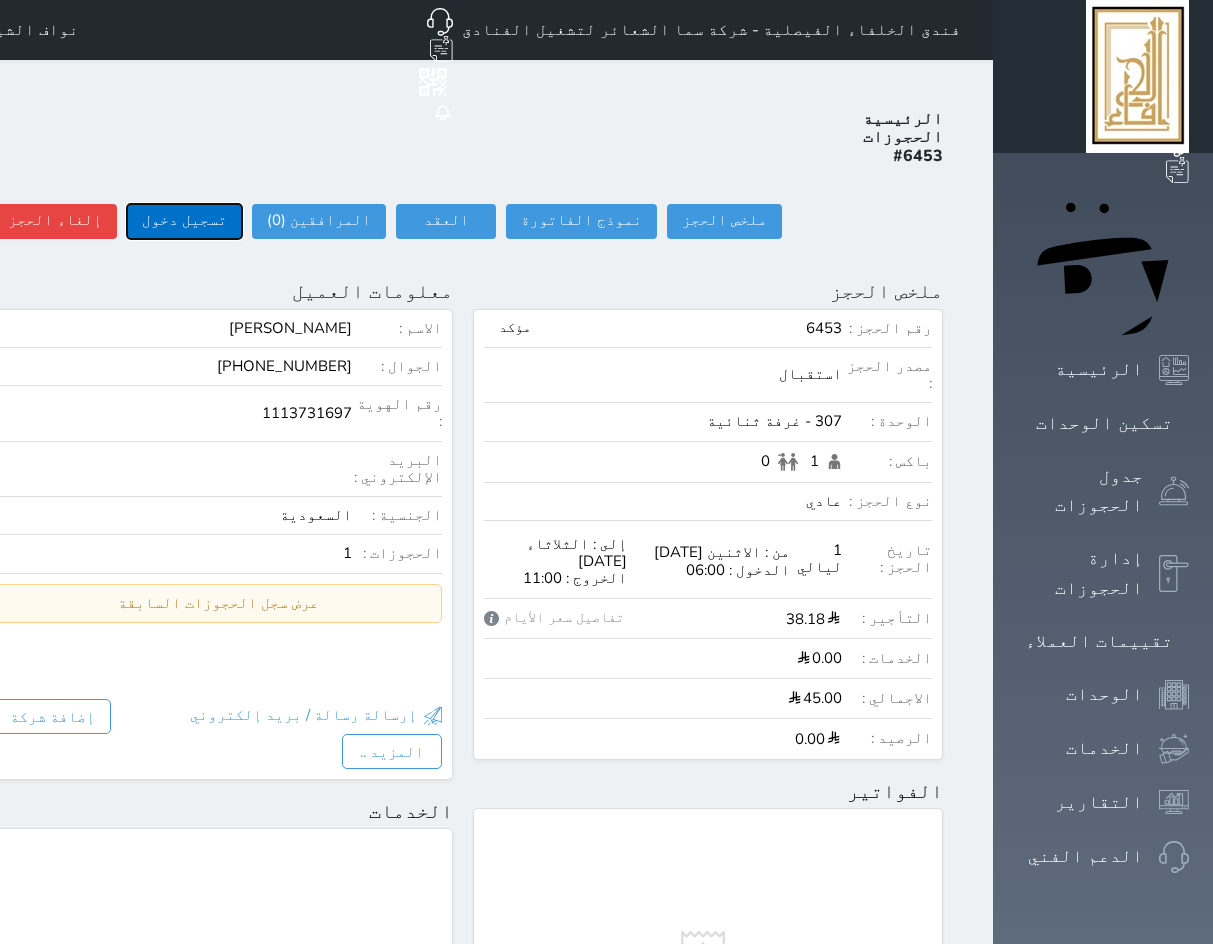 click on "تسجيل دخول" at bounding box center [184, 221] 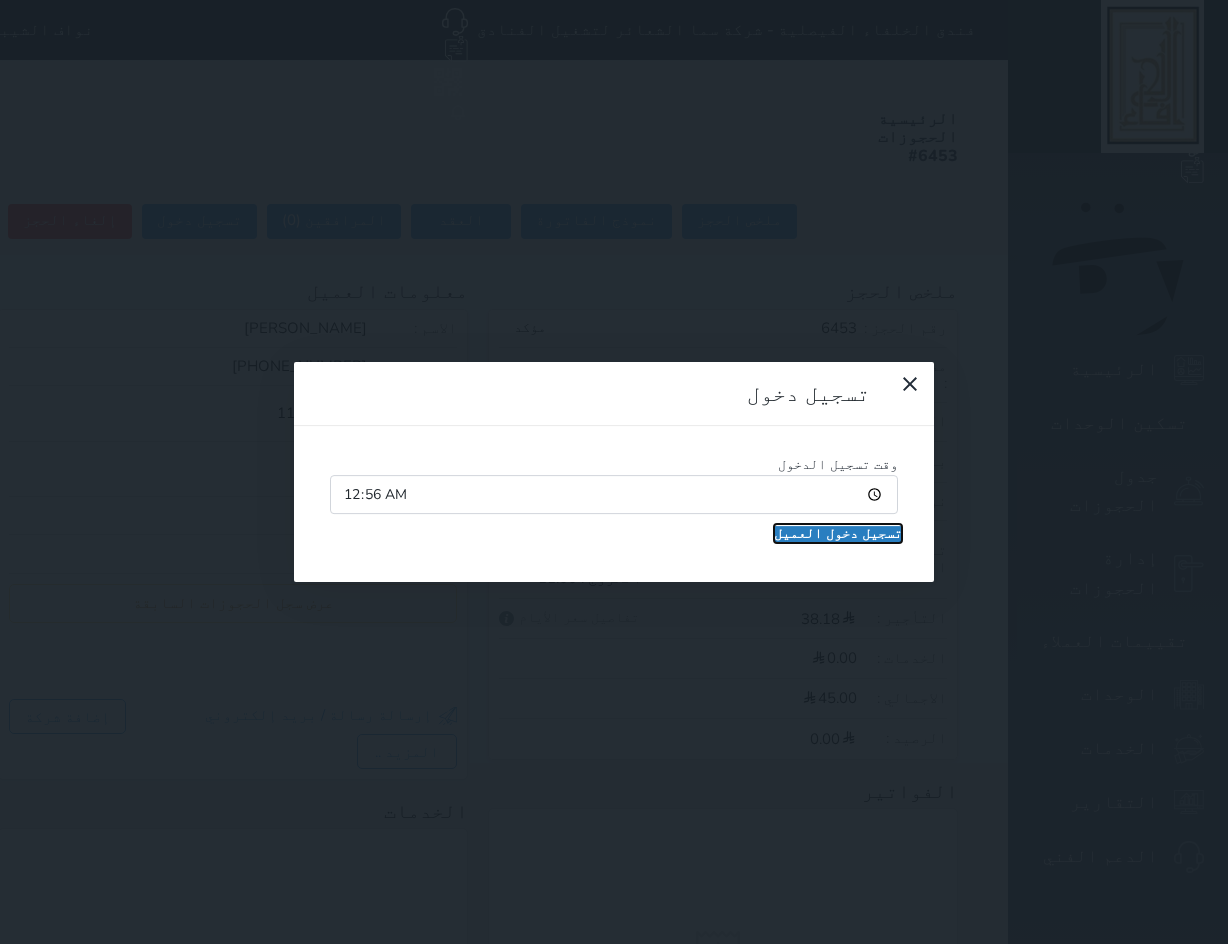 click on "تسجيل دخول العميل" at bounding box center [838, 534] 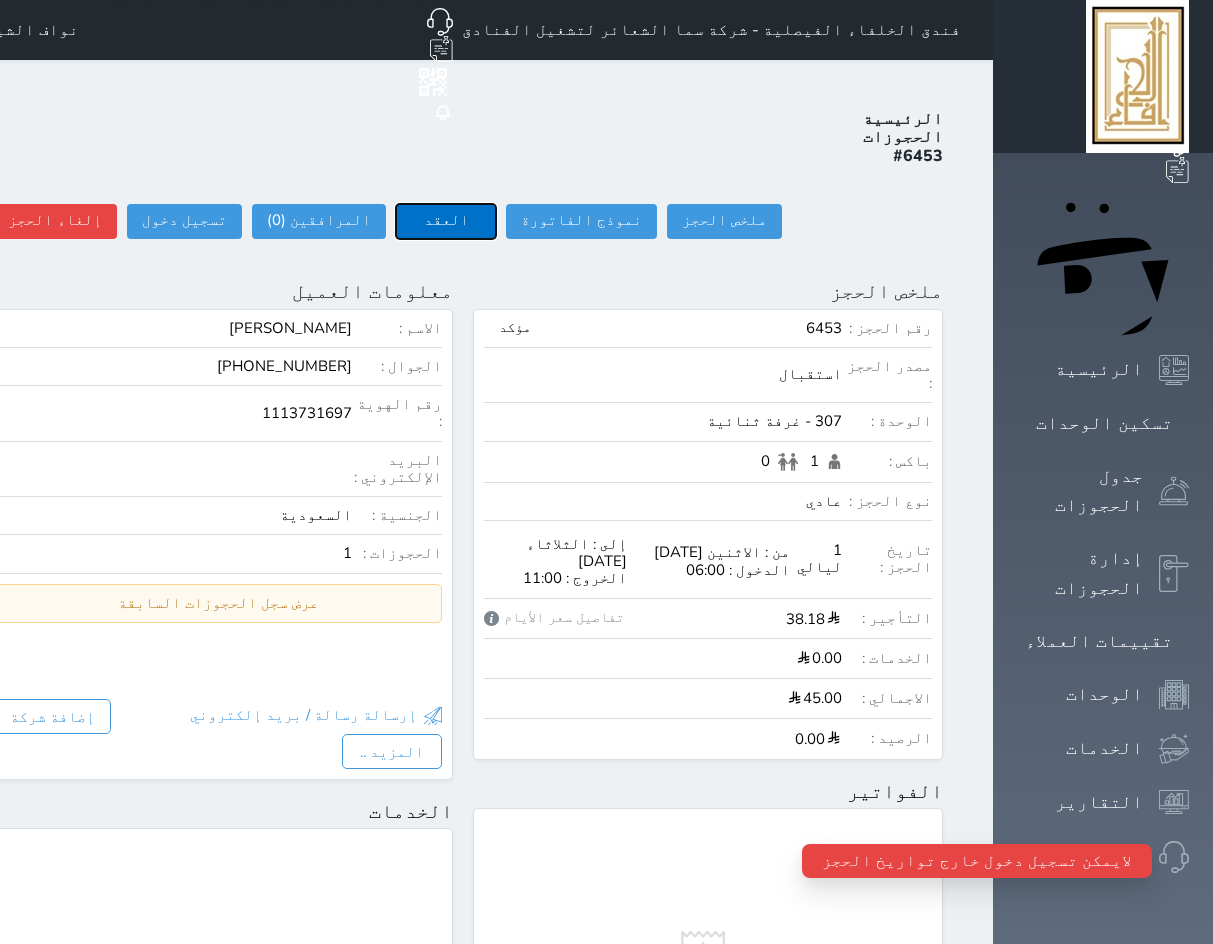 click on "العقد" at bounding box center (446, 221) 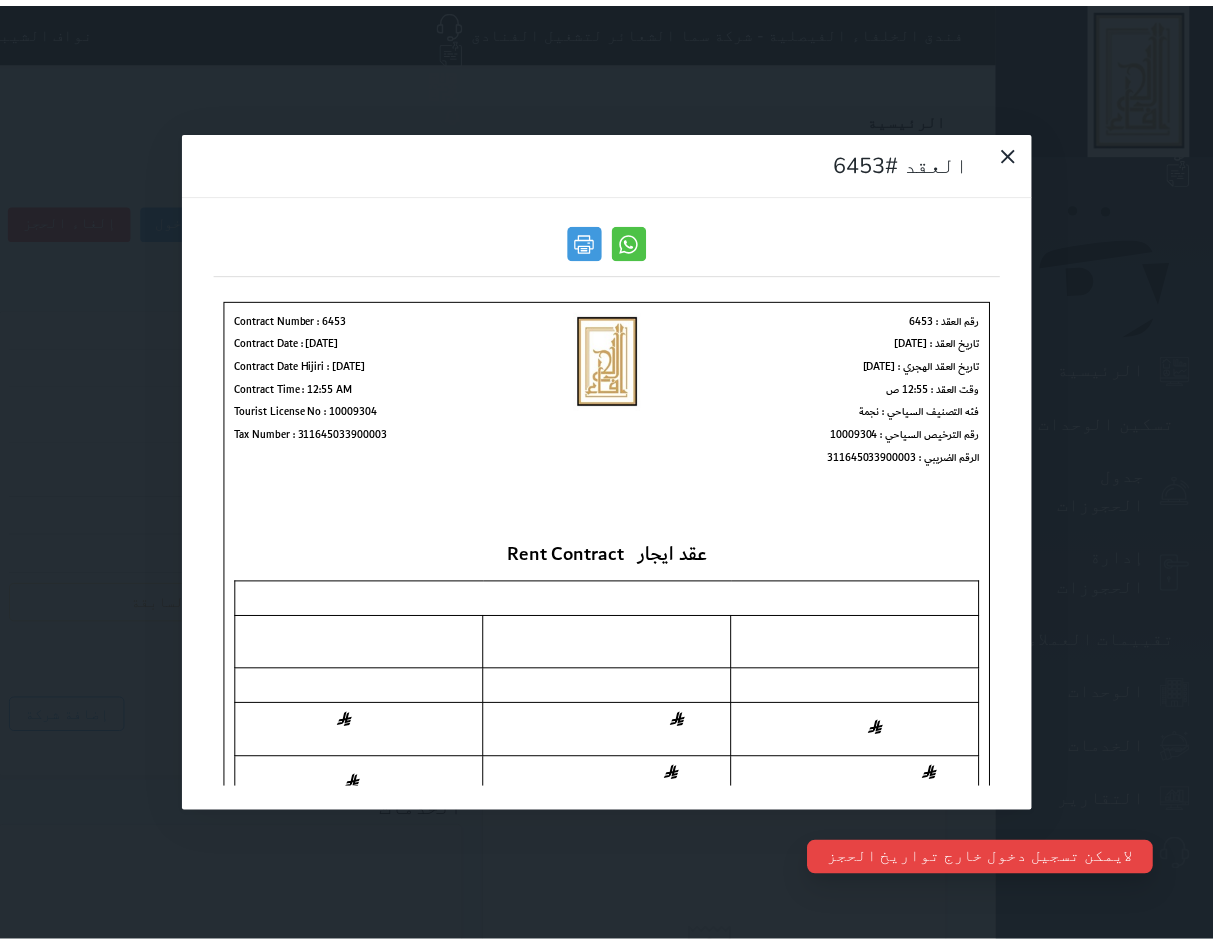 scroll, scrollTop: 0, scrollLeft: 0, axis: both 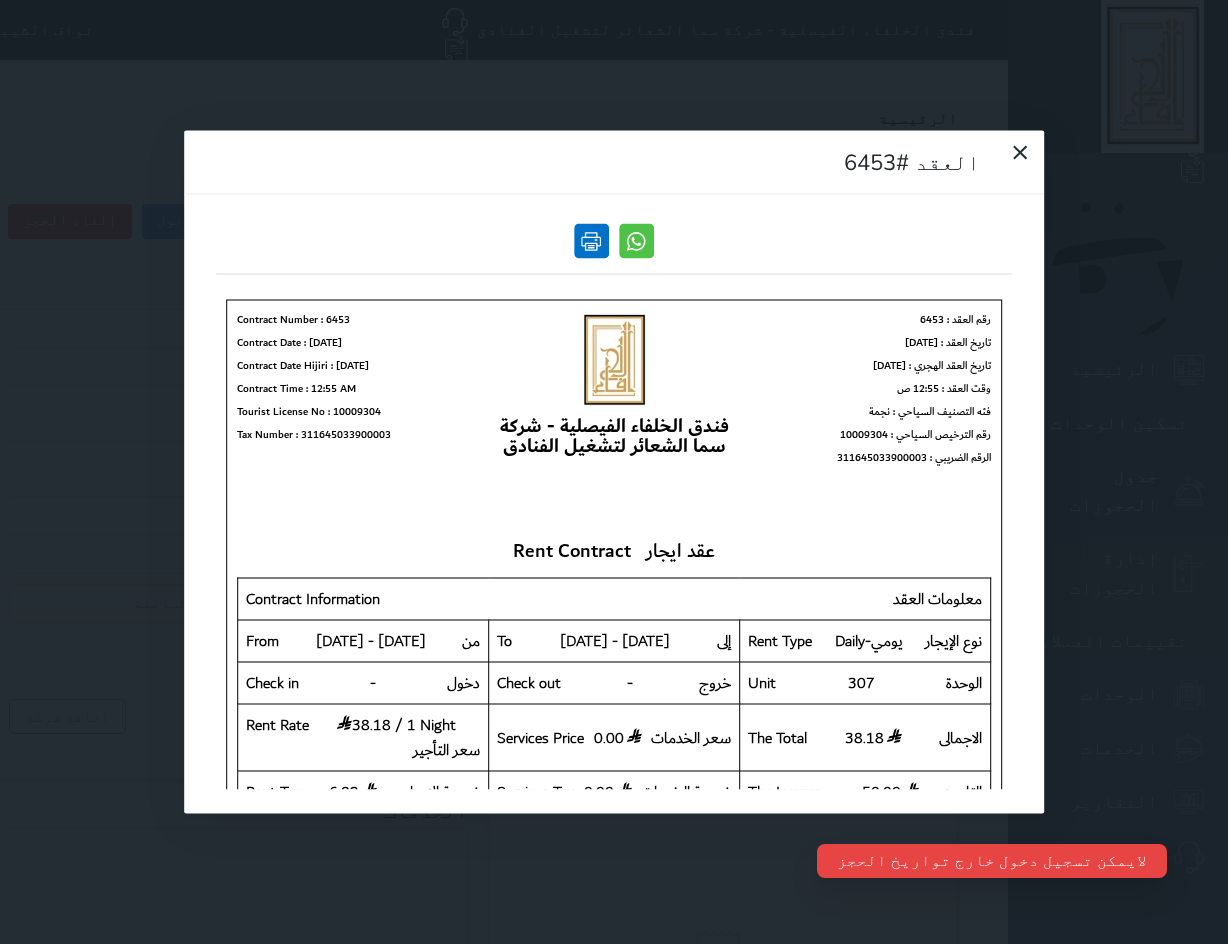click at bounding box center [591, 241] 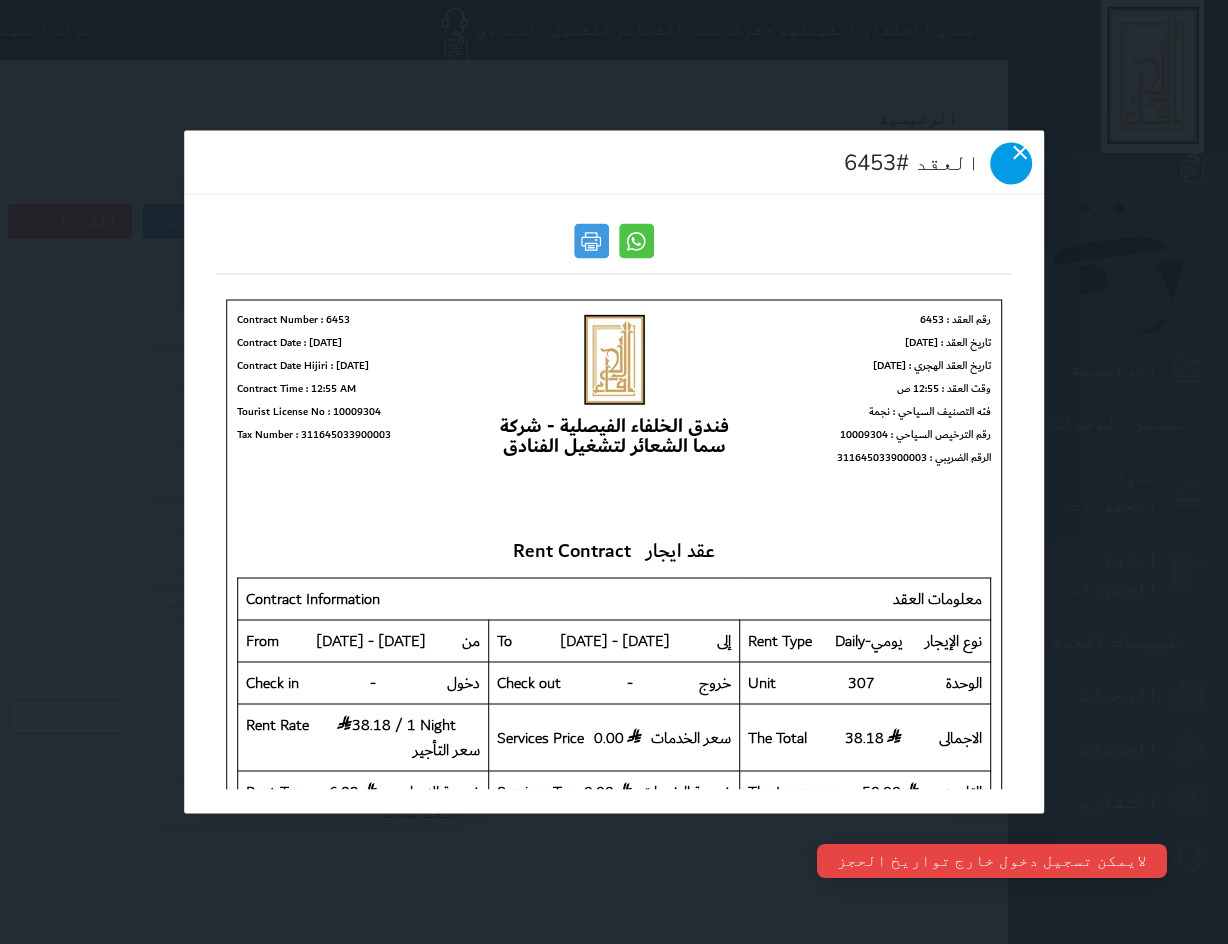 click 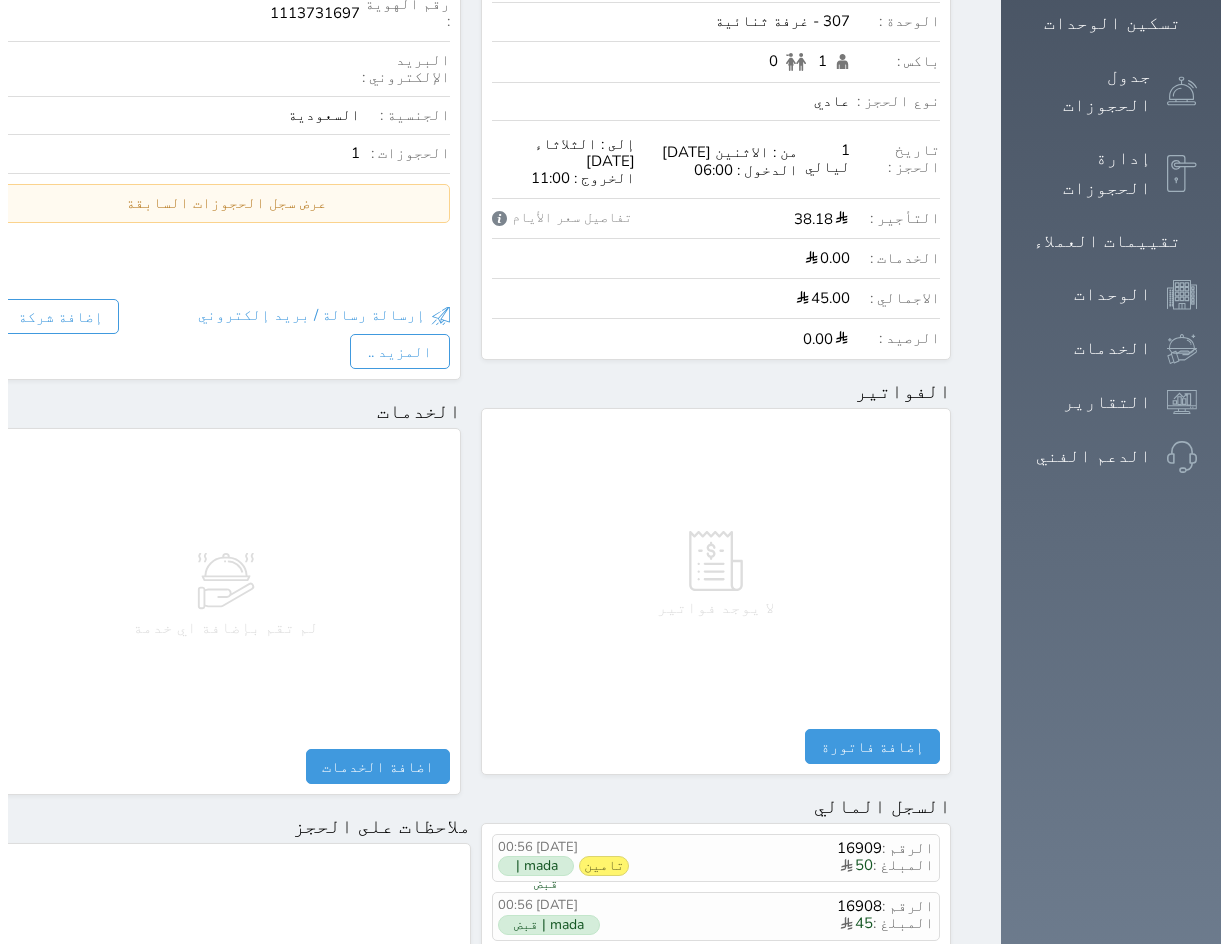 scroll, scrollTop: 0, scrollLeft: 0, axis: both 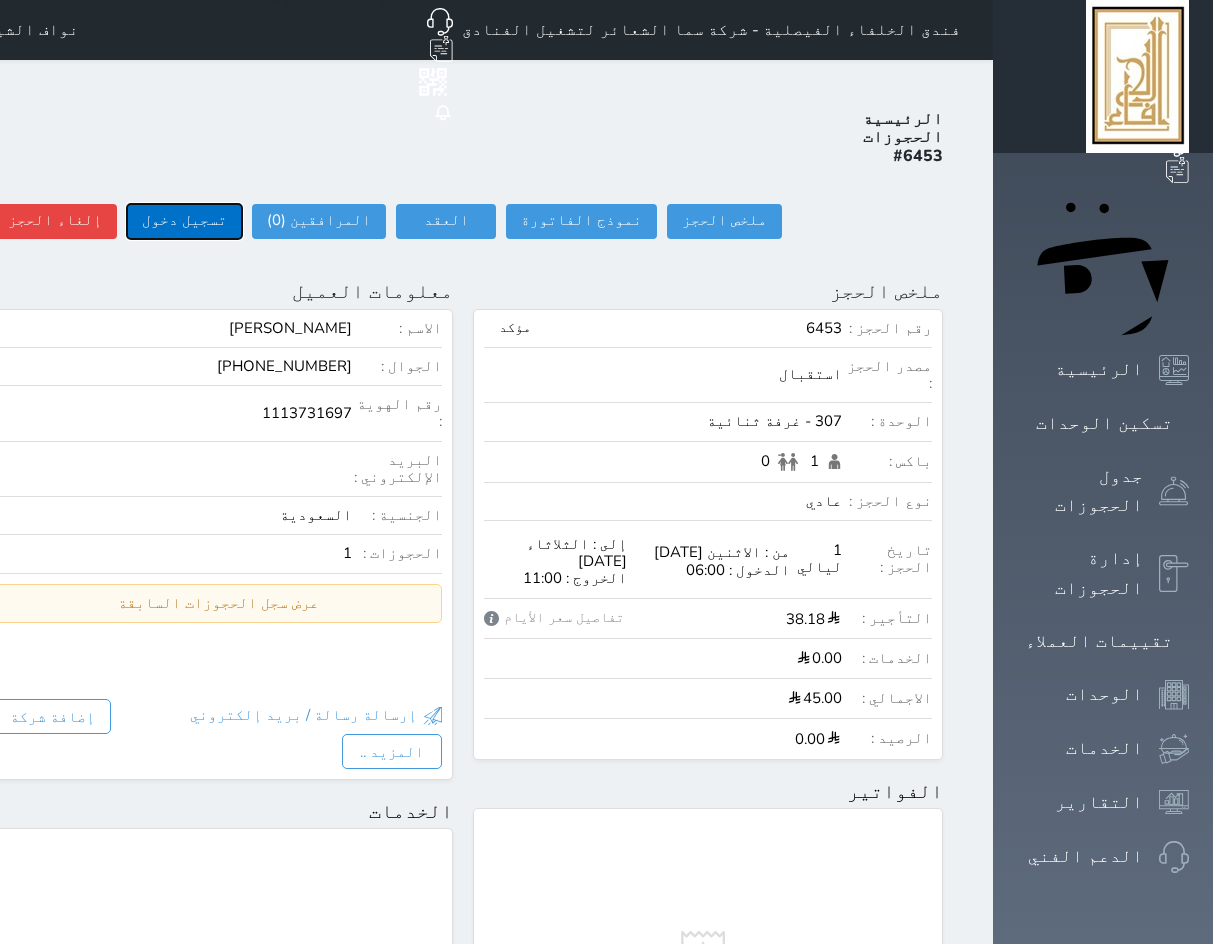 click on "تسجيل دخول" at bounding box center (184, 221) 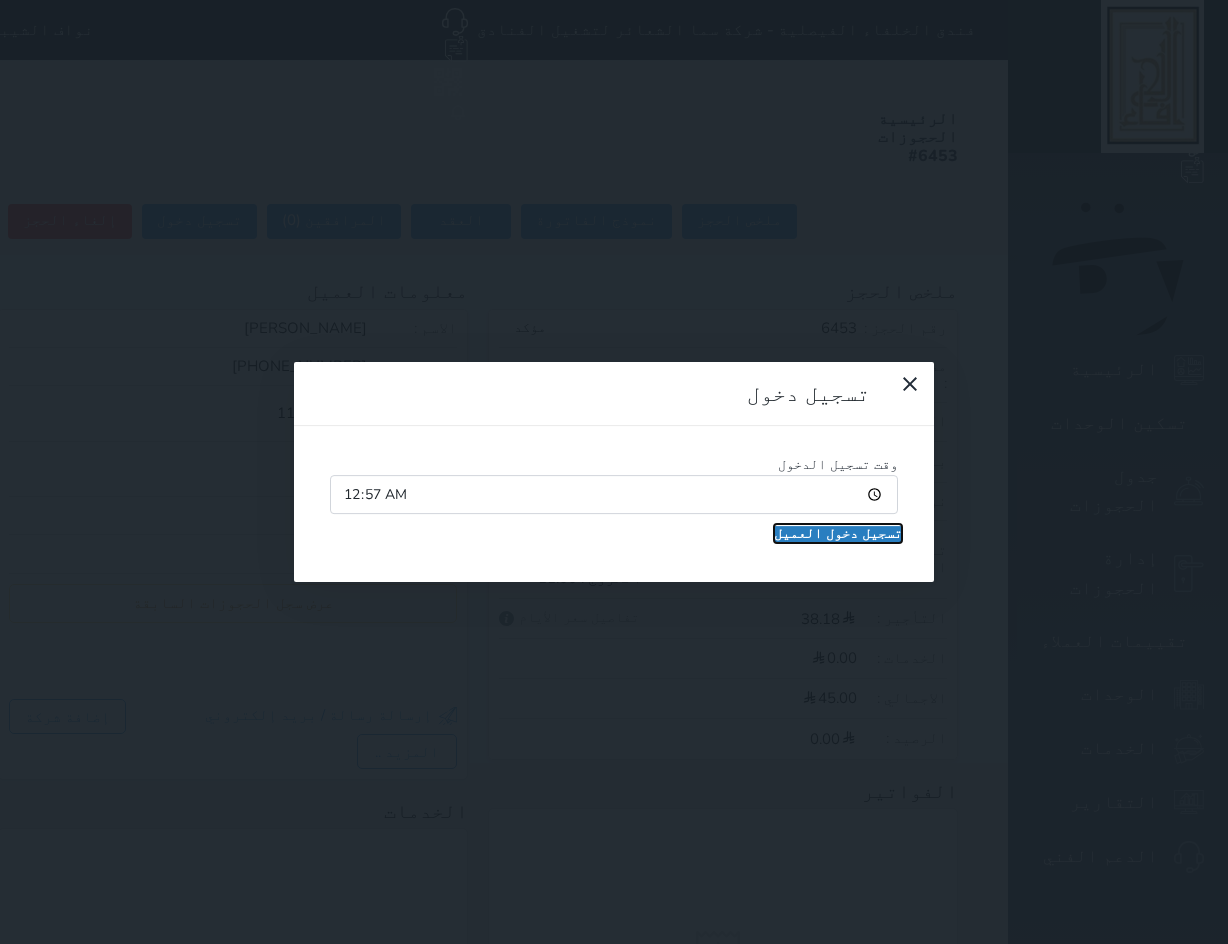 click on "تسجيل دخول العميل" at bounding box center (838, 534) 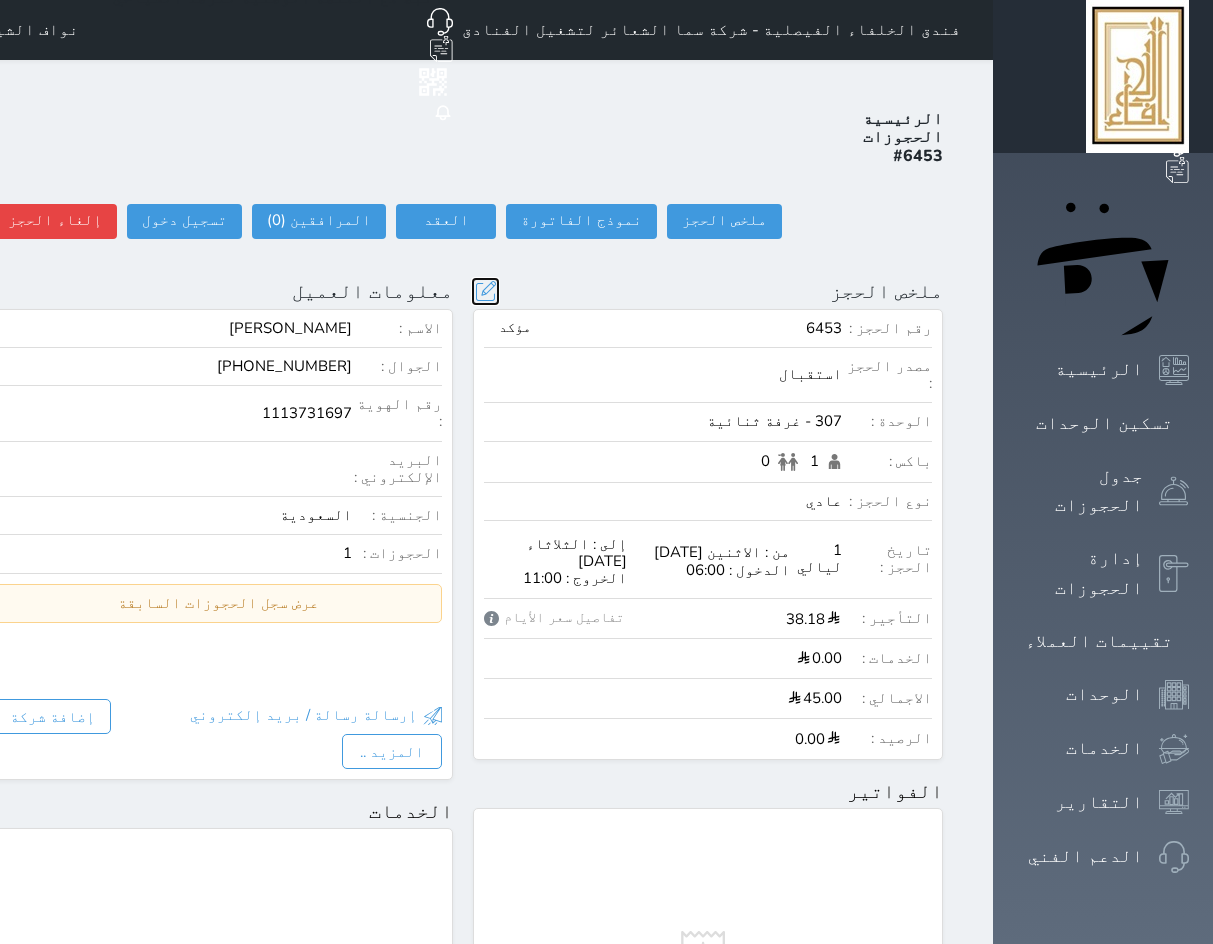 click at bounding box center (485, 291) 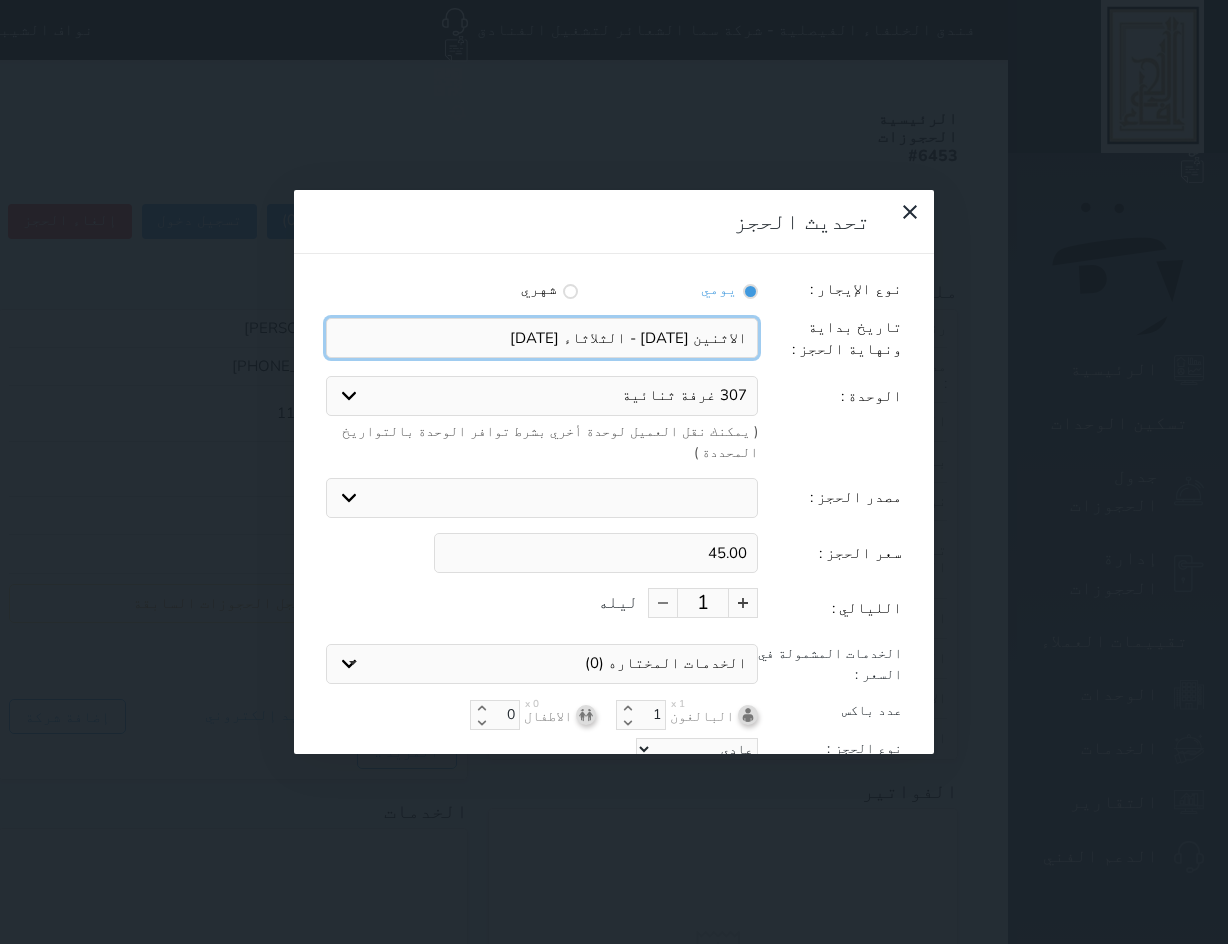 click at bounding box center (542, 338) 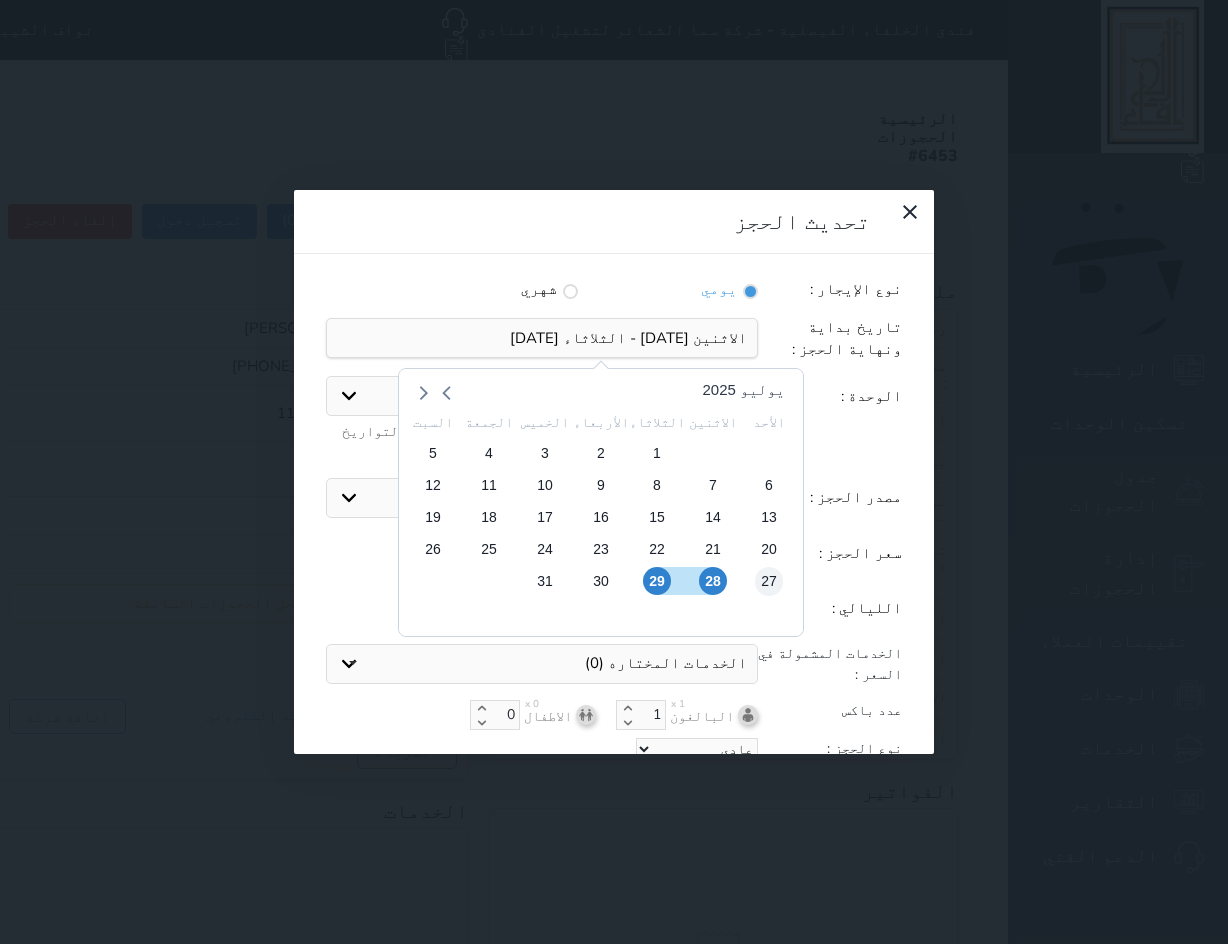 click on "27" at bounding box center (769, 581) 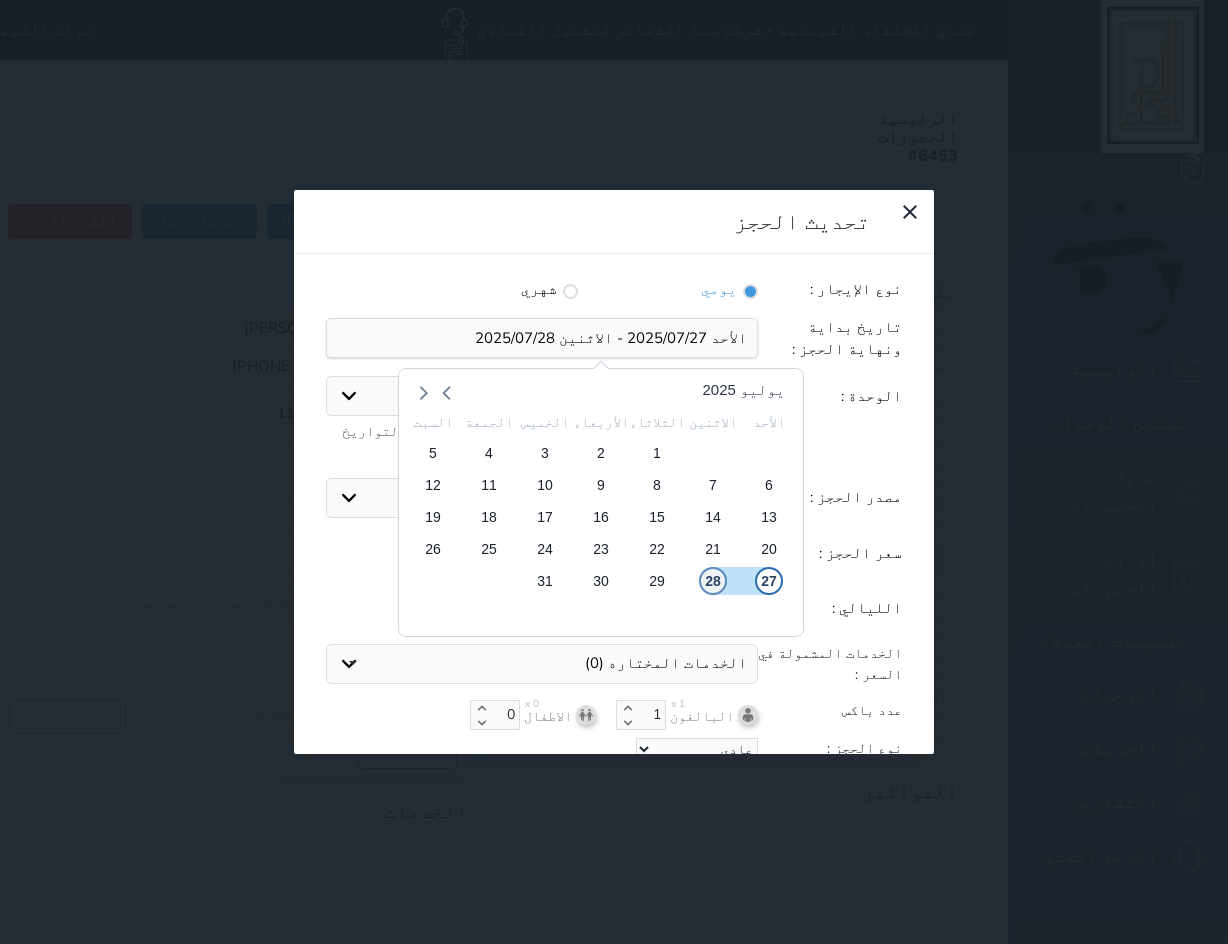 click on "28" at bounding box center [713, 581] 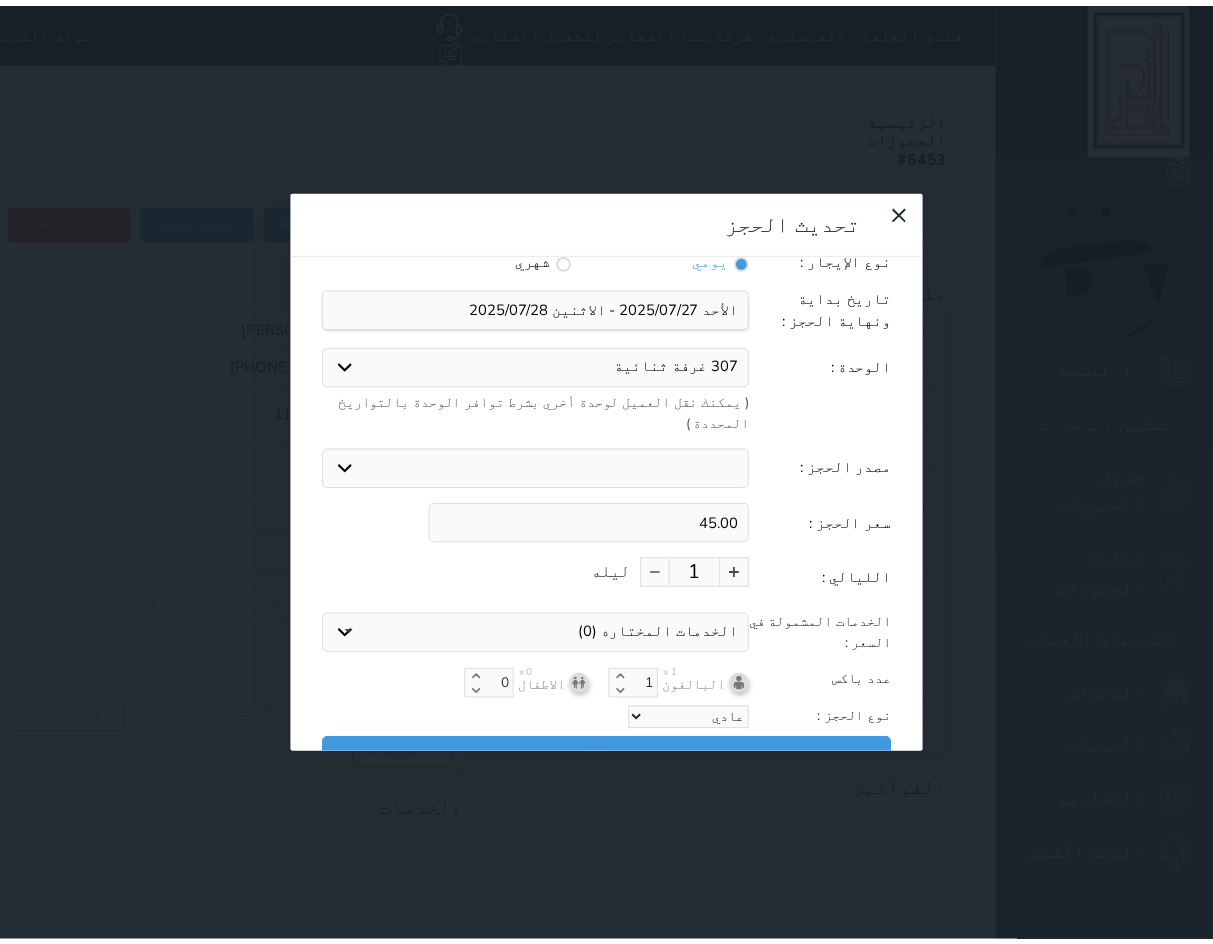 scroll, scrollTop: 45, scrollLeft: 0, axis: vertical 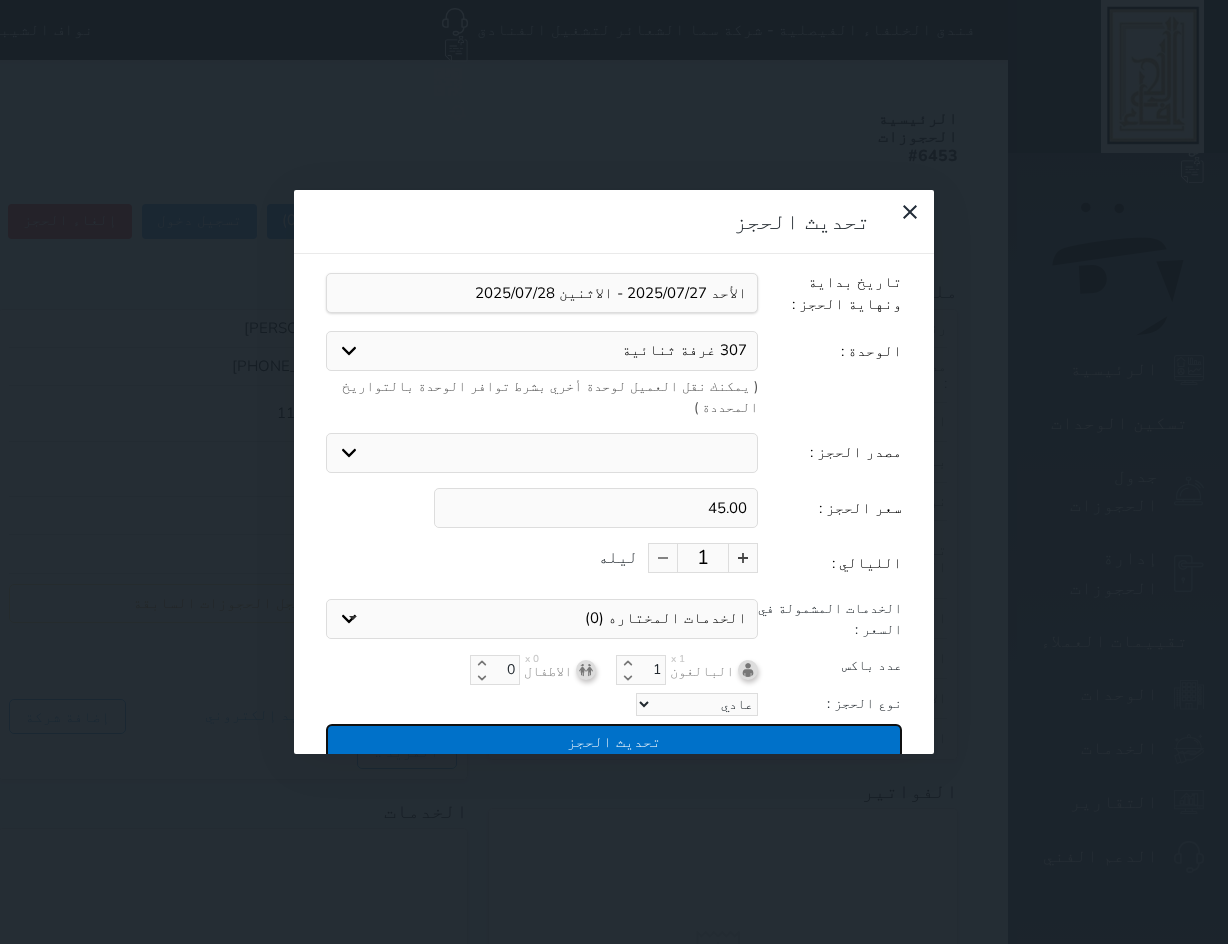 click on "تحديث الحجز" at bounding box center [614, 741] 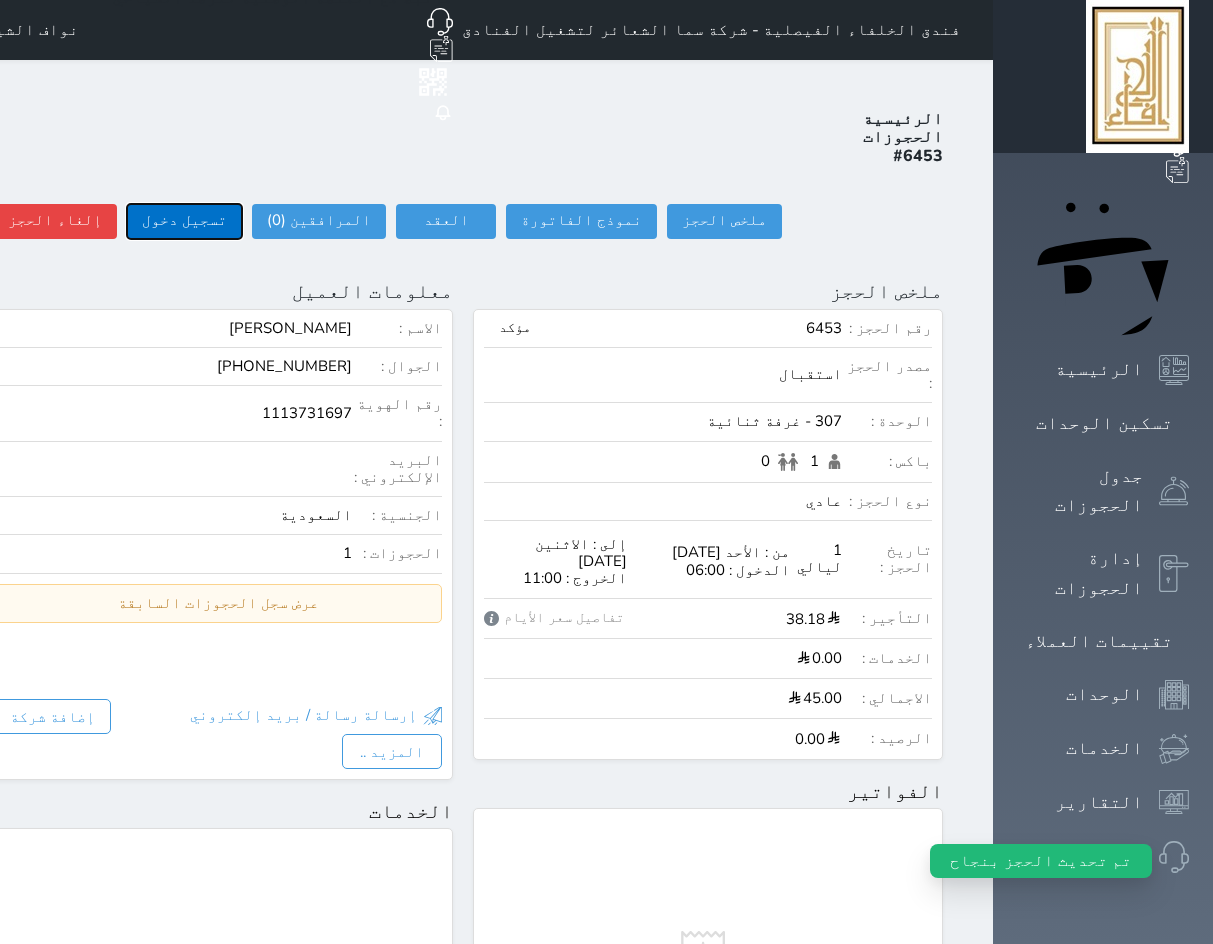 click on "تسجيل دخول" at bounding box center [184, 221] 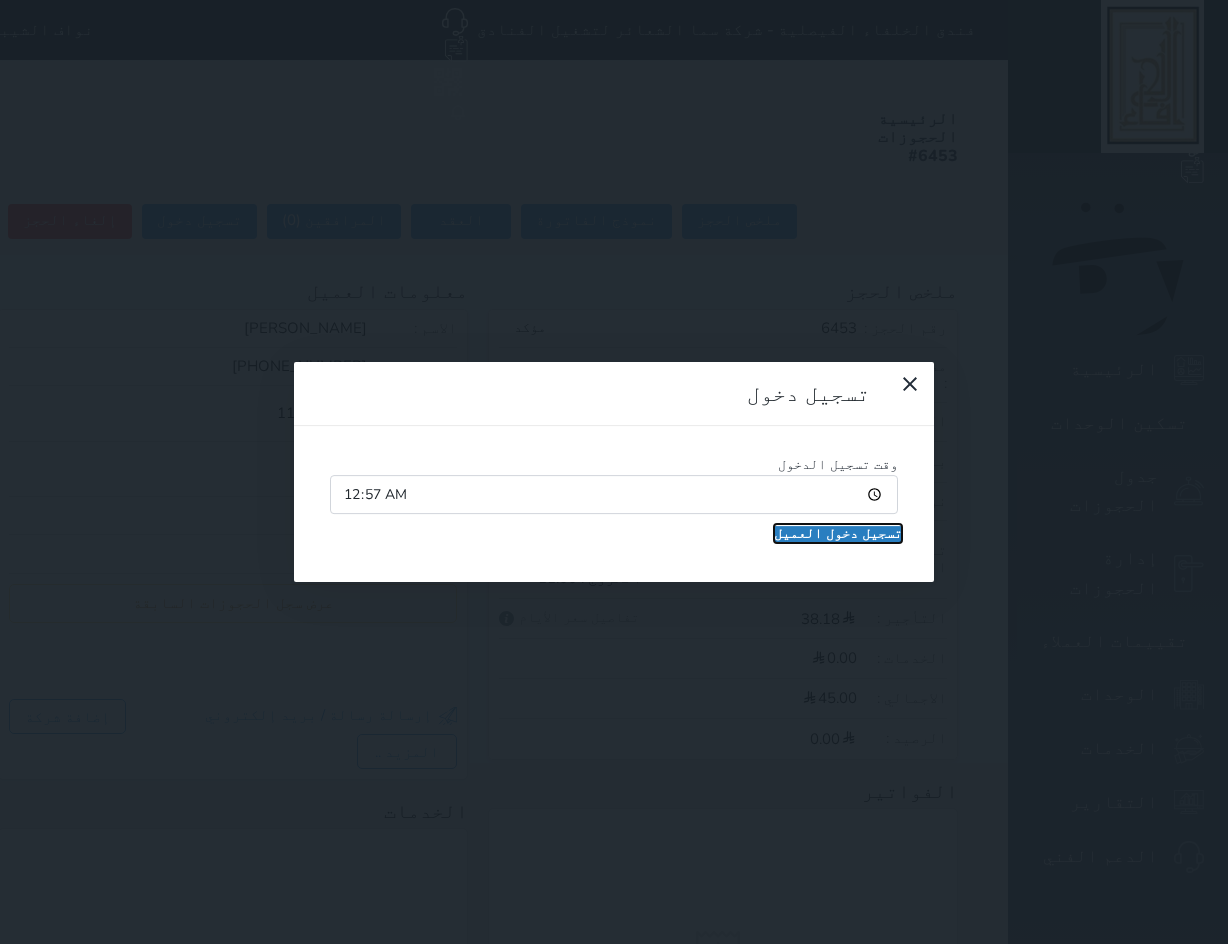 click on "تسجيل دخول العميل" at bounding box center [838, 534] 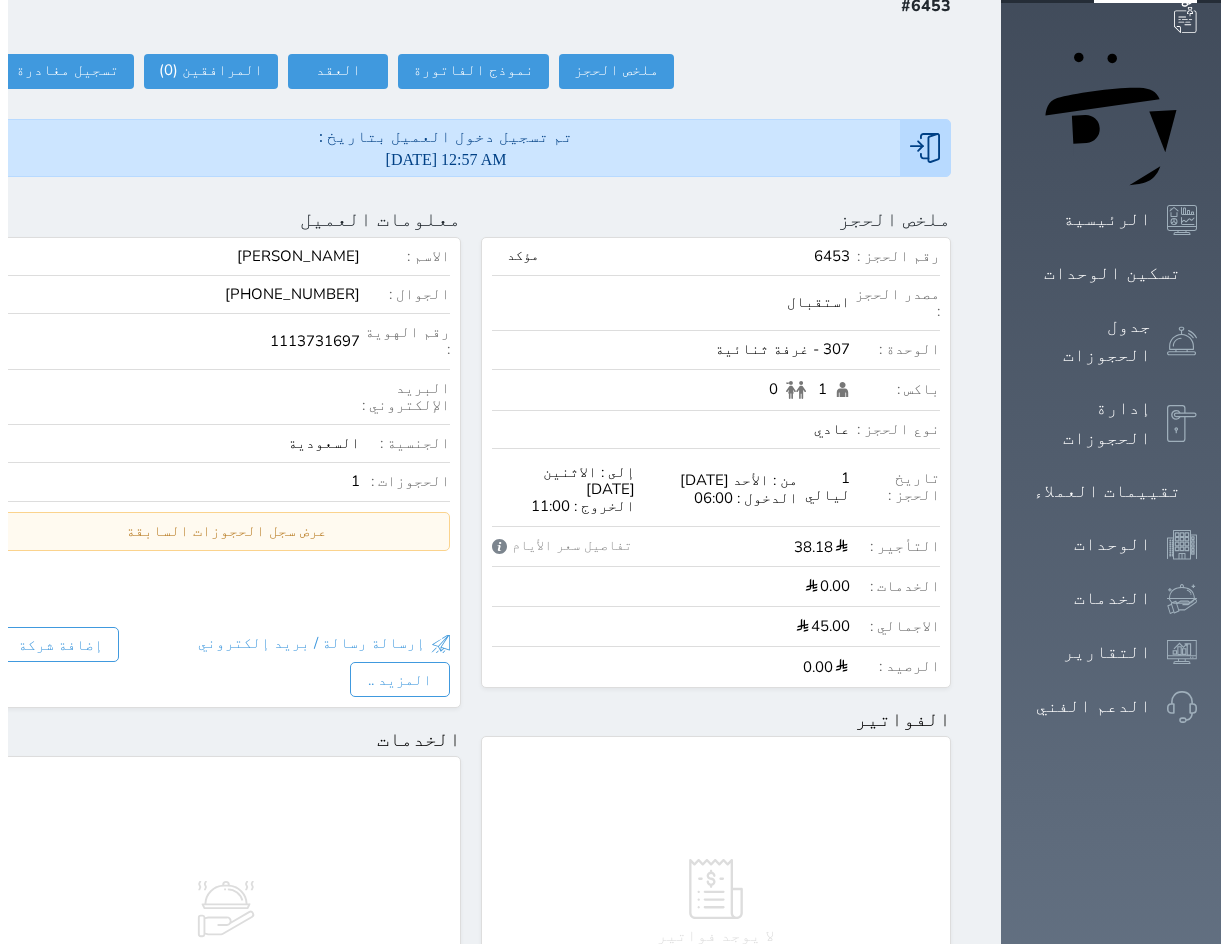 scroll, scrollTop: 0, scrollLeft: 0, axis: both 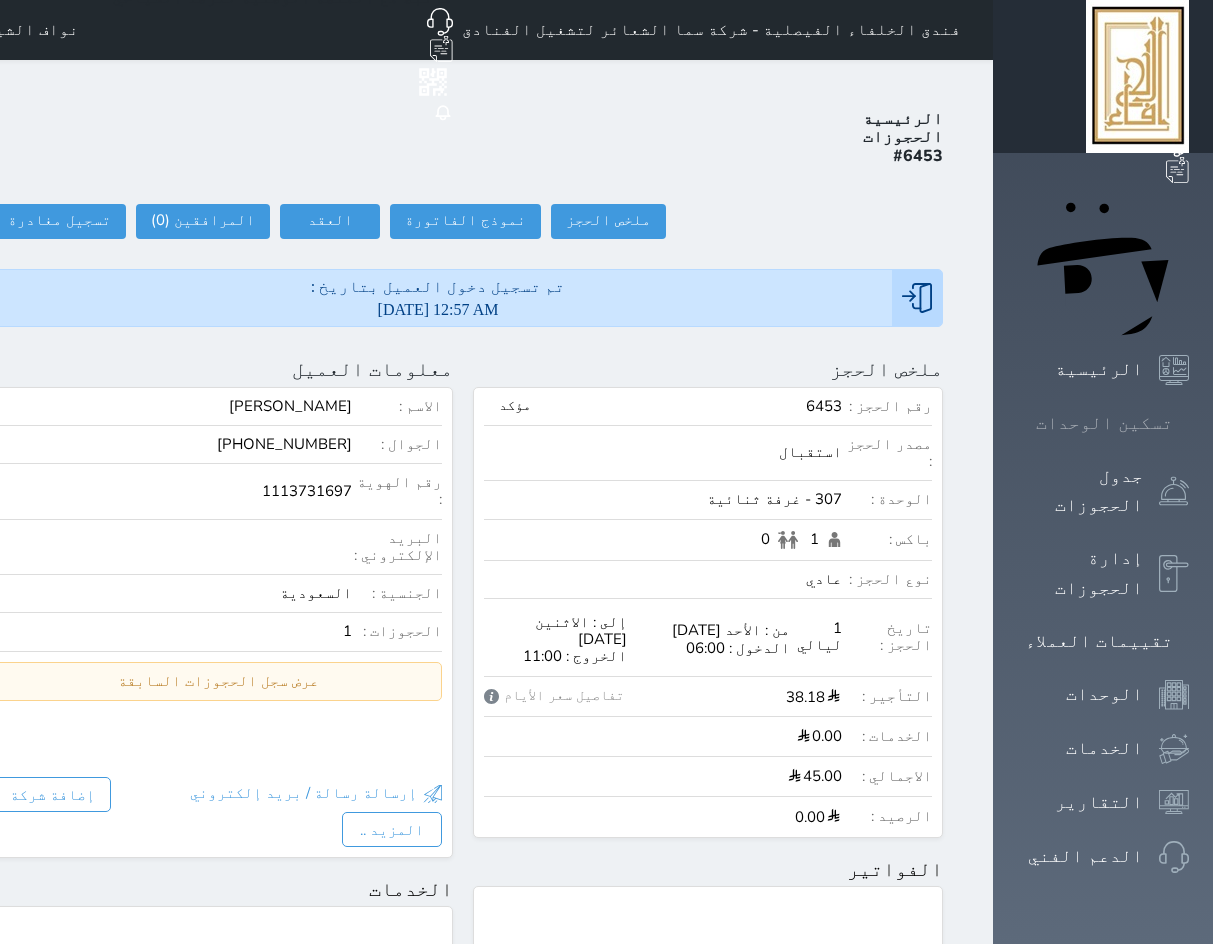 click on "تسكين الوحدات" at bounding box center (1104, 423) 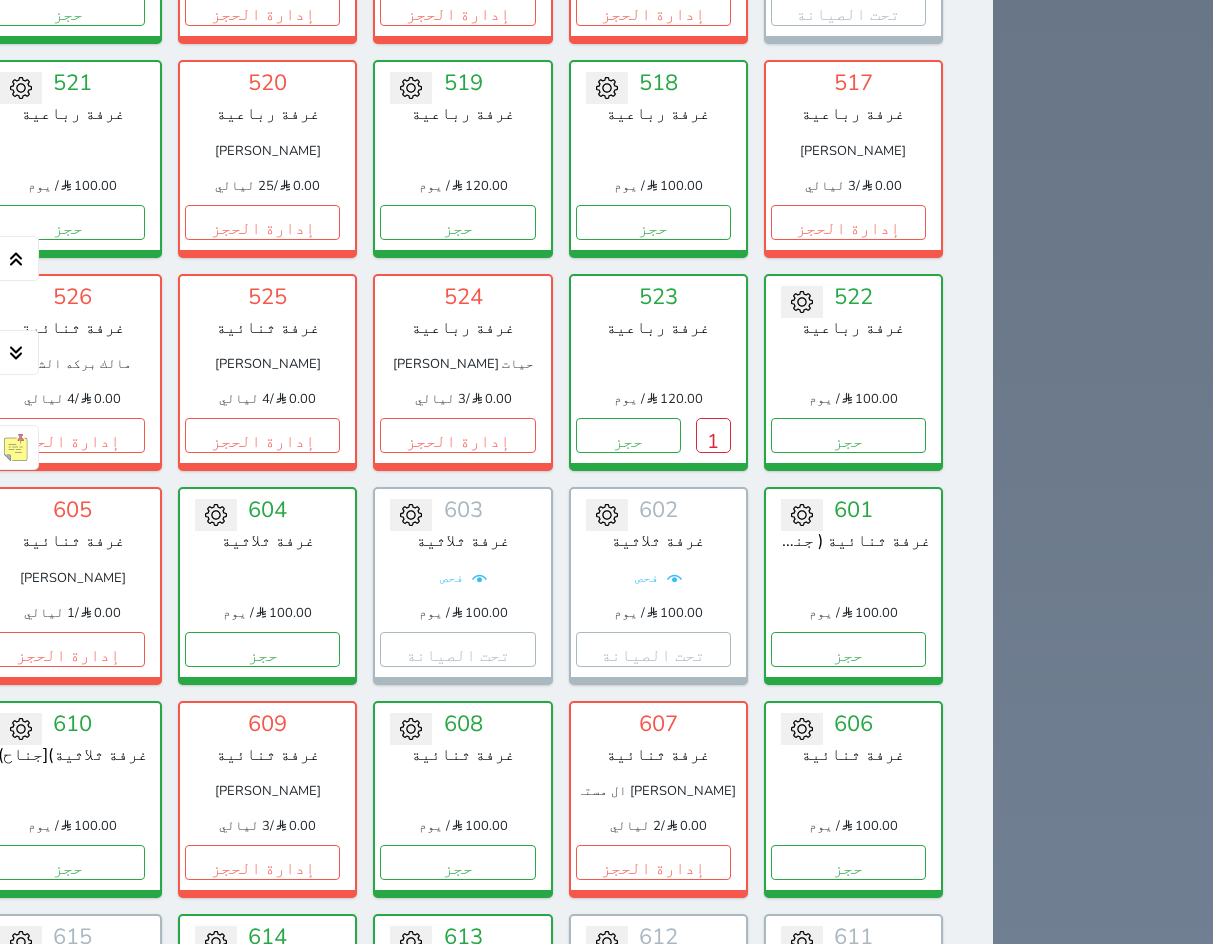 scroll, scrollTop: 5500, scrollLeft: 0, axis: vertical 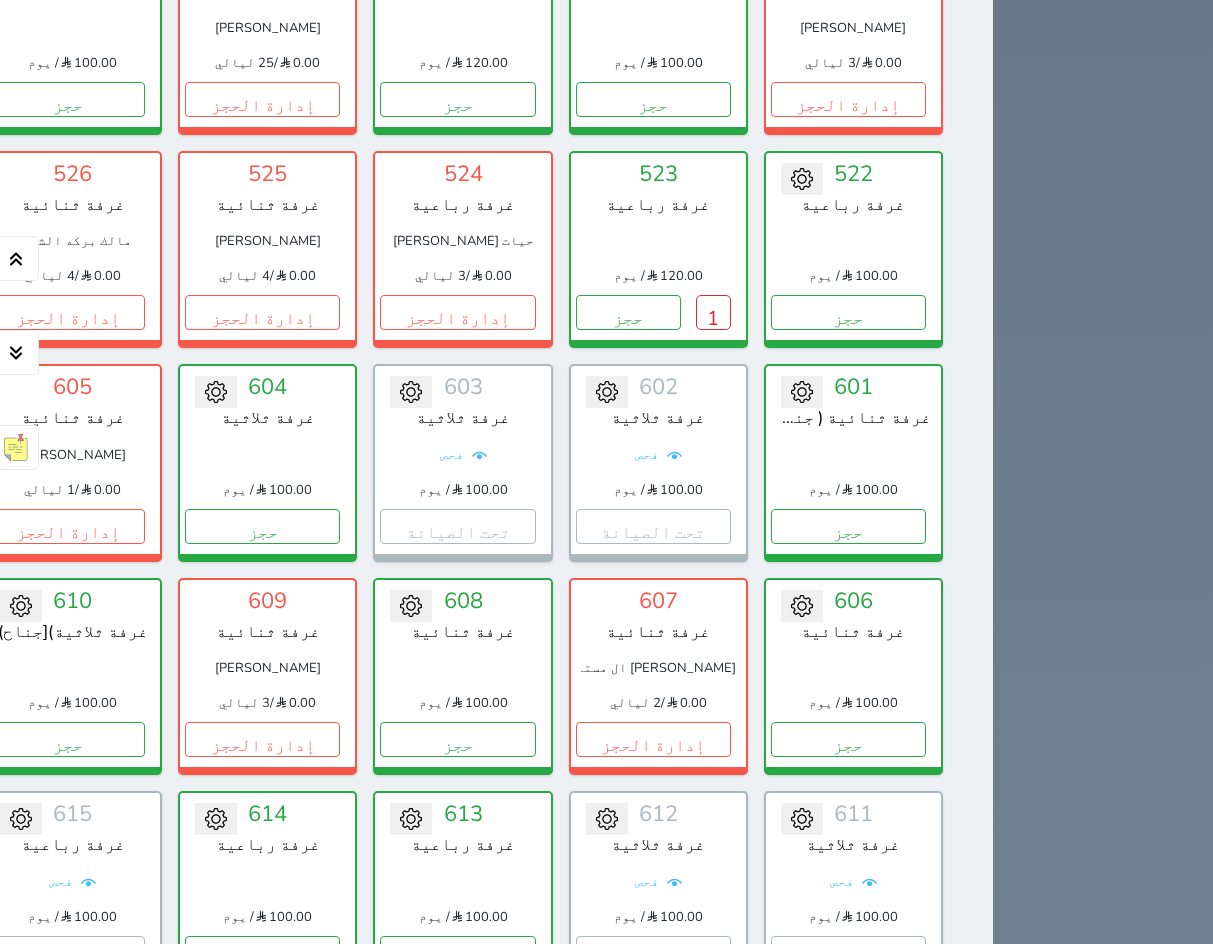 click on "605   غرفة ثنائية
عبدالله بن منصور بن علي ال قزعان الحارثي
0.00
/   1 ليالي           إدارة الحجز" at bounding box center (72, 462) 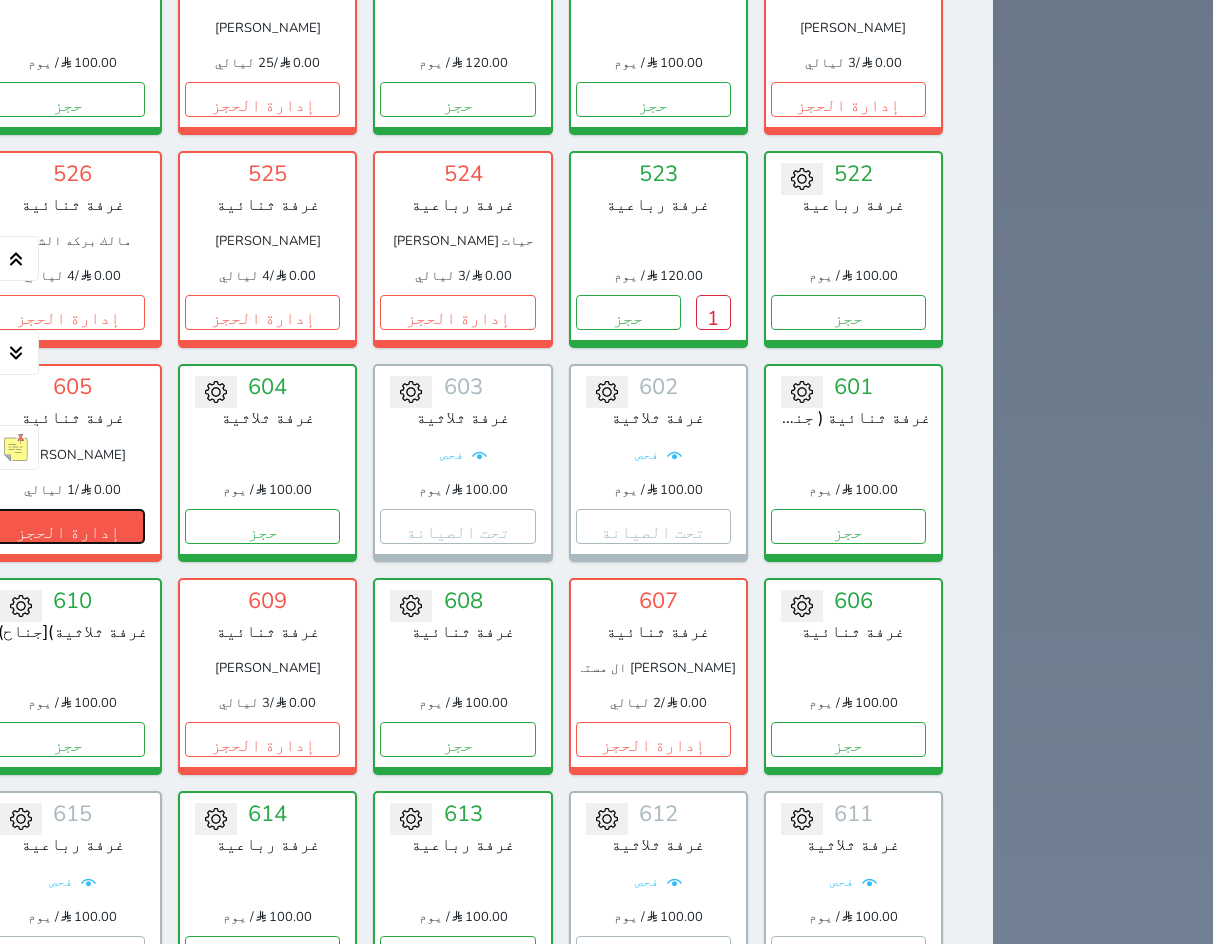 click on "إدارة الحجز" at bounding box center (67, 526) 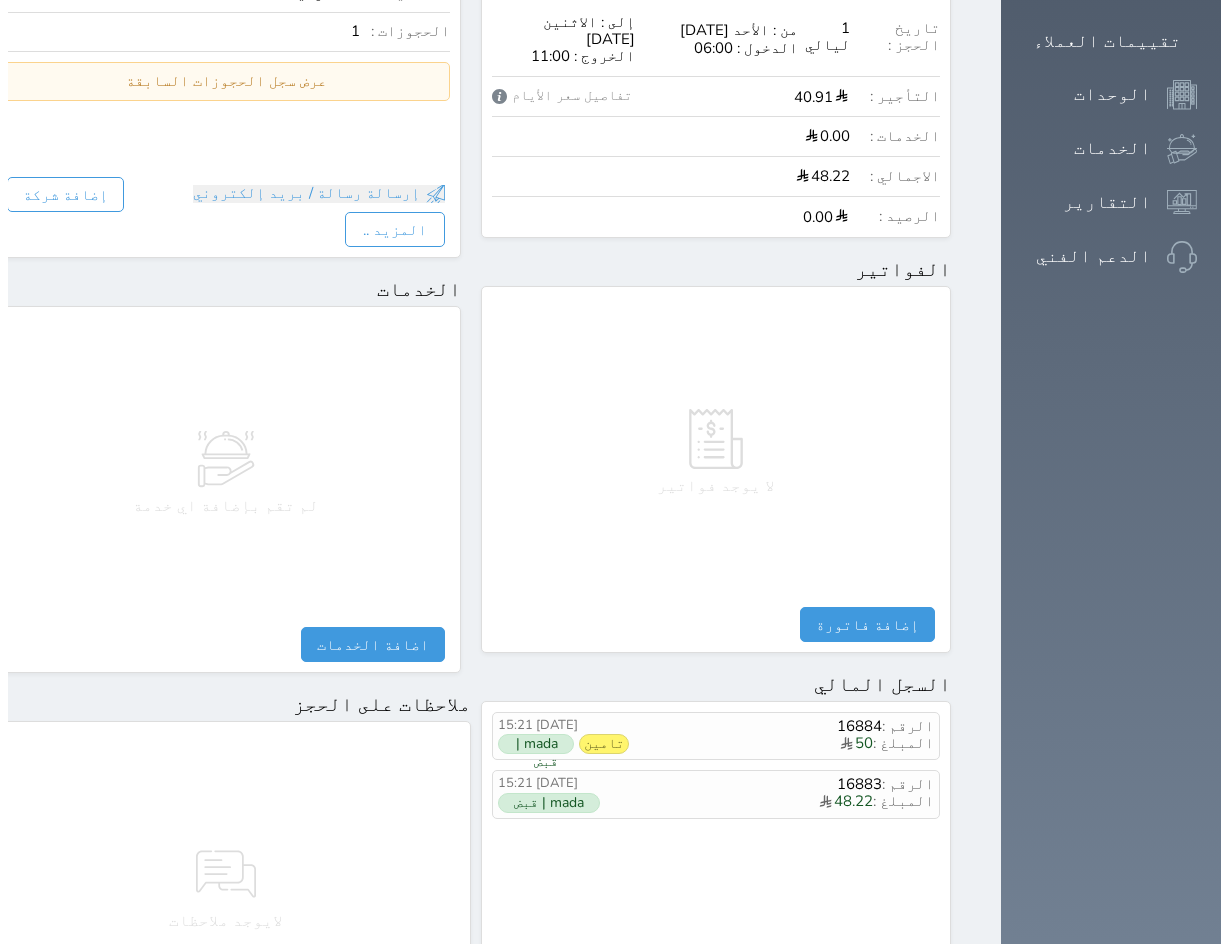 scroll, scrollTop: 836, scrollLeft: 0, axis: vertical 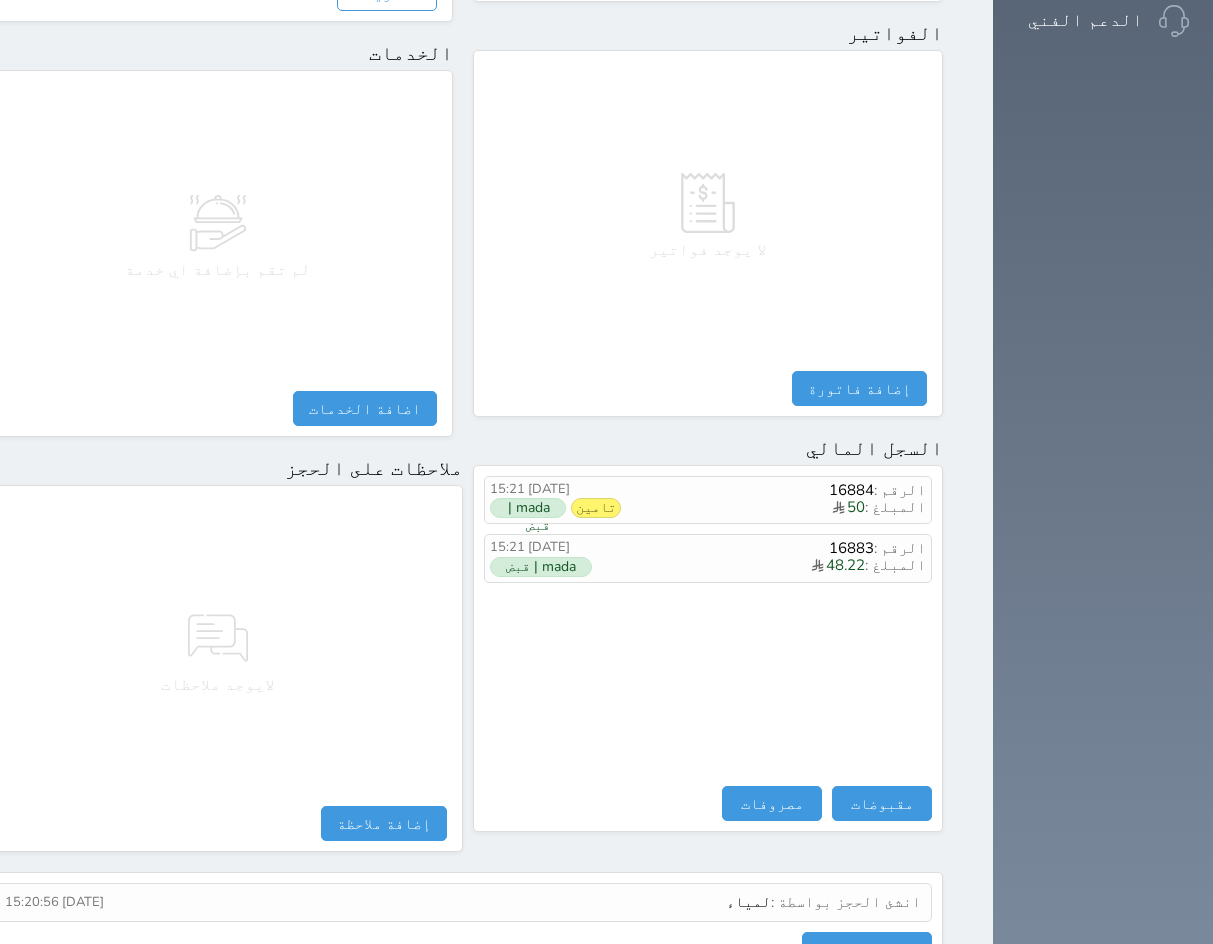 click on "الرقم :  16884   المبلغ :  50    2025-07-27 15:21     تامين
mada | قبض
الرقم :  16883   المبلغ :  48.22    2025-07-27 15:21
mada | قبض
مقبوضات           مقبوضات                 النوع  *    اختيار     التاريخ *   2025-07-28 01:00   من *   عبدالله بن منصور بن علي ال قزعان الحارثي   المبلغ *   0   لأجل *     طريقة الدفع *   اختر طريقة الدفع   دفع نقدى   تحويل بنكى   مدى   بطاقة ائتمان   آجل   ملاحظات         حفظ     مصروفات           مصروفات                   النوع  *   اختيار     التاريخ *   2025-07-28 01:00   إلى *     المبلغ *     لأجل *     استلمت بواسطة *     طريقة الدفع *   اختر طريقة الدفع   دفع نقدى   تحويل بنكى   مدى" at bounding box center (708, 648) 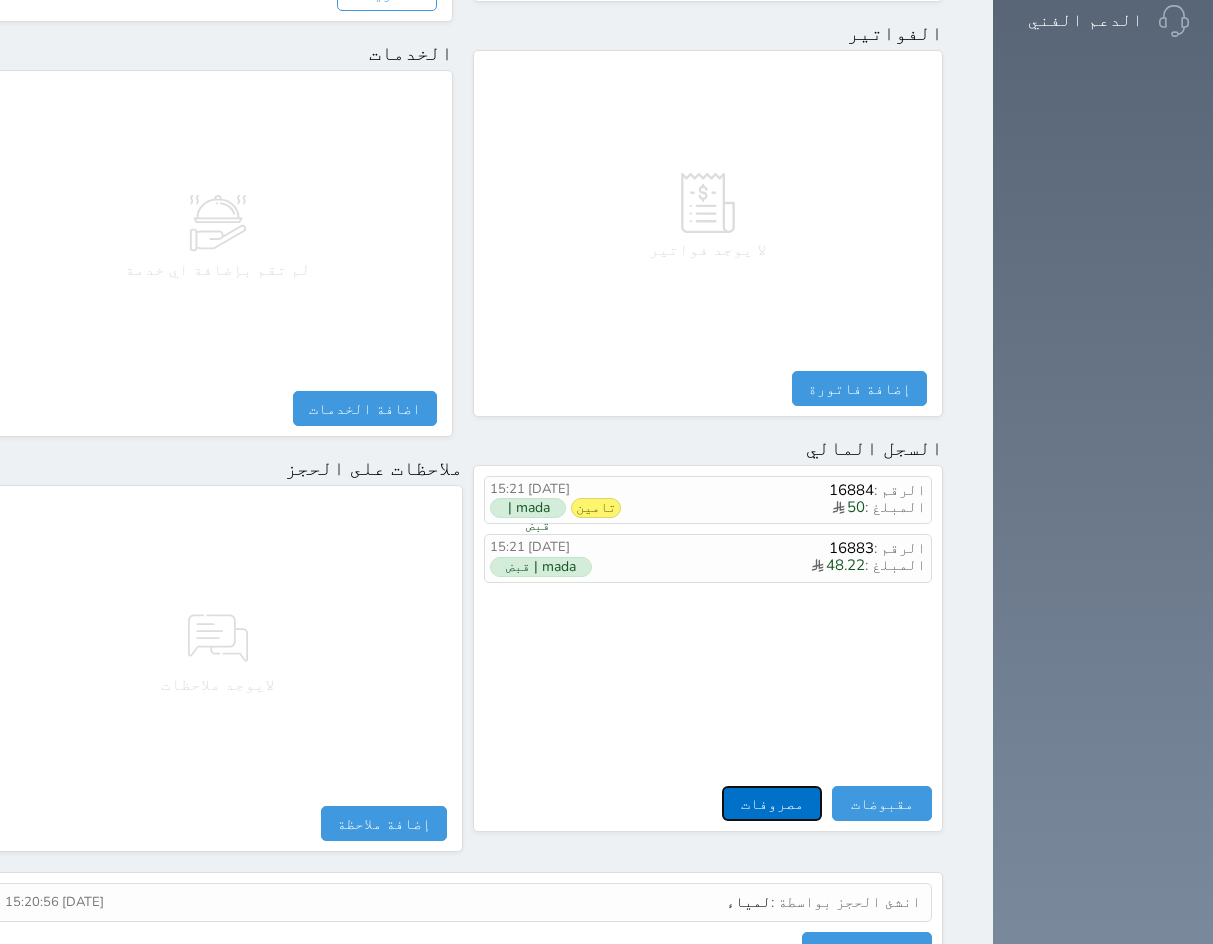 click on "مصروفات" at bounding box center (772, 803) 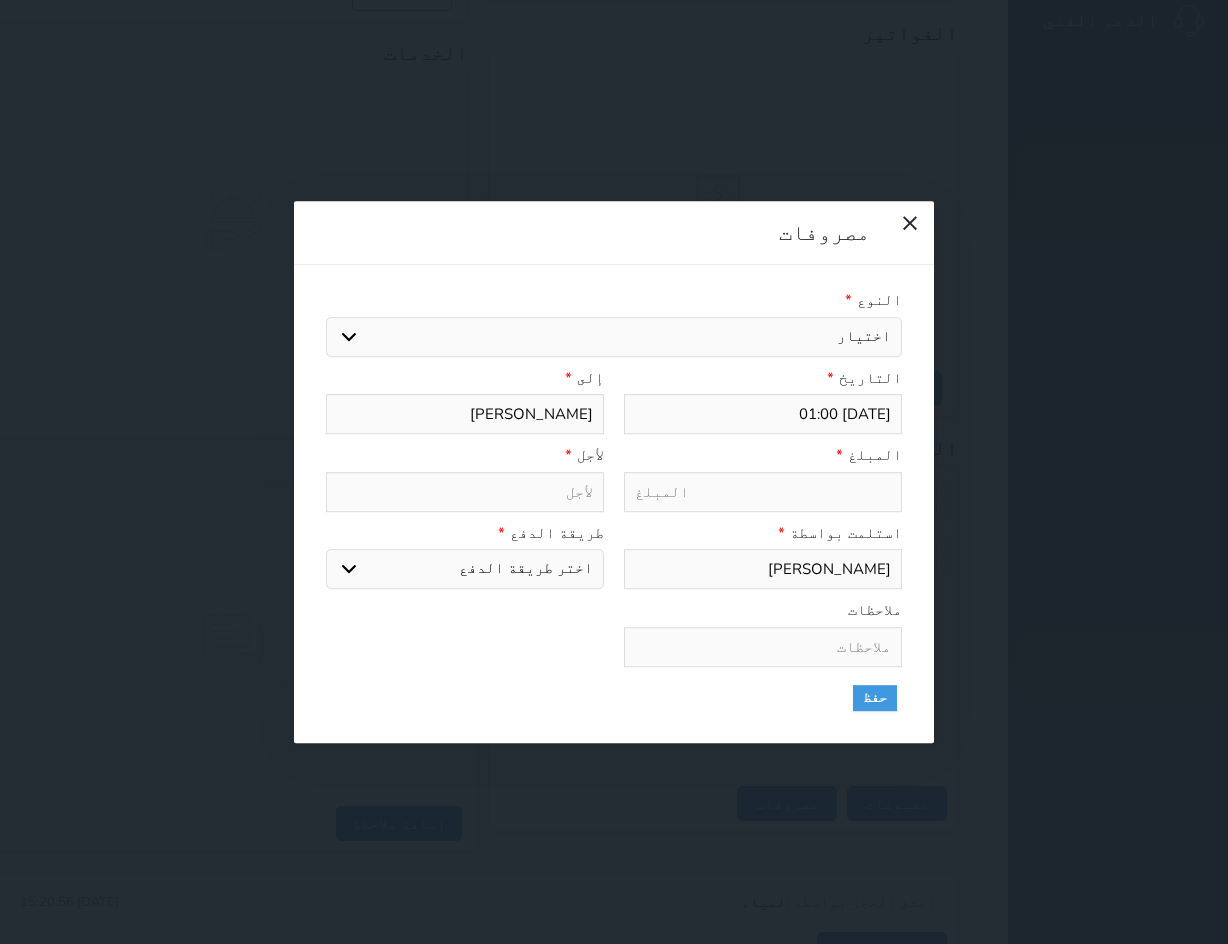 click on "اختيار   مرتجع إيجار رواتب صيانة مصروفات عامة استرجاع تامين استرجاع العربون" at bounding box center [614, 337] 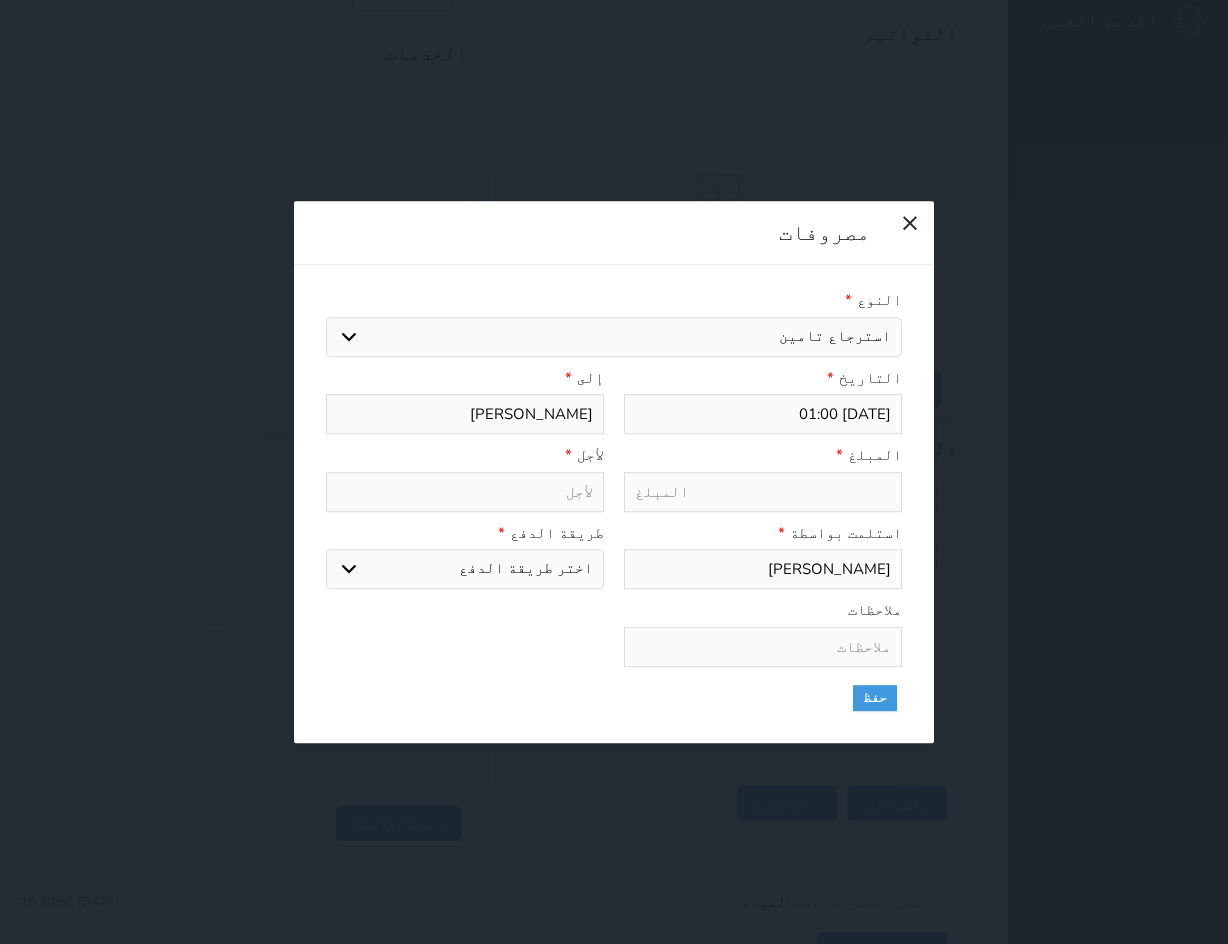 click on "اختيار   مرتجع إيجار رواتب صيانة مصروفات عامة استرجاع تامين استرجاع العربون" at bounding box center (614, 337) 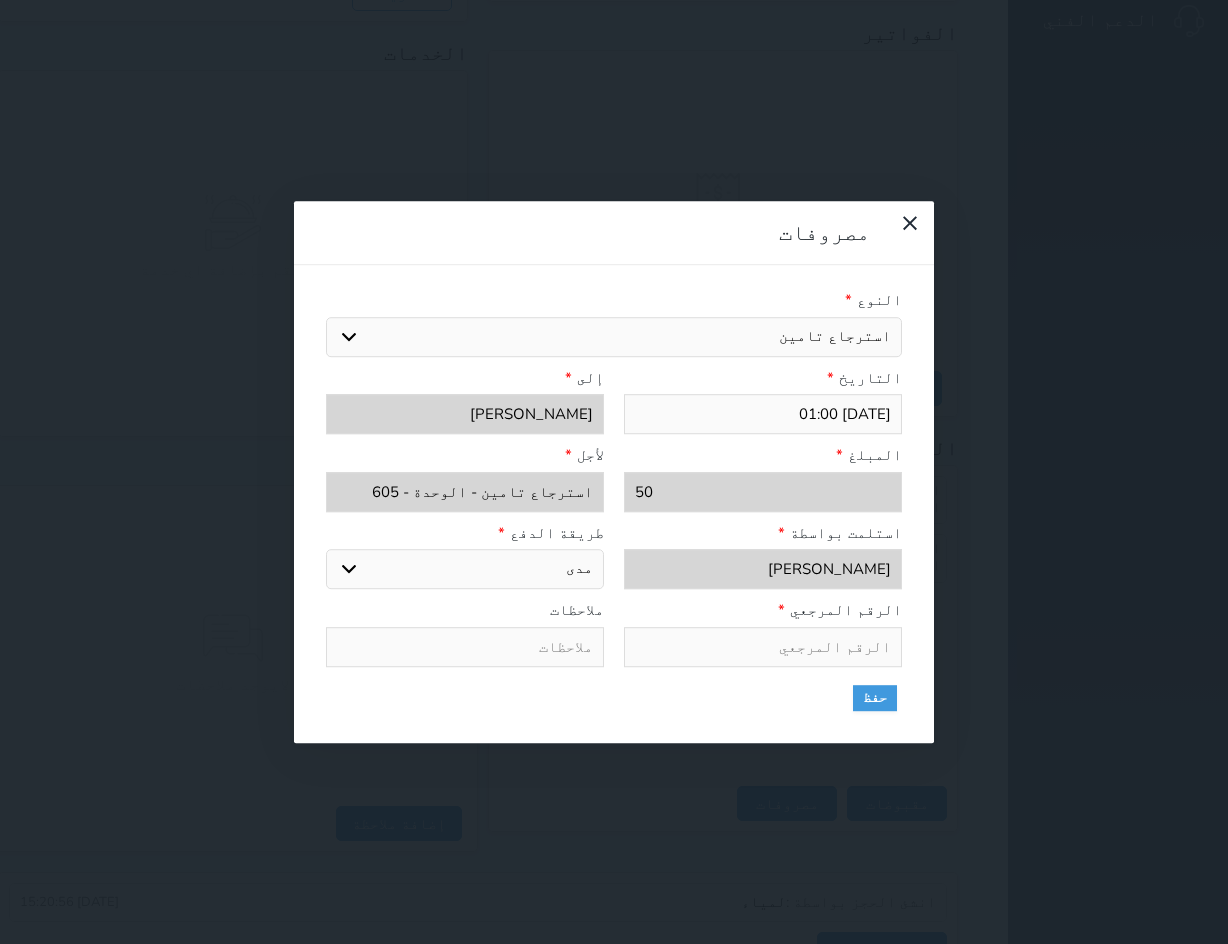 click on "اختر طريقة الدفع   دفع نقدى   تحويل بنكى   مدى   بطاقة ائتمان" at bounding box center (465, 569) 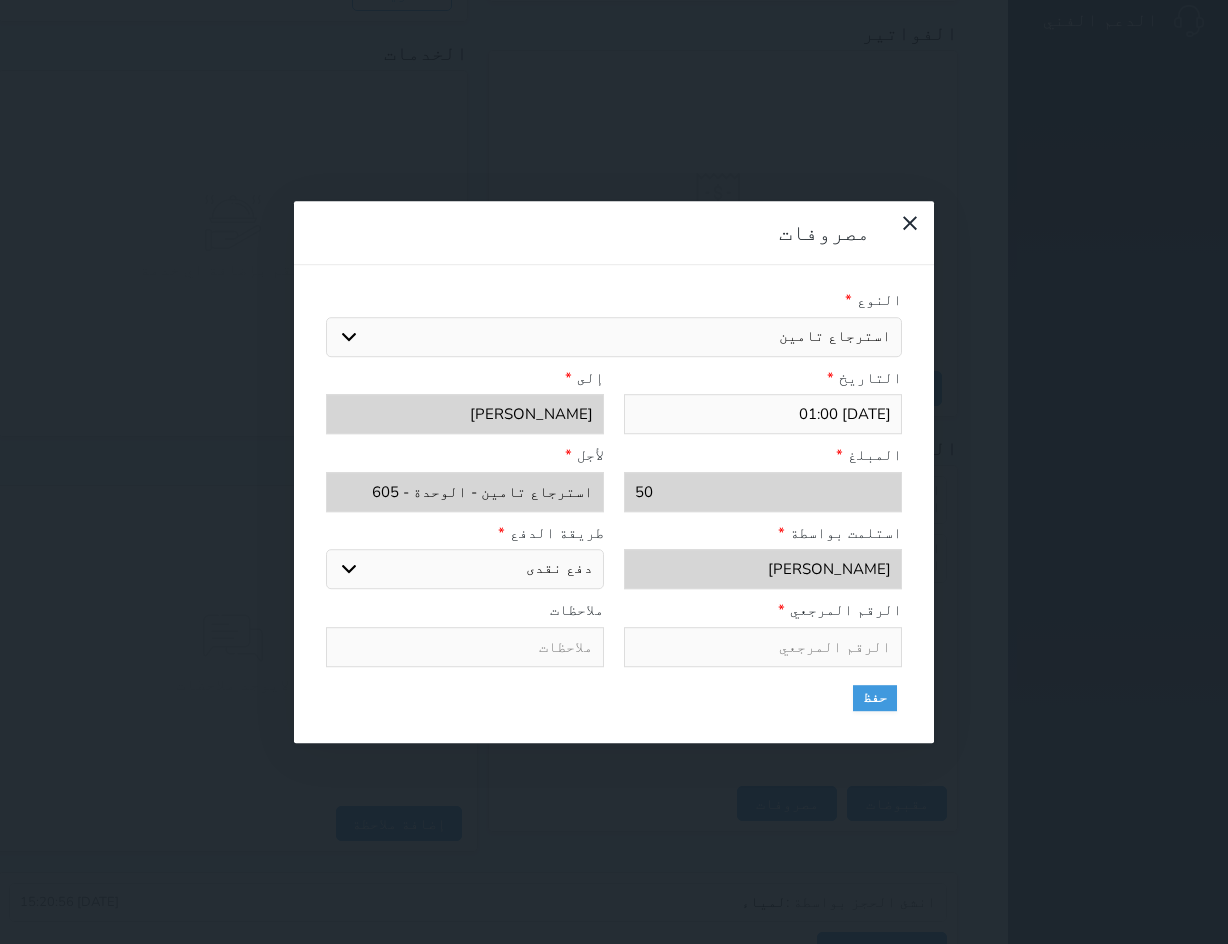 click on "اختر طريقة الدفع   دفع نقدى   تحويل بنكى   مدى   بطاقة ائتمان" at bounding box center [465, 569] 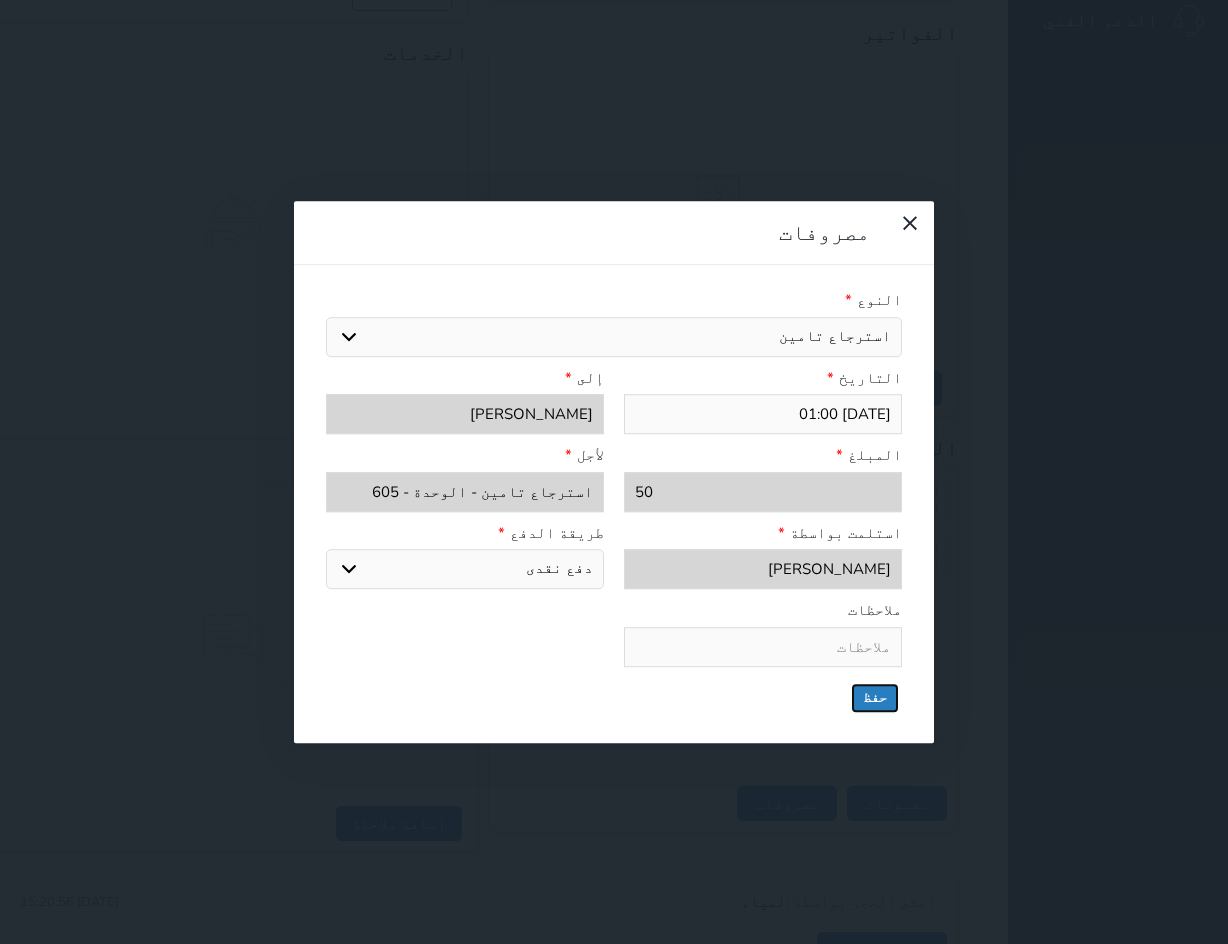 click on "حفظ" at bounding box center (875, 698) 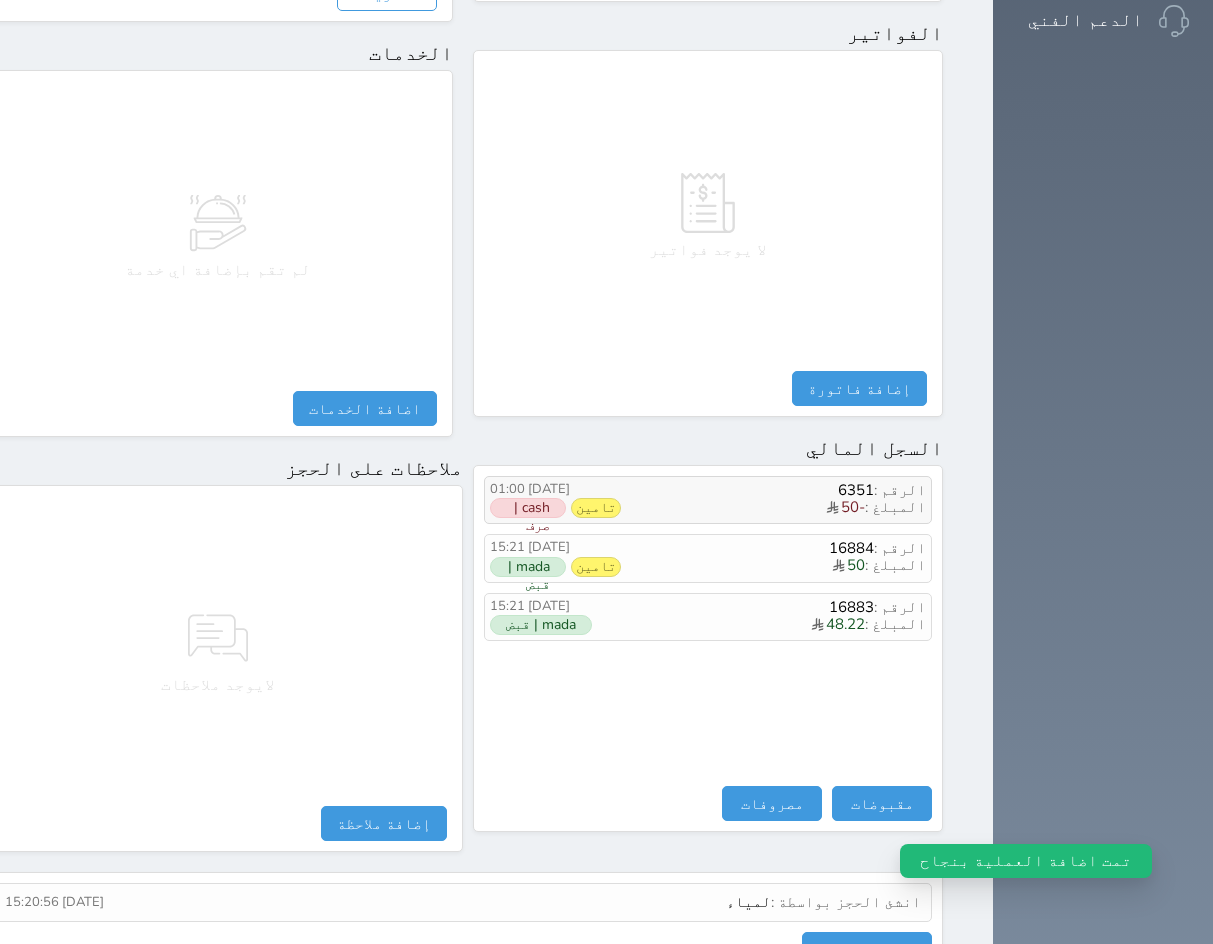 click on "المبلغ :  -50" at bounding box center [773, 508] 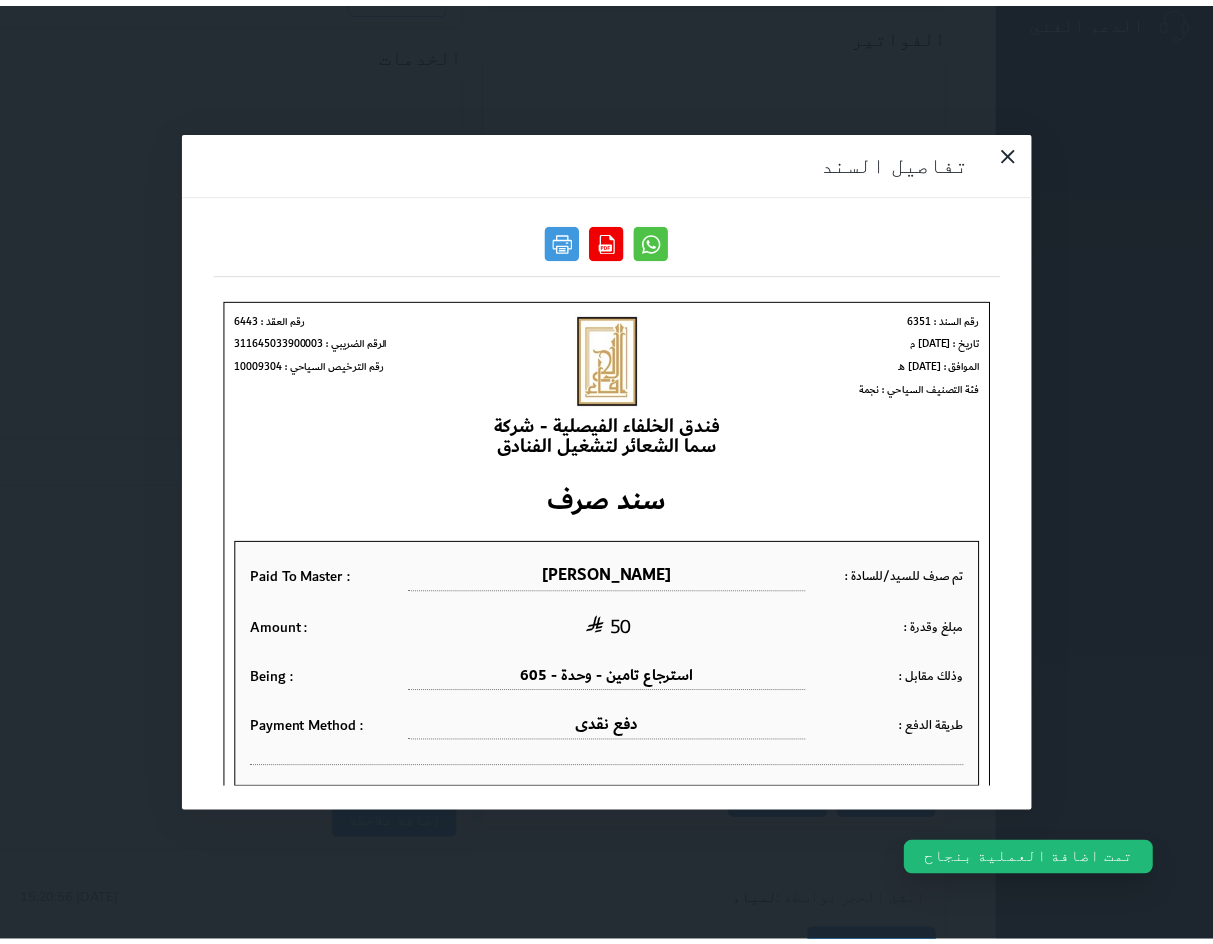 scroll, scrollTop: 0, scrollLeft: 0, axis: both 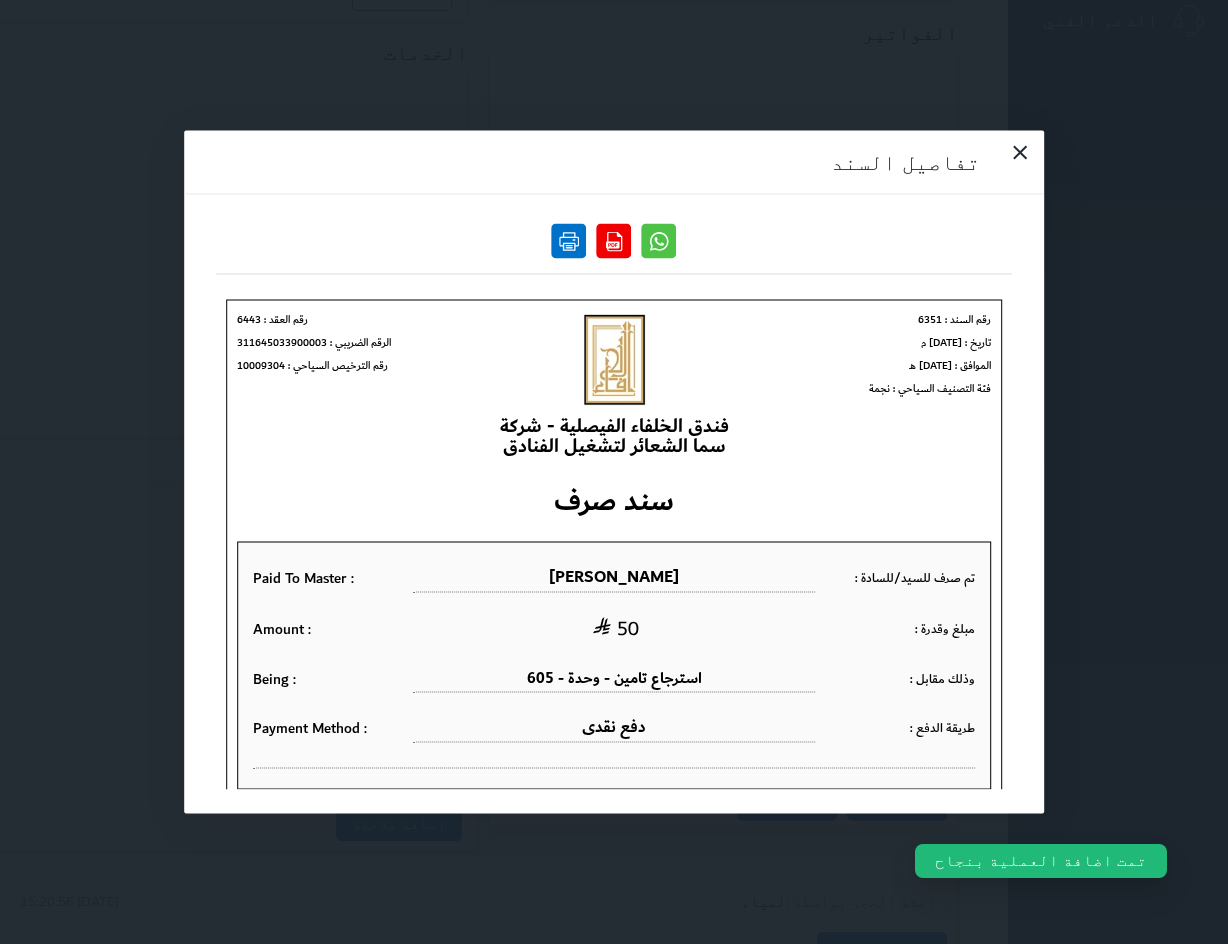 click at bounding box center (569, 241) 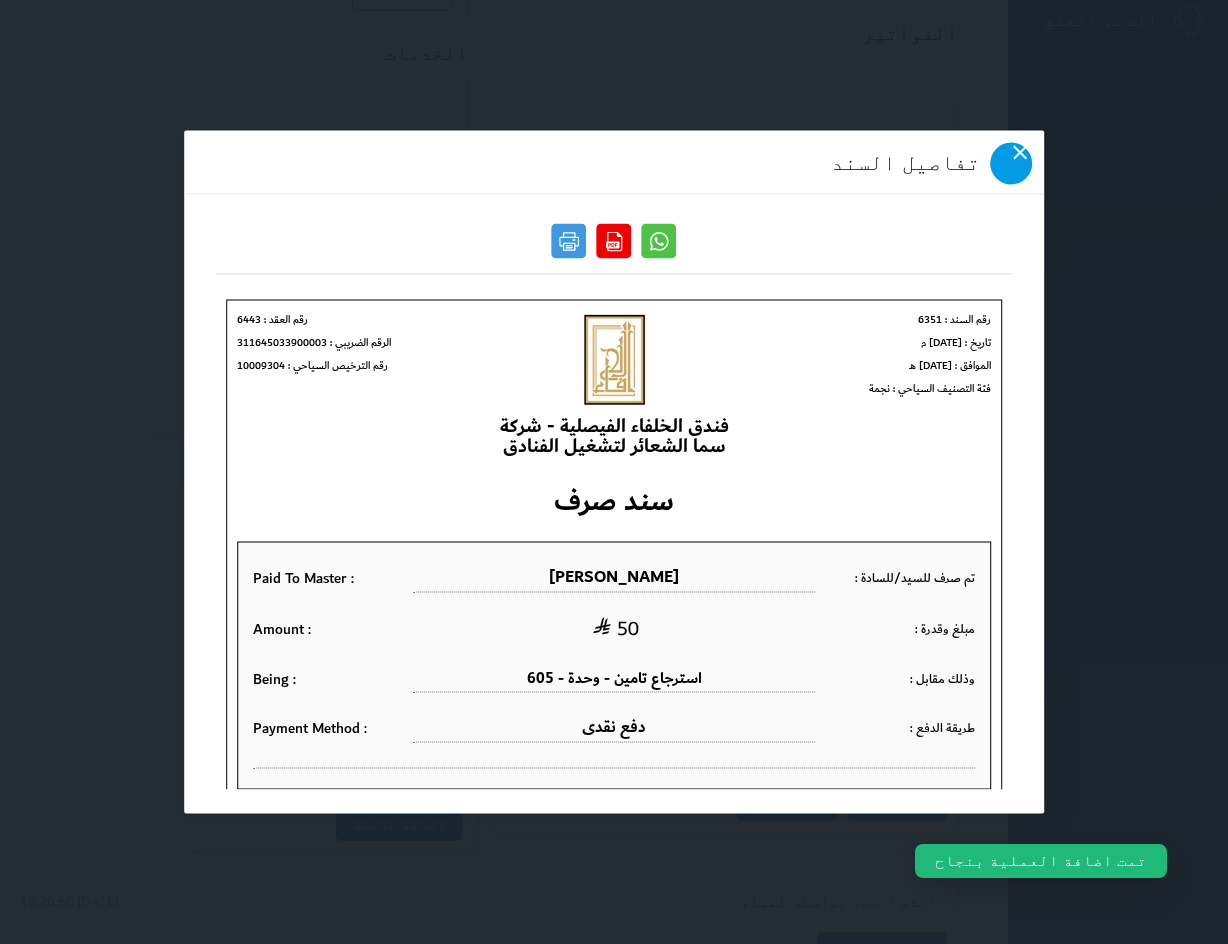 click 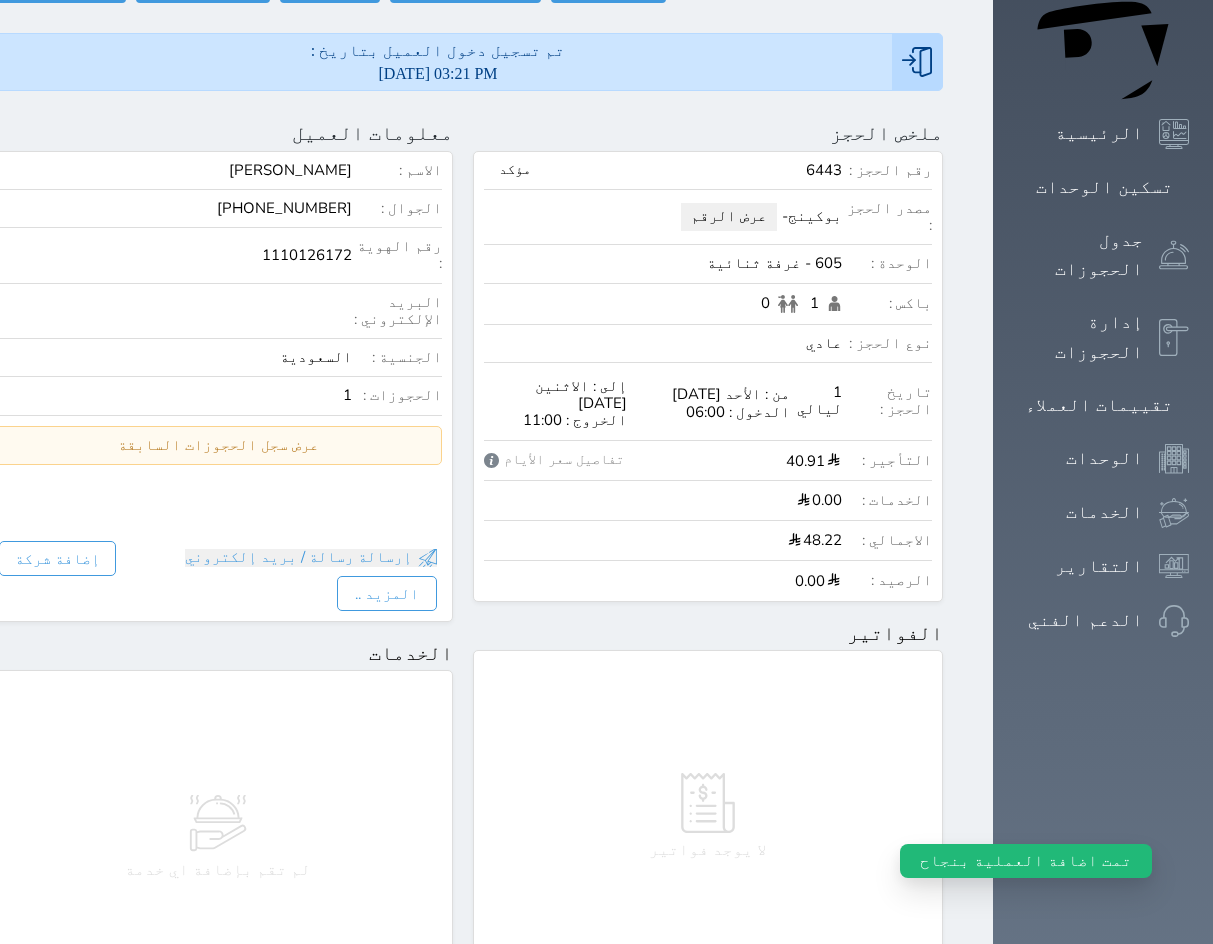 scroll, scrollTop: 0, scrollLeft: 0, axis: both 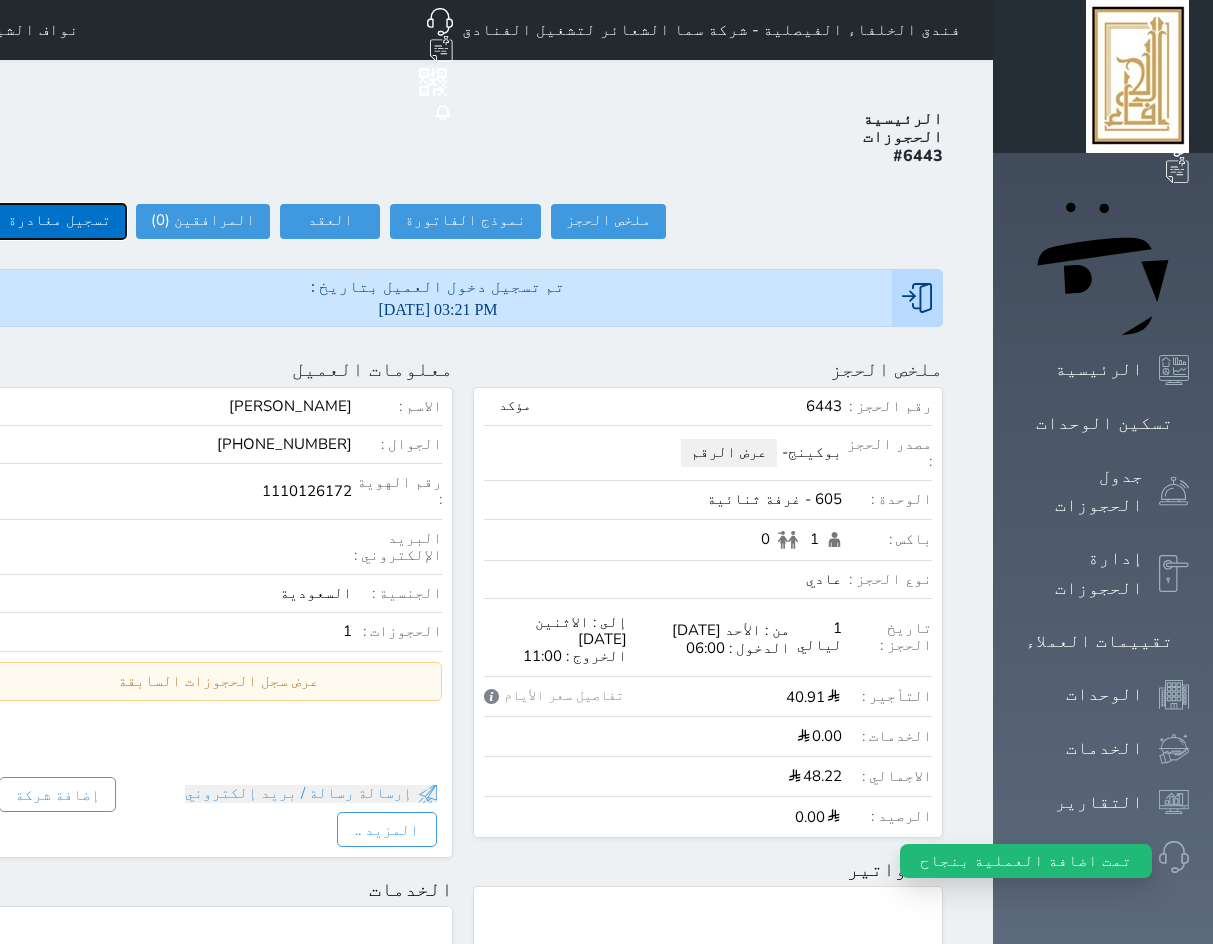click on "تسجيل مغادرة" at bounding box center [59, 221] 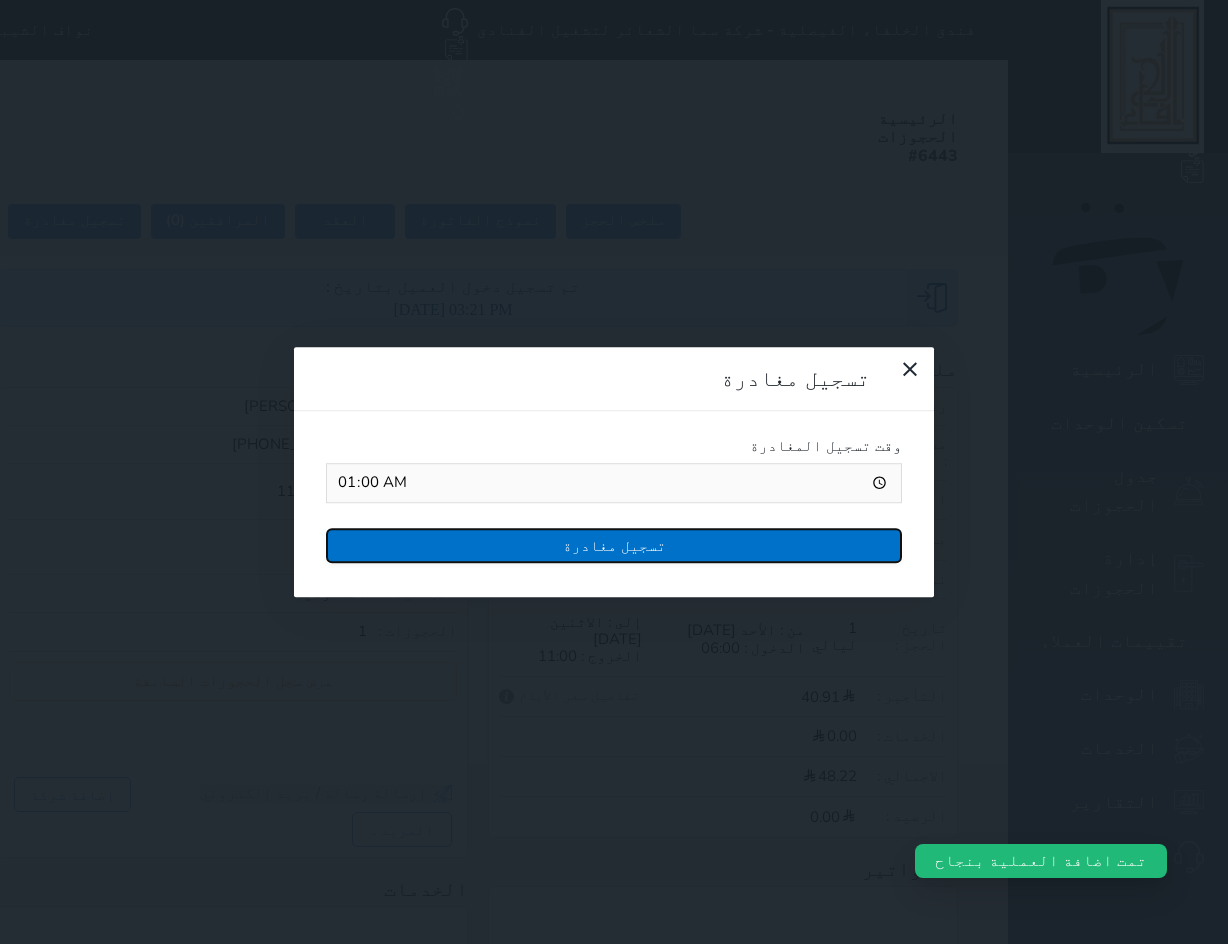 click on "تسجيل مغادرة" at bounding box center [614, 545] 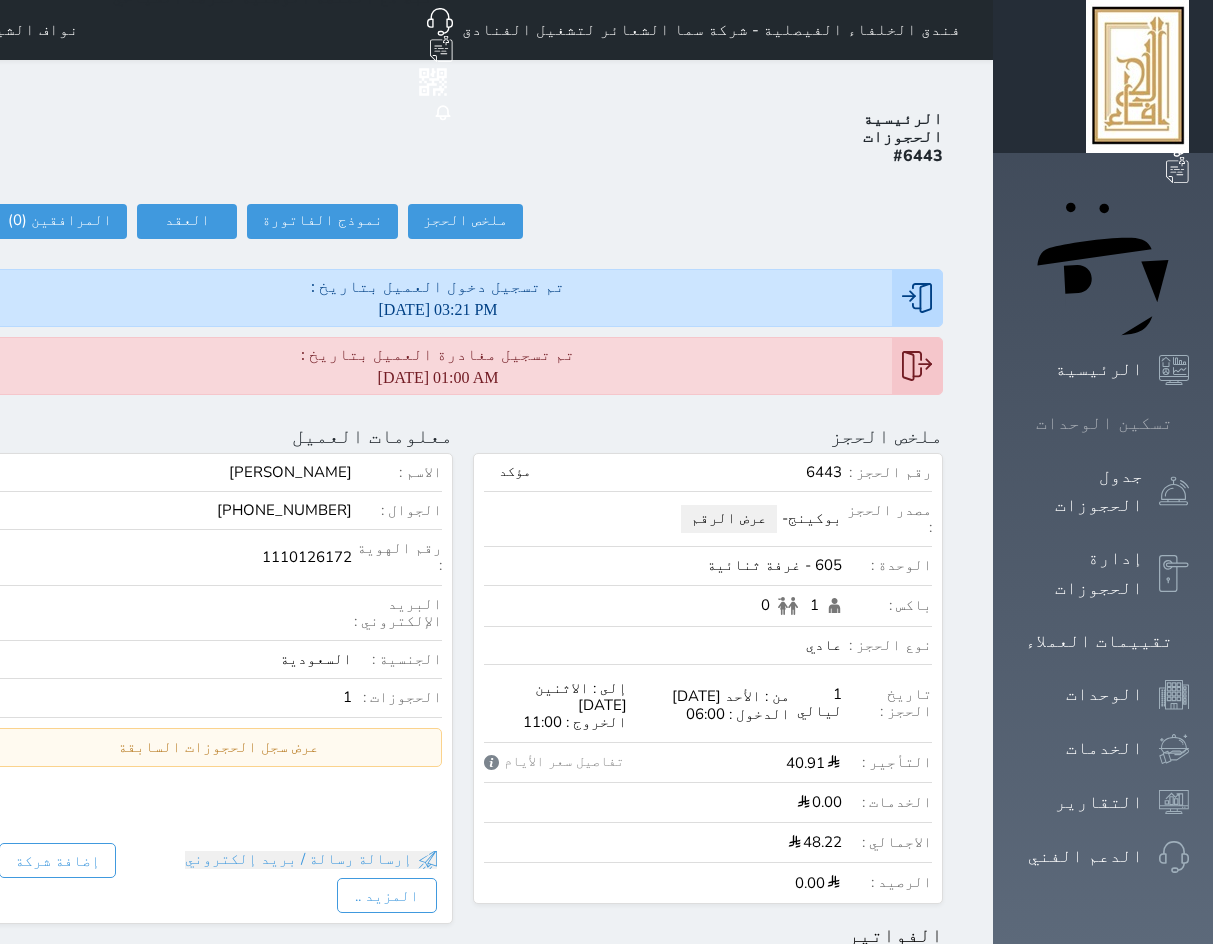 click on "تسكين الوحدات" at bounding box center (1104, 423) 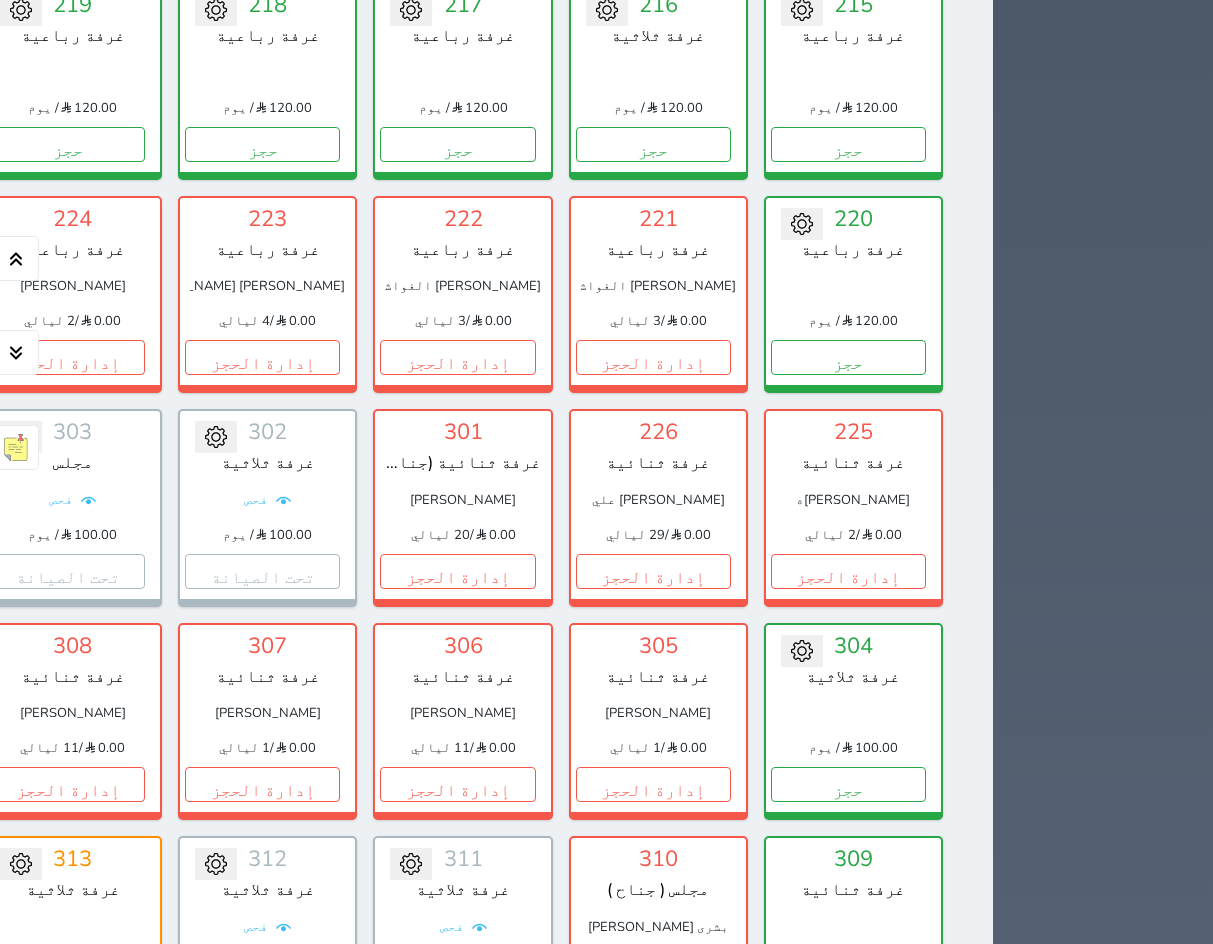 scroll, scrollTop: 2100, scrollLeft: 0, axis: vertical 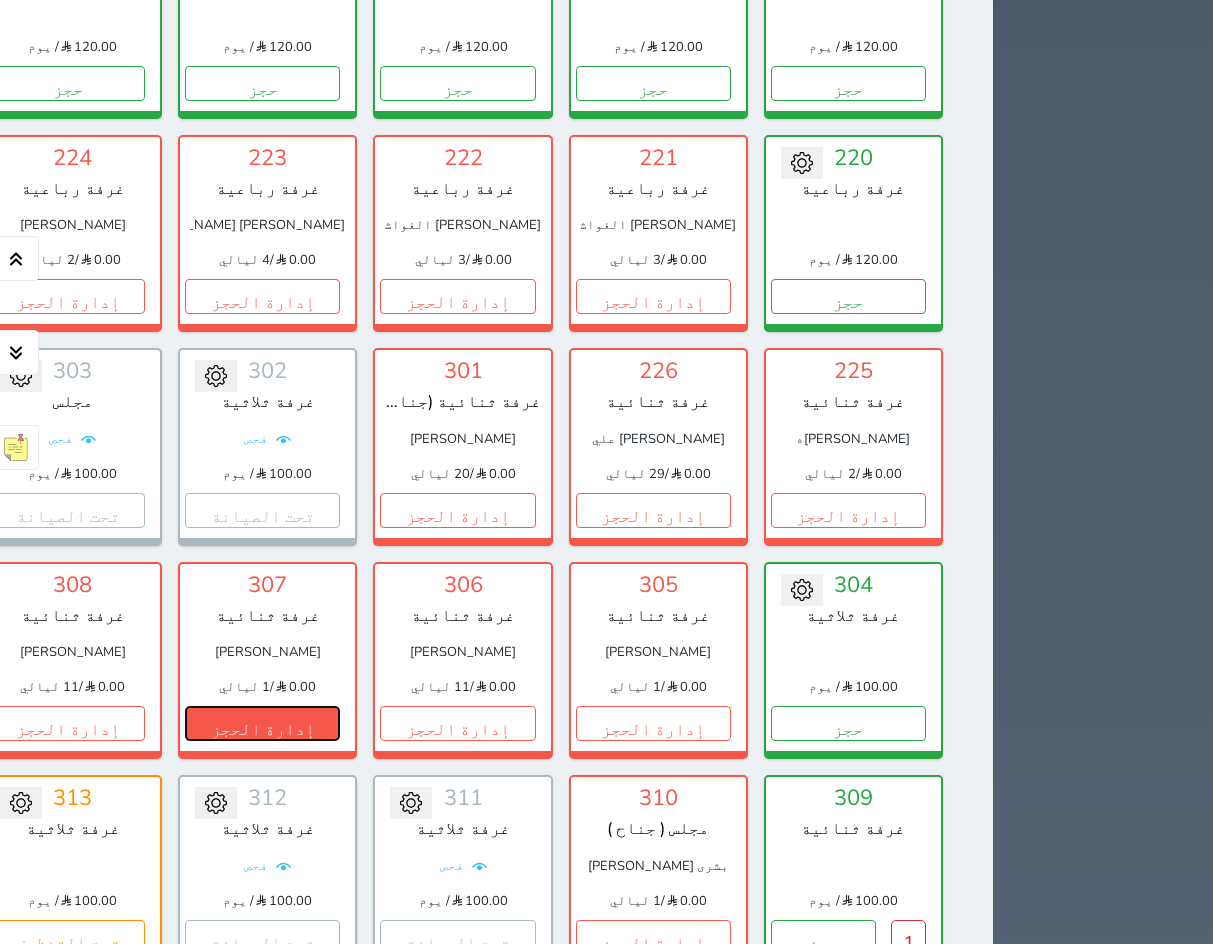 click on "إدارة الحجز" at bounding box center [262, 723] 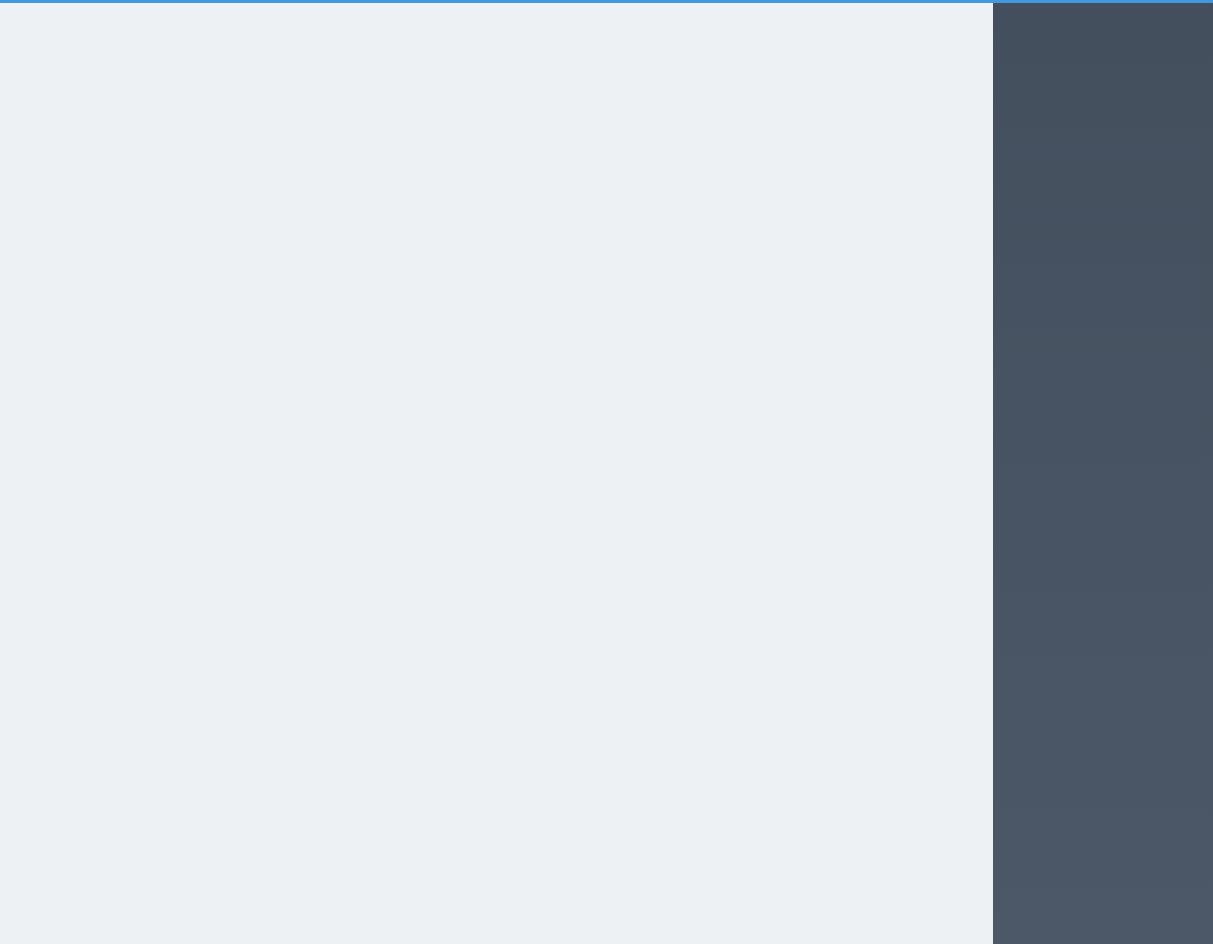 scroll, scrollTop: 0, scrollLeft: 0, axis: both 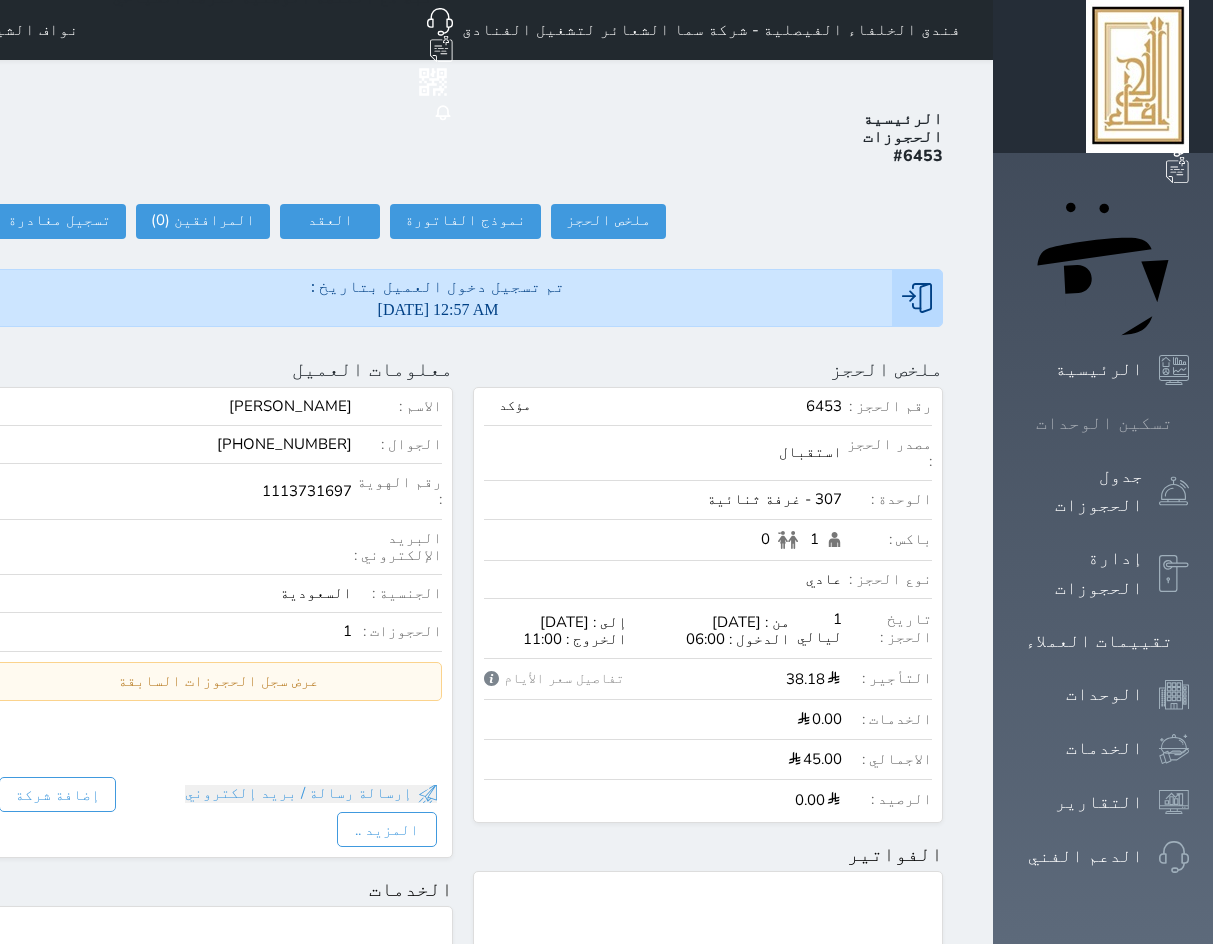 click at bounding box center [1189, 423] 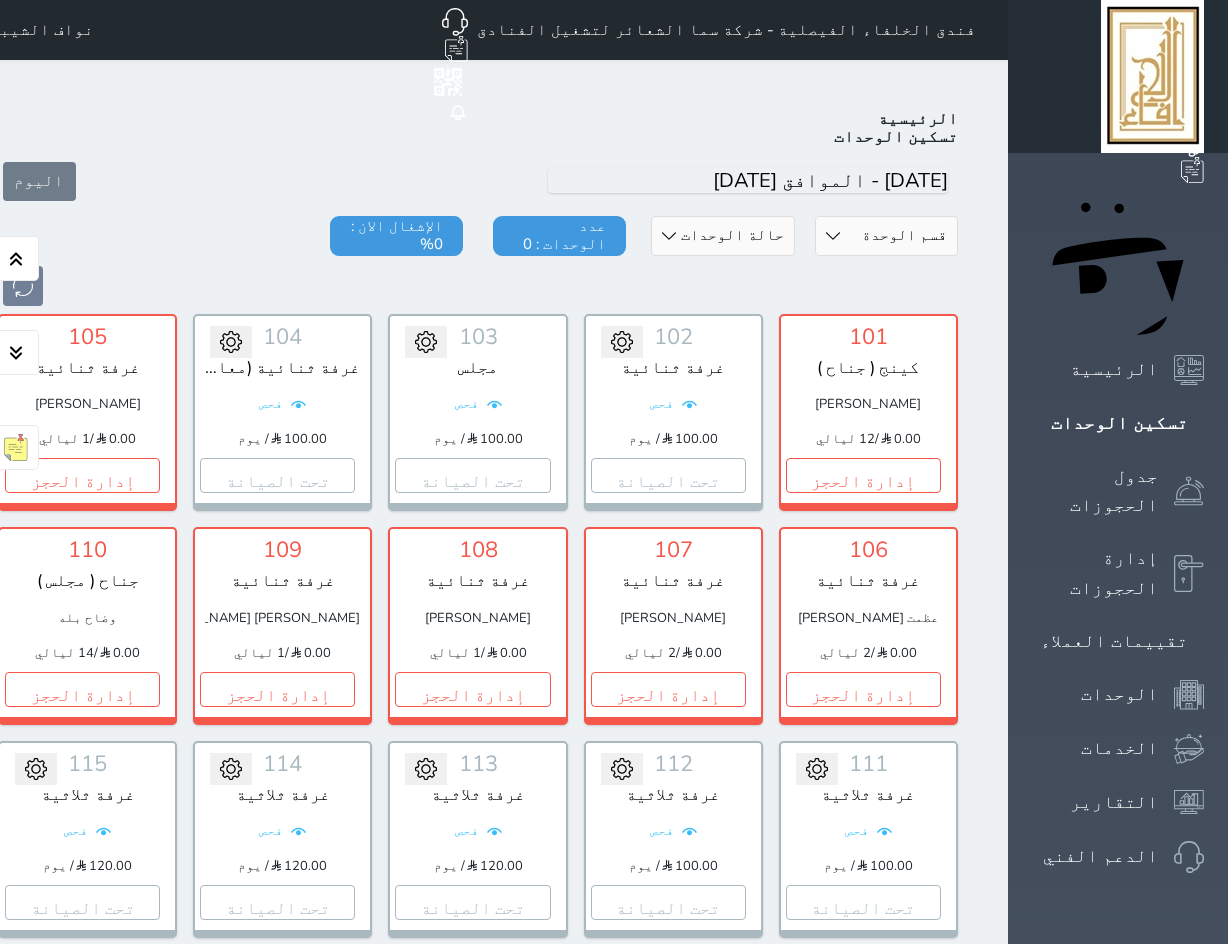 click on "حالة الوحدات متاح تحت التنظيف تحت الصيانة سجل دخول  لم يتم تسجيل الدخول" at bounding box center [722, 236] 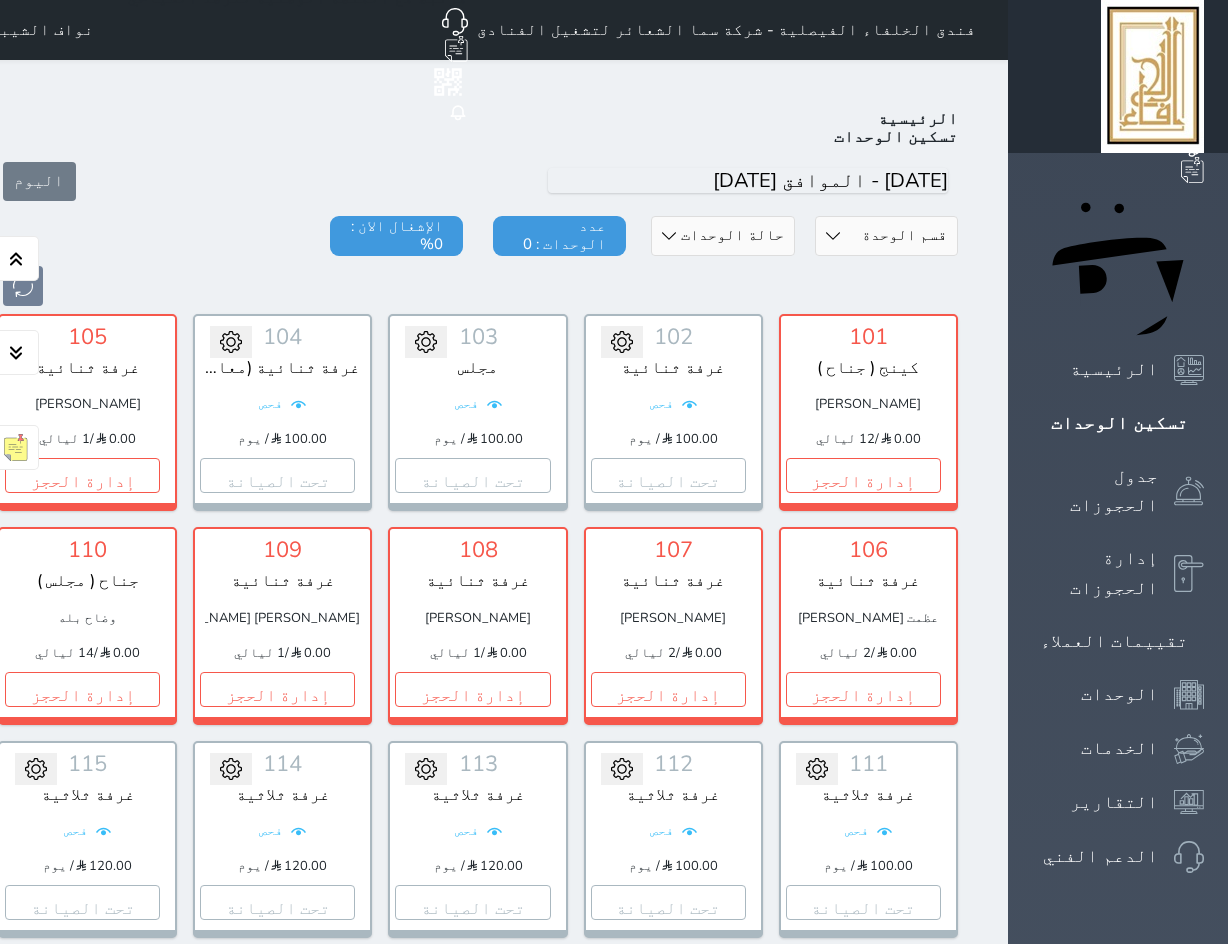 drag, startPoint x: 945, startPoint y: 191, endPoint x: 948, endPoint y: 204, distance: 13.341664 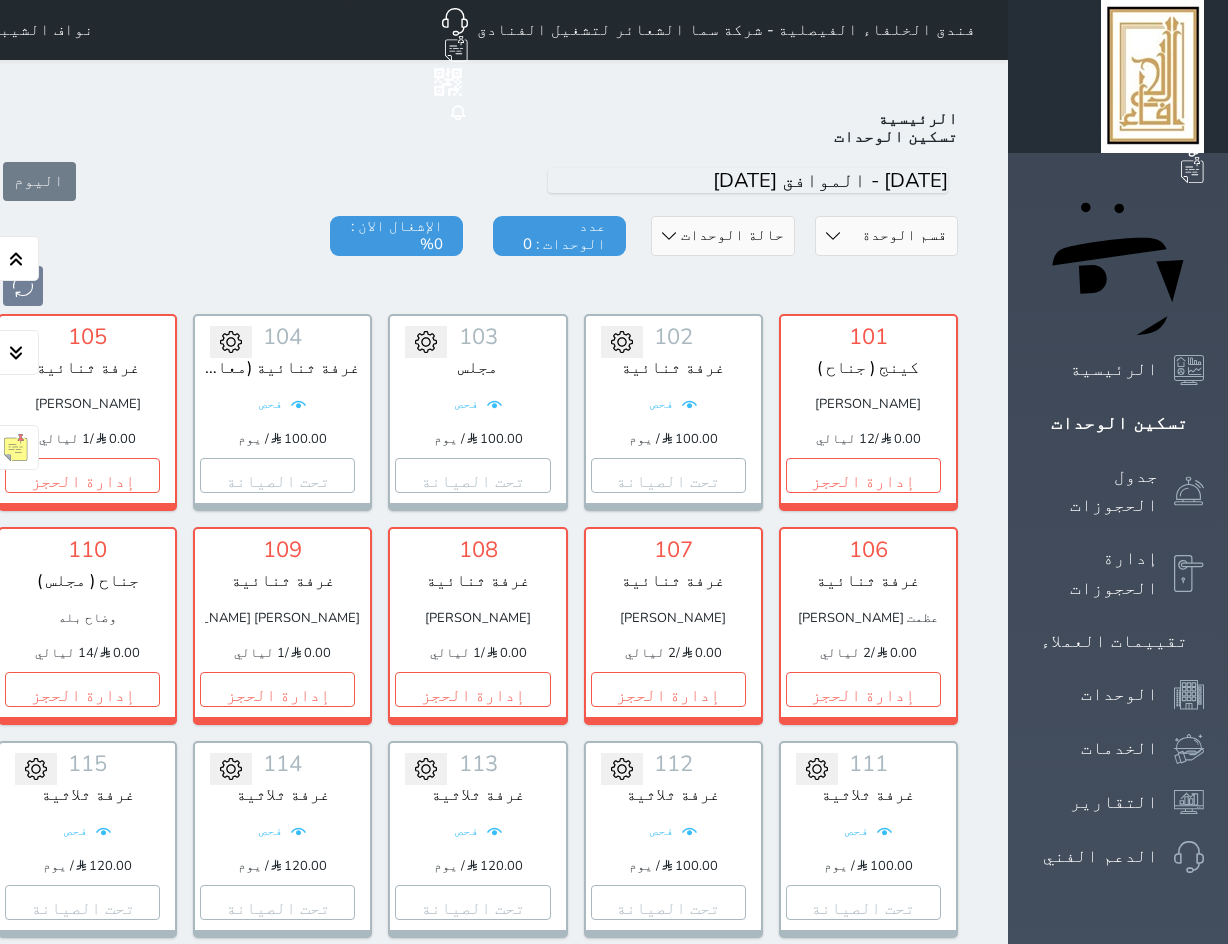 click on "قسم الوحدة   جناح غرفة رباعية غرفة ثلاثية غرفة ثنائية" at bounding box center (886, 236) 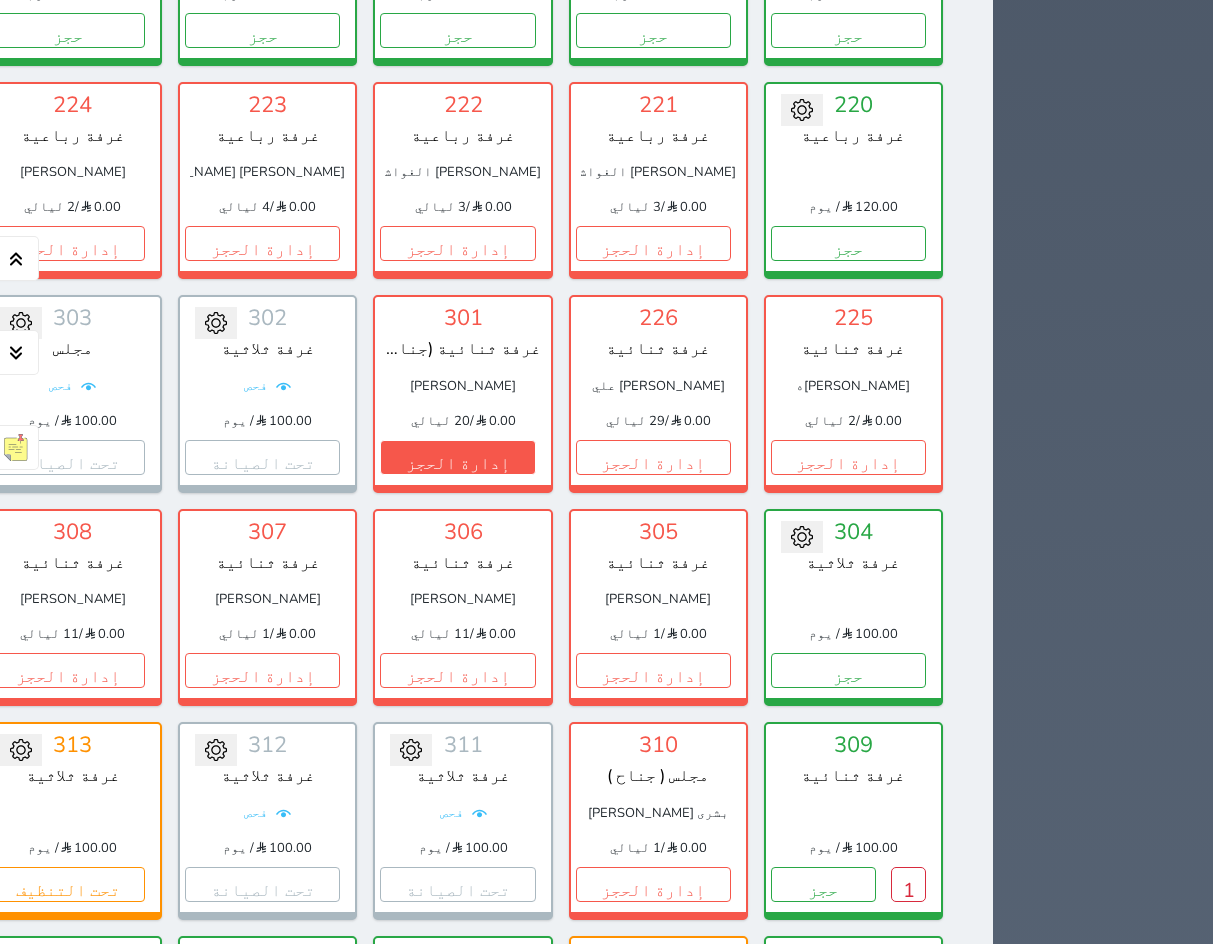 scroll, scrollTop: 2200, scrollLeft: 0, axis: vertical 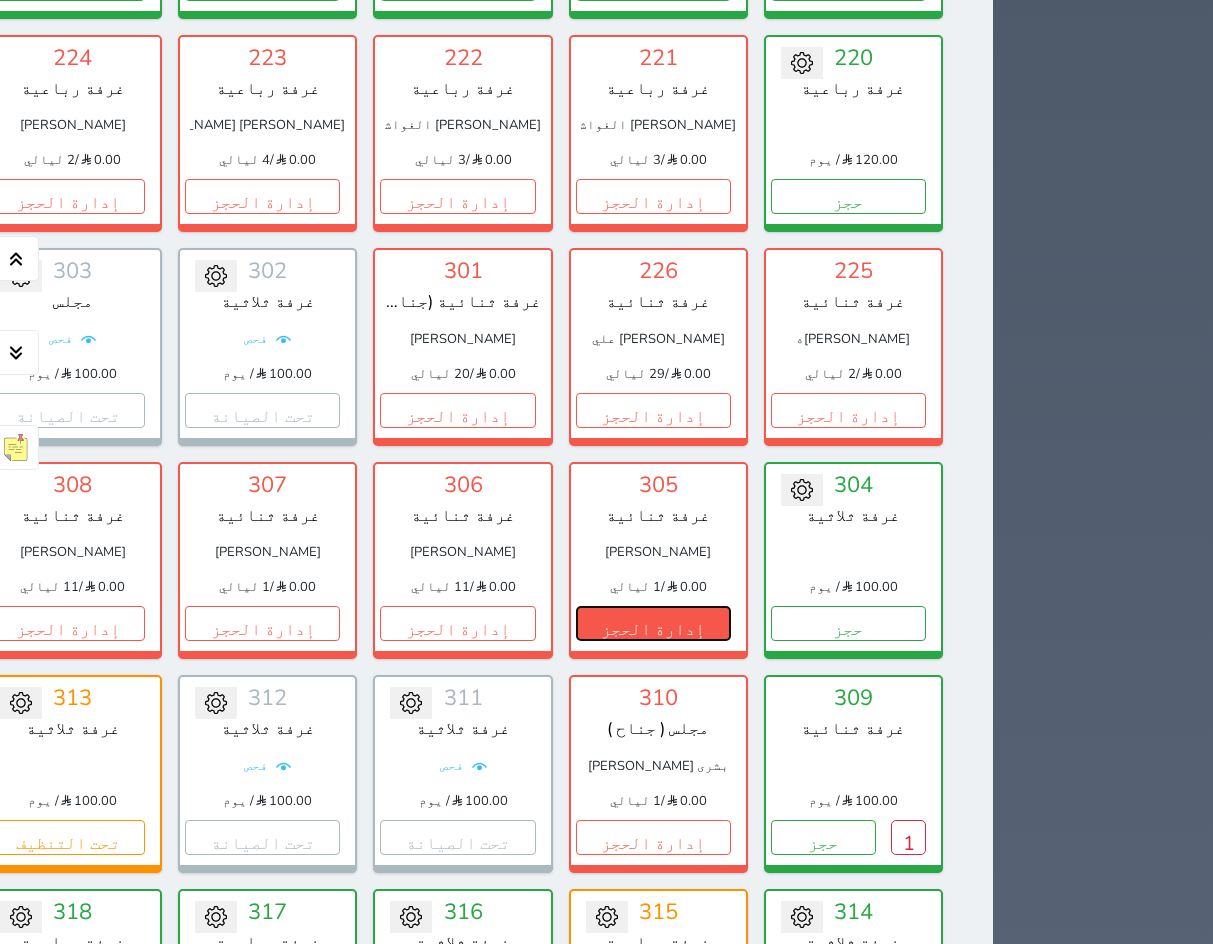 click on "إدارة الحجز" at bounding box center [653, 623] 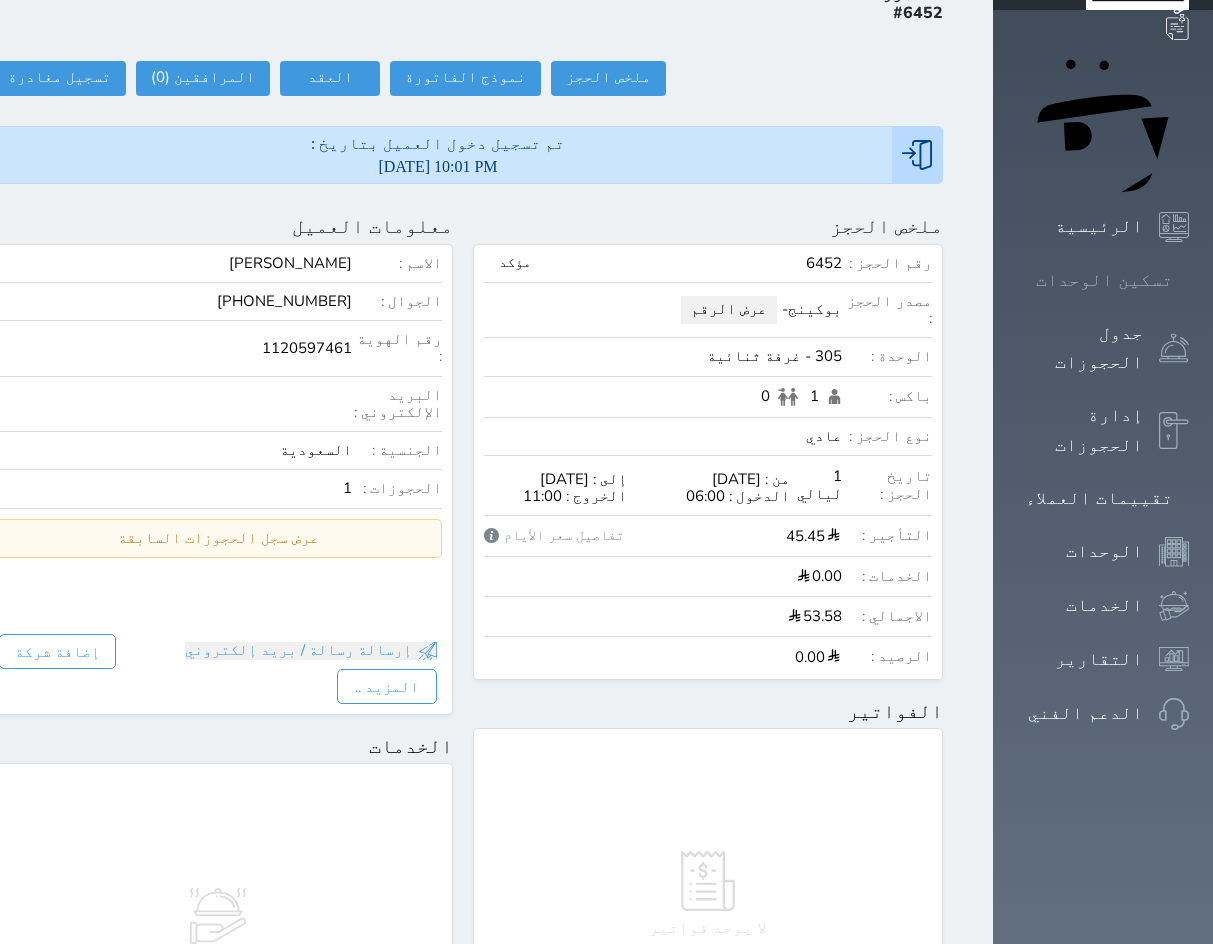 scroll, scrollTop: 0, scrollLeft: 0, axis: both 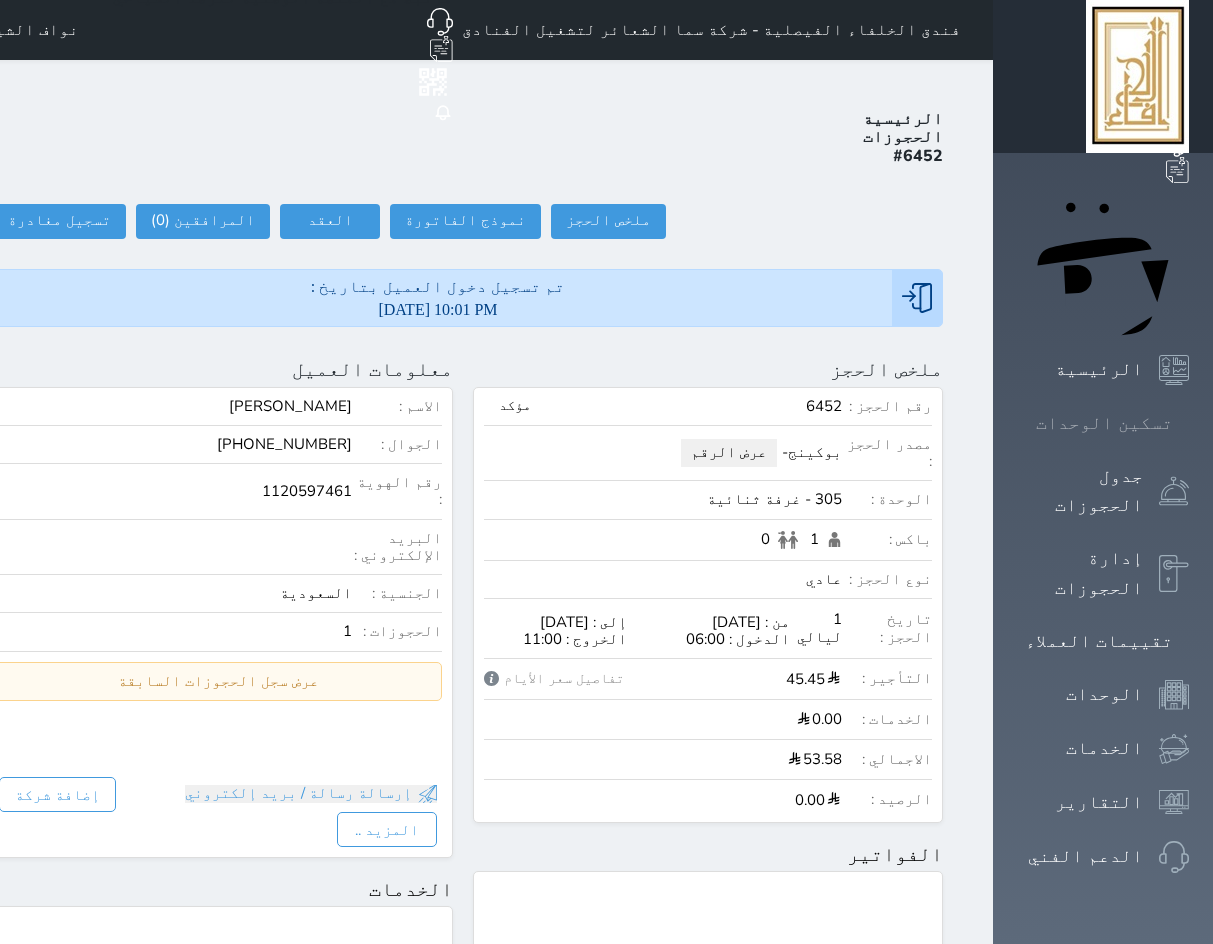 click on "تسكين الوحدات" at bounding box center [1104, 423] 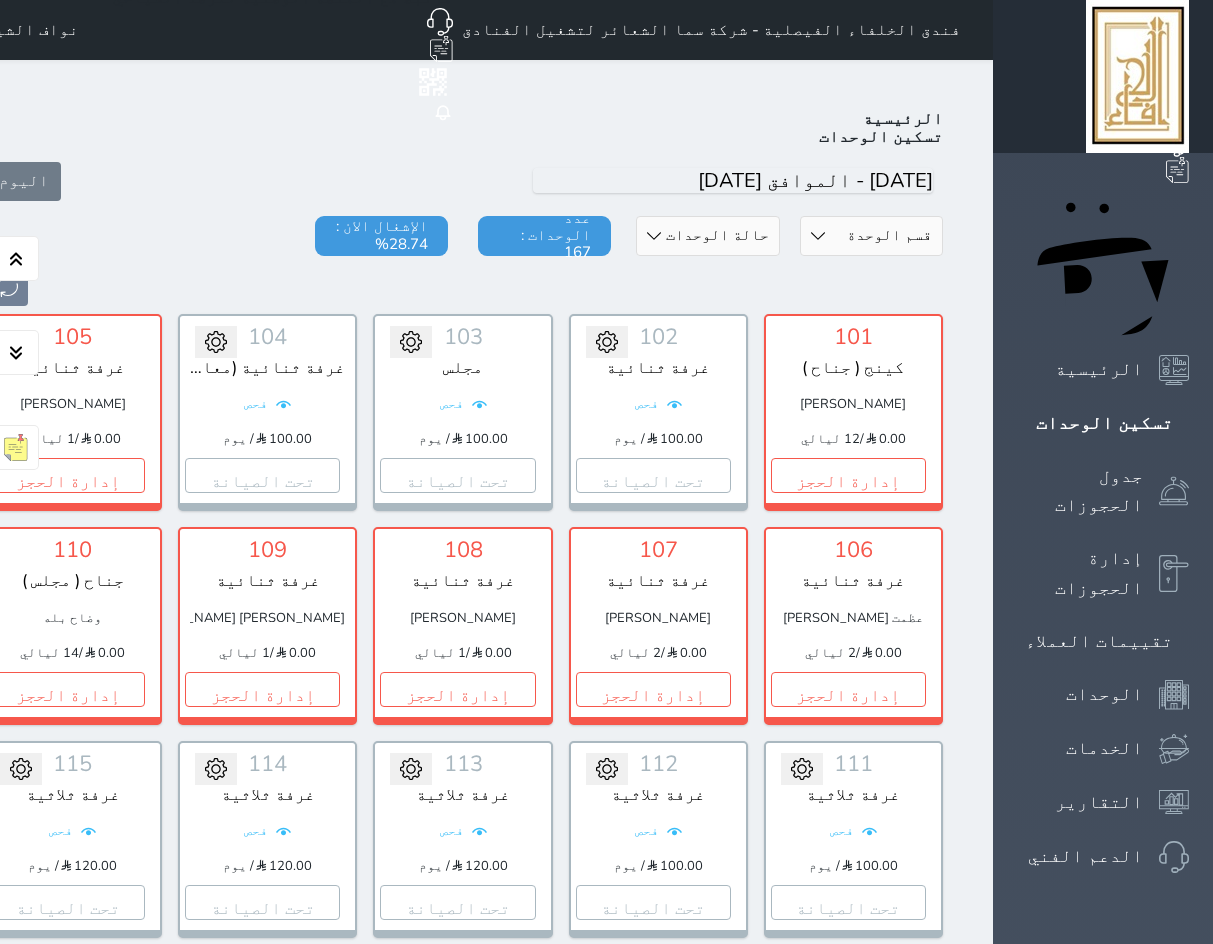 click on "قسم الوحدة   جناح غرفة رباعية غرفة ثلاثية غرفة ثنائية" at bounding box center [871, 236] 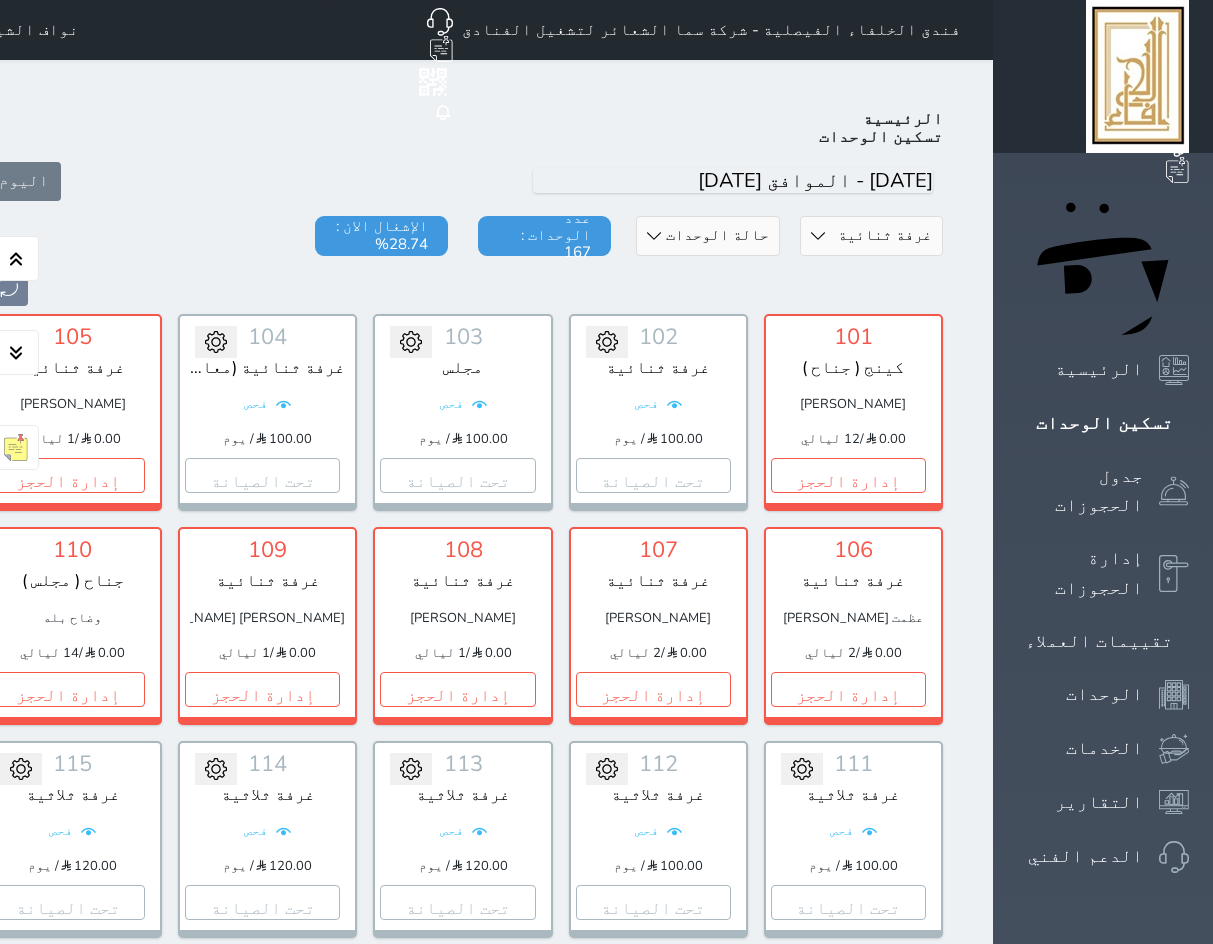click on "قسم الوحدة   جناح غرفة رباعية غرفة ثلاثية غرفة ثنائية" at bounding box center (871, 236) 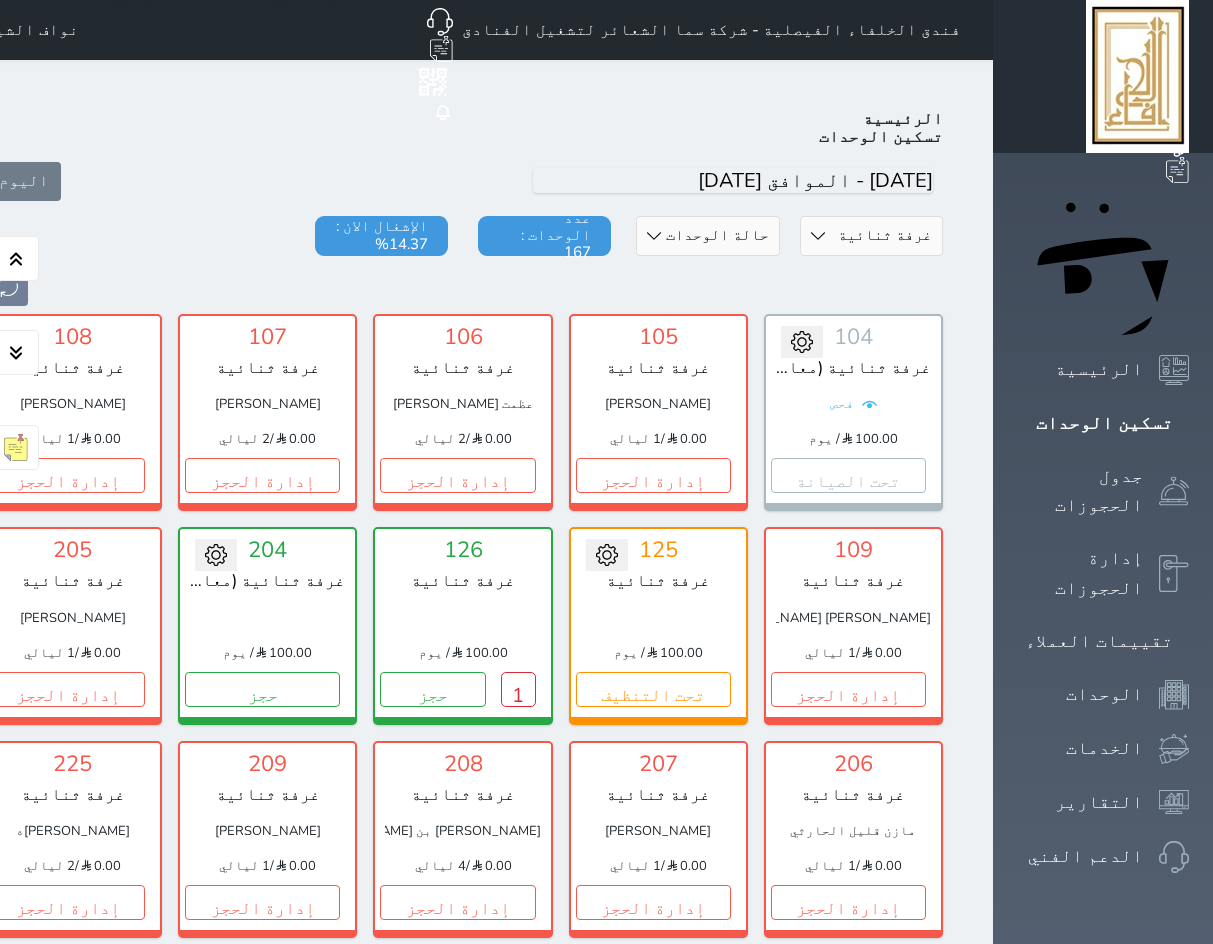 click on "قسم الوحدة   جناح غرفة رباعية غرفة ثلاثية غرفة ثنائية" at bounding box center [871, 236] 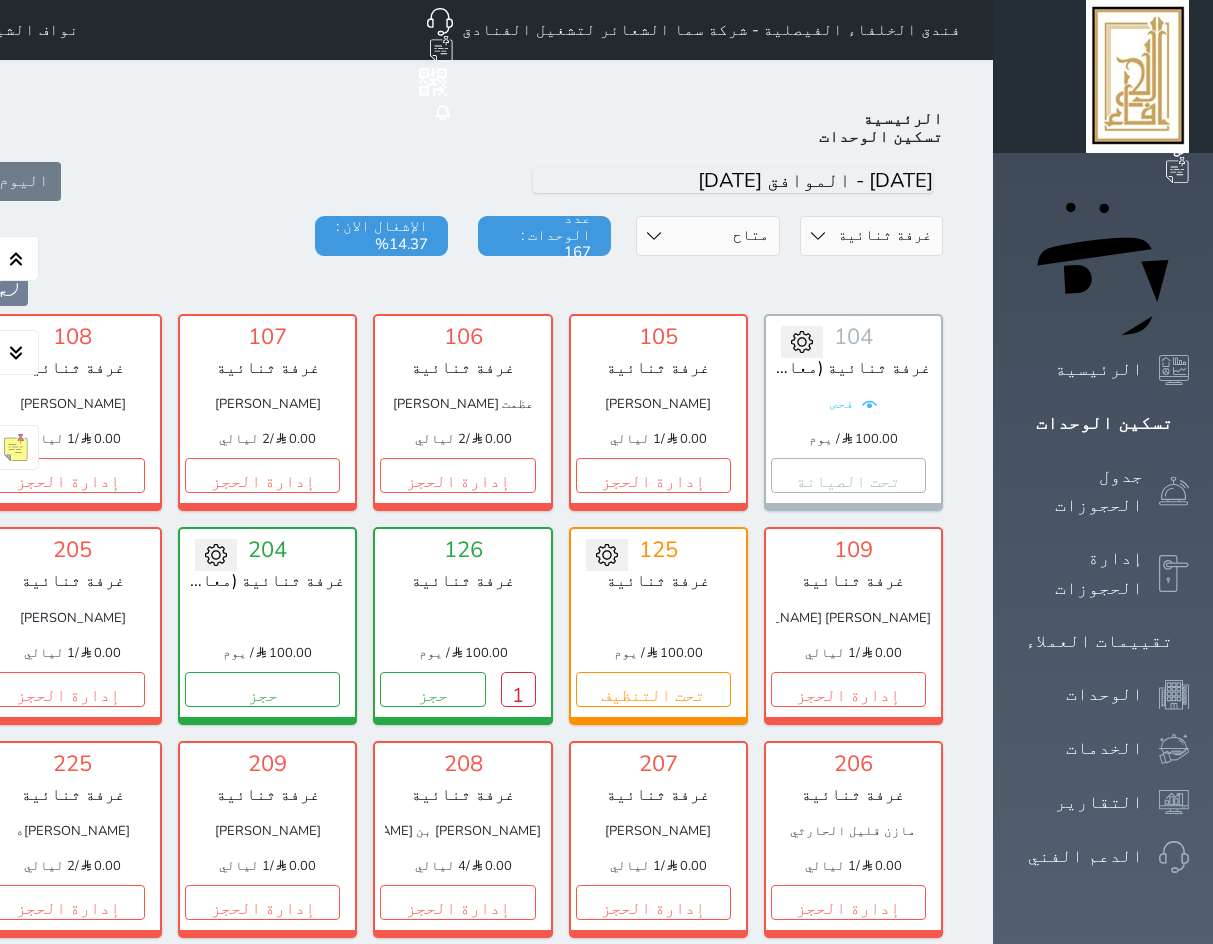 click on "حالة الوحدات متاح تحت التنظيف تحت الصيانة سجل دخول  لم يتم تسجيل الدخول" at bounding box center [707, 236] 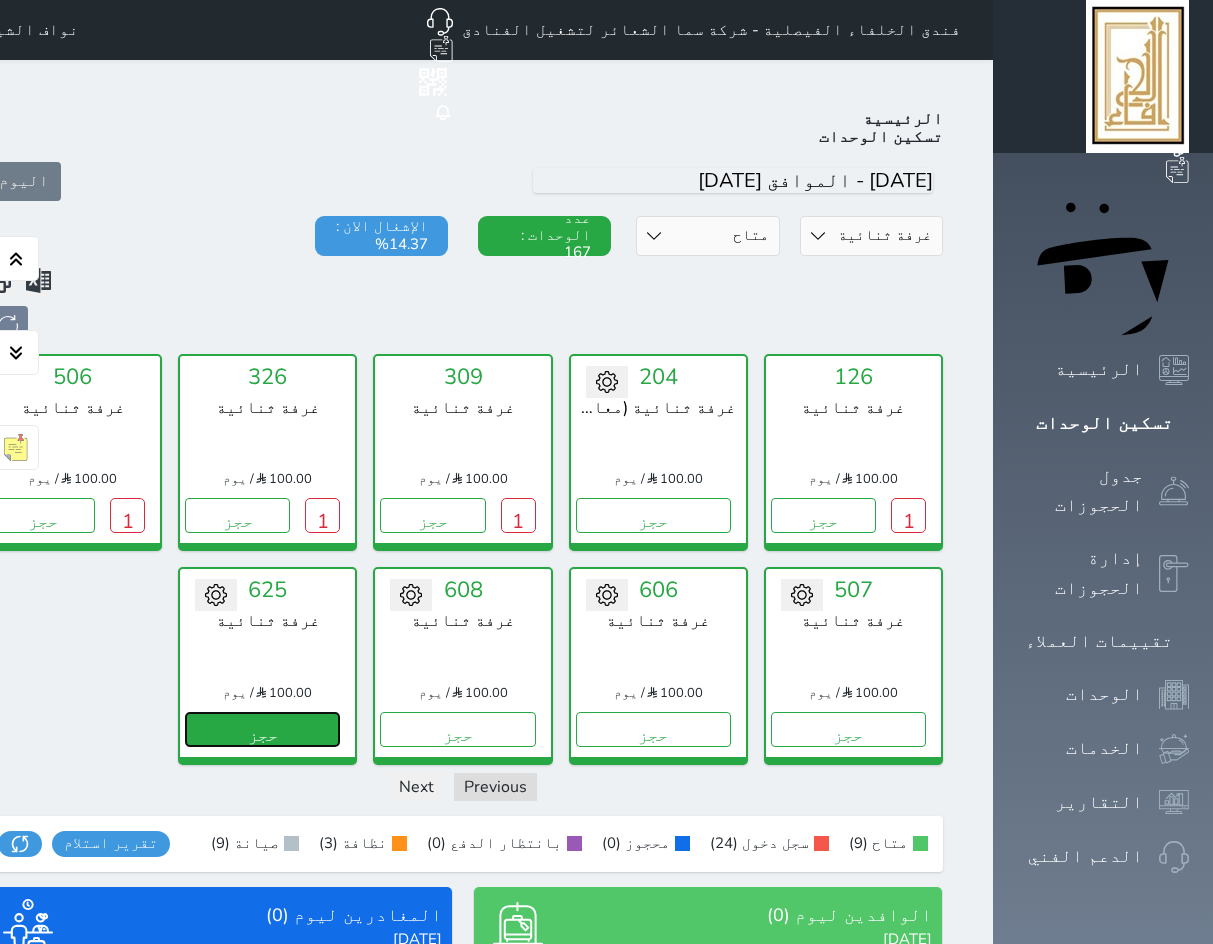 click on "حجز" at bounding box center [262, 729] 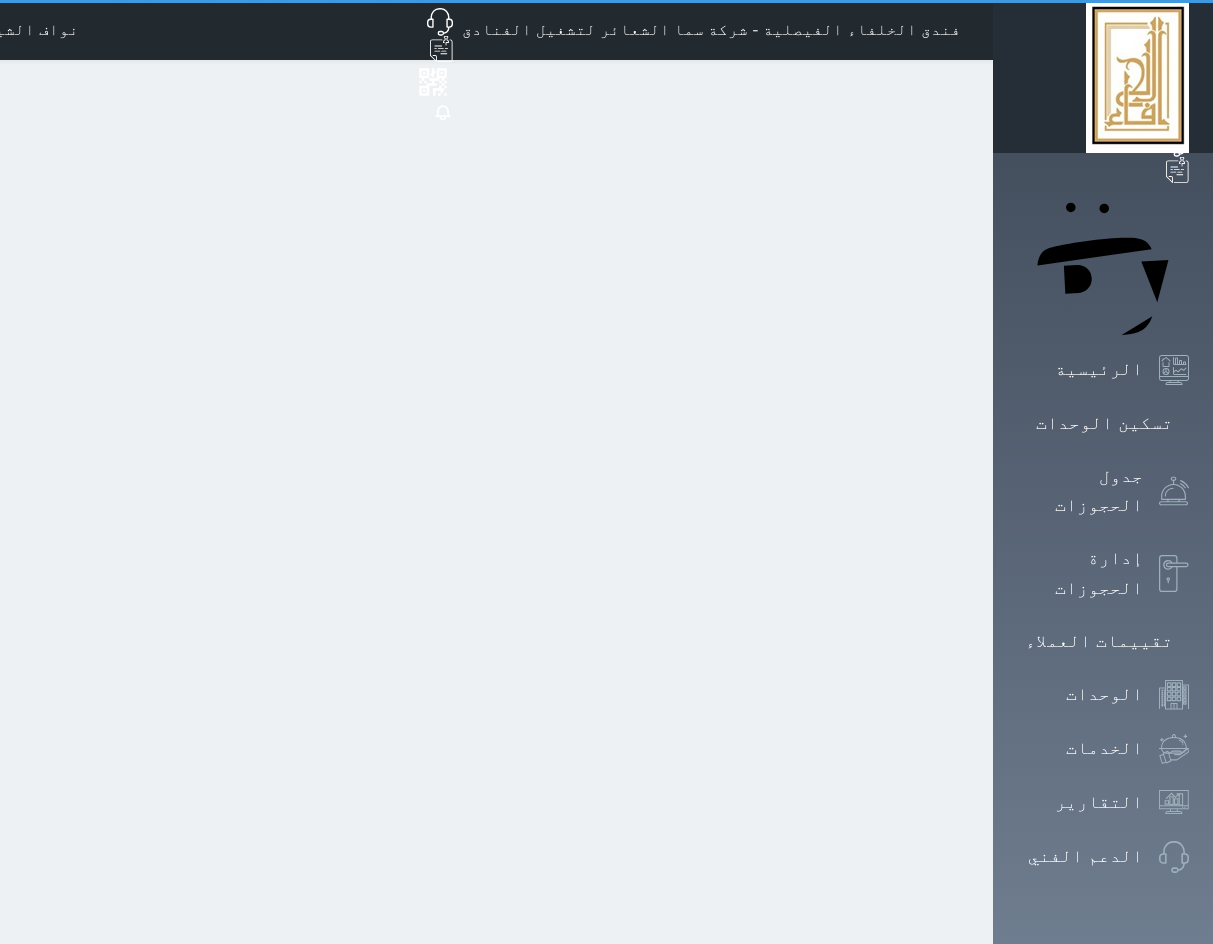 select on "1" 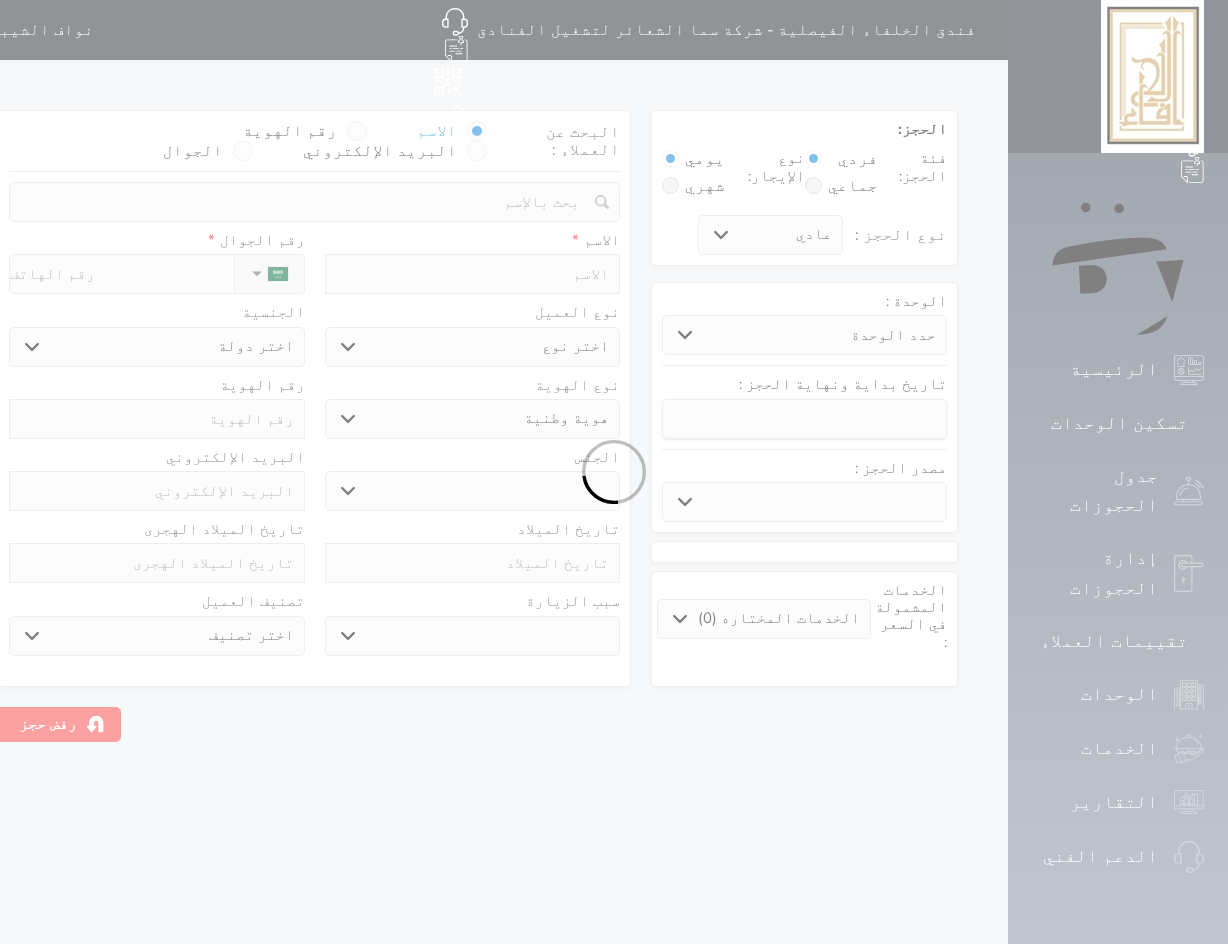 select 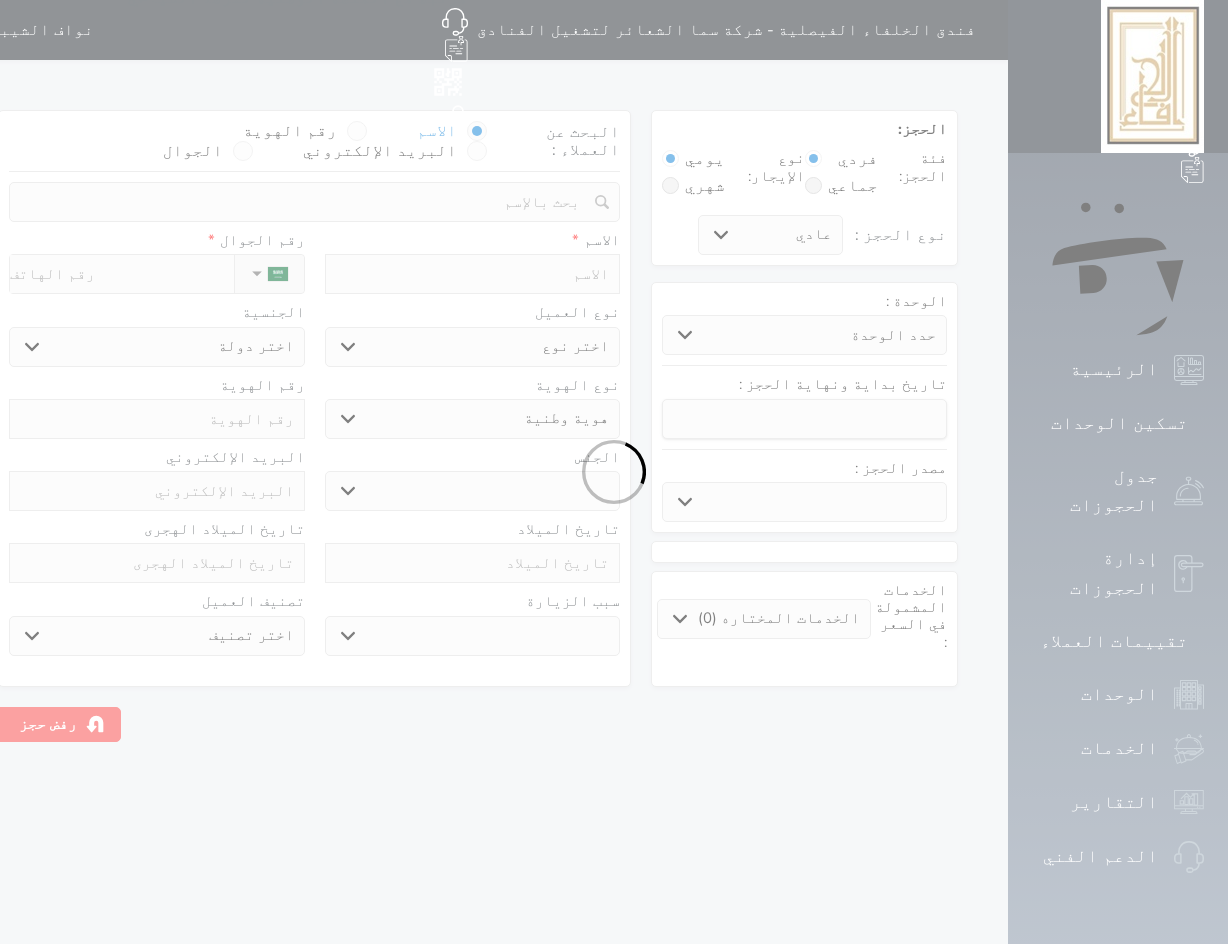 select 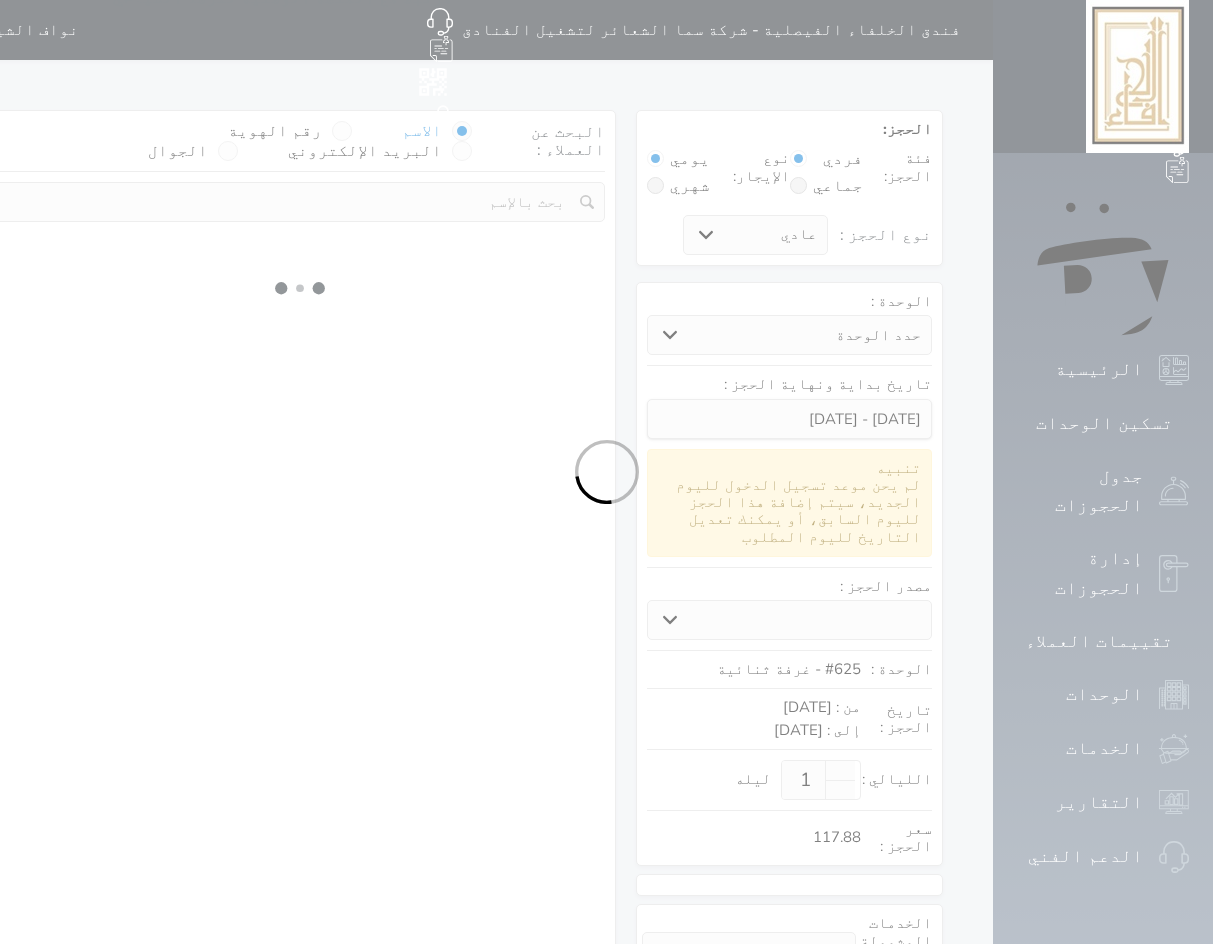 click at bounding box center (606, 472) 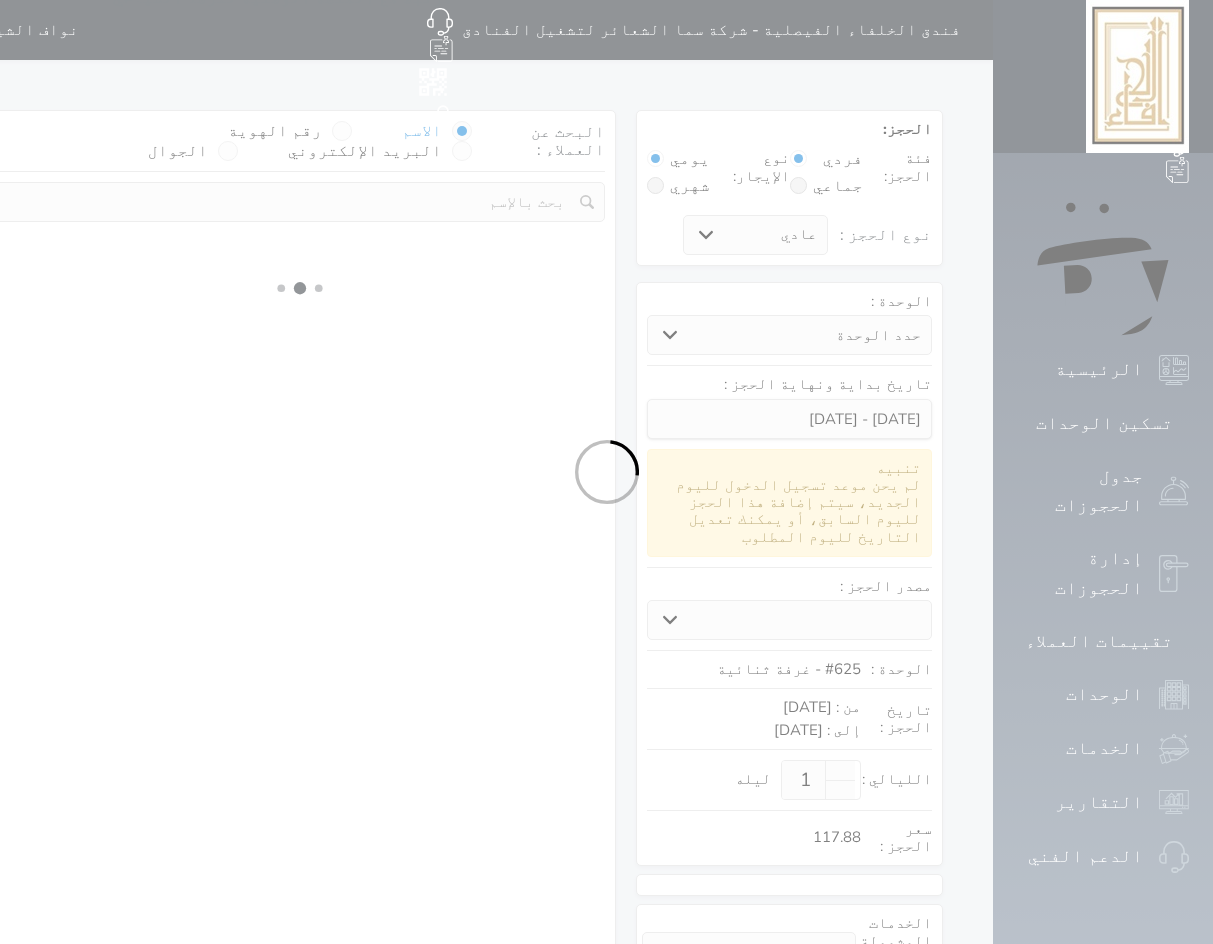 select 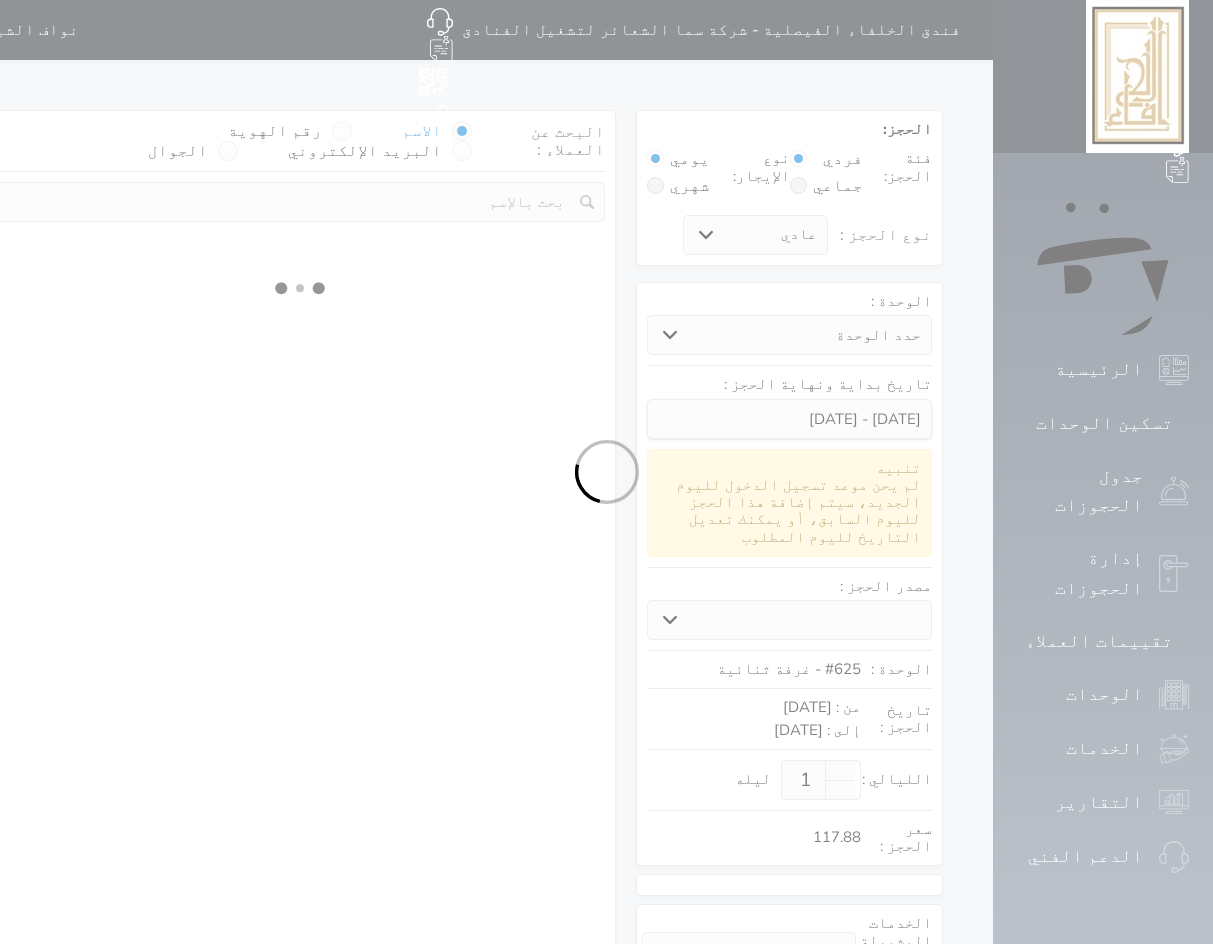 select on "113" 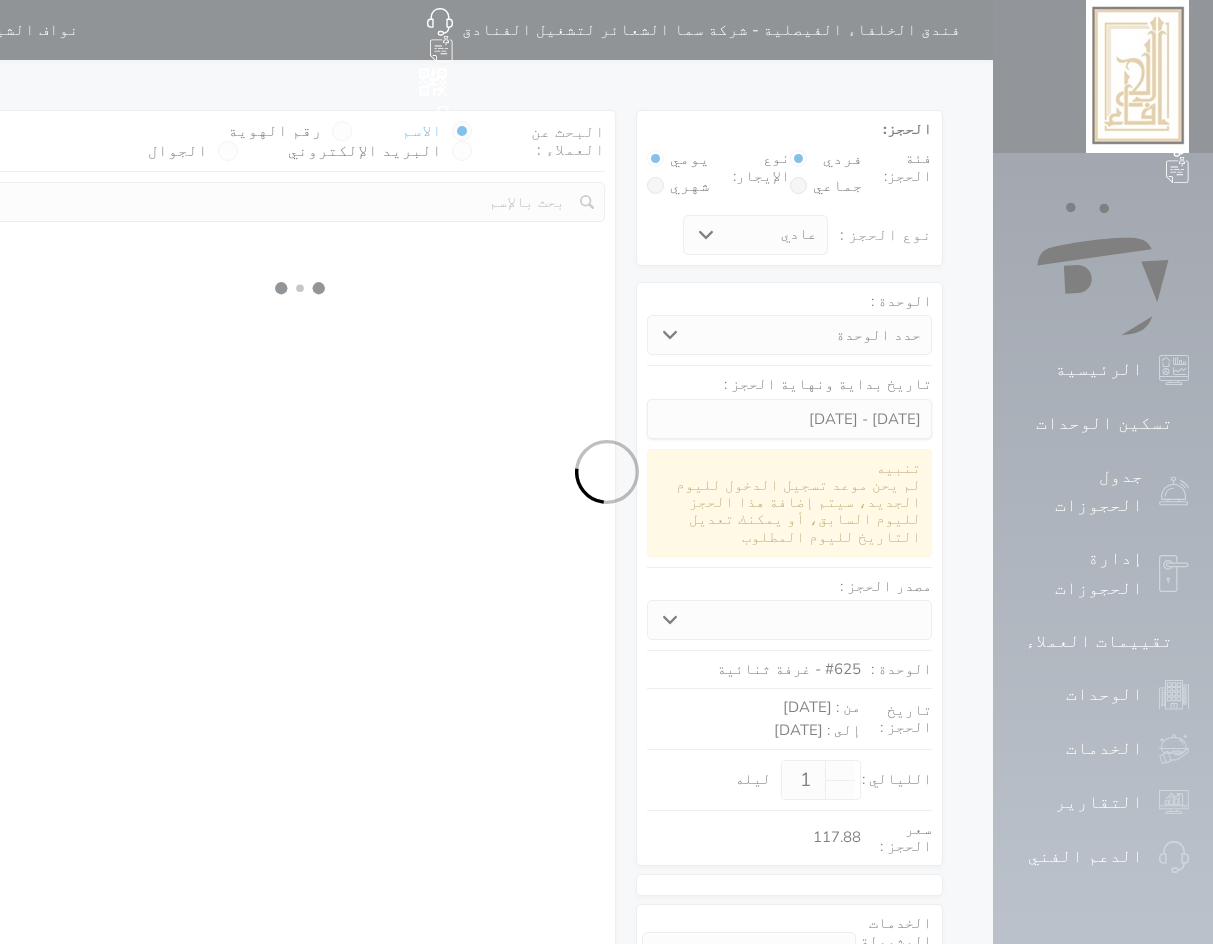 select on "1" 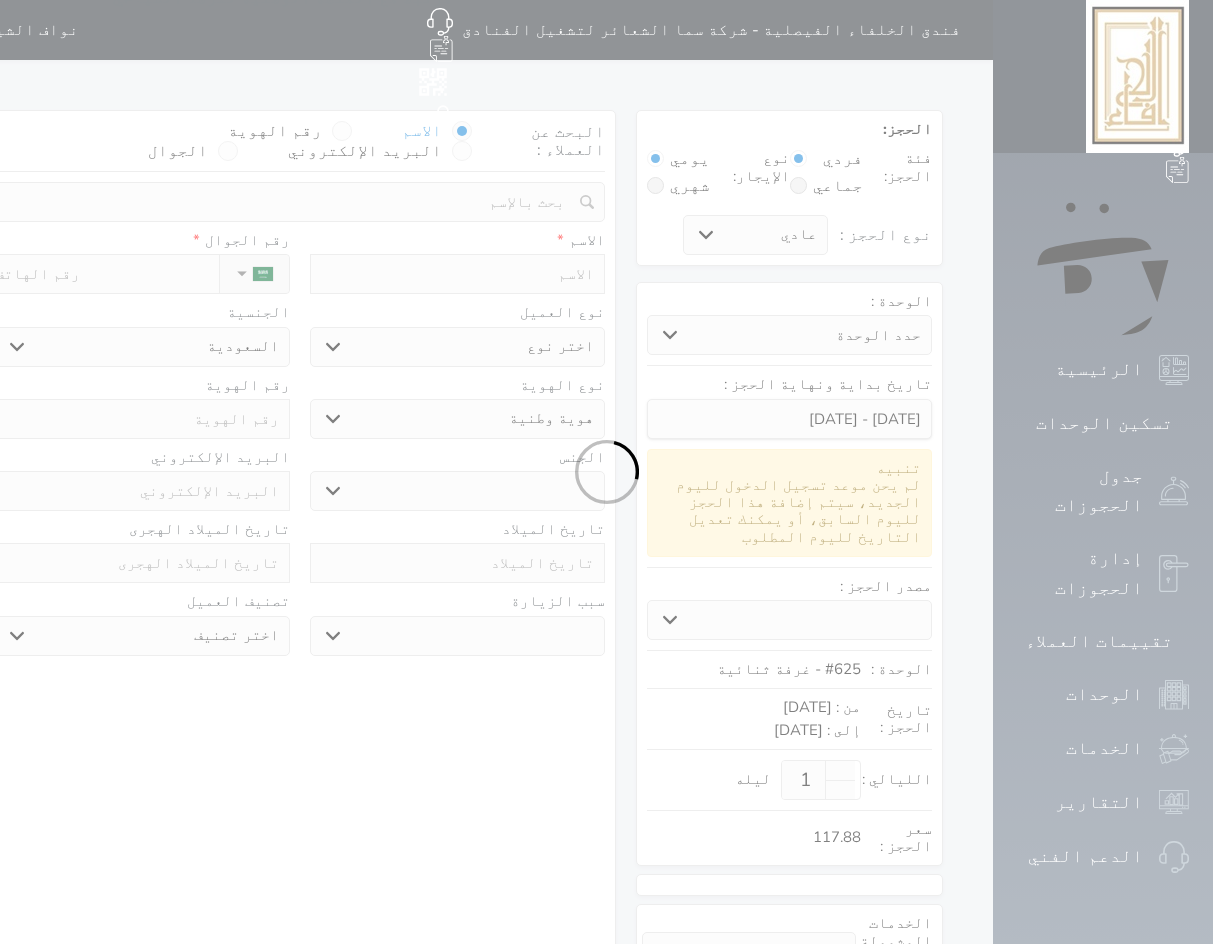 select 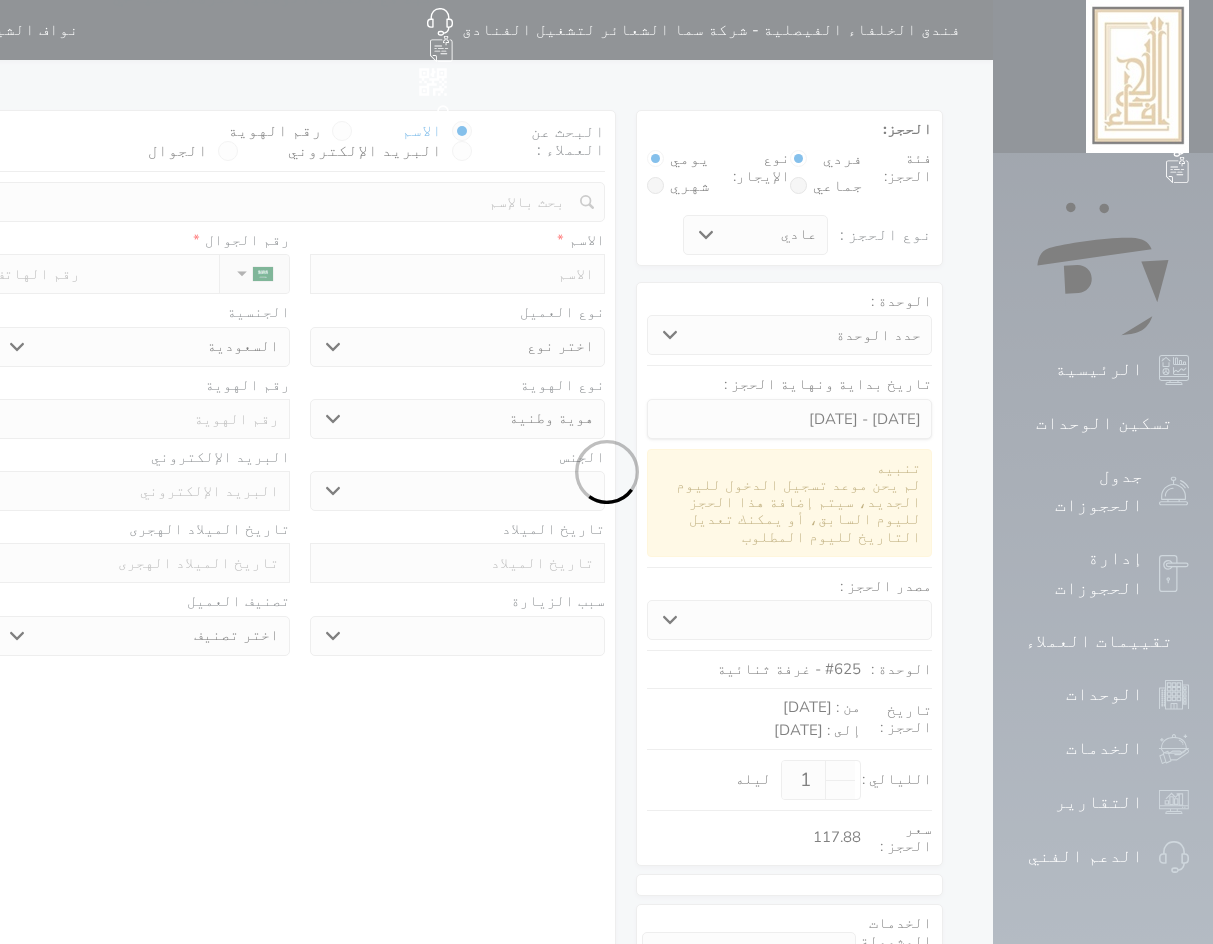 select on "1" 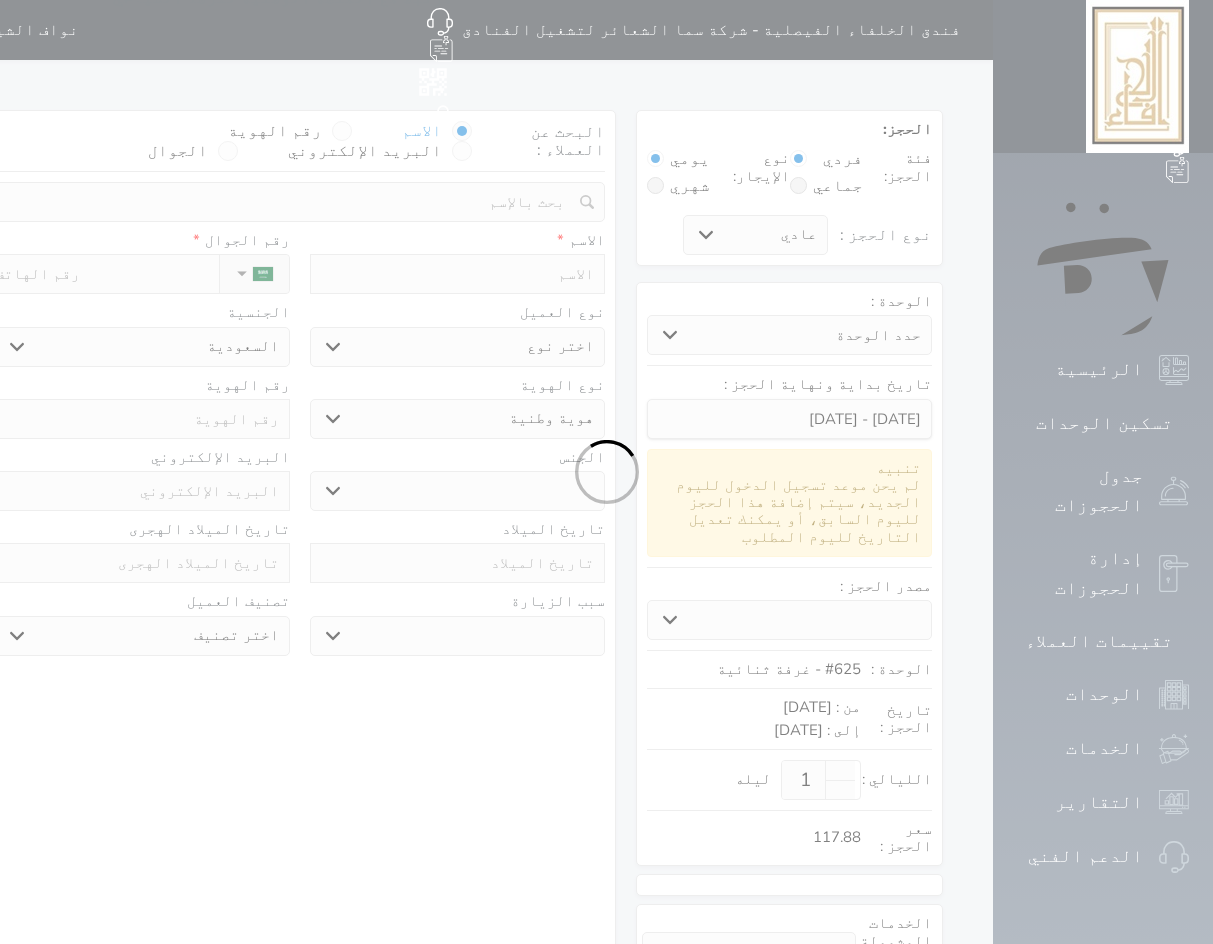 select on "7" 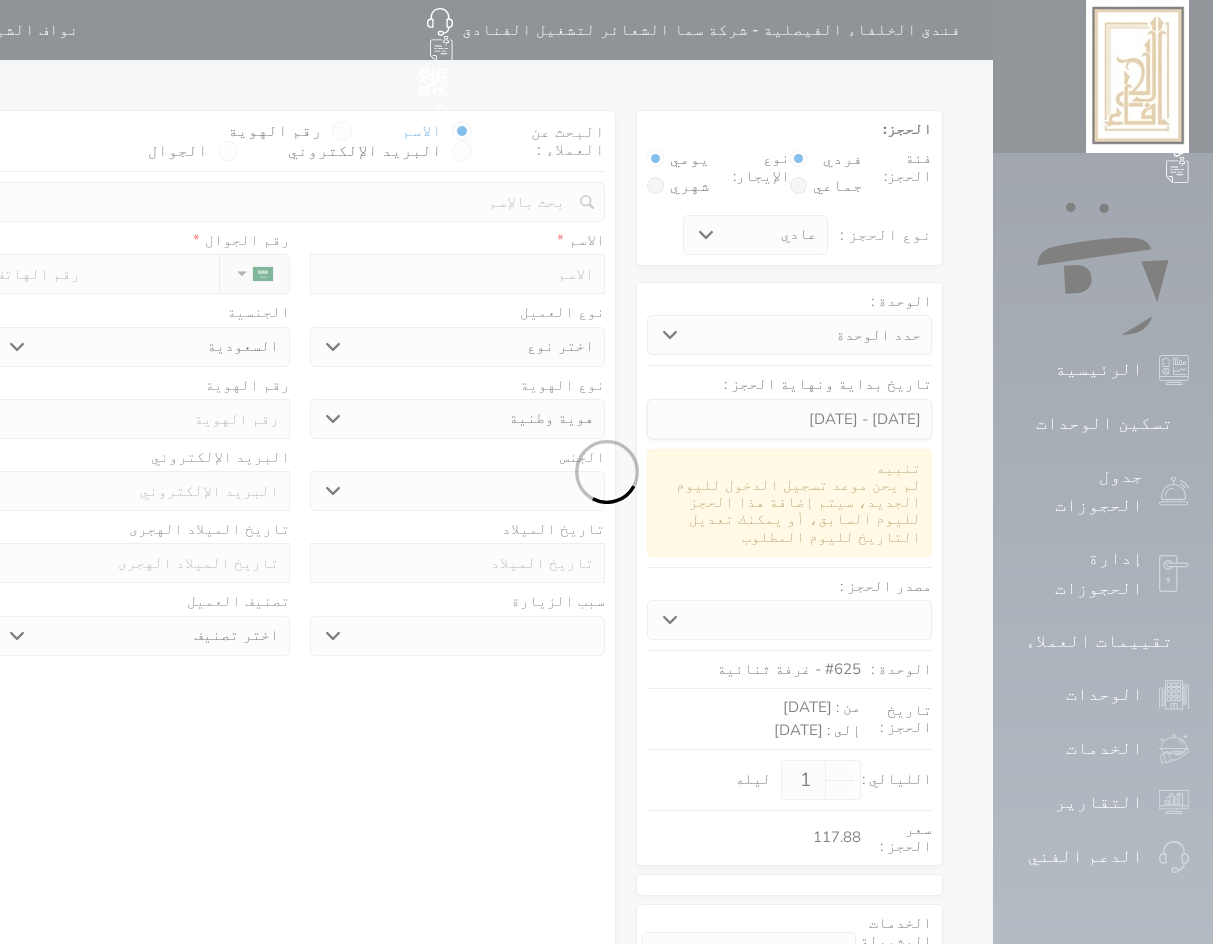 select 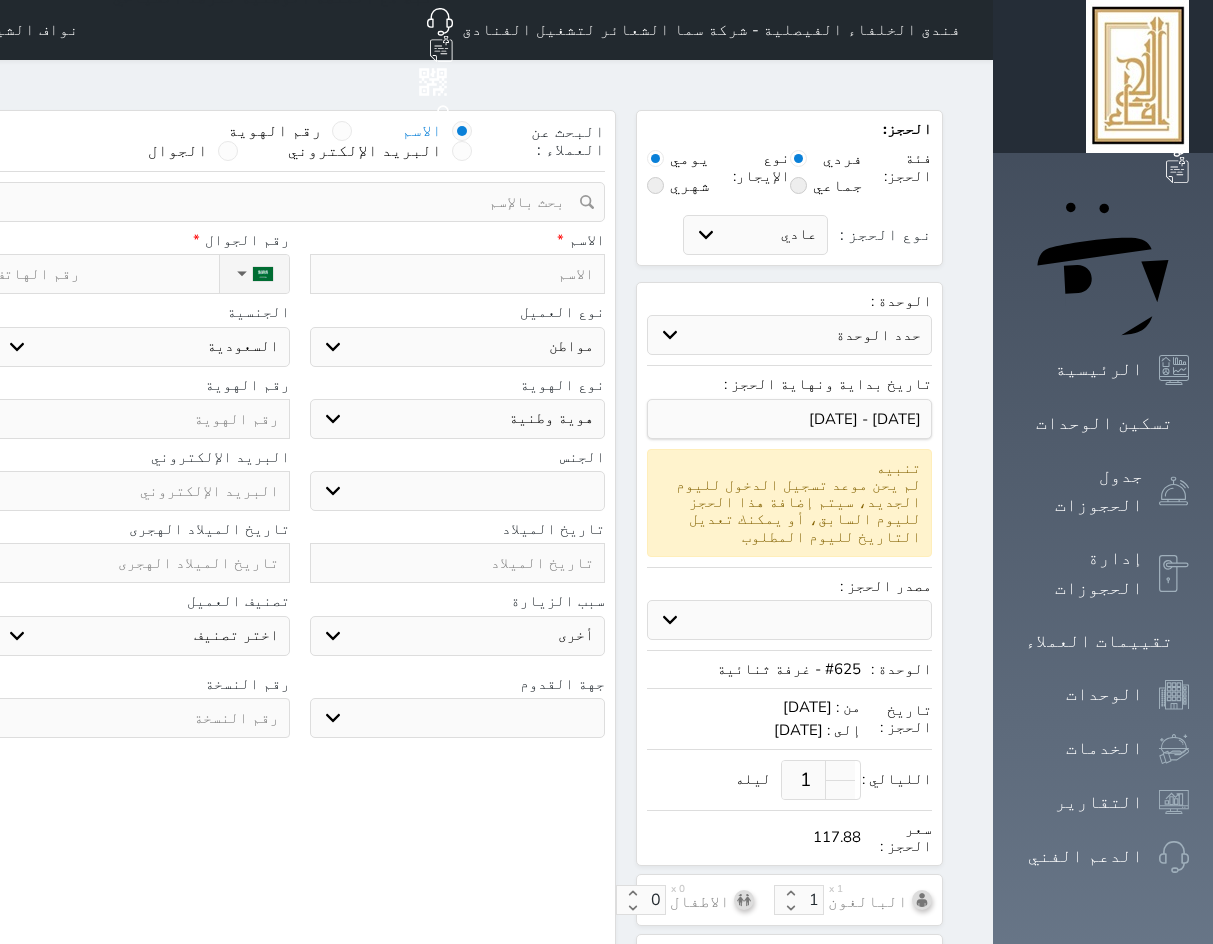 click at bounding box center (342, 131) 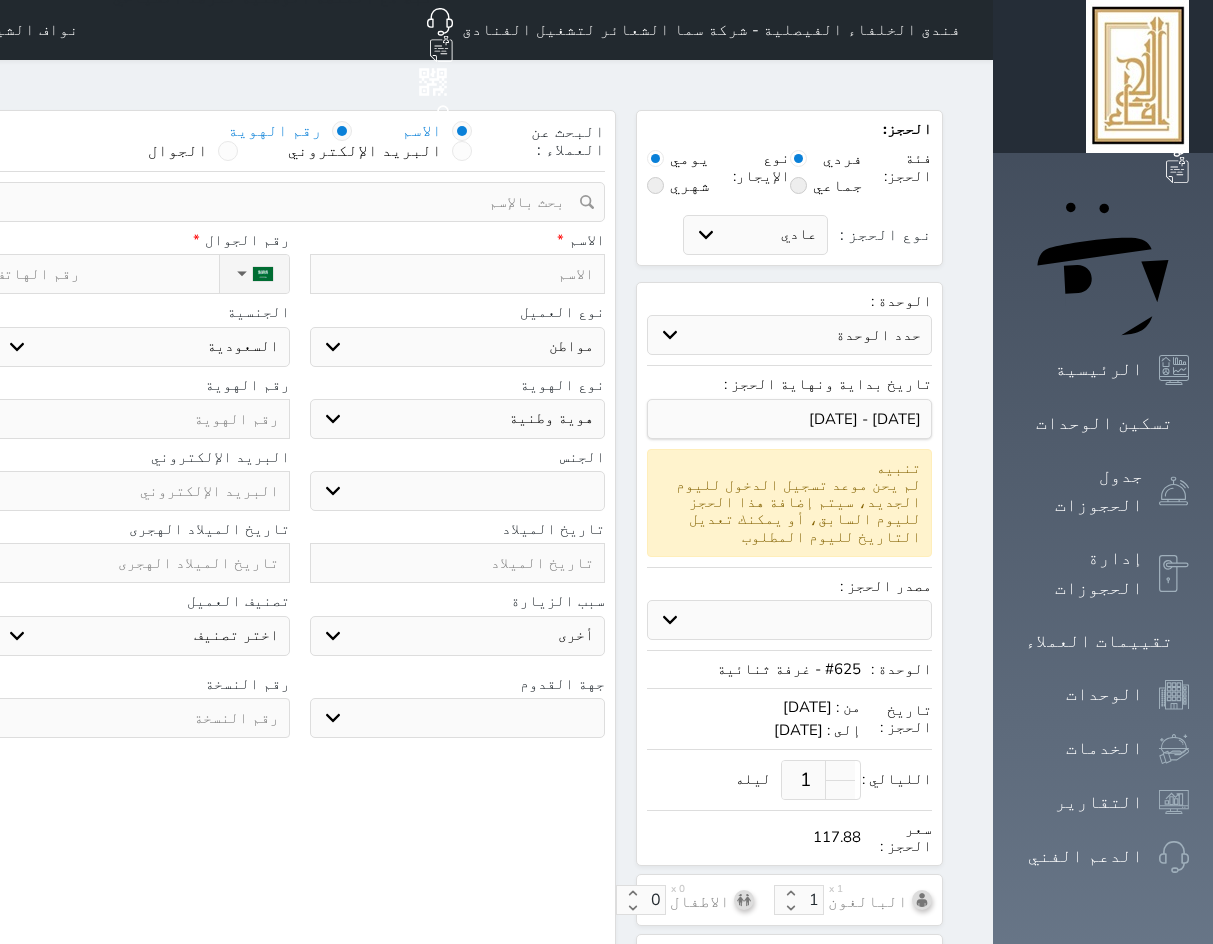 select 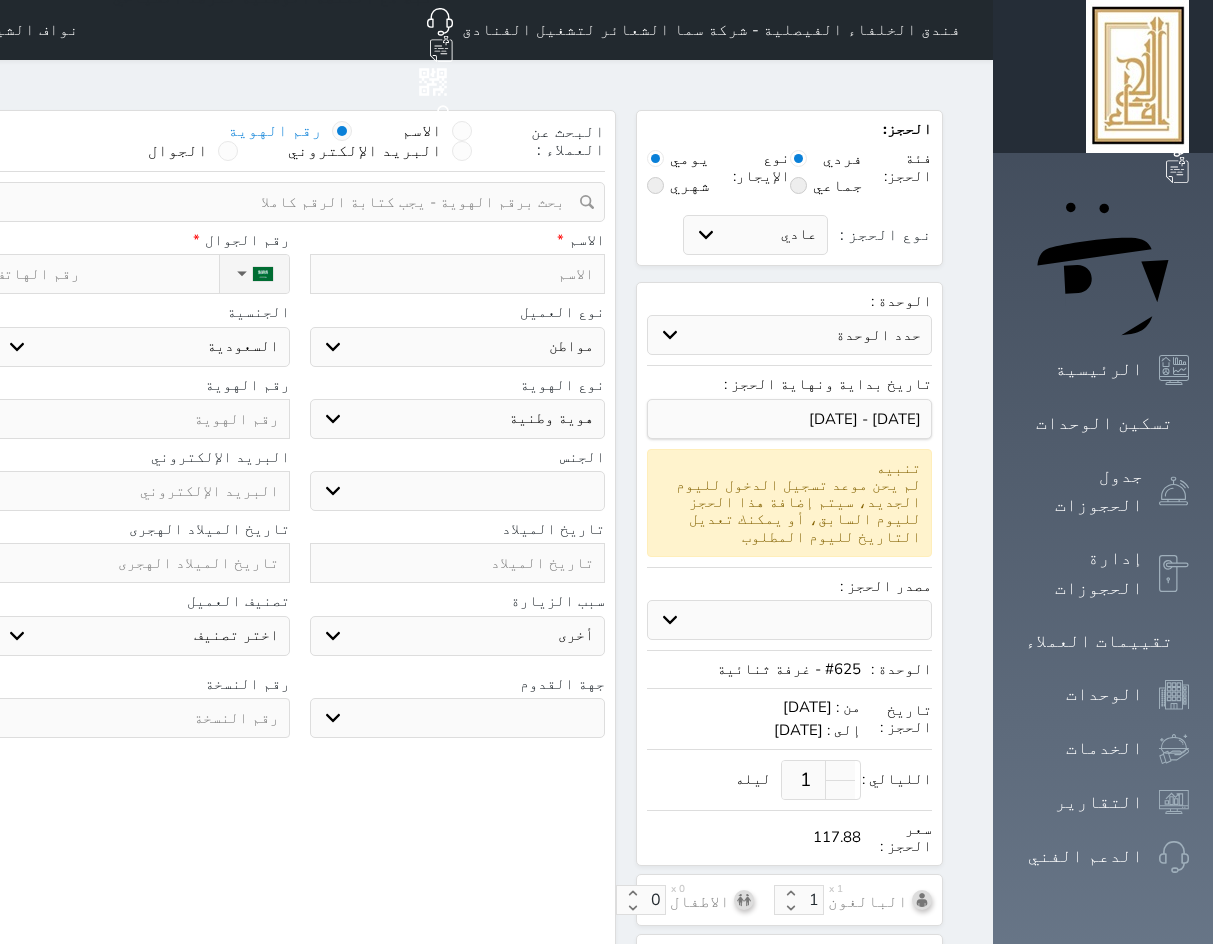 click at bounding box center (292, 202) 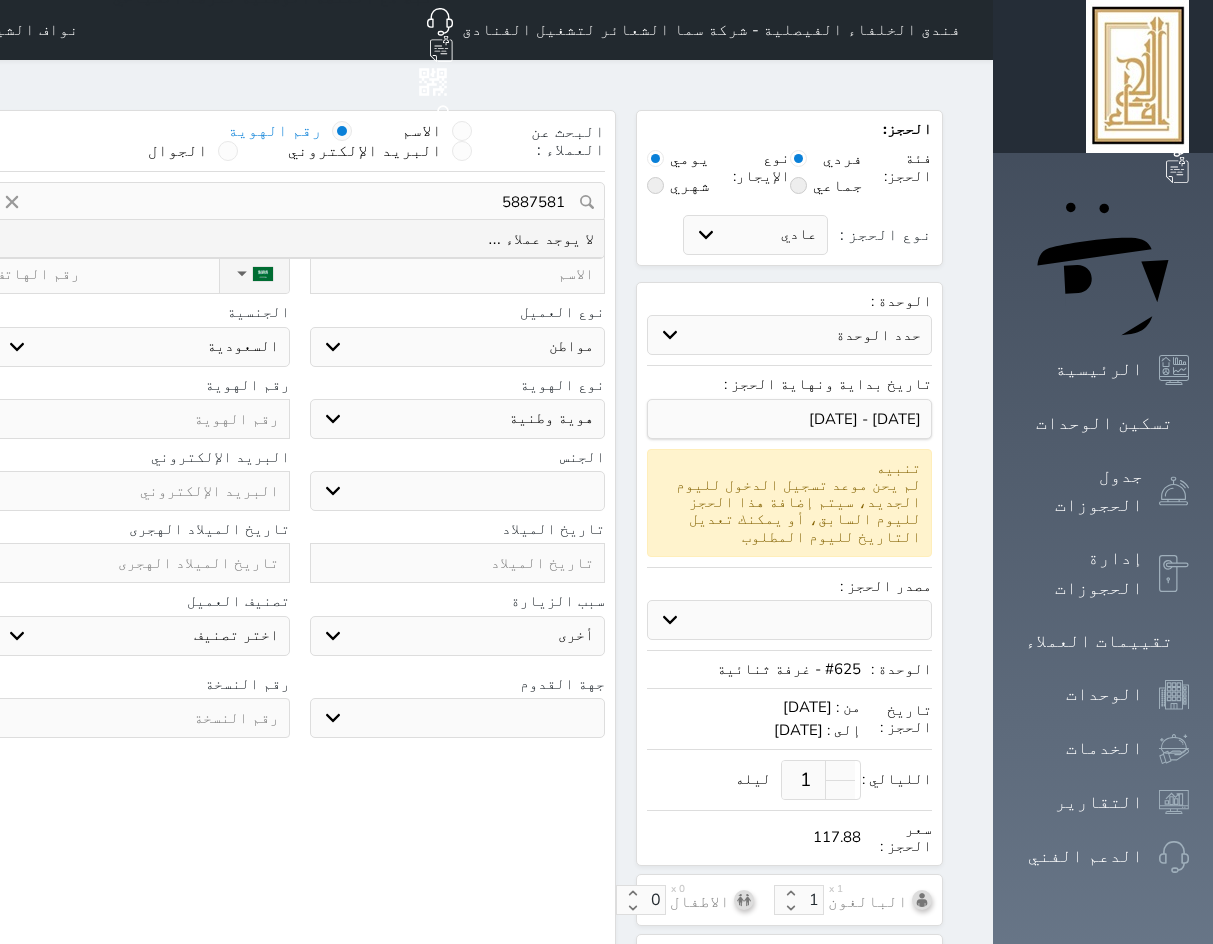 type on "5887581" 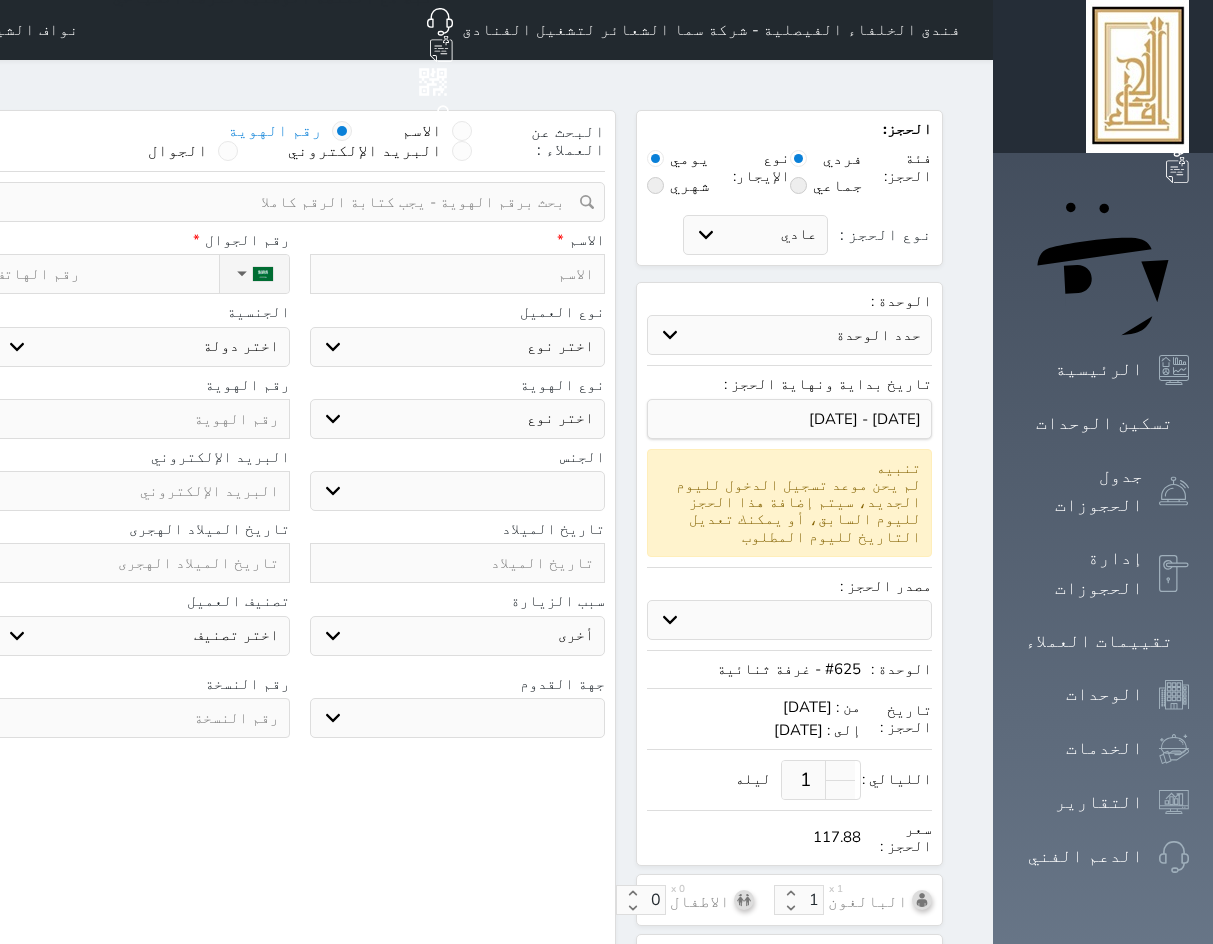 type on "م" 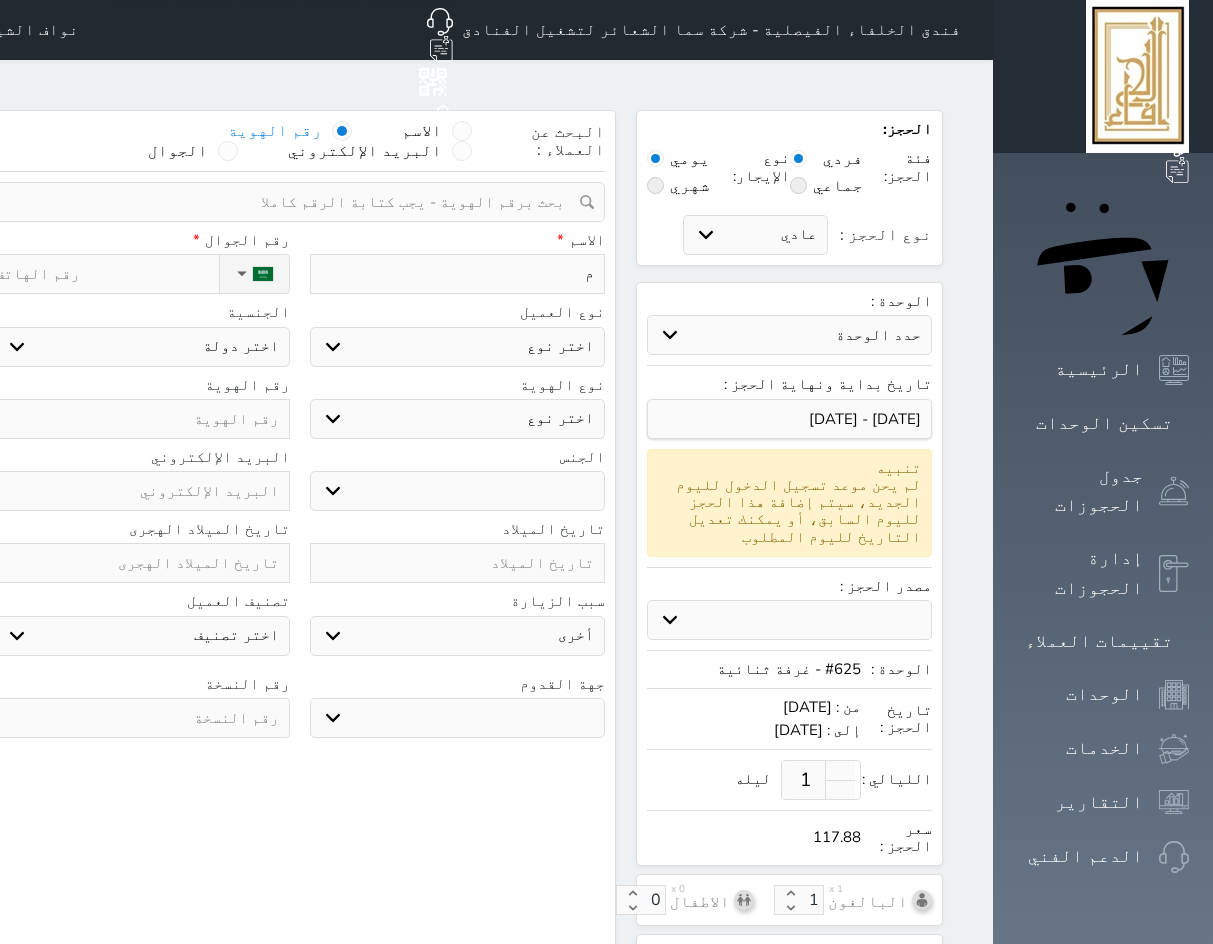 select 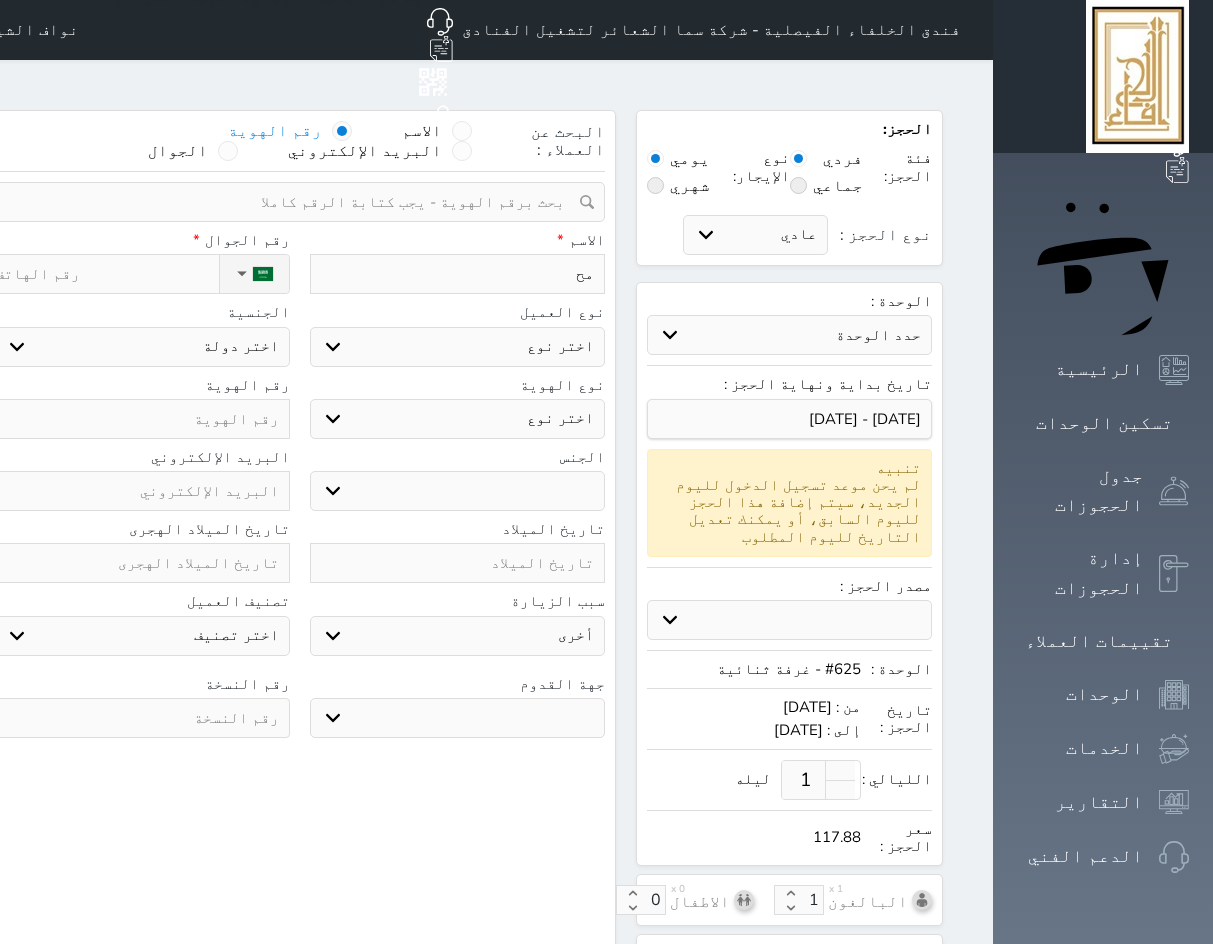 type on "محم" 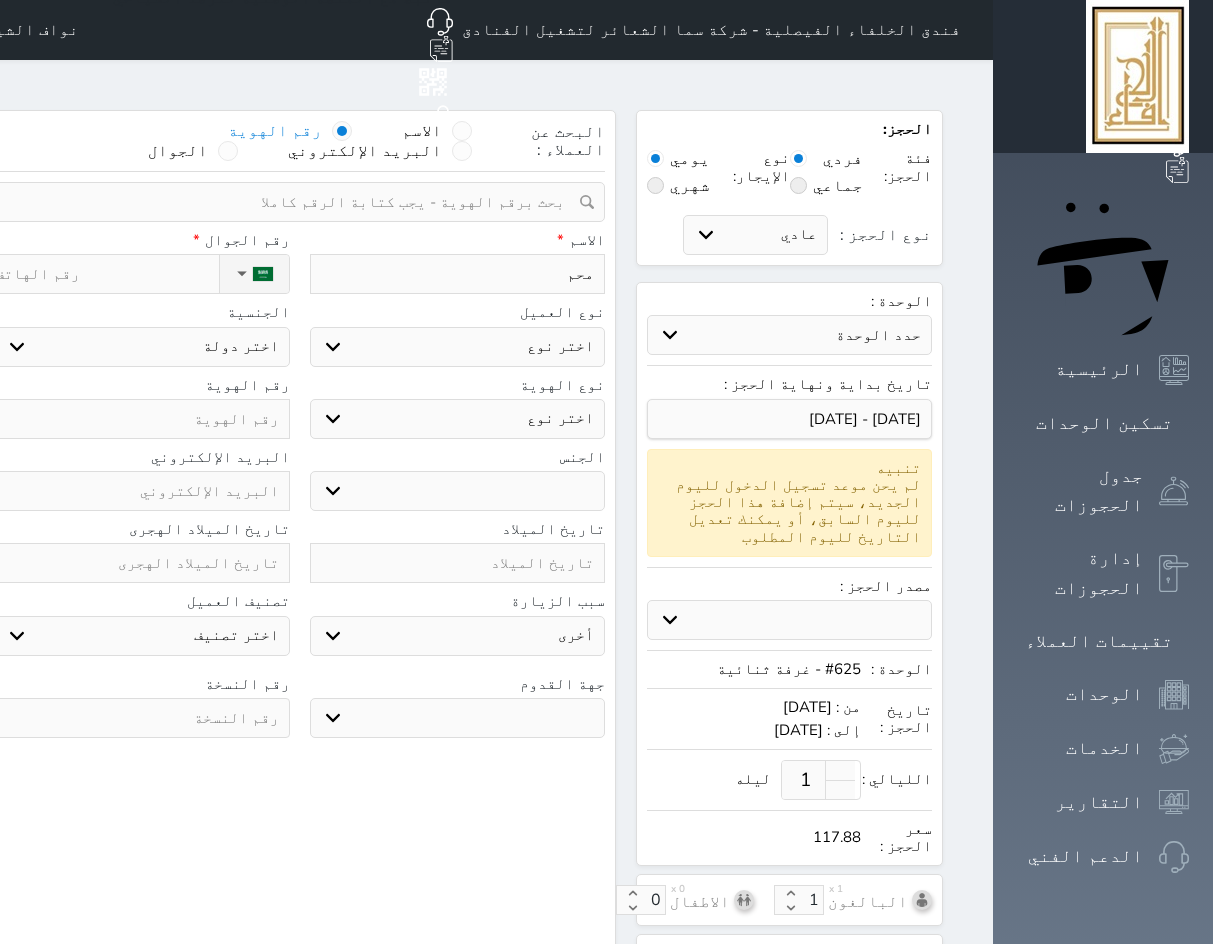 type on "محمد" 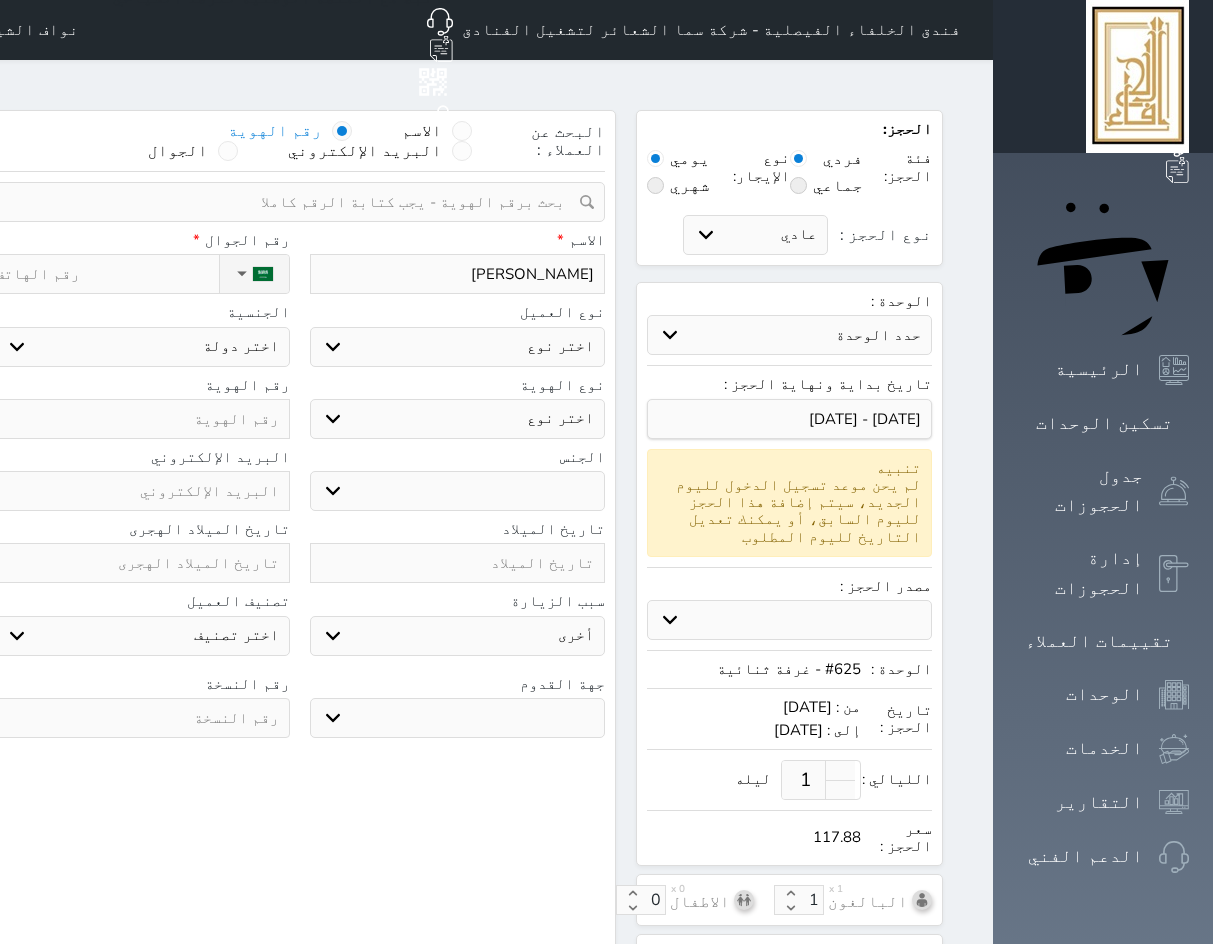 type on "محمد" 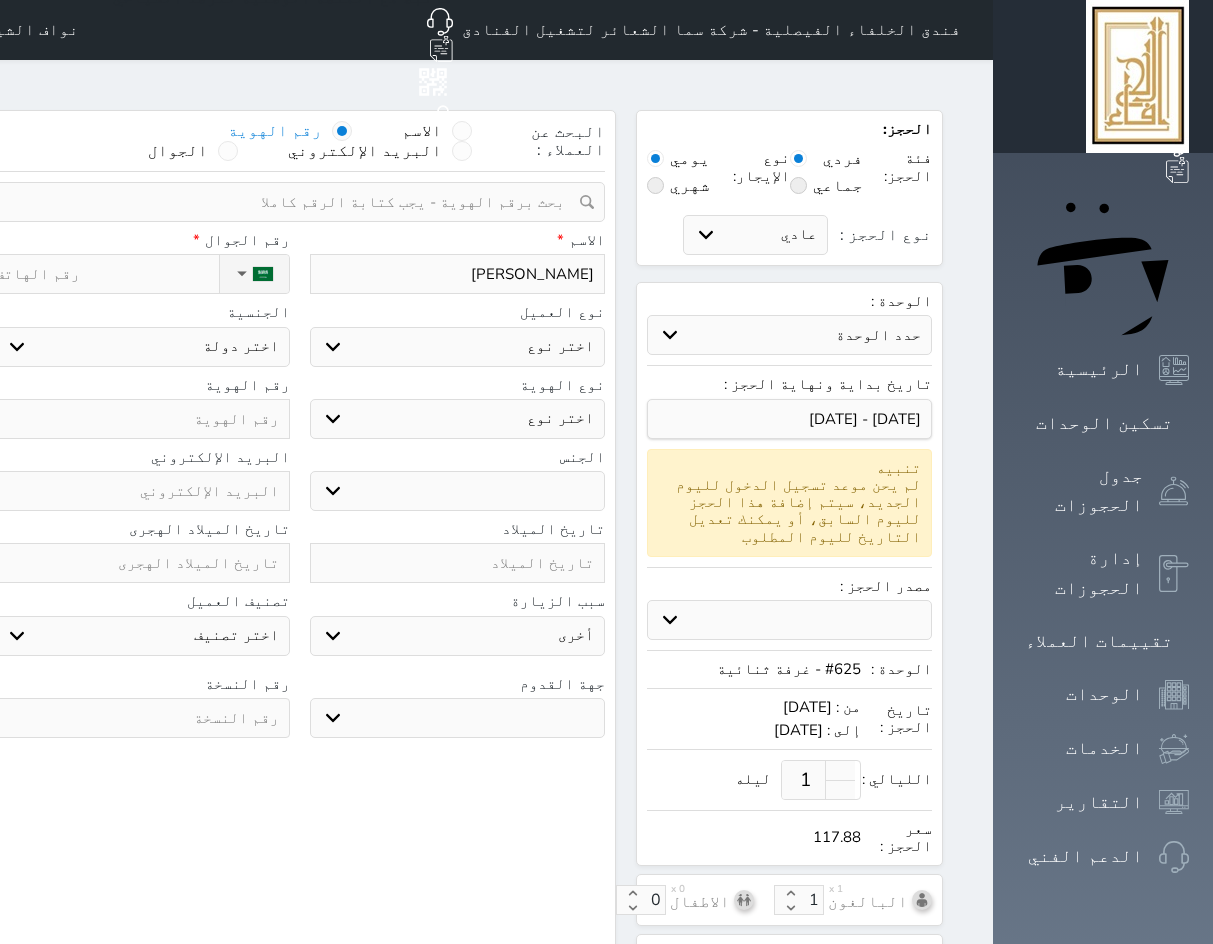 select 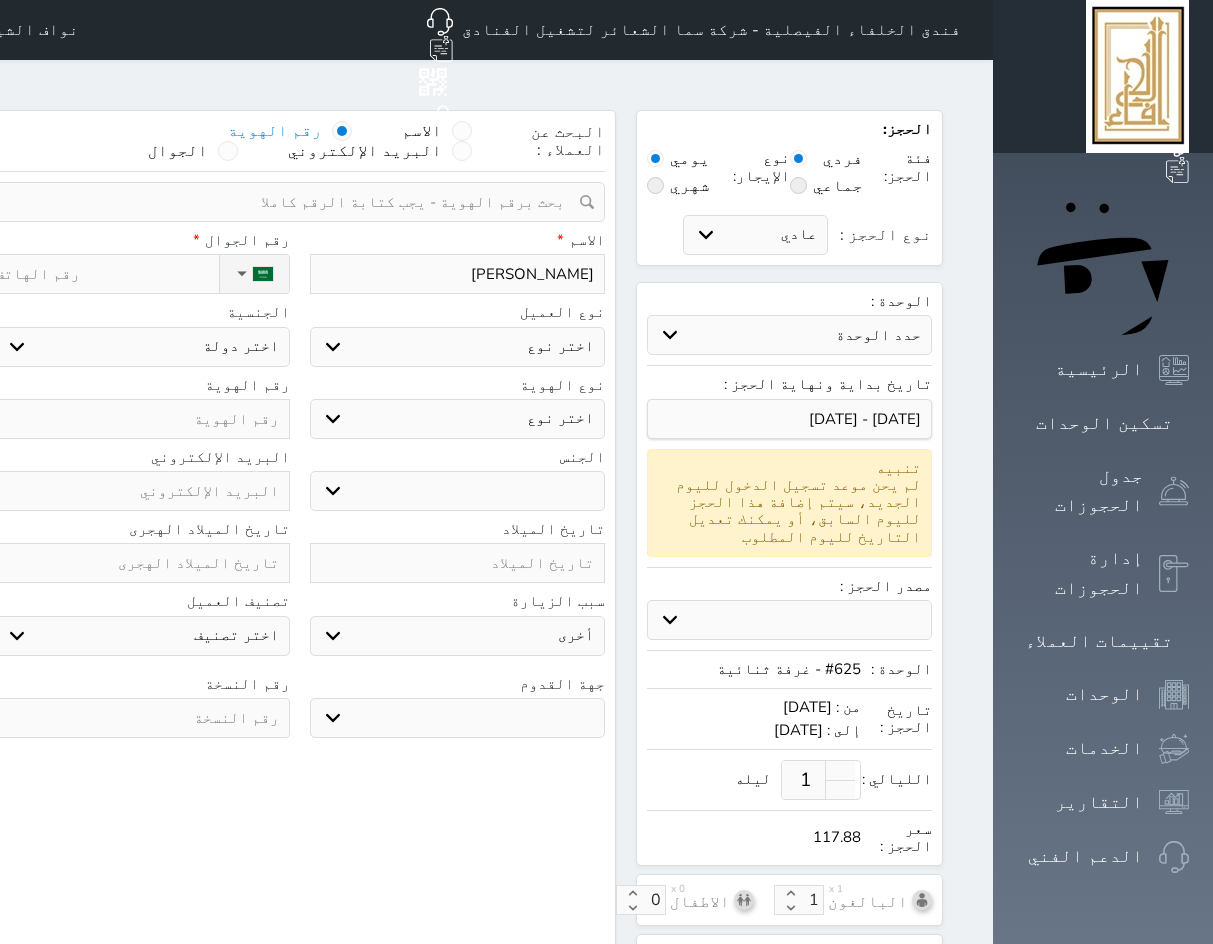 select 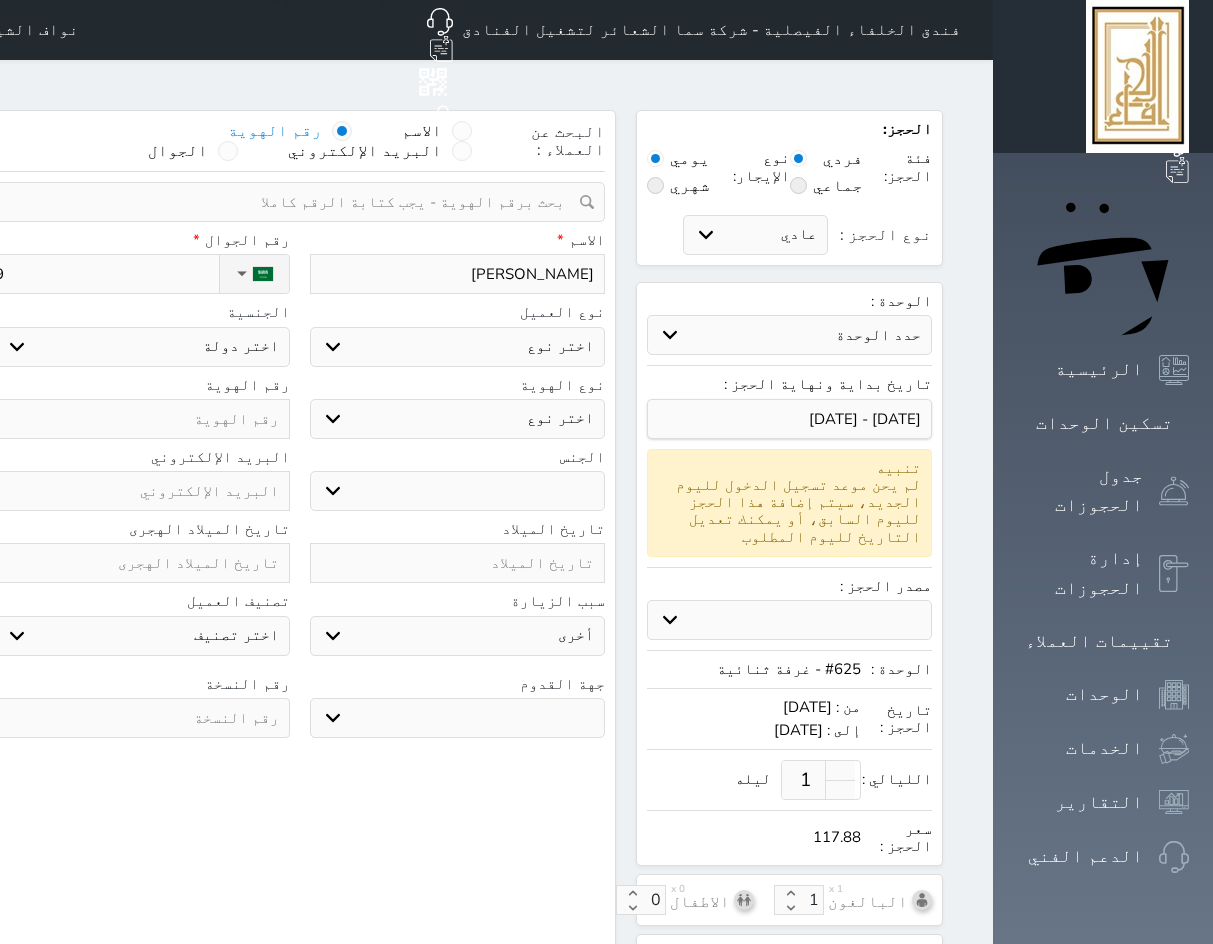select 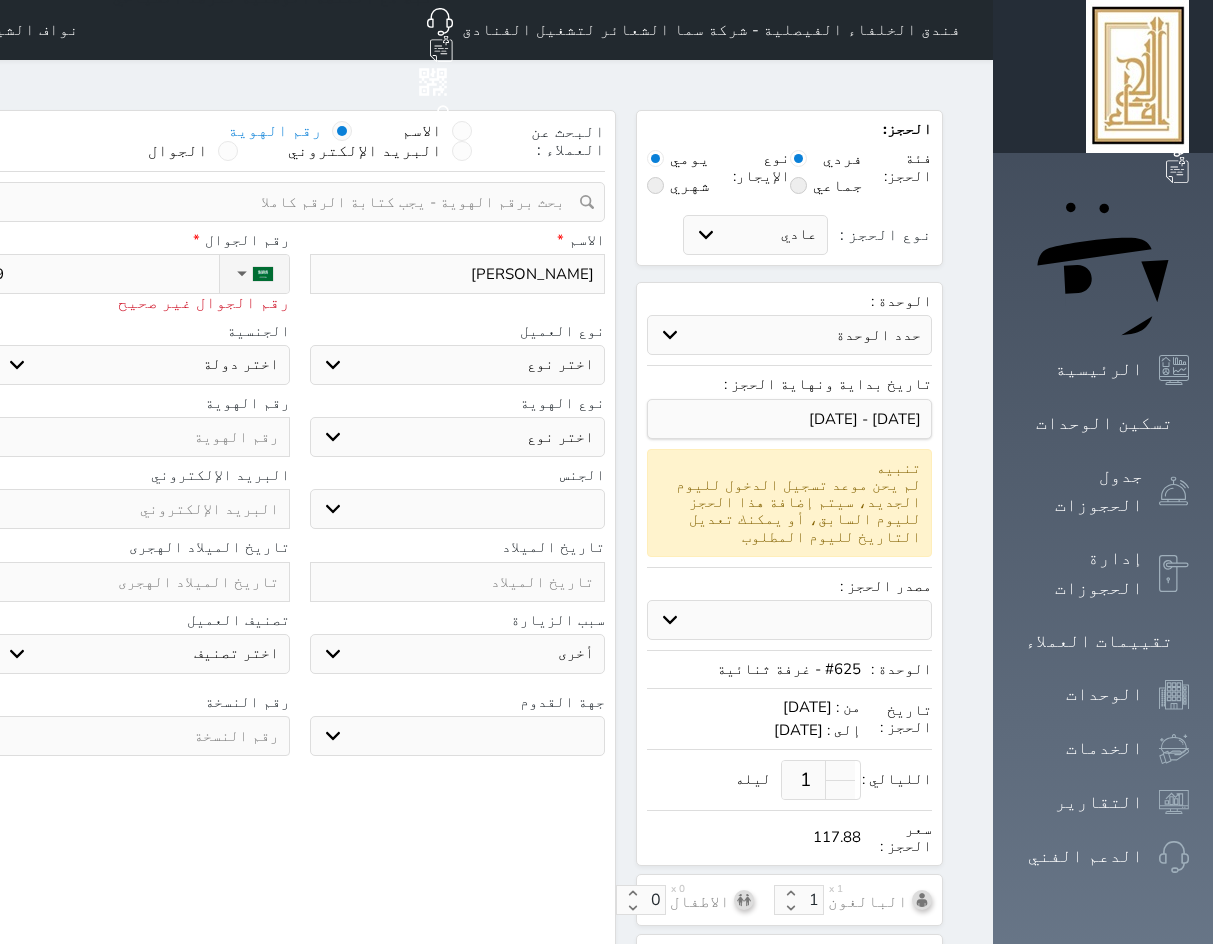 type on "96" 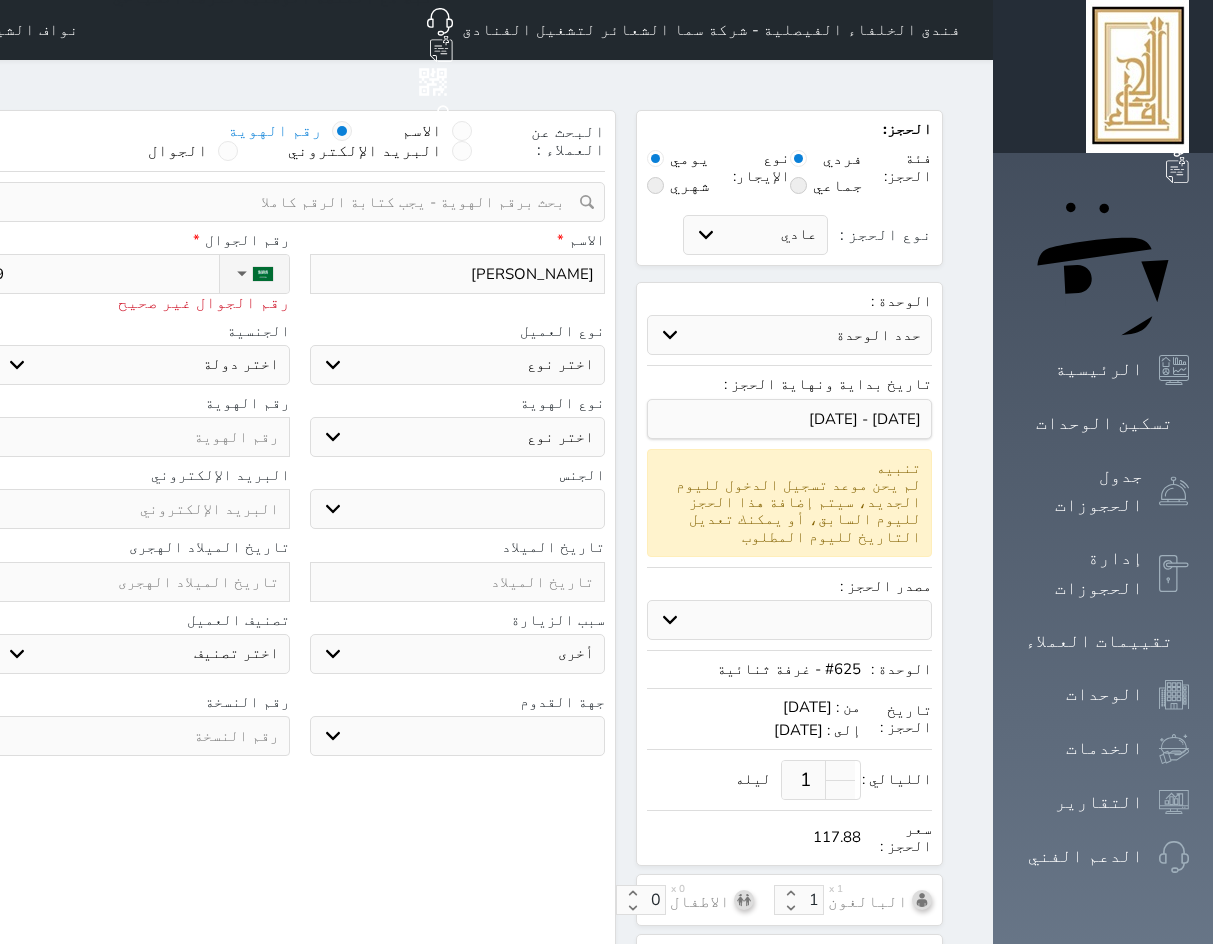 select 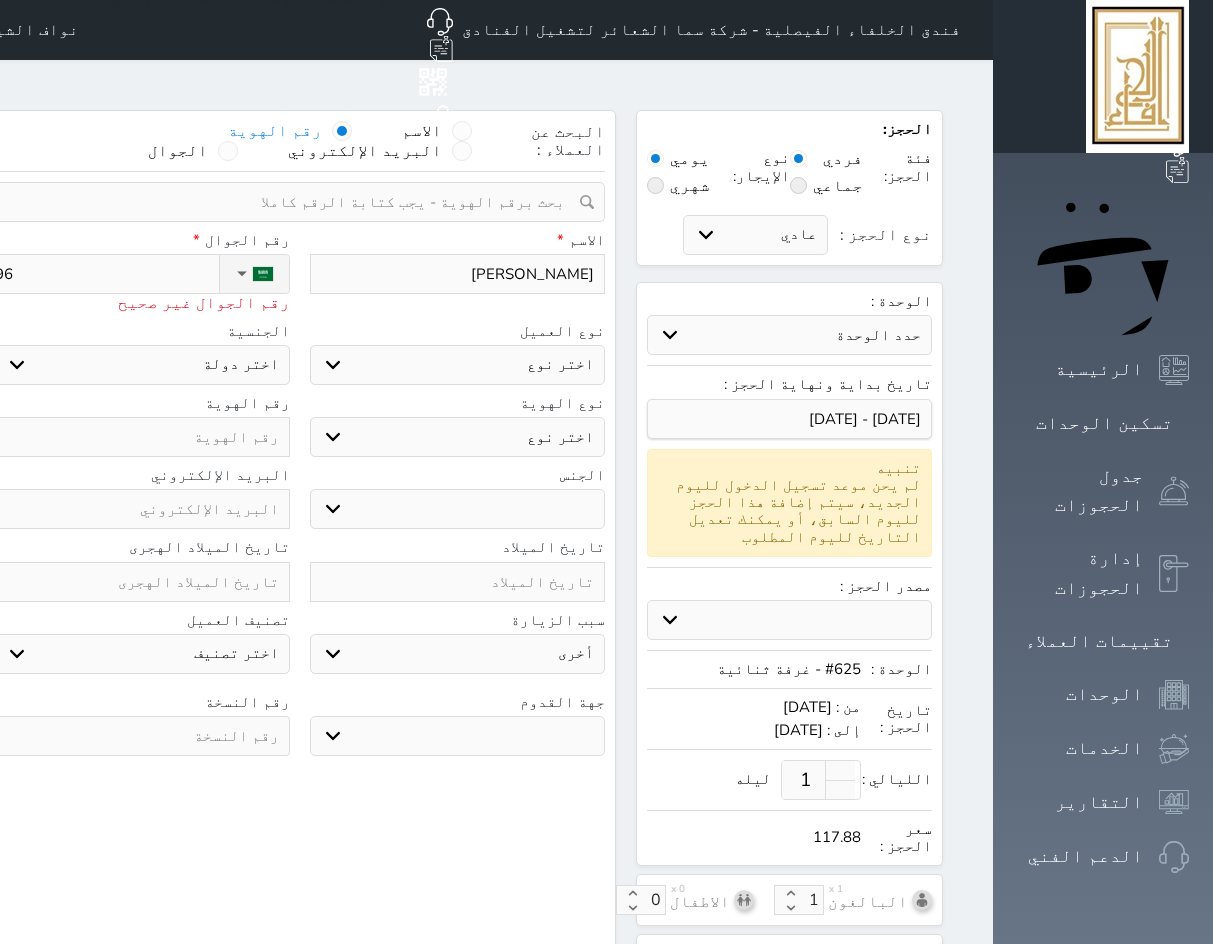 type on "968" 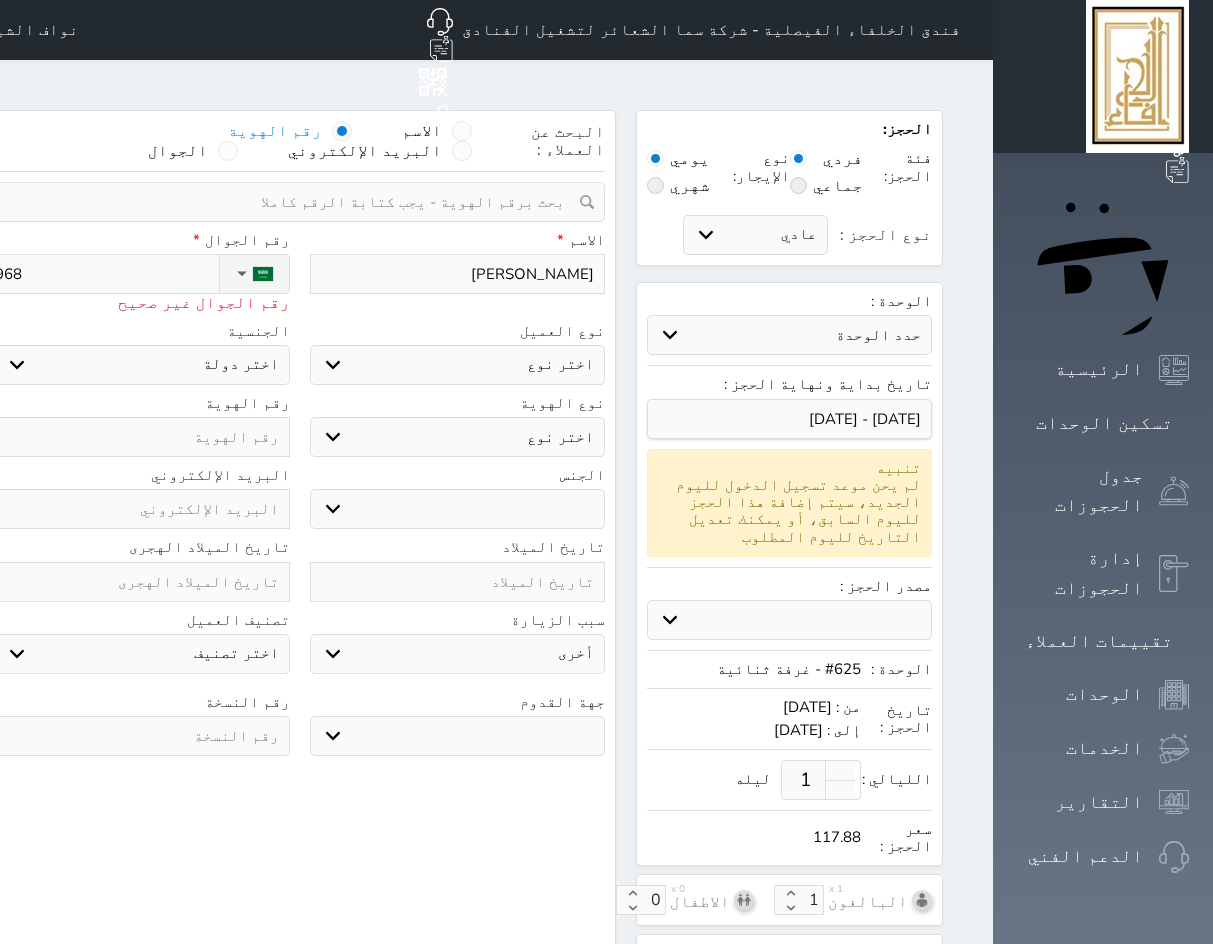 type on "9689" 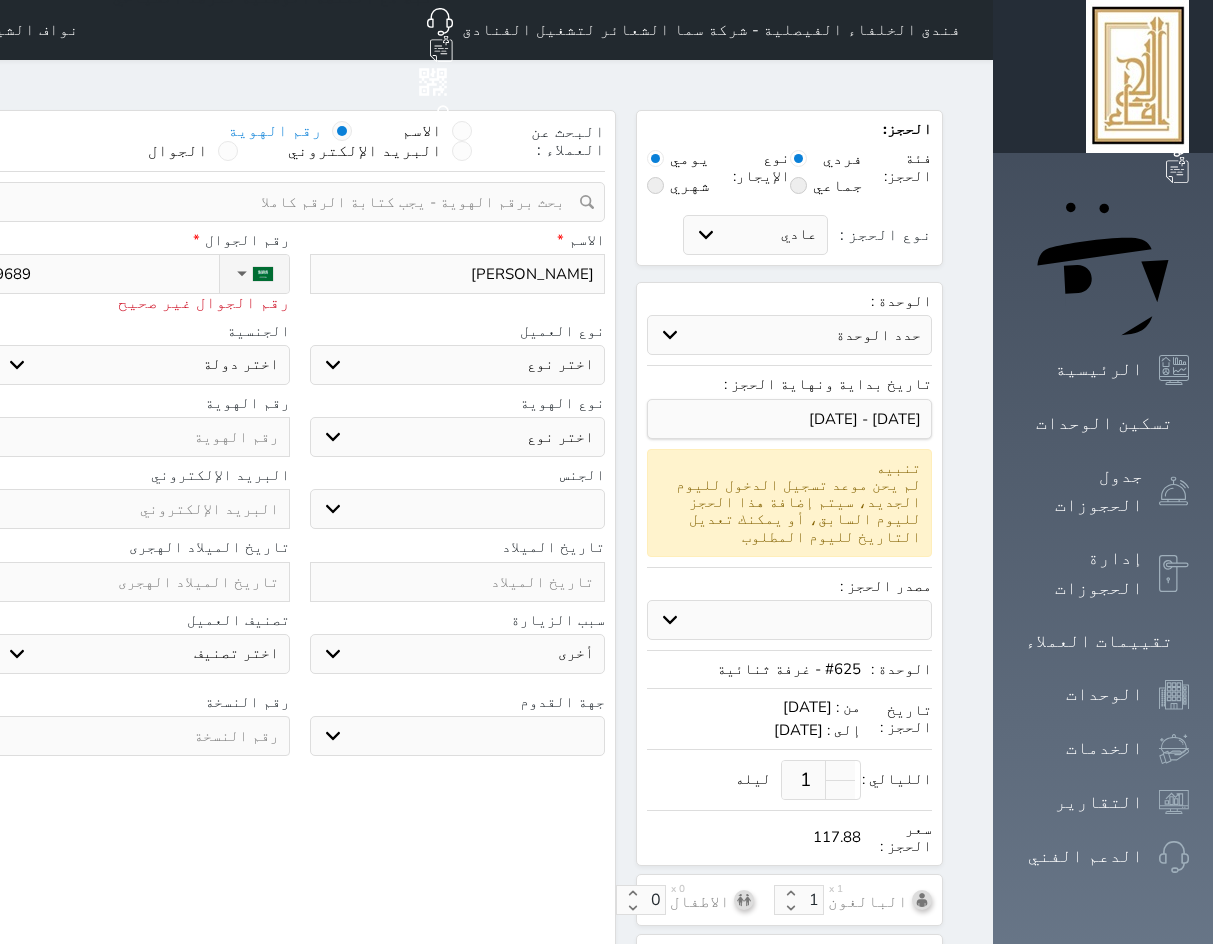 type on "96896" 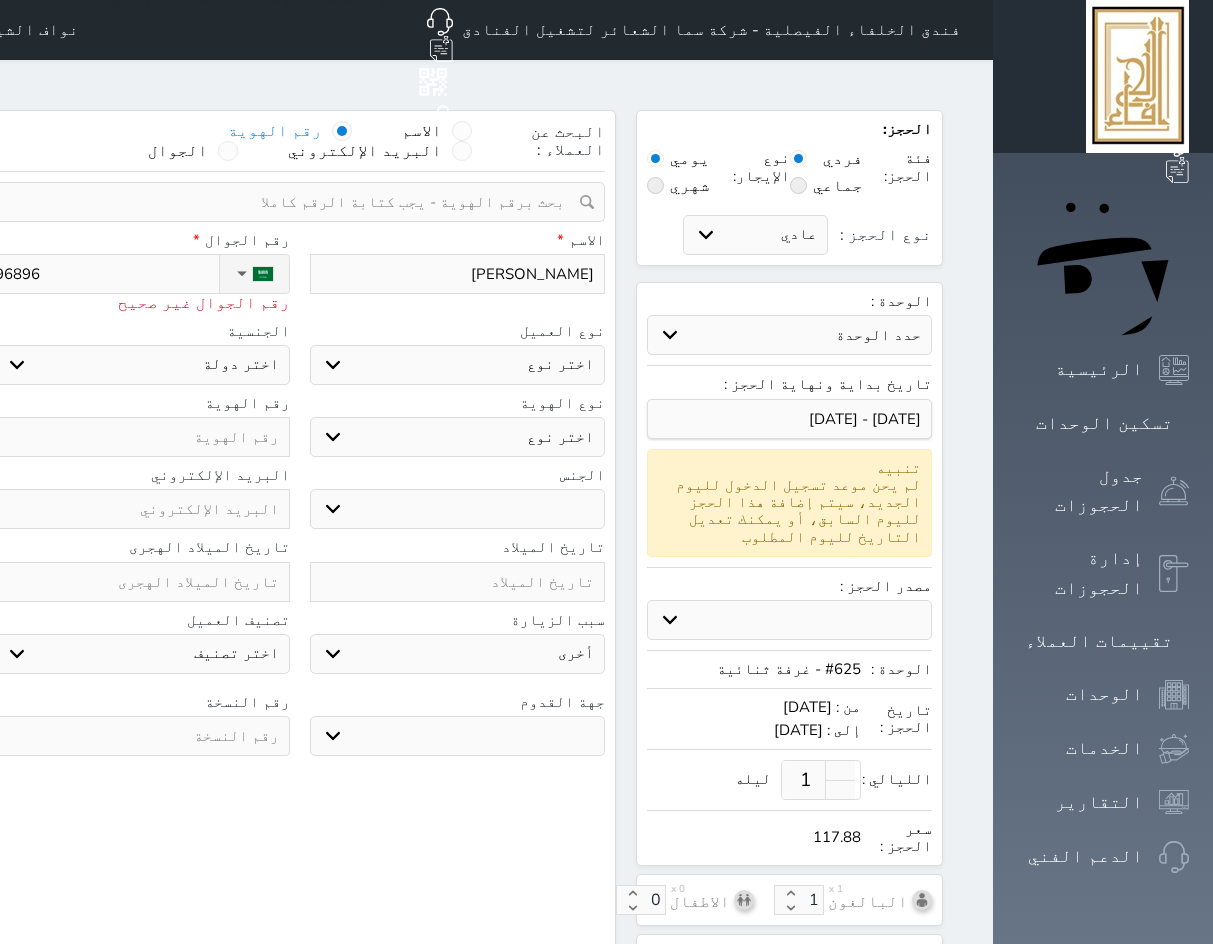 type on "968963" 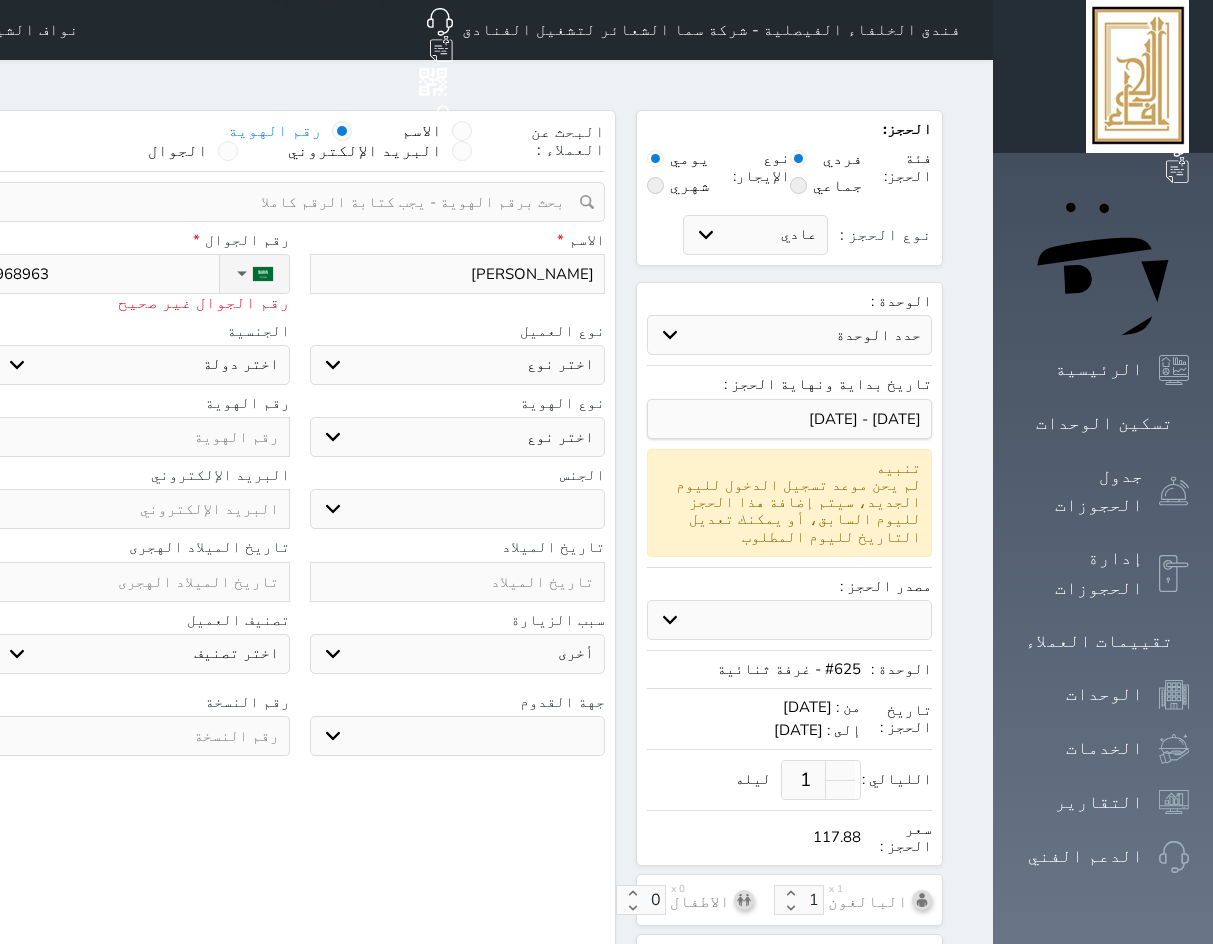 type on "9689636" 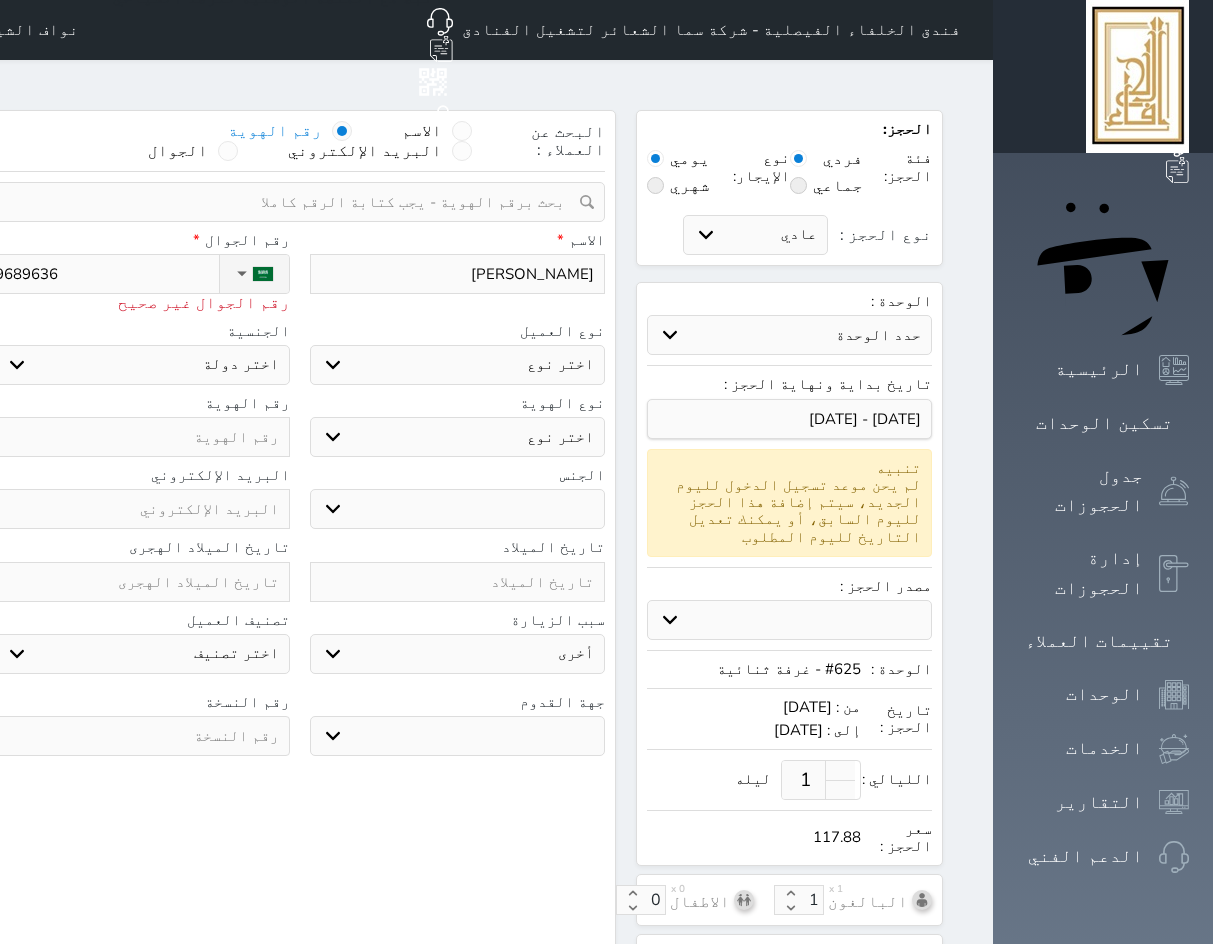 type on "96896360" 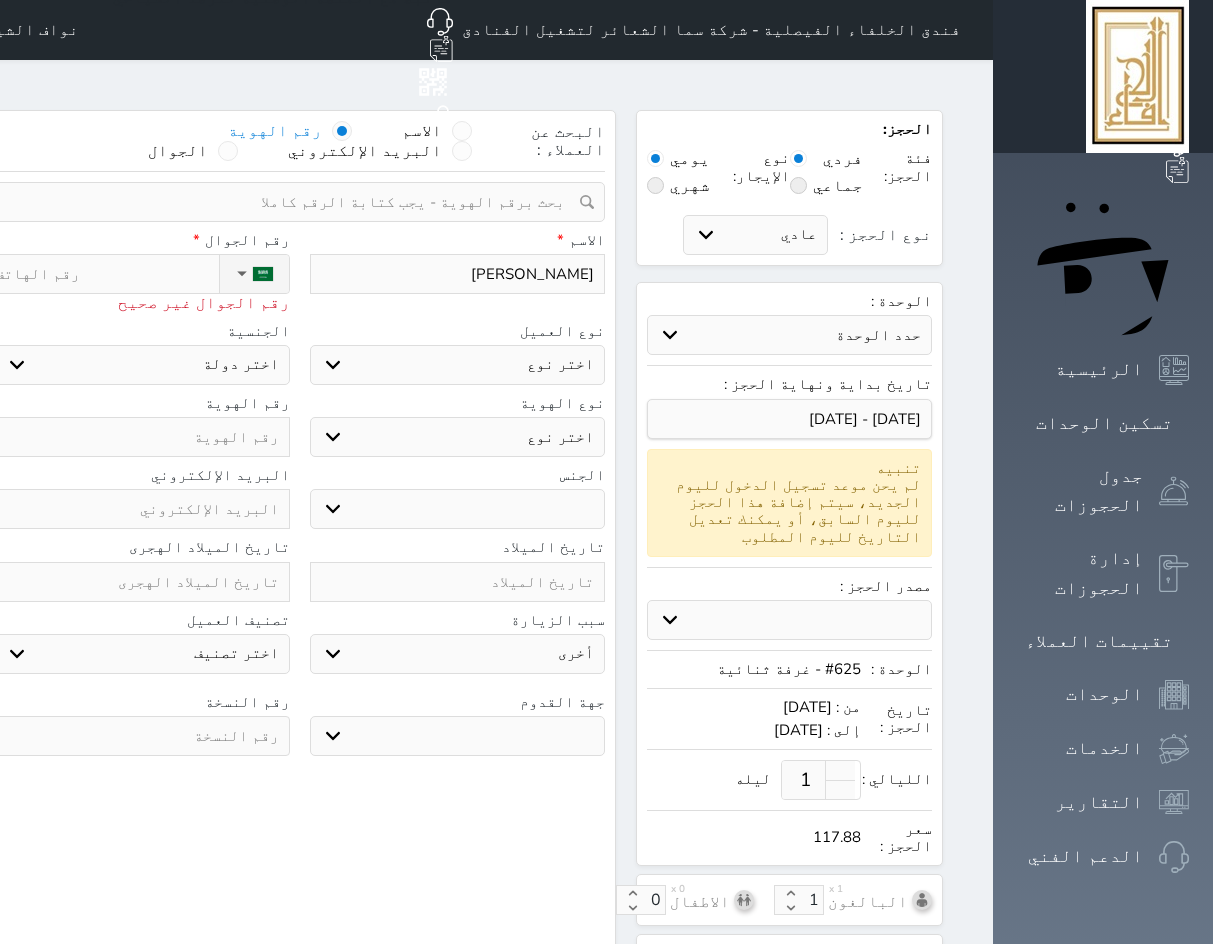click on "▼" at bounding box center [254, 274] 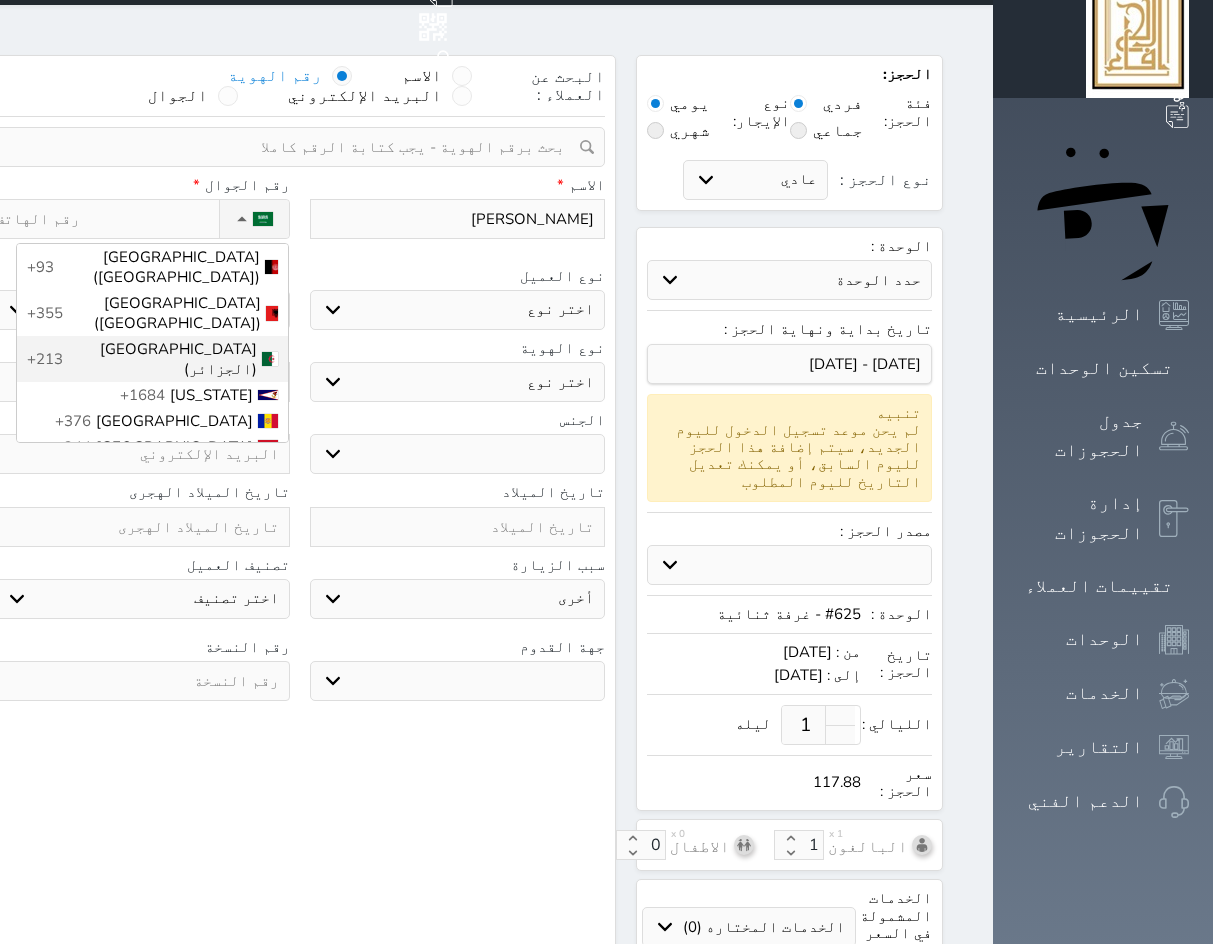 scroll, scrollTop: 20, scrollLeft: 0, axis: vertical 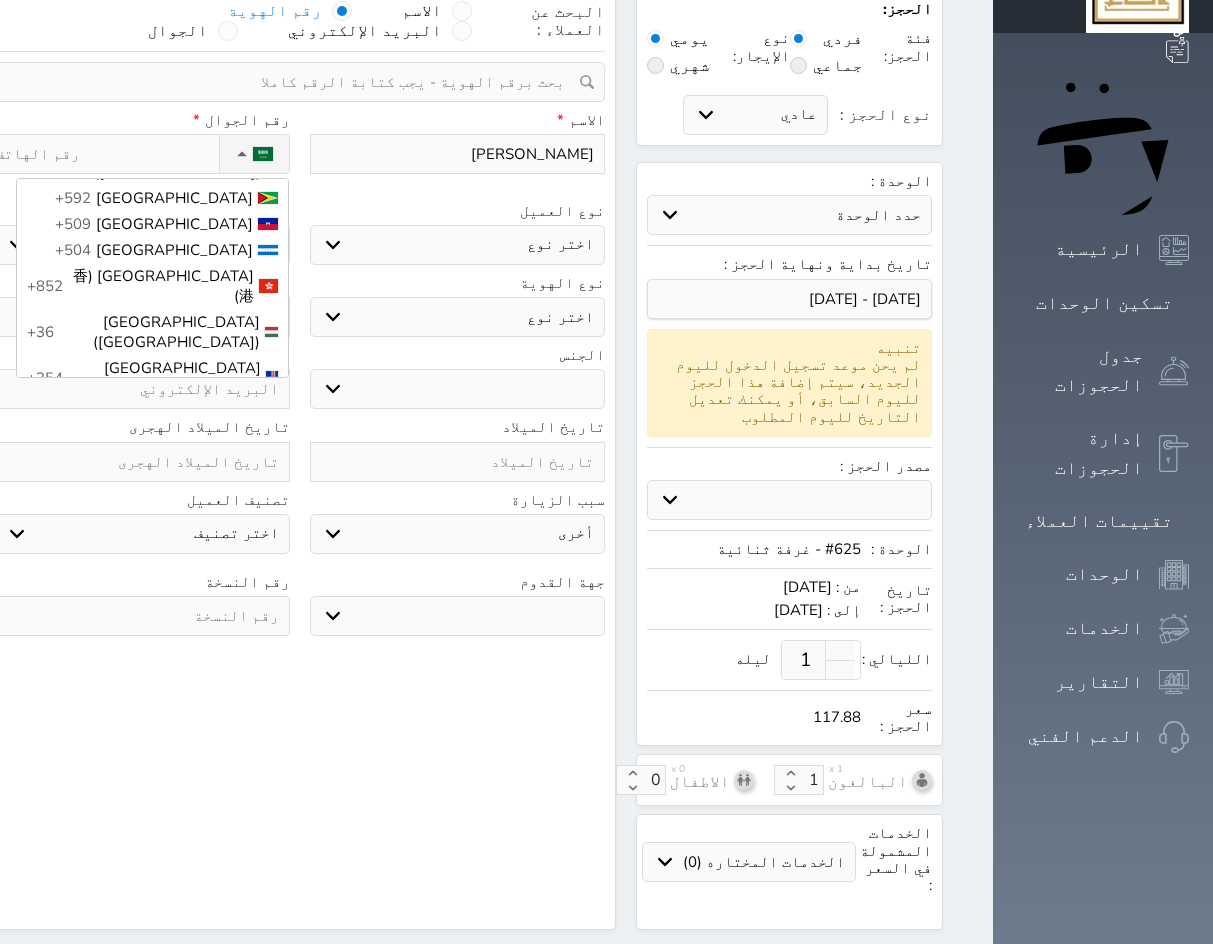 click on "نوع الحجز :" at bounding box center [106, 154] 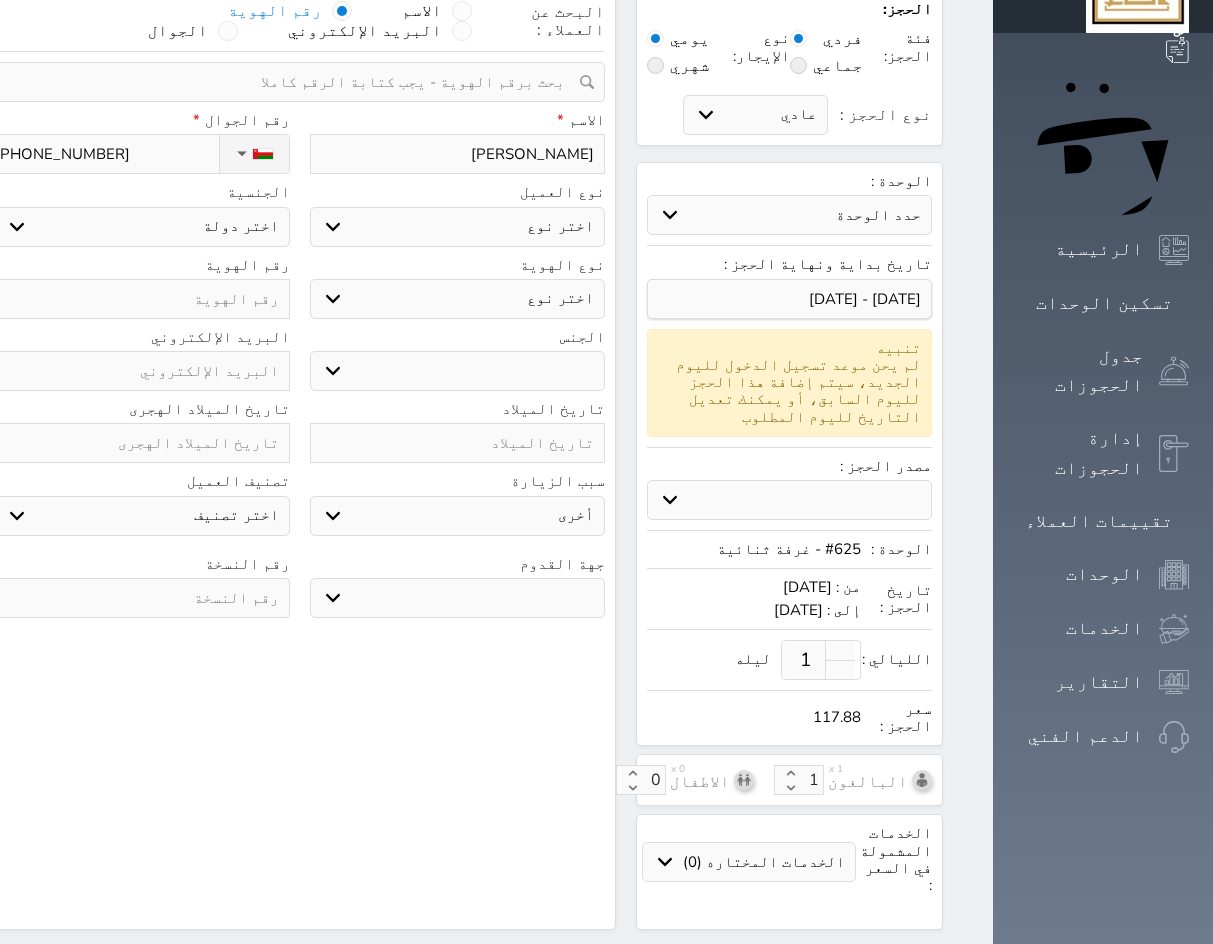 click on "ملاحظات                           سجل حجوزات العميل محمد عبد الله المقبال                   إجمالى رصيد العميل : 0 ريال     رقم الحجز   الوحدة   من   إلى   نوع الحجز   الرصيد   الاجرائات         النتائج  : من (  ) - إلى  (  )   العدد  :              سجل الكمبيالات الغير محصلة على العميل محمد عبد الله المقبال                 رقم الحجز   المبلغ الكلى    المبلغ المحصل    المبلغ المتبقى    تاريخ الإستحقاق         النتائج  : من (  ) - إلى  (  )   العدد  :      الاسم *   محمد عبد الله المقبال   رقم الجوال *       ▼     Afghanistan (‫افغانستان‬‎)   +93   Albania (Shqipëri)   +355   Algeria (‫الجزائر‬‎)   +213   American Samoa   +1684   Andorra   +376   Angola   +244   Anguilla   +1264   Antigua and Barbuda" at bounding box center [299, 370] 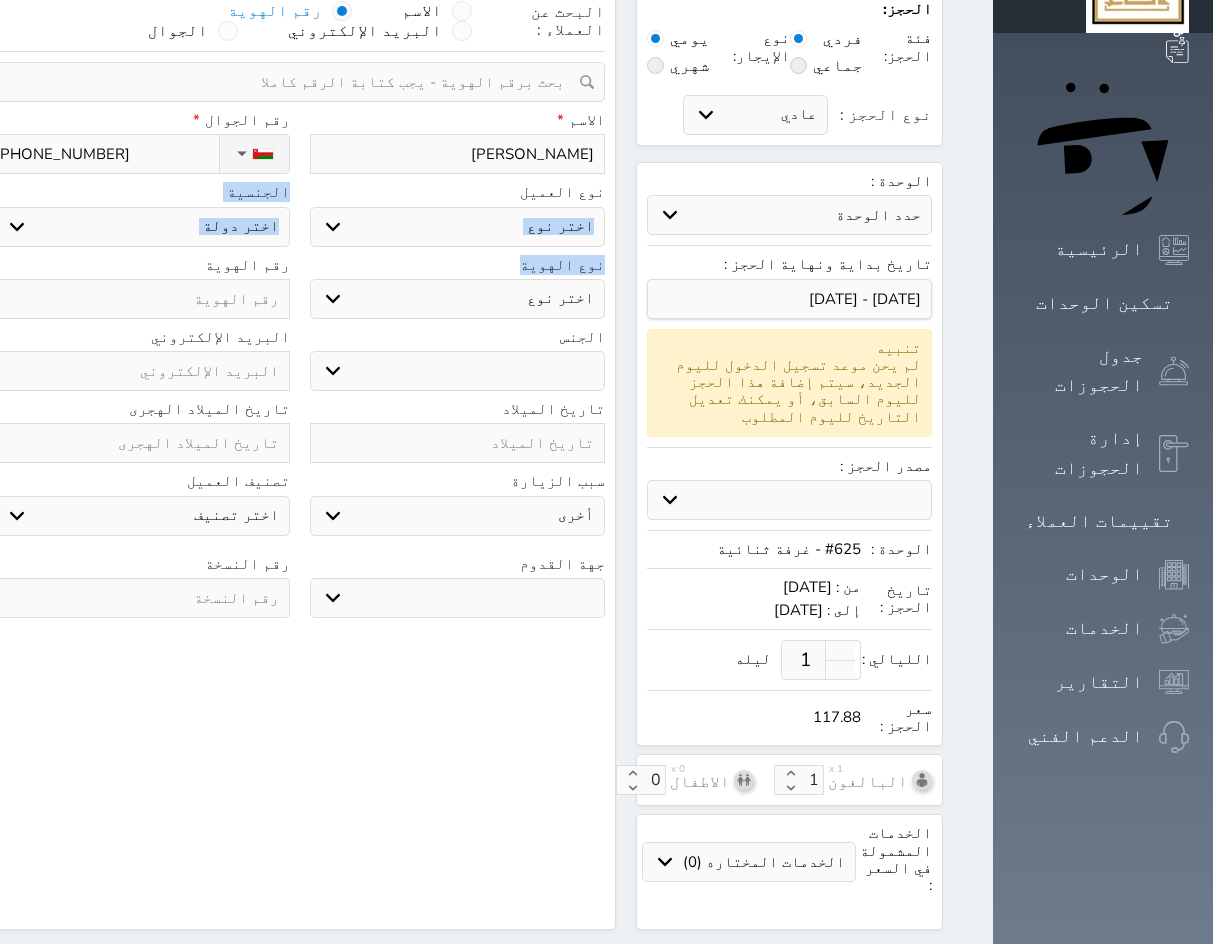 click on "اختر نوع   مواطن مواطن خليجي زائر مقيم" at bounding box center (458, 227) 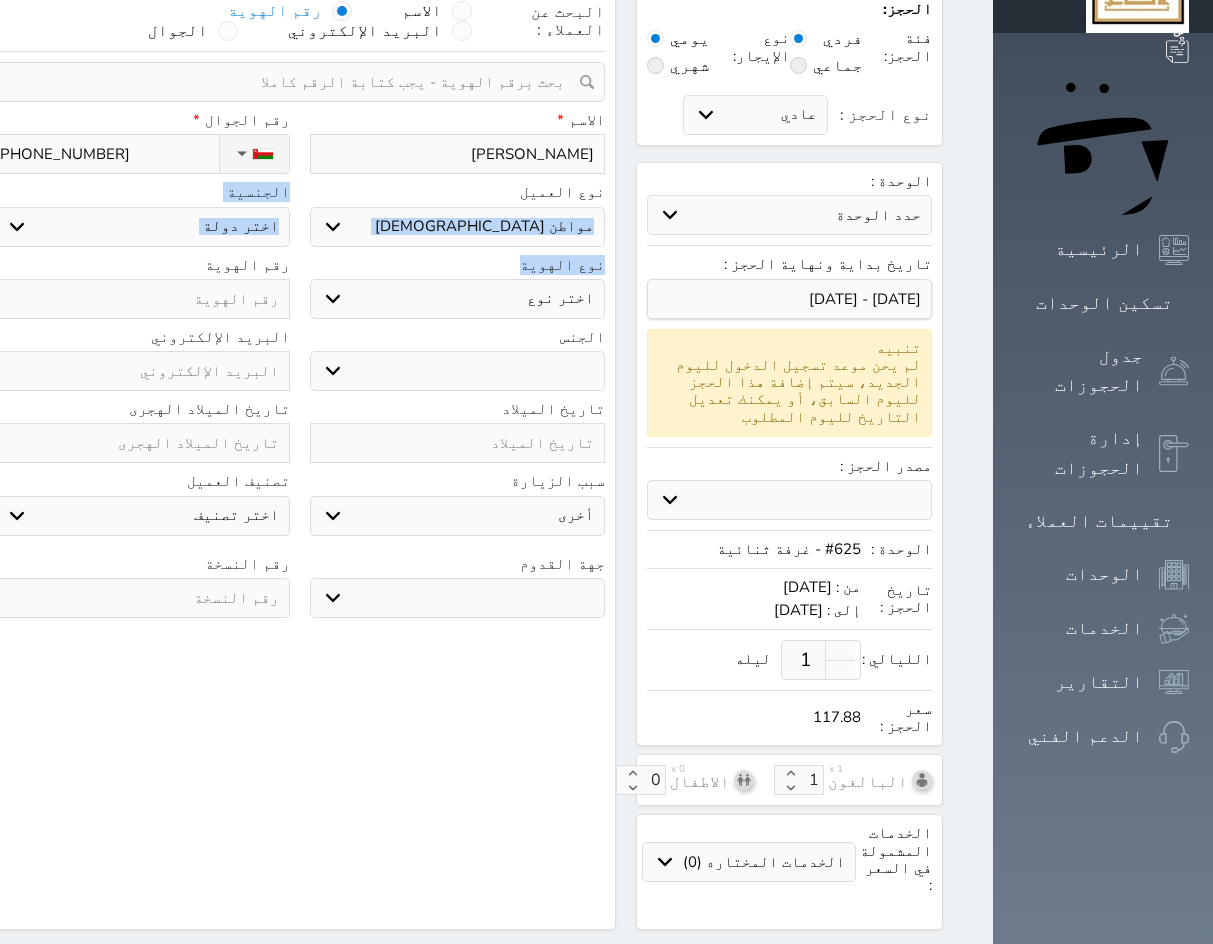 click on "اختر نوع   مواطن مواطن خليجي زائر مقيم" at bounding box center (458, 227) 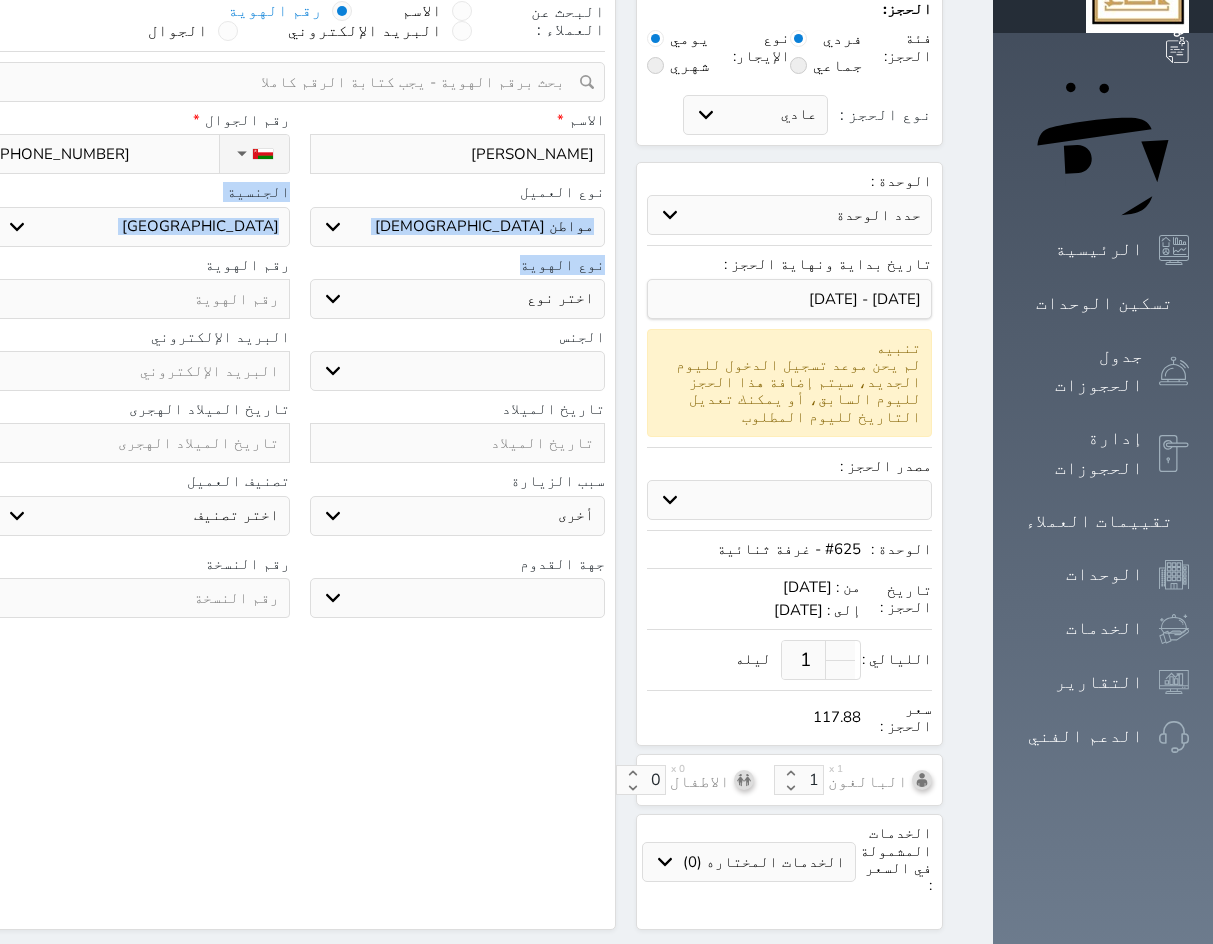 click on "اختر دولة
الامارات العربية
البحرين
الكويت
عمان
قطر" at bounding box center (142, 227) 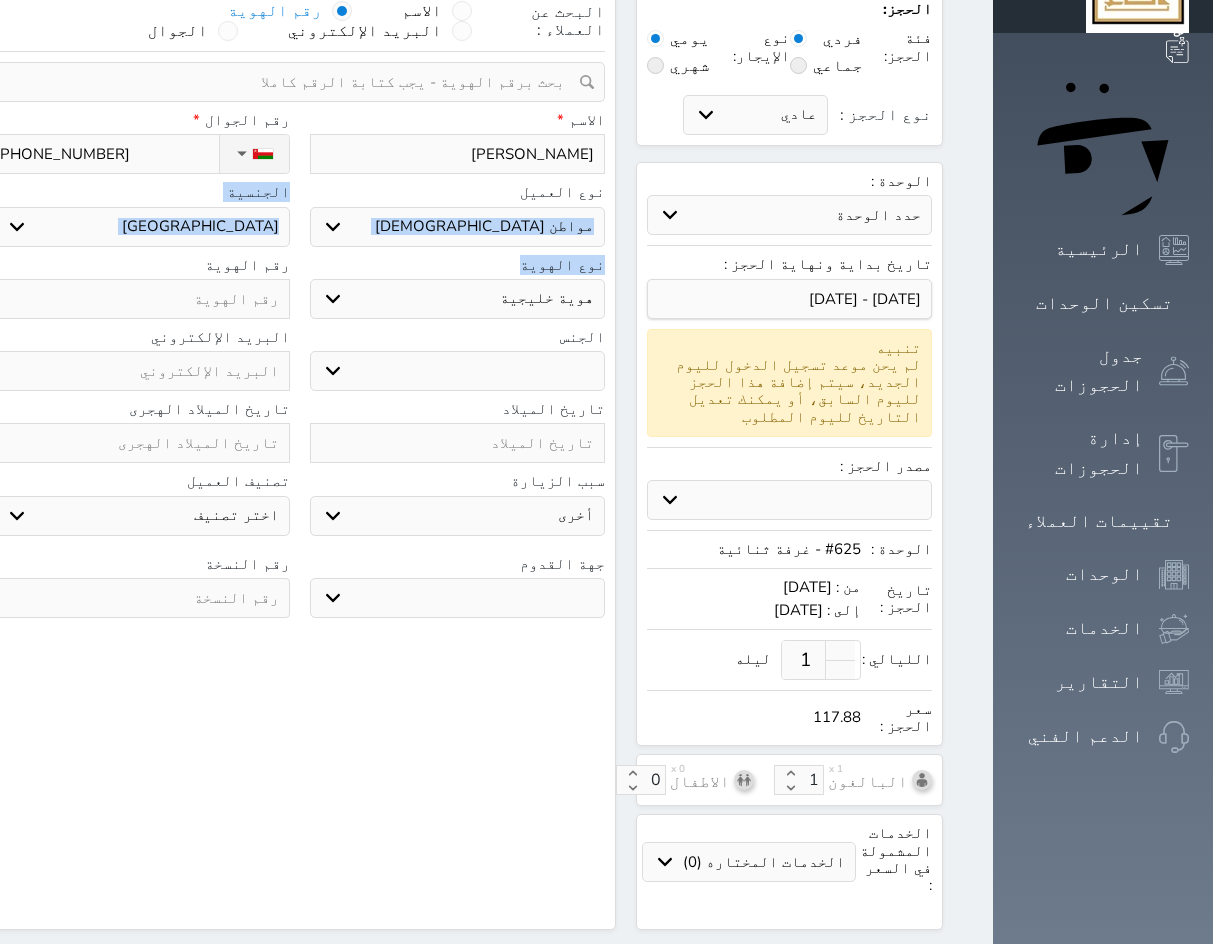 click on "اختر نوع   هوية خليجية جواز السفر" at bounding box center [458, 299] 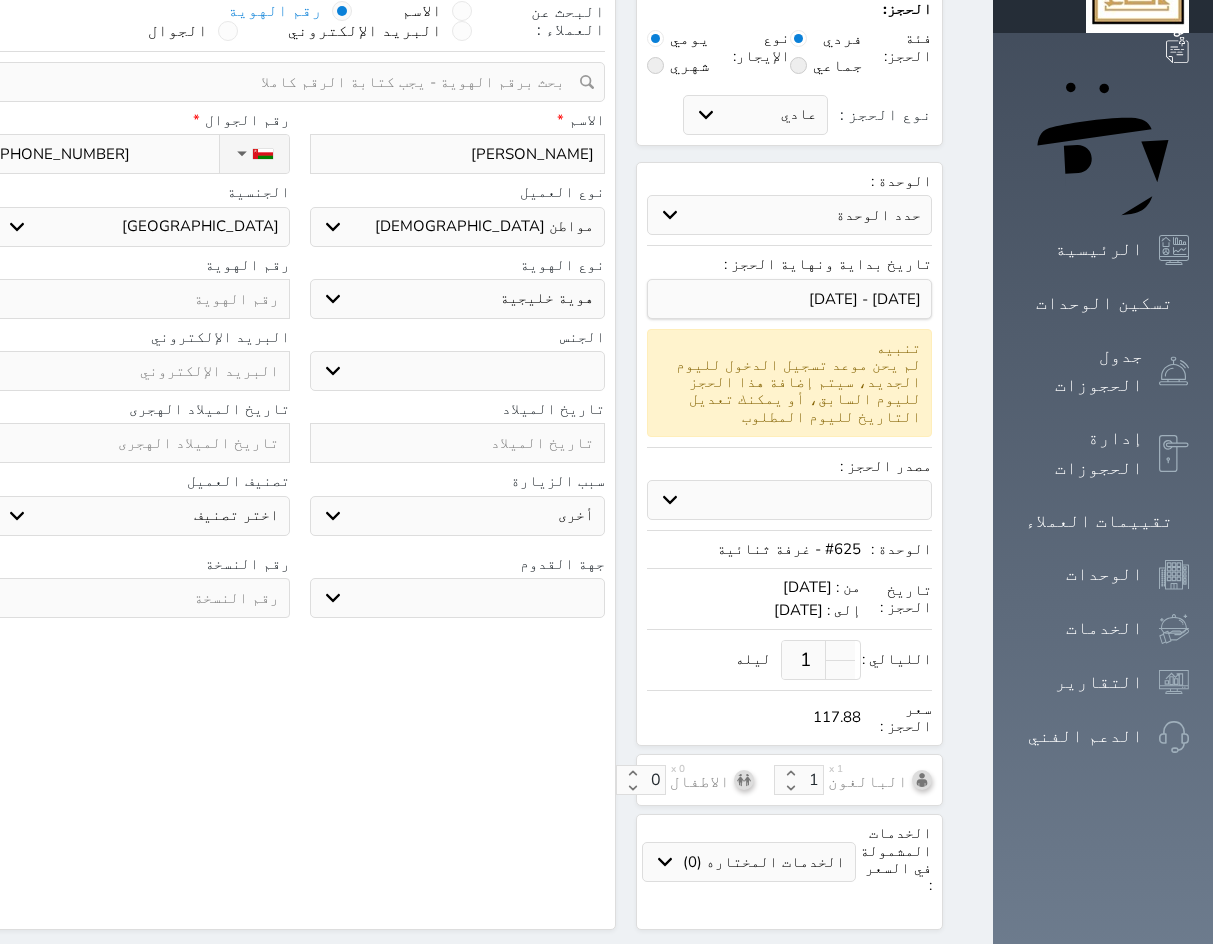 click at bounding box center [142, 299] 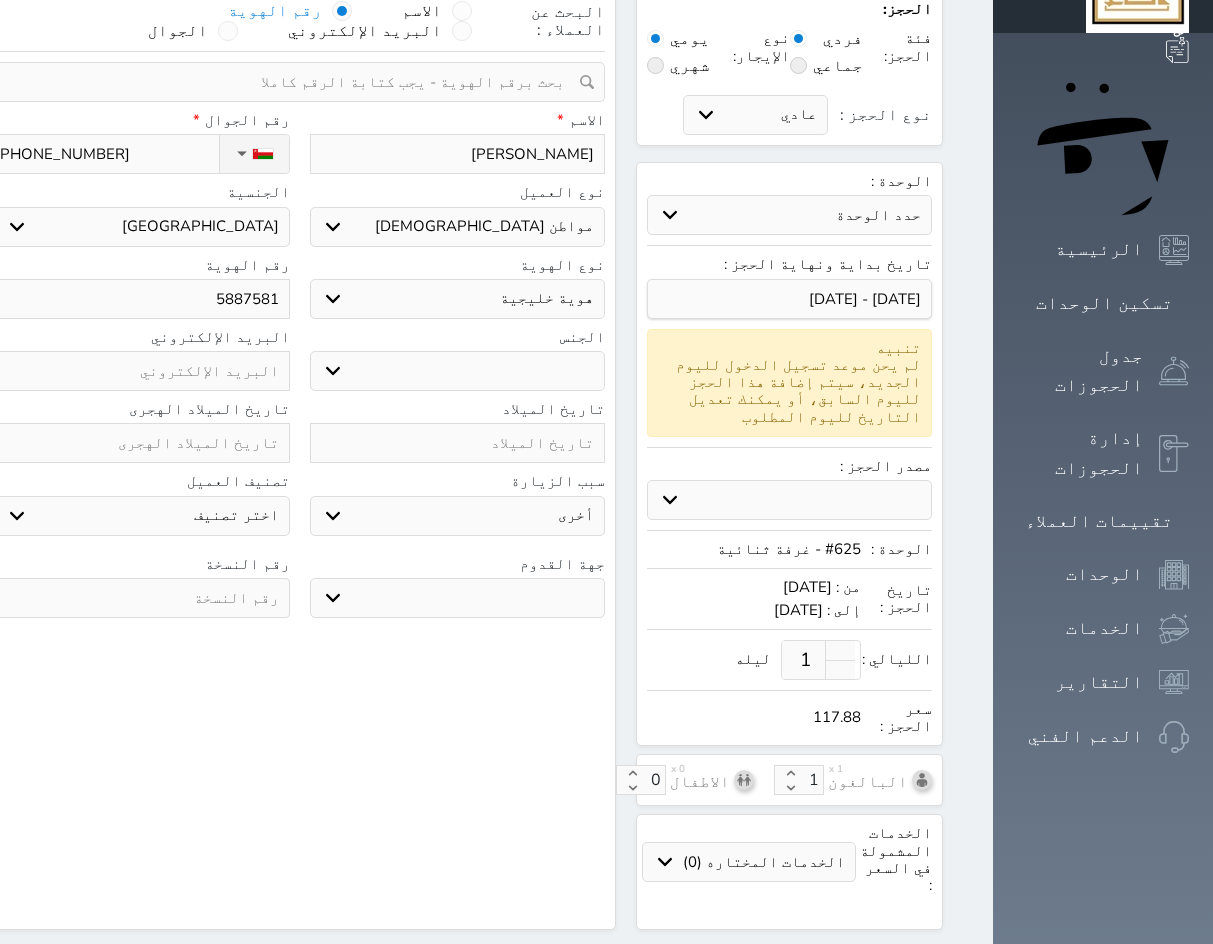 click on "ذكر   انثى" at bounding box center [458, 371] 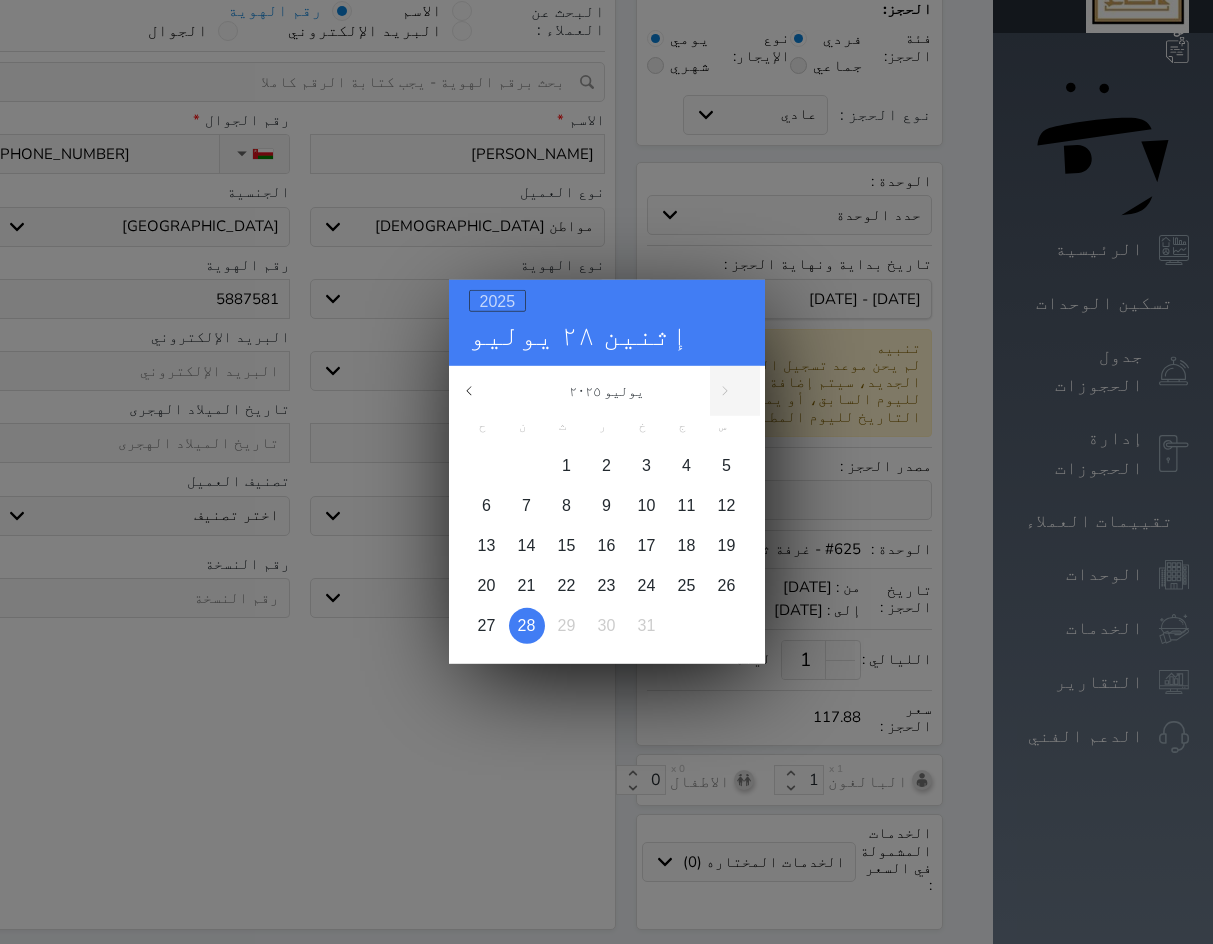 click on "2025" at bounding box center [498, 301] 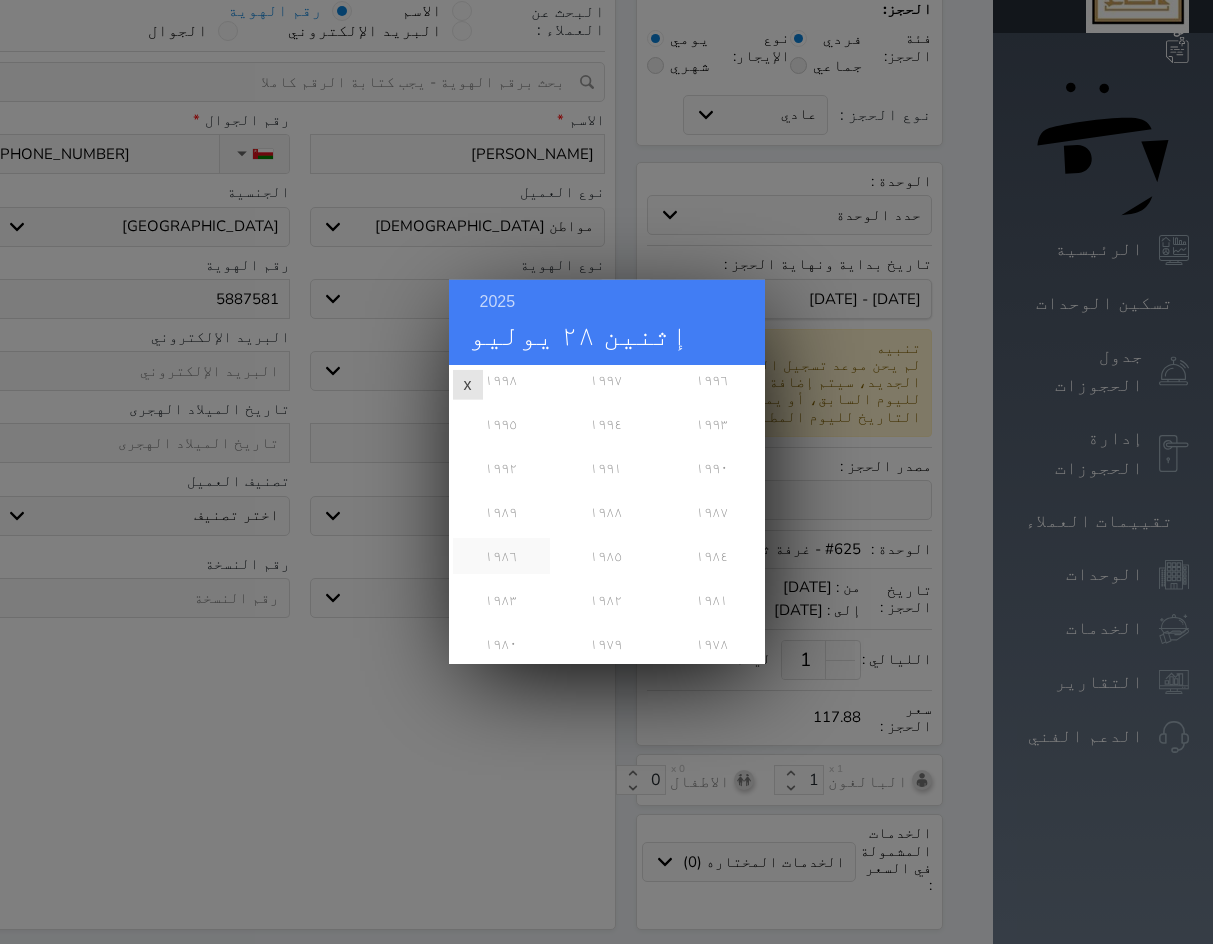 scroll, scrollTop: 400, scrollLeft: 0, axis: vertical 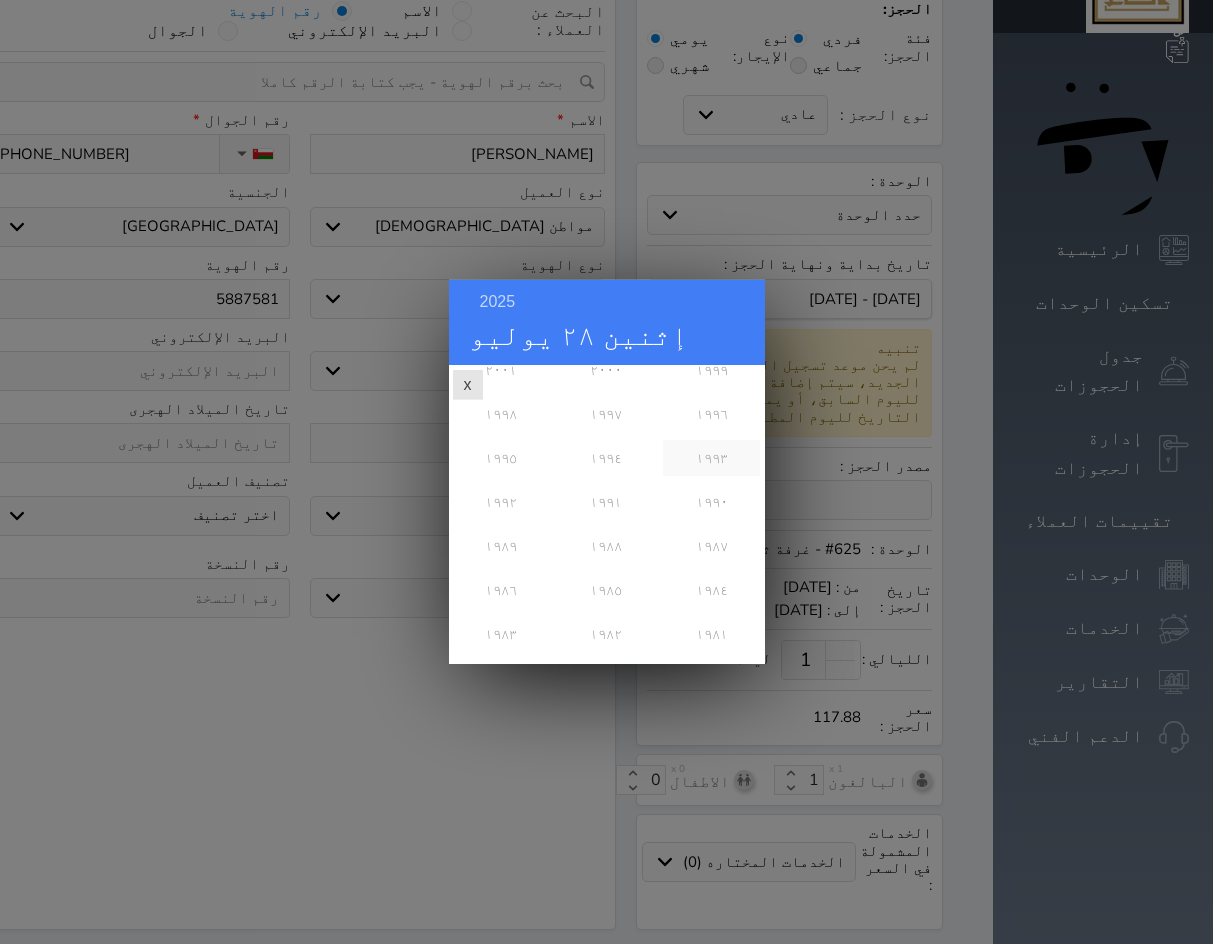 click on "١٩٩٣" at bounding box center [711, 458] 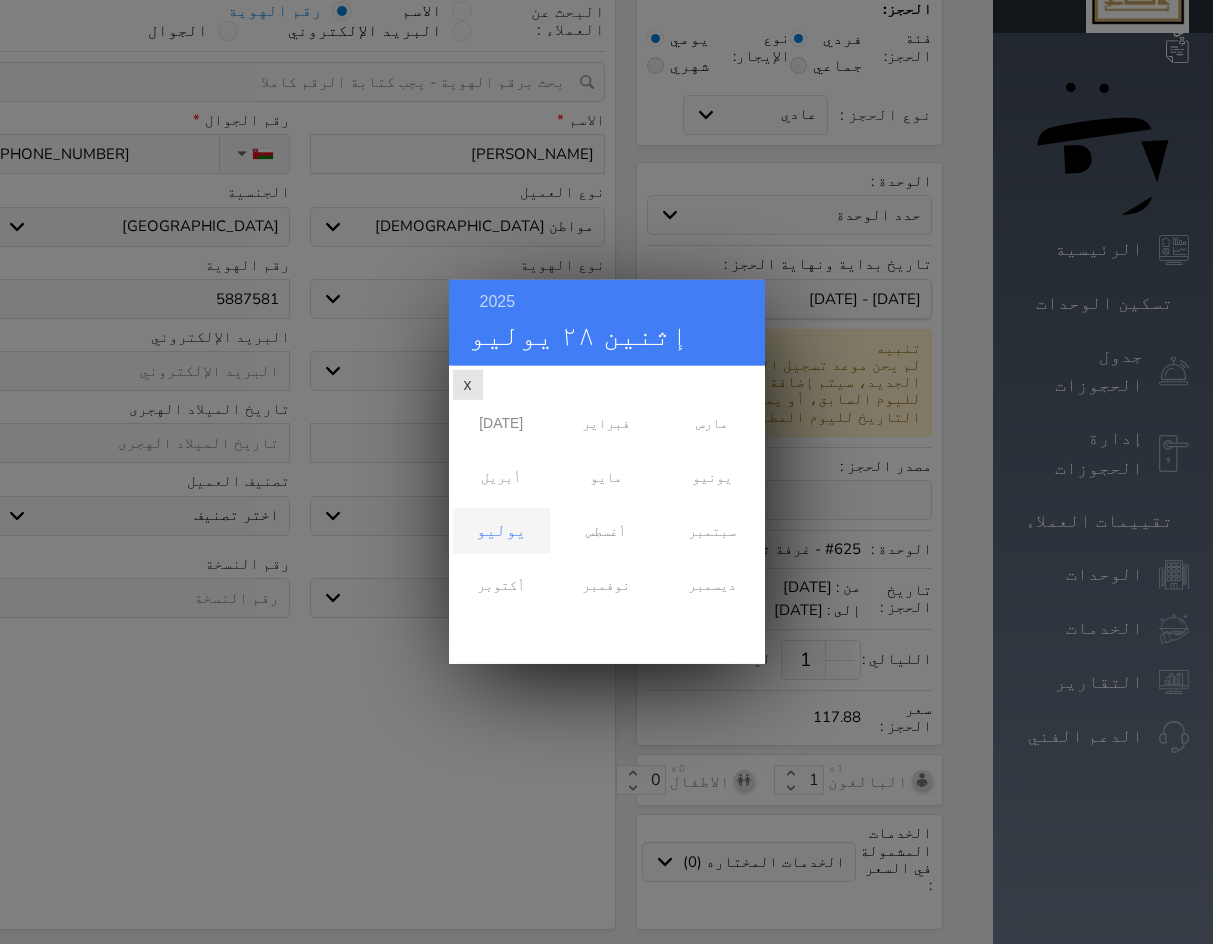 scroll, scrollTop: 0, scrollLeft: 0, axis: both 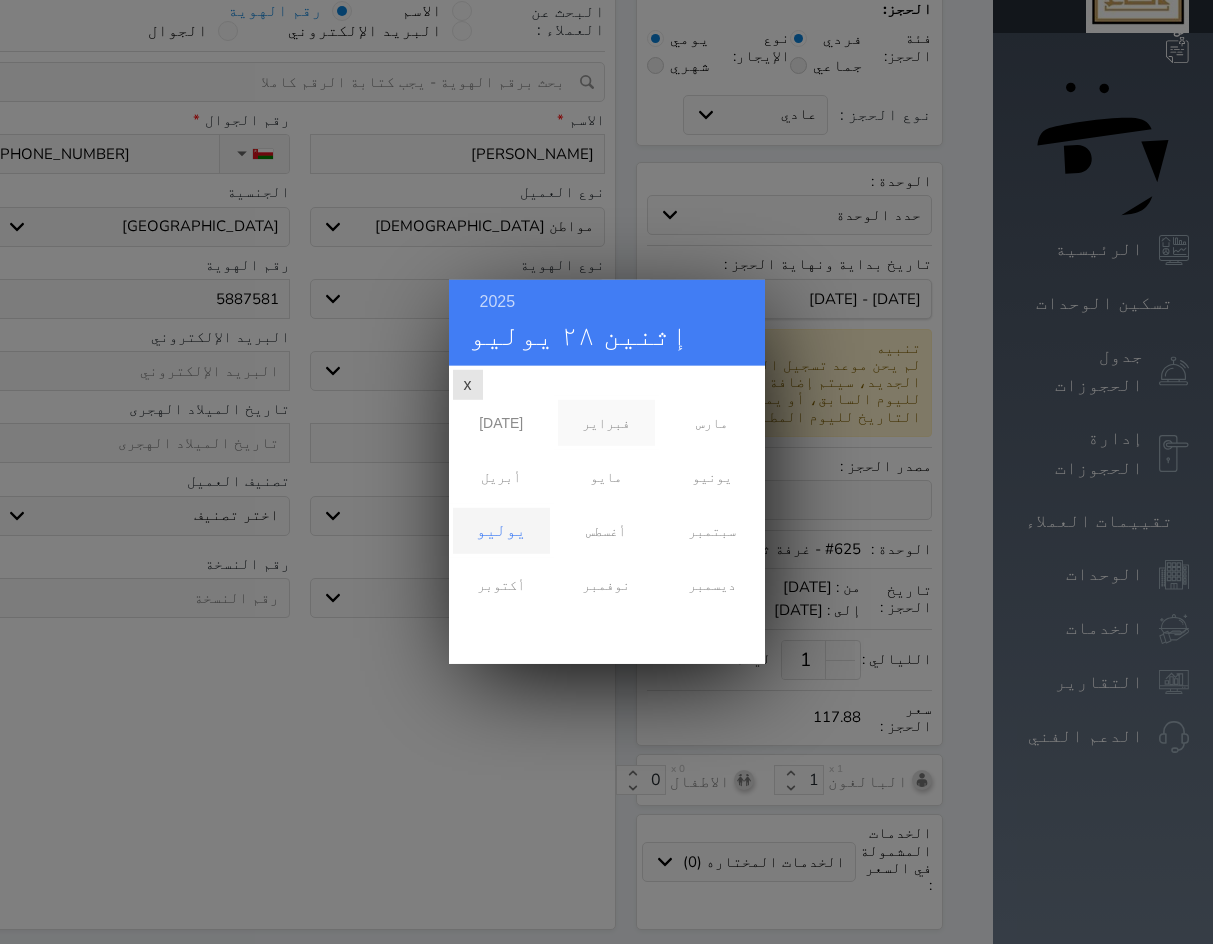 click on "فبراير" at bounding box center [606, 423] 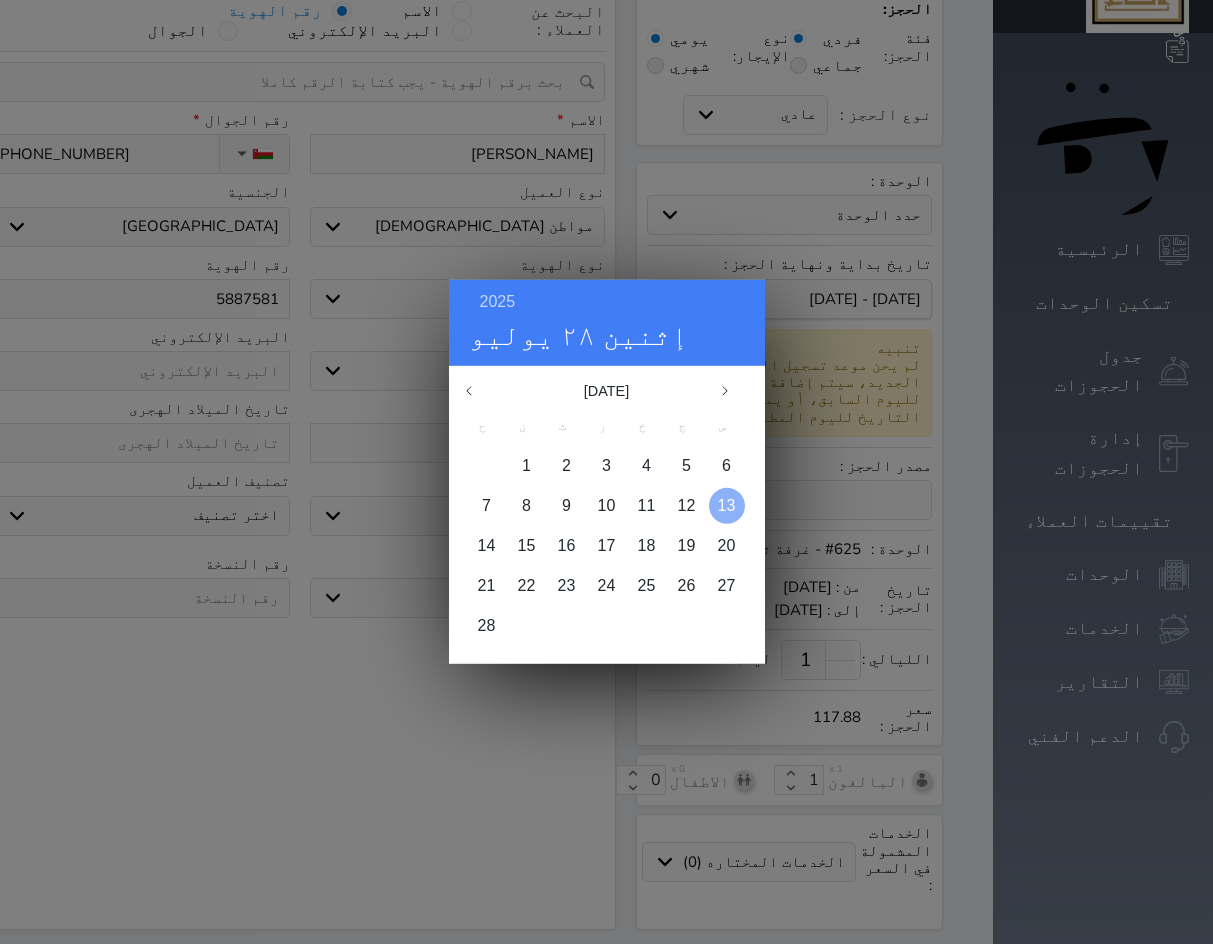 click on "13" at bounding box center (727, 506) 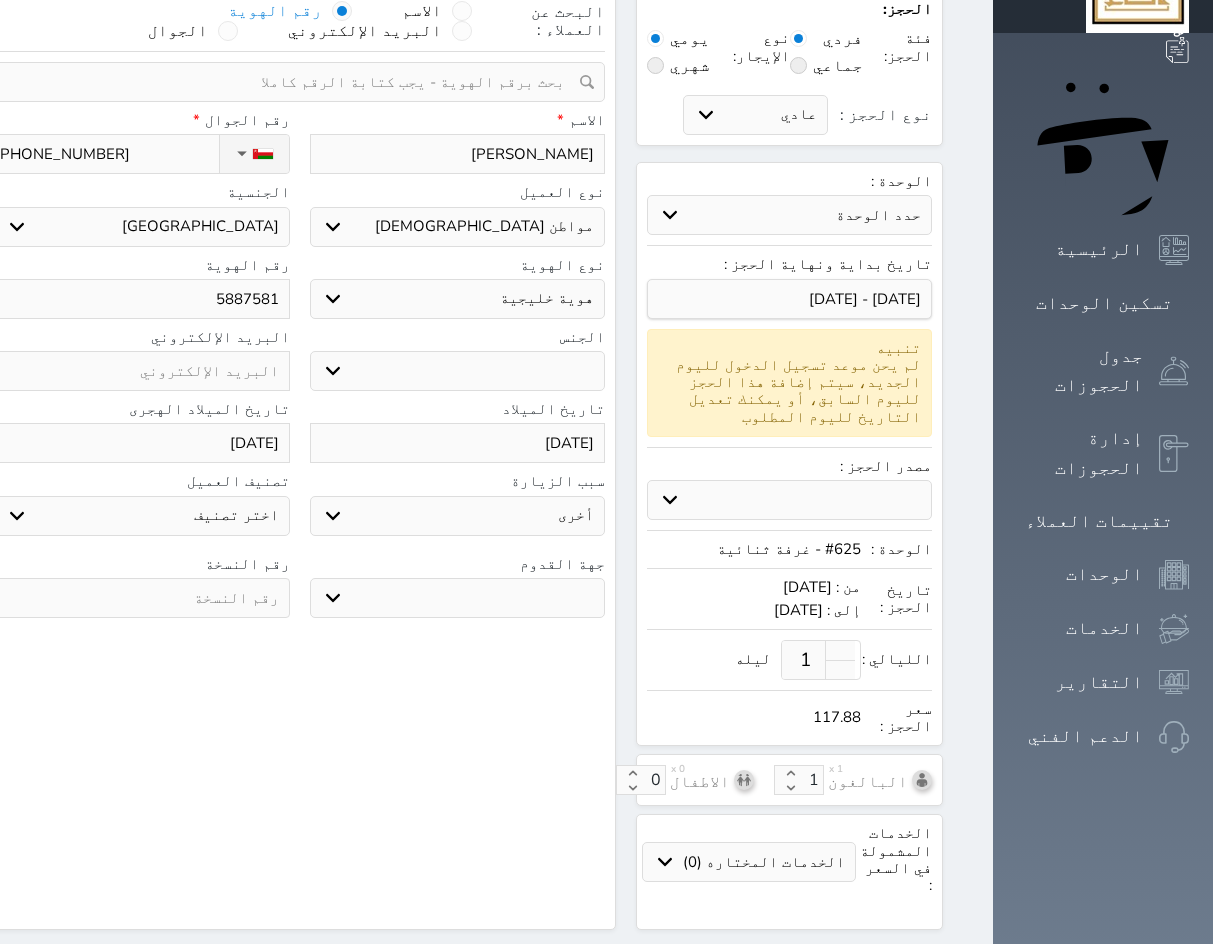 click at bounding box center [142, 598] 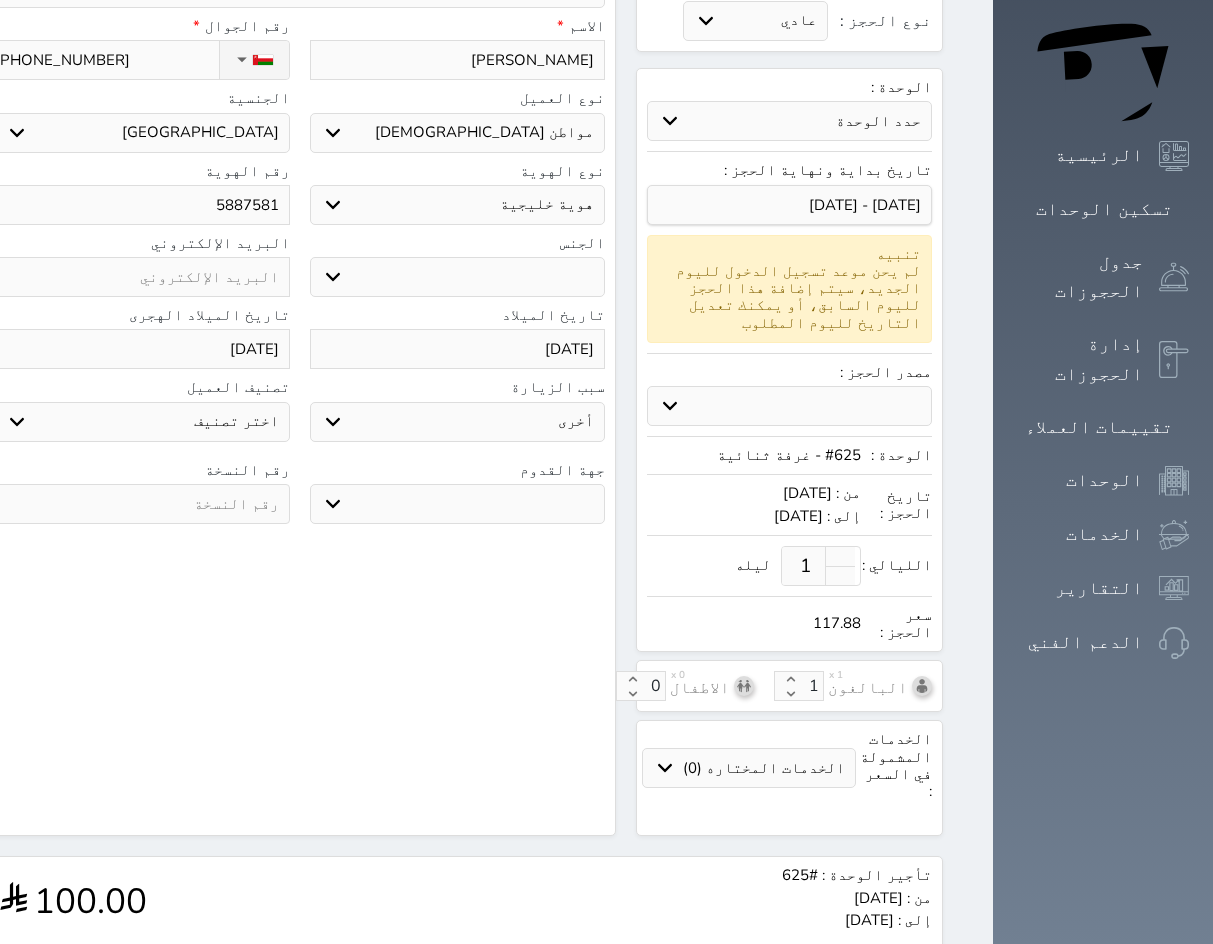 scroll, scrollTop: 320, scrollLeft: 0, axis: vertical 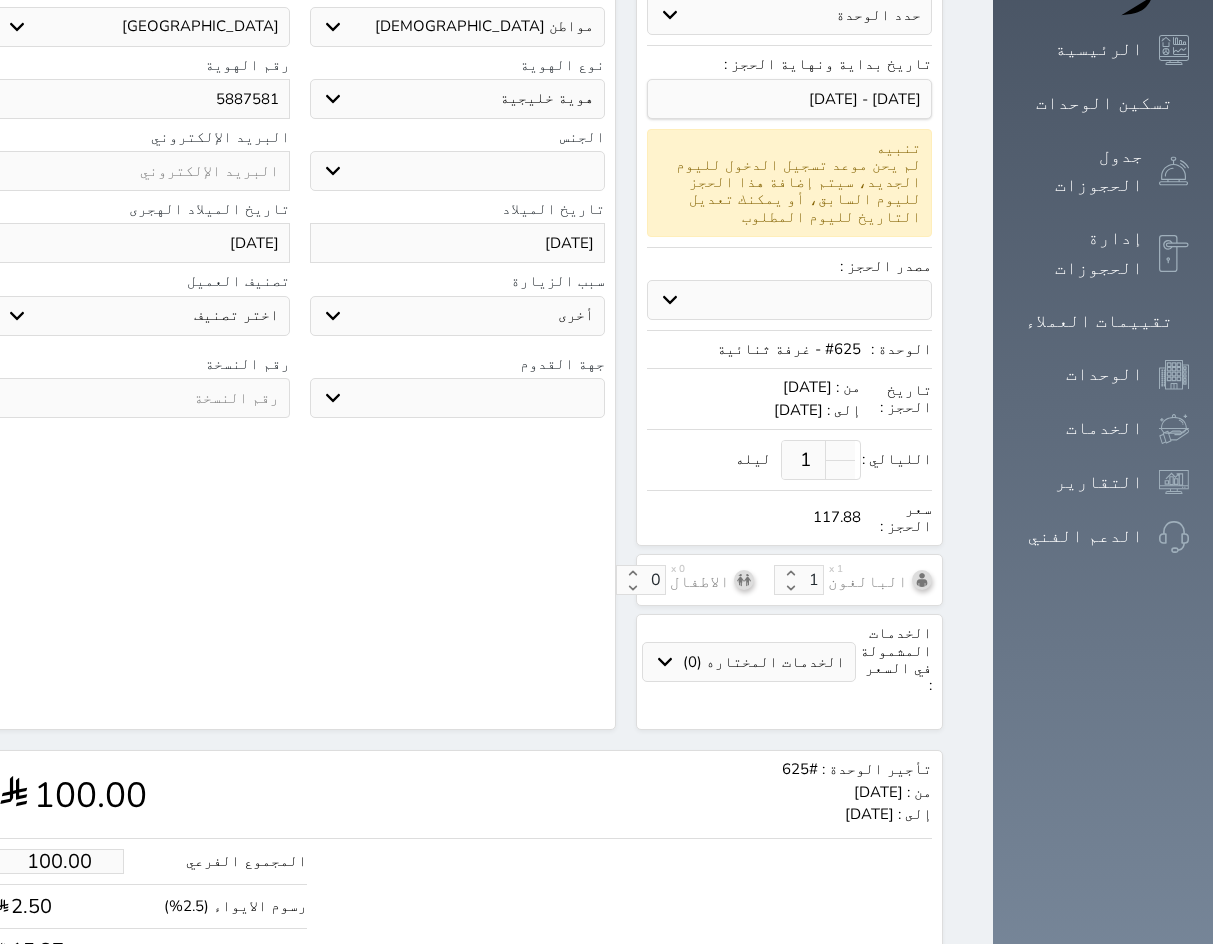 click on "المجموع الفرعي   100.00   رسوم الايواء (2.5%)    2.50    ضريبة القيمة المضافة (15%)    15.37      الاجمالي   117.88" at bounding box center [150, 928] 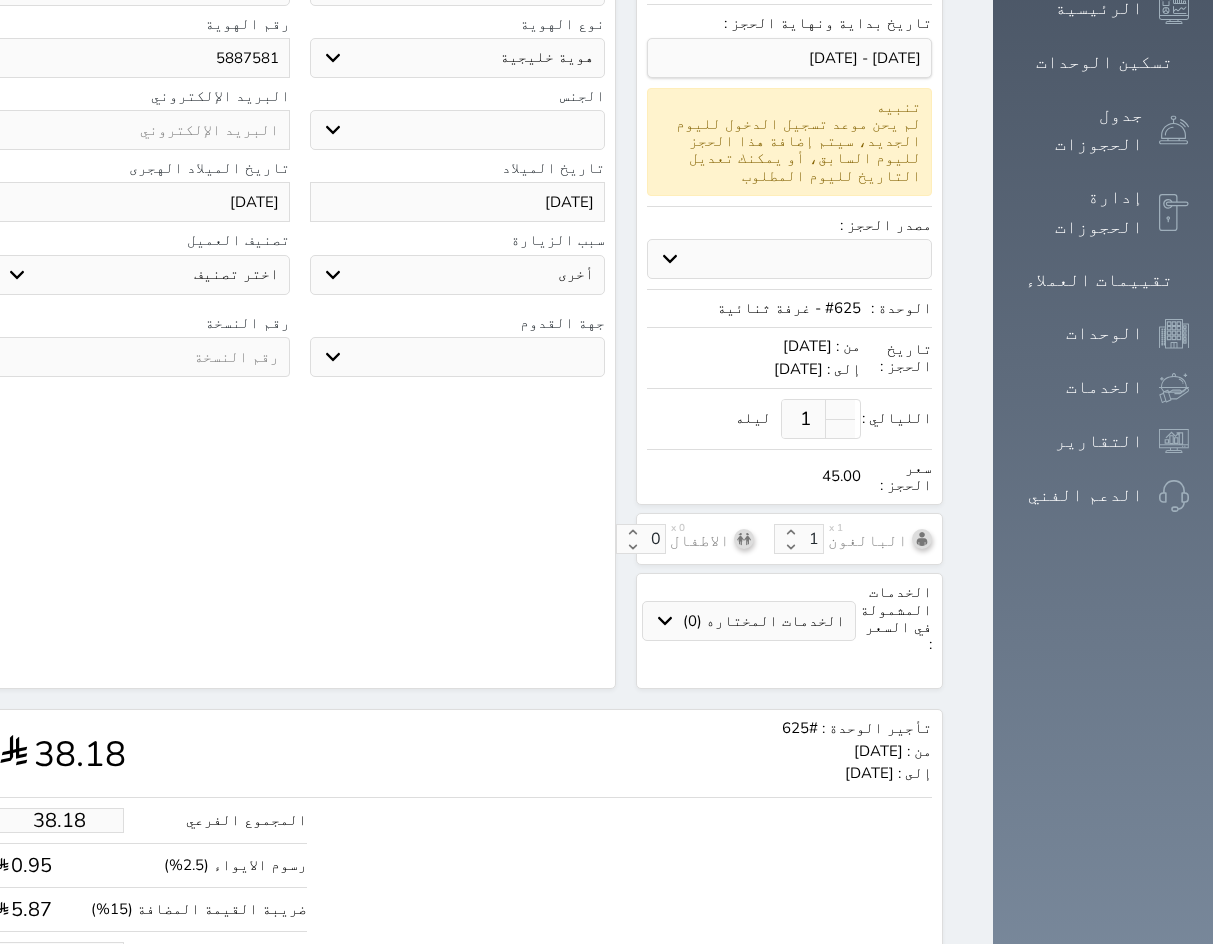 scroll, scrollTop: 384, scrollLeft: 0, axis: vertical 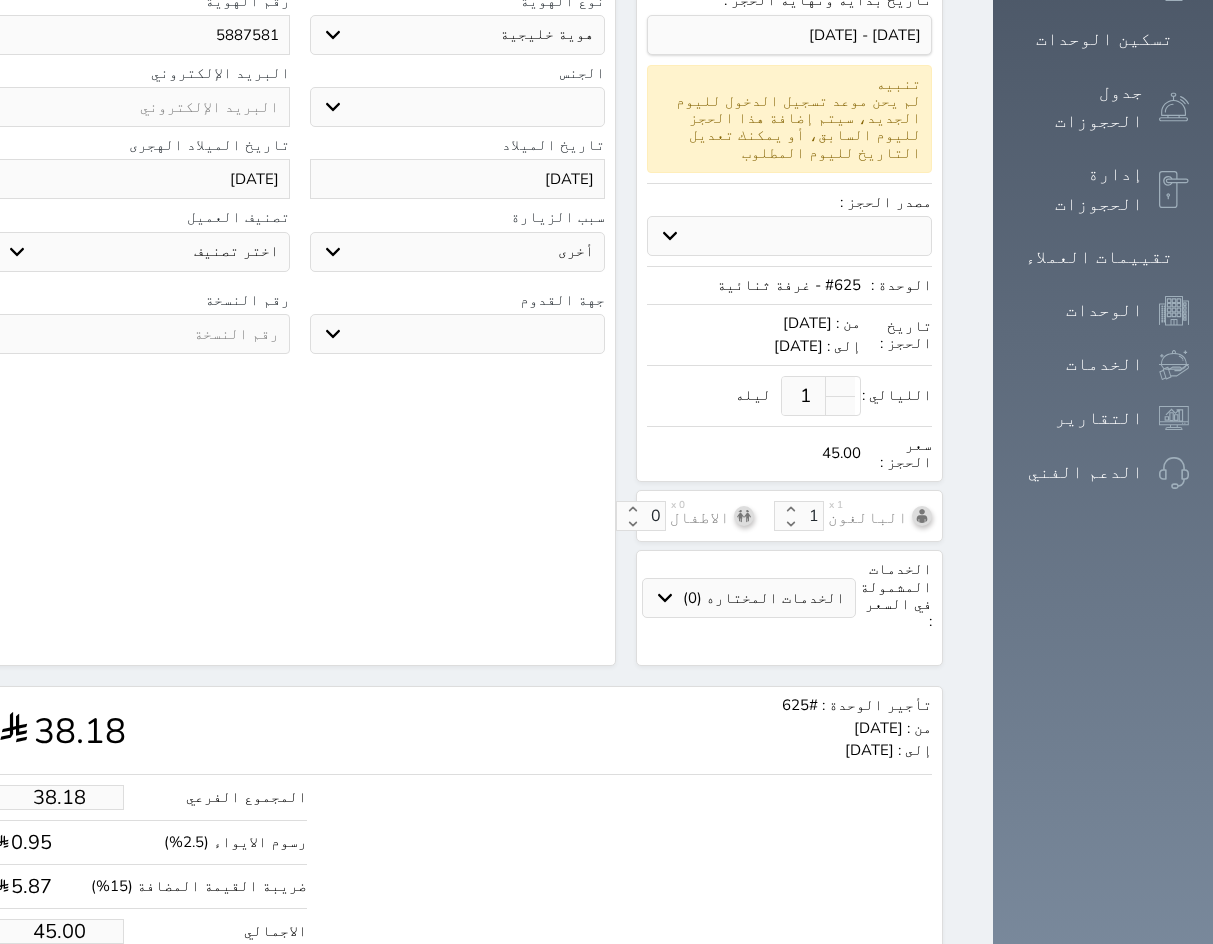 click on "حجز" at bounding box center [76, 992] 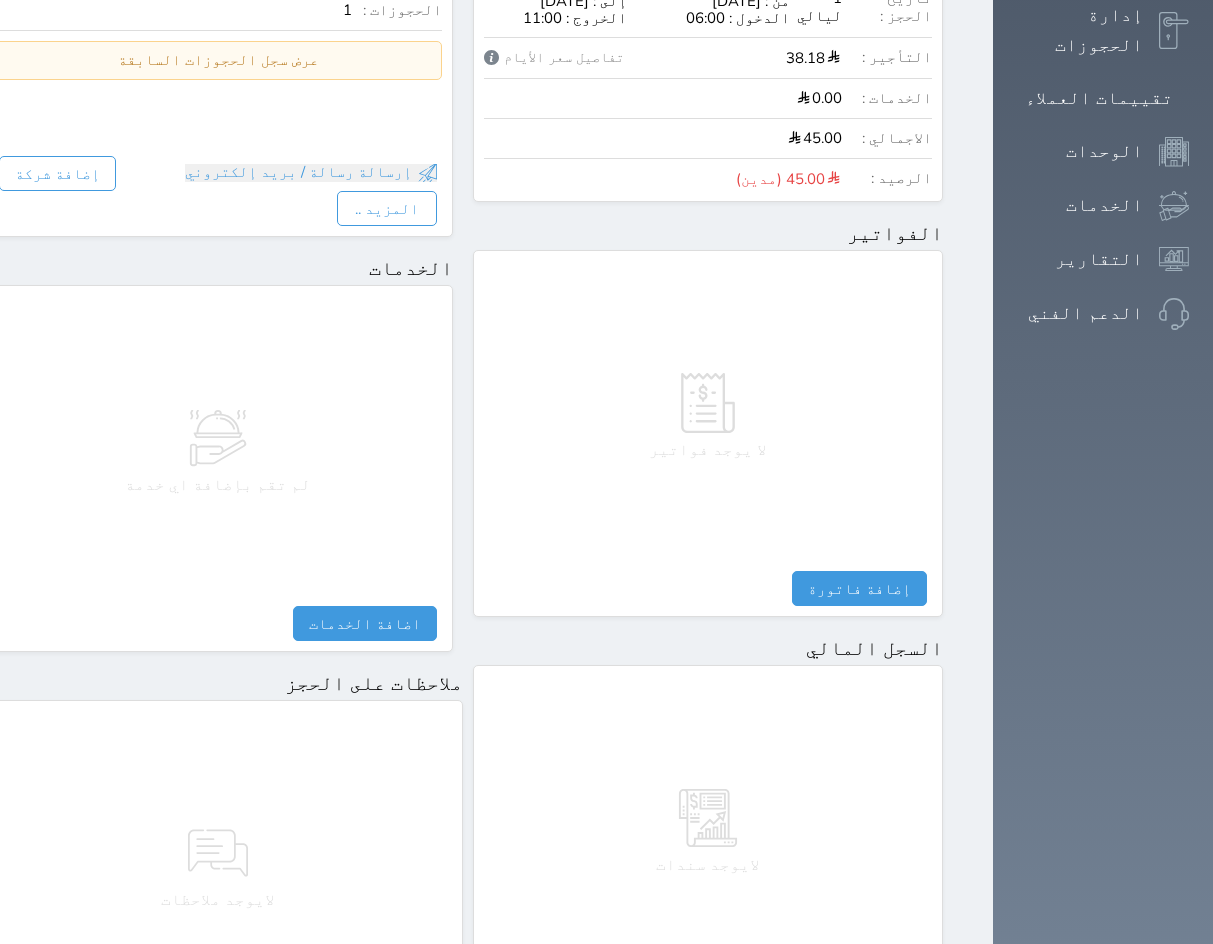 scroll, scrollTop: 758, scrollLeft: 0, axis: vertical 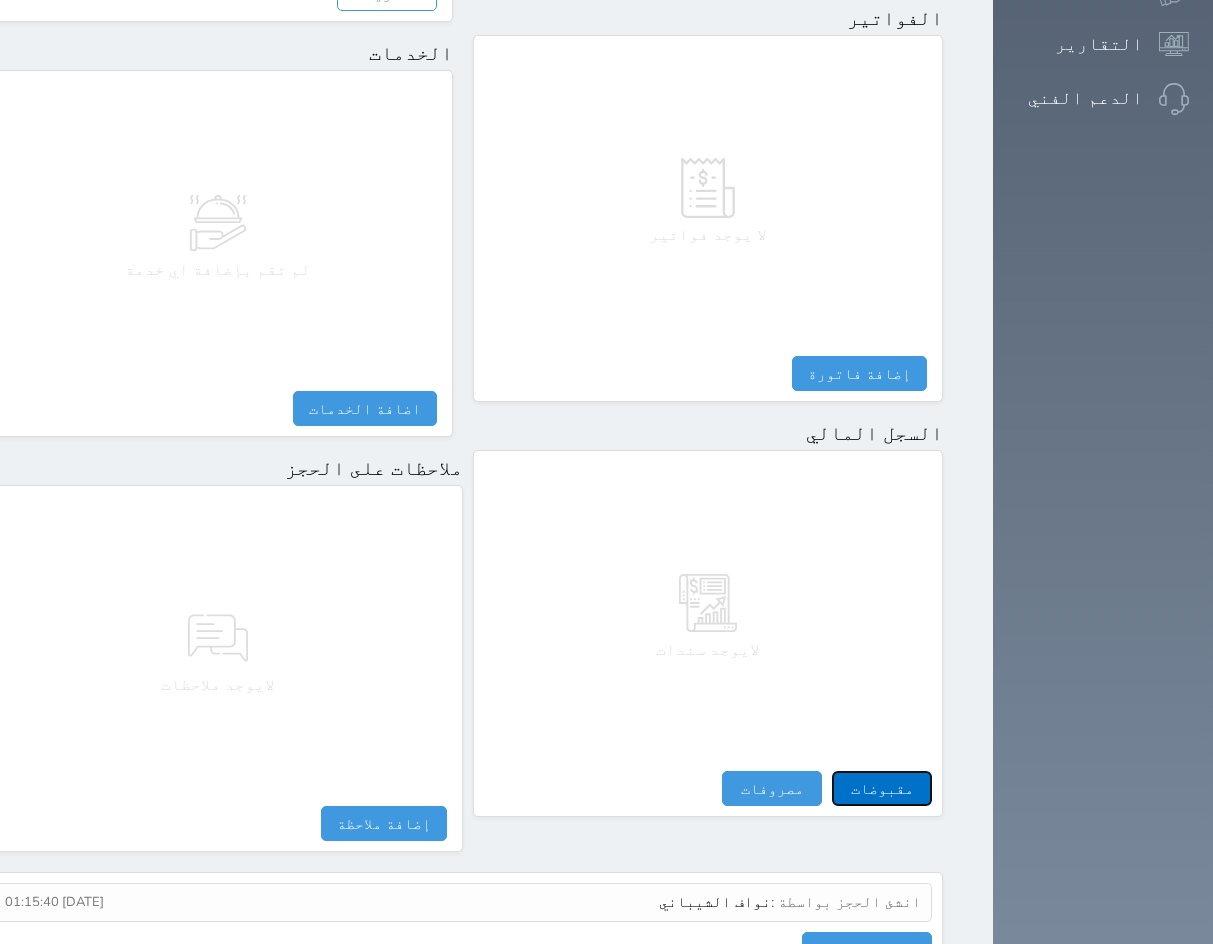 click on "مقبوضات" at bounding box center [882, 788] 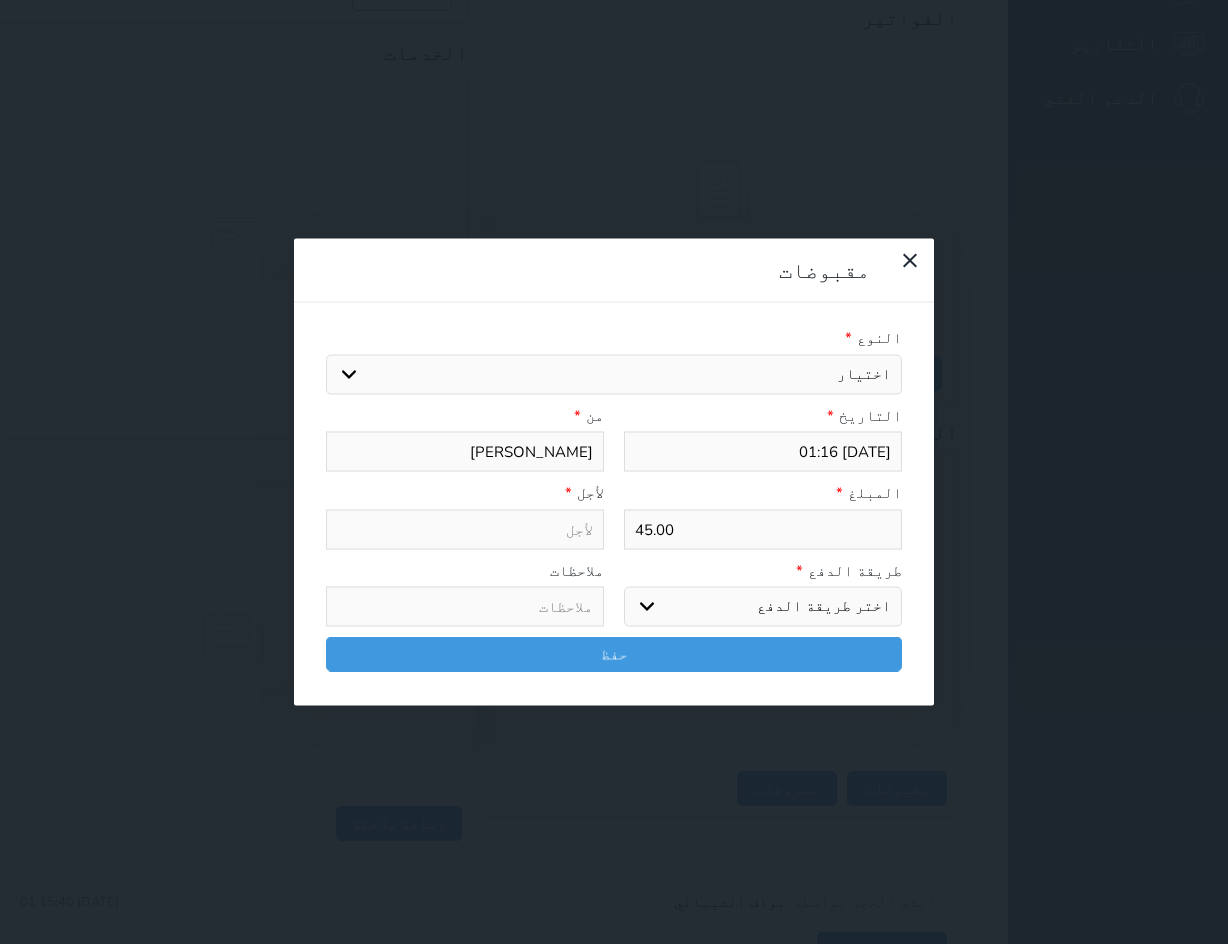 click on "النوع  *    اختيار   مقبوضات عامة قيمة إيجار فواتير تامين عربون لا ينطبق آخر مغسلة واي فاي - الإنترنت مواقف السيارات طعام الأغذية والمشروبات مشروبات المشروبات الباردة المشروبات الساخنة الإفطار غداء عشاء مخبز و كعك حمام سباحة الصالة الرياضية سبا و خدمات الجمال اختيار وإسقاط (خدمات النقل) ميني بار كابل - تلفزيون سرير إضافي تصفيف الشعر التسوق خدمات الجولات السياحية المنظمة خدمات الدليل السياحي خروج متأخر بدل تلفيات   التاريخ *   2025-07-28 01:16   من *   محمد عبد الله المقبال   المبلغ *   45.00   لأجل *     طريقة الدفع *   اختر طريقة الدفع   دفع نقدى   تحويل بنكى   مدى   بطاقة ائتمان" at bounding box center [614, 504] 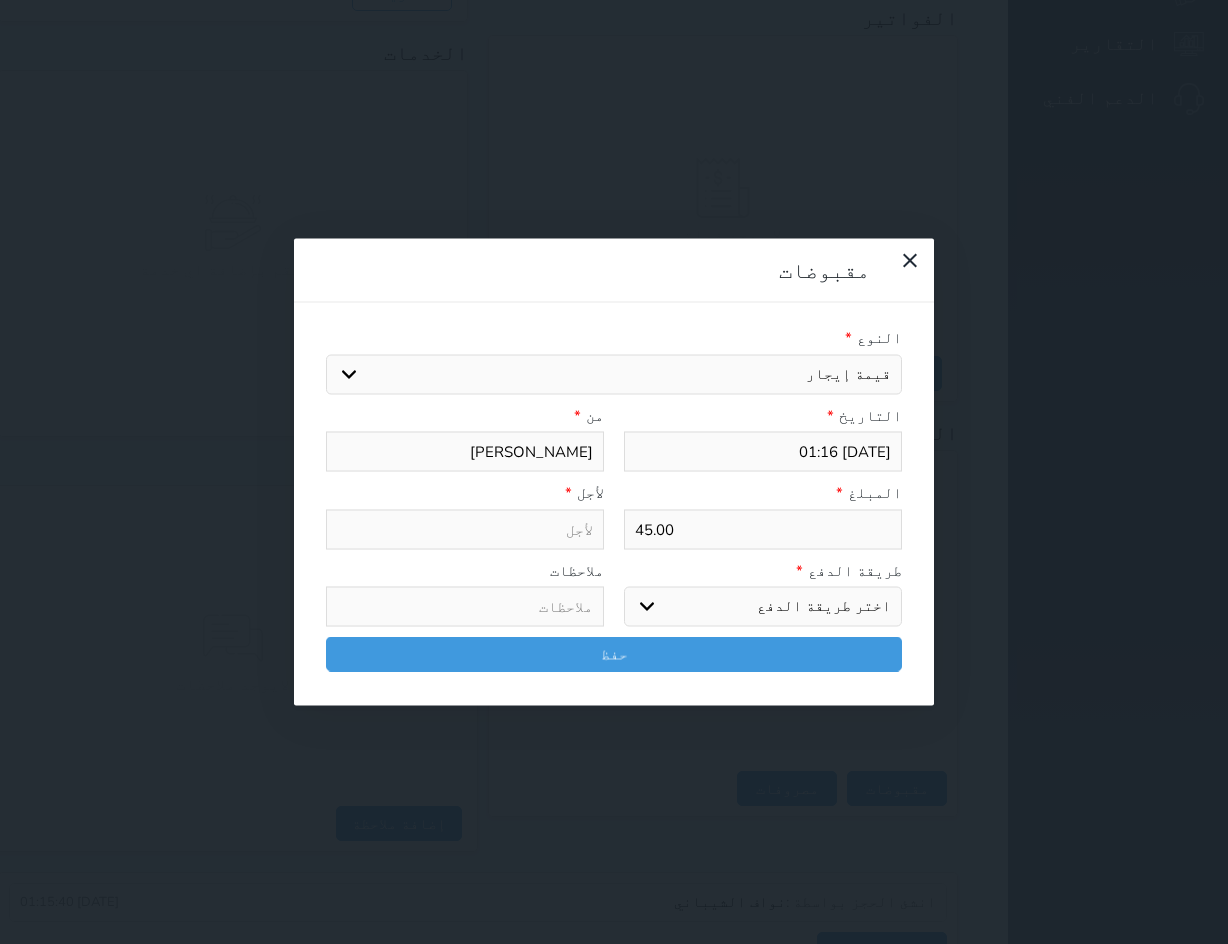 click on "اختيار   مقبوضات عامة قيمة إيجار فواتير تامين عربون لا ينطبق آخر مغسلة واي فاي - الإنترنت مواقف السيارات طعام الأغذية والمشروبات مشروبات المشروبات الباردة المشروبات الساخنة الإفطار غداء عشاء مخبز و كعك حمام سباحة الصالة الرياضية سبا و خدمات الجمال اختيار وإسقاط (خدمات النقل) ميني بار كابل - تلفزيون سرير إضافي تصفيف الشعر التسوق خدمات الجولات السياحية المنظمة خدمات الدليل السياحي خروج متأخر بدل تلفيات" at bounding box center (614, 374) 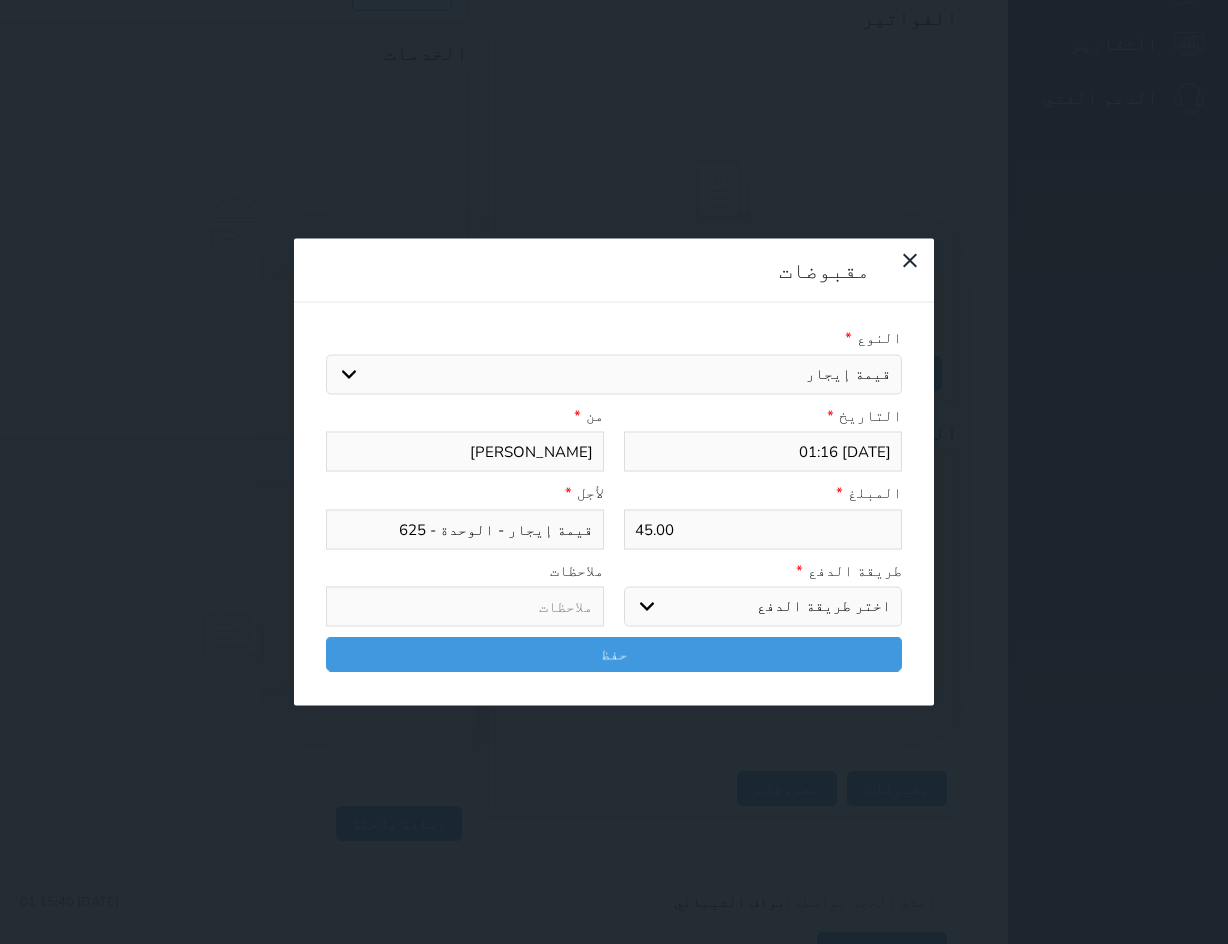 click on "طريقة الدفع *" at bounding box center [763, 570] 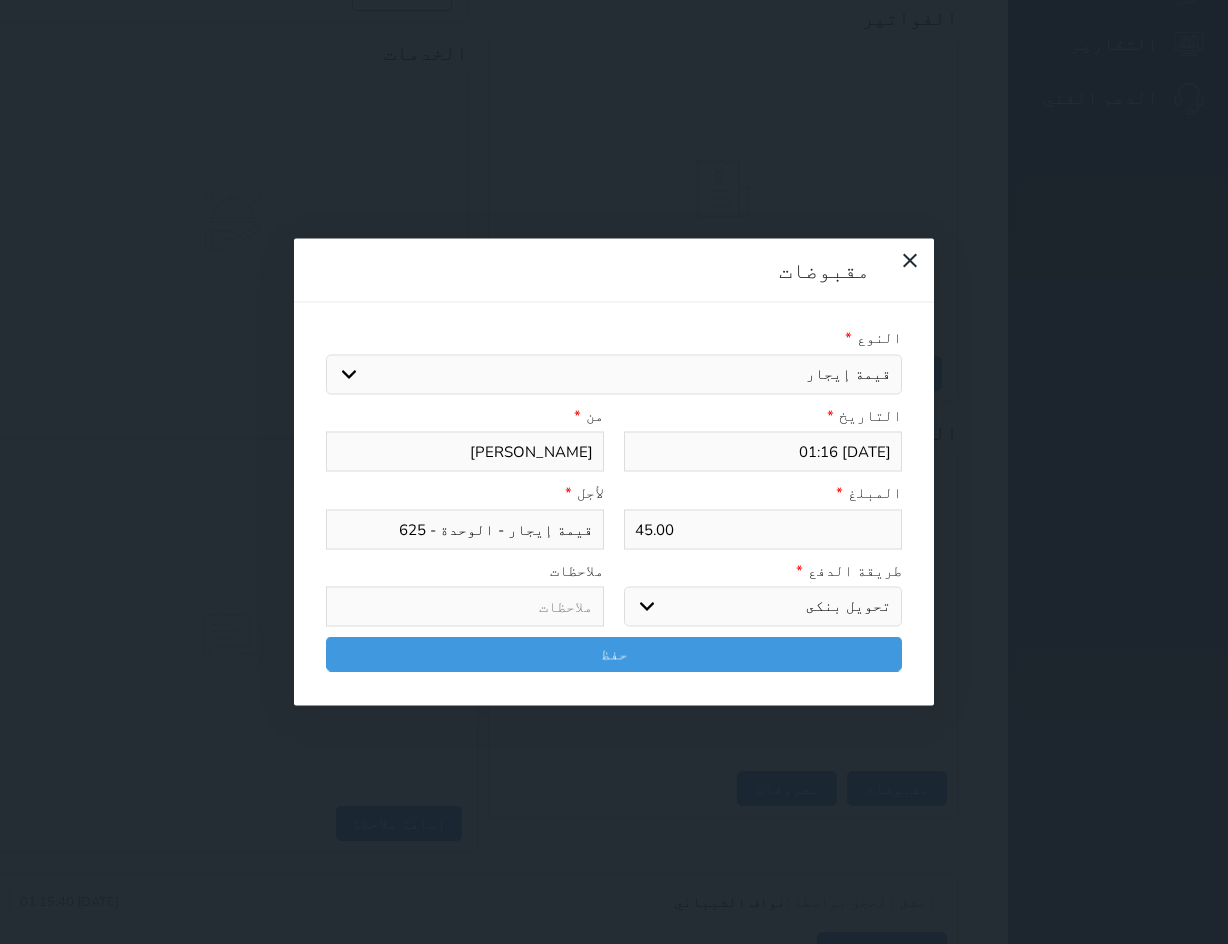 click on "اختر طريقة الدفع   دفع نقدى   تحويل بنكى   مدى   بطاقة ائتمان   آجل" at bounding box center [763, 607] 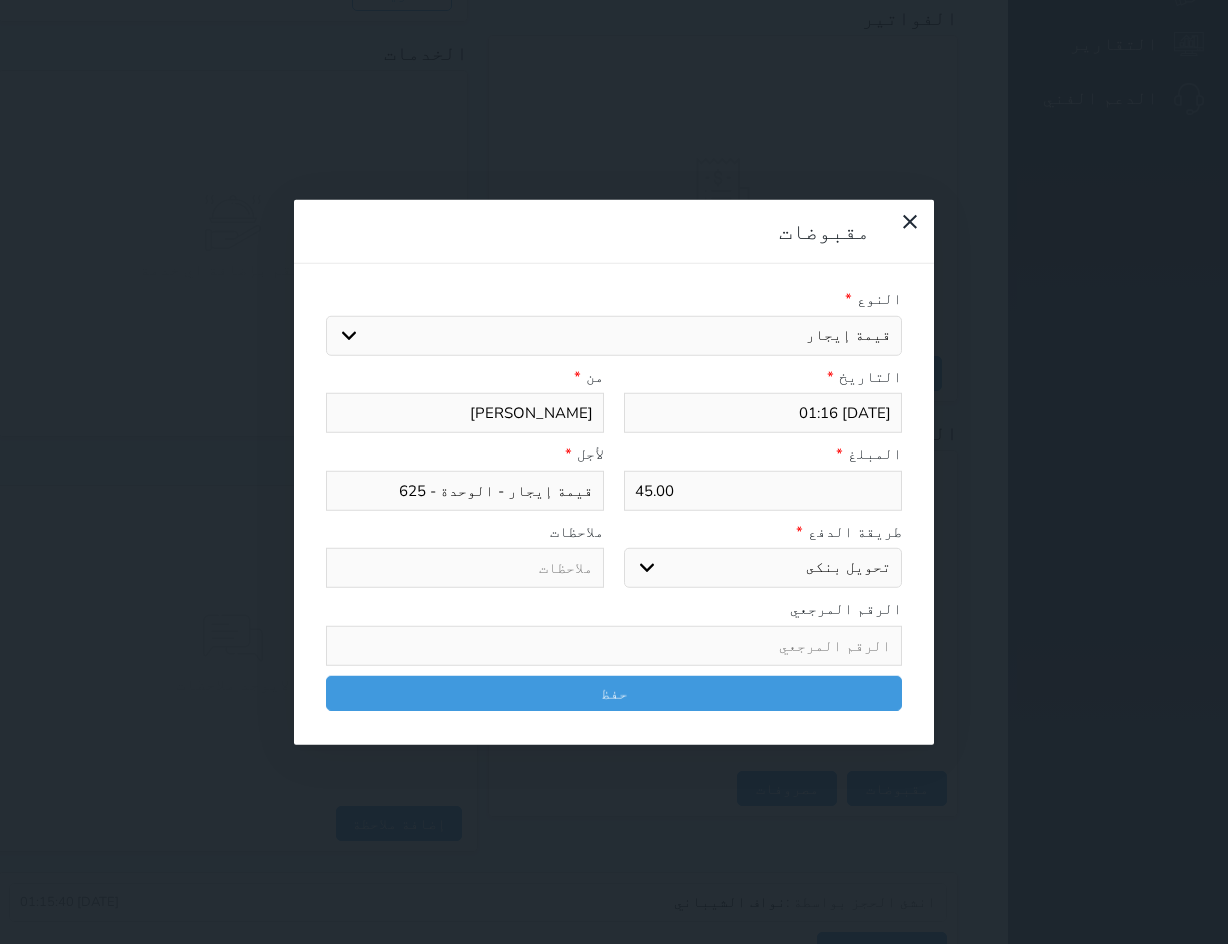 drag, startPoint x: 884, startPoint y: 370, endPoint x: 887, endPoint y: 384, distance: 14.3178215 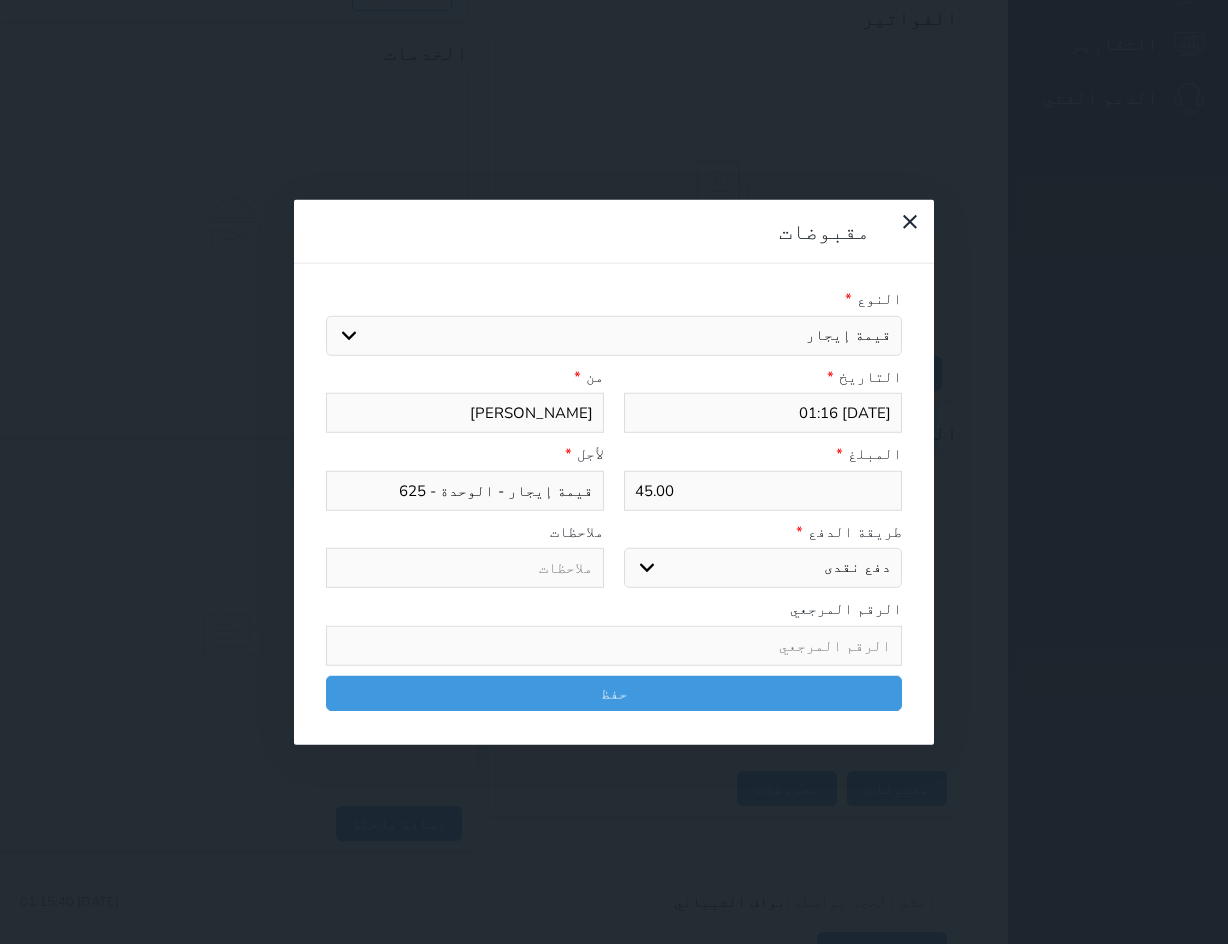 click on "اختر طريقة الدفع   دفع نقدى   تحويل بنكى   مدى   بطاقة ائتمان   آجل" at bounding box center [763, 568] 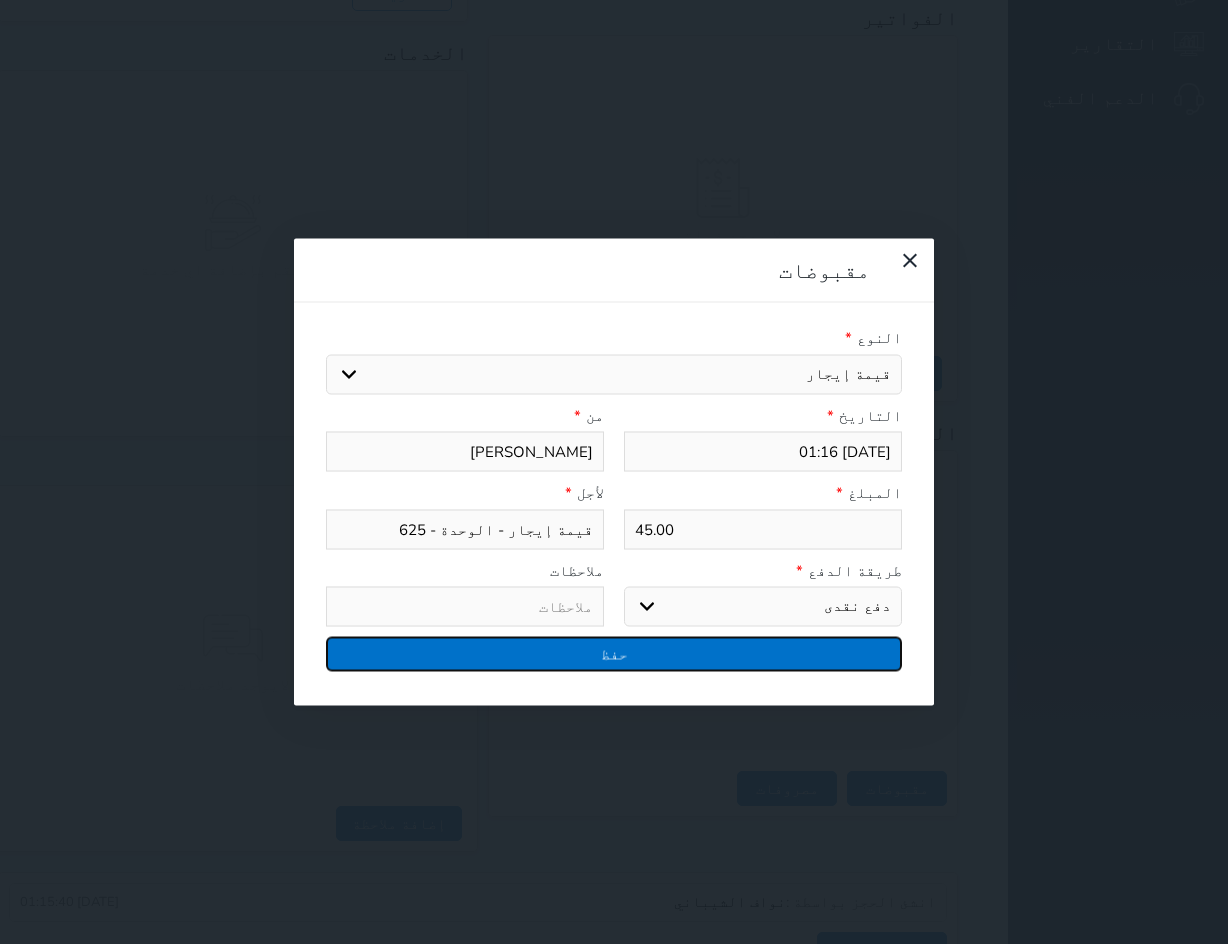 click on "حفظ" at bounding box center [614, 654] 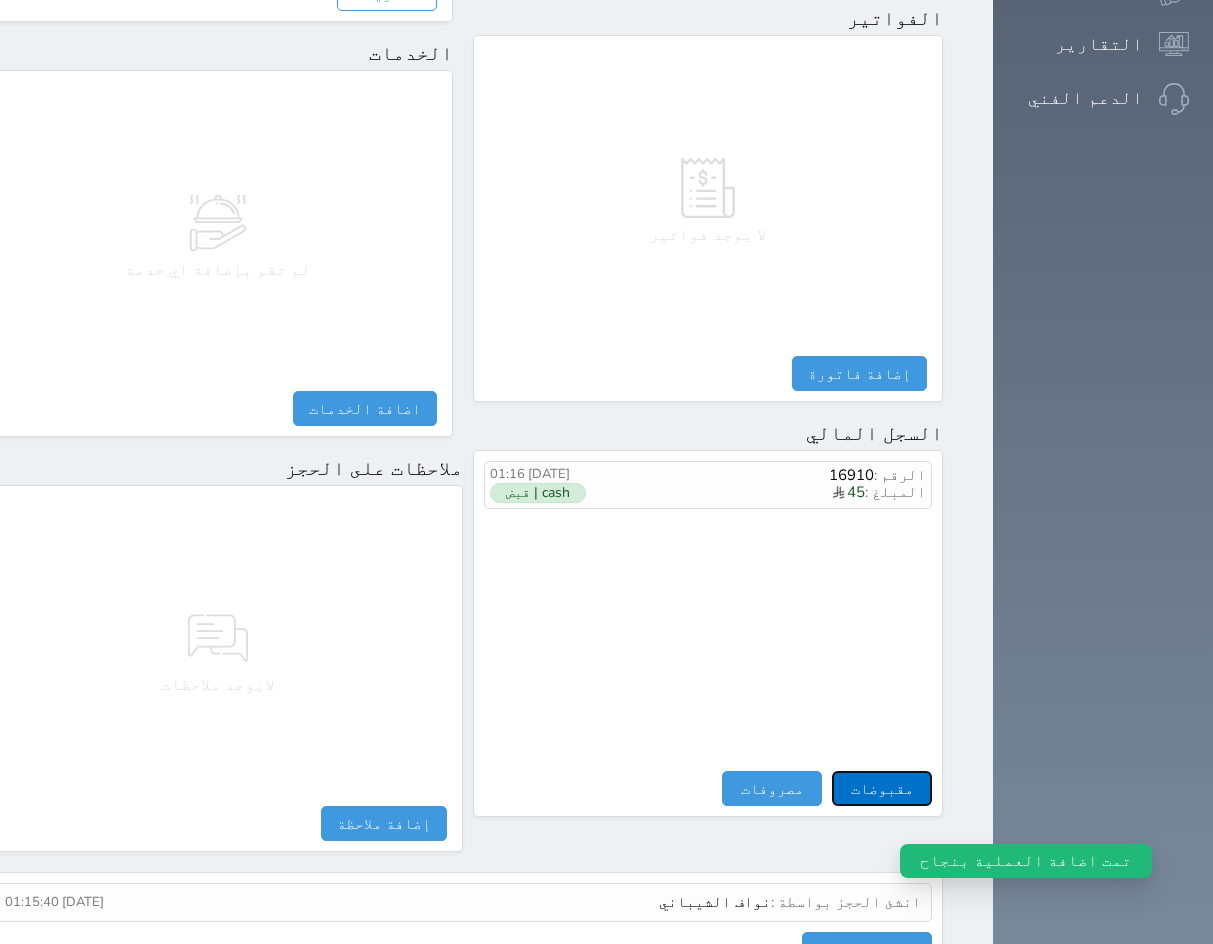 click on "مقبوضات" at bounding box center (882, 788) 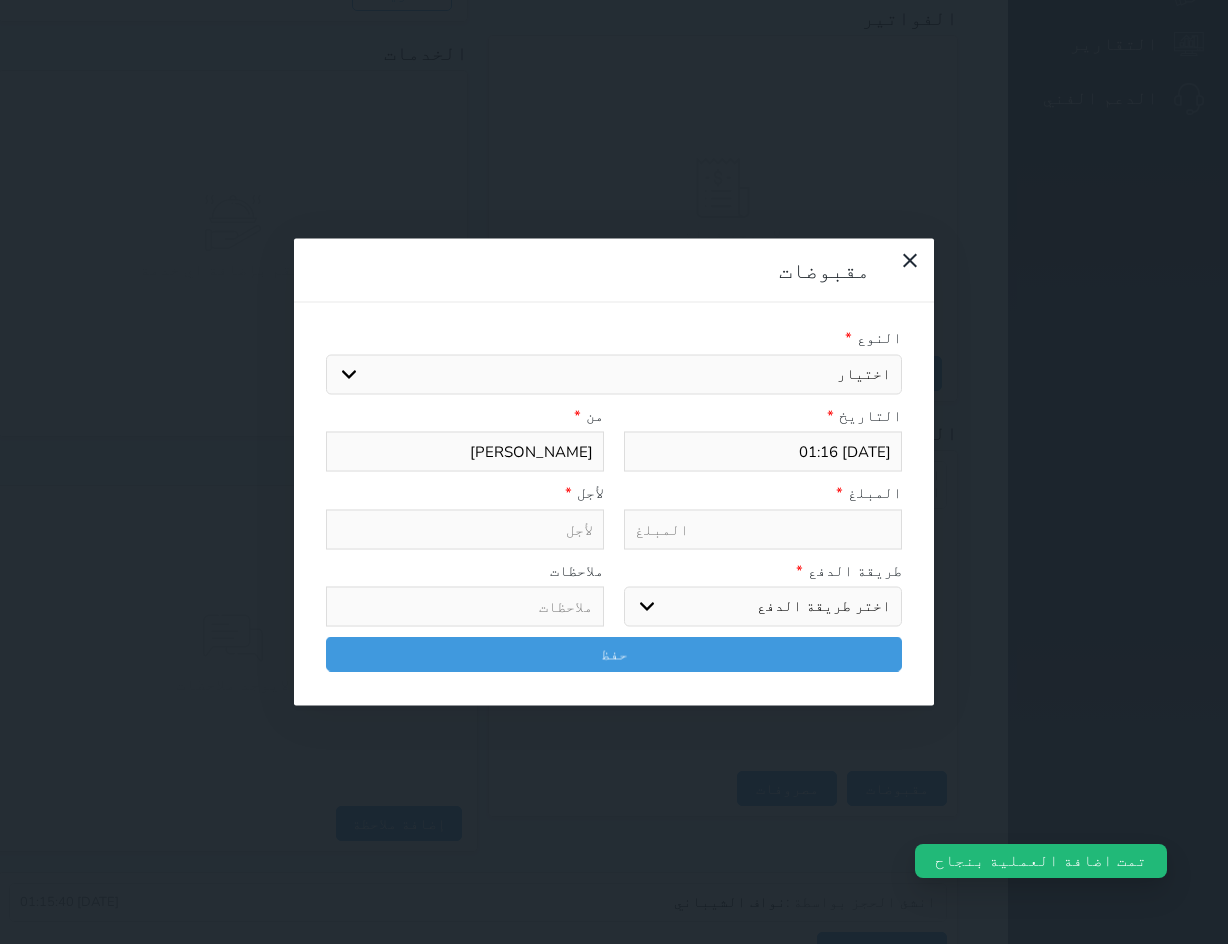 click on "التاريخ *" at bounding box center (763, 415) 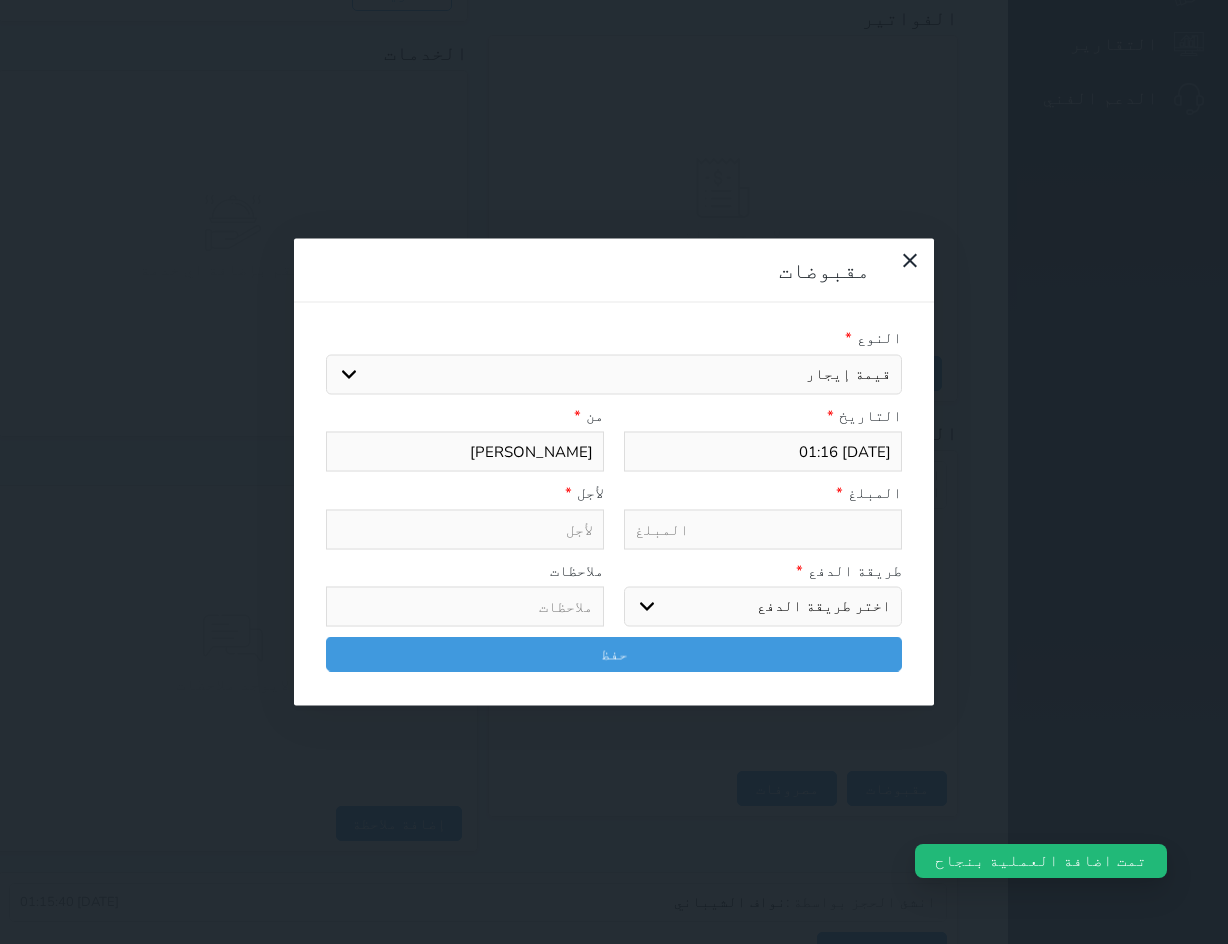 click on "اختيار   مقبوضات عامة قيمة إيجار فواتير تامين عربون لا ينطبق آخر مغسلة واي فاي - الإنترنت مواقف السيارات طعام الأغذية والمشروبات مشروبات المشروبات الباردة المشروبات الساخنة الإفطار غداء عشاء مخبز و كعك حمام سباحة الصالة الرياضية سبا و خدمات الجمال اختيار وإسقاط (خدمات النقل) ميني بار كابل - تلفزيون سرير إضافي تصفيف الشعر التسوق خدمات الجولات السياحية المنظمة خدمات الدليل السياحي خروج متأخر بدل تلفيات" at bounding box center [614, 374] 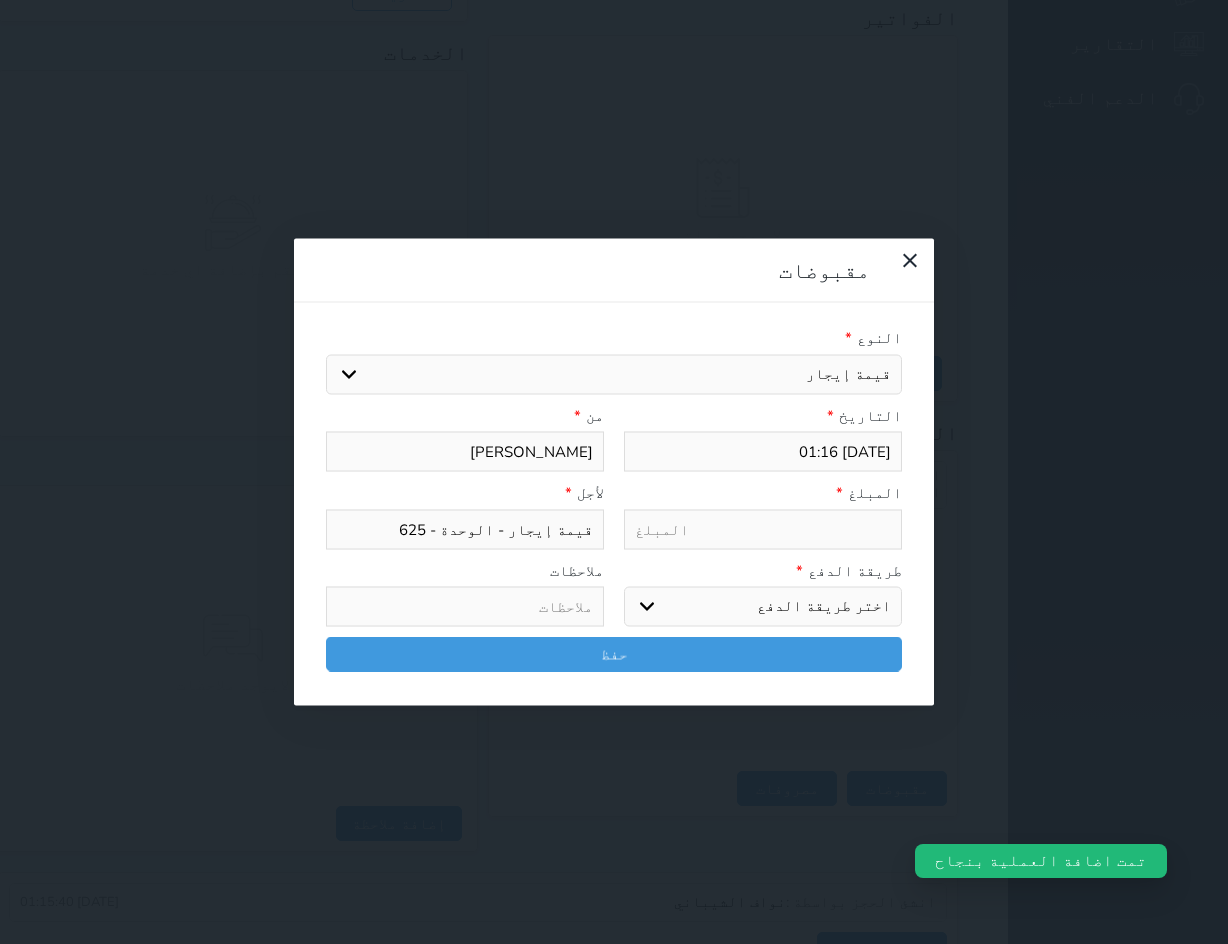 click at bounding box center (763, 529) 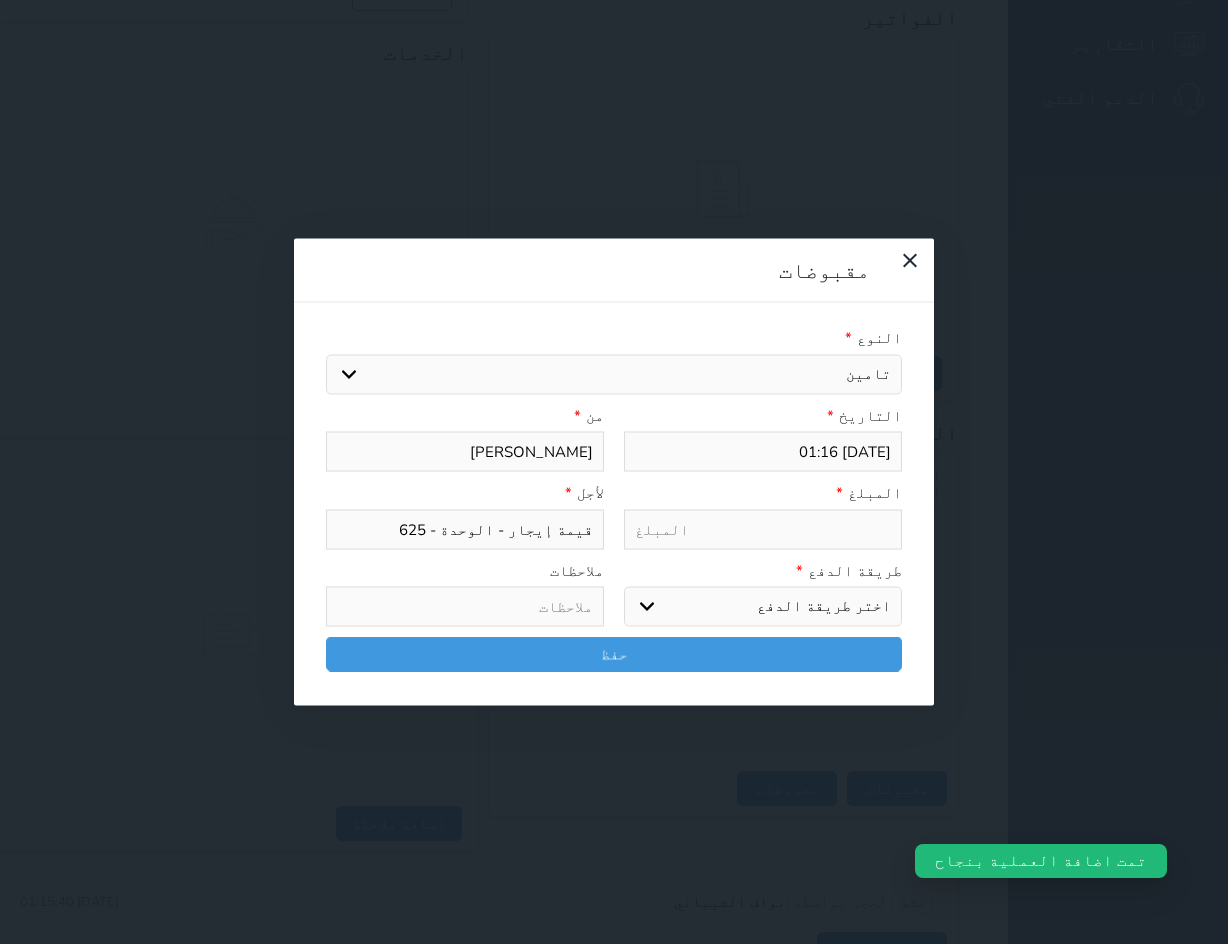 click on "اختيار   مقبوضات عامة قيمة إيجار فواتير تامين عربون لا ينطبق آخر مغسلة واي فاي - الإنترنت مواقف السيارات طعام الأغذية والمشروبات مشروبات المشروبات الباردة المشروبات الساخنة الإفطار غداء عشاء مخبز و كعك حمام سباحة الصالة الرياضية سبا و خدمات الجمال اختيار وإسقاط (خدمات النقل) ميني بار كابل - تلفزيون سرير إضافي تصفيف الشعر التسوق خدمات الجولات السياحية المنظمة خدمات الدليل السياحي خروج متأخر بدل تلفيات" at bounding box center [614, 374] 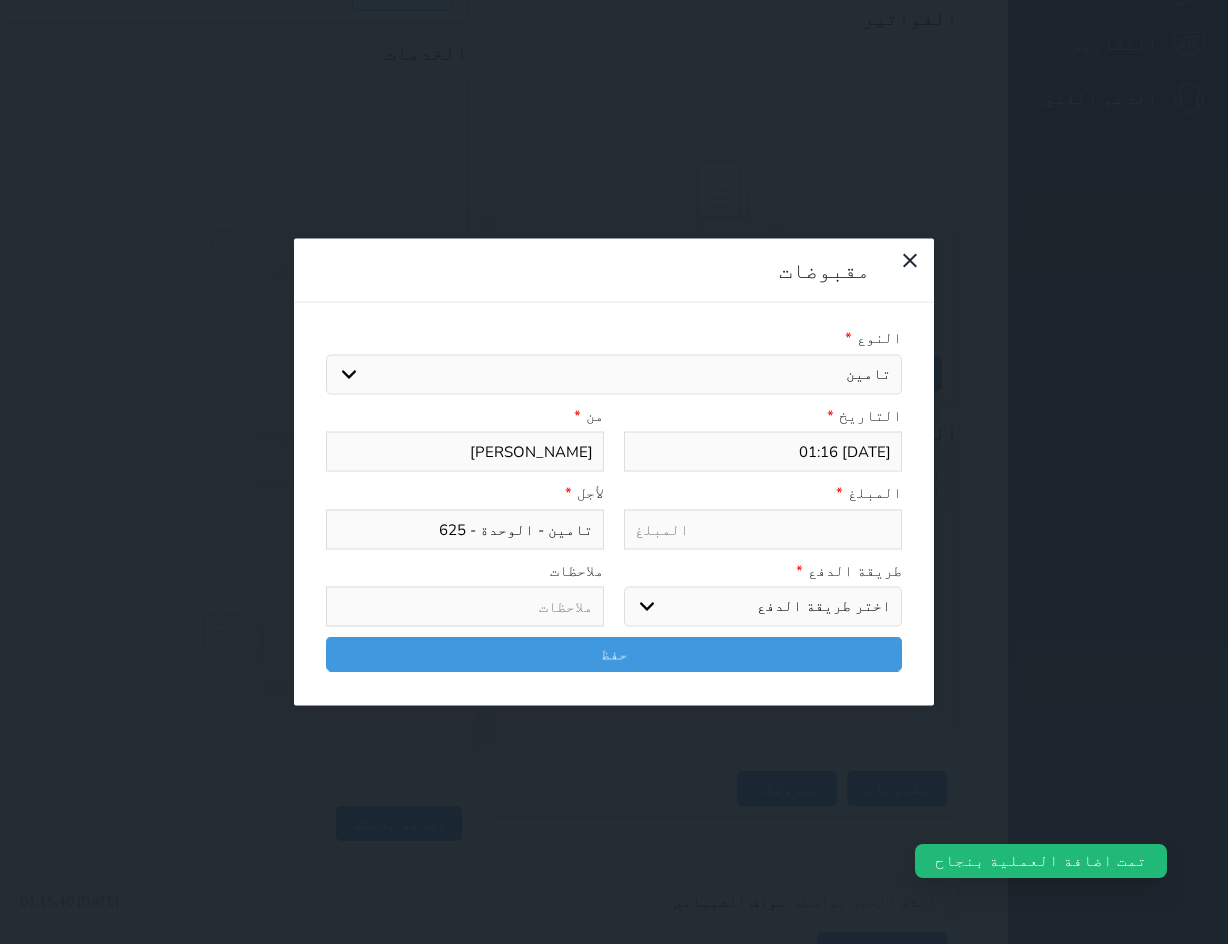 click at bounding box center [763, 529] 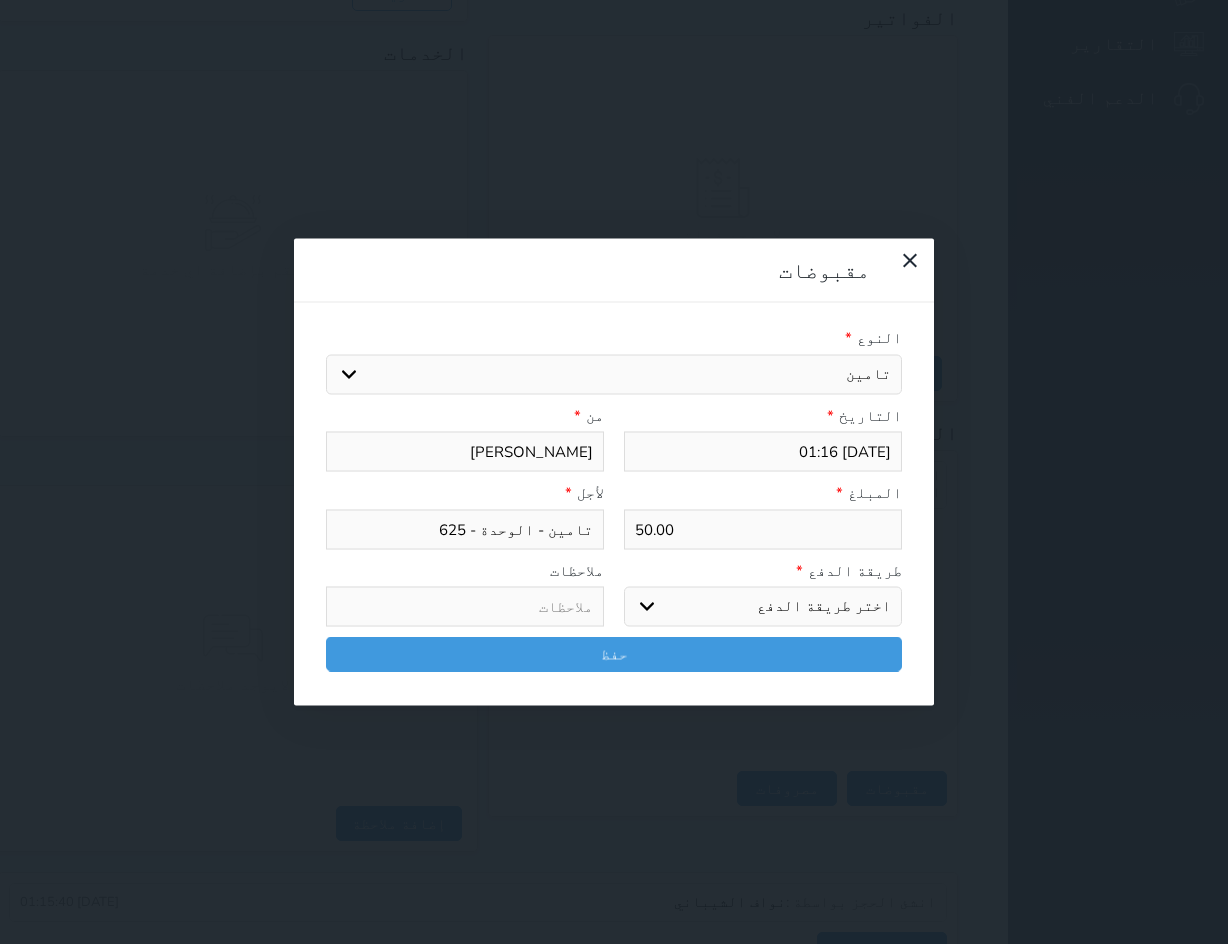 click on "اختر طريقة الدفع   دفع نقدى   تحويل بنكى   مدى   بطاقة ائتمان   آجل" at bounding box center [763, 607] 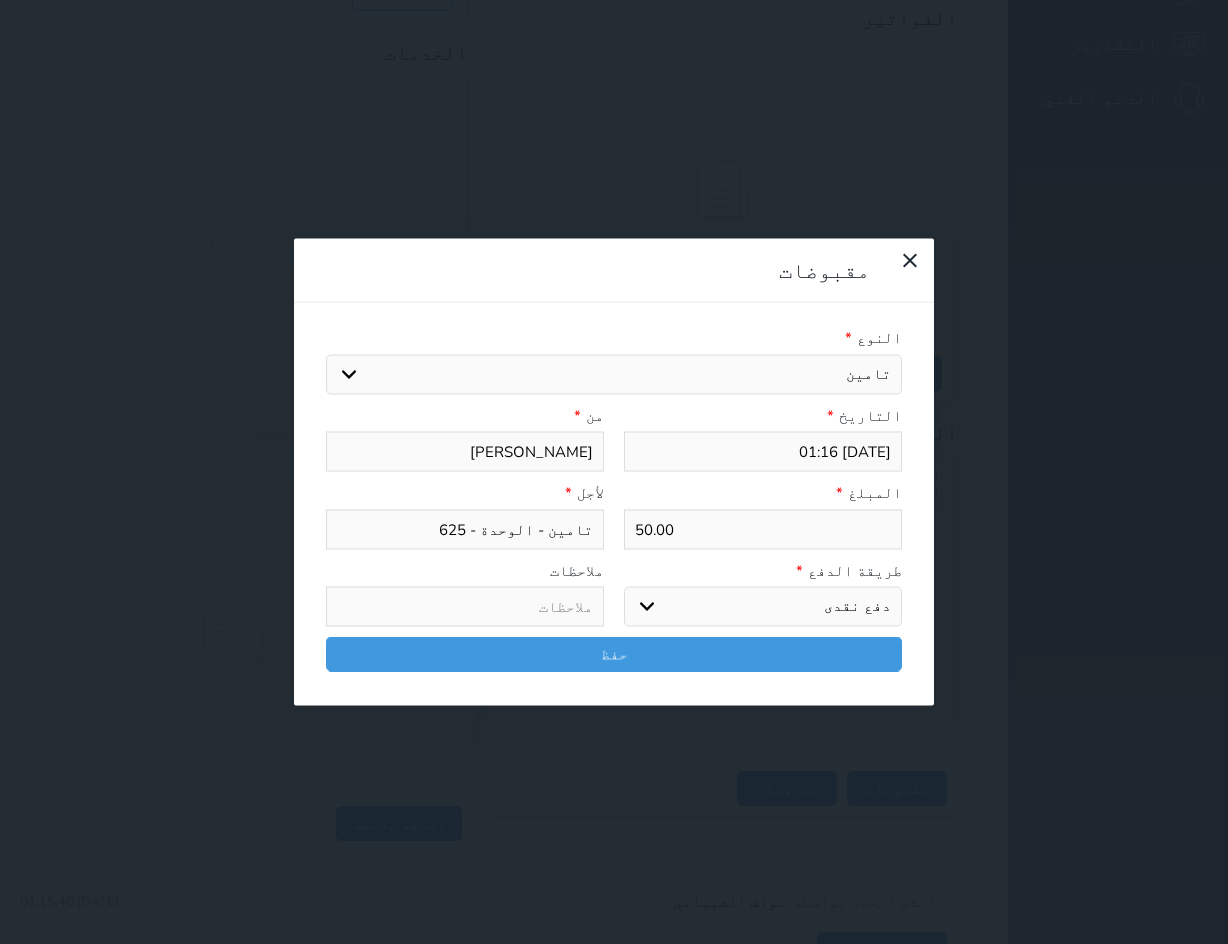 click on "اختر طريقة الدفع   دفع نقدى   تحويل بنكى   مدى   بطاقة ائتمان   آجل" at bounding box center [763, 607] 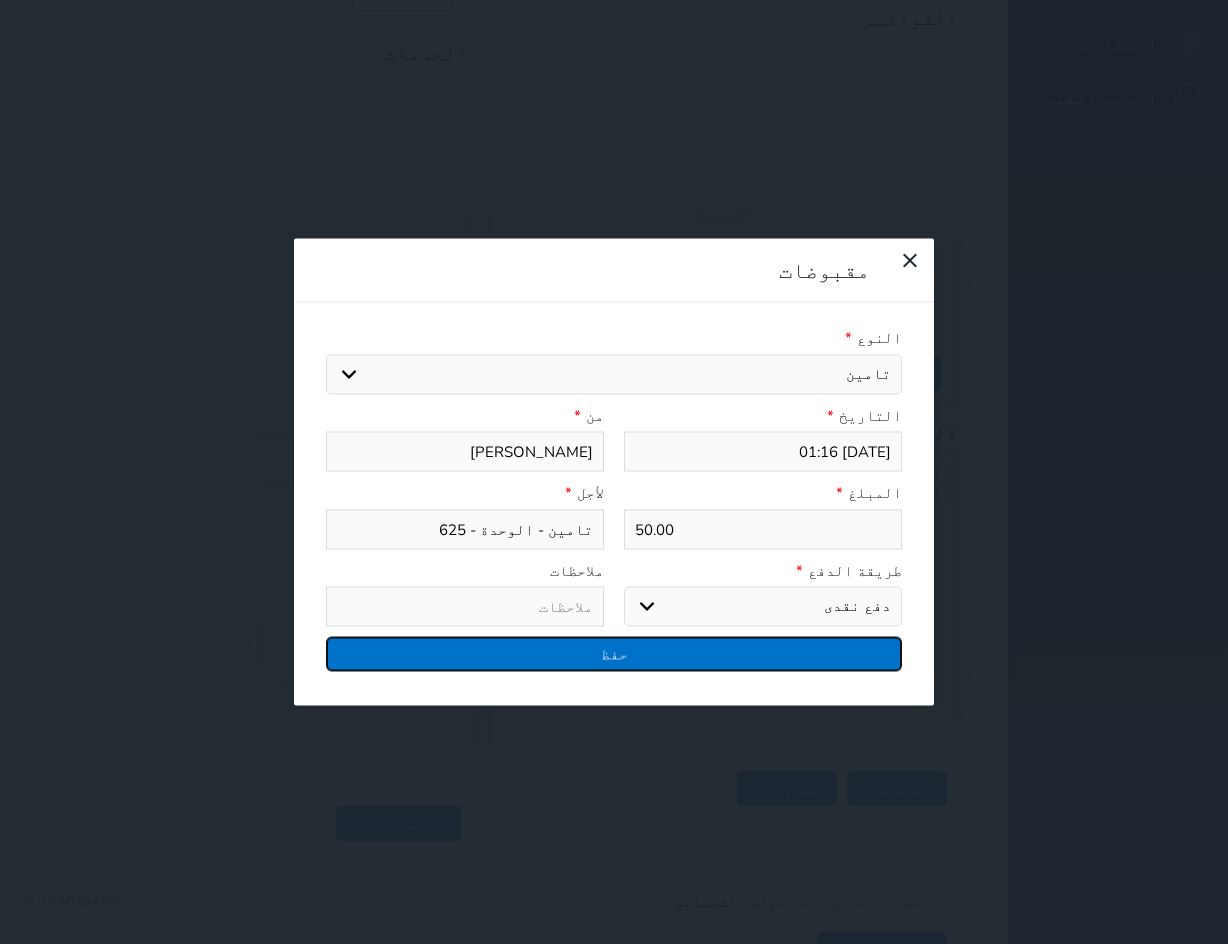 click on "حفظ" at bounding box center (614, 654) 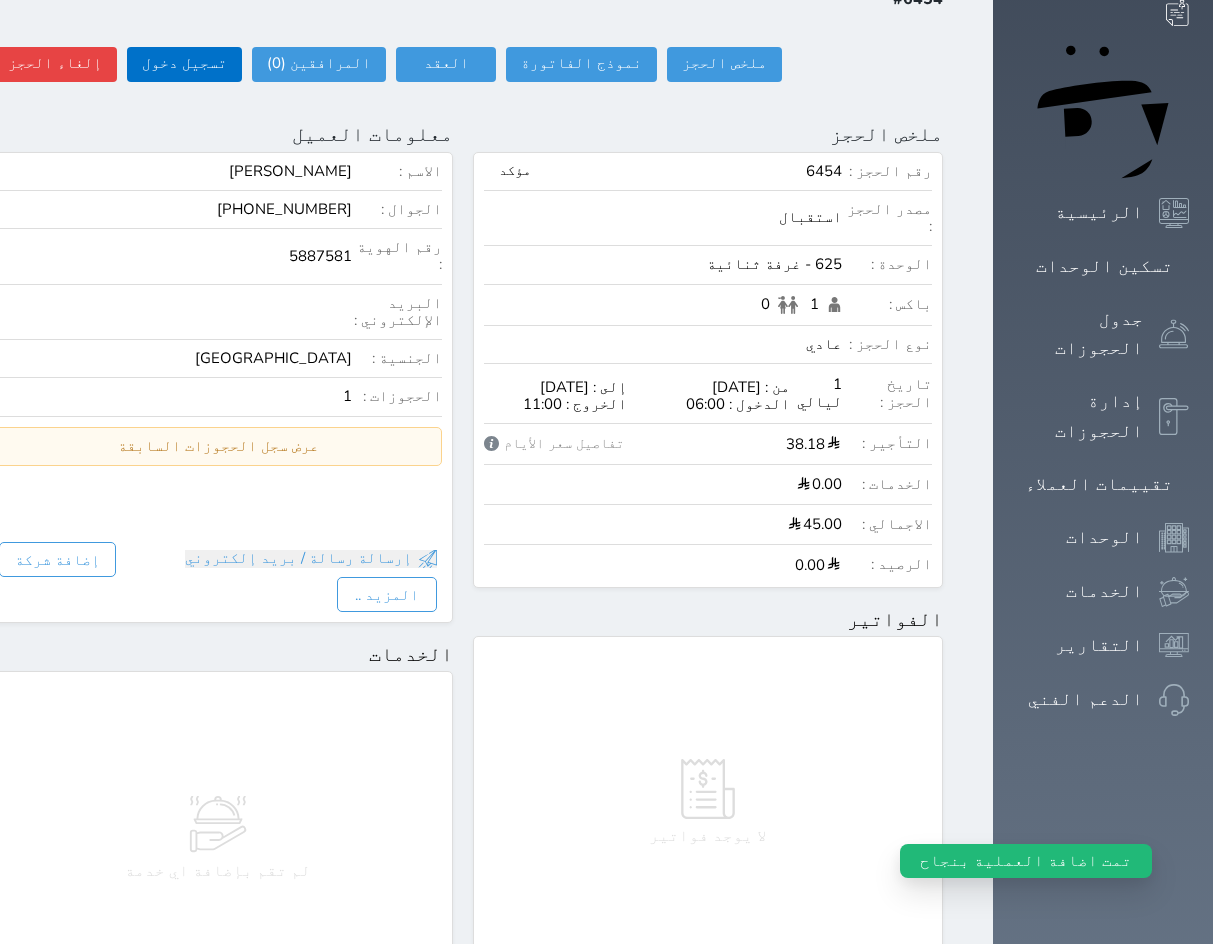 scroll, scrollTop: 0, scrollLeft: 0, axis: both 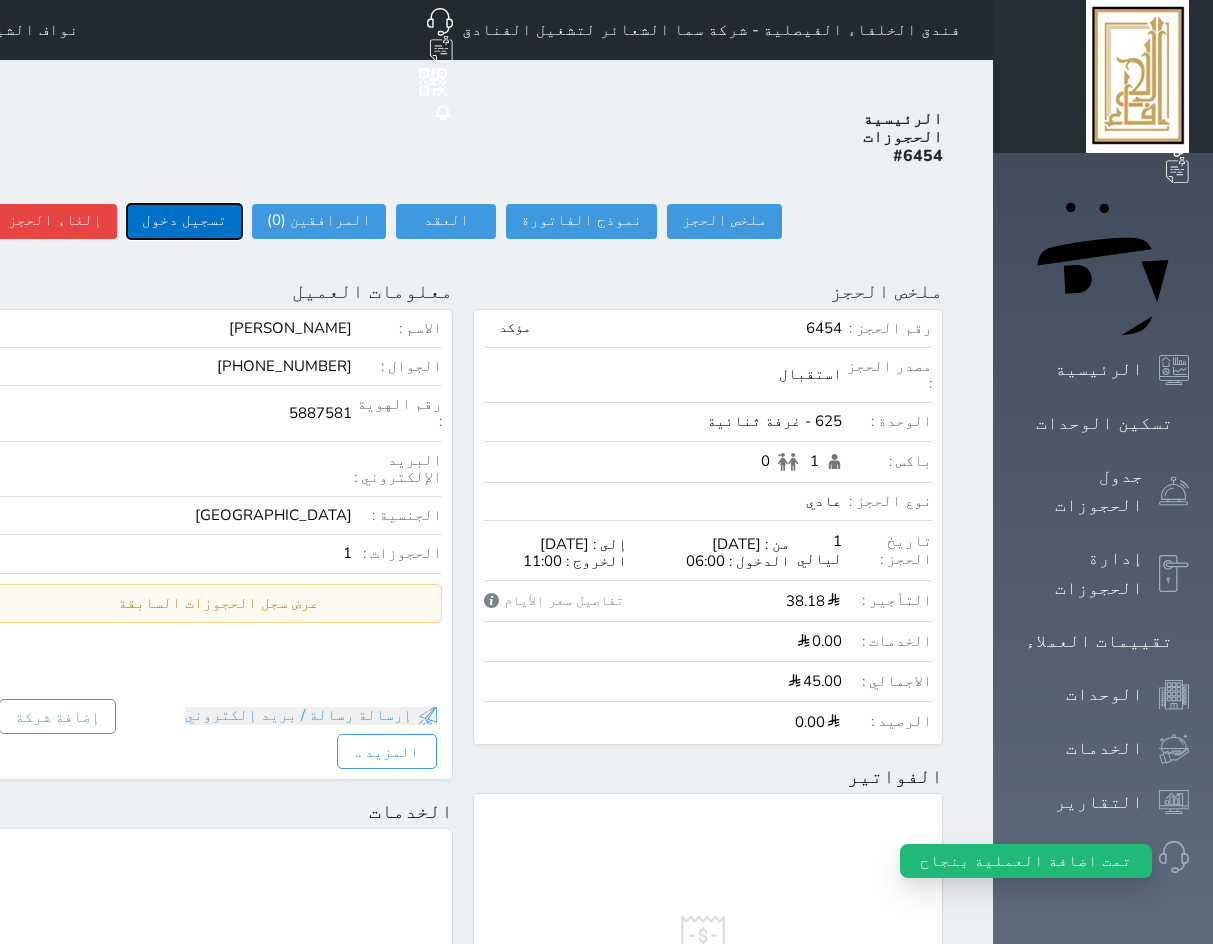 click on "تسجيل دخول" at bounding box center (184, 221) 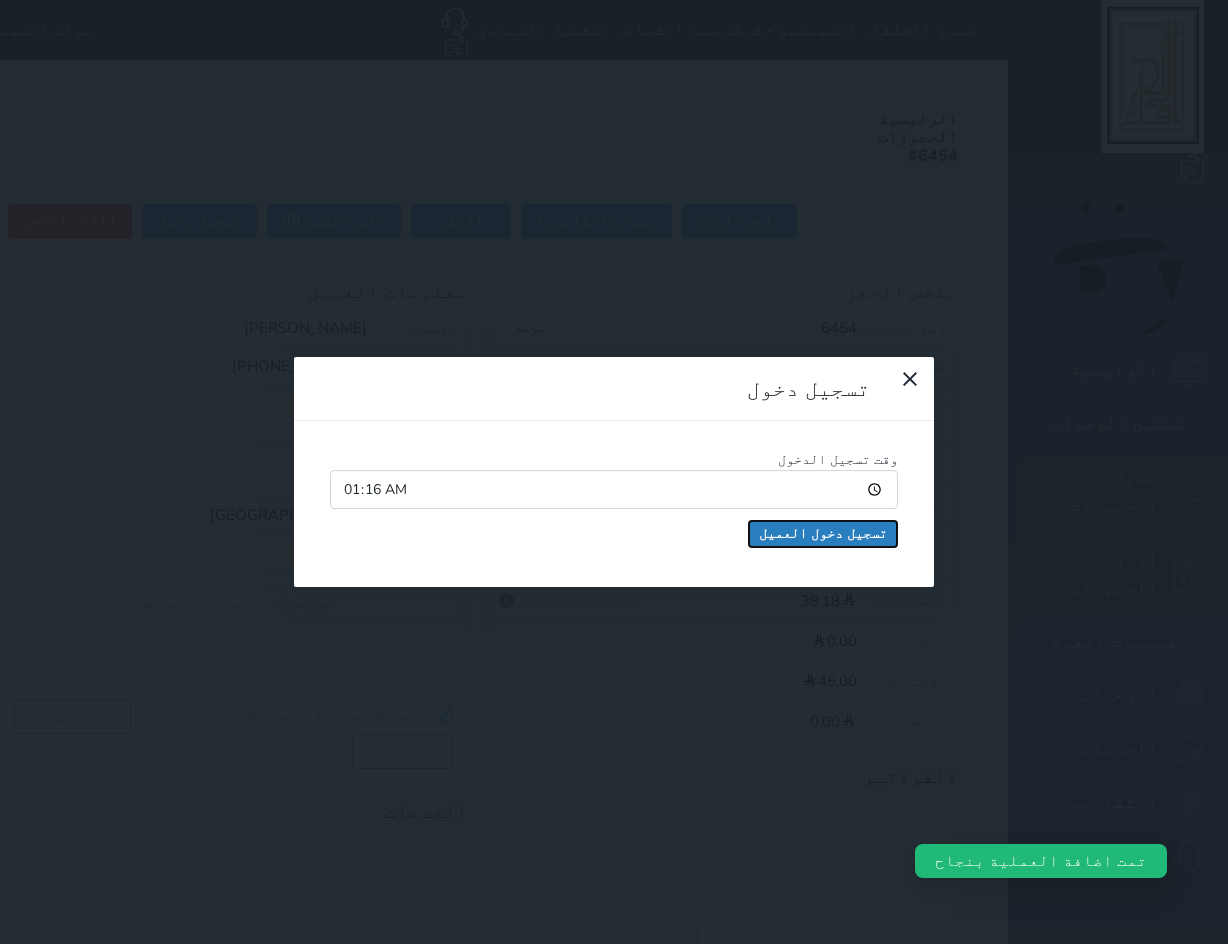 click on "تسجيل دخول العميل" at bounding box center [823, 534] 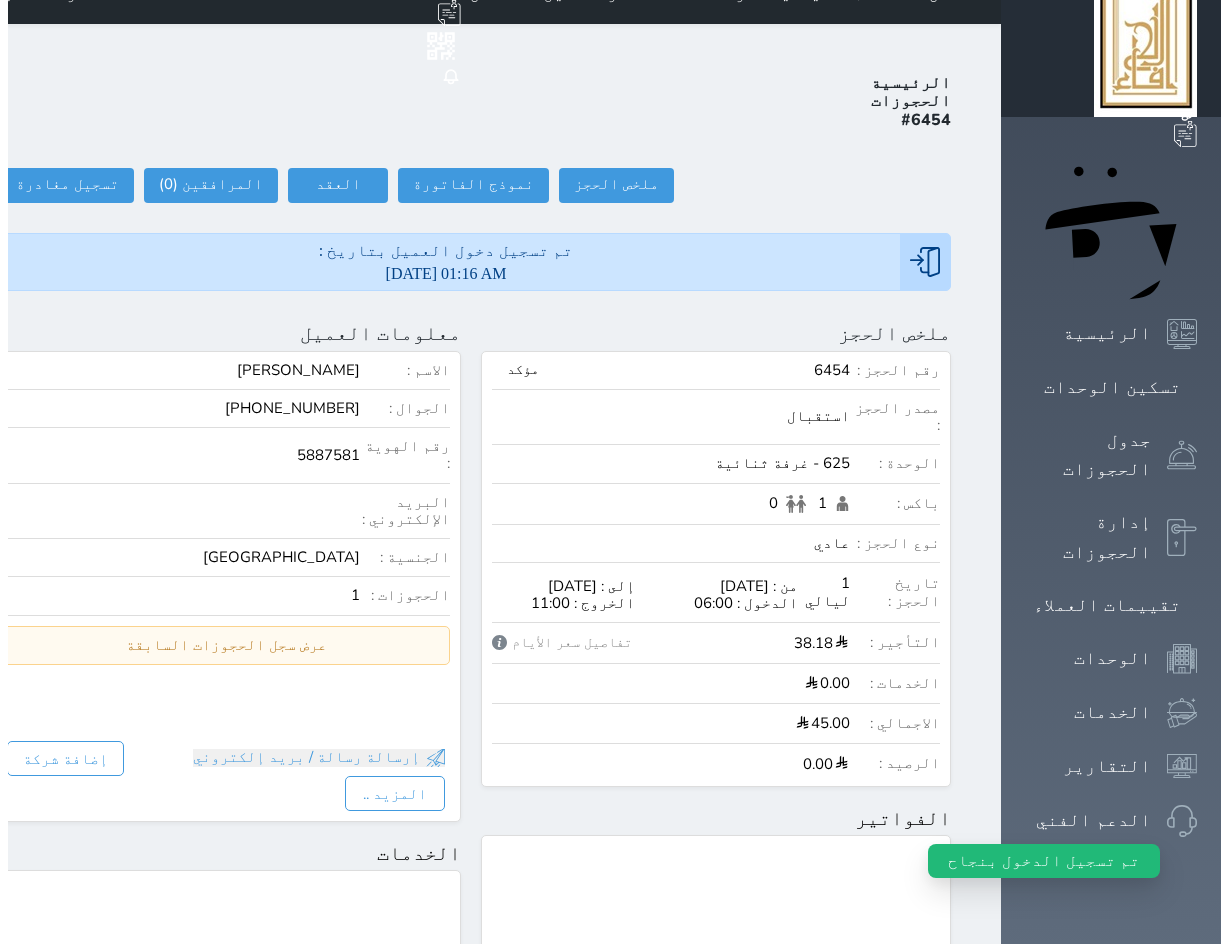 scroll, scrollTop: 0, scrollLeft: 0, axis: both 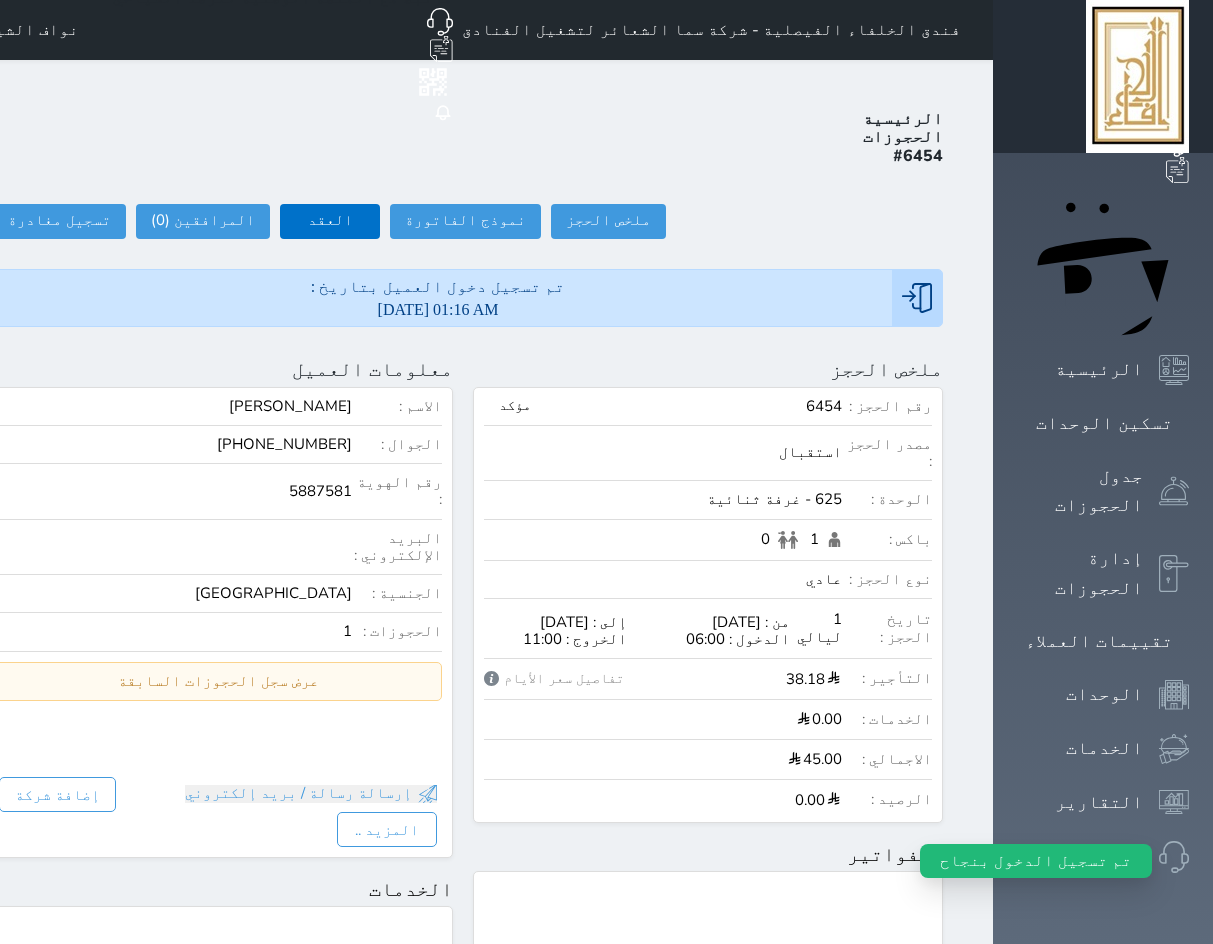 drag, startPoint x: 319, startPoint y: 171, endPoint x: 319, endPoint y: 159, distance: 12 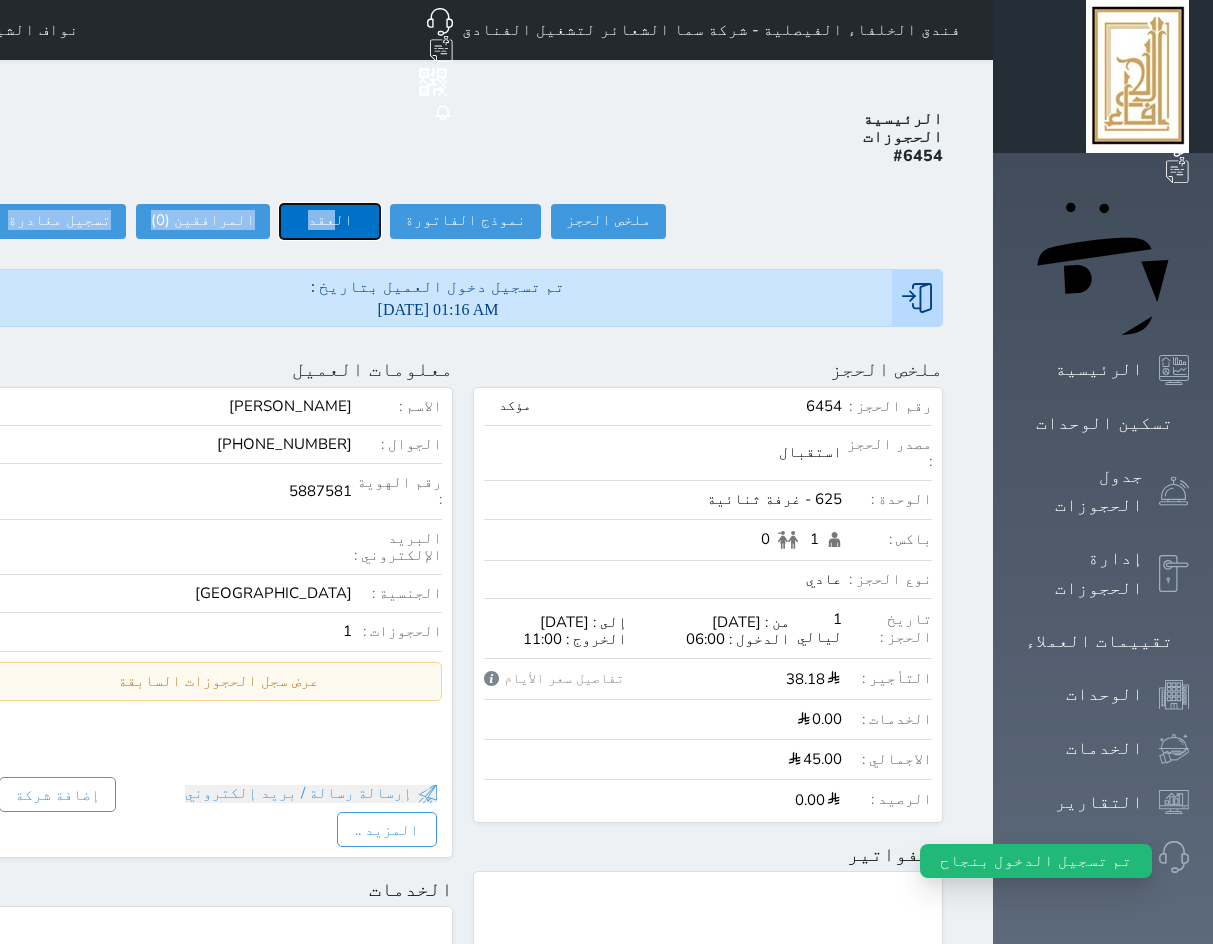 click on "العقد" at bounding box center [330, 221] 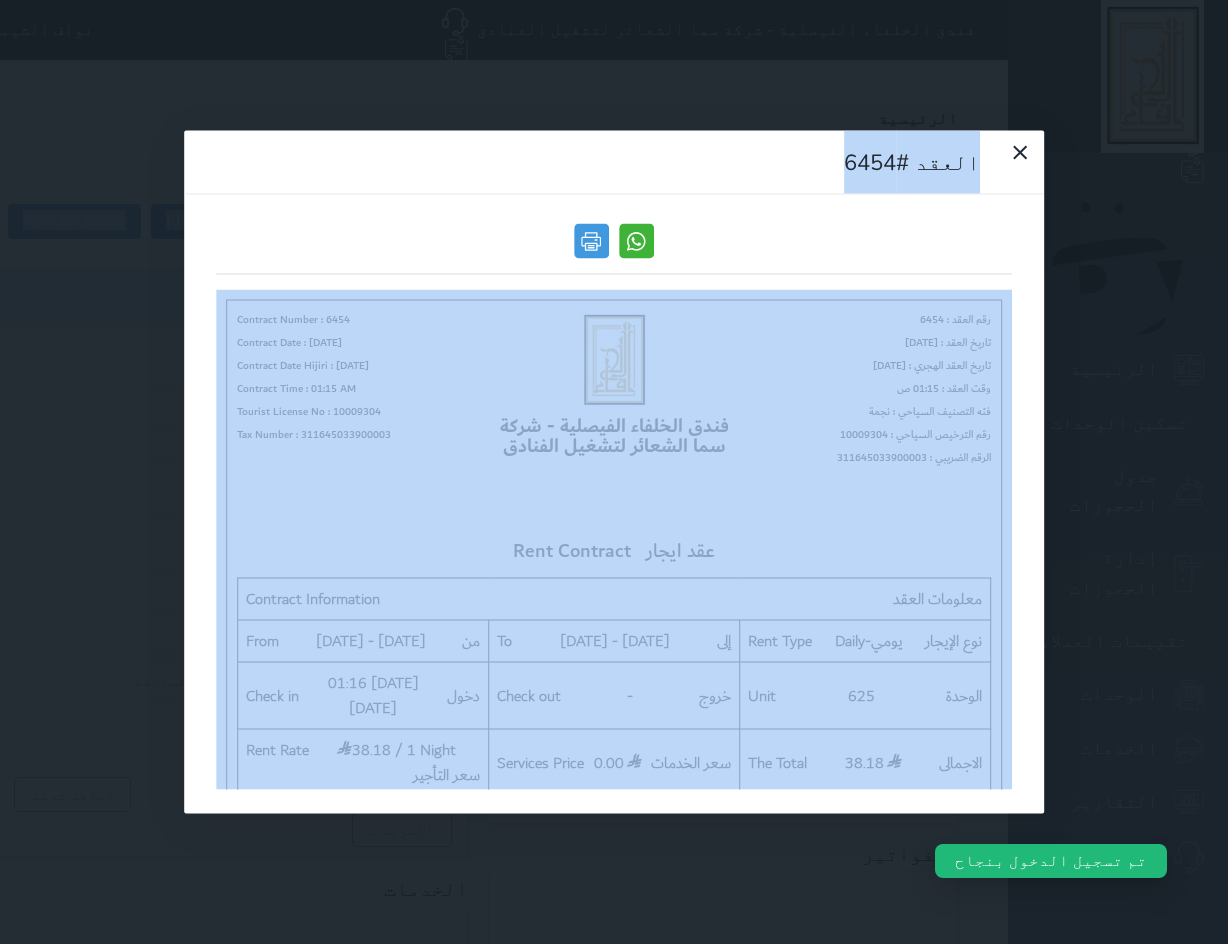 scroll, scrollTop: 0, scrollLeft: 0, axis: both 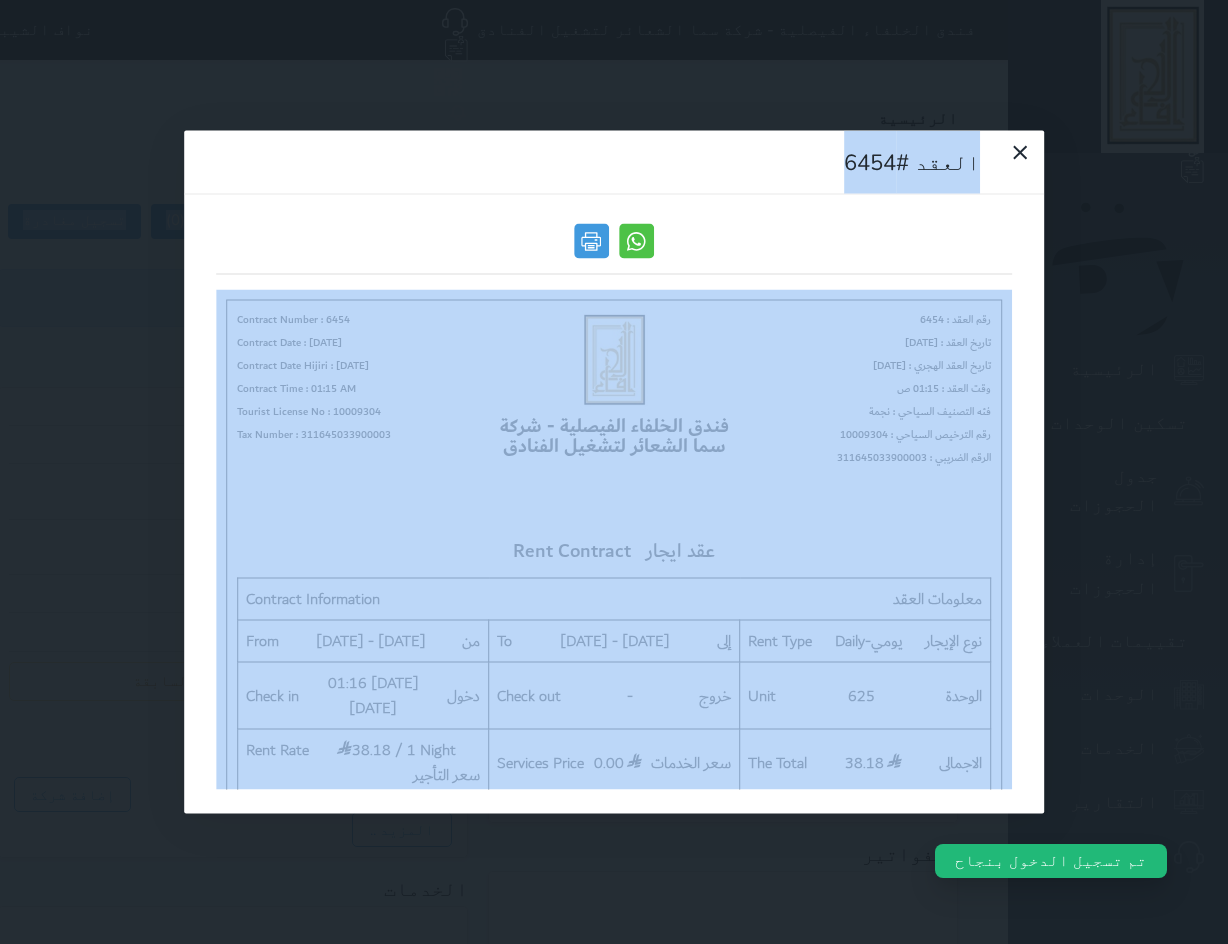 click at bounding box center [614, 247] 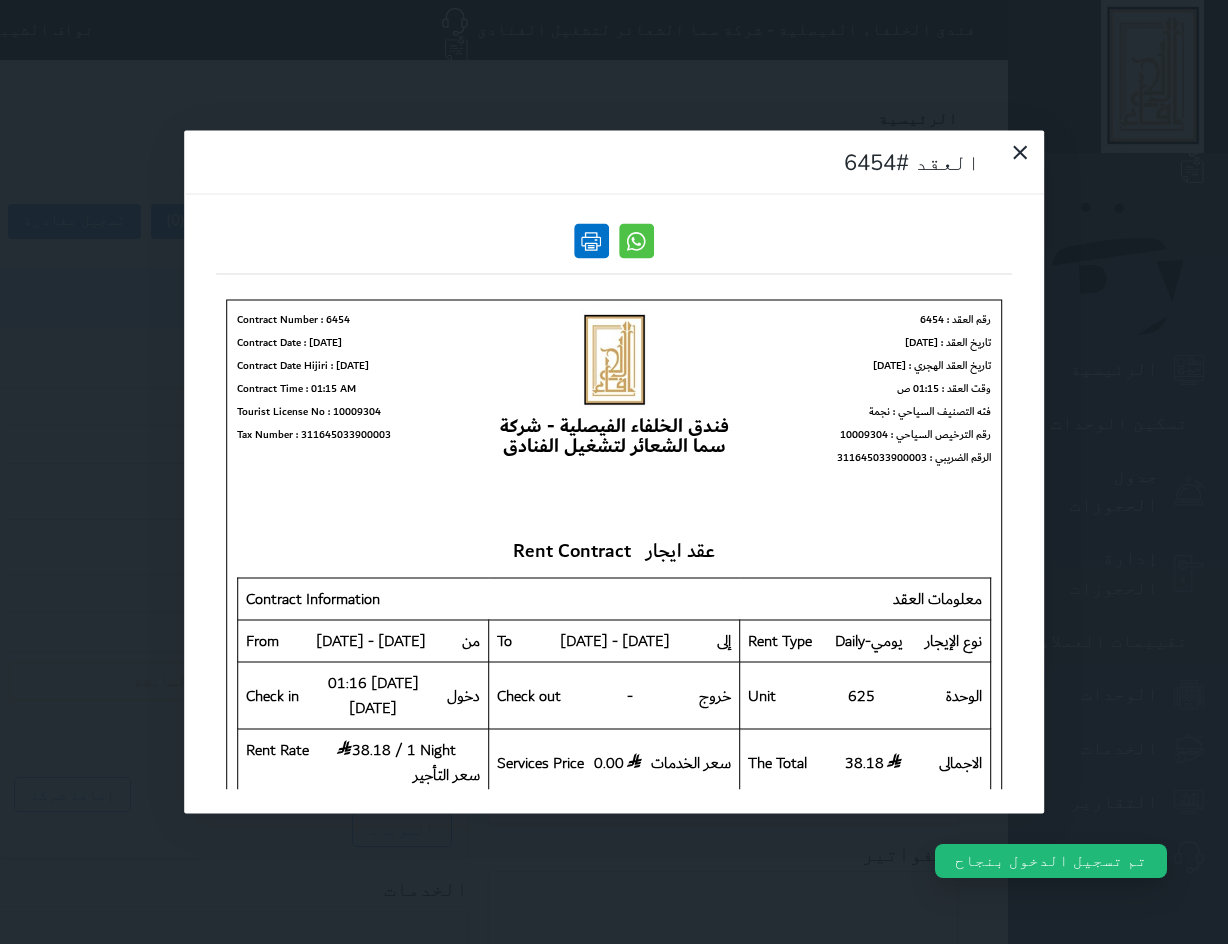 click at bounding box center [591, 241] 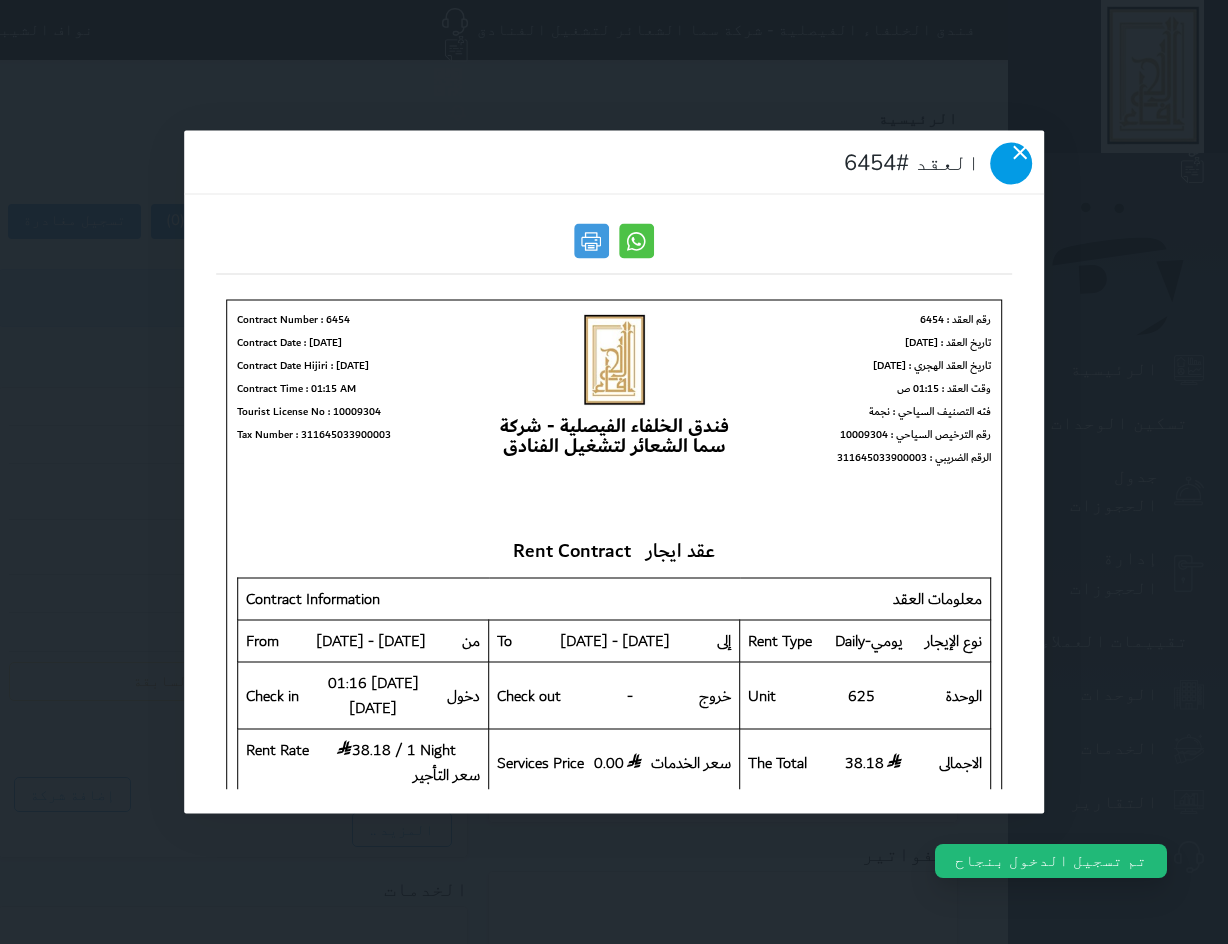 click 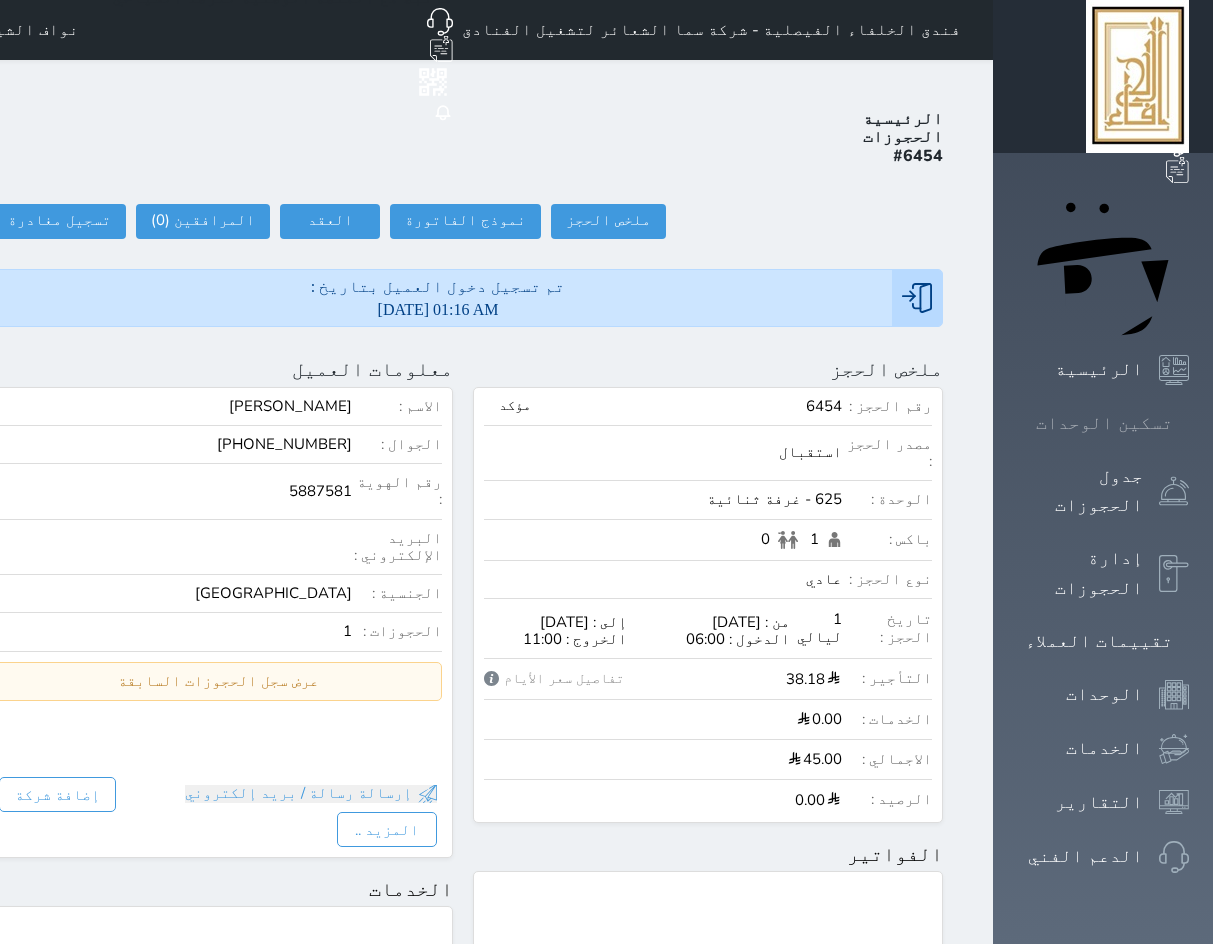 click at bounding box center (1189, 423) 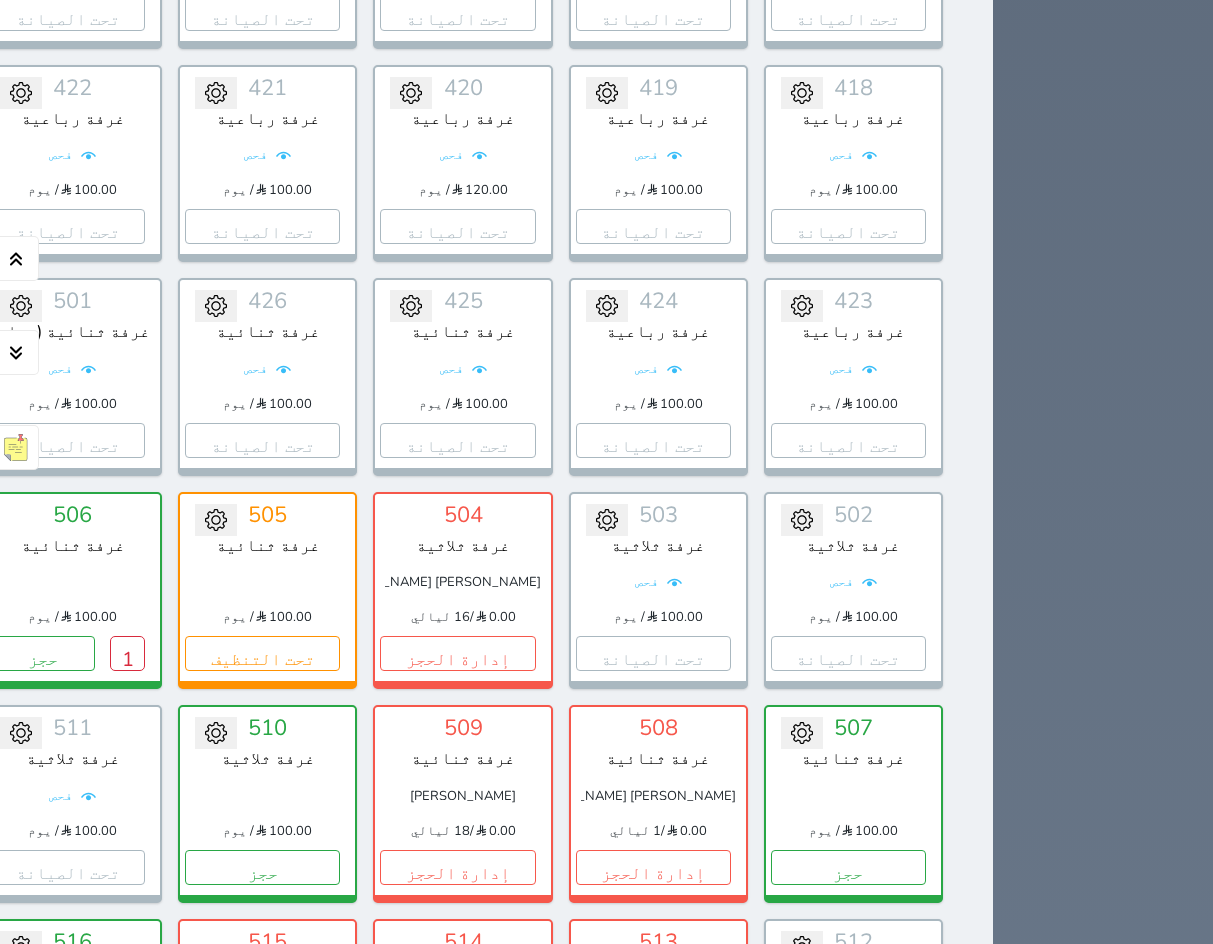 scroll, scrollTop: 4500, scrollLeft: 0, axis: vertical 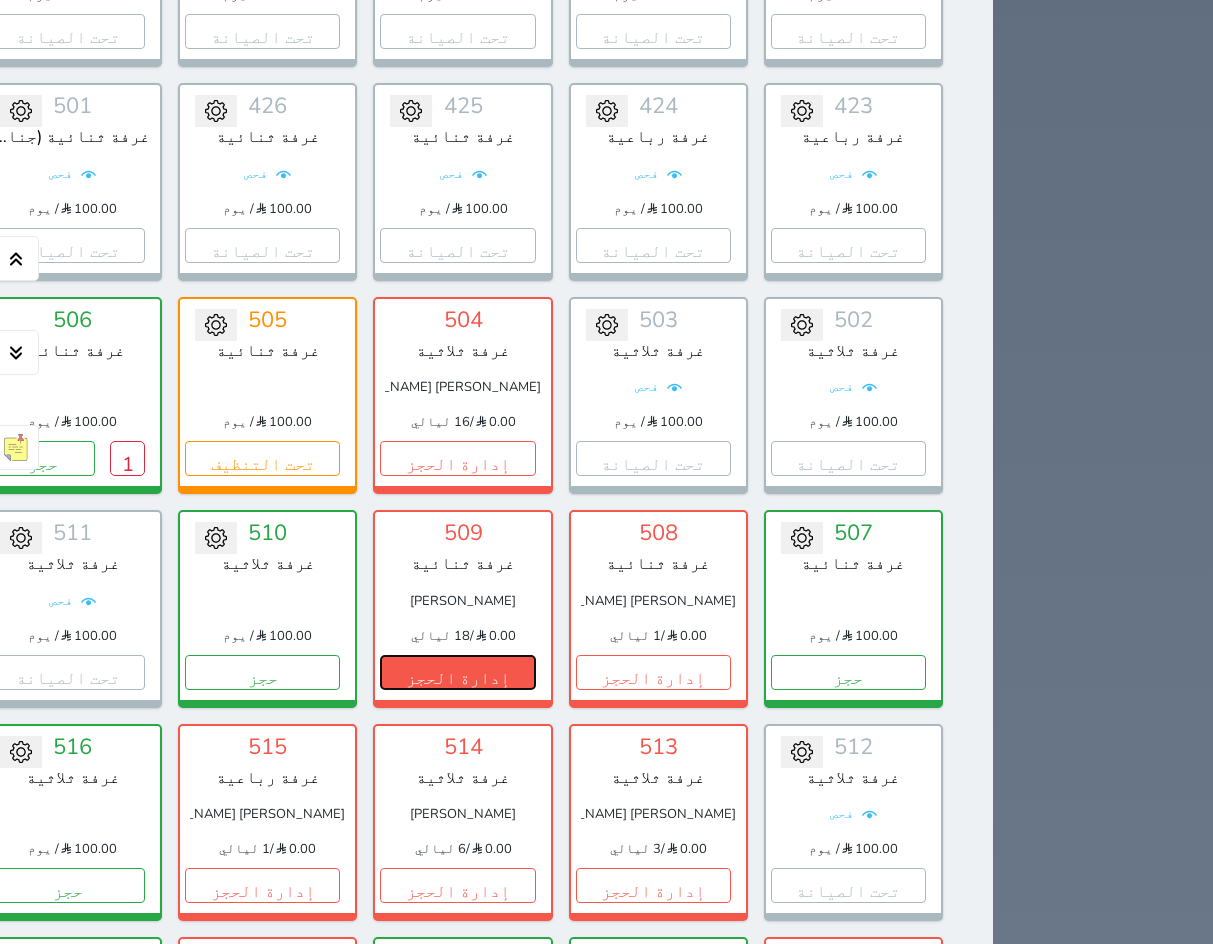click on "إدارة الحجز" at bounding box center (457, 672) 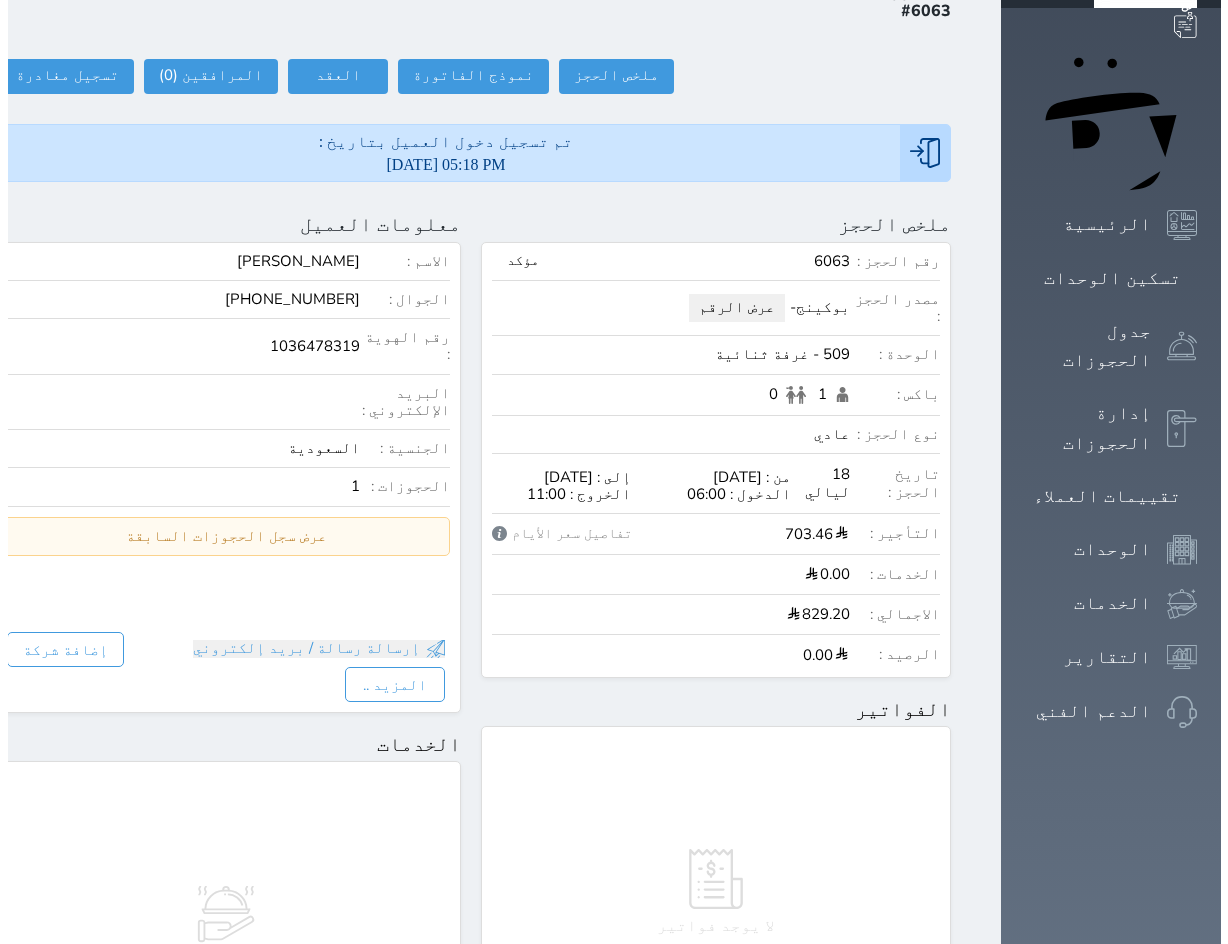scroll, scrollTop: 0, scrollLeft: 0, axis: both 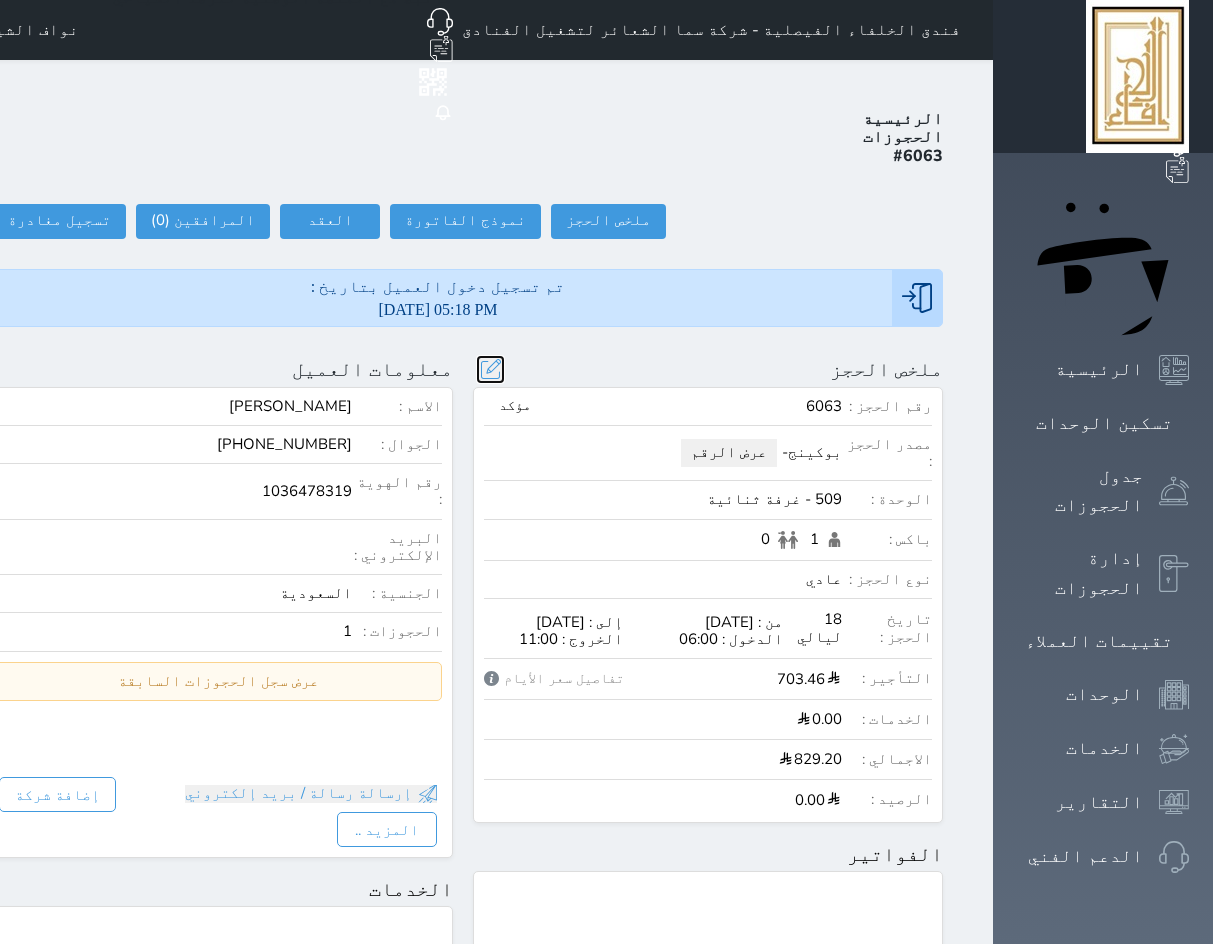 click at bounding box center [490, 369] 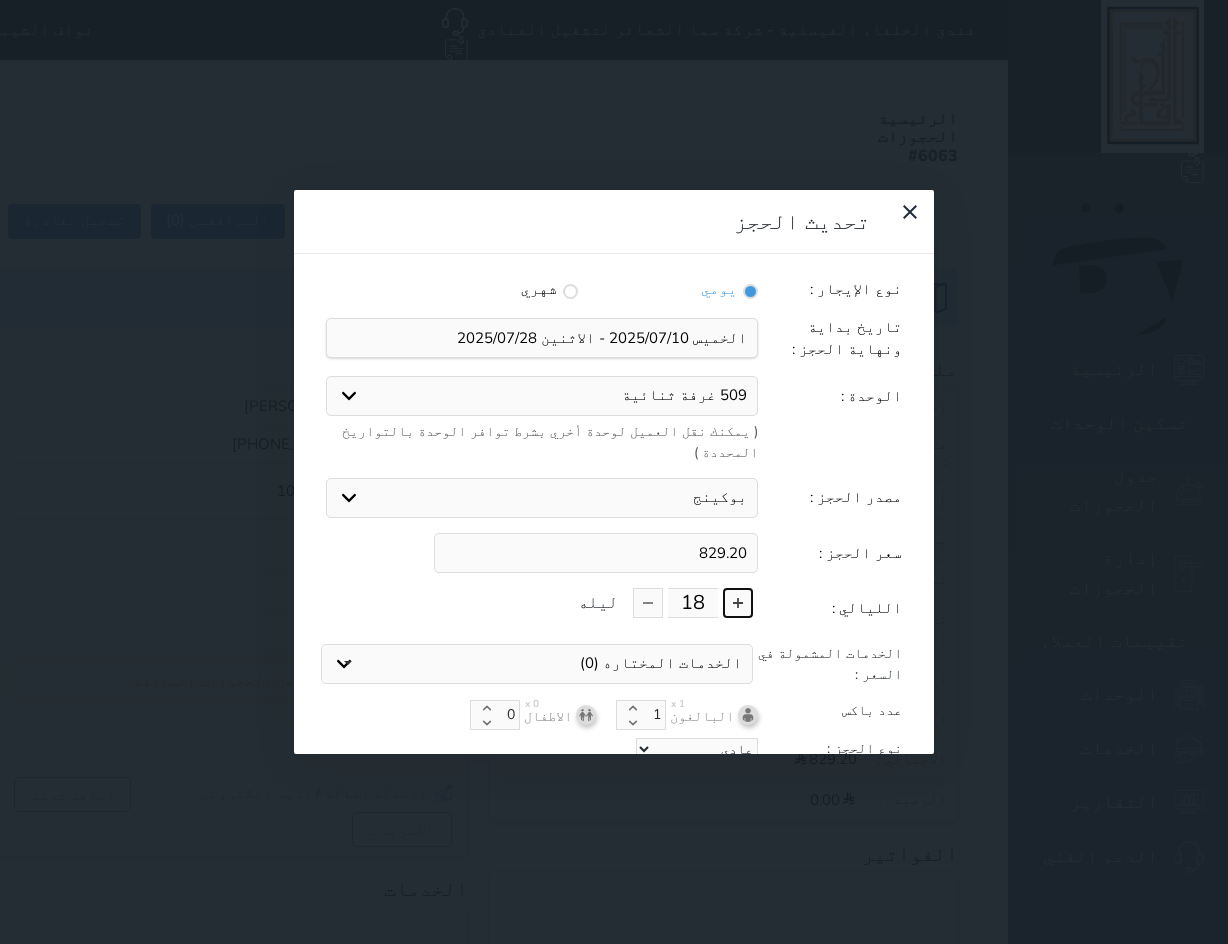 click at bounding box center [738, 603] 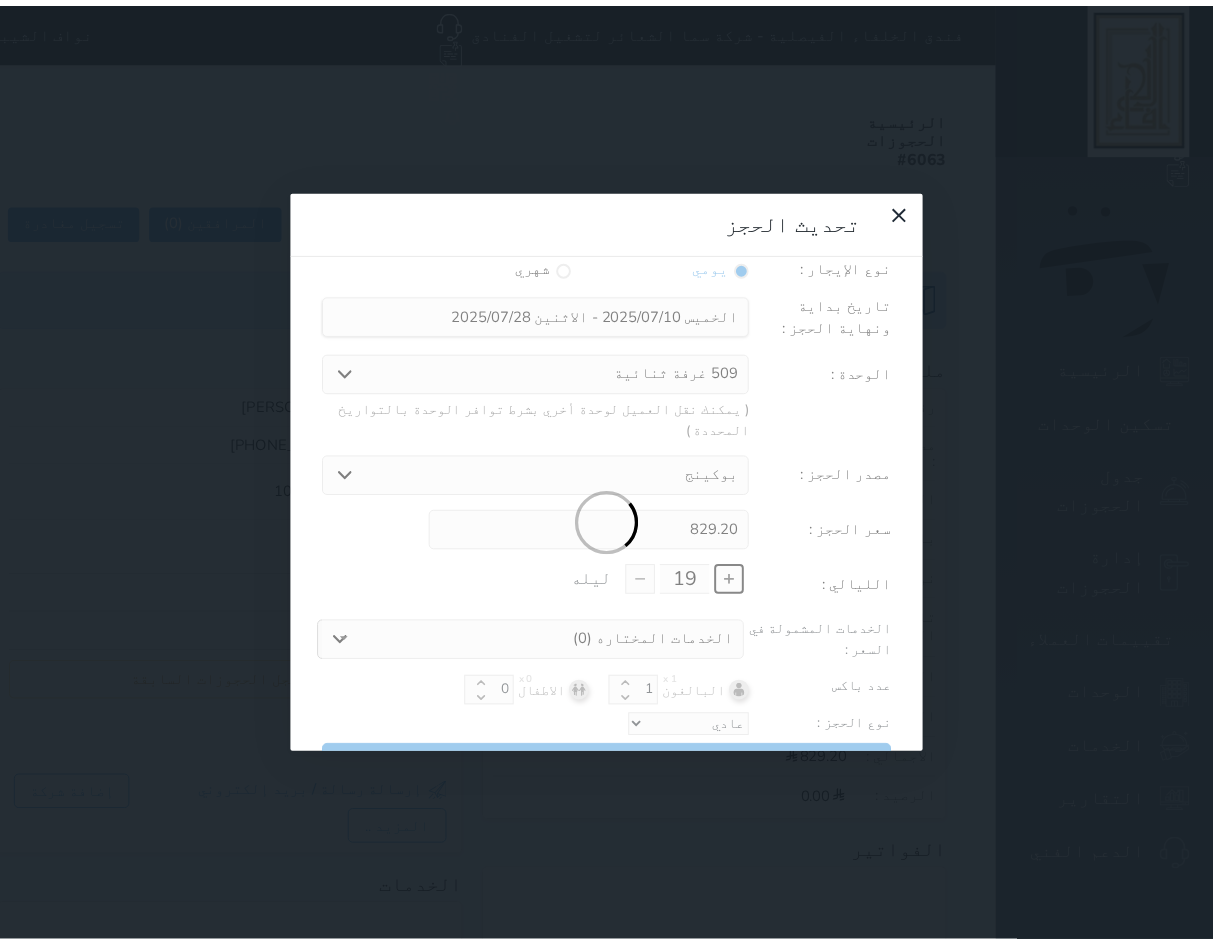 scroll, scrollTop: 45, scrollLeft: 0, axis: vertical 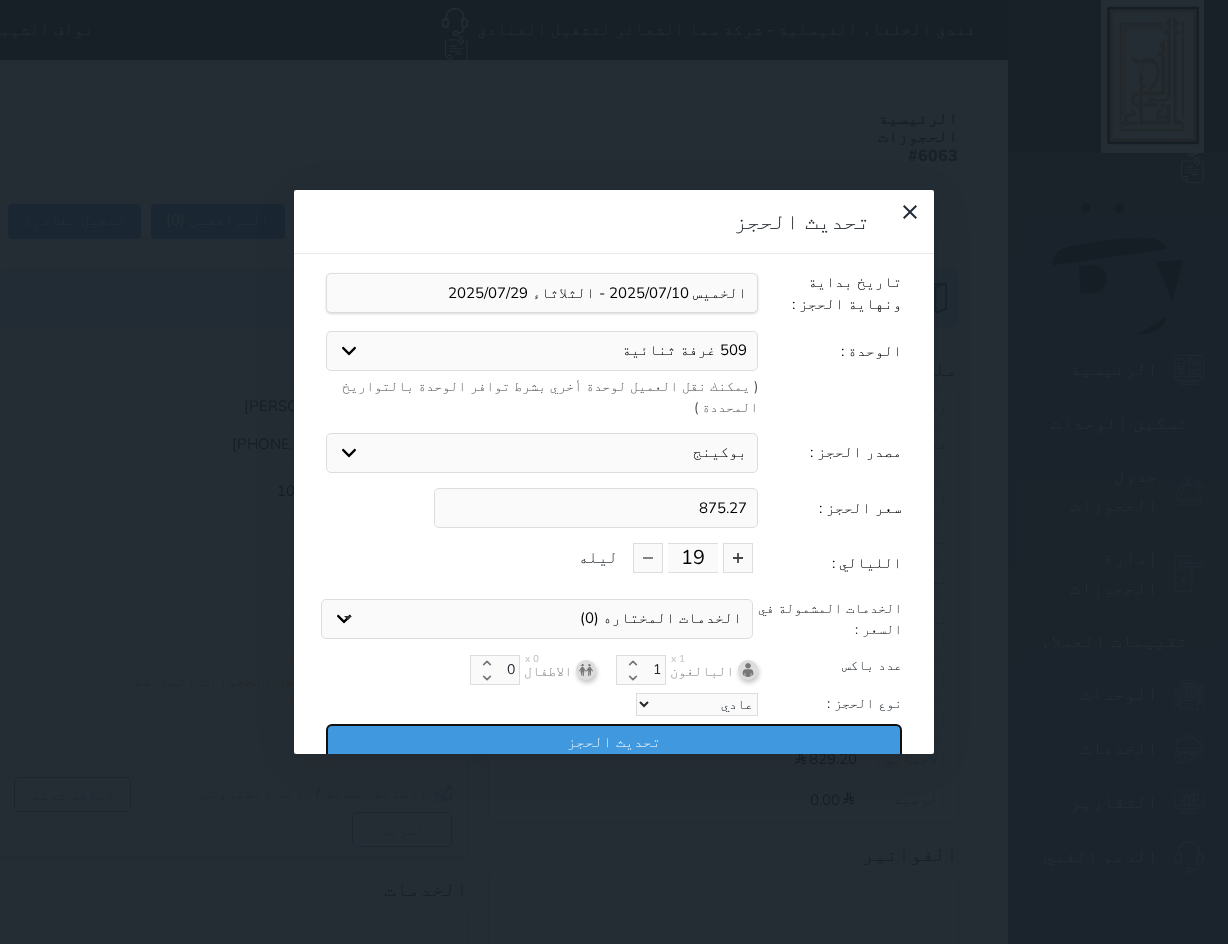 click on "تحديث الحجز" at bounding box center [614, 741] 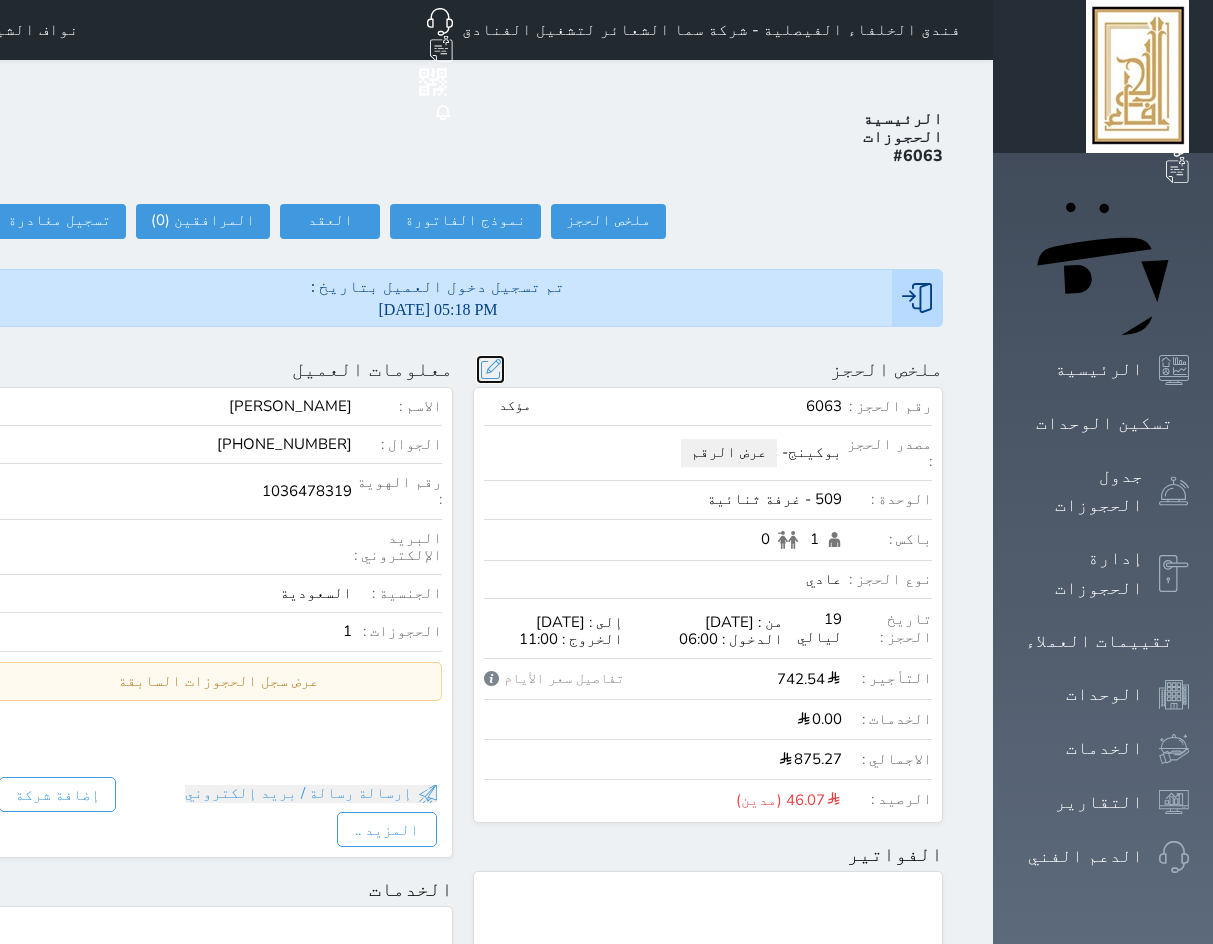 click at bounding box center [490, 369] 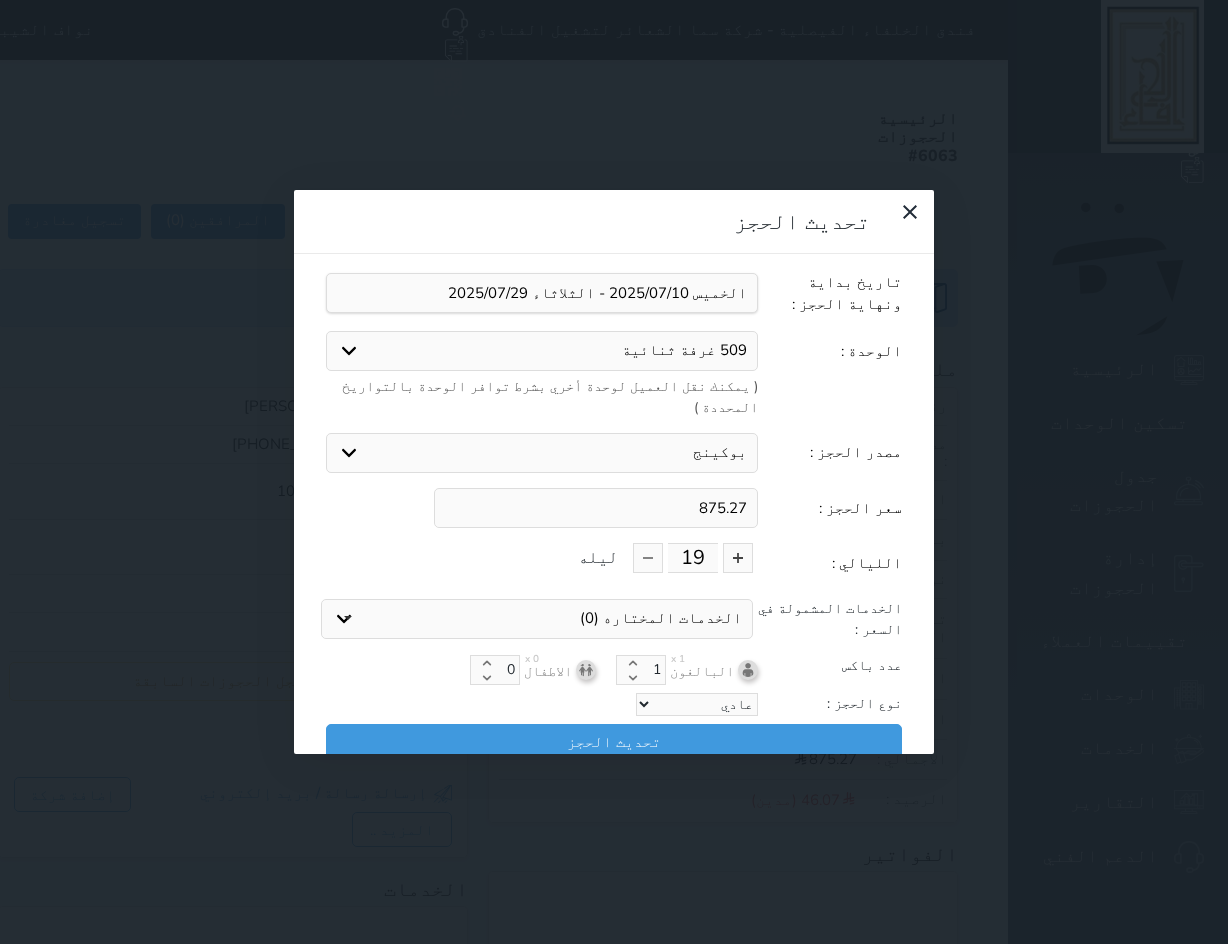 click on "875.27" at bounding box center [596, 508] 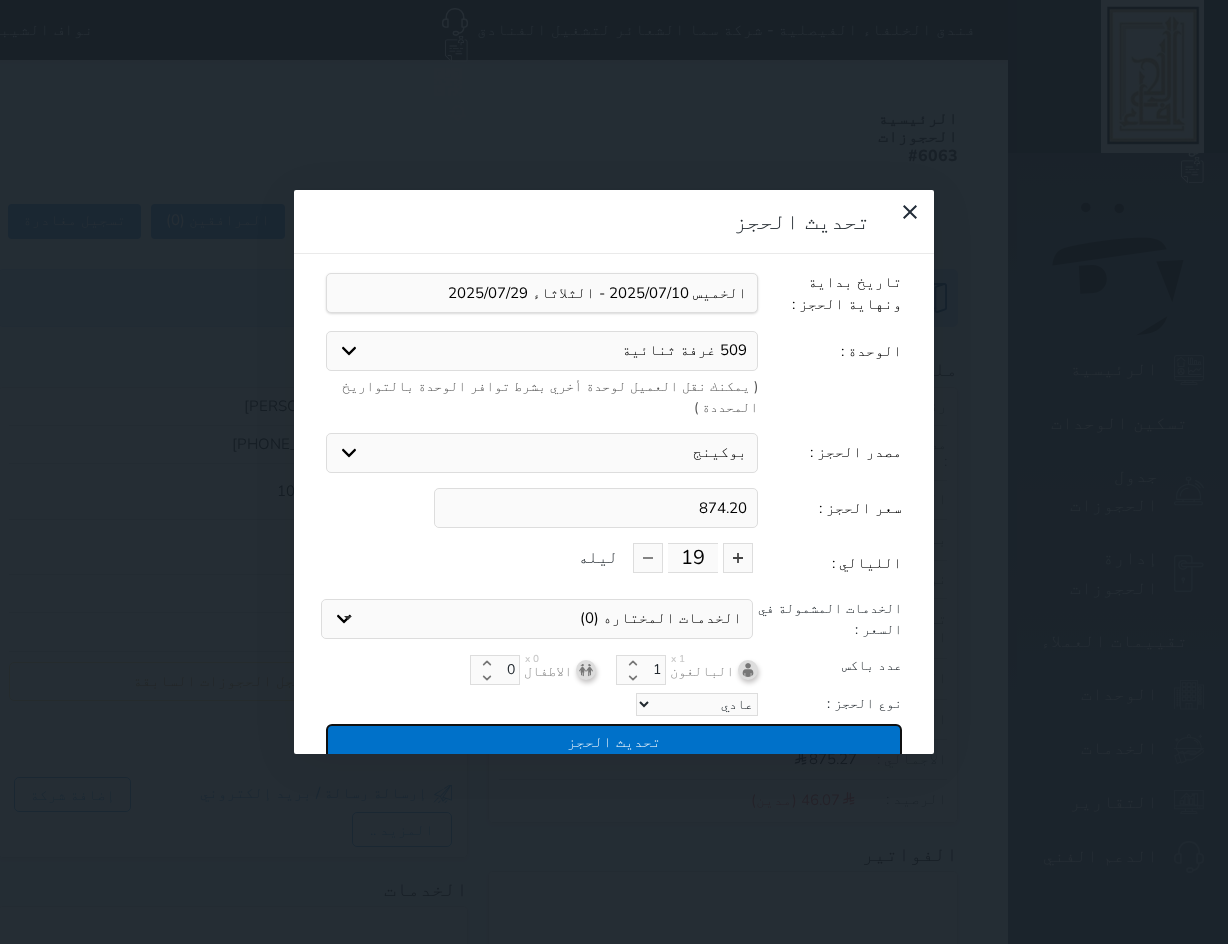 click on "تحديث الحجز" at bounding box center [614, 741] 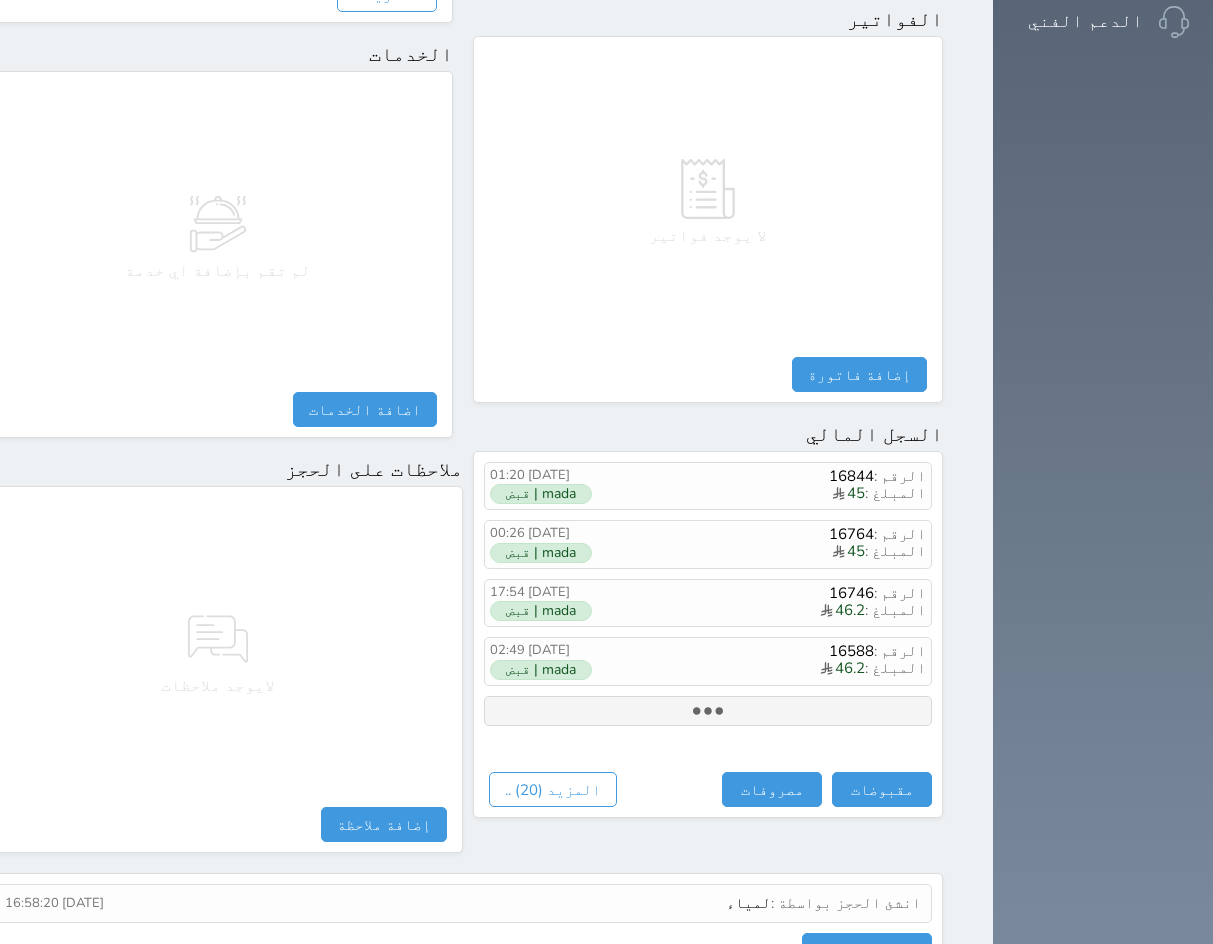 scroll, scrollTop: 836, scrollLeft: 0, axis: vertical 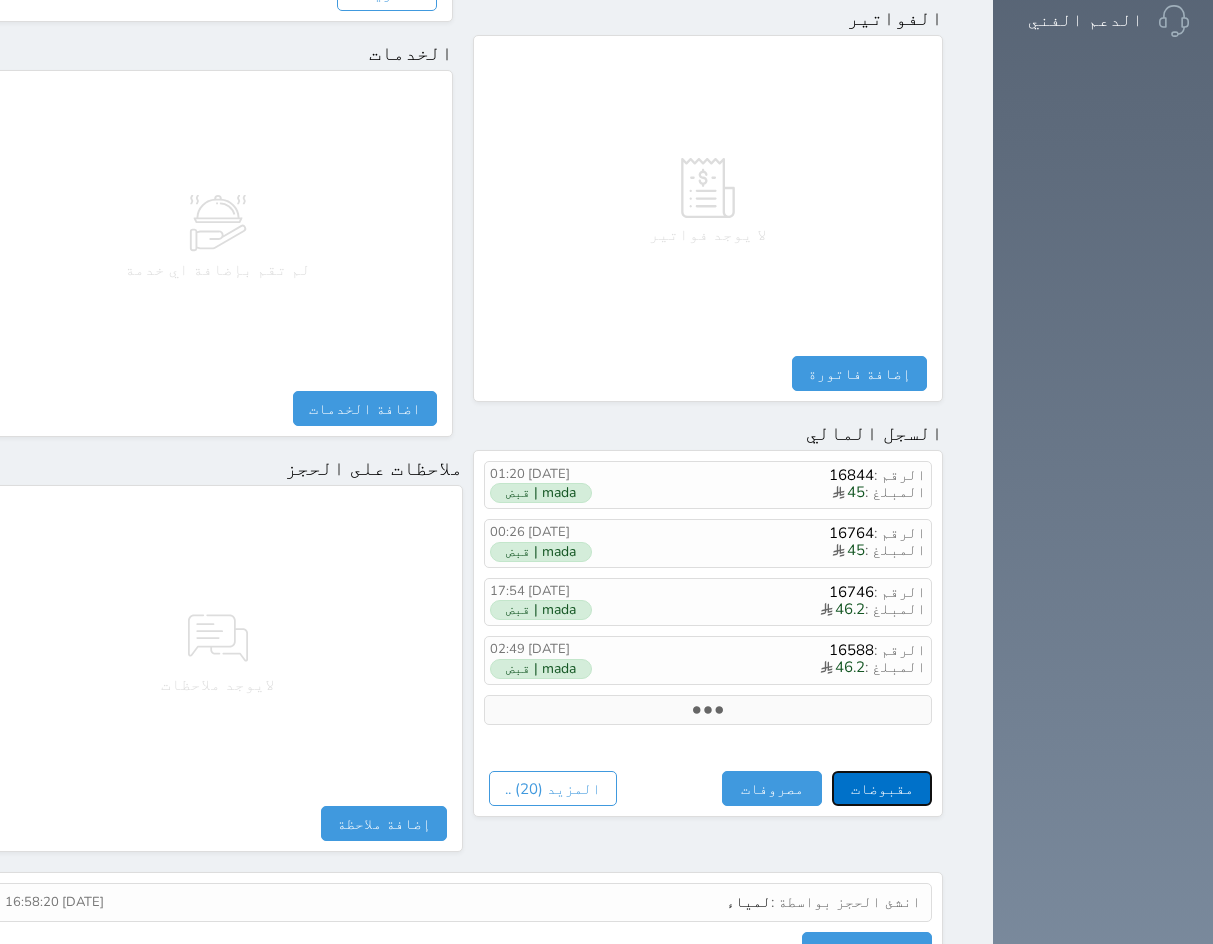 click on "مقبوضات" at bounding box center [882, 788] 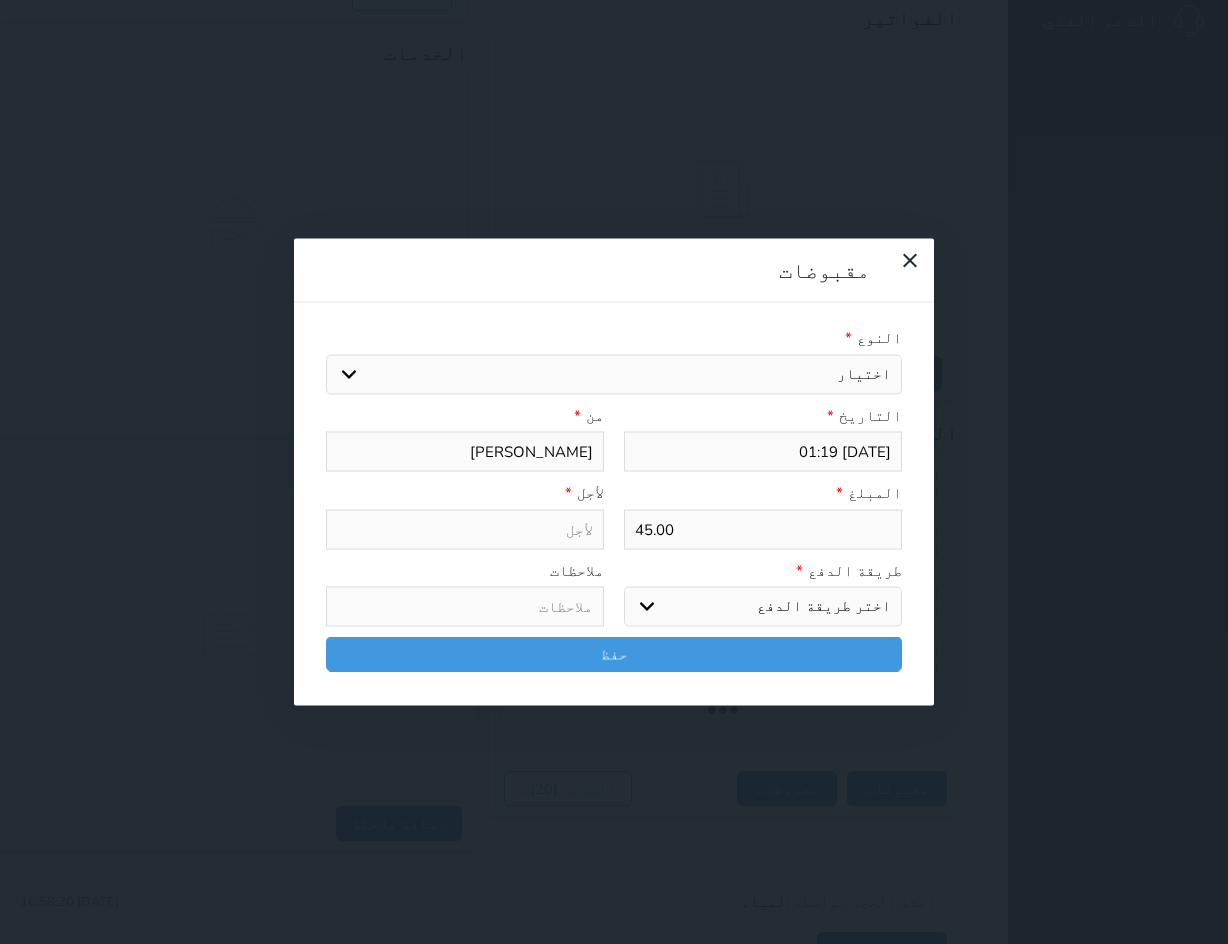 drag, startPoint x: 719, startPoint y: 132, endPoint x: 725, endPoint y: 152, distance: 20.880613 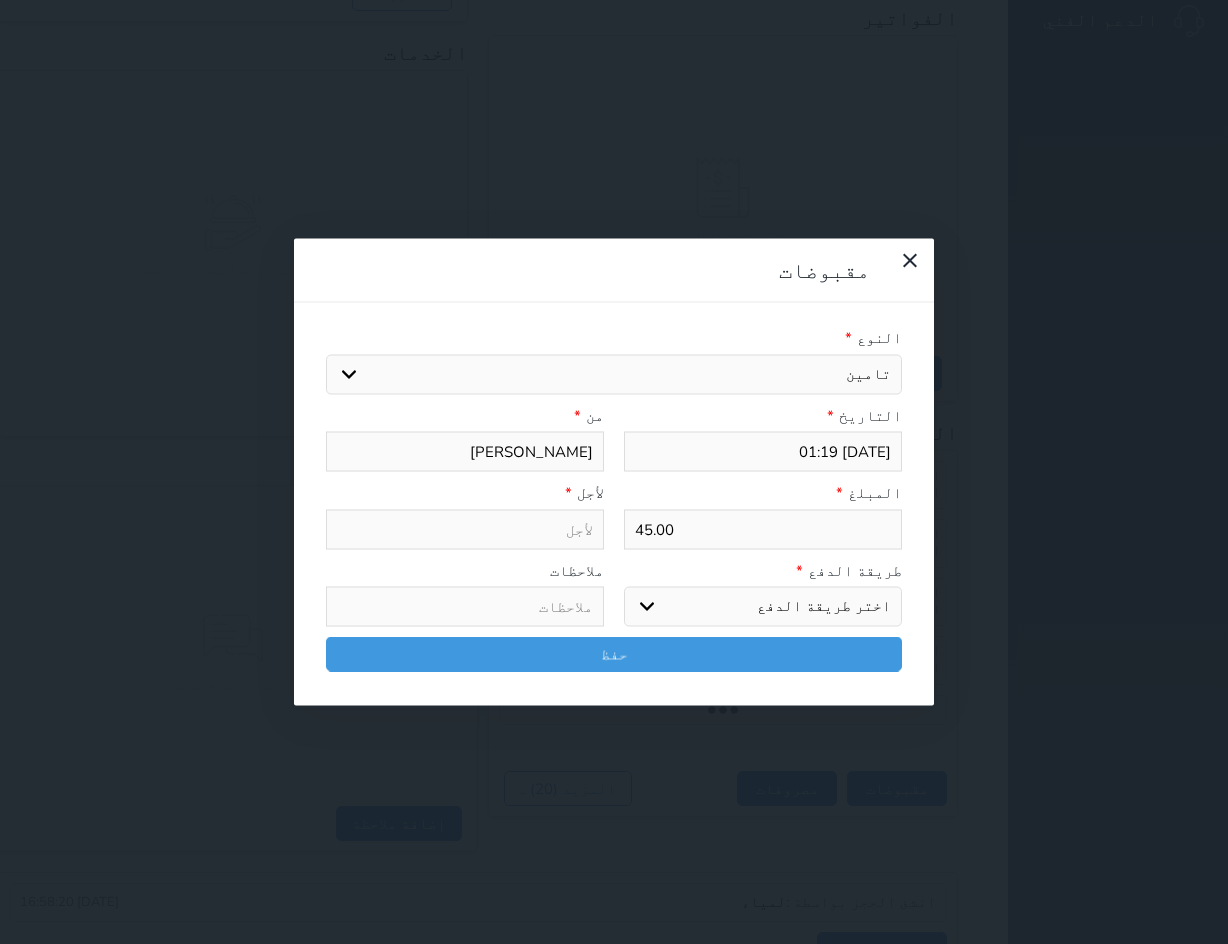 click on "اختيار   مقبوضات عامة قيمة إيجار فواتير تامين عربون لا ينطبق آخر مغسلة واي فاي - الإنترنت مواقف السيارات طعام الأغذية والمشروبات مشروبات المشروبات الباردة المشروبات الساخنة الإفطار غداء عشاء مخبز و كعك حمام سباحة الصالة الرياضية سبا و خدمات الجمال اختيار وإسقاط (خدمات النقل) ميني بار كابل - تلفزيون سرير إضافي تصفيف الشعر التسوق خدمات الجولات السياحية المنظمة خدمات الدليل السياحي خروج متأخر بدل تلفيات" at bounding box center (614, 374) 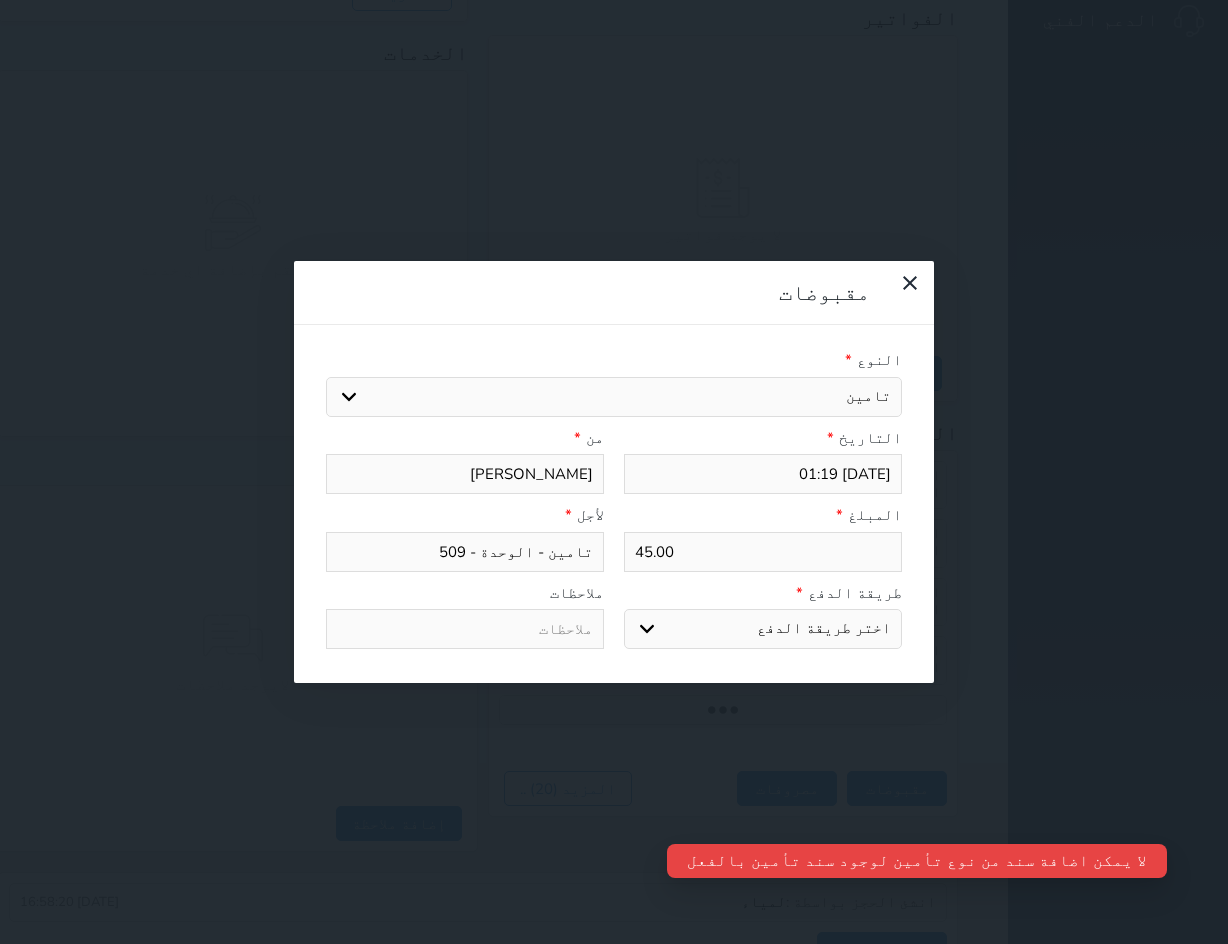 click on "اختيار   مقبوضات عامة قيمة إيجار فواتير تامين عربون لا ينطبق آخر مغسلة واي فاي - الإنترنت مواقف السيارات طعام الأغذية والمشروبات مشروبات المشروبات الباردة المشروبات الساخنة الإفطار غداء عشاء مخبز و كعك حمام سباحة الصالة الرياضية سبا و خدمات الجمال اختيار وإسقاط (خدمات النقل) ميني بار كابل - تلفزيون سرير إضافي تصفيف الشعر التسوق خدمات الجولات السياحية المنظمة خدمات الدليل السياحي خروج متأخر بدل تلفيات" at bounding box center (614, 397) 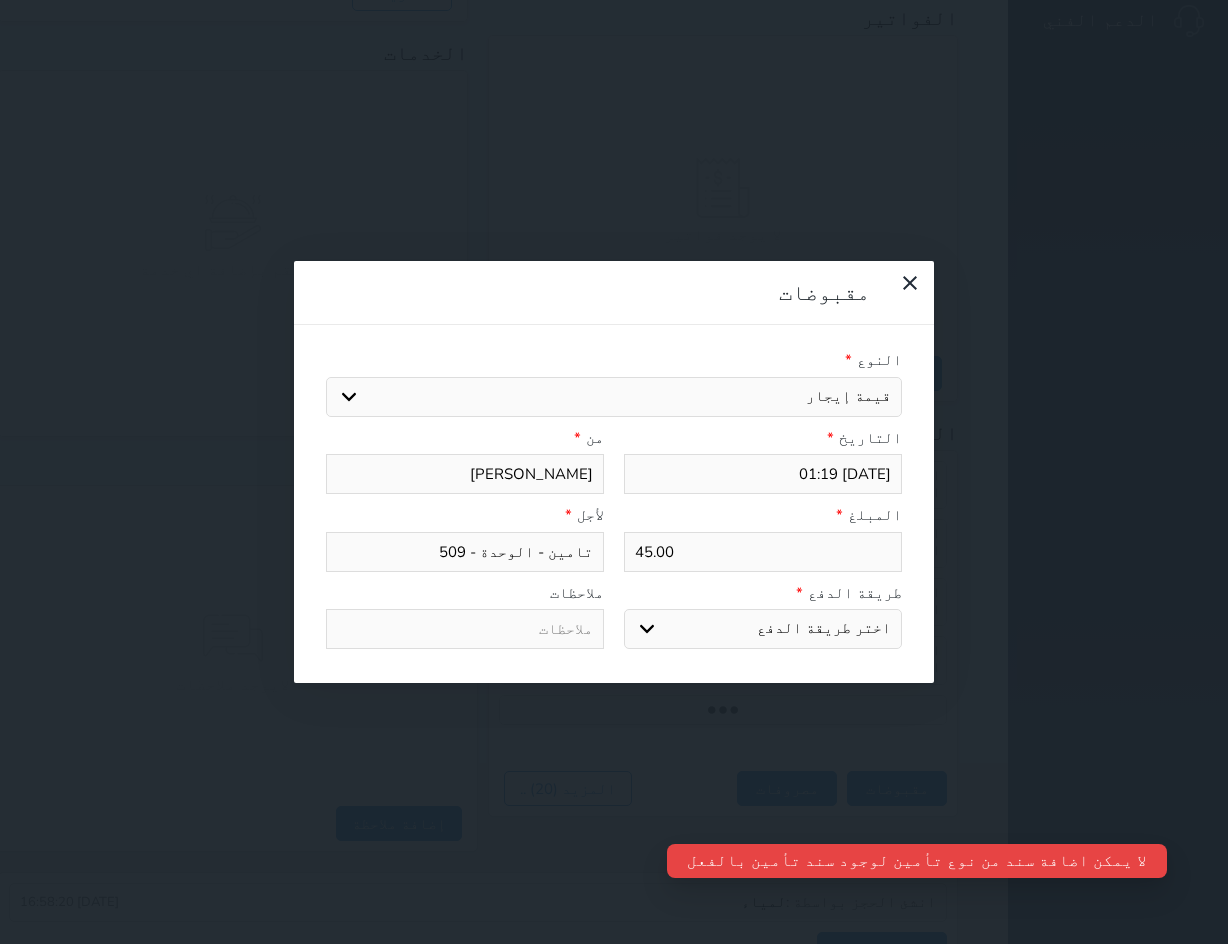 click on "اختيار   مقبوضات عامة قيمة إيجار فواتير تامين عربون لا ينطبق آخر مغسلة واي فاي - الإنترنت مواقف السيارات طعام الأغذية والمشروبات مشروبات المشروبات الباردة المشروبات الساخنة الإفطار غداء عشاء مخبز و كعك حمام سباحة الصالة الرياضية سبا و خدمات الجمال اختيار وإسقاط (خدمات النقل) ميني بار كابل - تلفزيون سرير إضافي تصفيف الشعر التسوق خدمات الجولات السياحية المنظمة خدمات الدليل السياحي خروج متأخر بدل تلفيات" at bounding box center (614, 397) 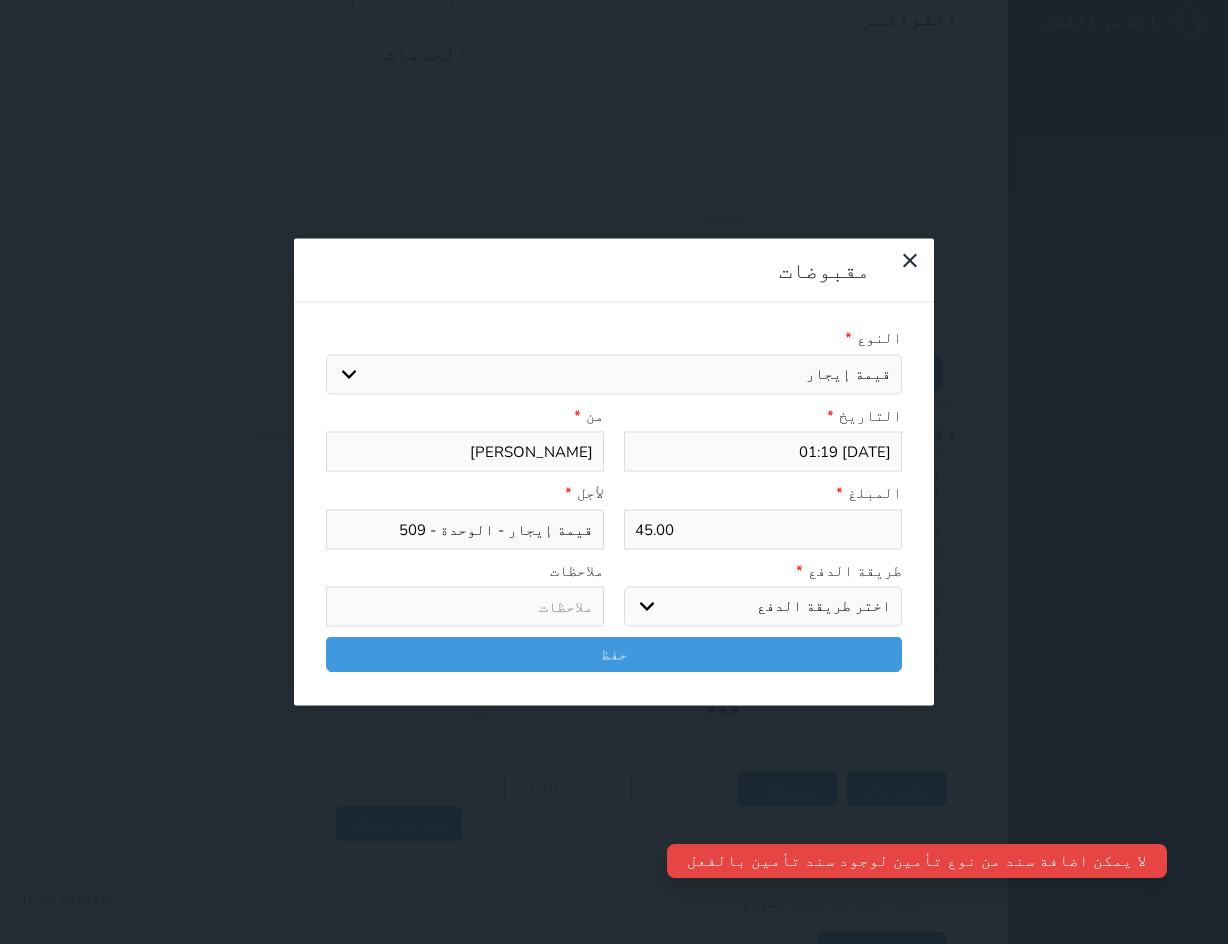 click on "اختر طريقة الدفع   دفع نقدى   تحويل بنكى   مدى   بطاقة ائتمان   آجل" at bounding box center [763, 607] 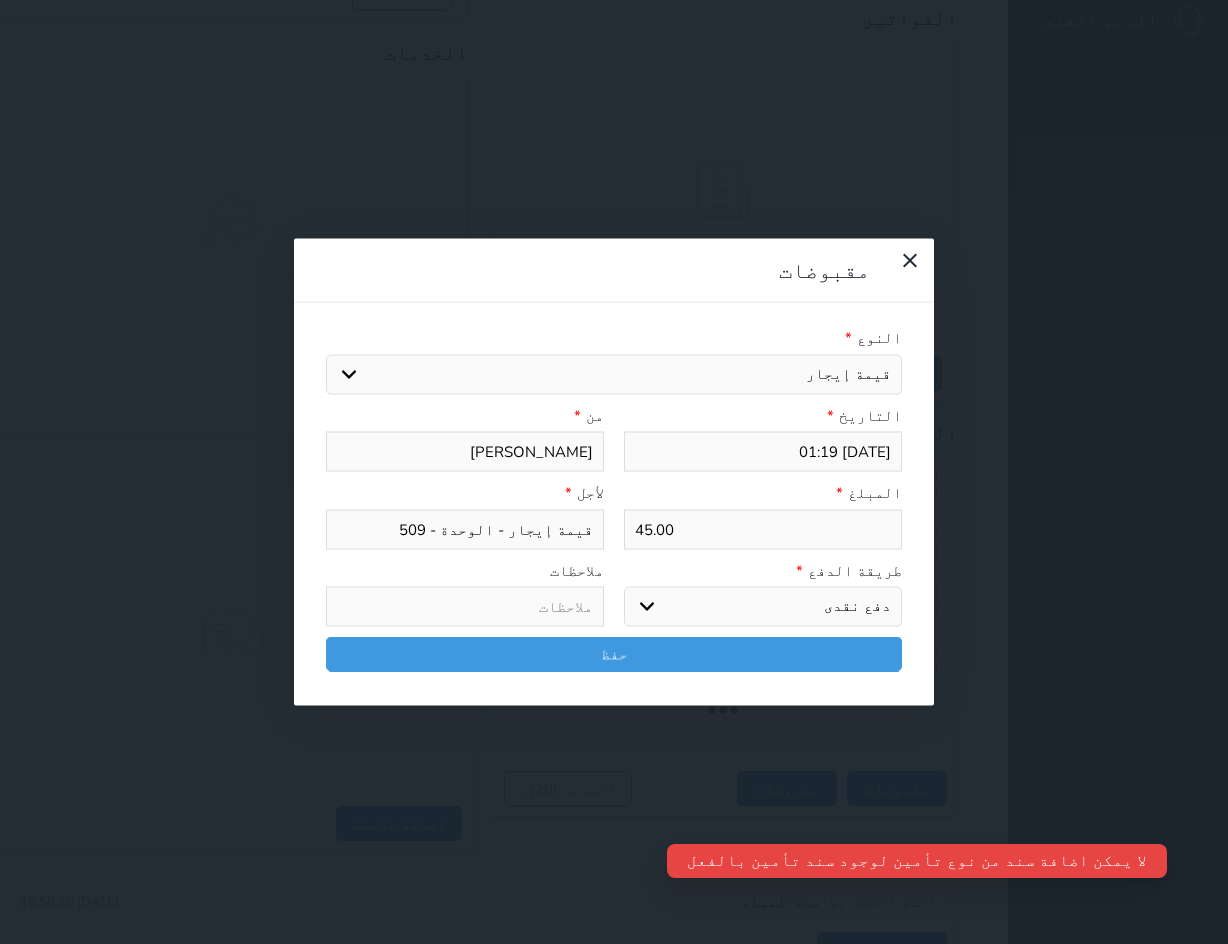 click on "اختر طريقة الدفع   دفع نقدى   تحويل بنكى   مدى   بطاقة ائتمان   آجل" at bounding box center [763, 607] 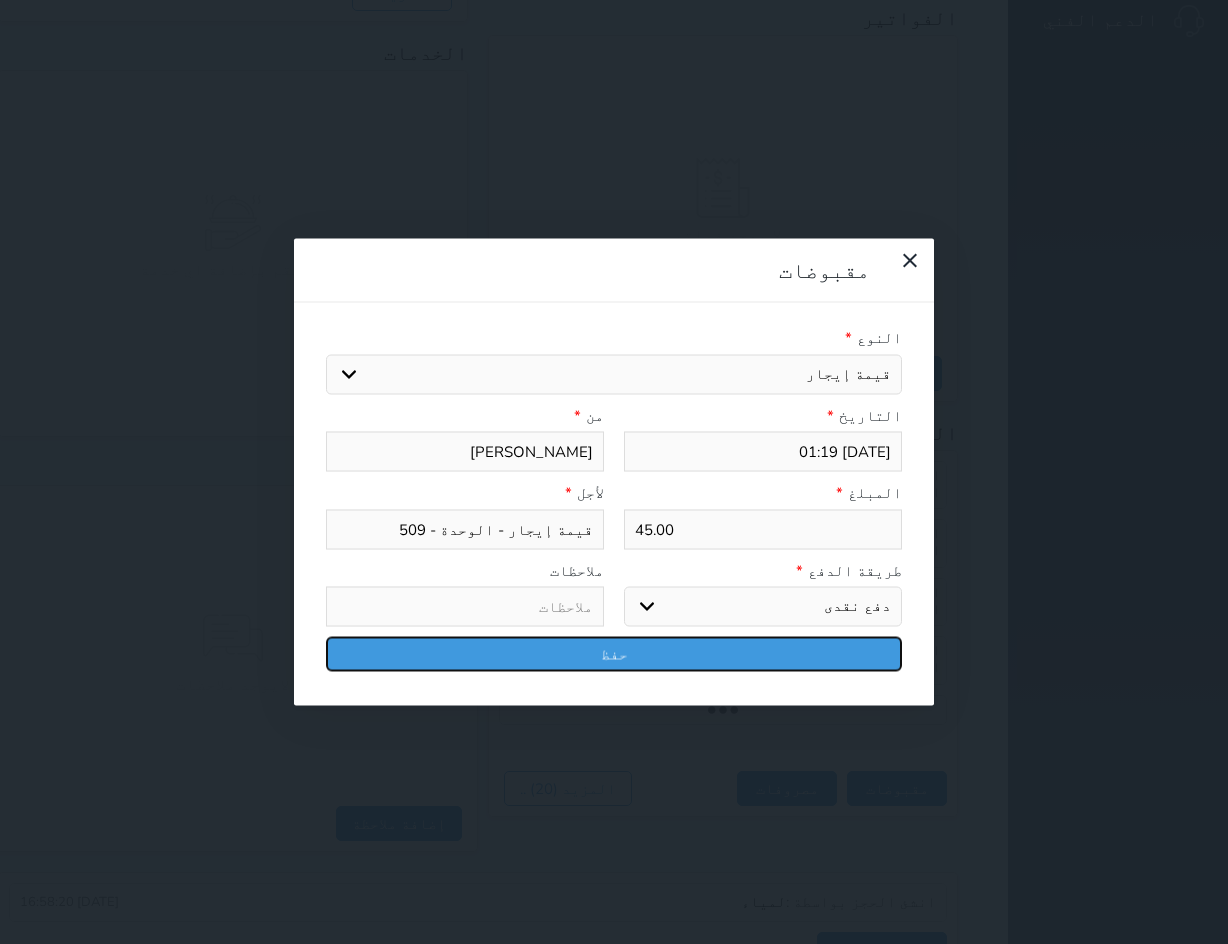 drag, startPoint x: 824, startPoint y: 414, endPoint x: 865, endPoint y: 108, distance: 308.73453 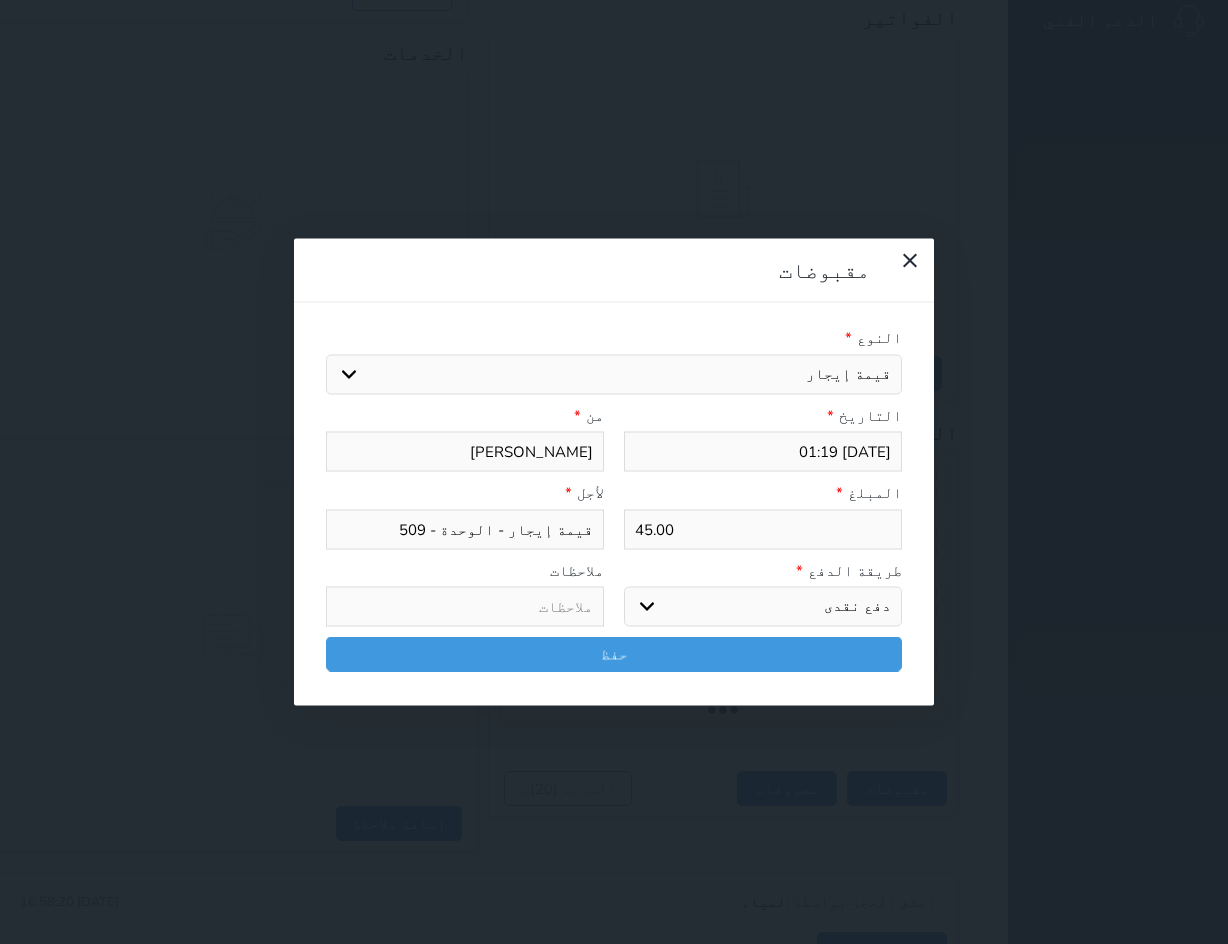 click on "اختر طريقة الدفع   دفع نقدى   تحويل بنكى   مدى   بطاقة ائتمان   آجل" at bounding box center [763, 607] 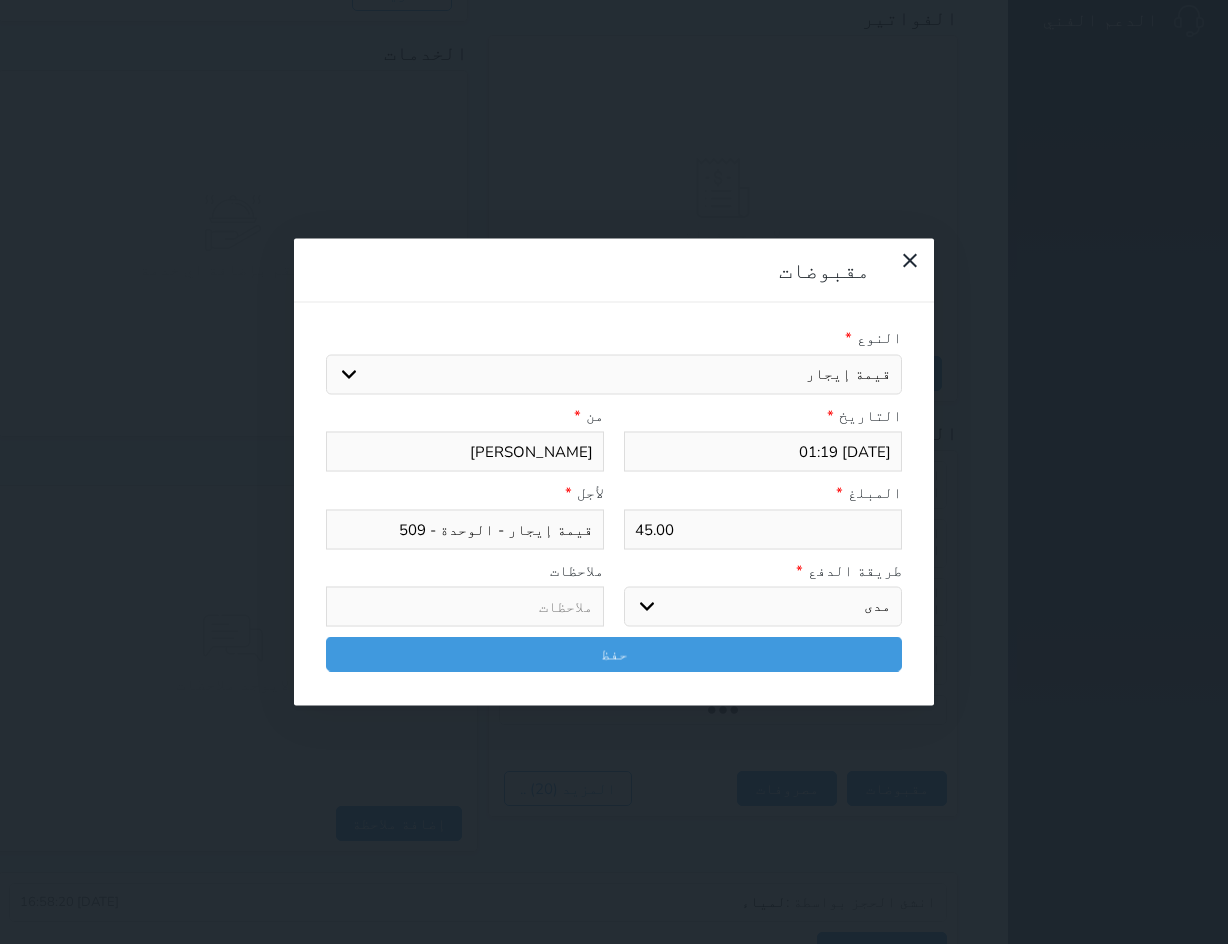 click on "اختر طريقة الدفع   دفع نقدى   تحويل بنكى   مدى   بطاقة ائتمان   آجل" at bounding box center (763, 607) 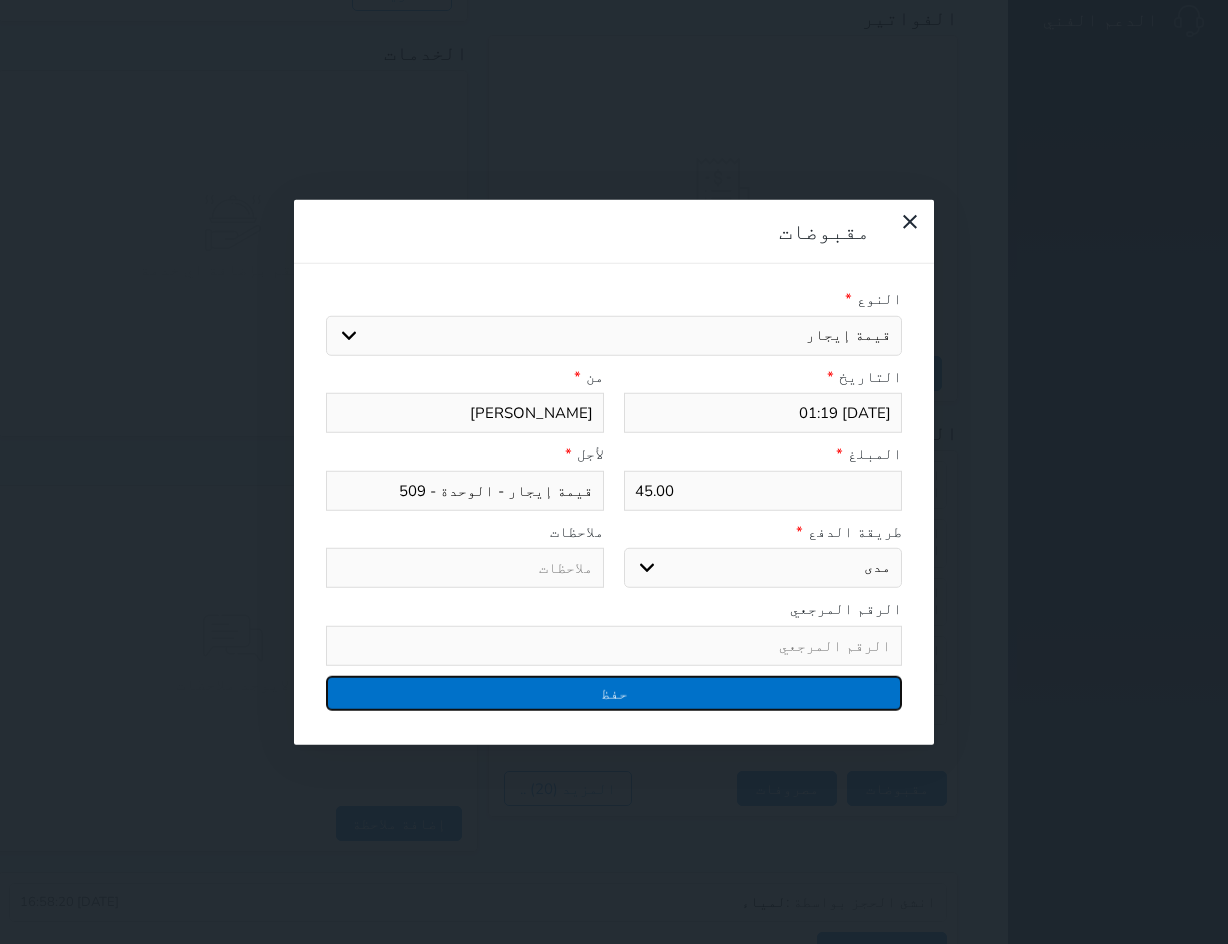 click on "حفظ" at bounding box center [614, 692] 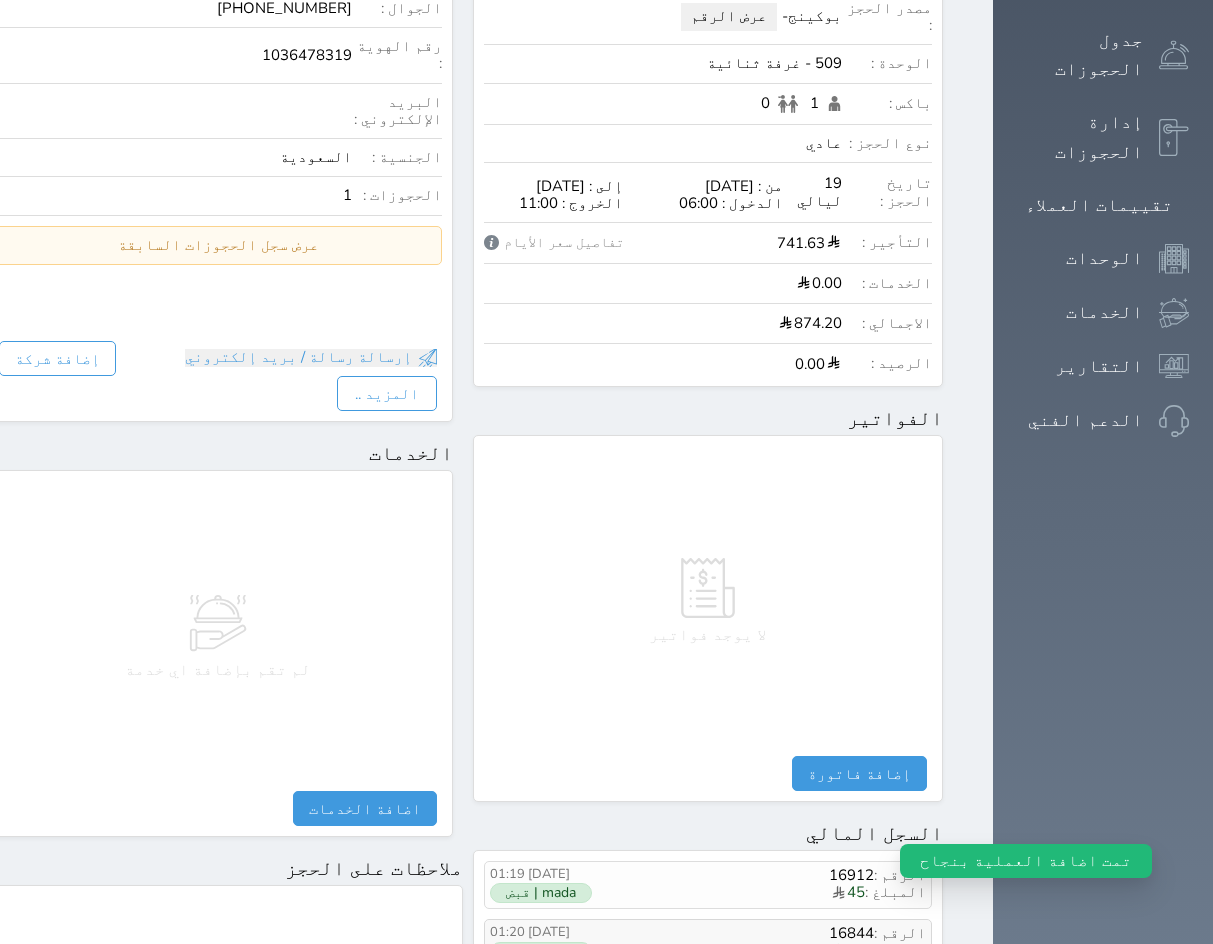 scroll, scrollTop: 36, scrollLeft: 0, axis: vertical 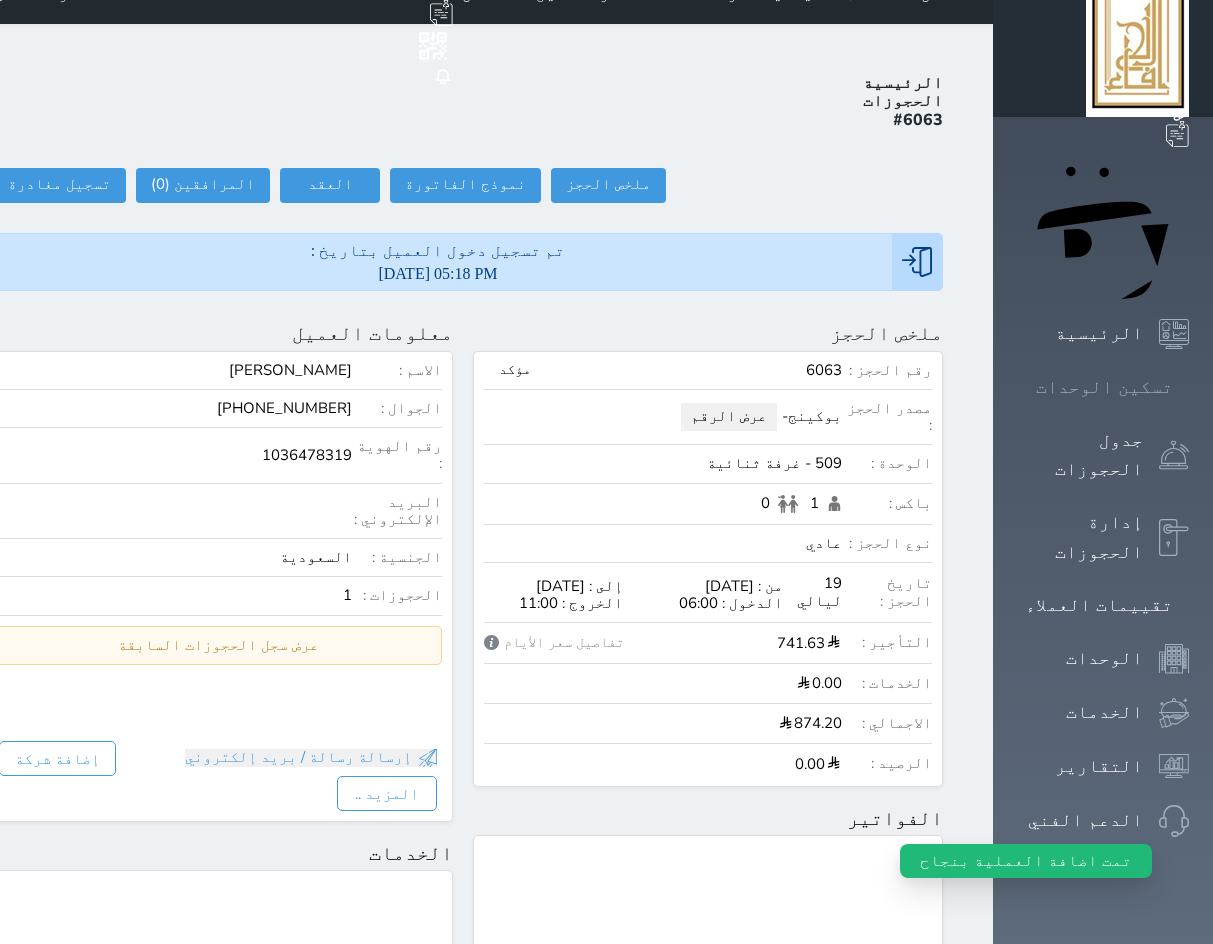 click 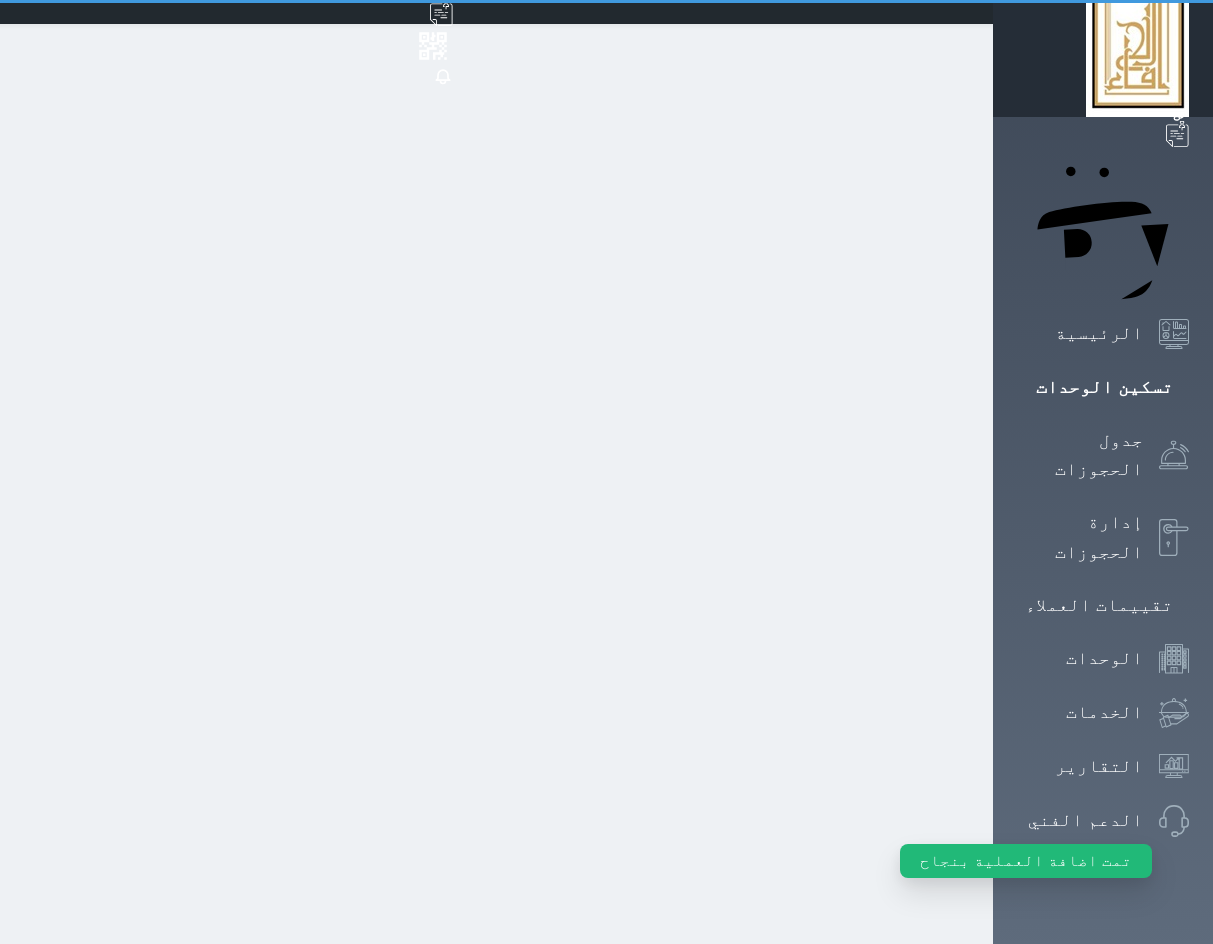 scroll, scrollTop: 0, scrollLeft: 0, axis: both 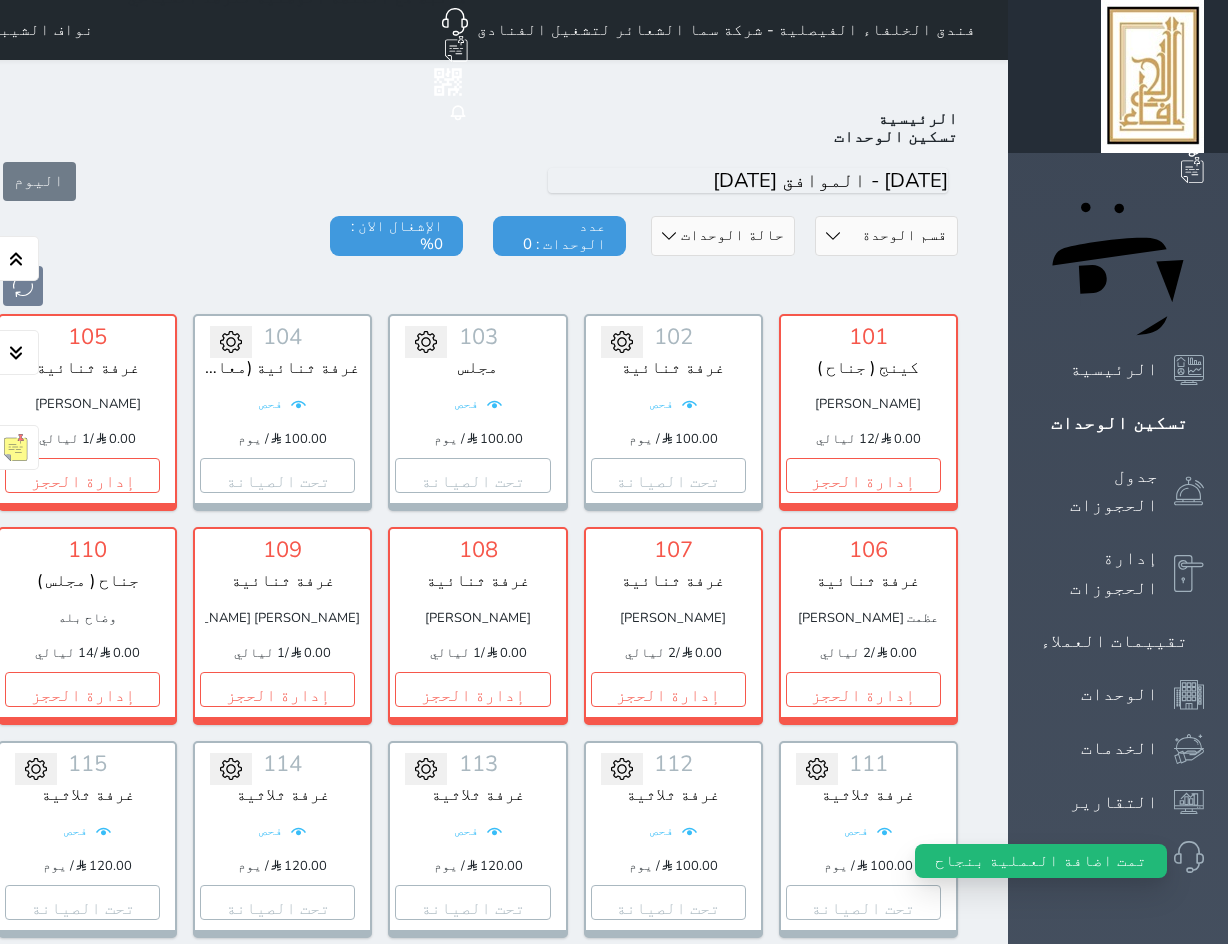 click on "قسم الوحدة   جناح غرفة رباعية غرفة ثلاثية غرفة ثنائية" at bounding box center (886, 236) 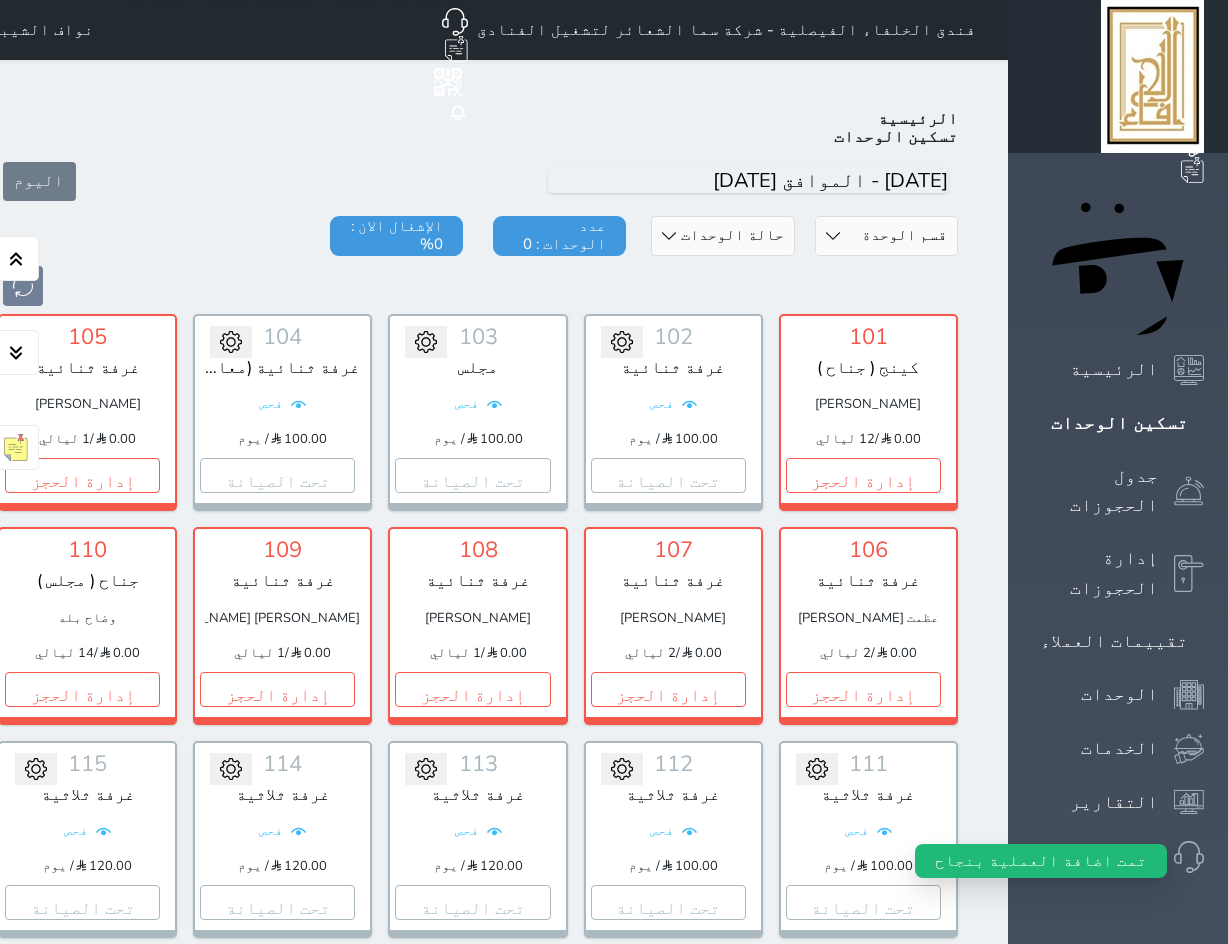 drag, startPoint x: 985, startPoint y: 191, endPoint x: 1115, endPoint y: 35, distance: 203.0665 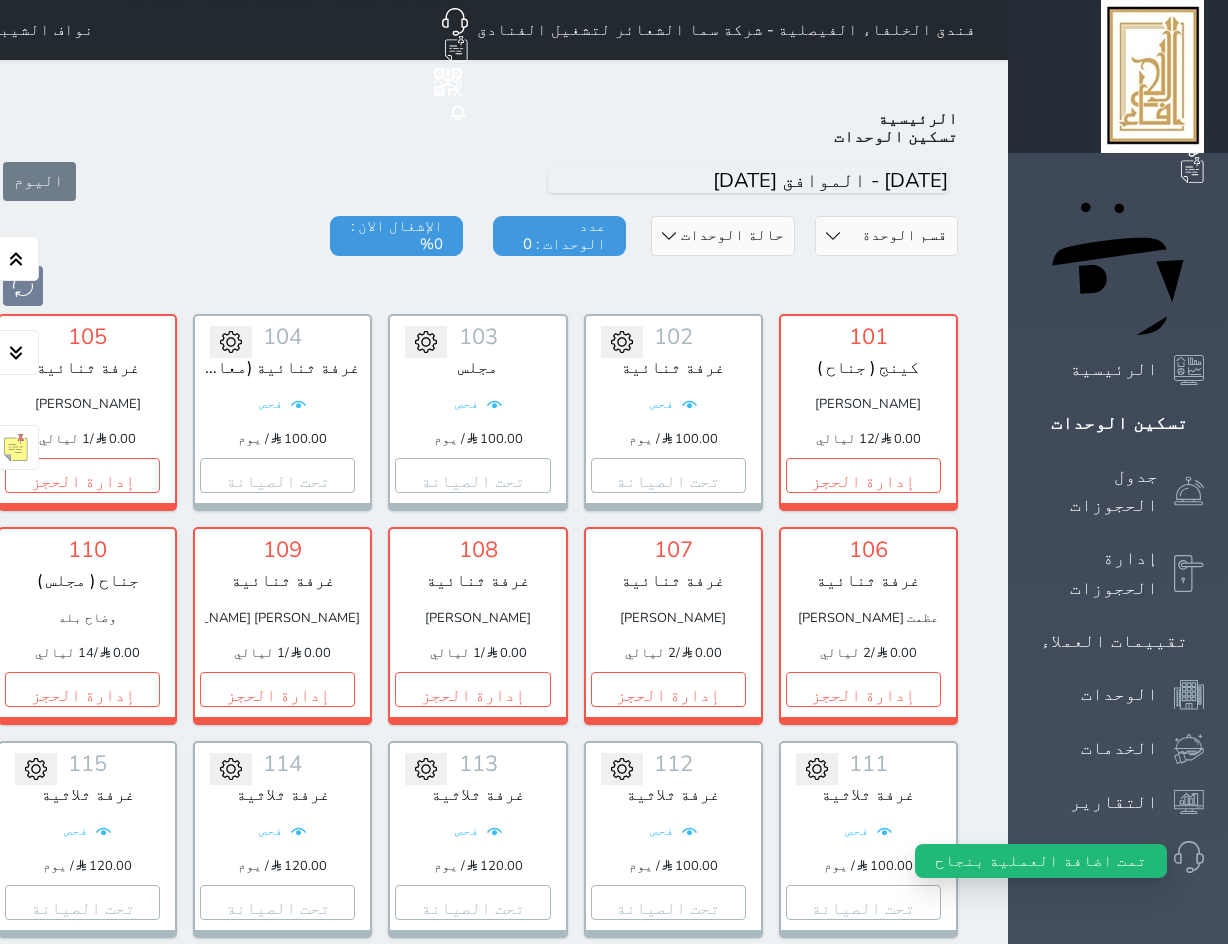 click on "قسم الوحدة   جناح غرفة رباعية غرفة ثلاثية غرفة ثنائية" at bounding box center (886, 236) 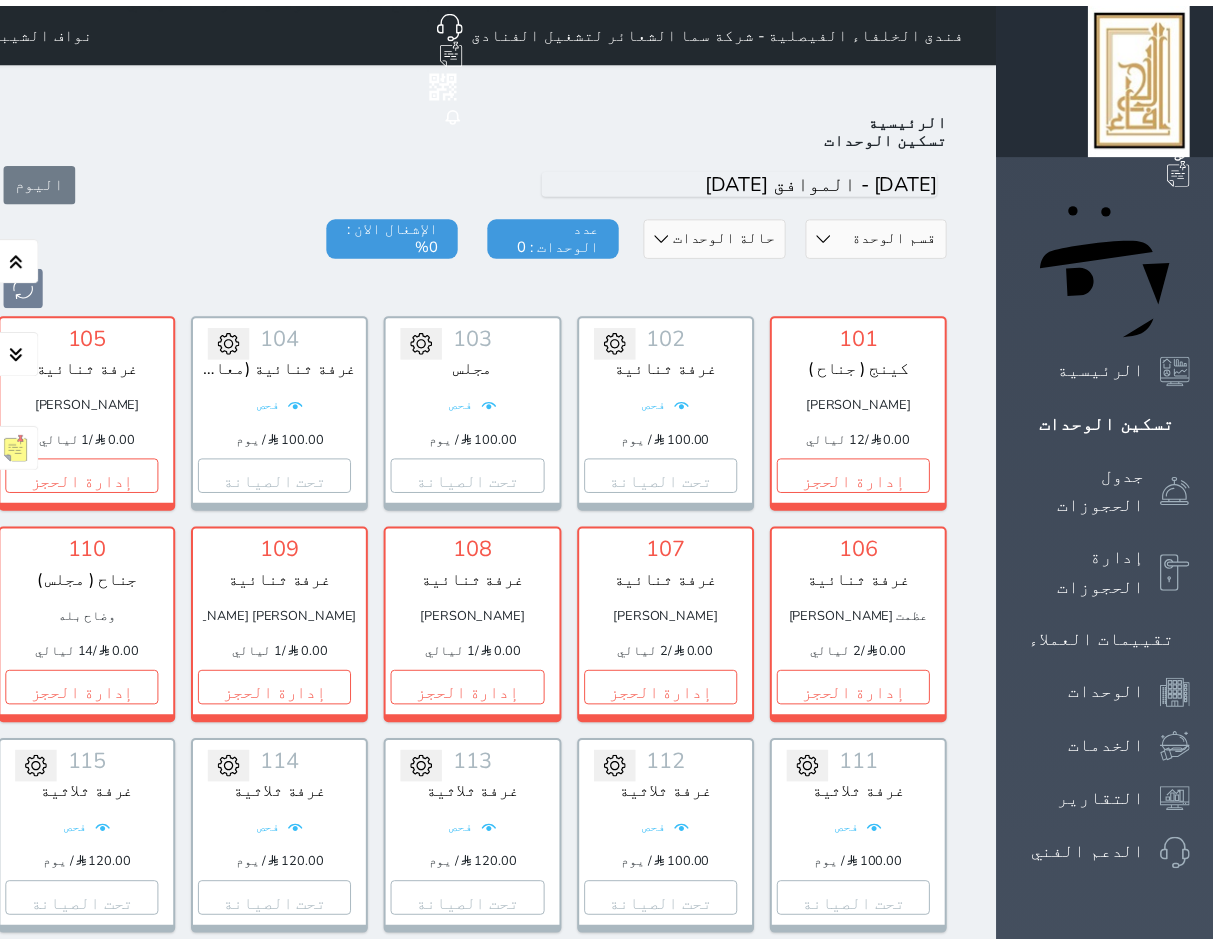 scroll, scrollTop: 0, scrollLeft: 0, axis: both 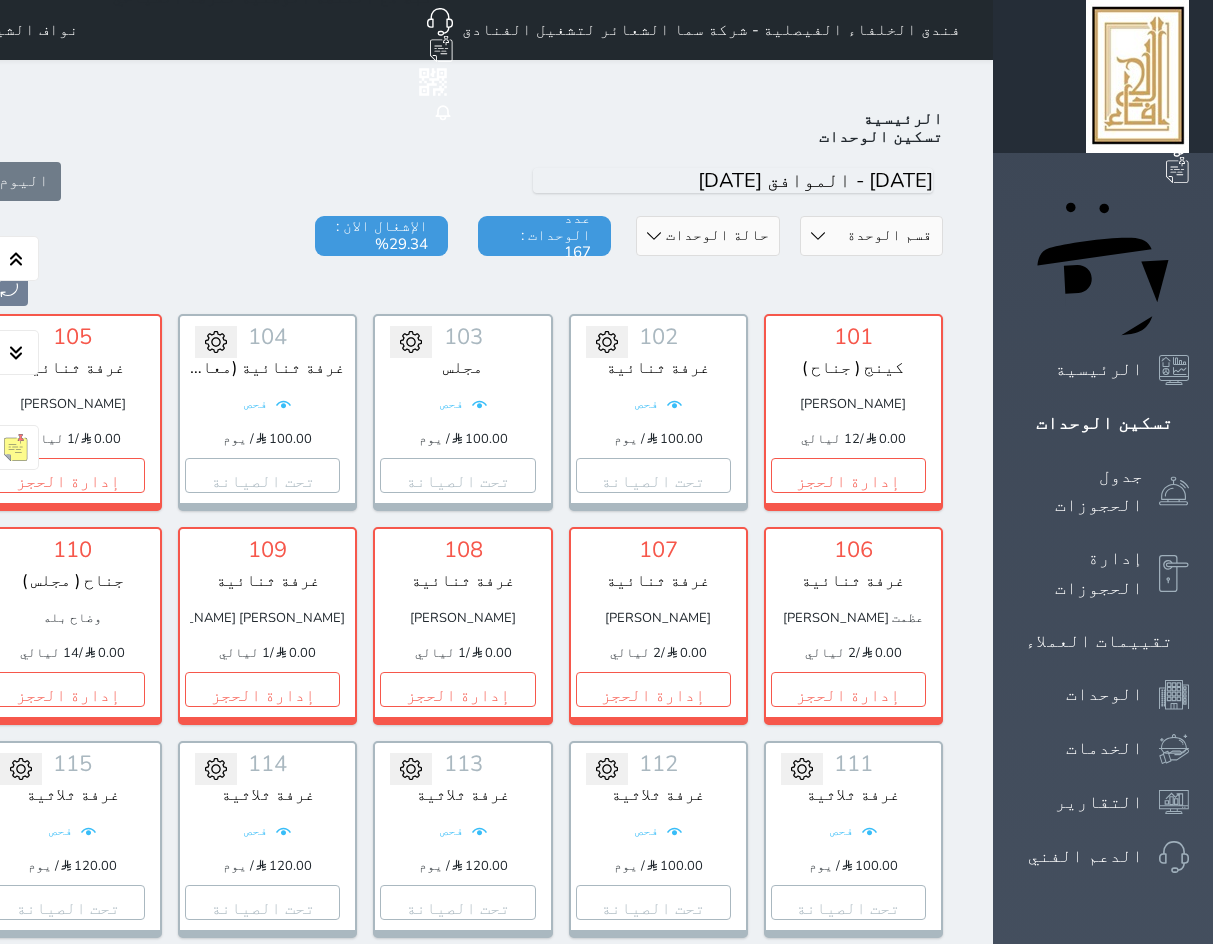 drag, startPoint x: 994, startPoint y: 167, endPoint x: 998, endPoint y: 191, distance: 24.33105 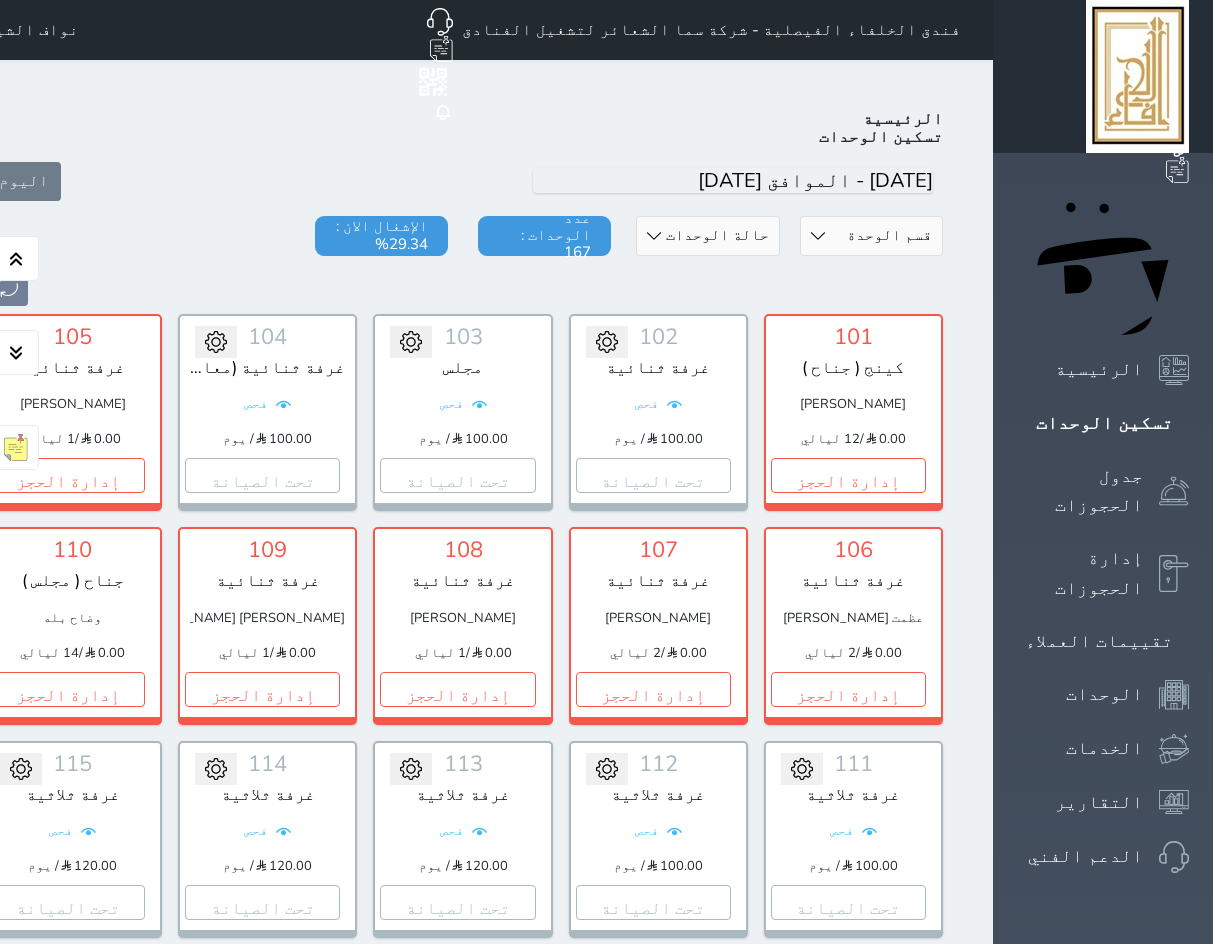 click on "قسم الوحدة   جناح غرفة رباعية غرفة ثلاثية غرفة ثنائية" at bounding box center [871, 236] 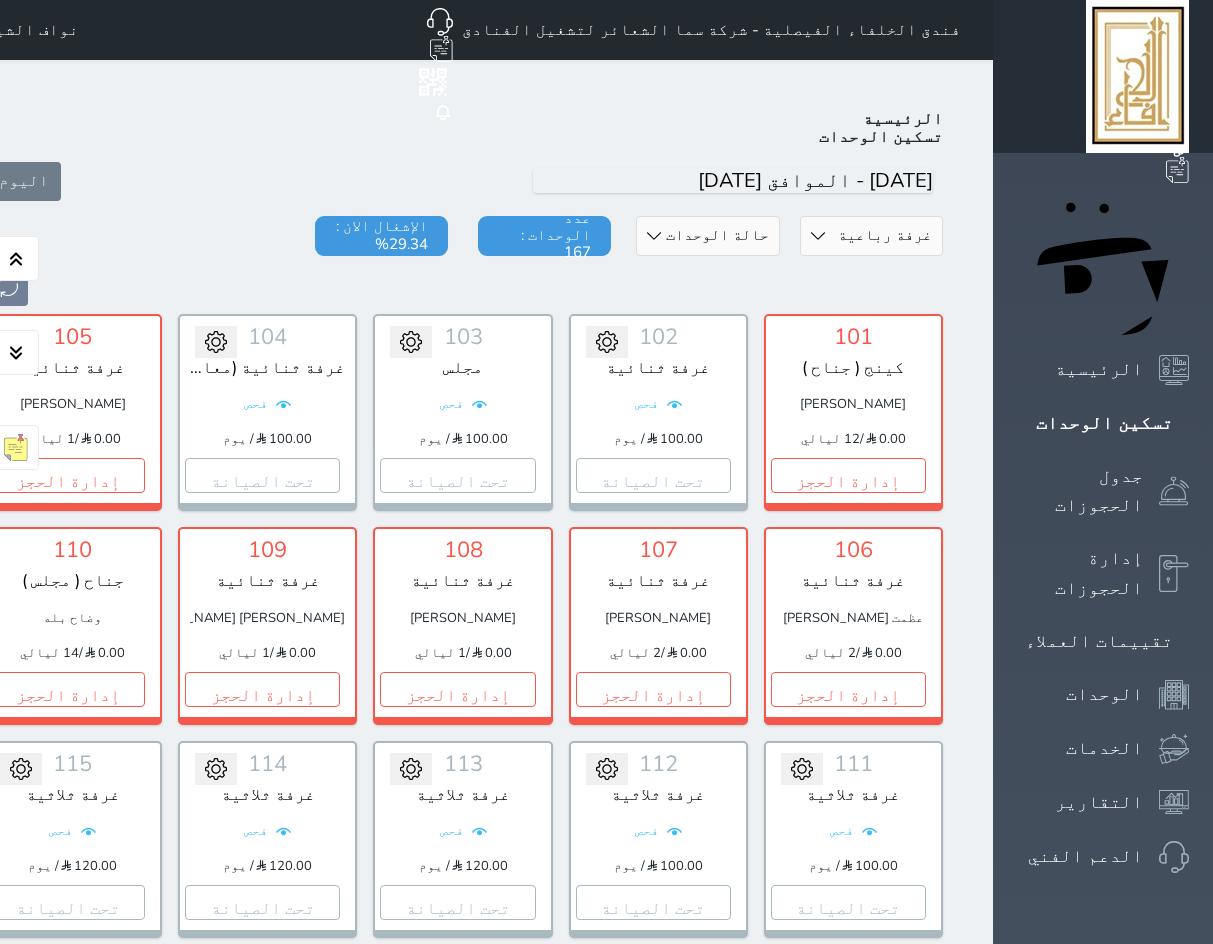 click on "قسم الوحدة   جناح غرفة رباعية غرفة ثلاثية غرفة ثنائية" at bounding box center (871, 236) 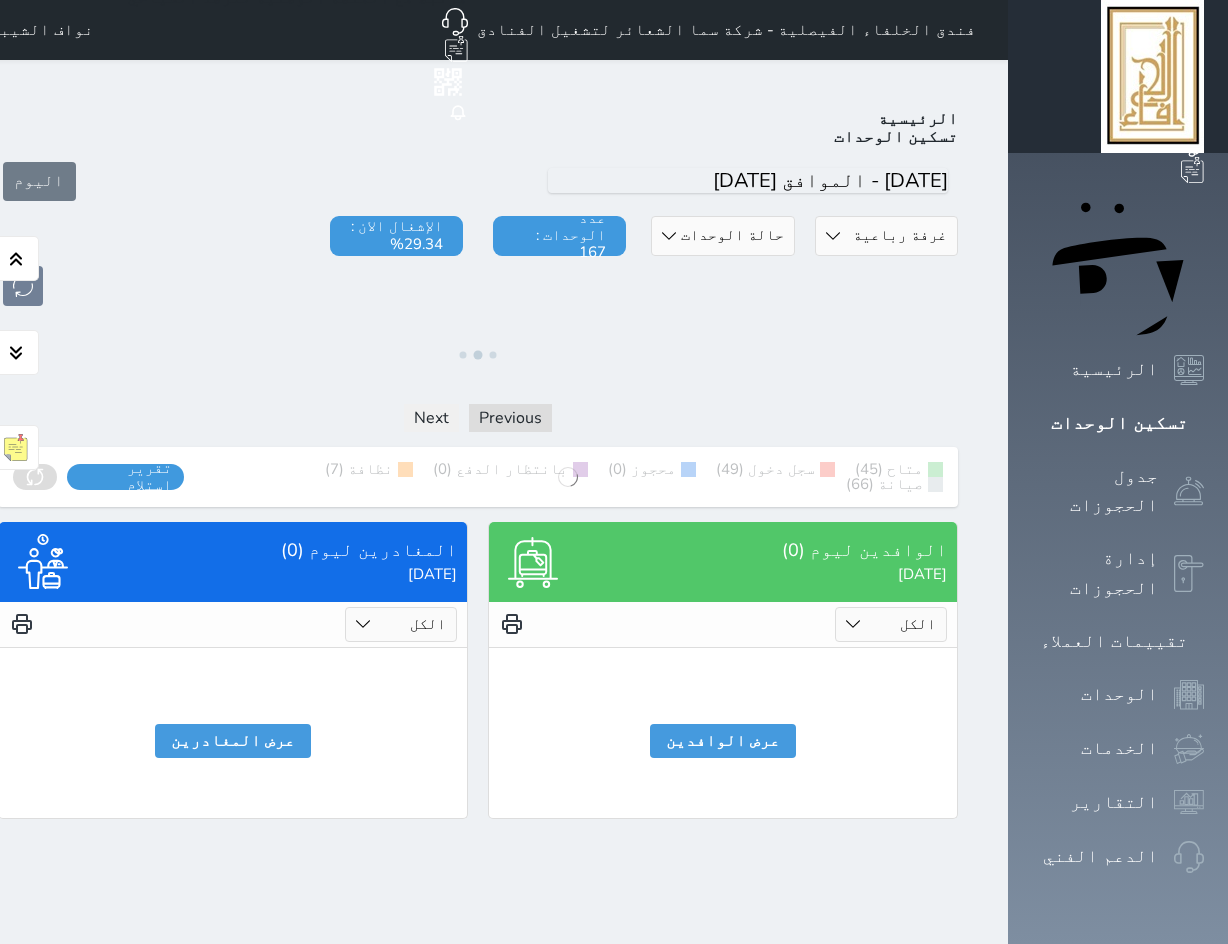 click on "حالة الوحدات متاح تحت التنظيف تحت الصيانة سجل دخول  لم يتم تسجيل الدخول" at bounding box center (722, 236) 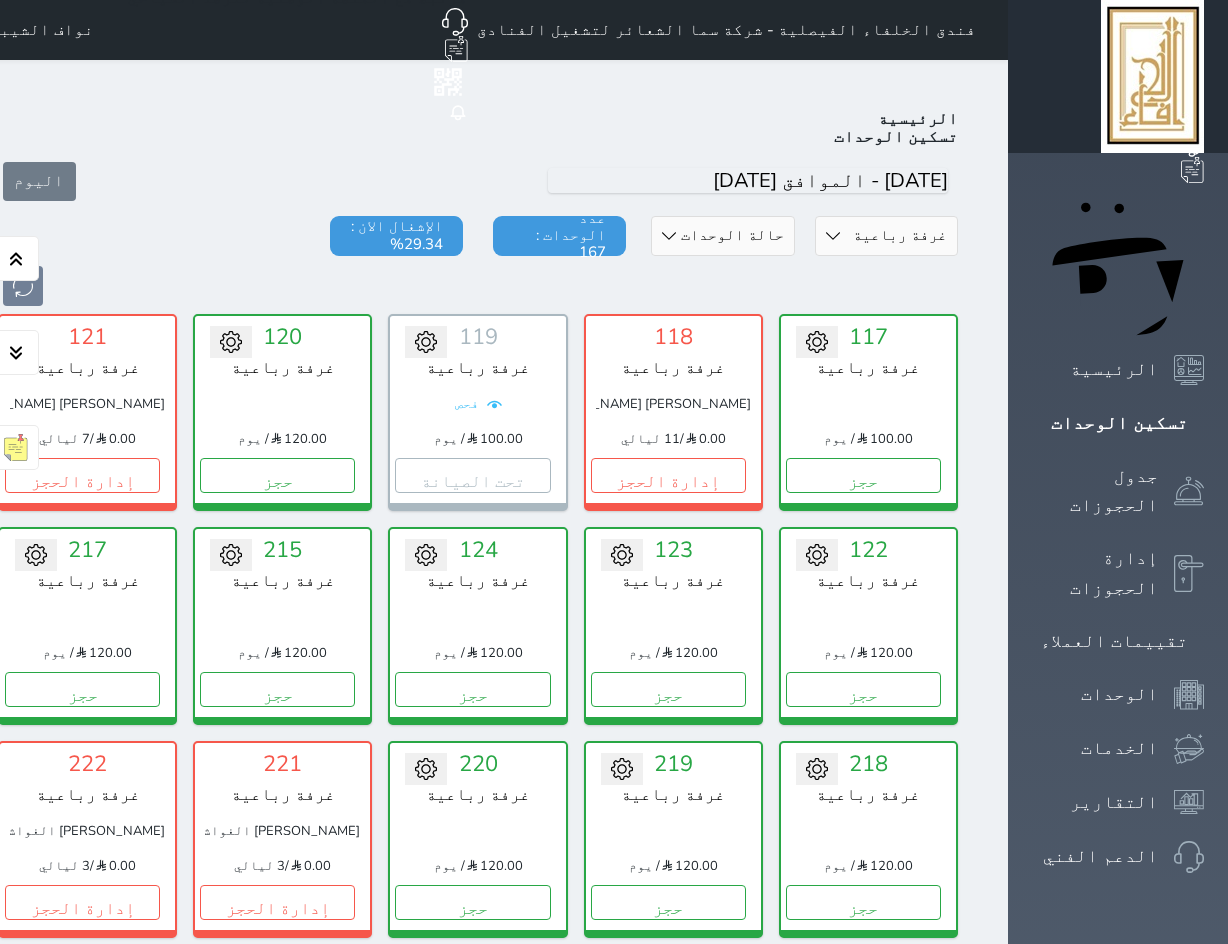 click on "حالة الوحدات متاح تحت التنظيف تحت الصيانة سجل دخول  لم يتم تسجيل الدخول" at bounding box center [722, 236] 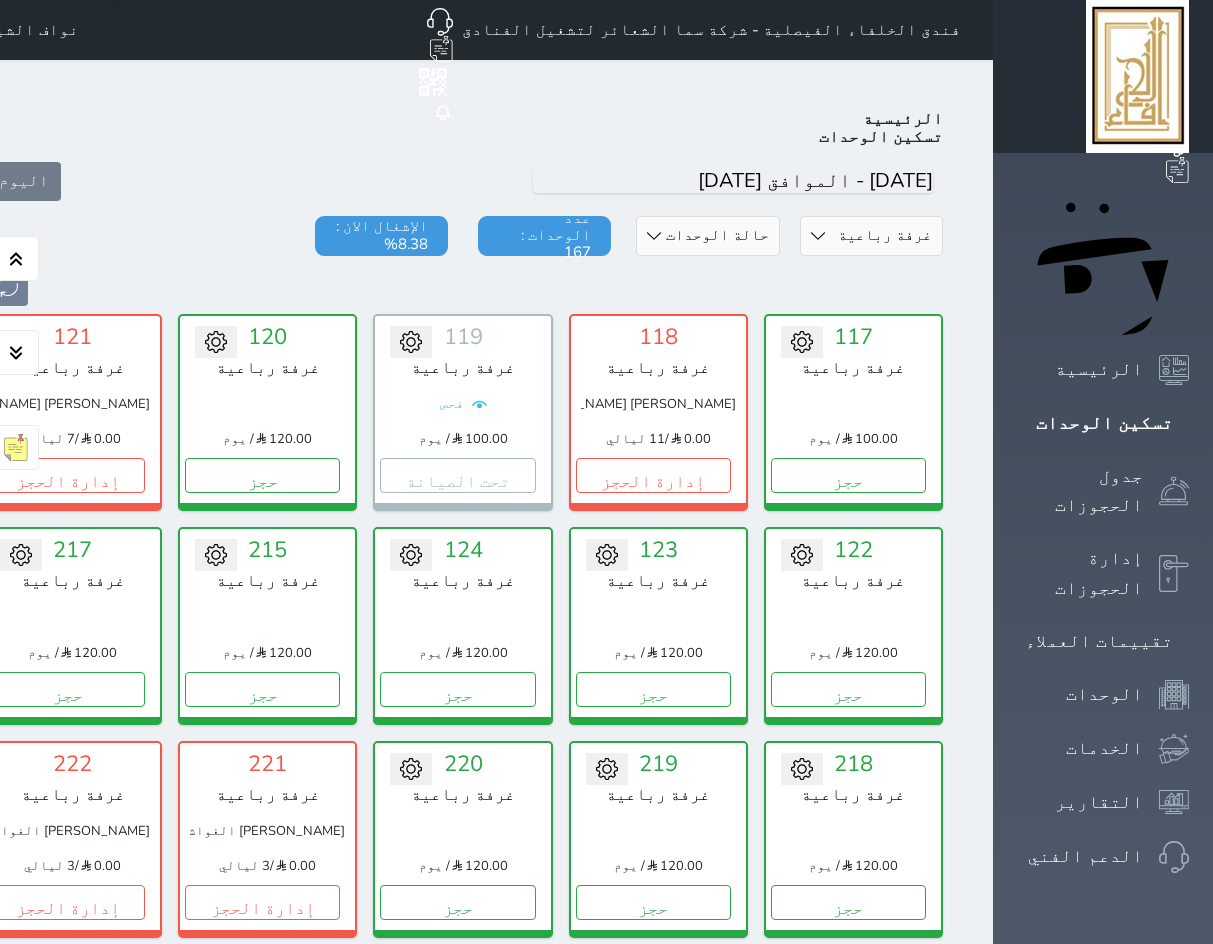 select on "1" 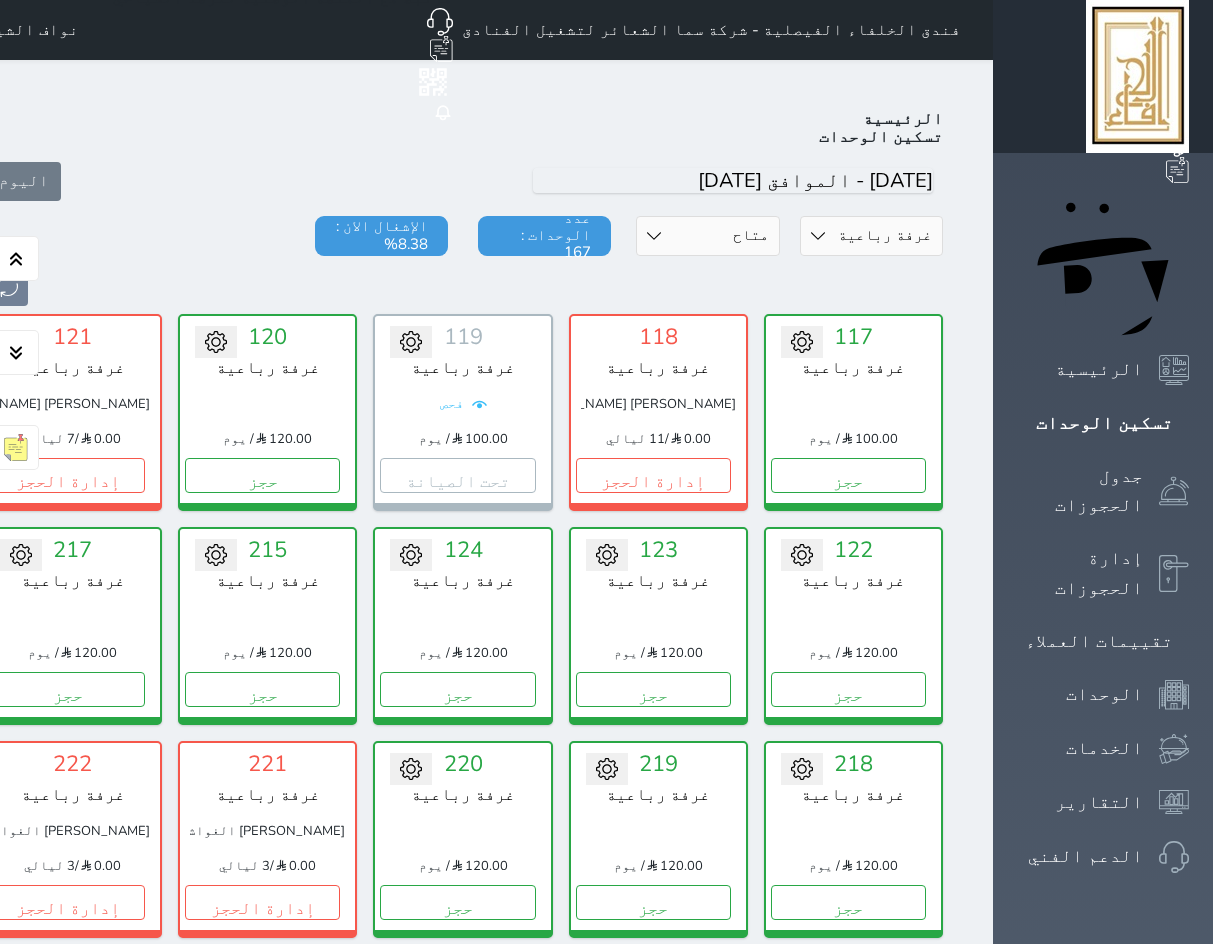 click on "حالة الوحدات متاح تحت التنظيف تحت الصيانة سجل دخول  لم يتم تسجيل الدخول" at bounding box center [707, 236] 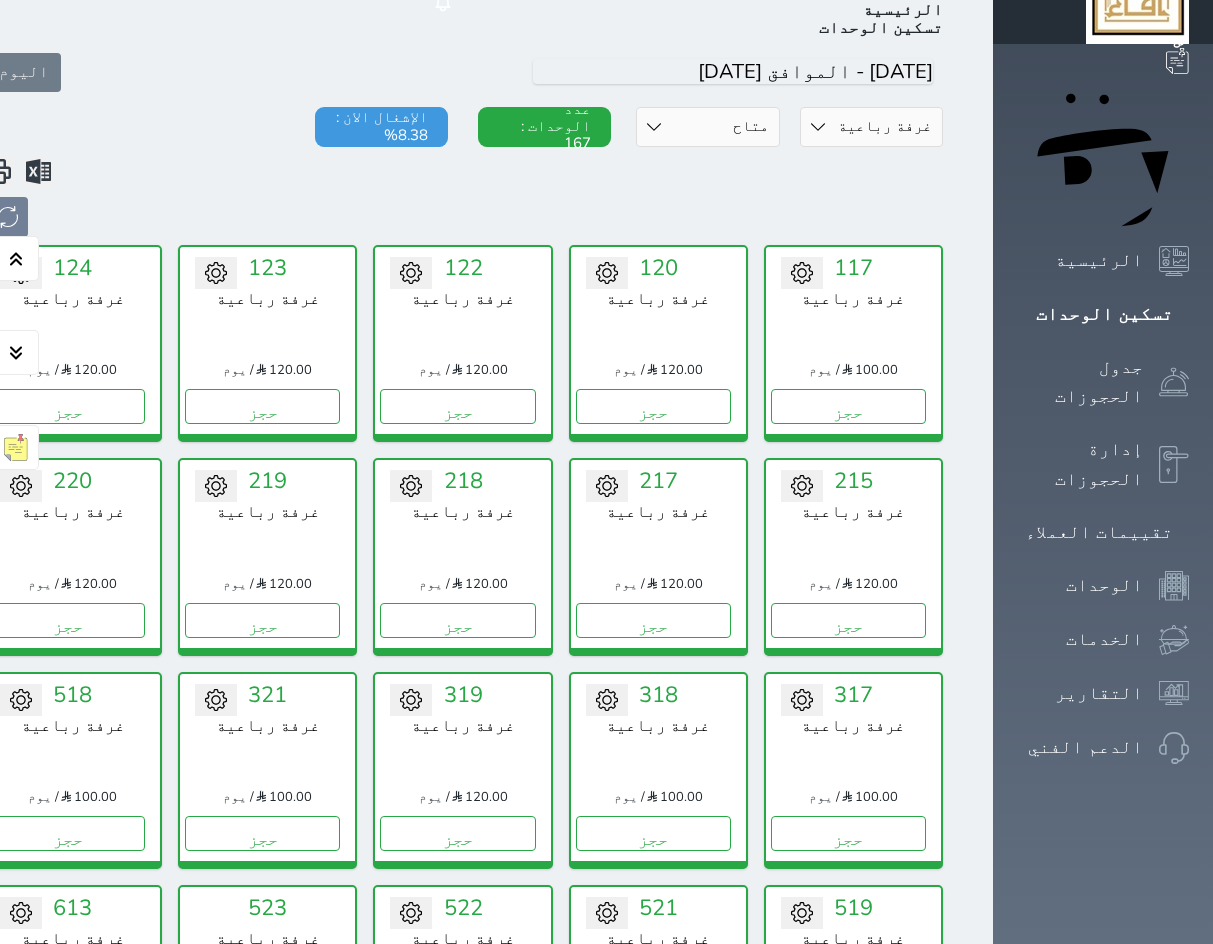 scroll, scrollTop: 0, scrollLeft: 0, axis: both 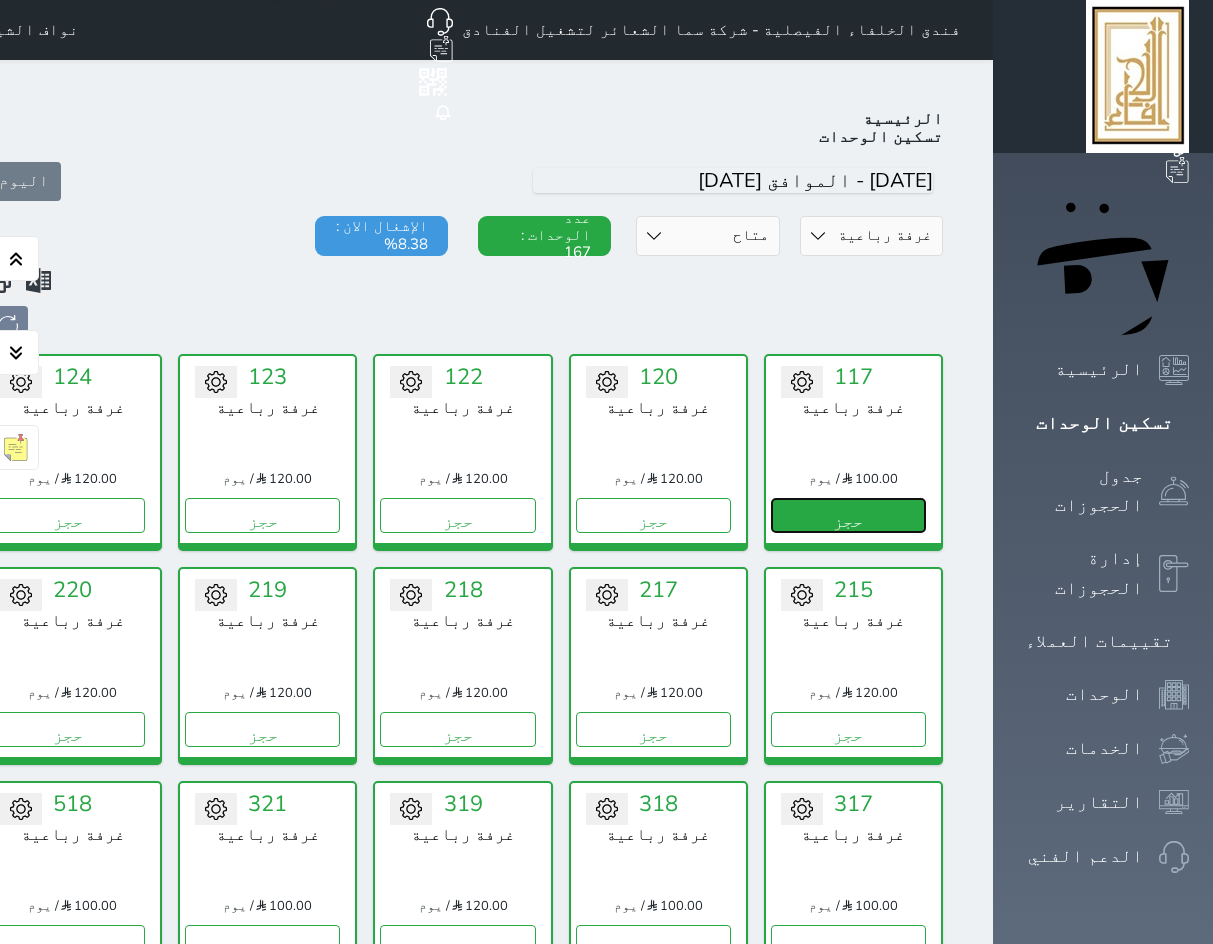 click on "حجز" at bounding box center (848, 515) 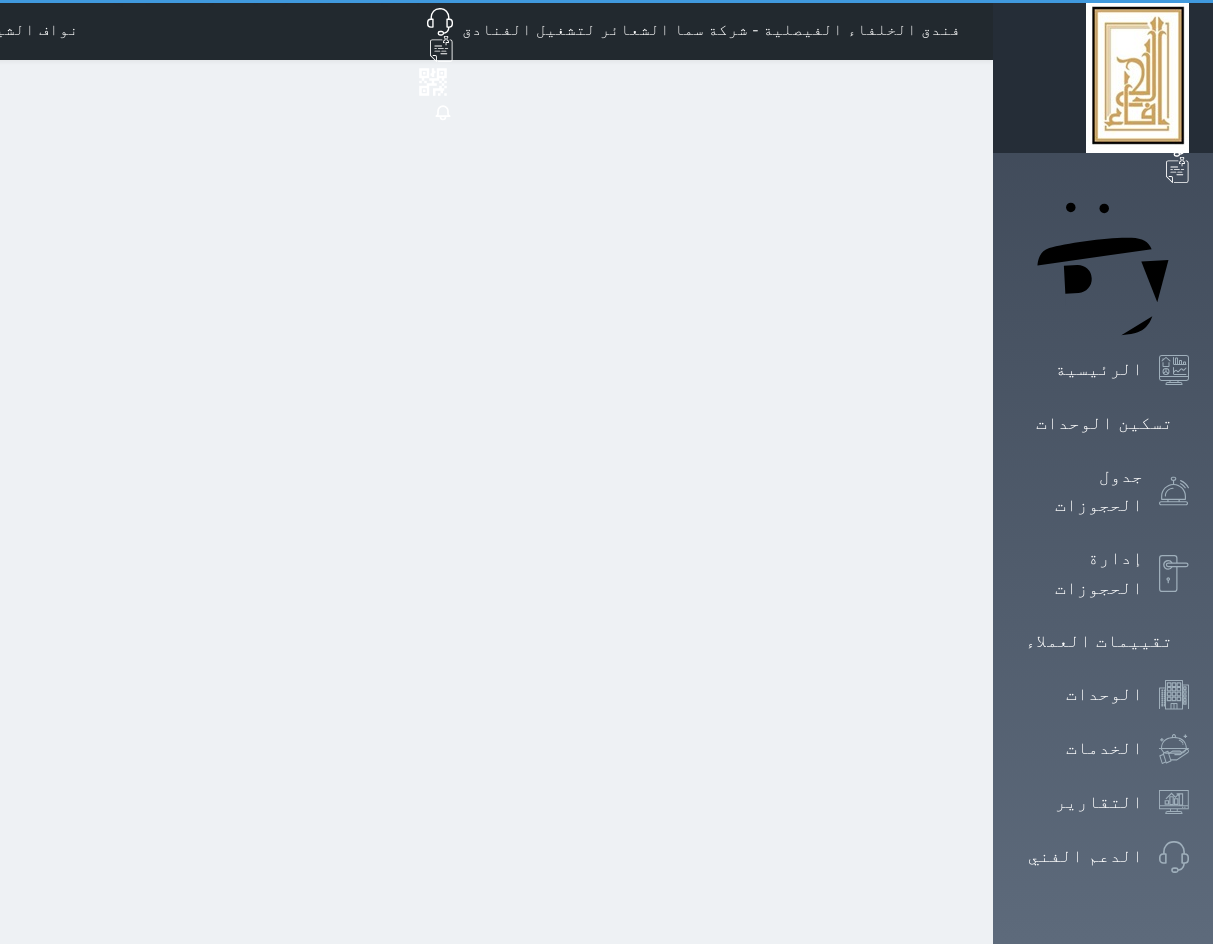 select on "1" 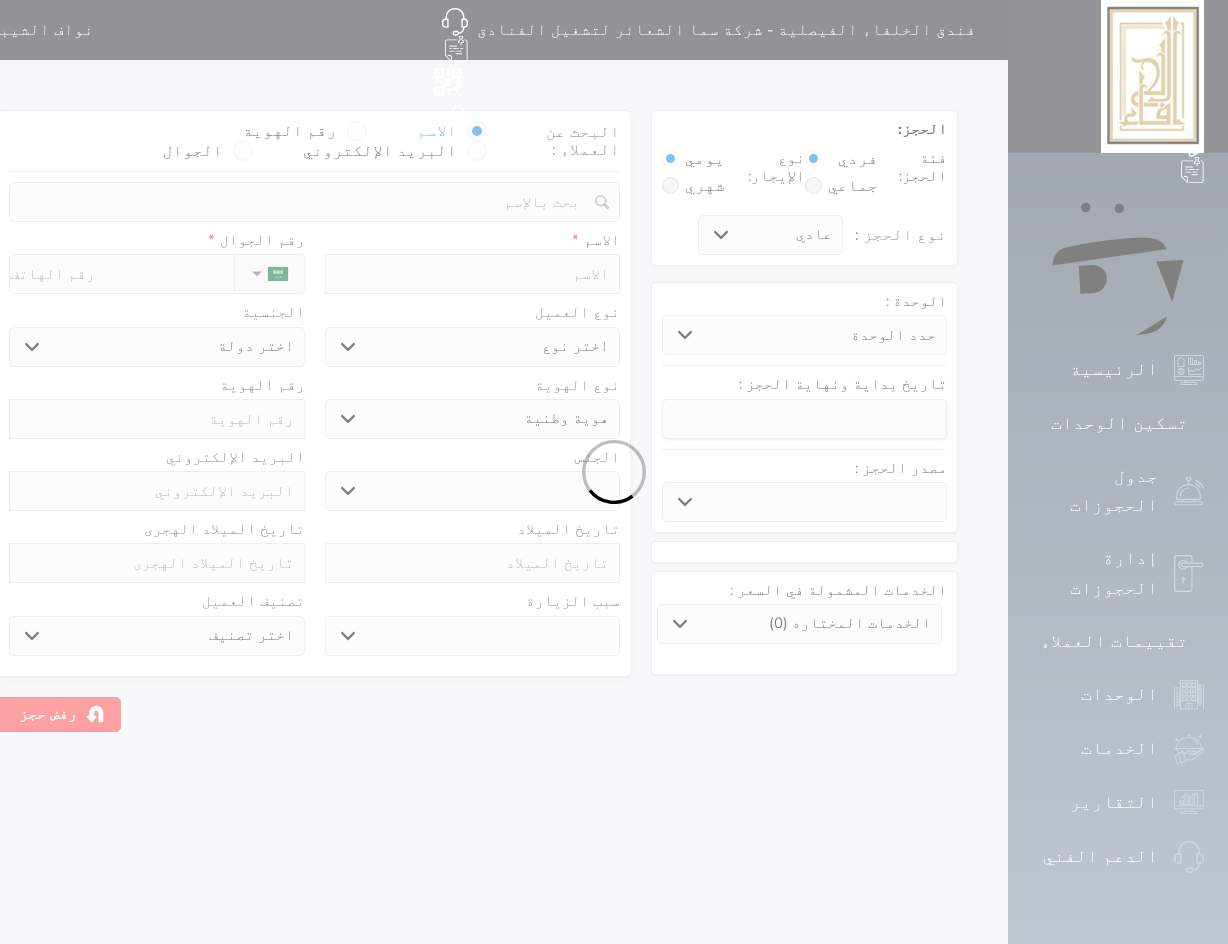 select 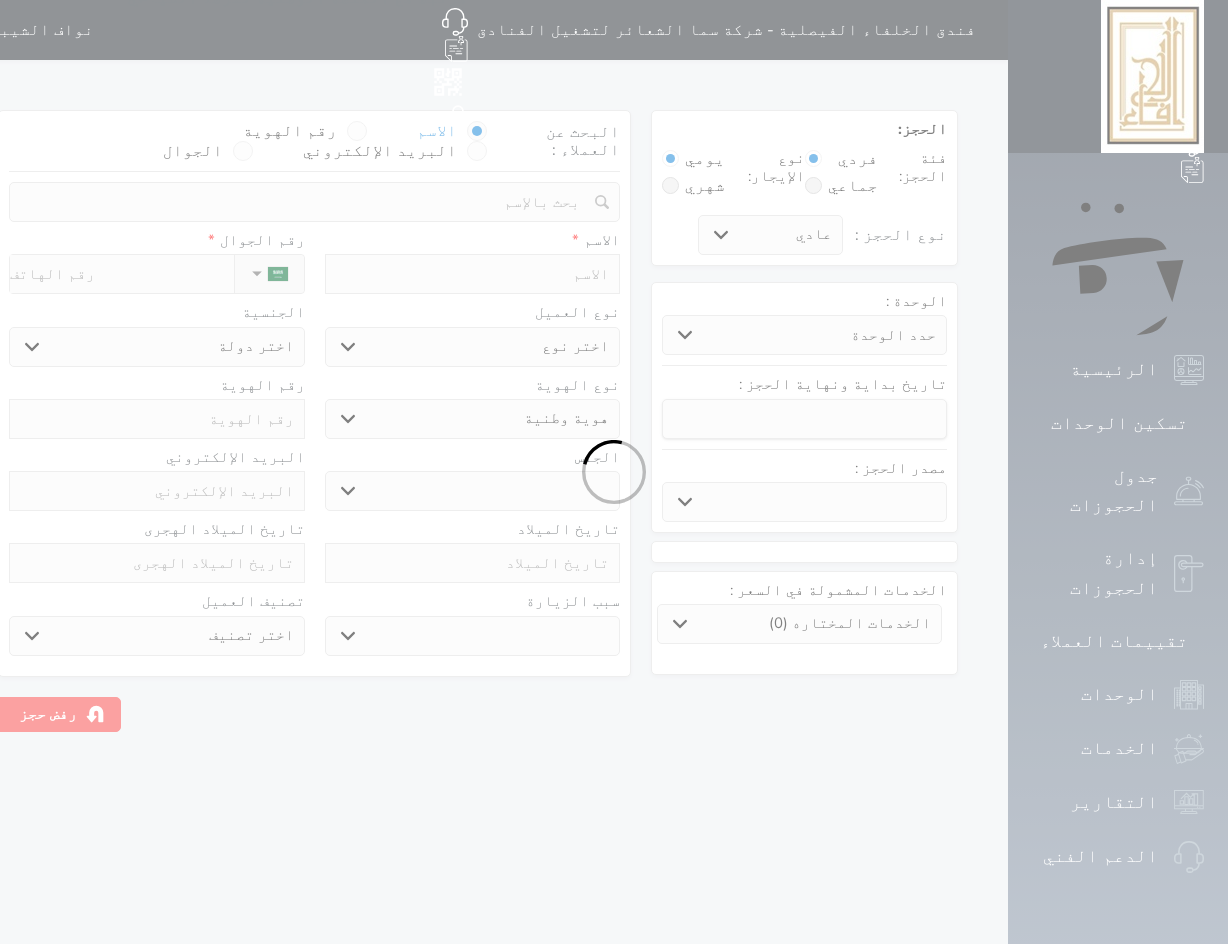 select 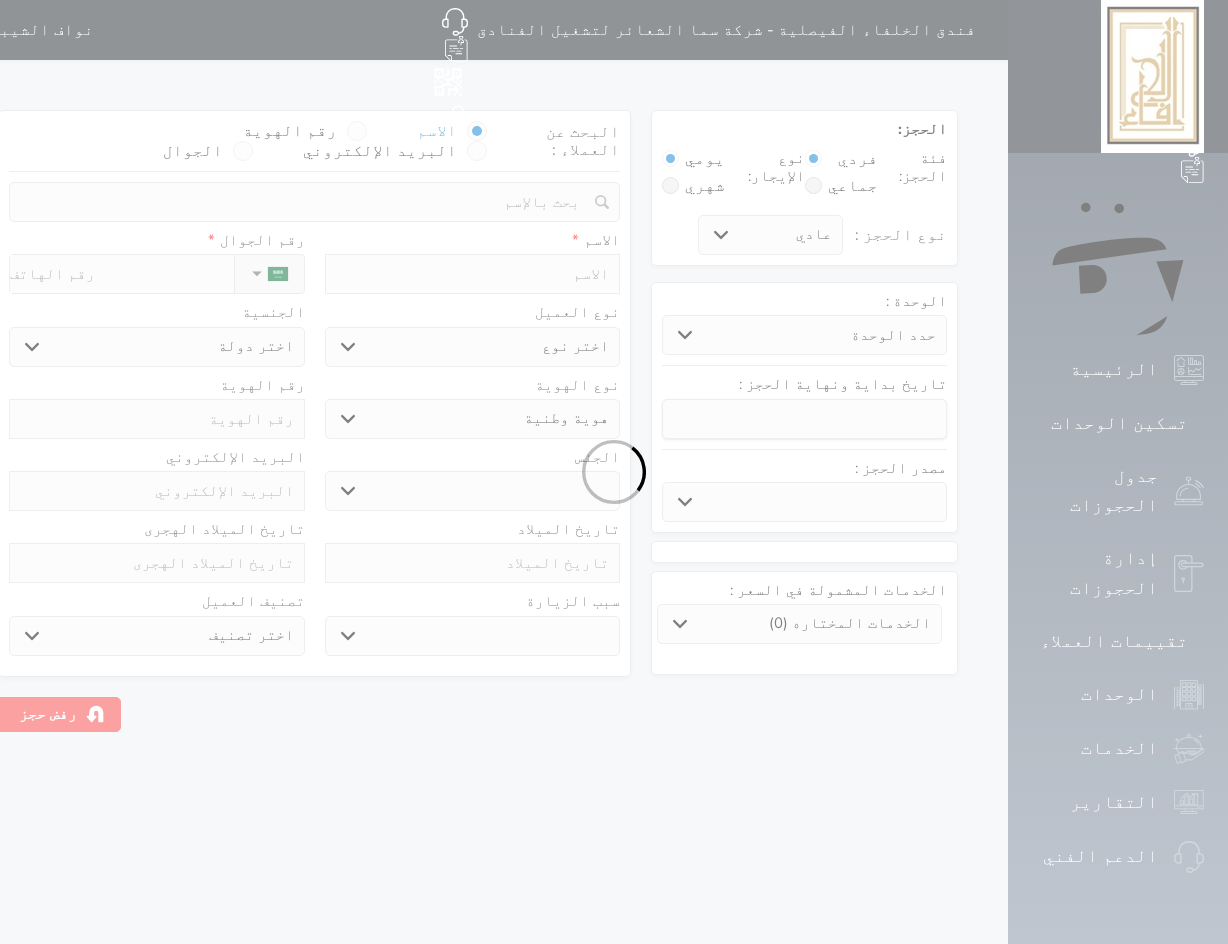 select 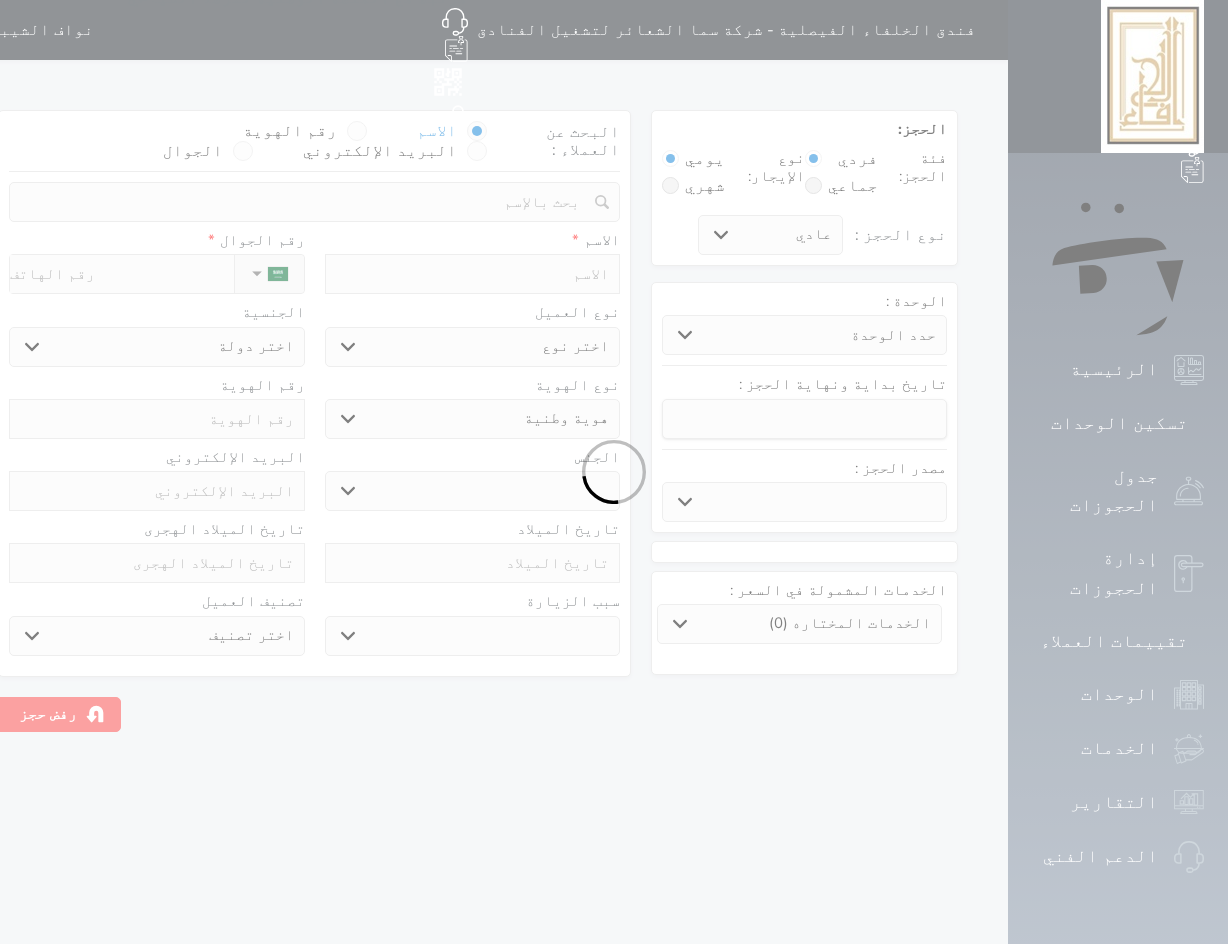 select 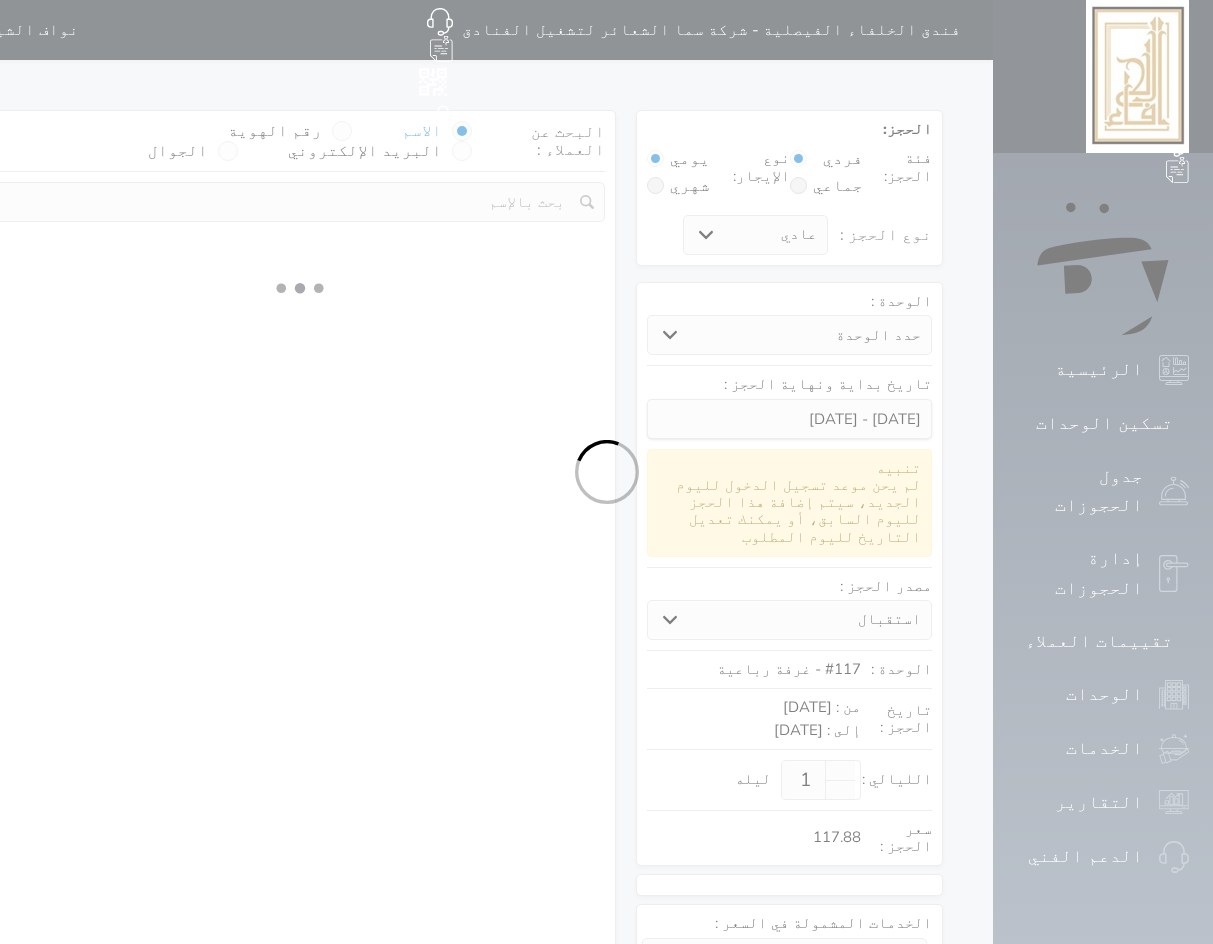 select 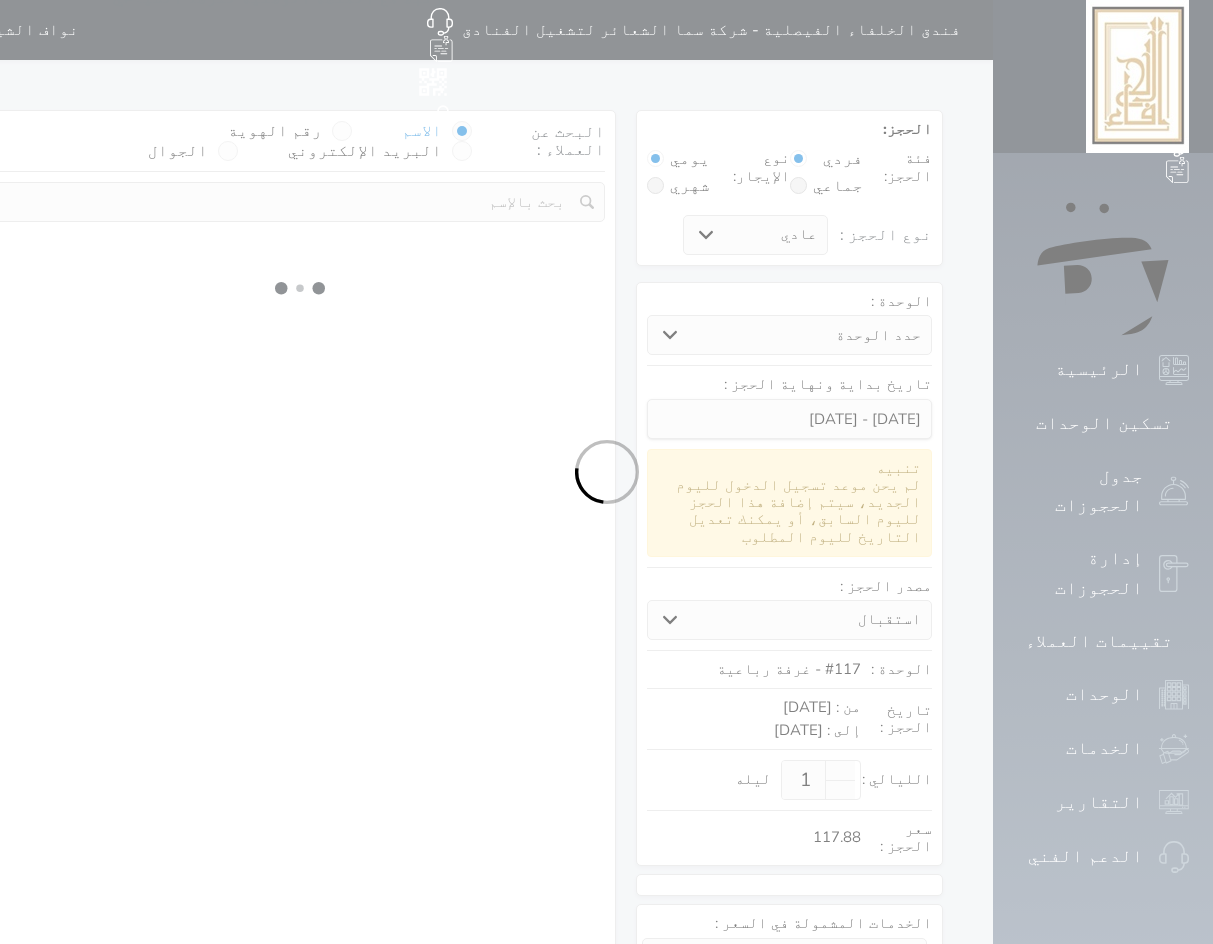 select on "113" 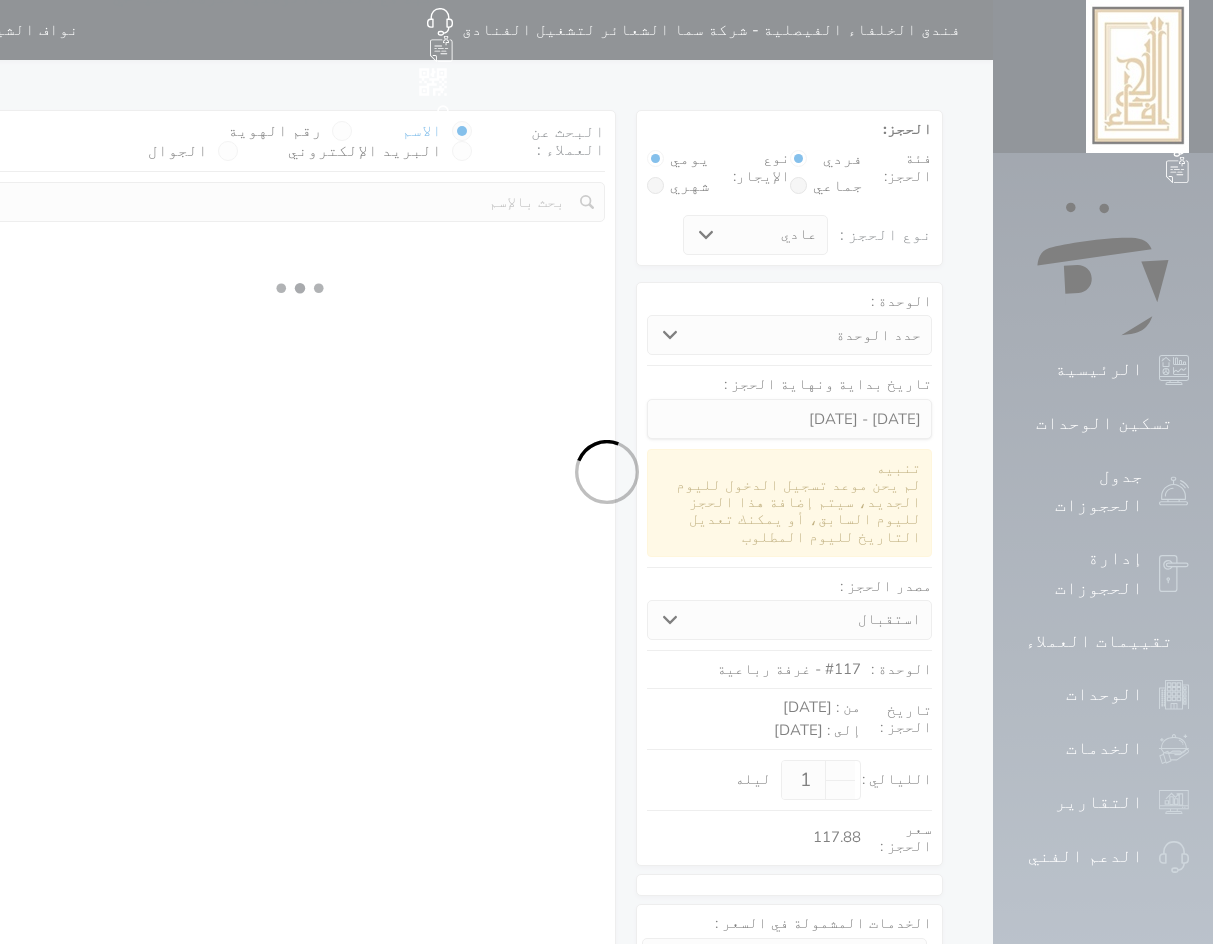 select on "1" 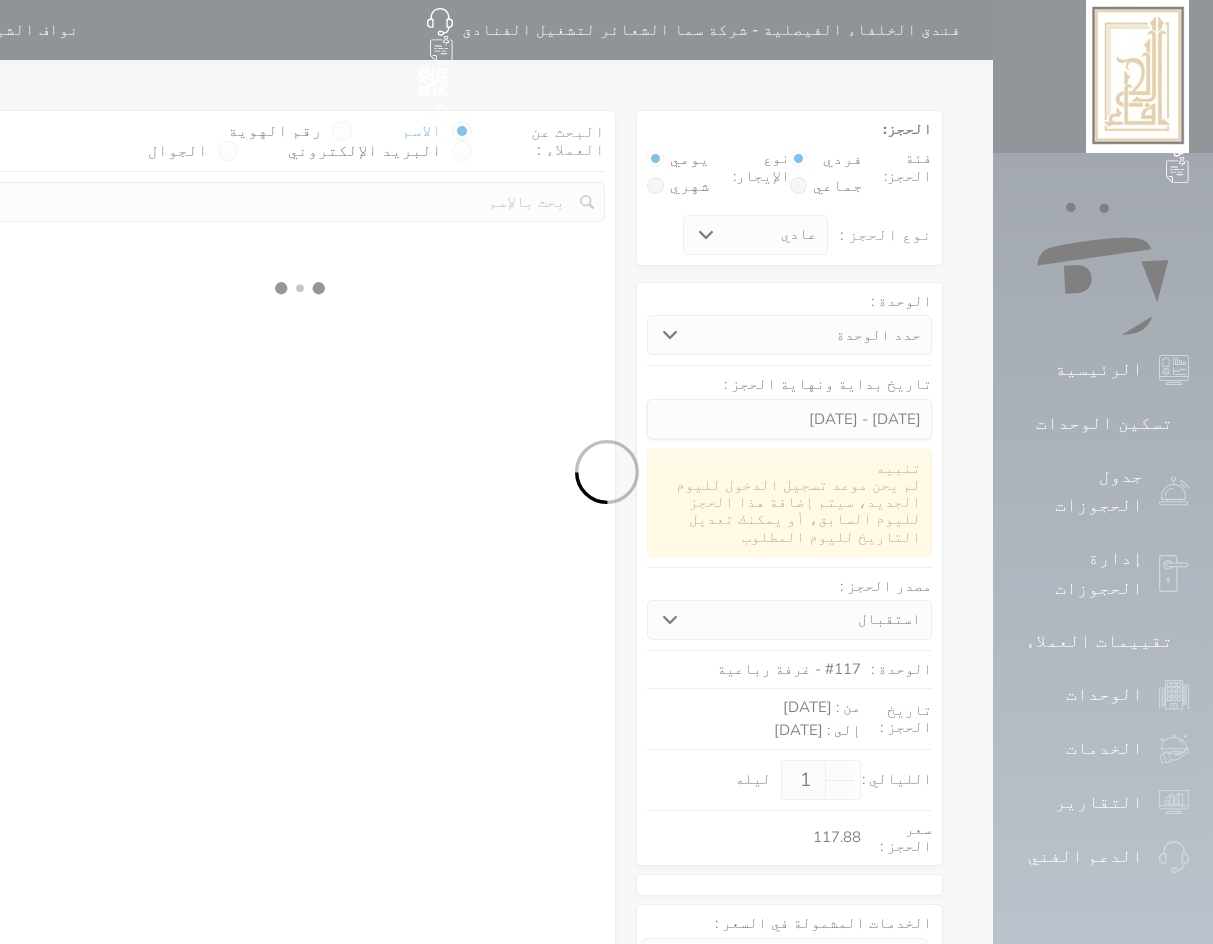 select 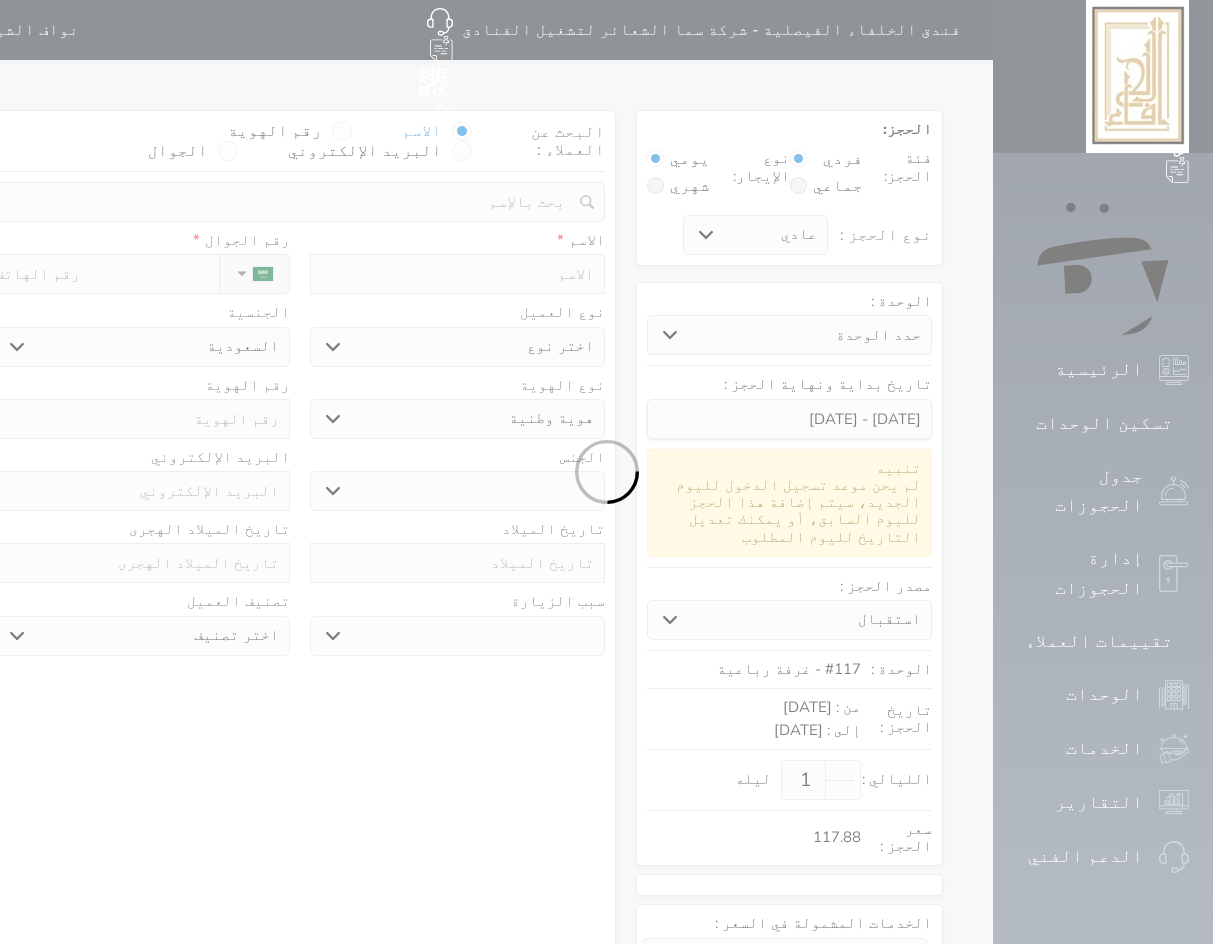select 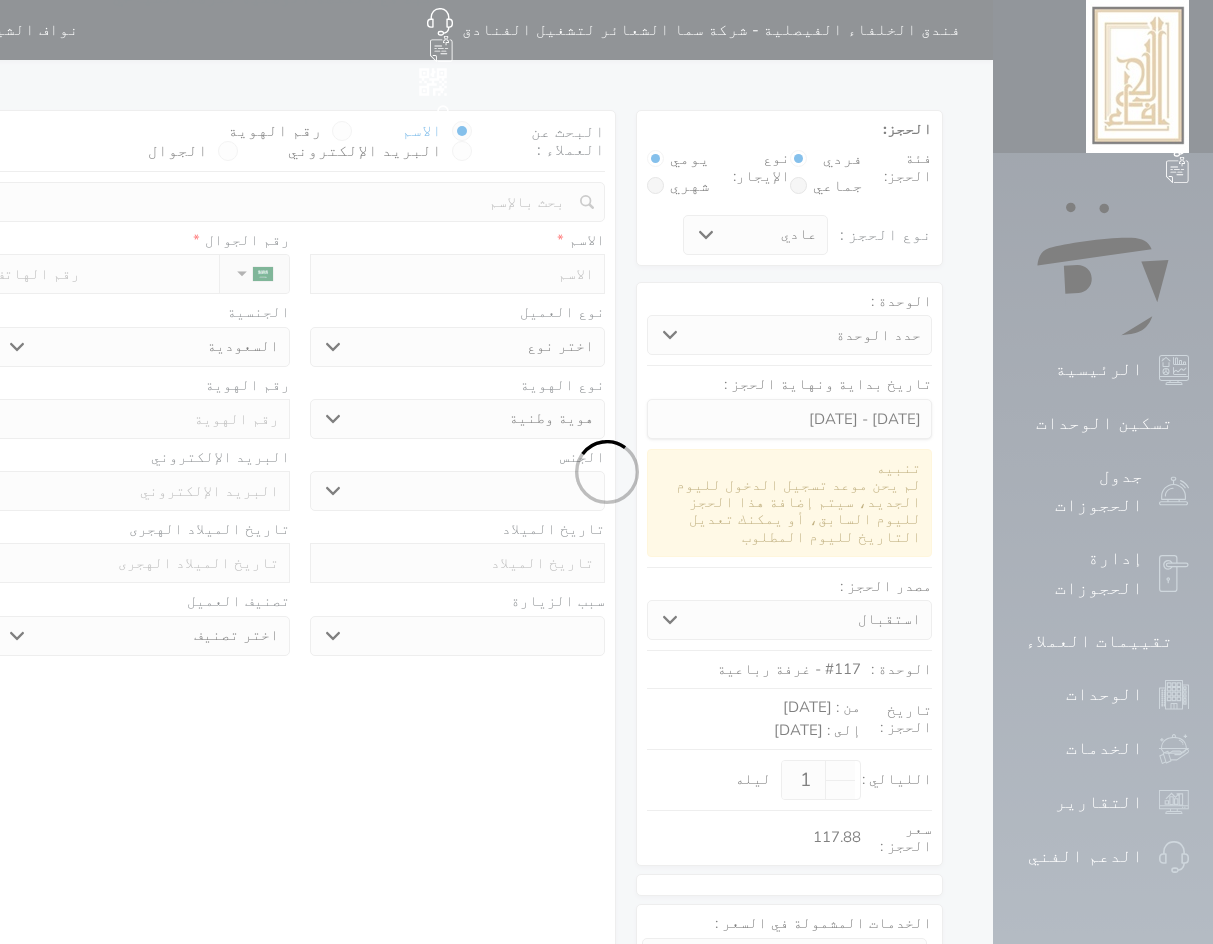 select 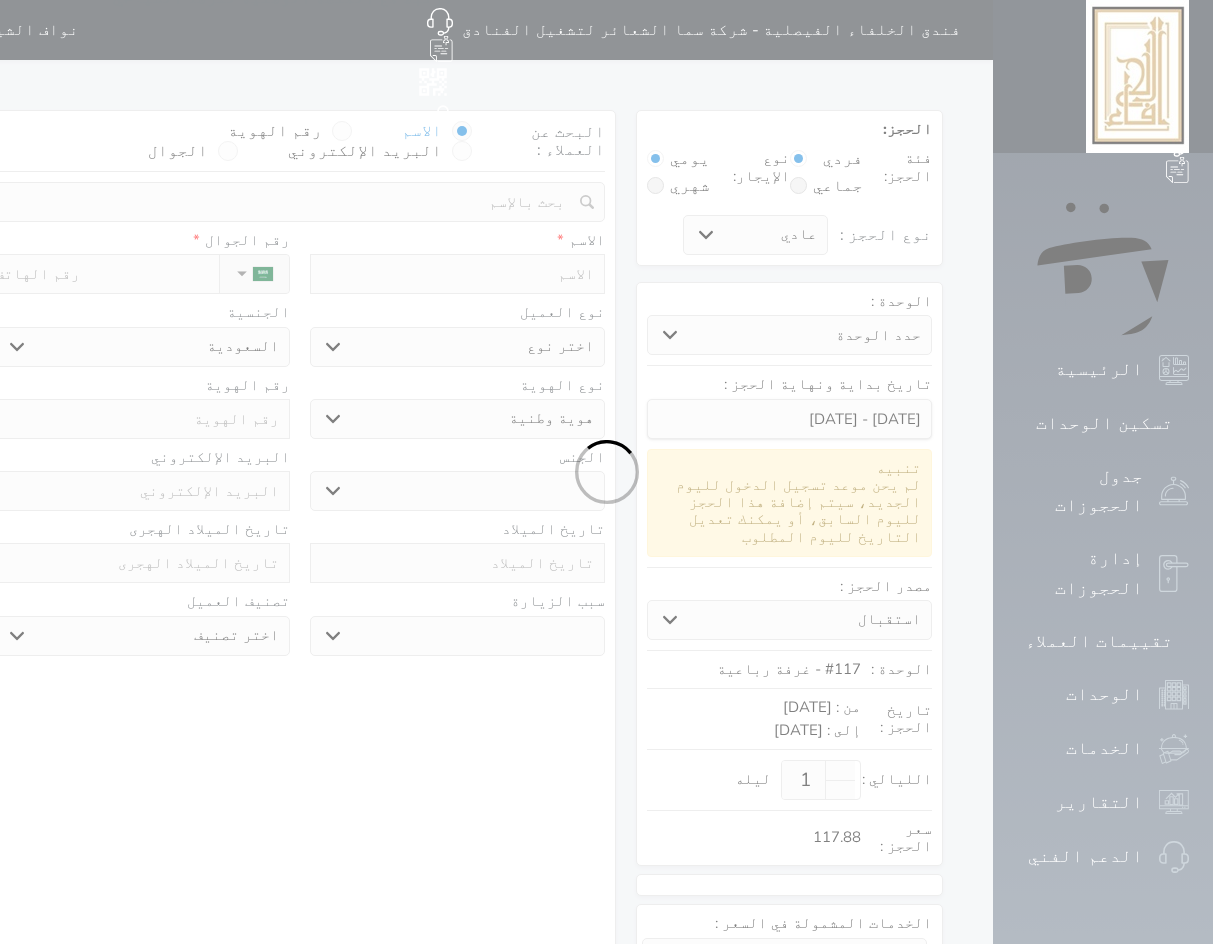 select 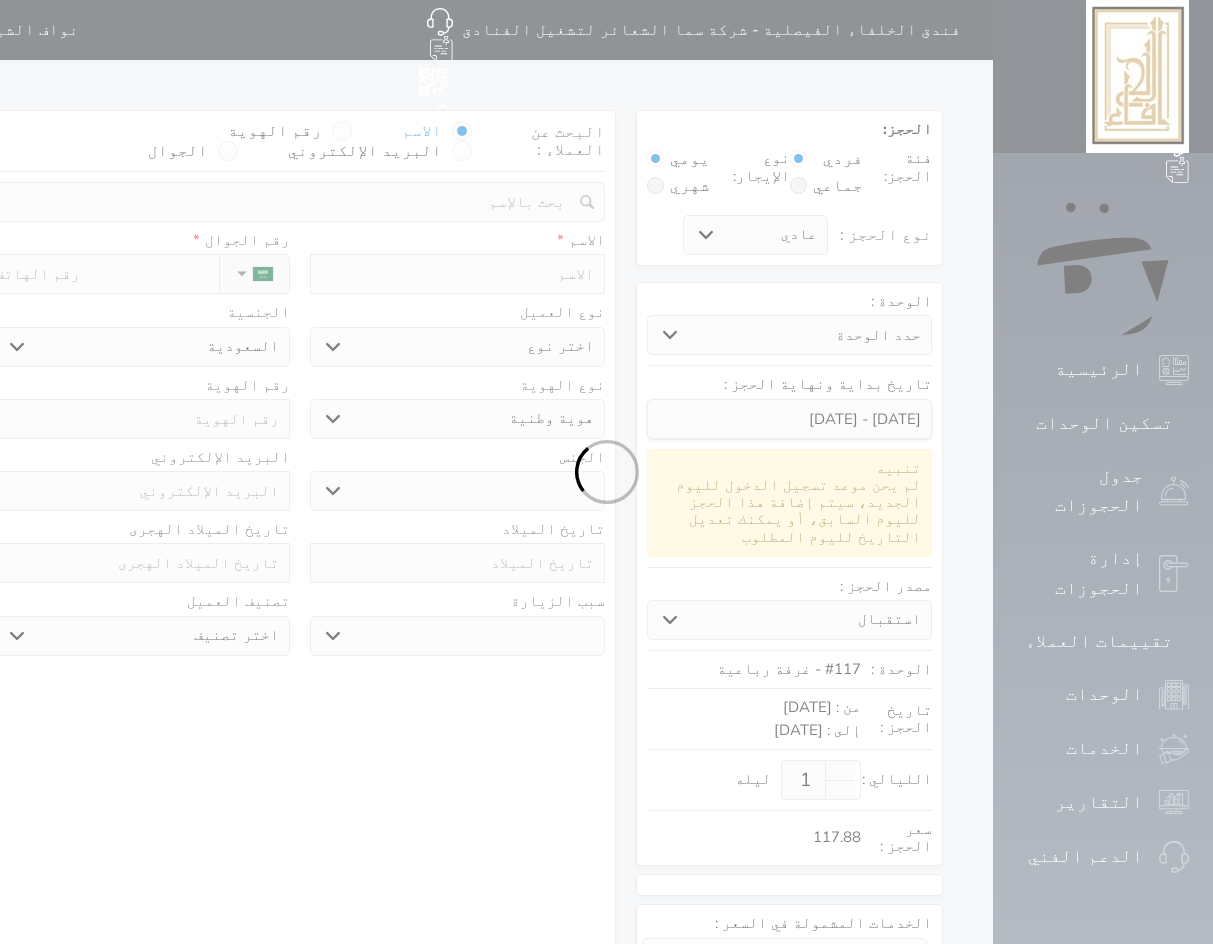 select 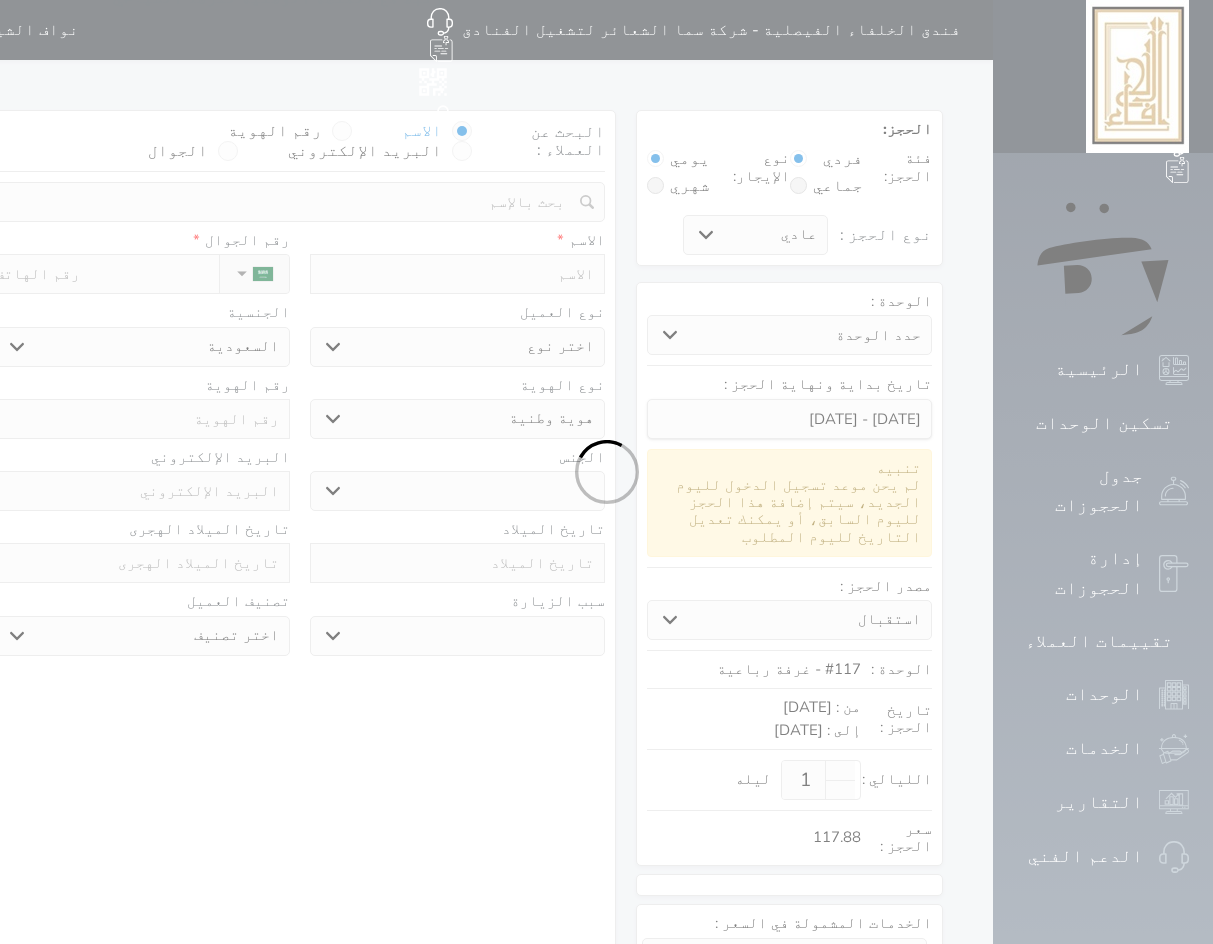 select on "1" 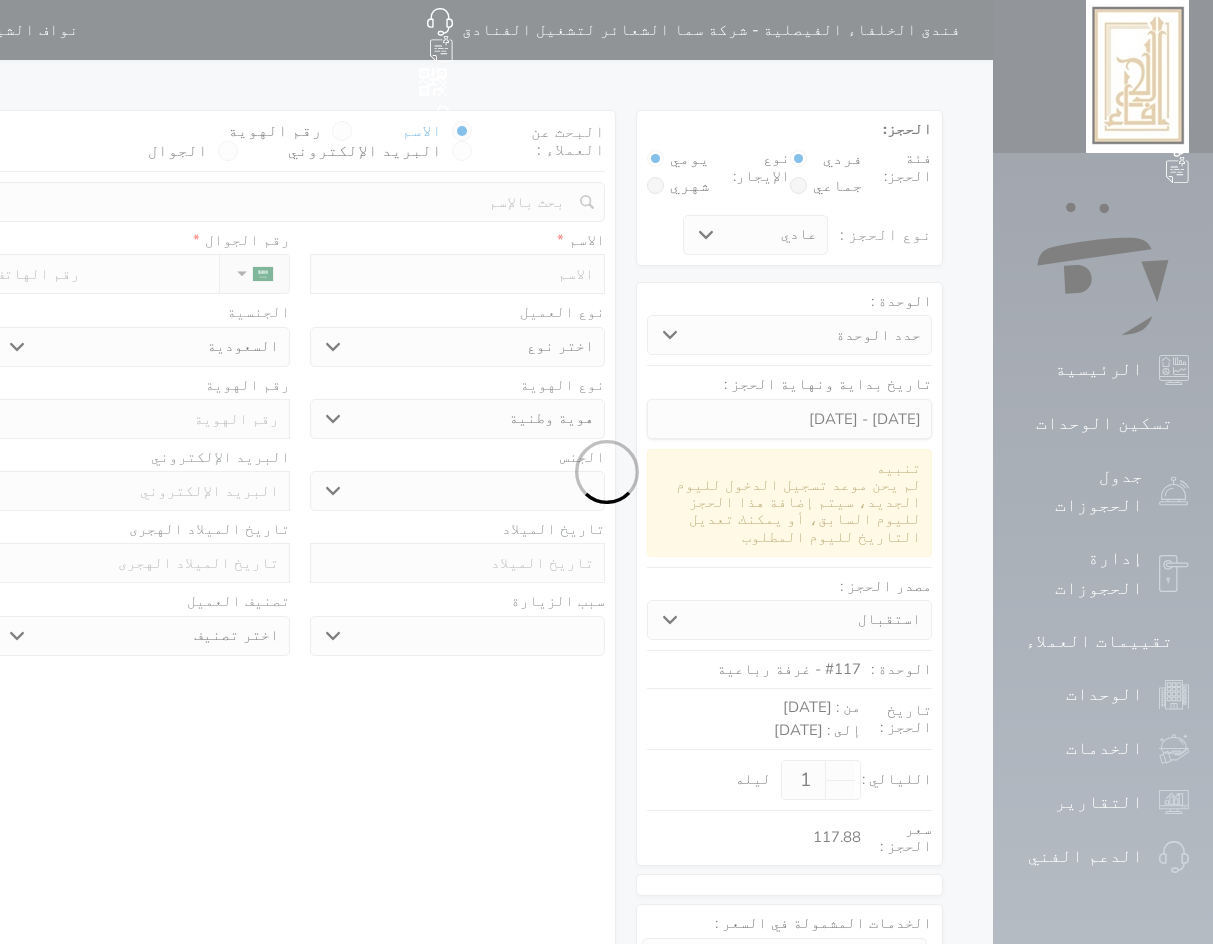 select on "7" 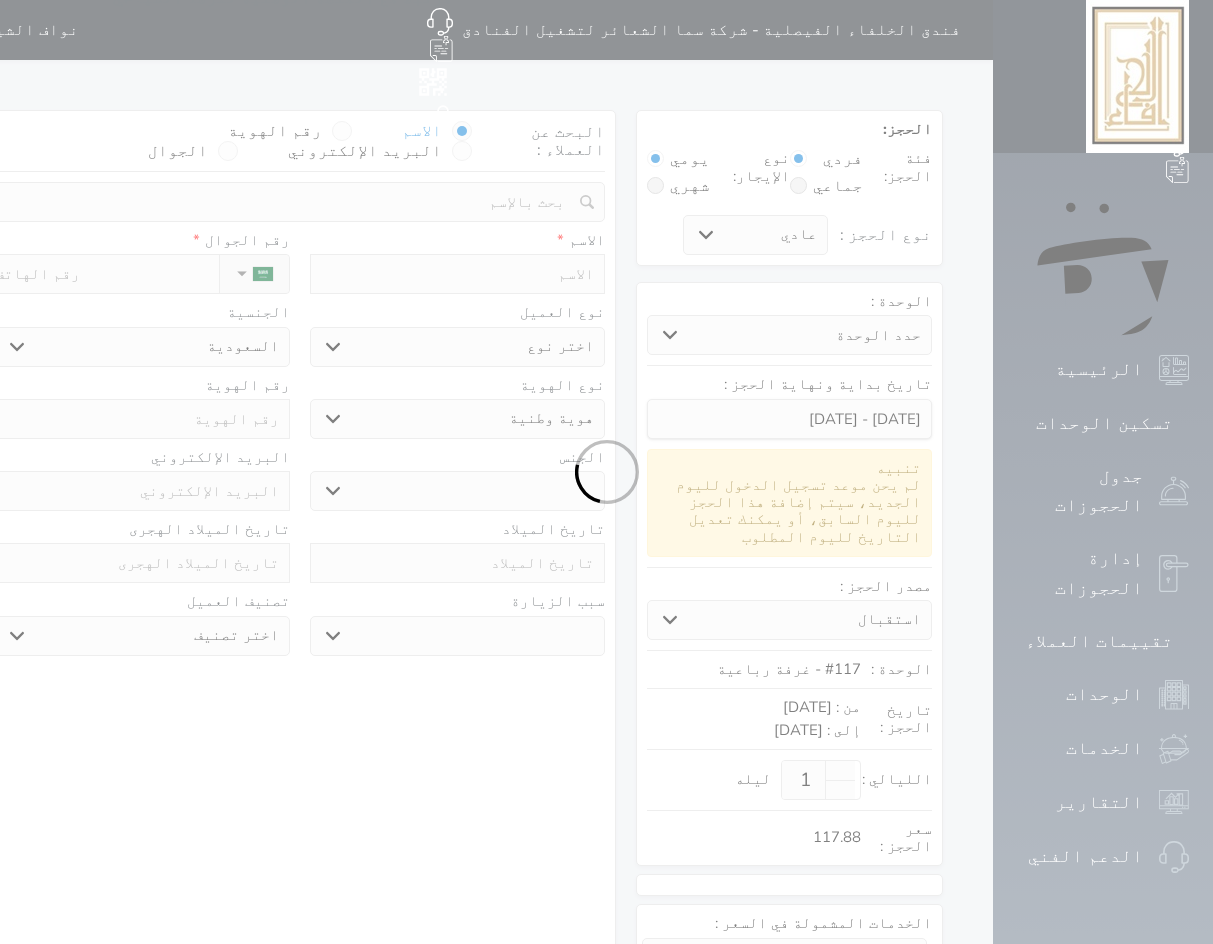 select 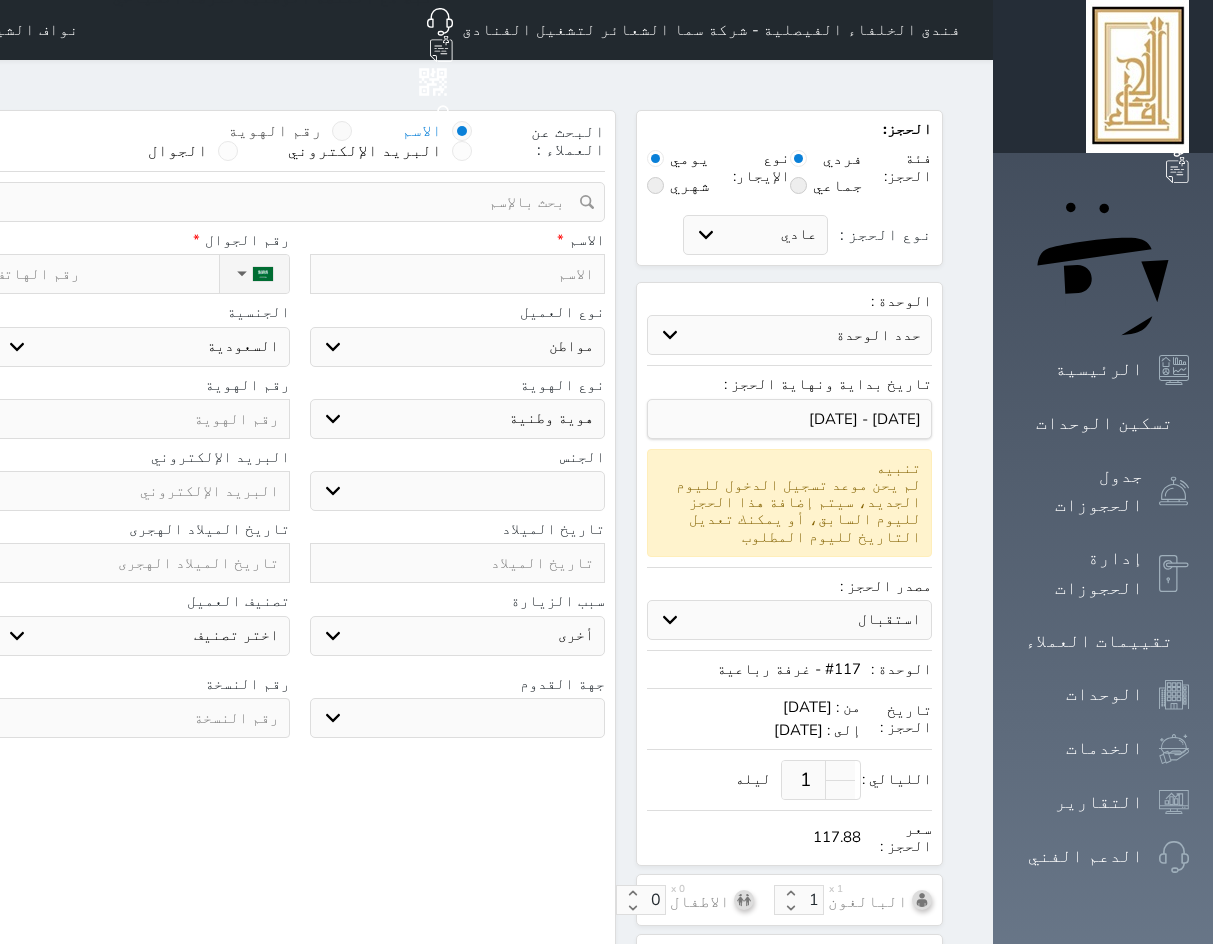 click on "رقم الهوية" at bounding box center (290, 131) 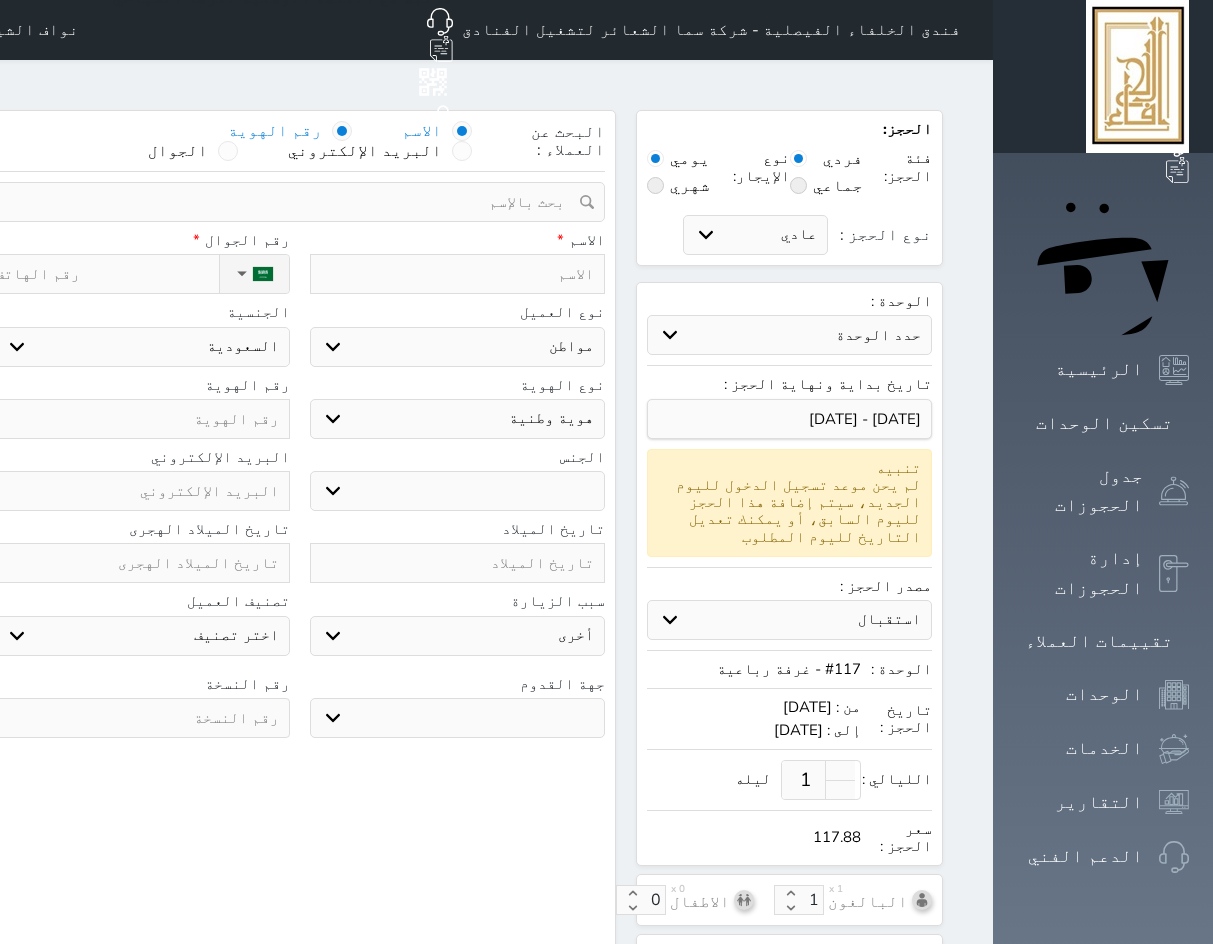 select 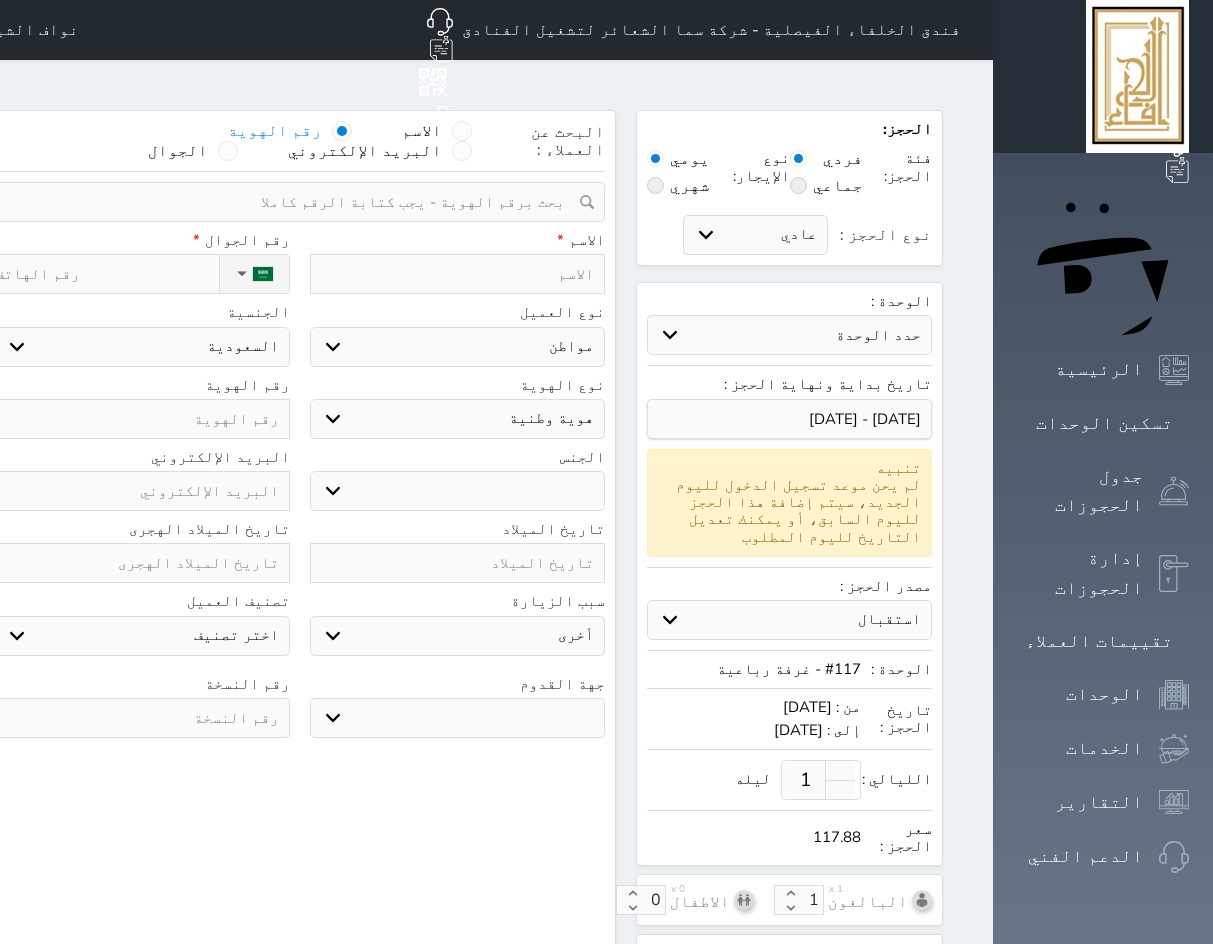 click at bounding box center (292, 202) 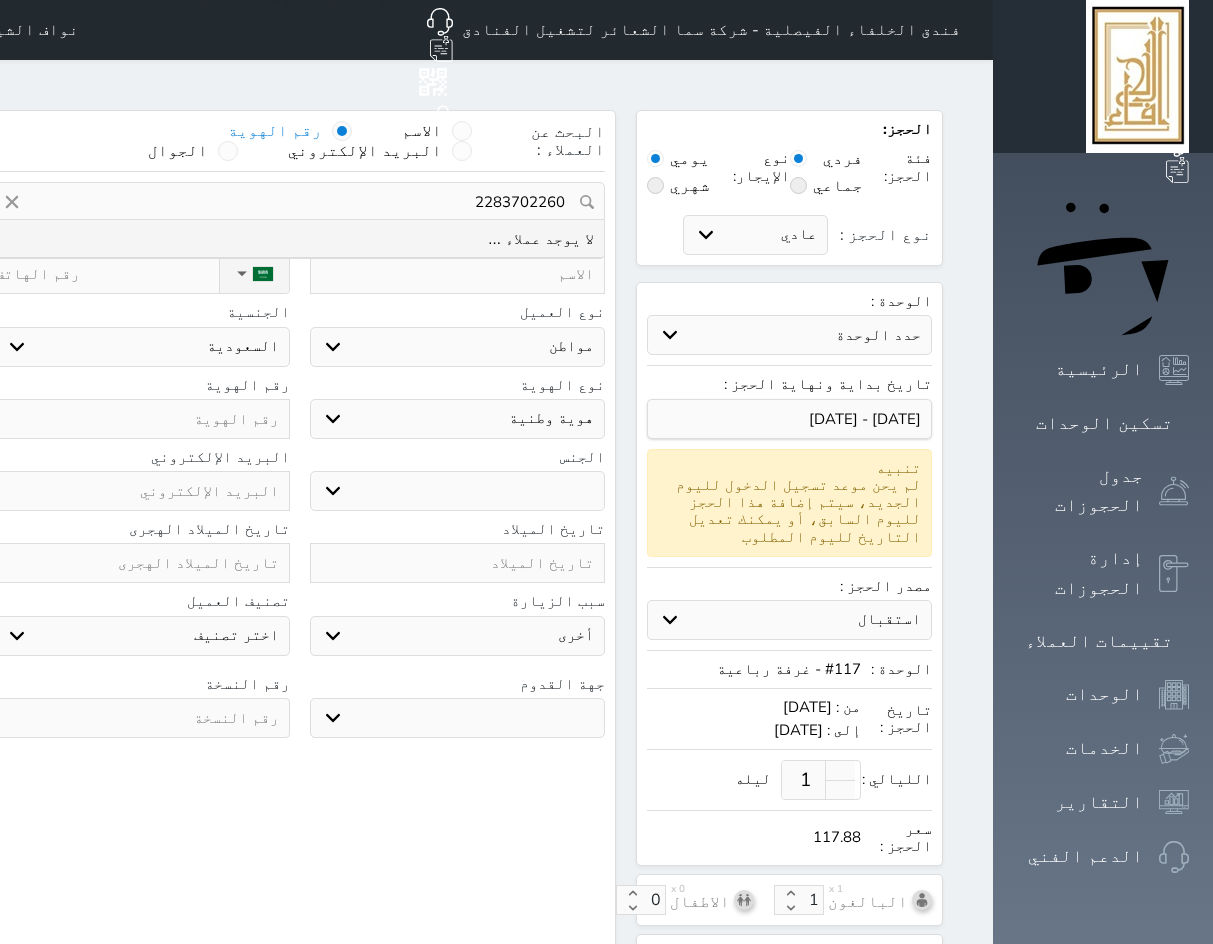 click on "2283702260" at bounding box center (299, 202) 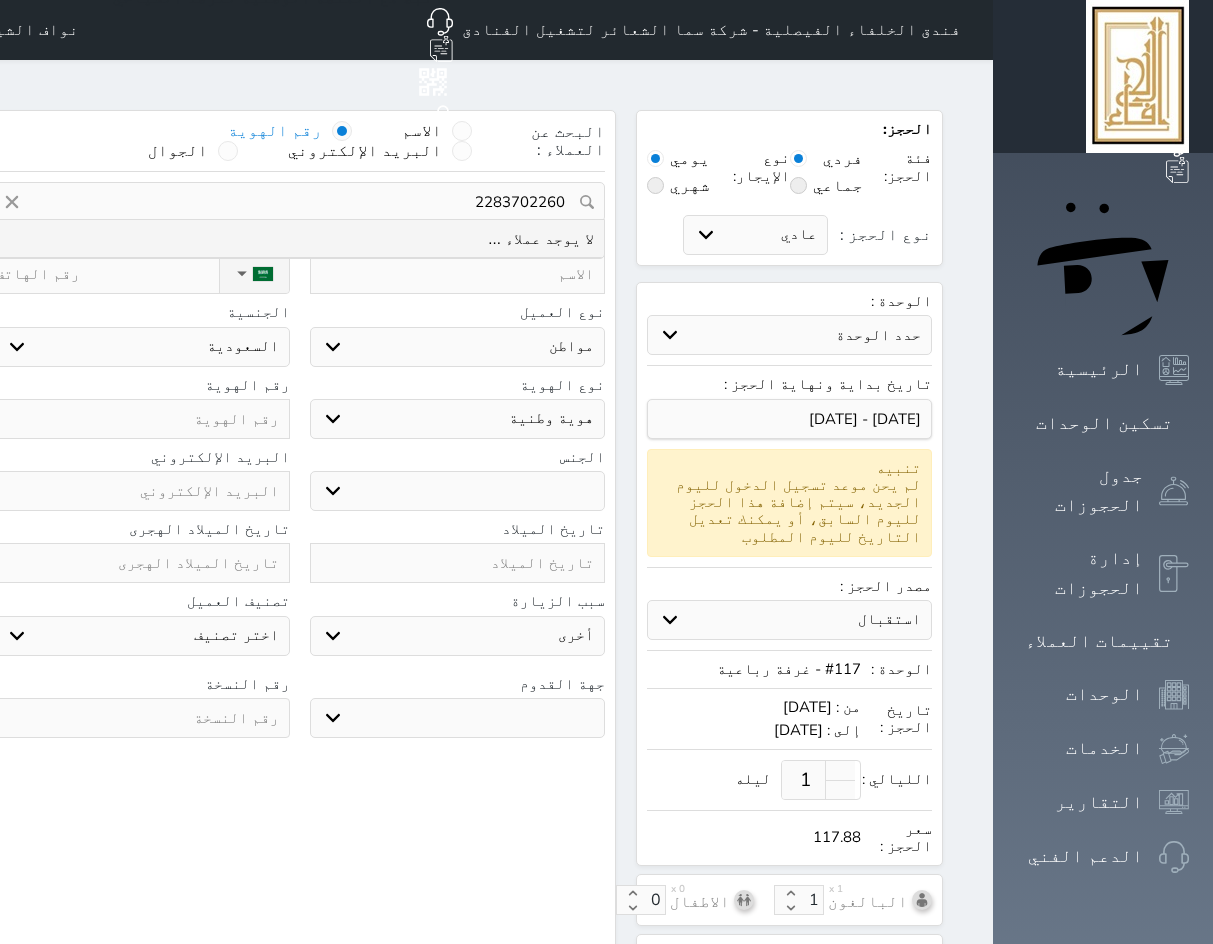 click on "2283702260" at bounding box center (299, 202) 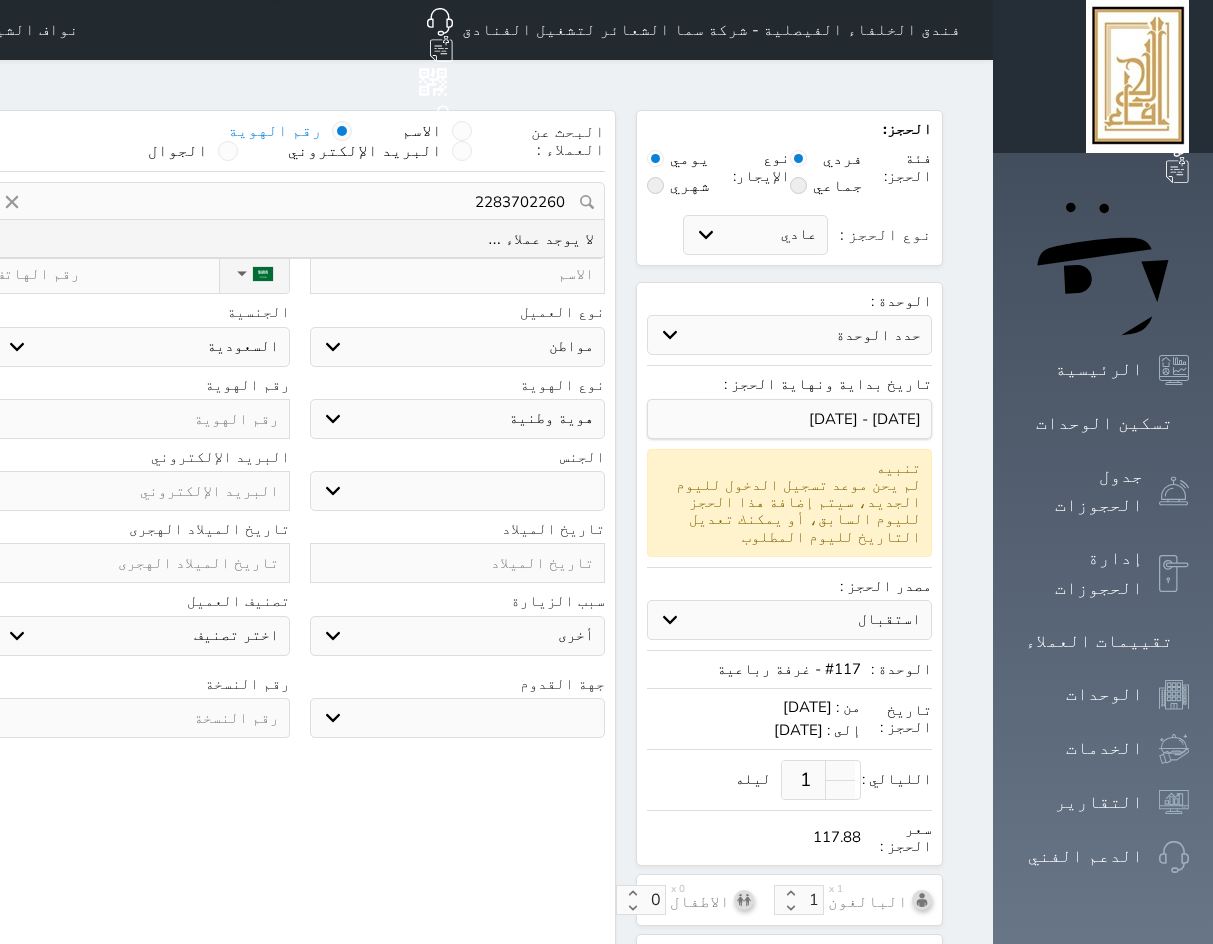 type on "2283702260" 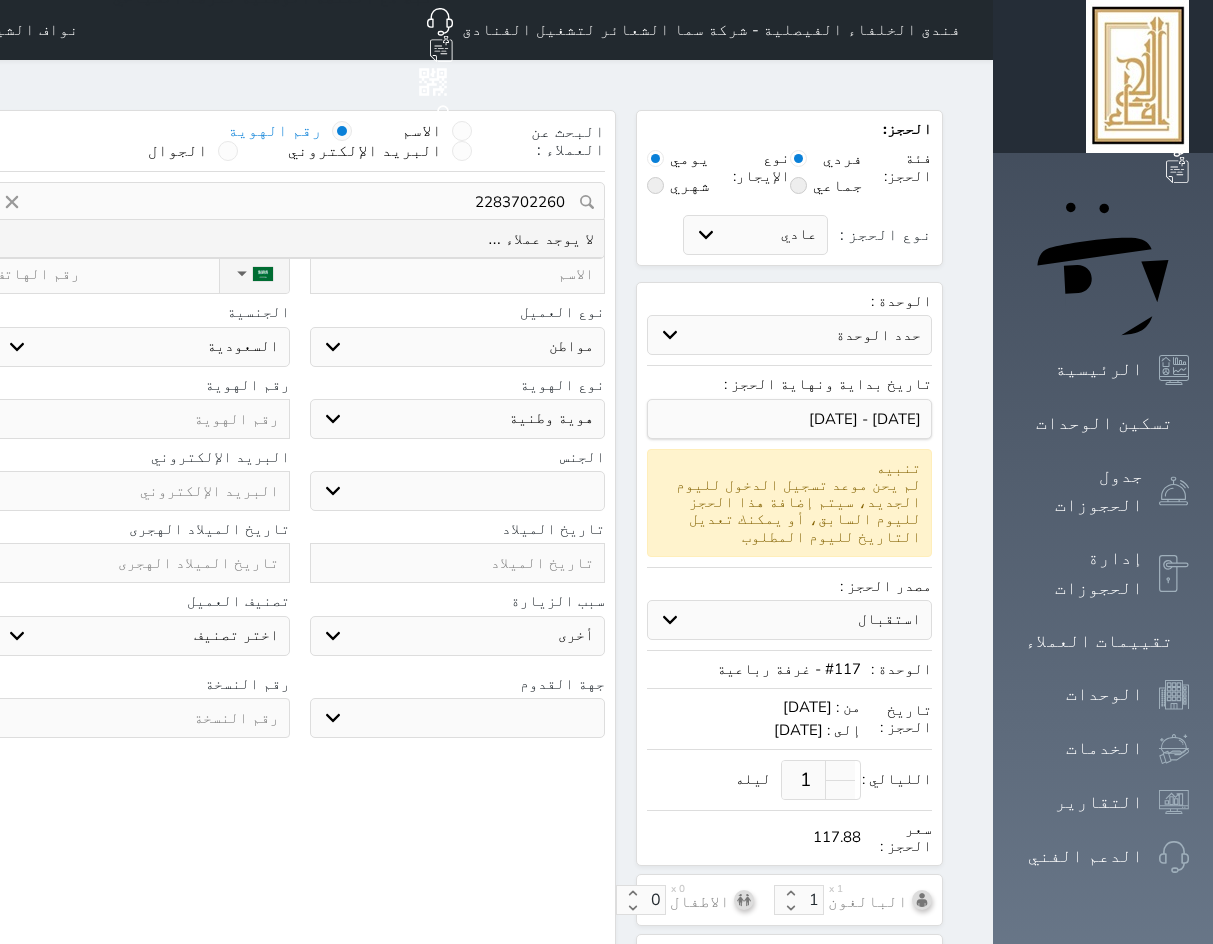 click at bounding box center [142, 419] 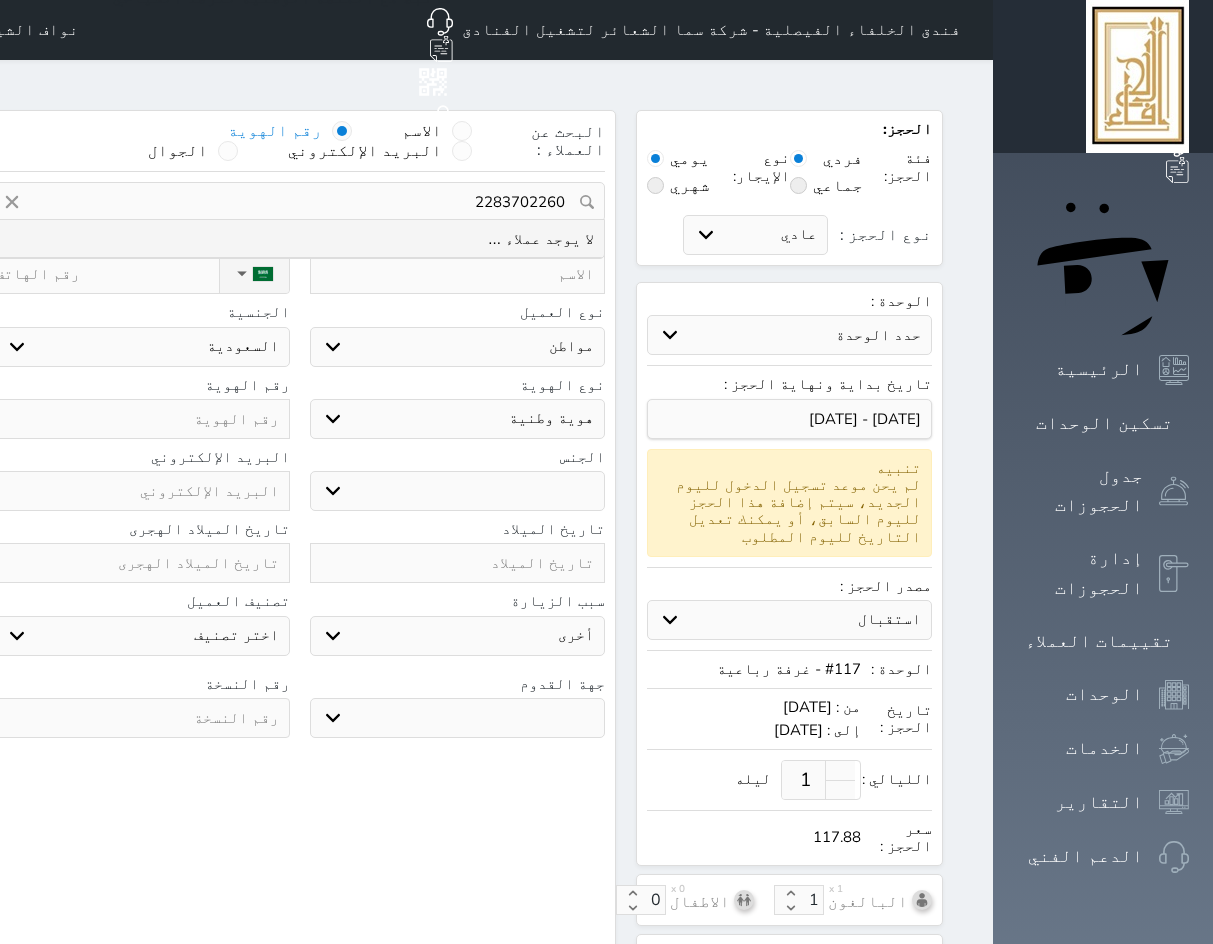 type 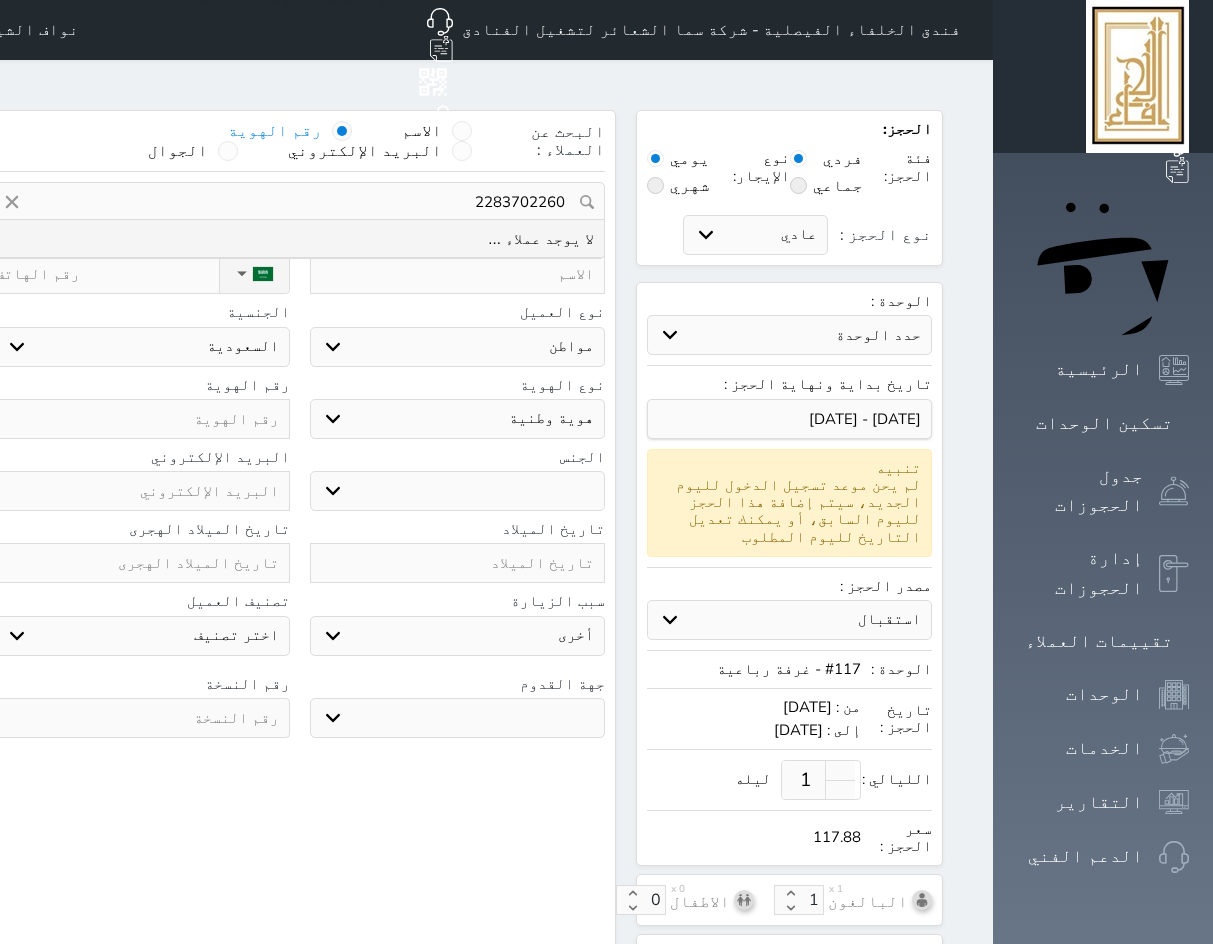 select 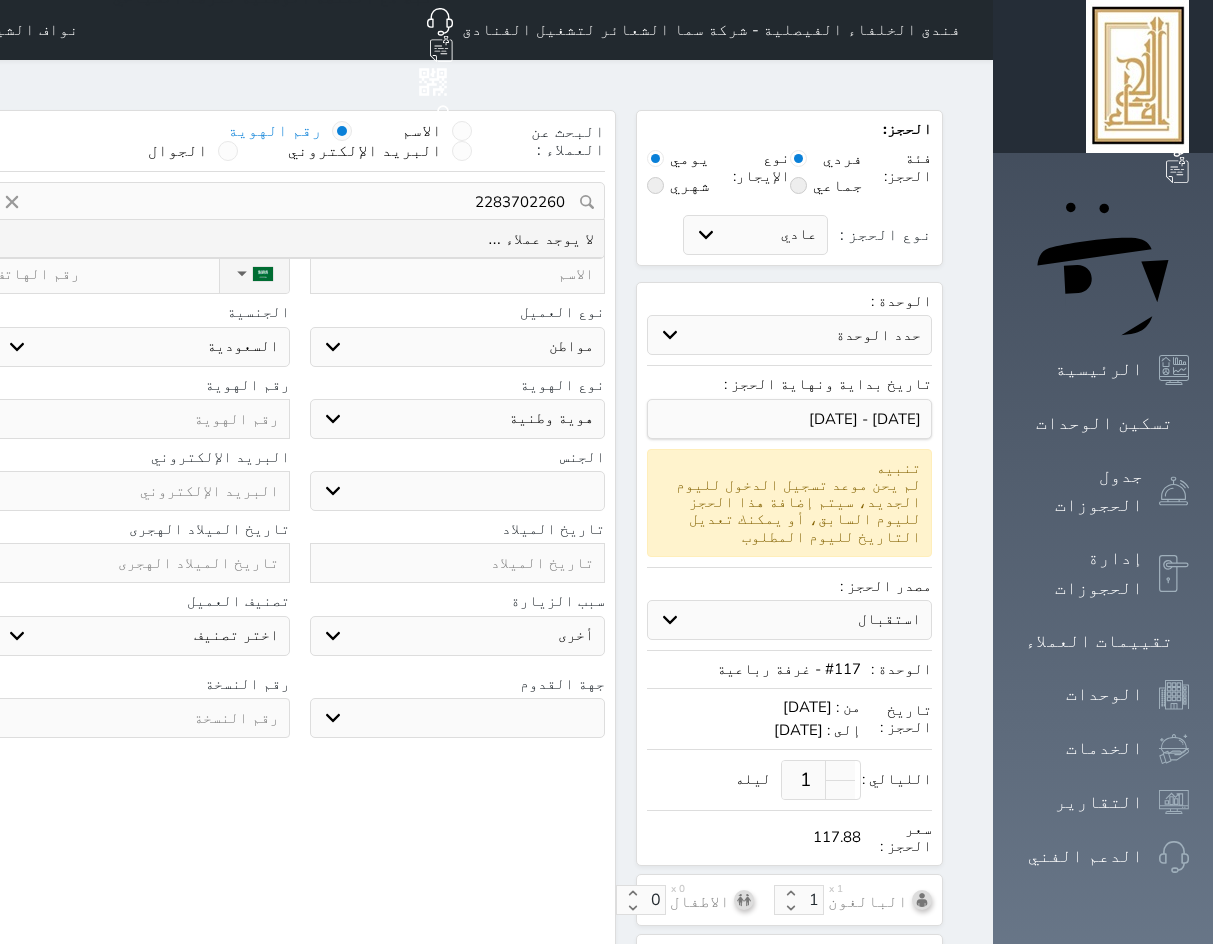 select 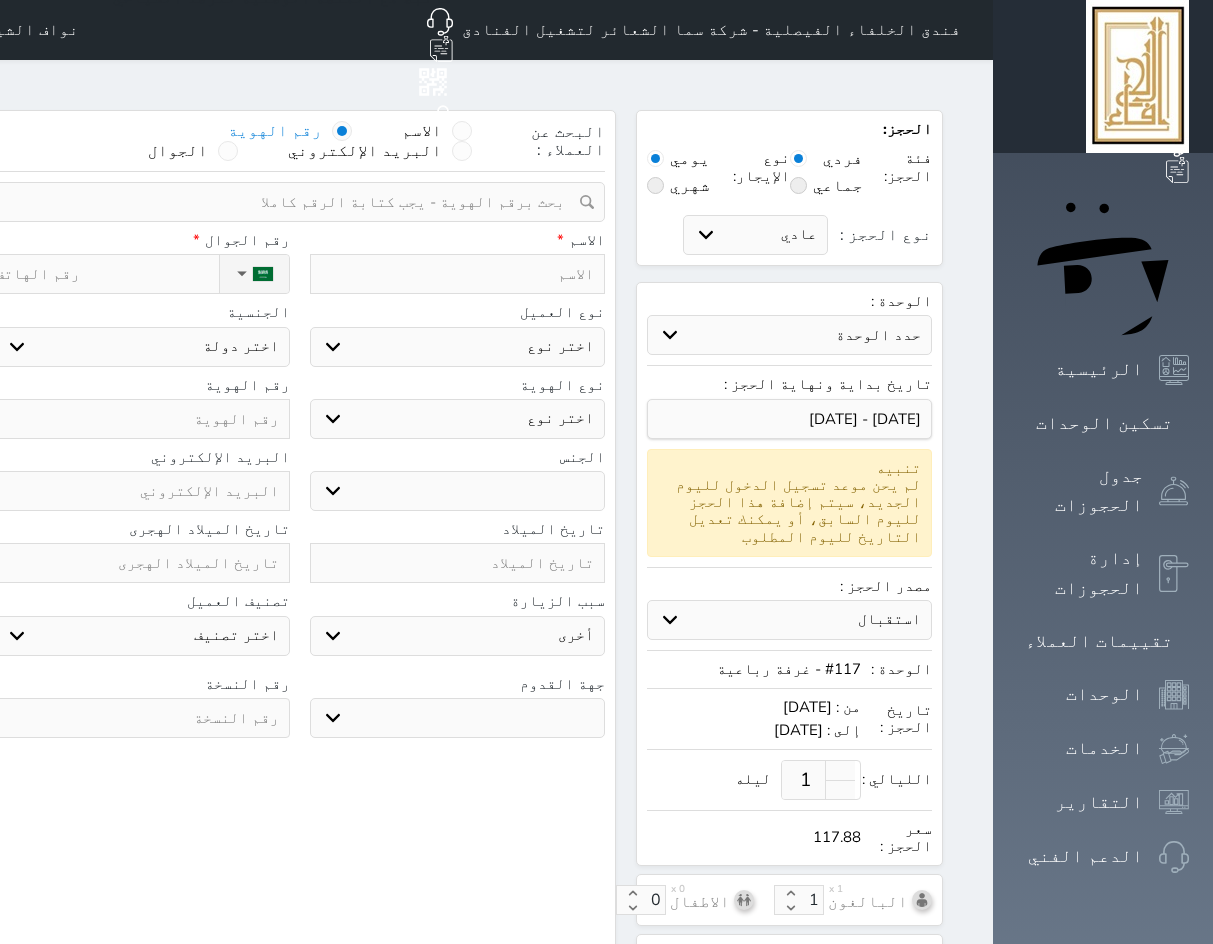 paste on "2283702260" 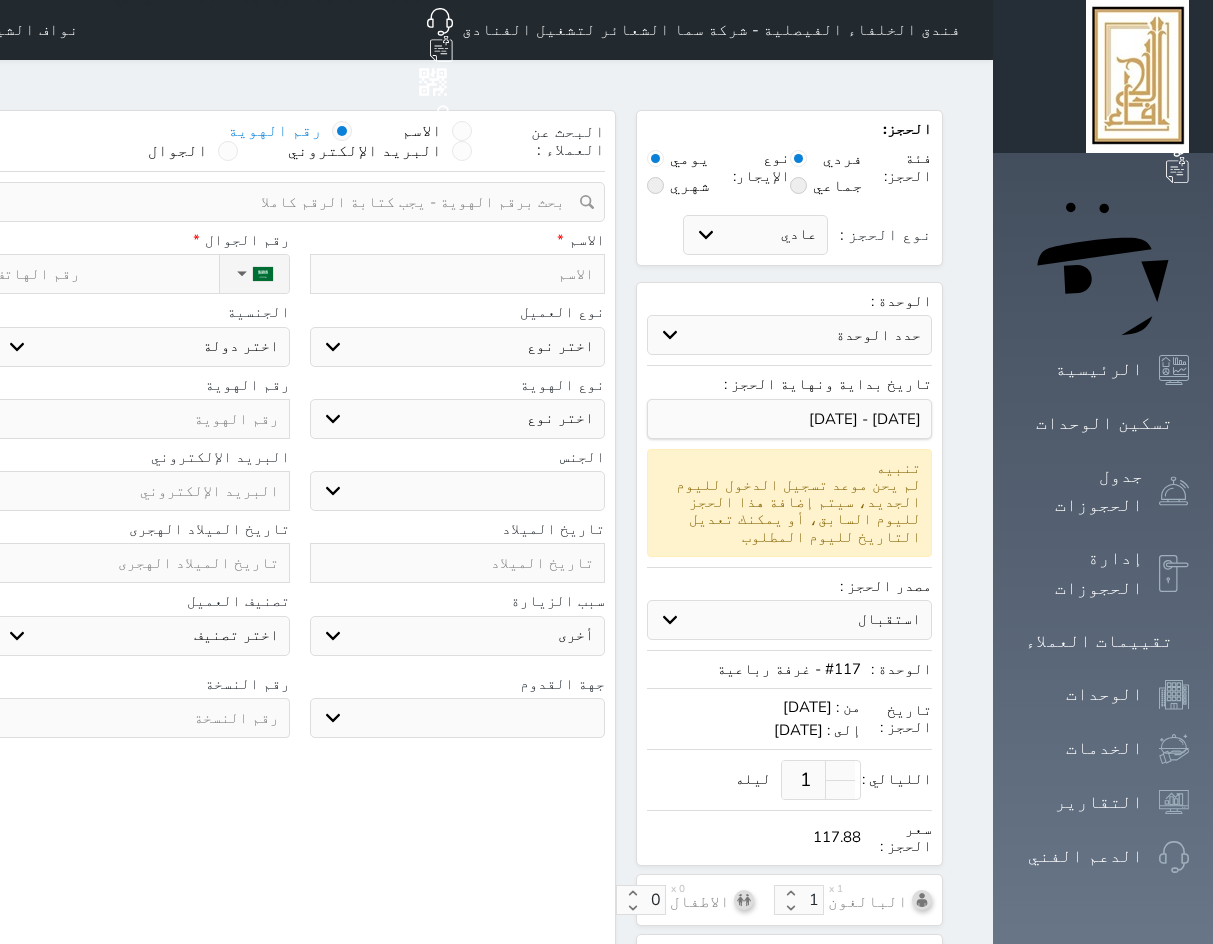 select 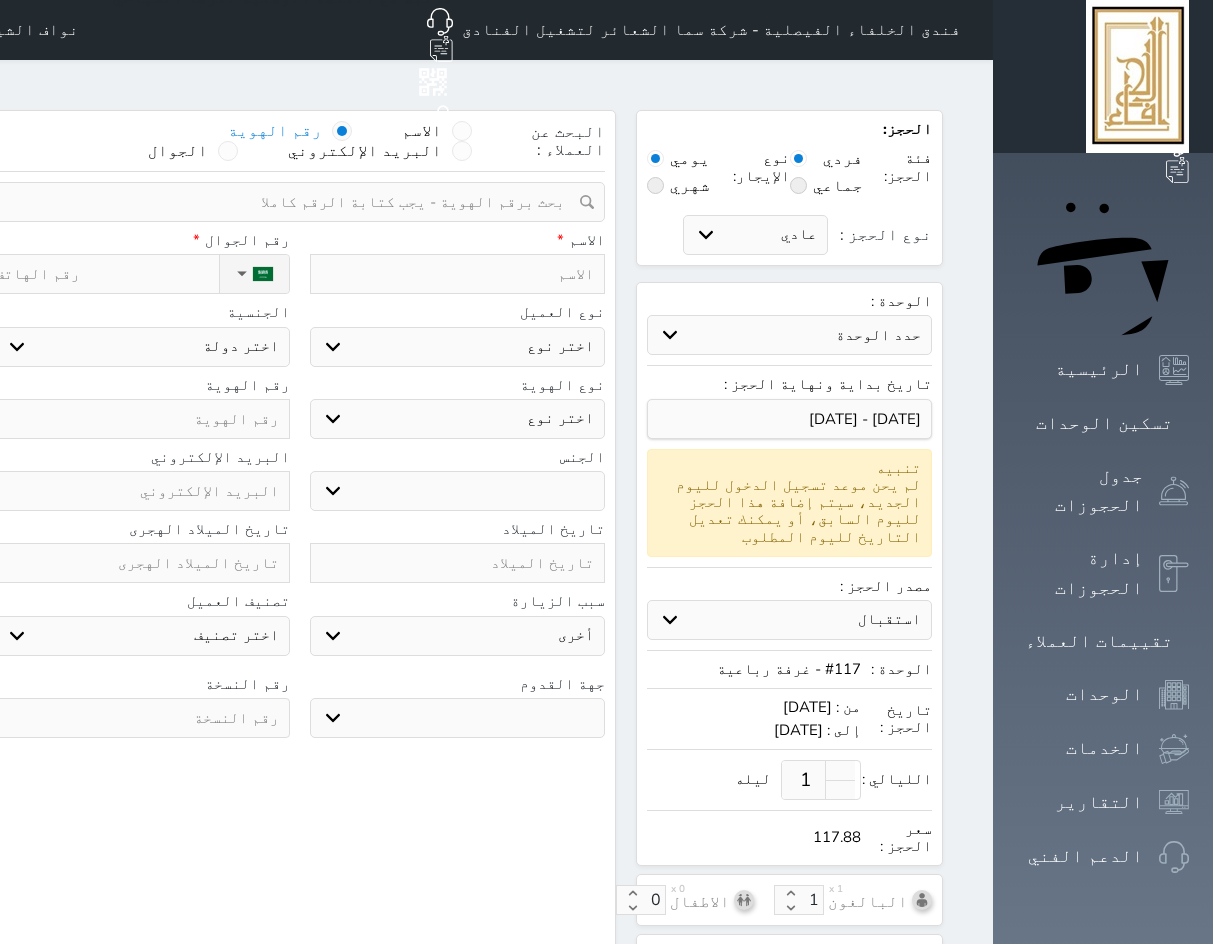 type on "2283702260" 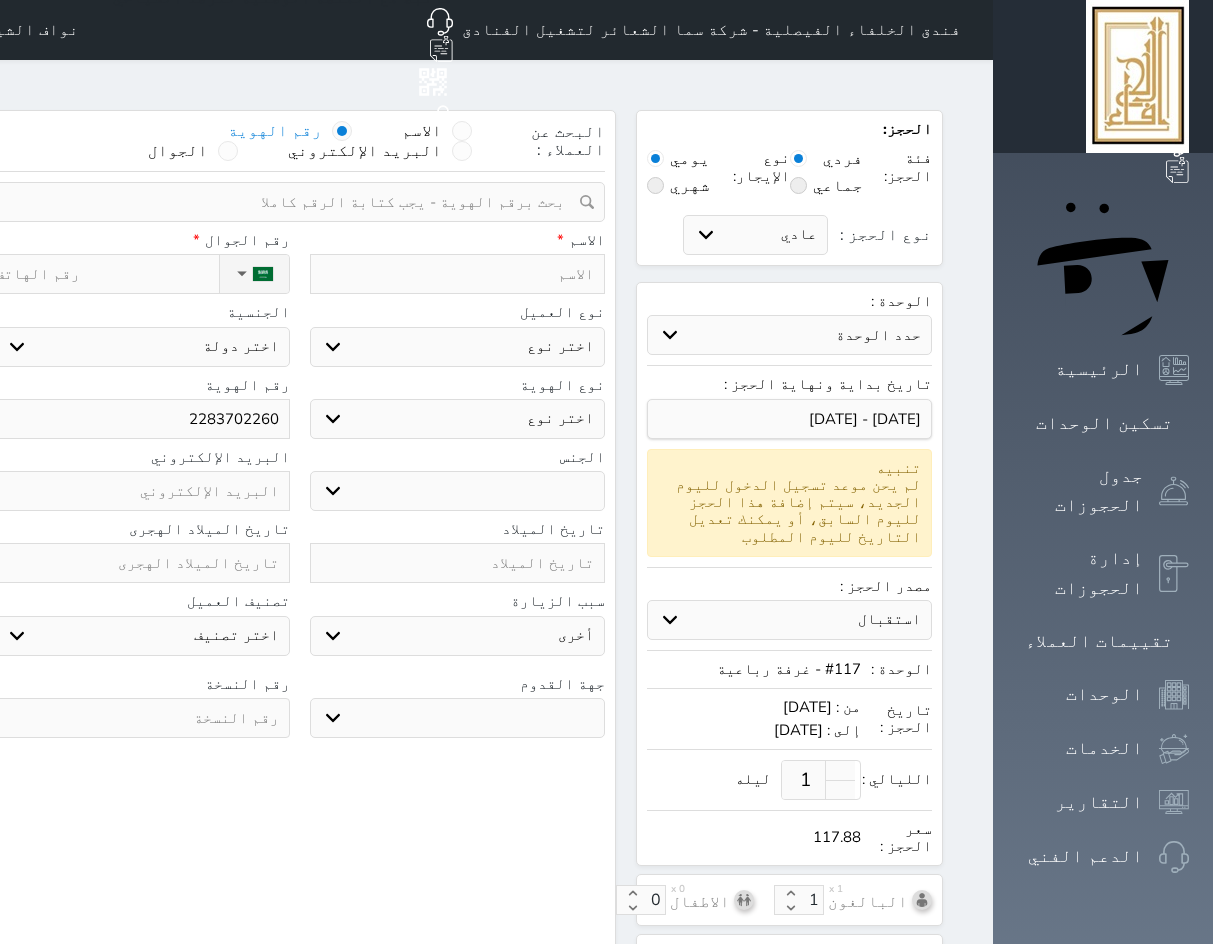 type on "2283702260" 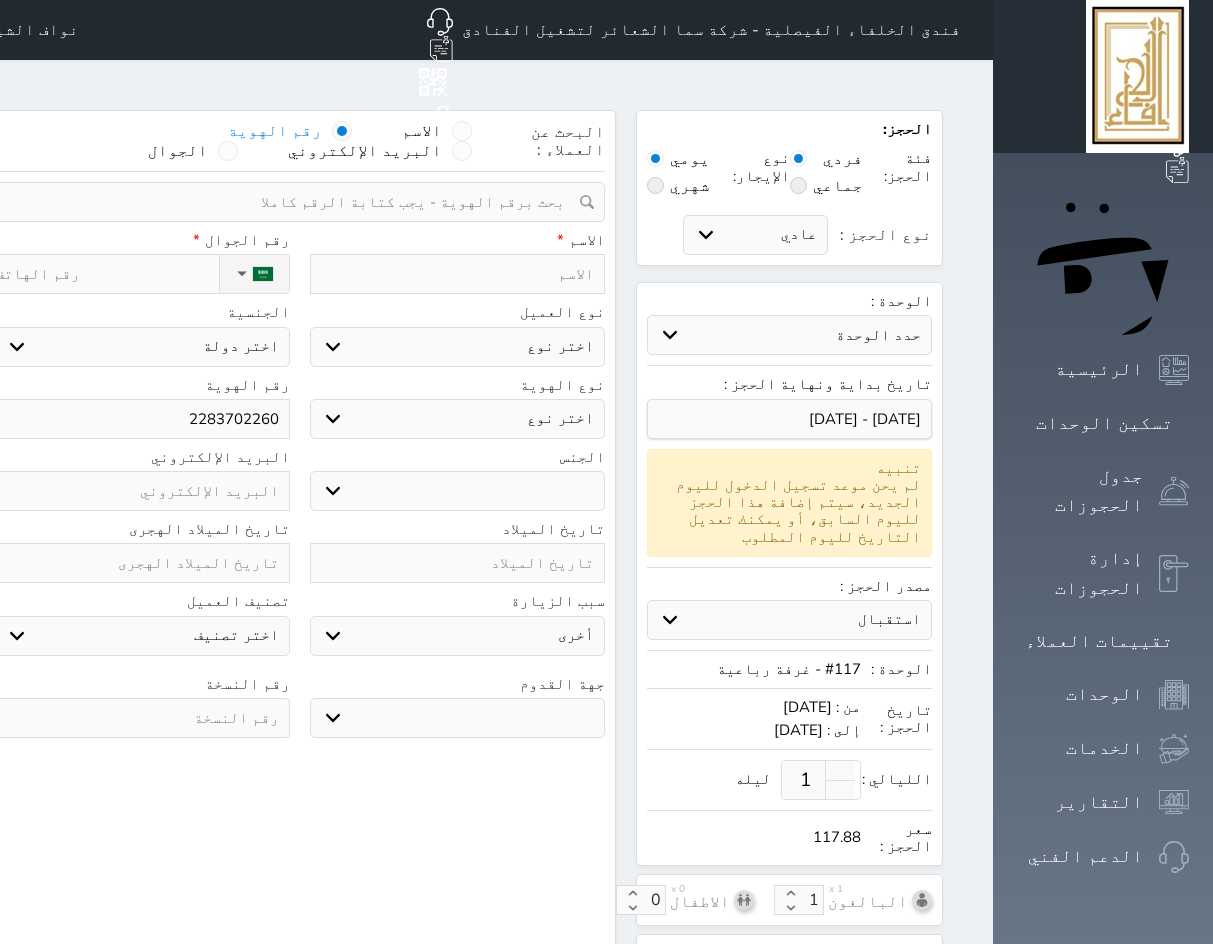 select 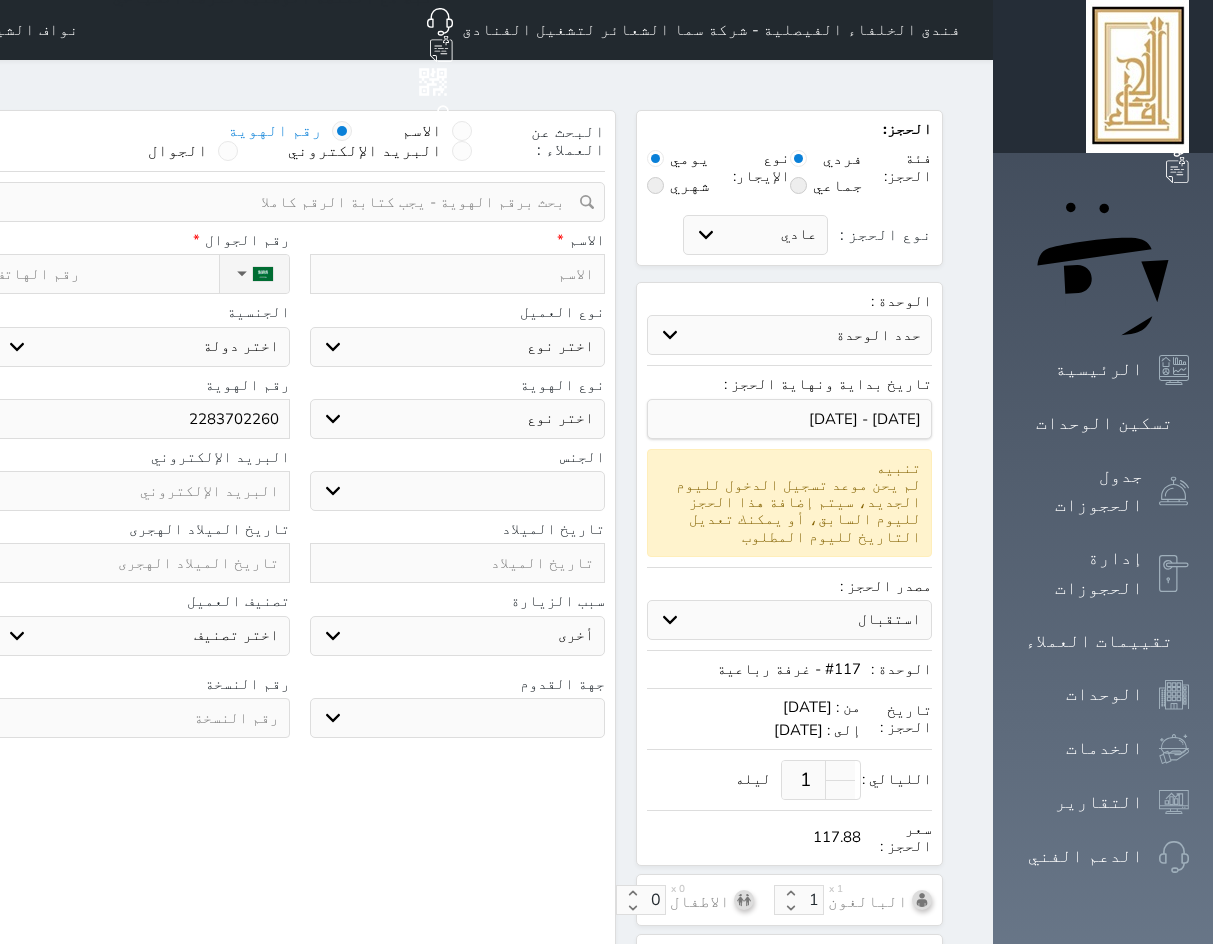 select 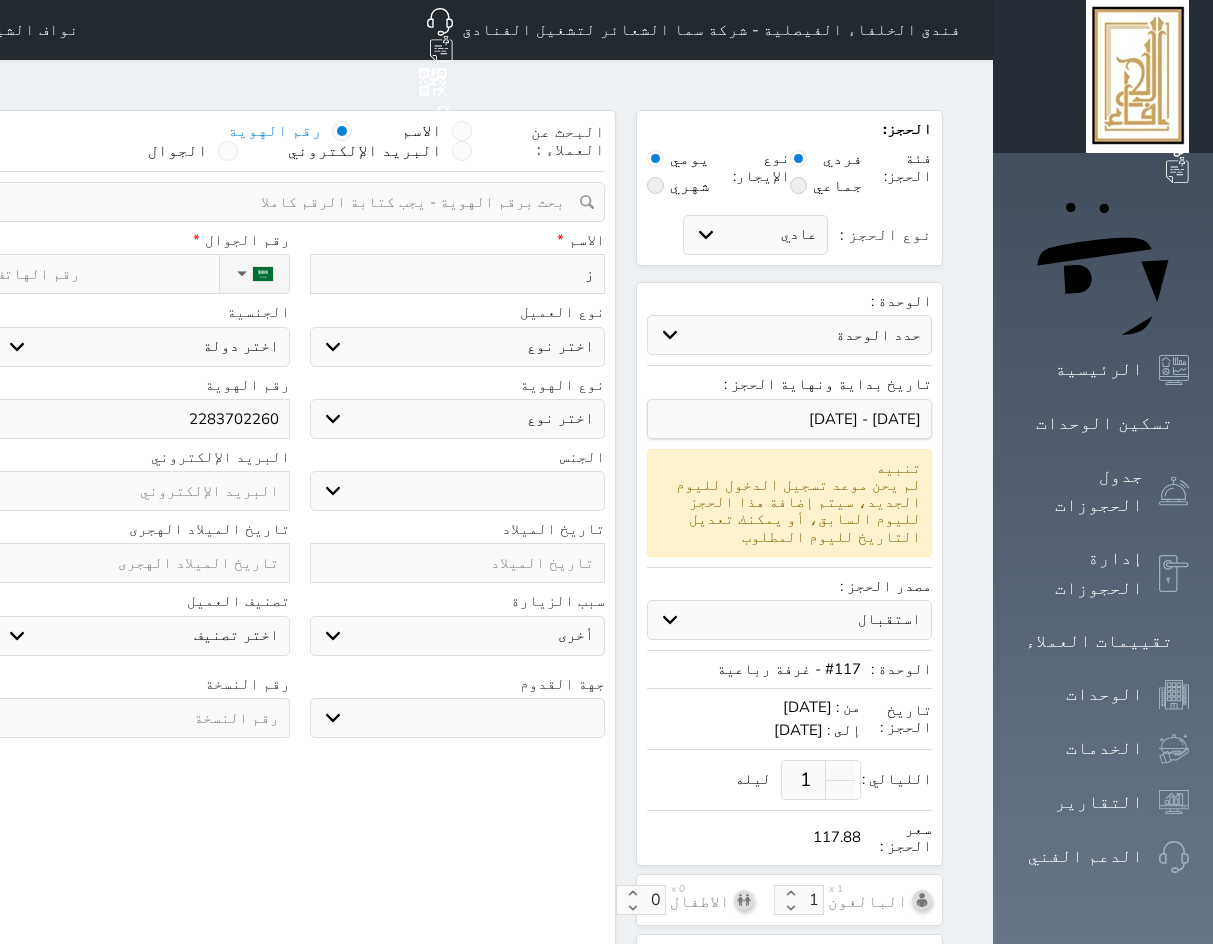 type on "زا" 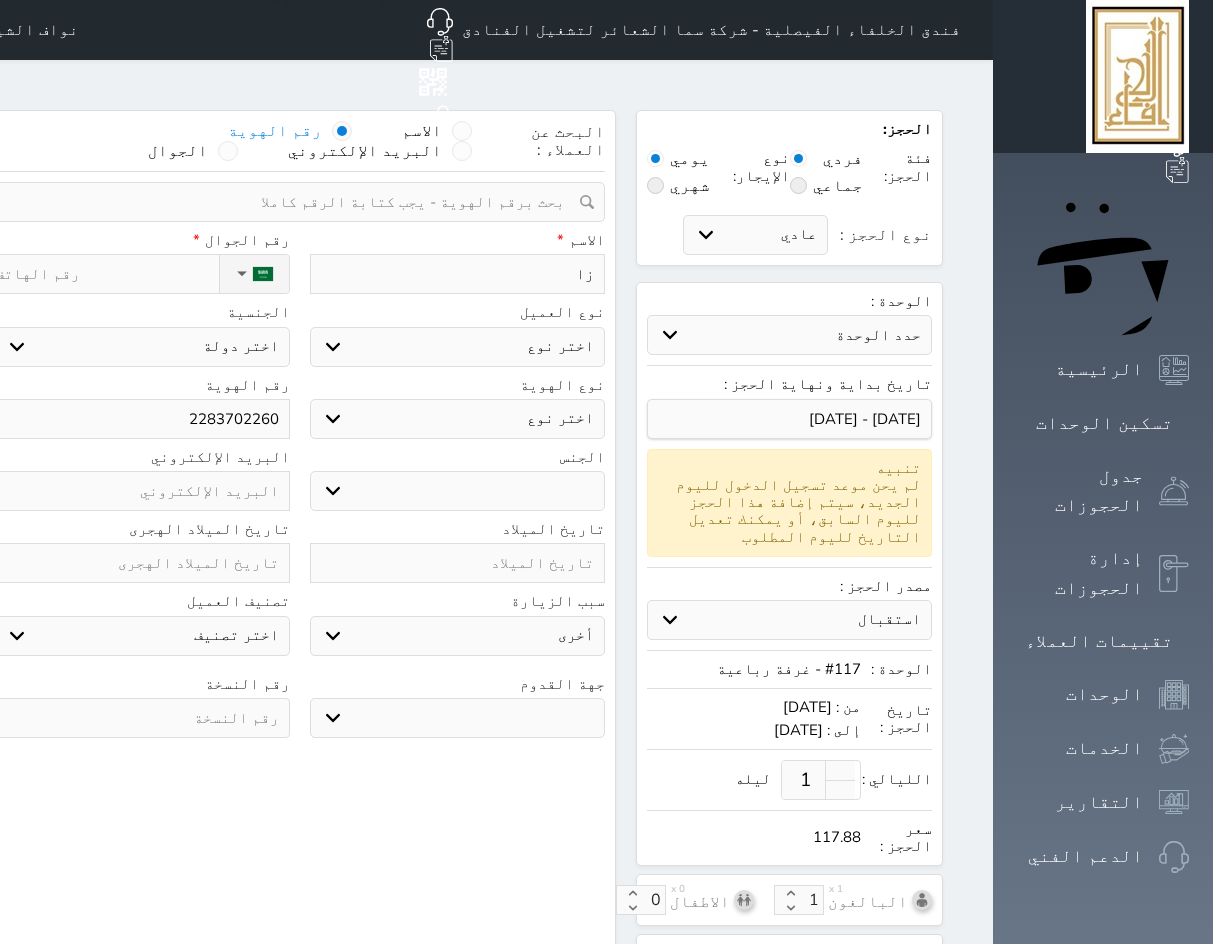 type on "زاي" 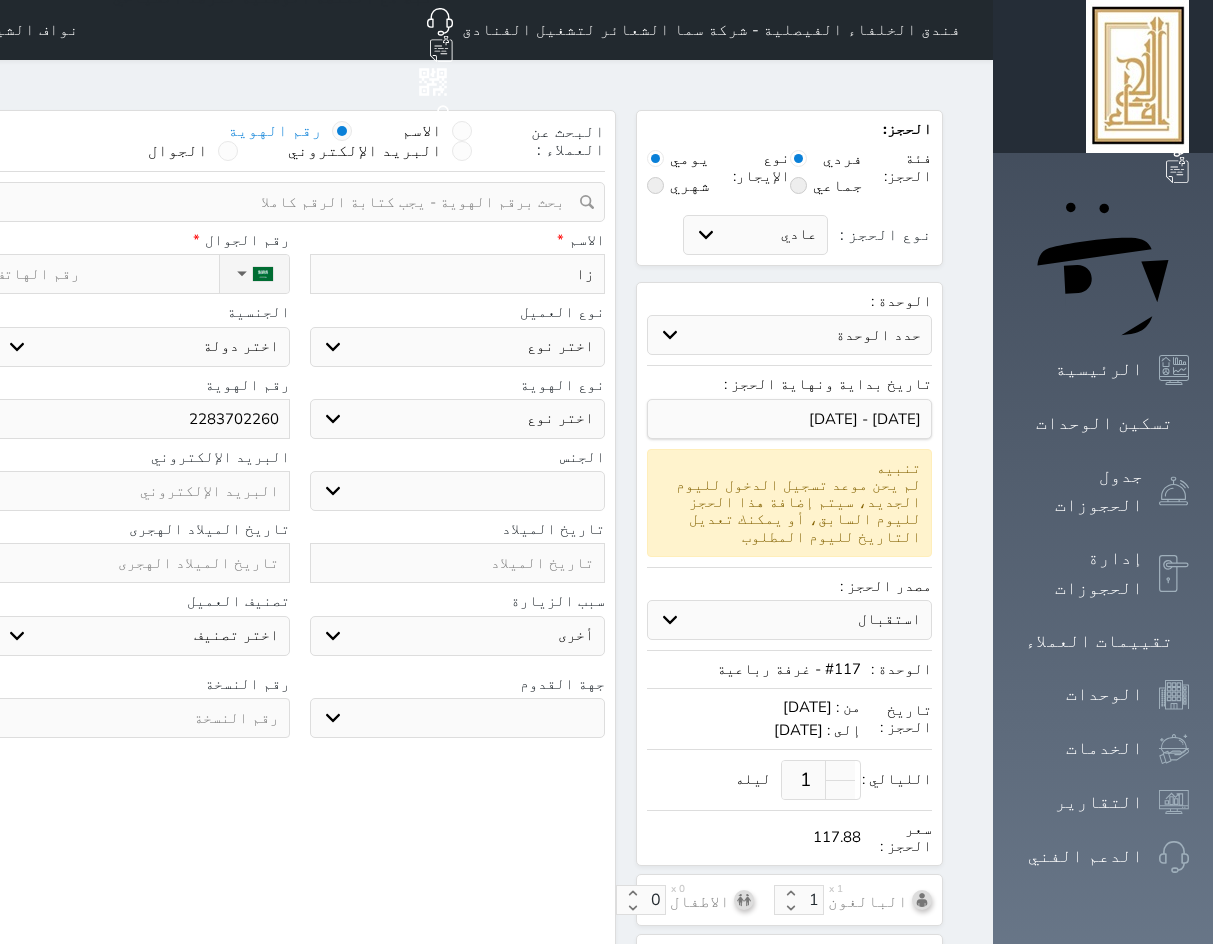 select 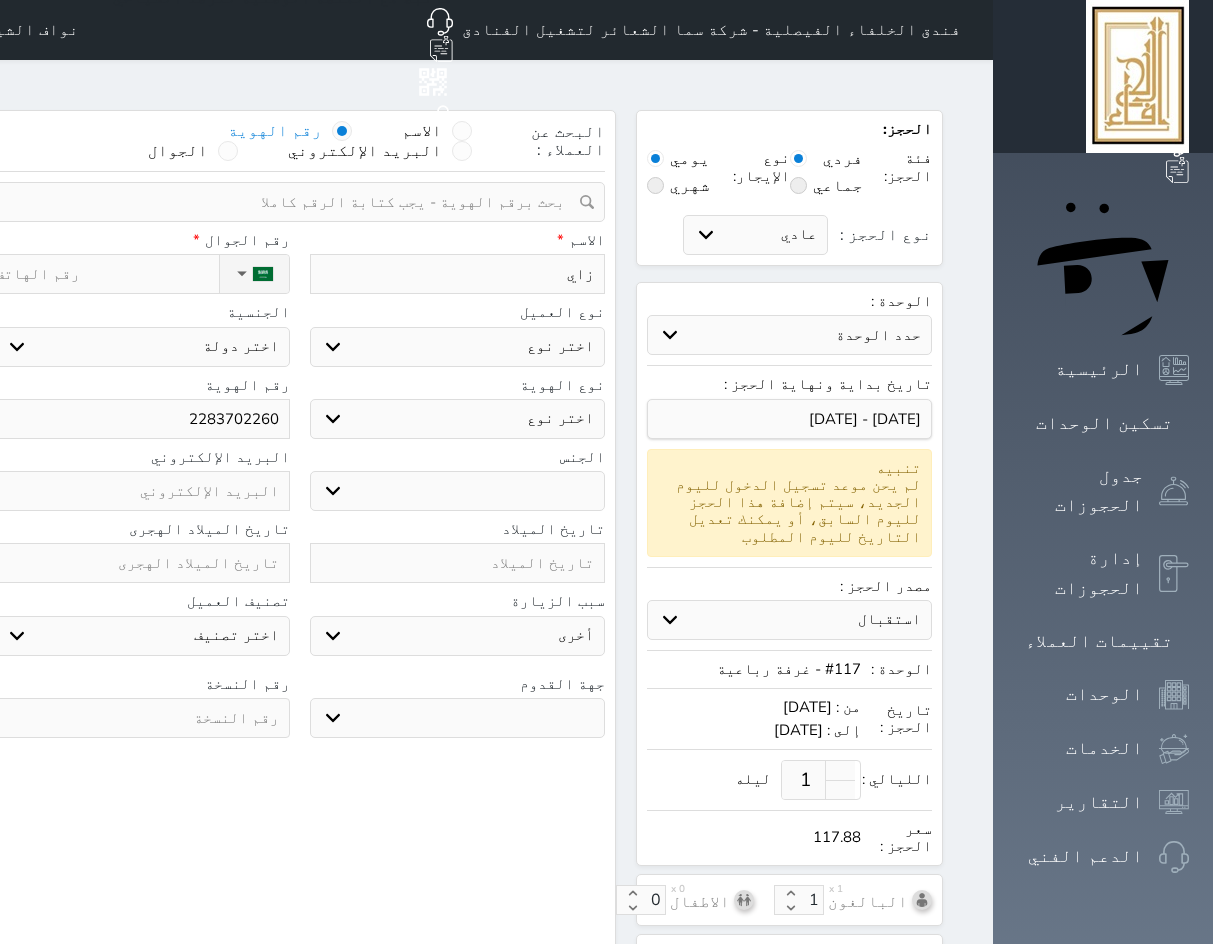 type on "زايد" 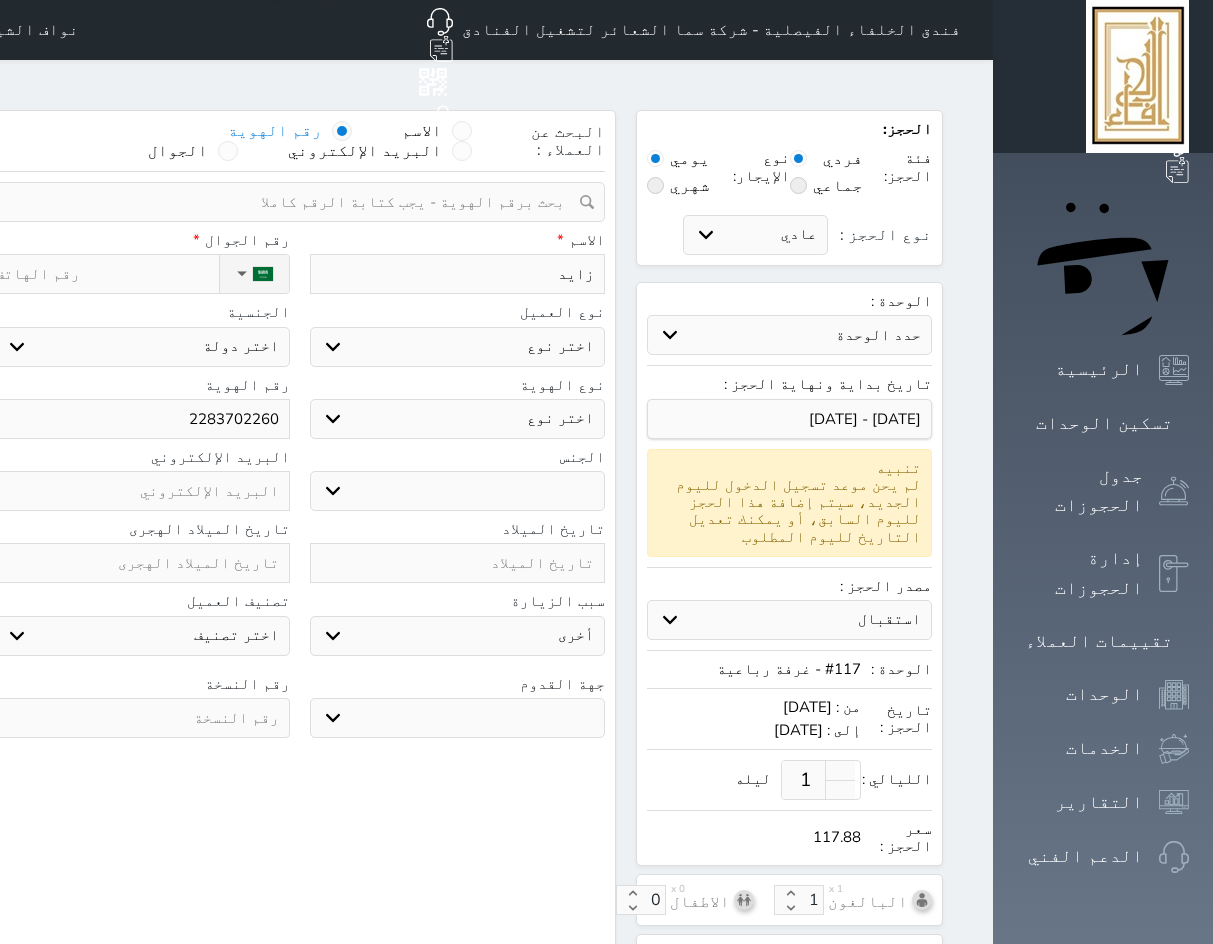 select 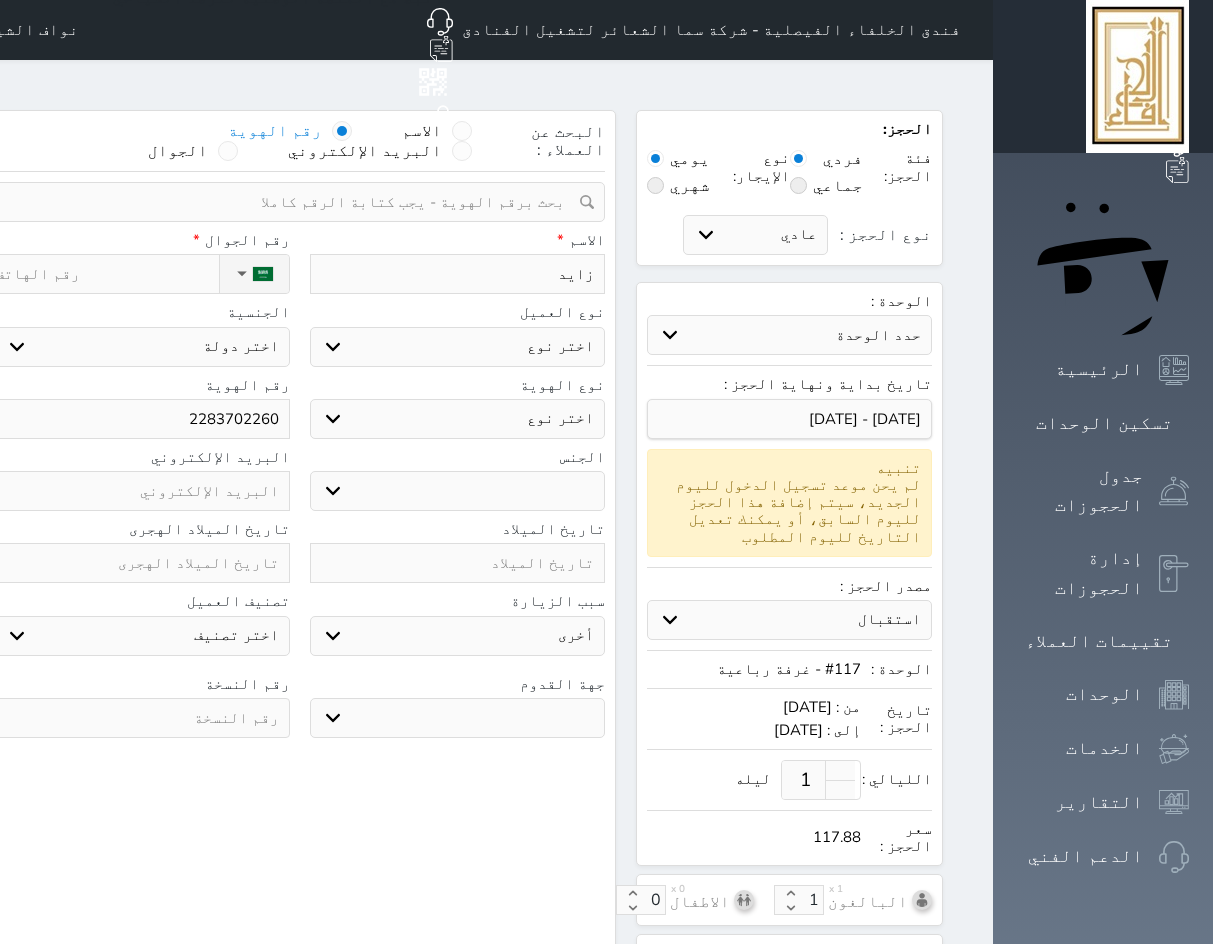 select 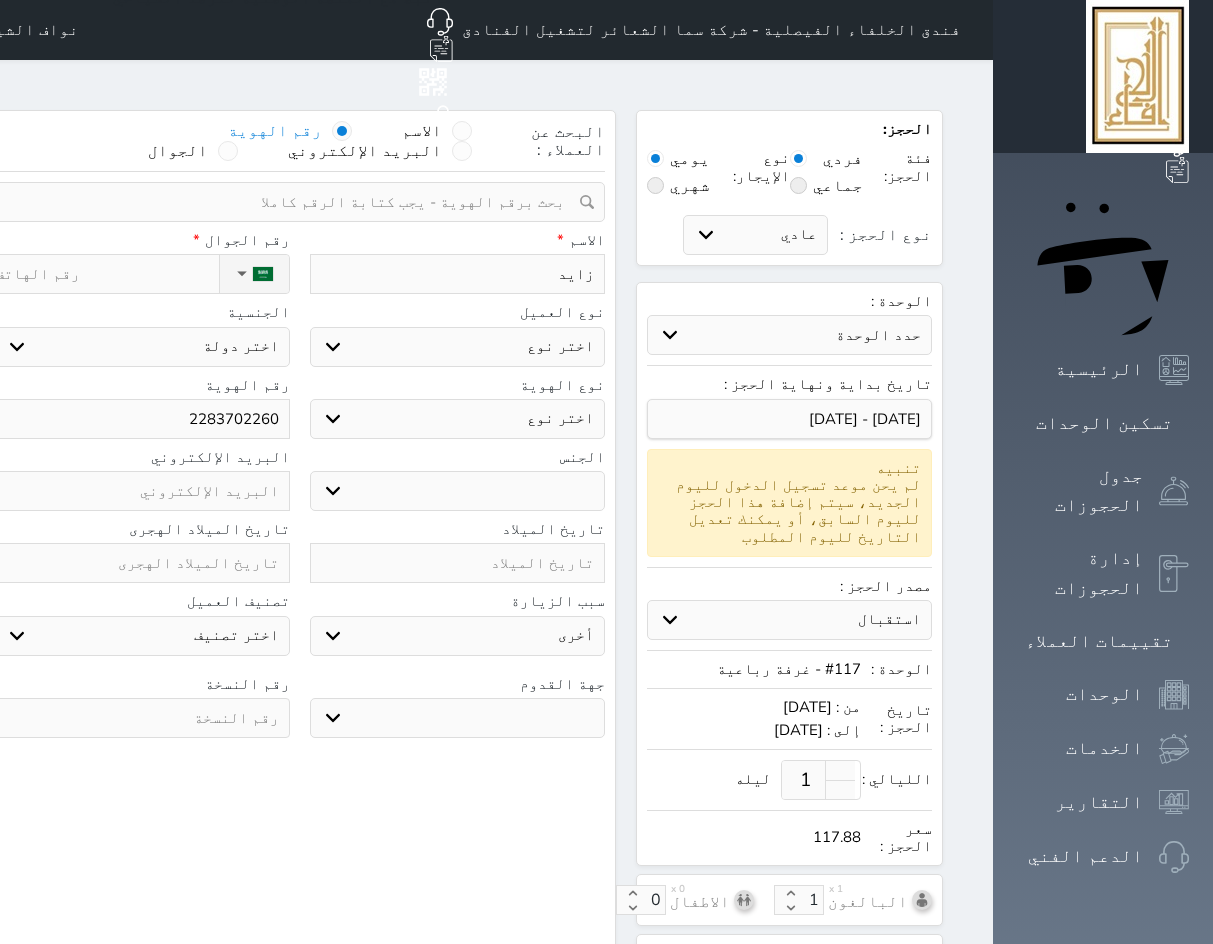 select 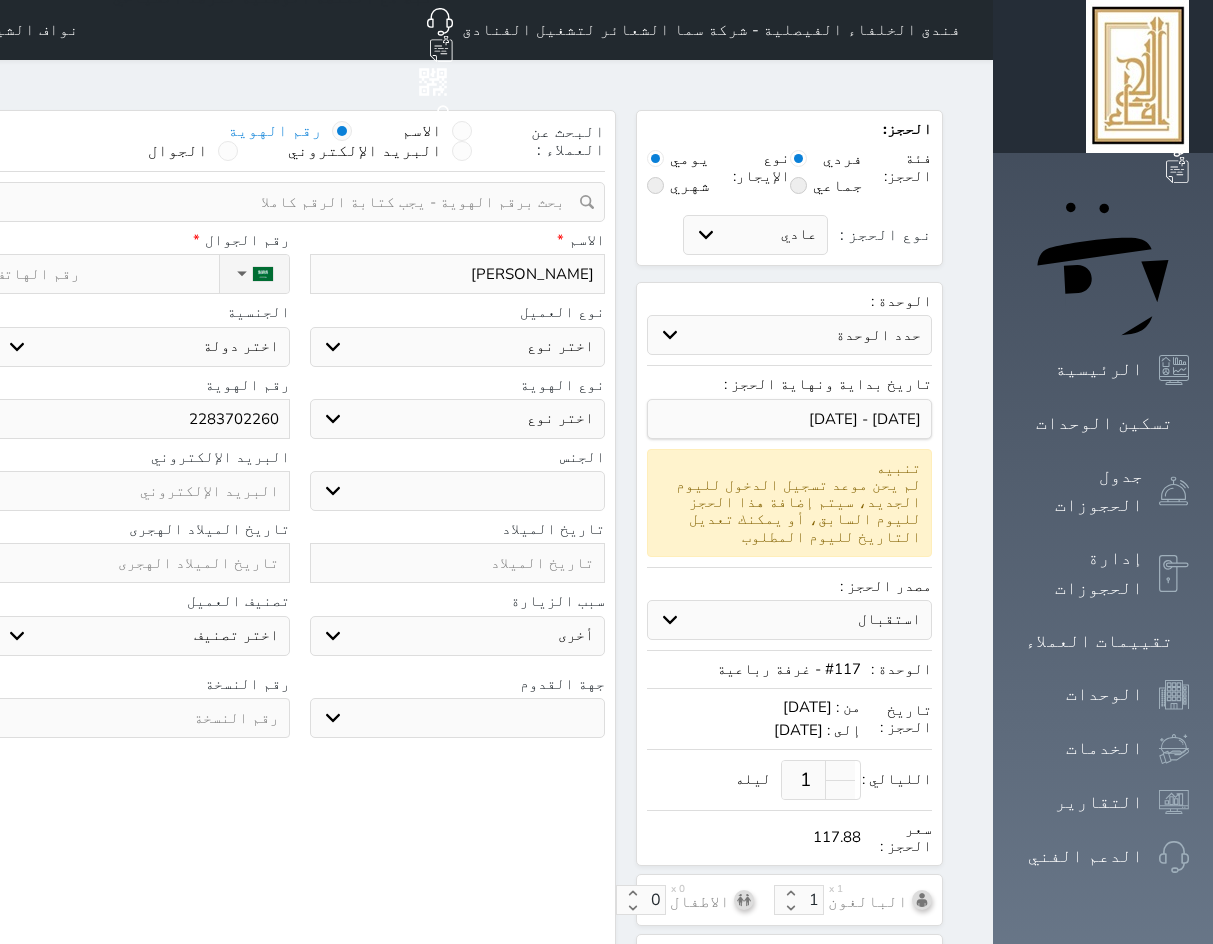 type on "زايد صا" 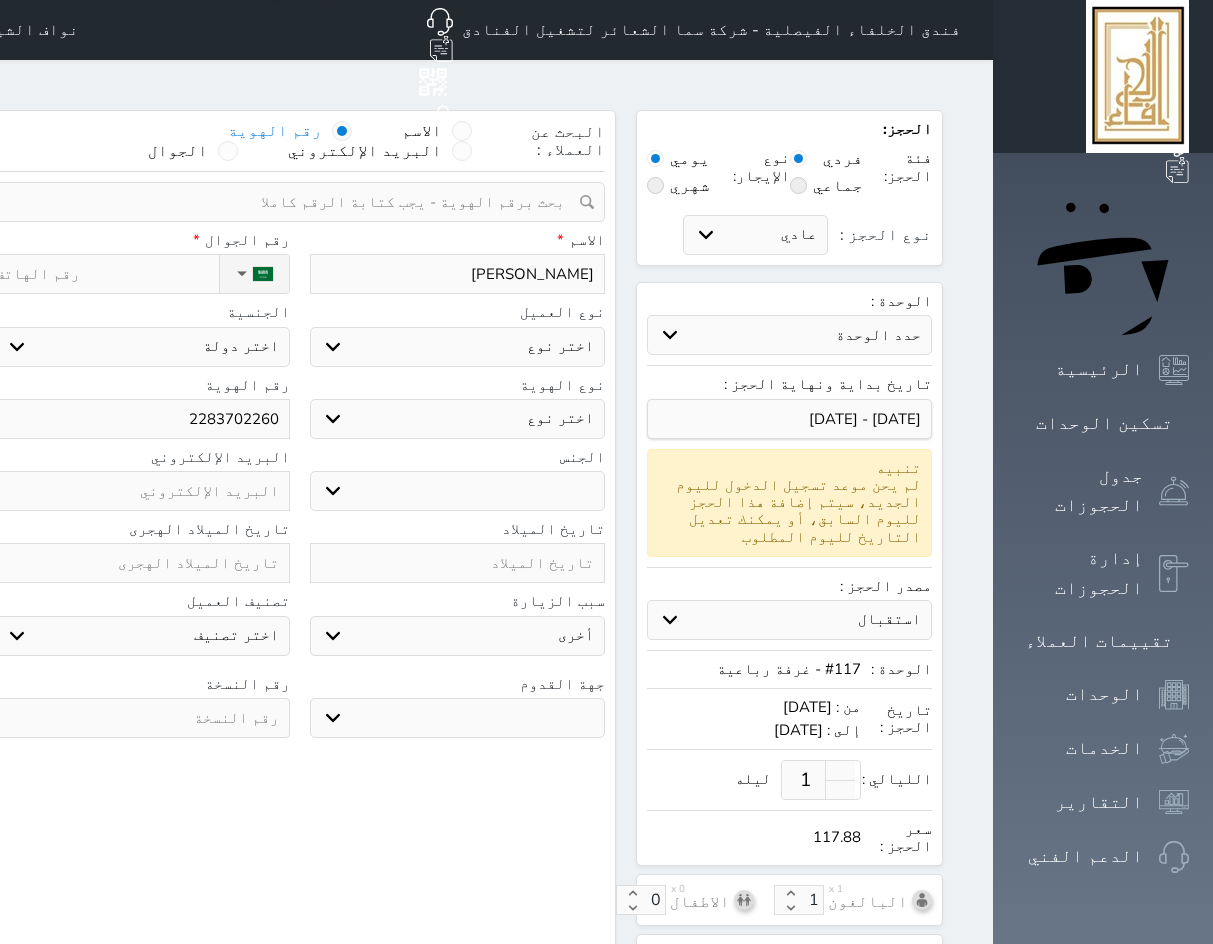 select 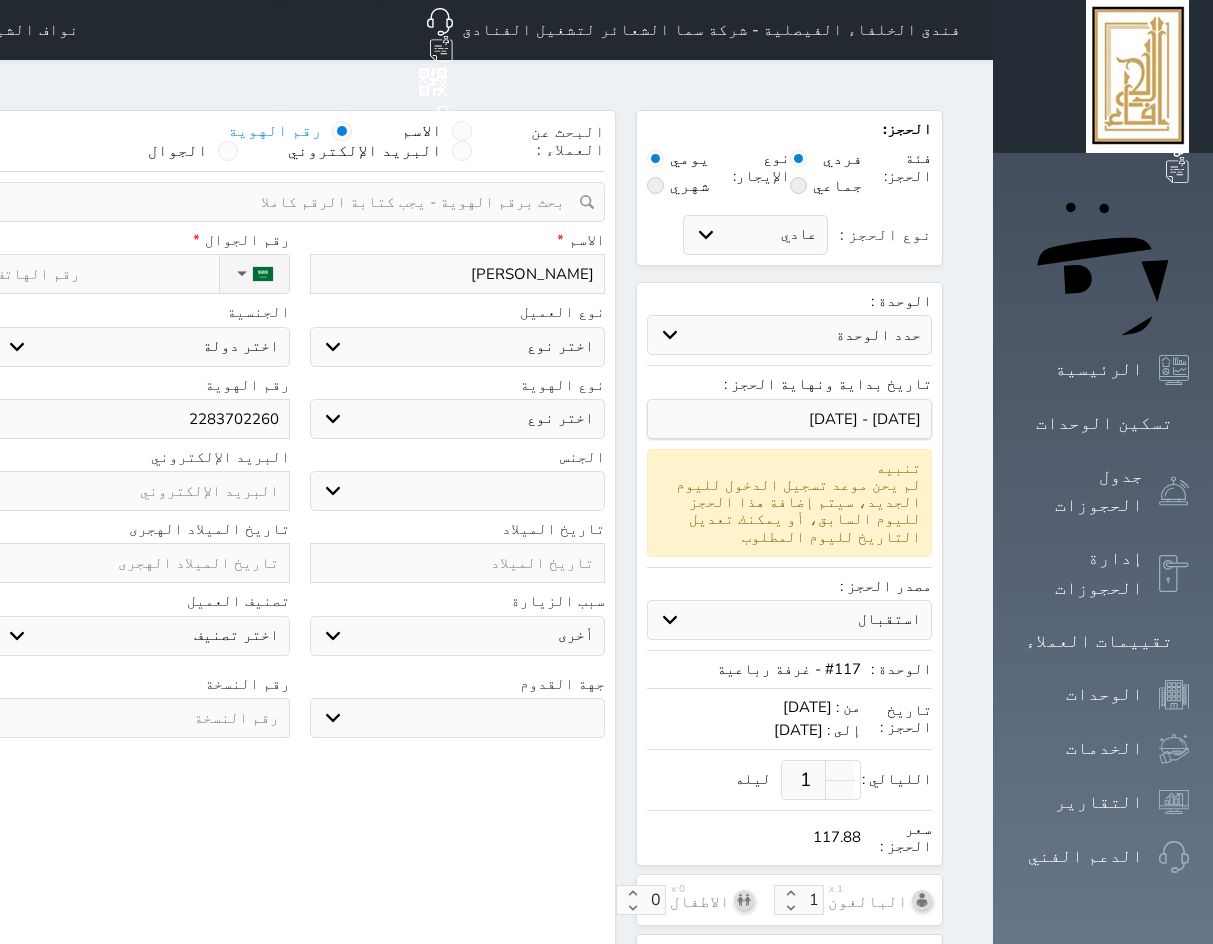 type on "زايد صال" 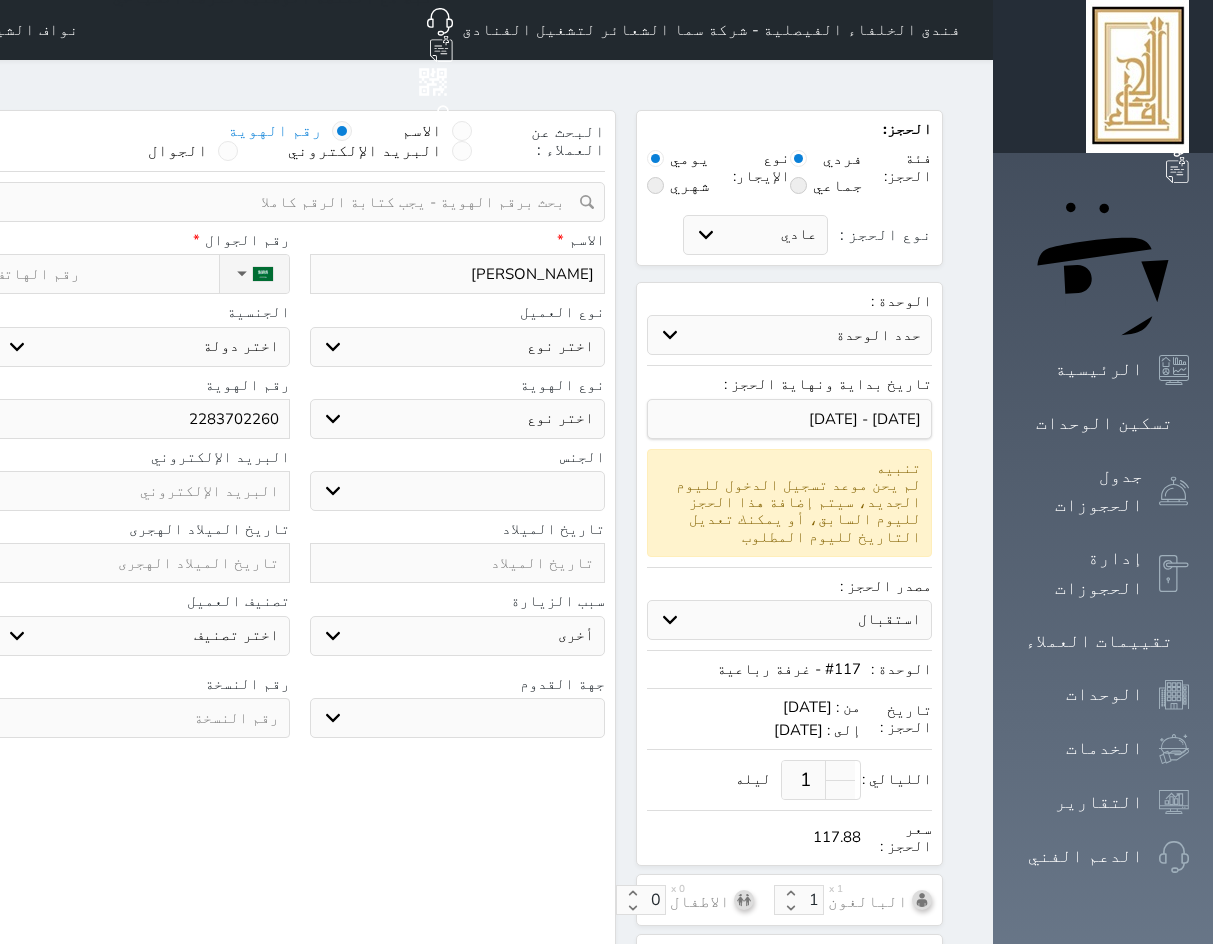 select 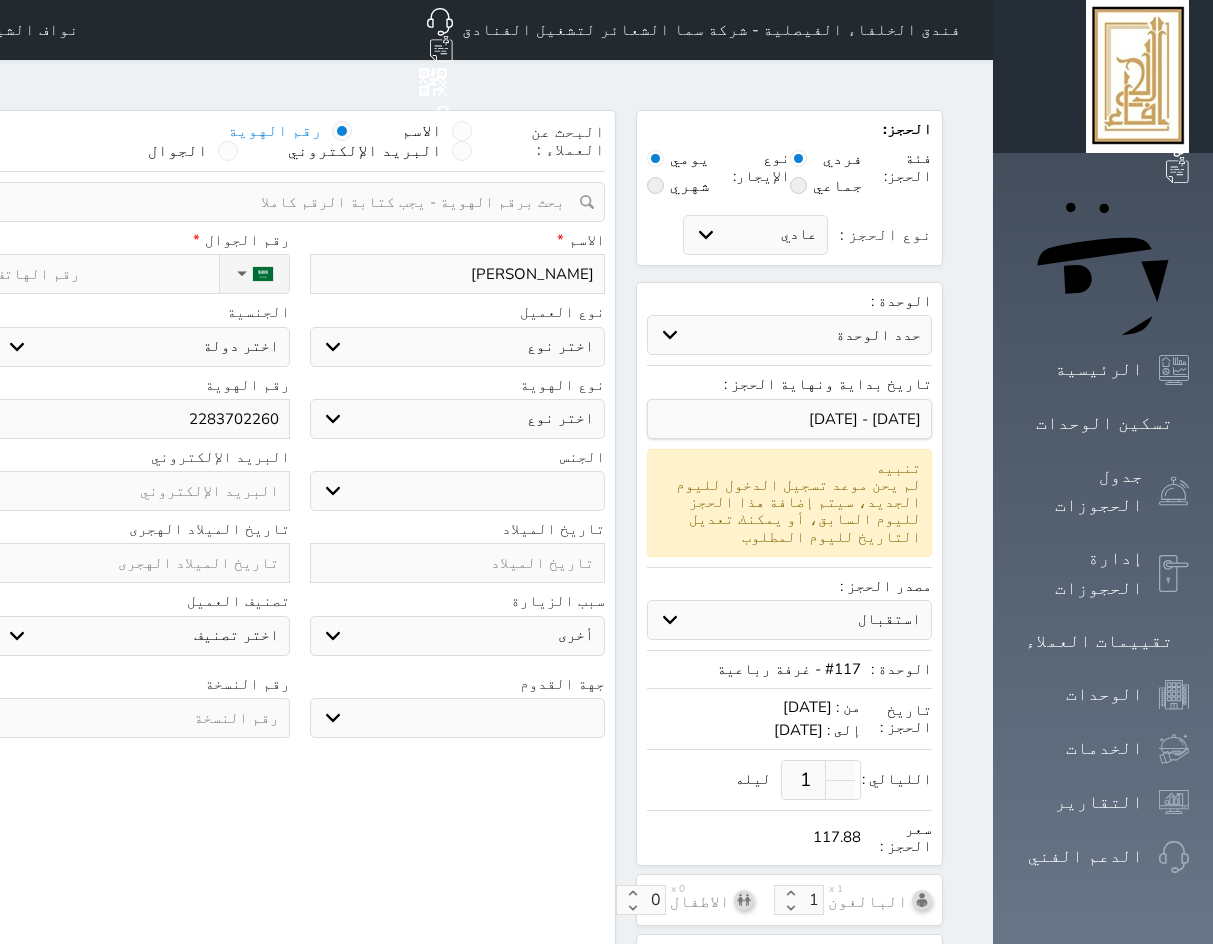select 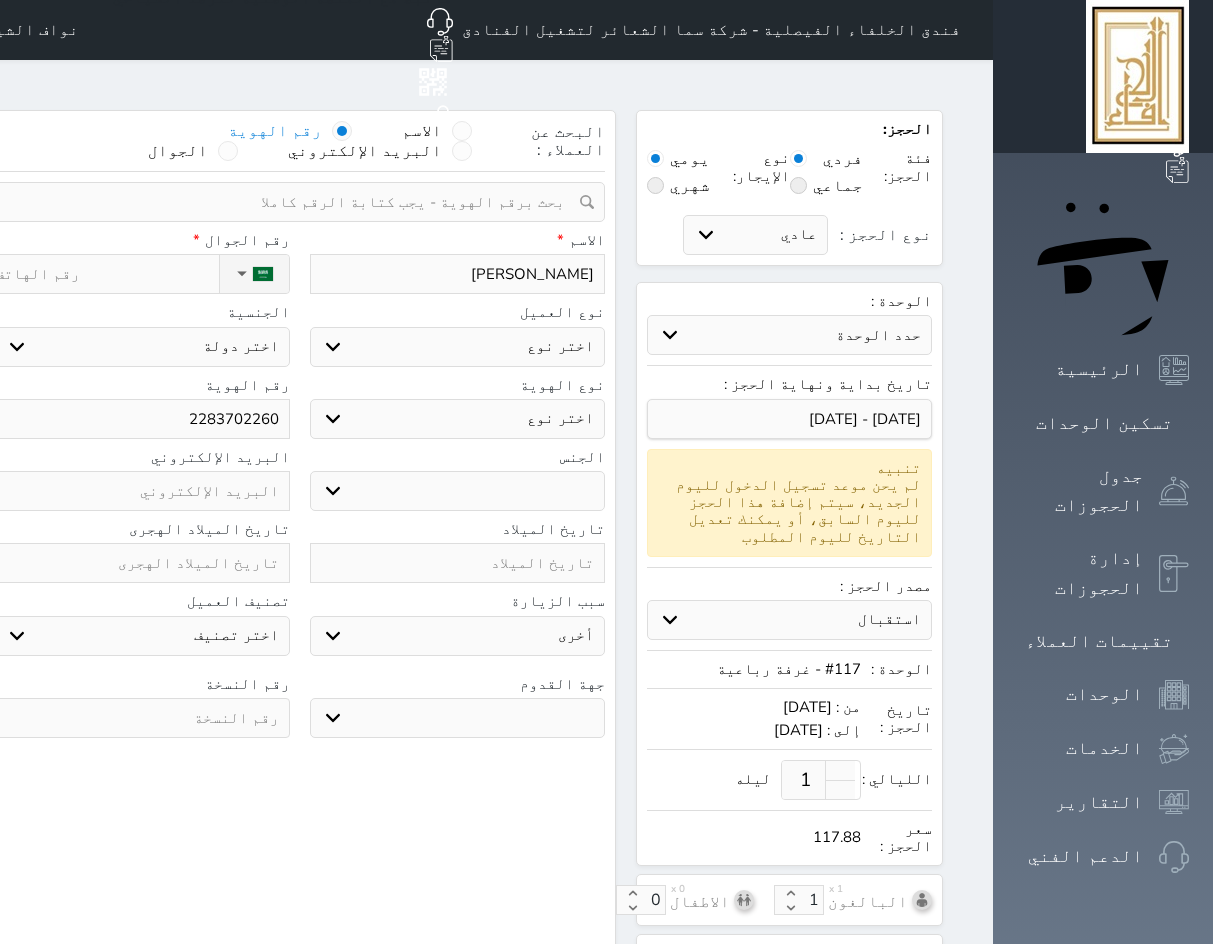 select 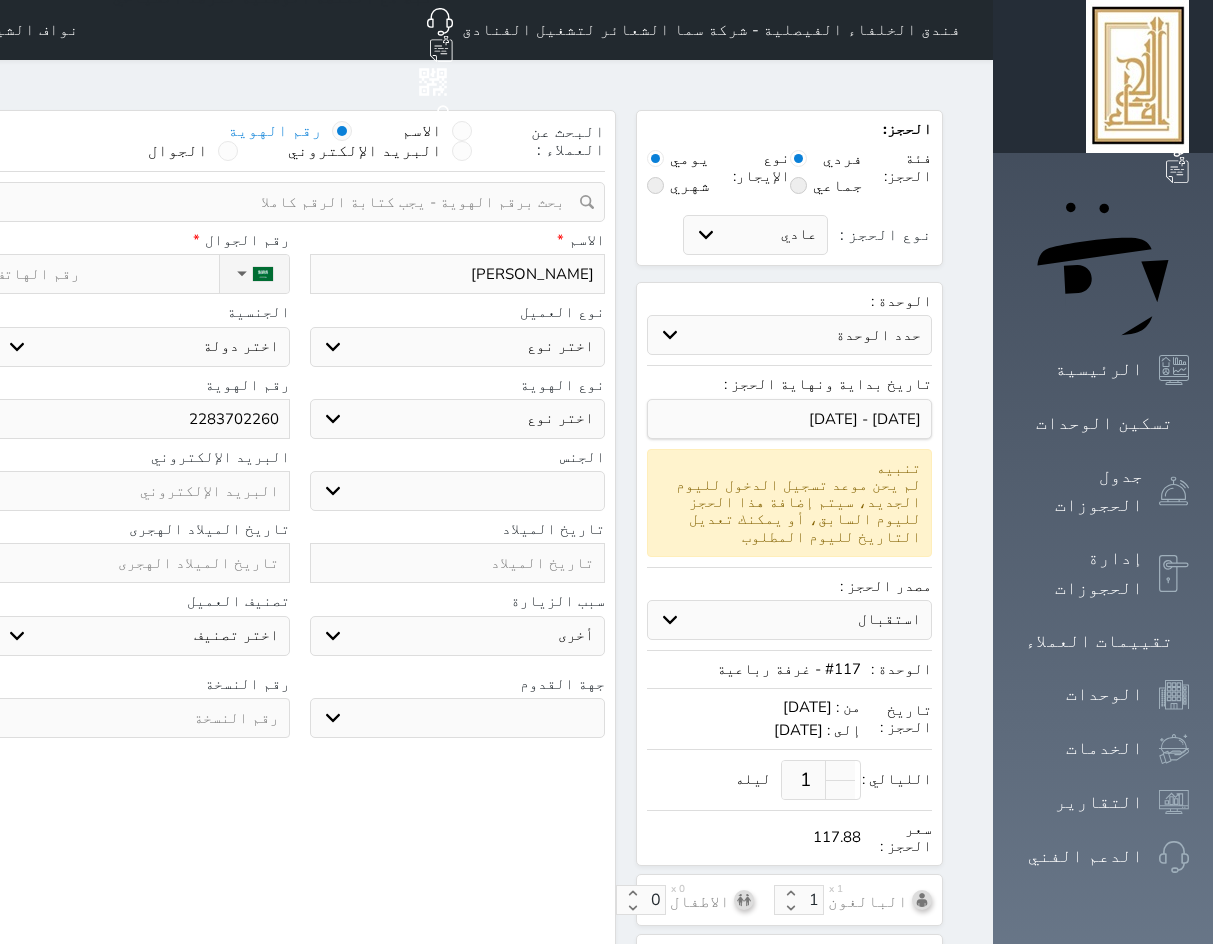 select 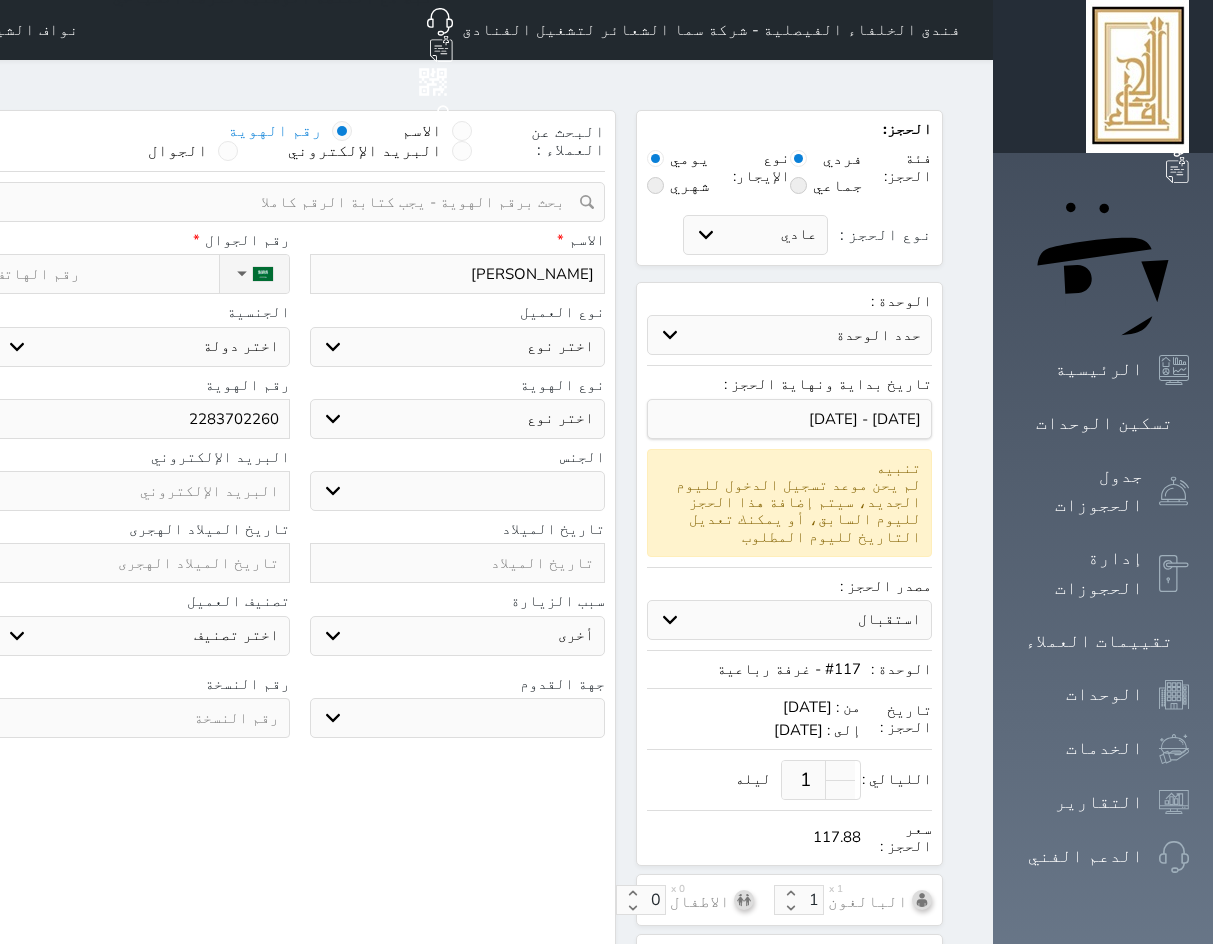 select 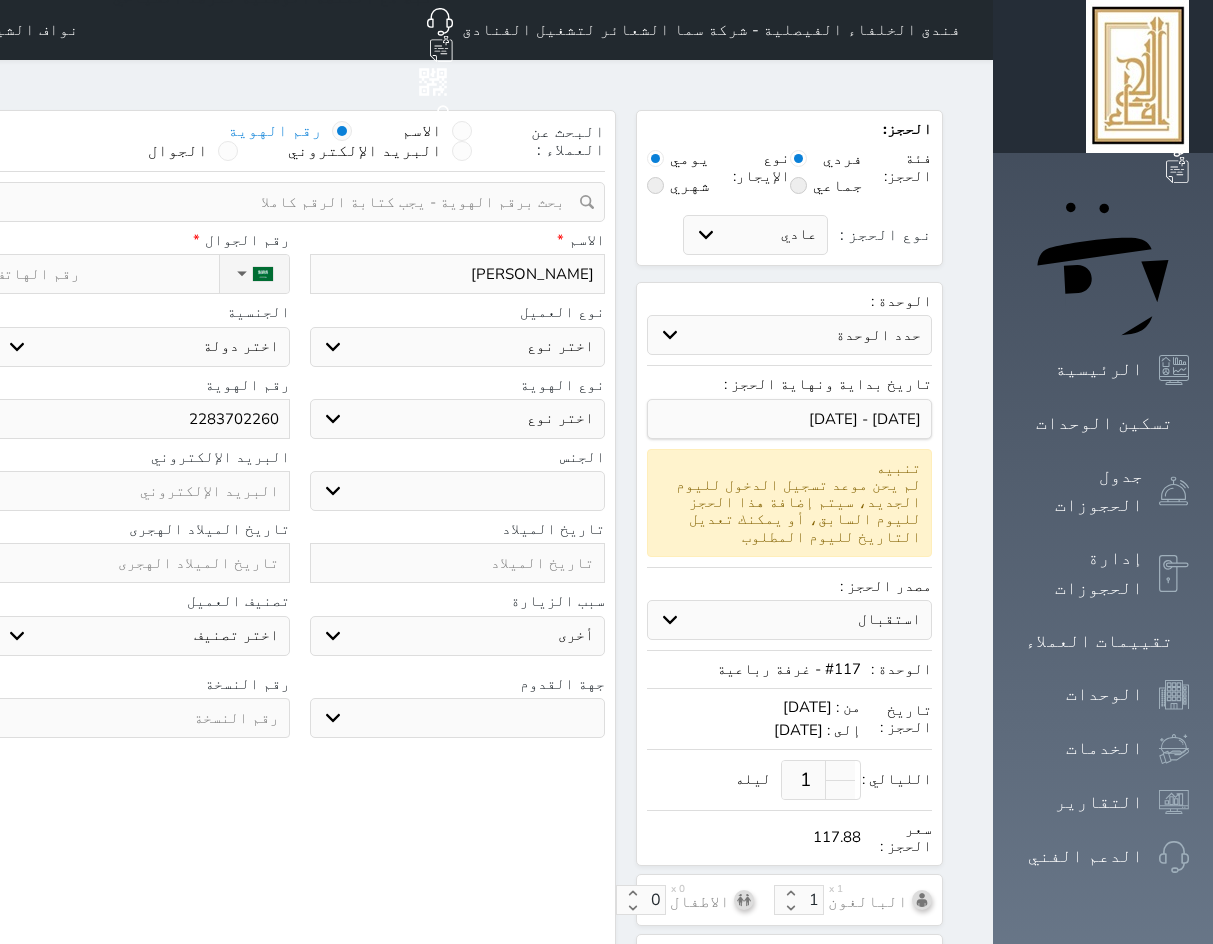 select 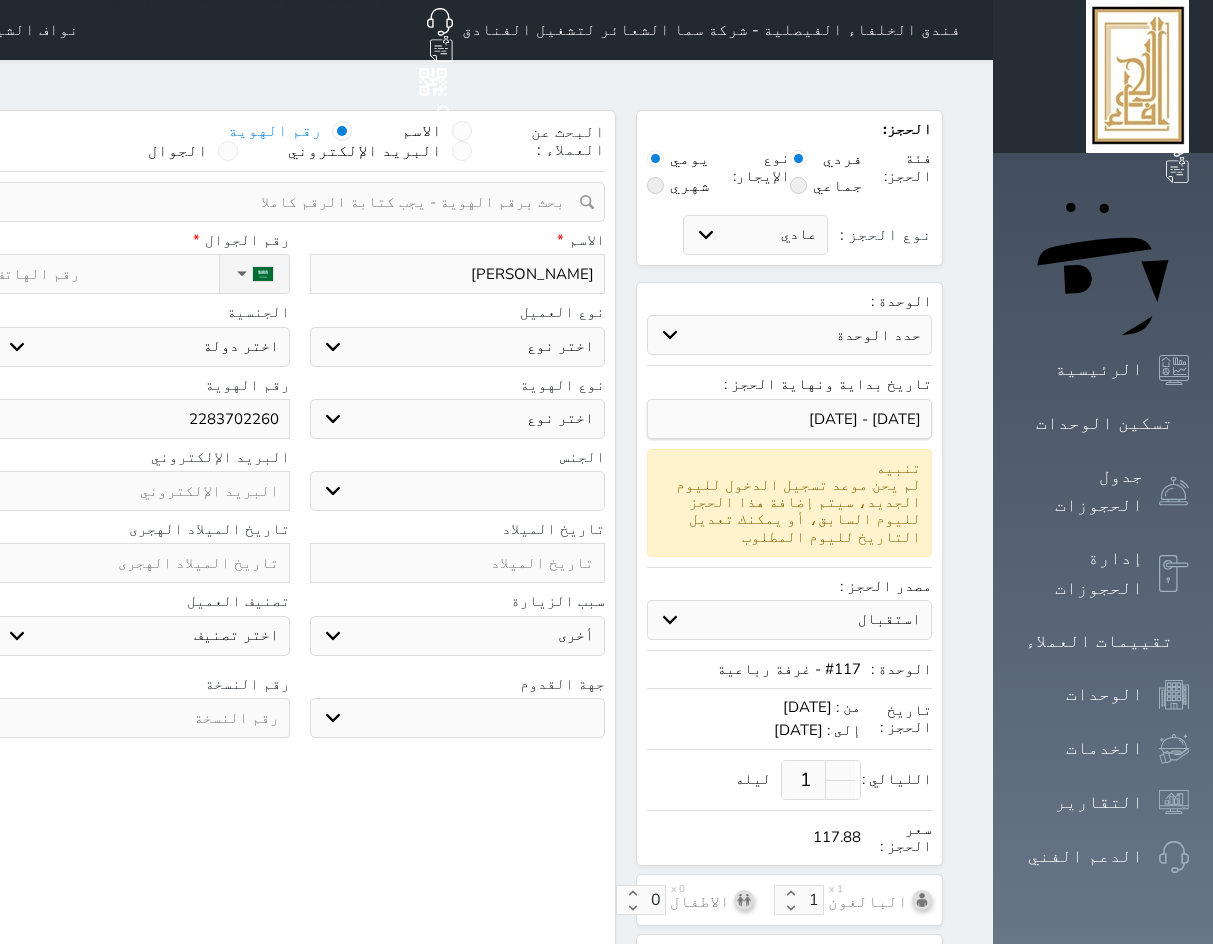 select 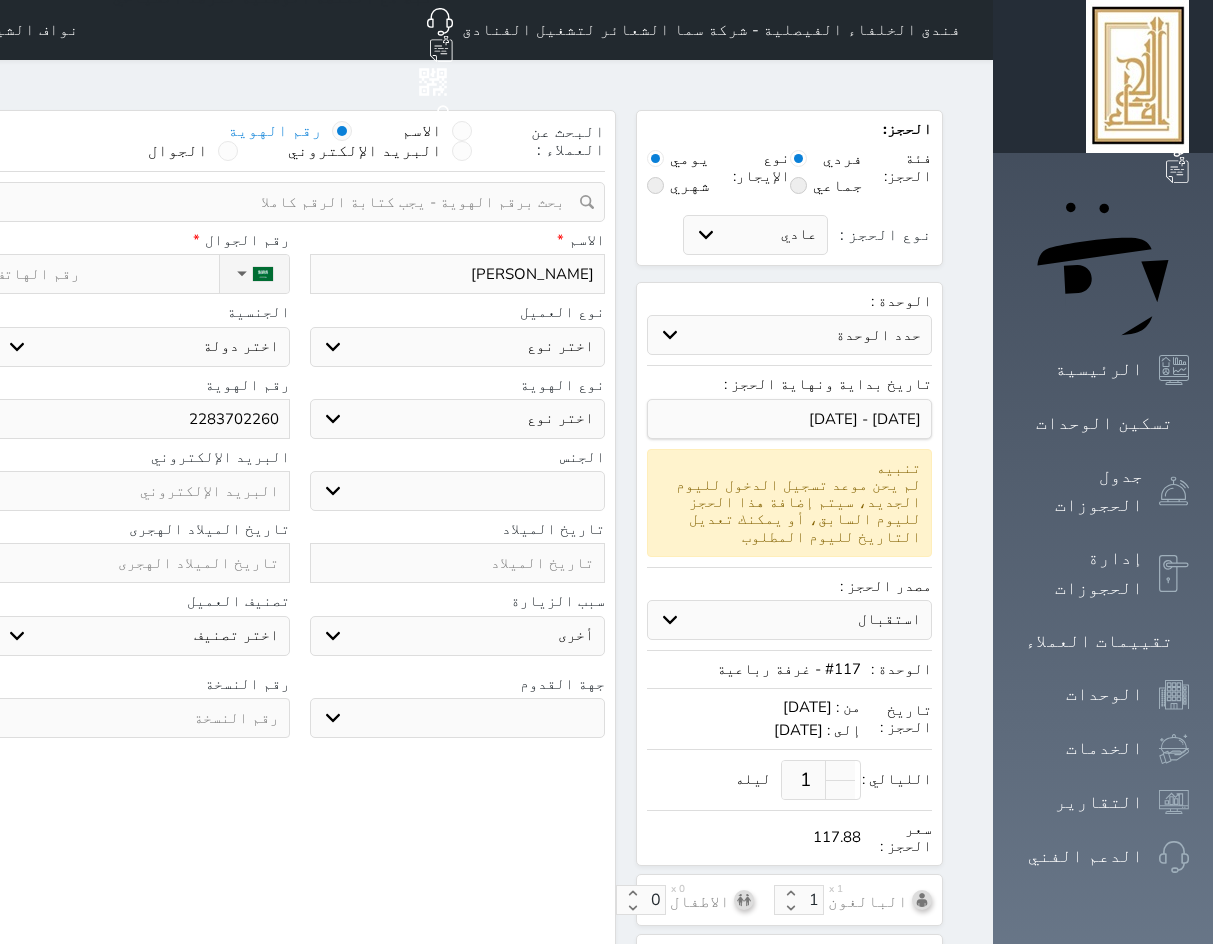 type on "زايد صالح" 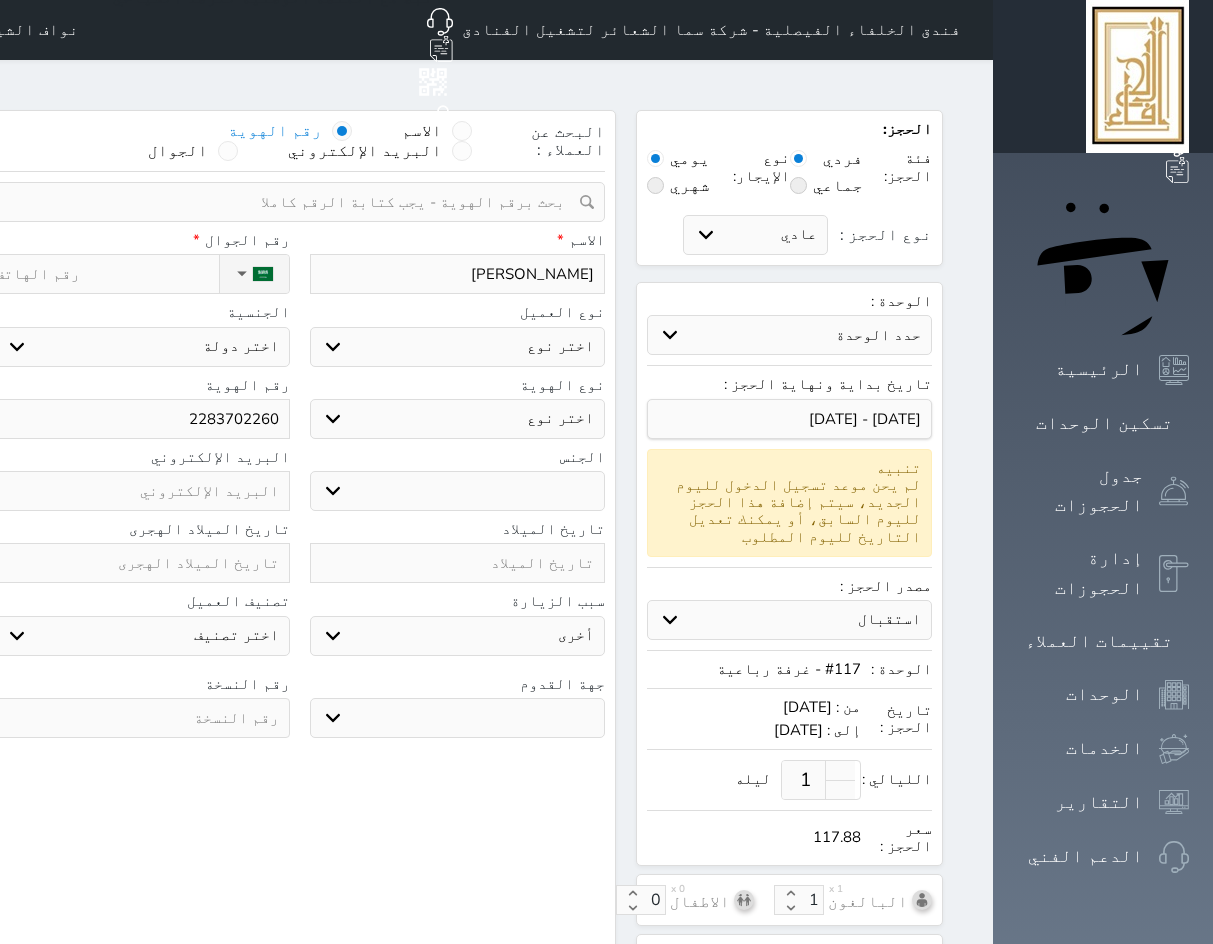 select 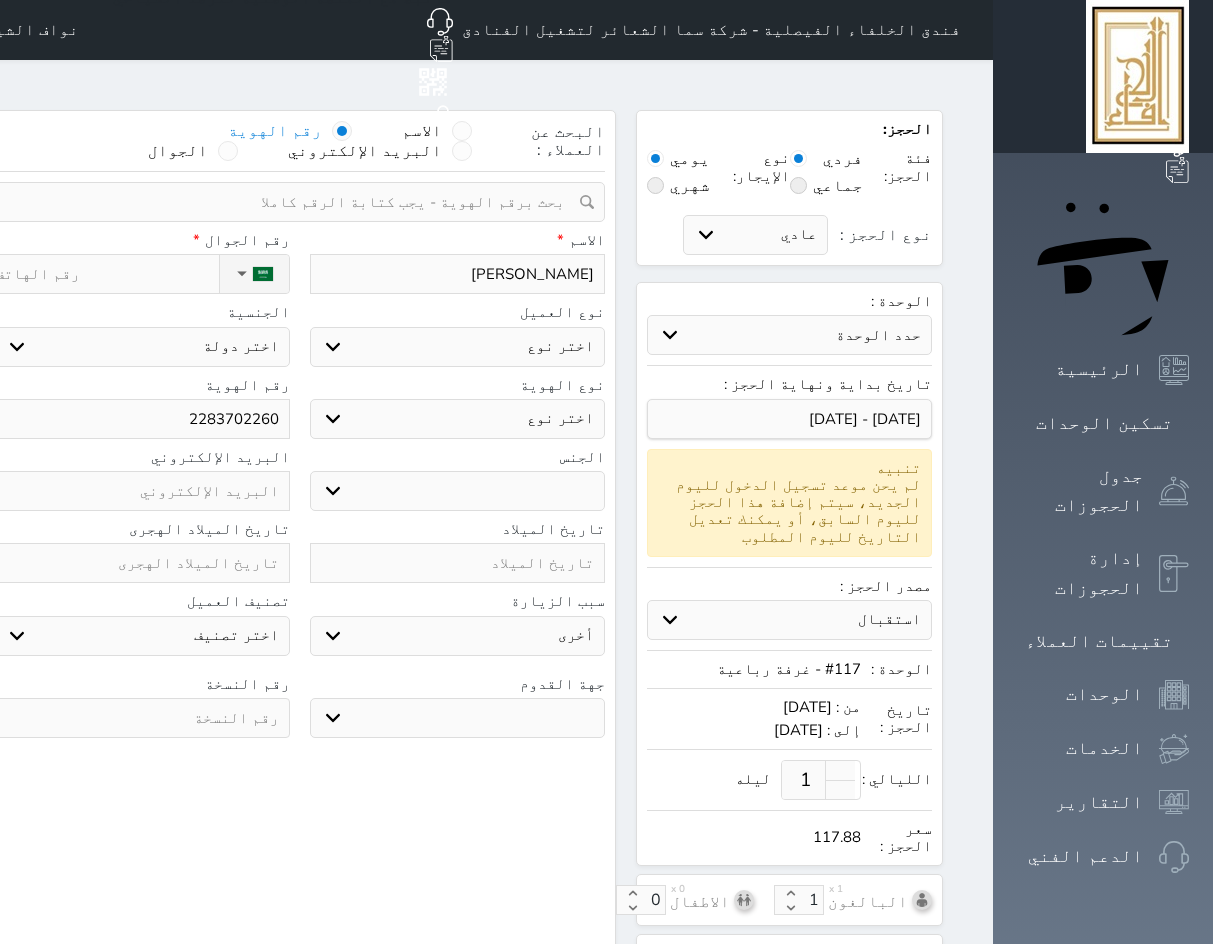 type on "زايد صالح ح" 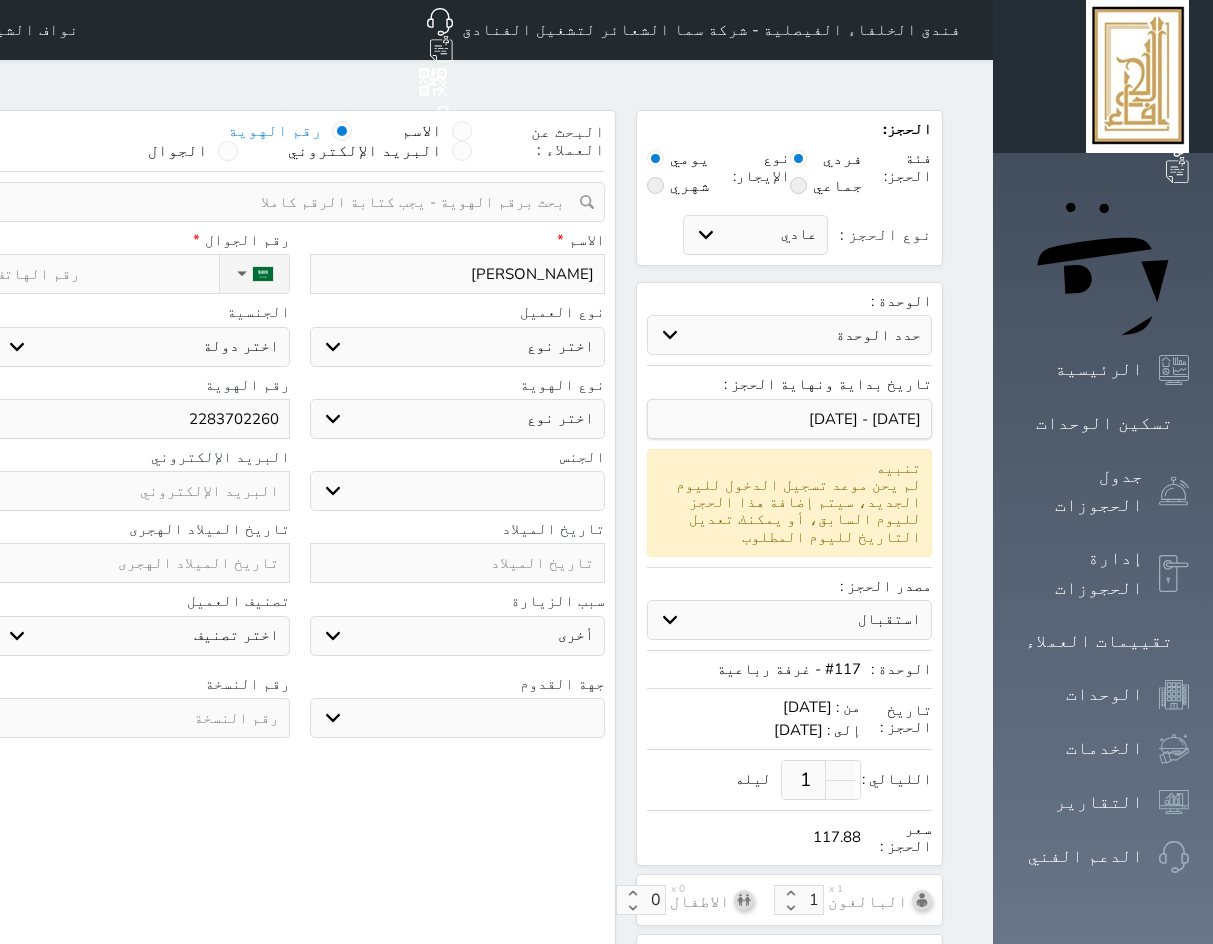 select 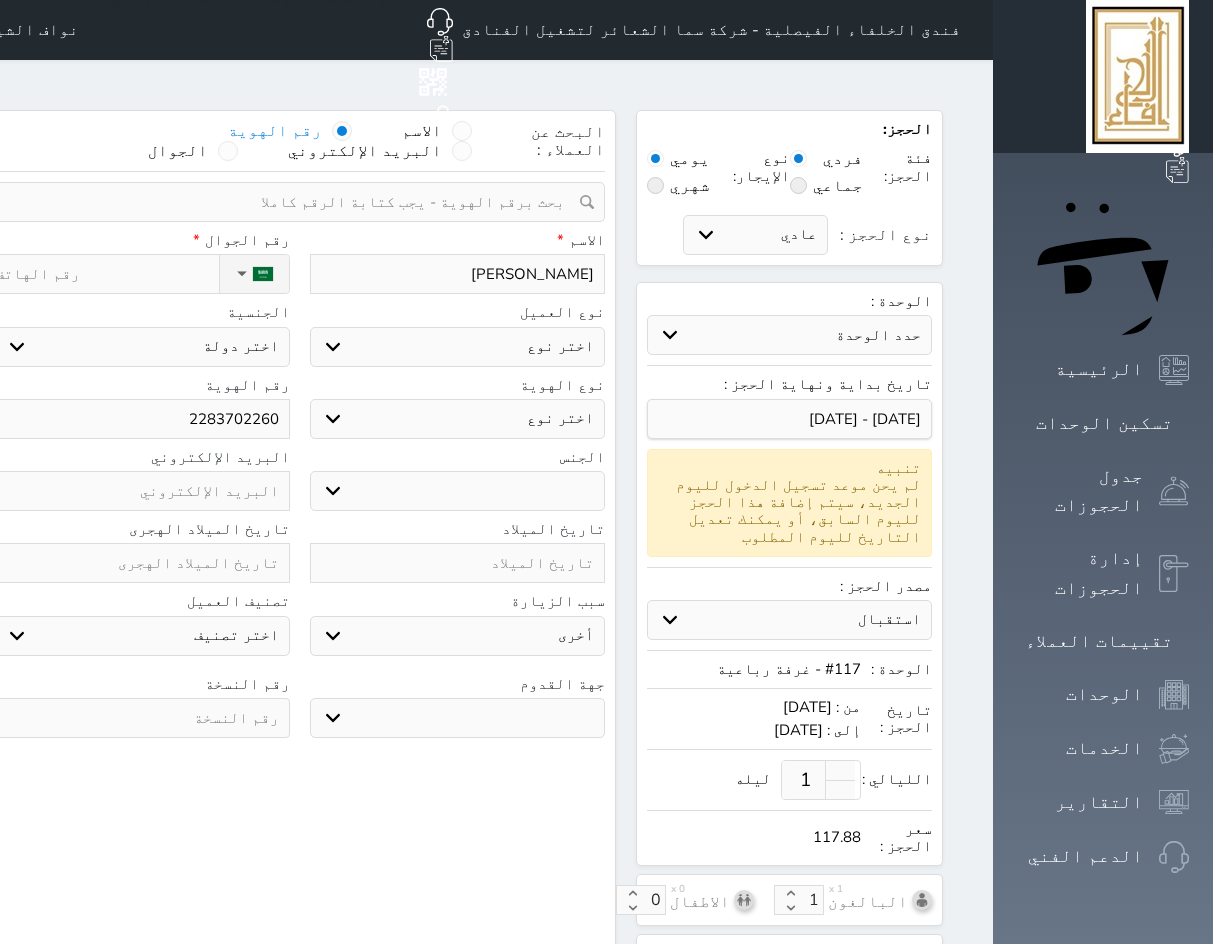 select 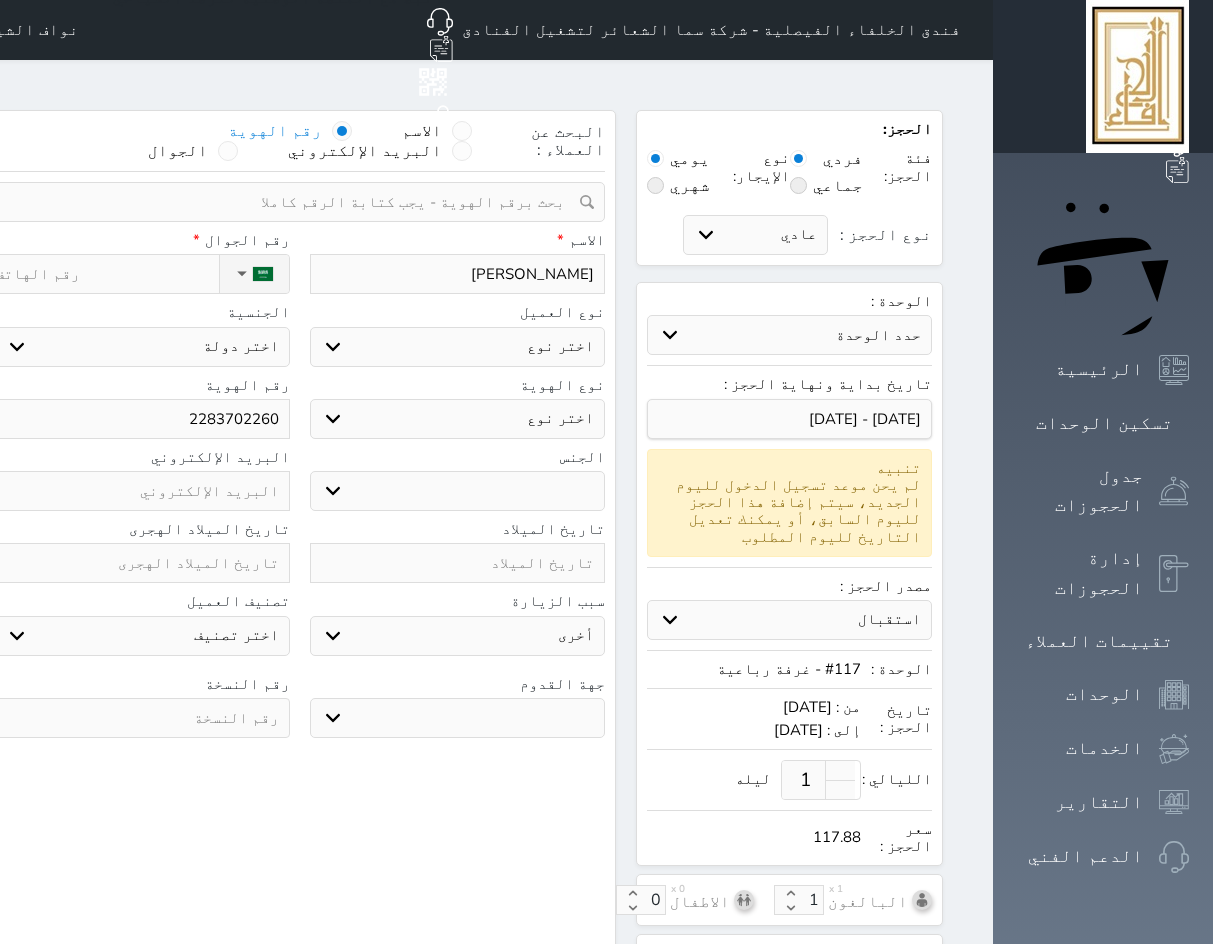 type on "زايد صالح حسين" 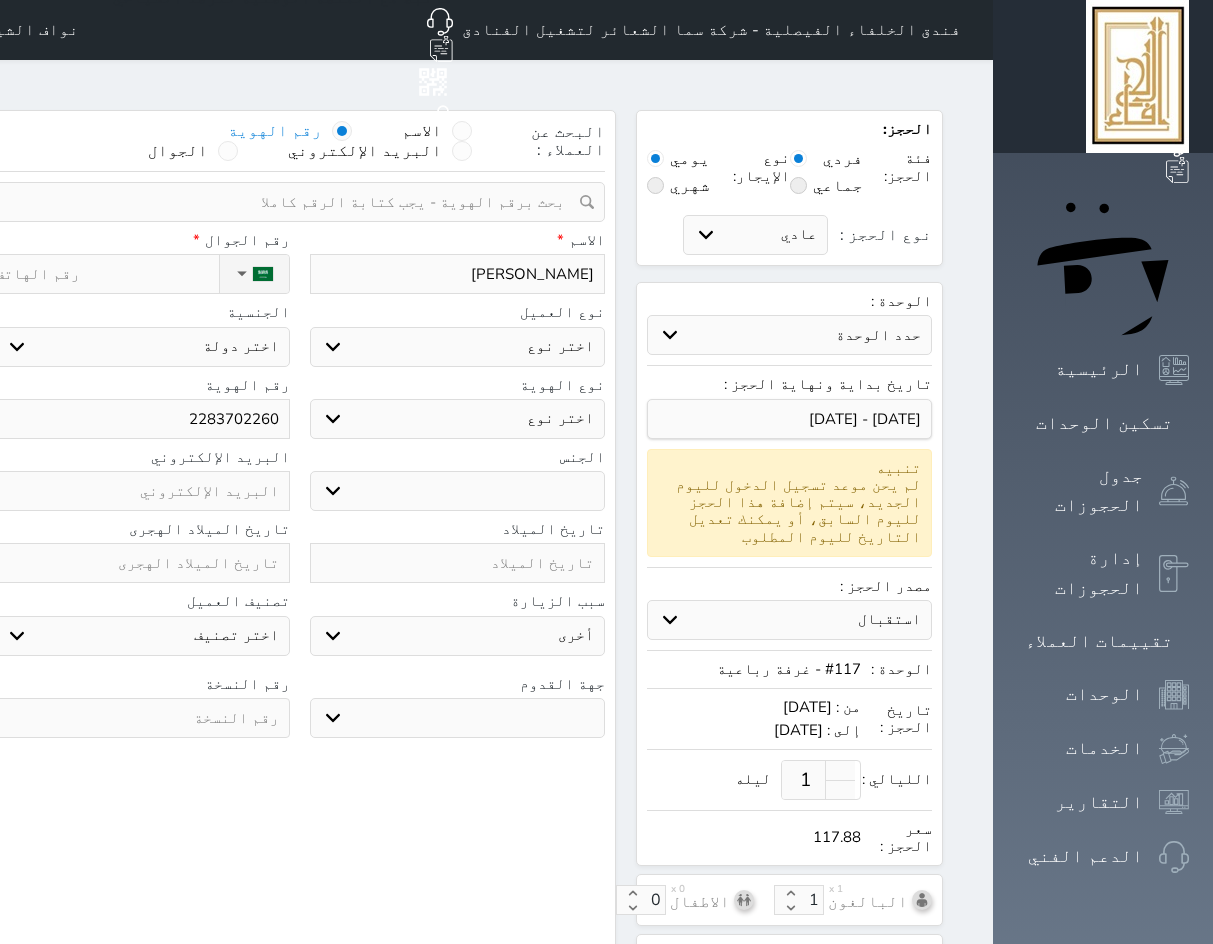 select 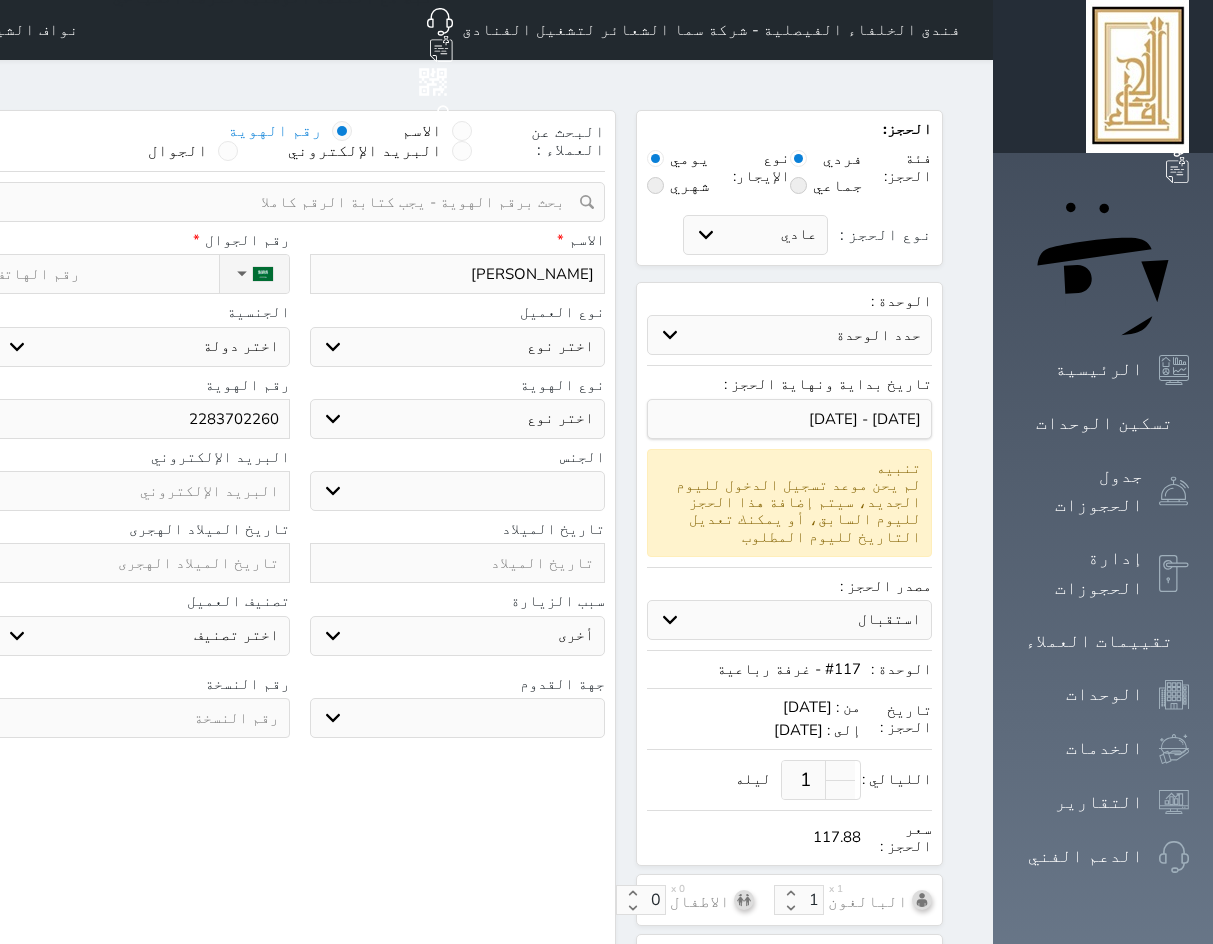 select 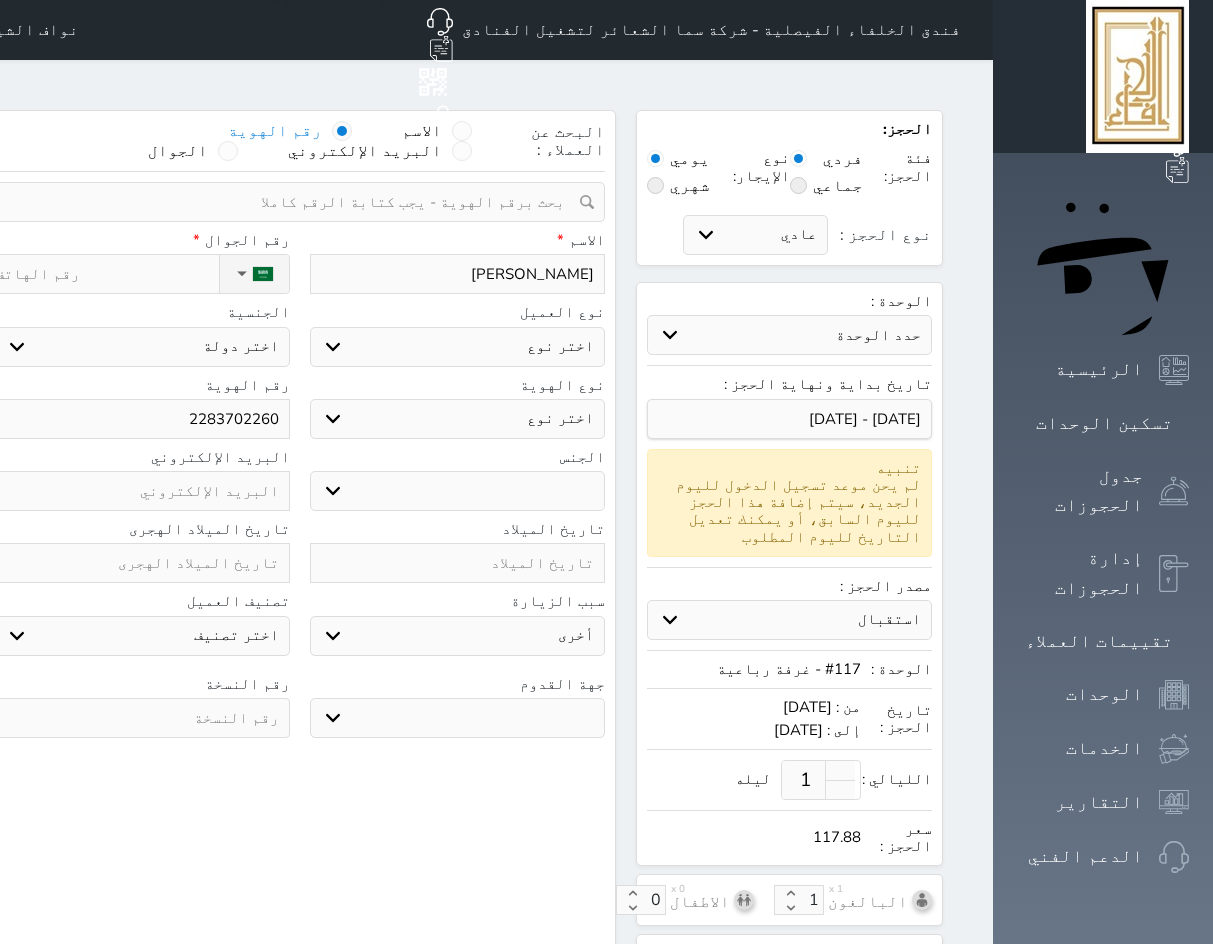select 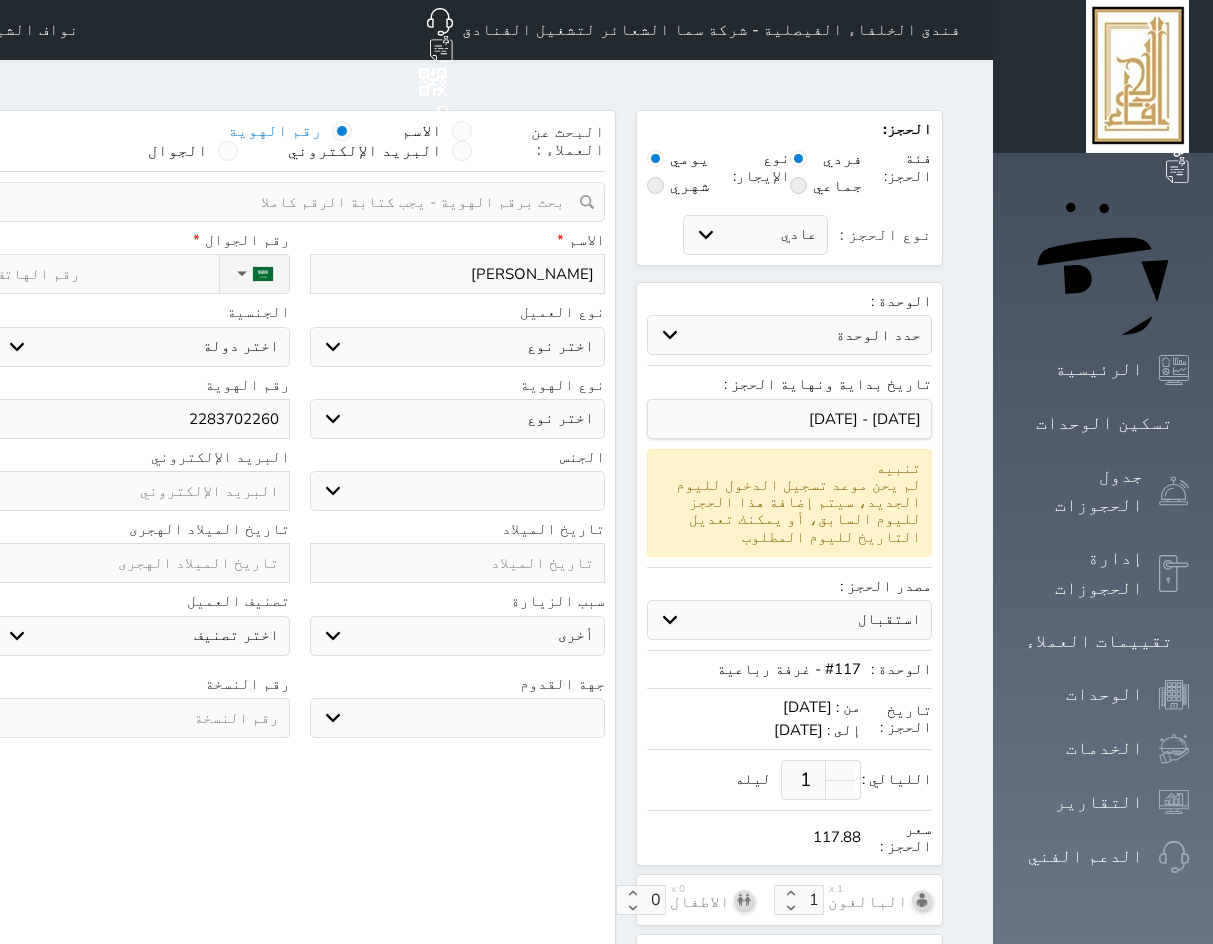 type on "زايد صالح حسين ا" 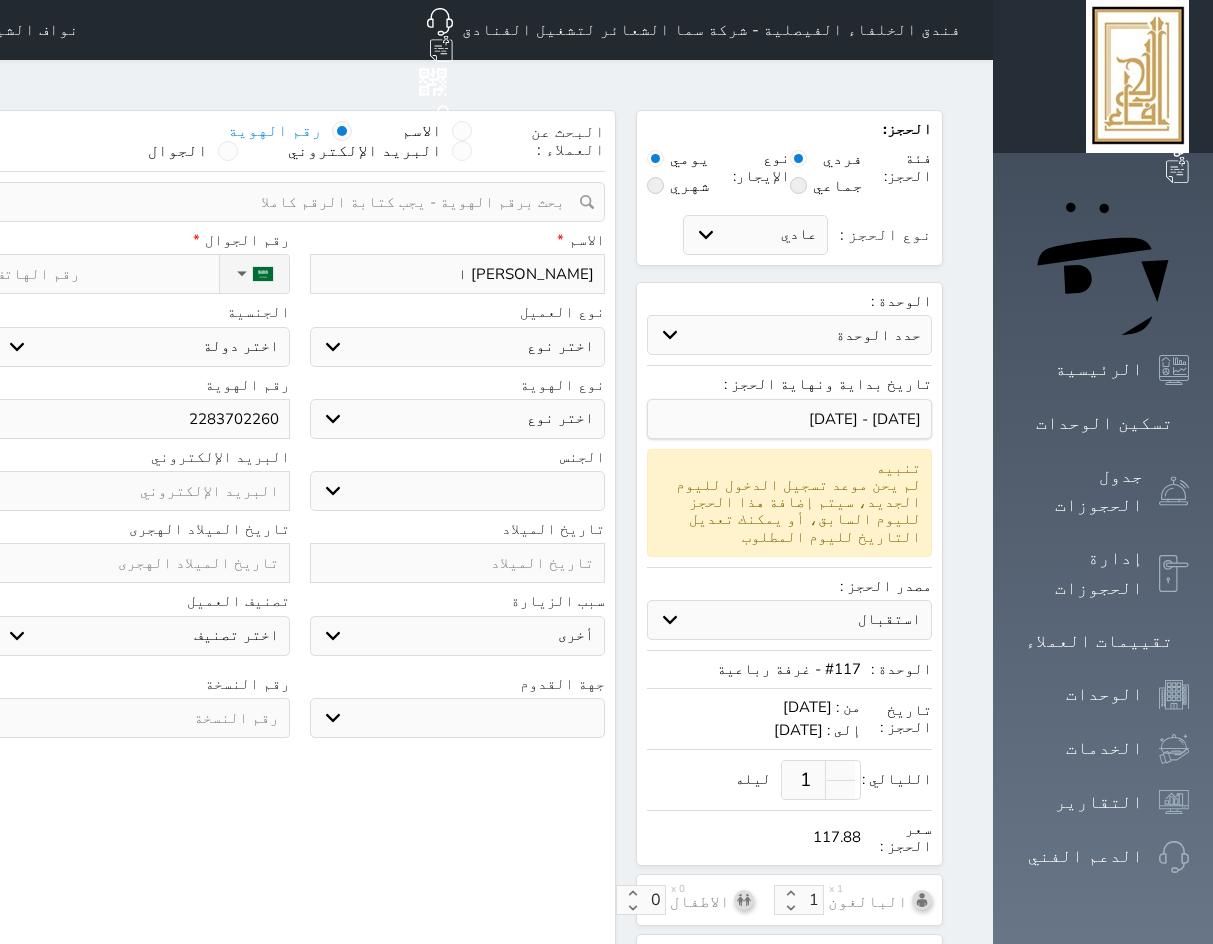 select 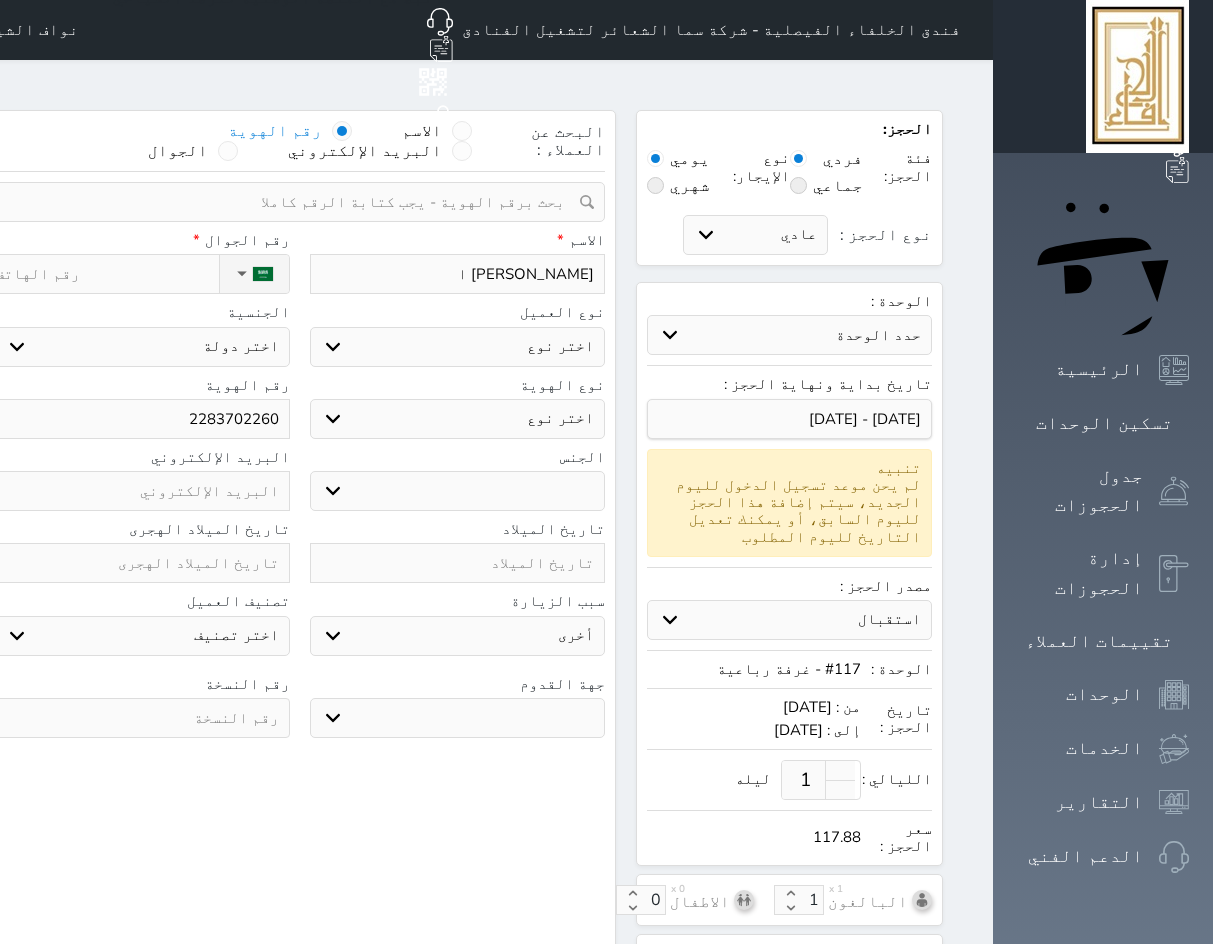 select 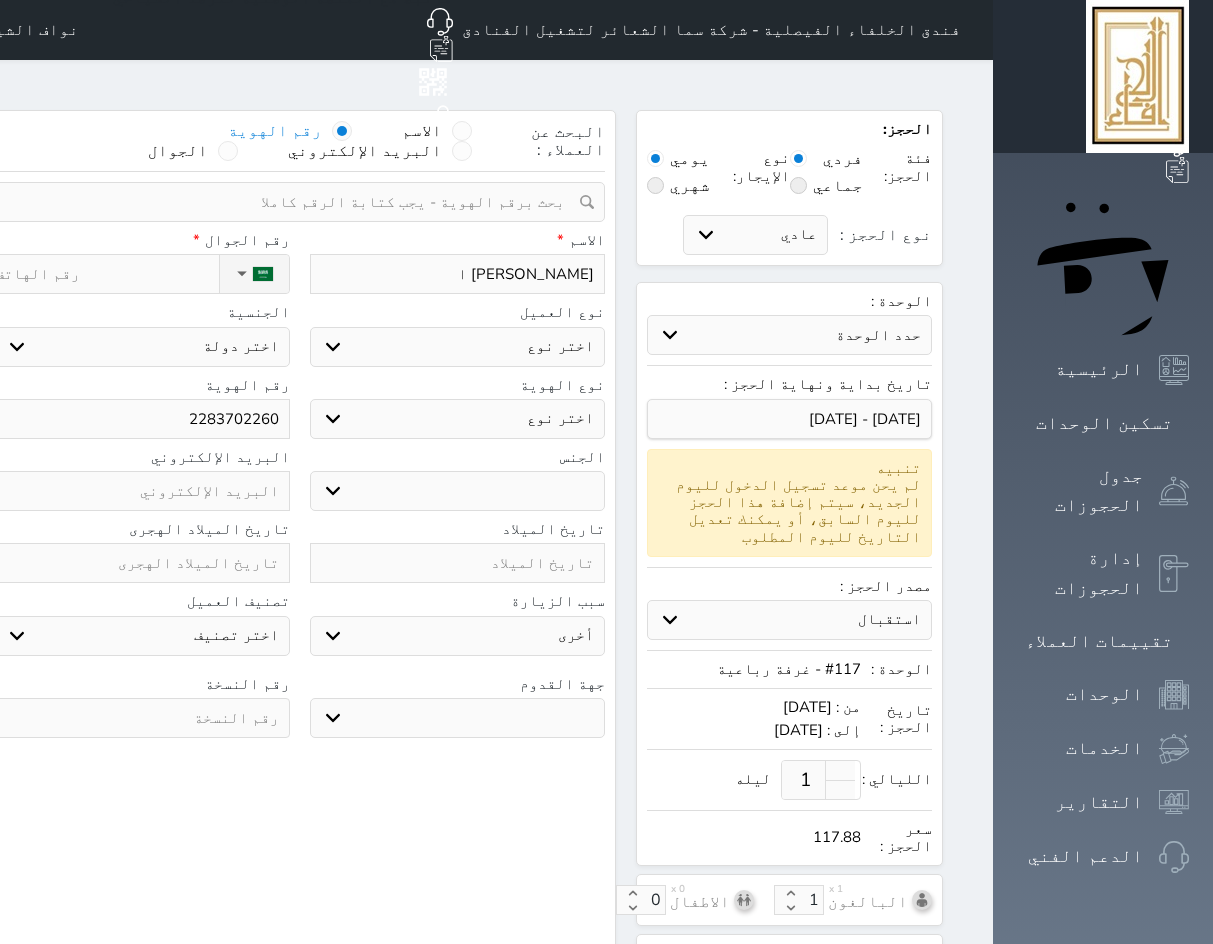 select 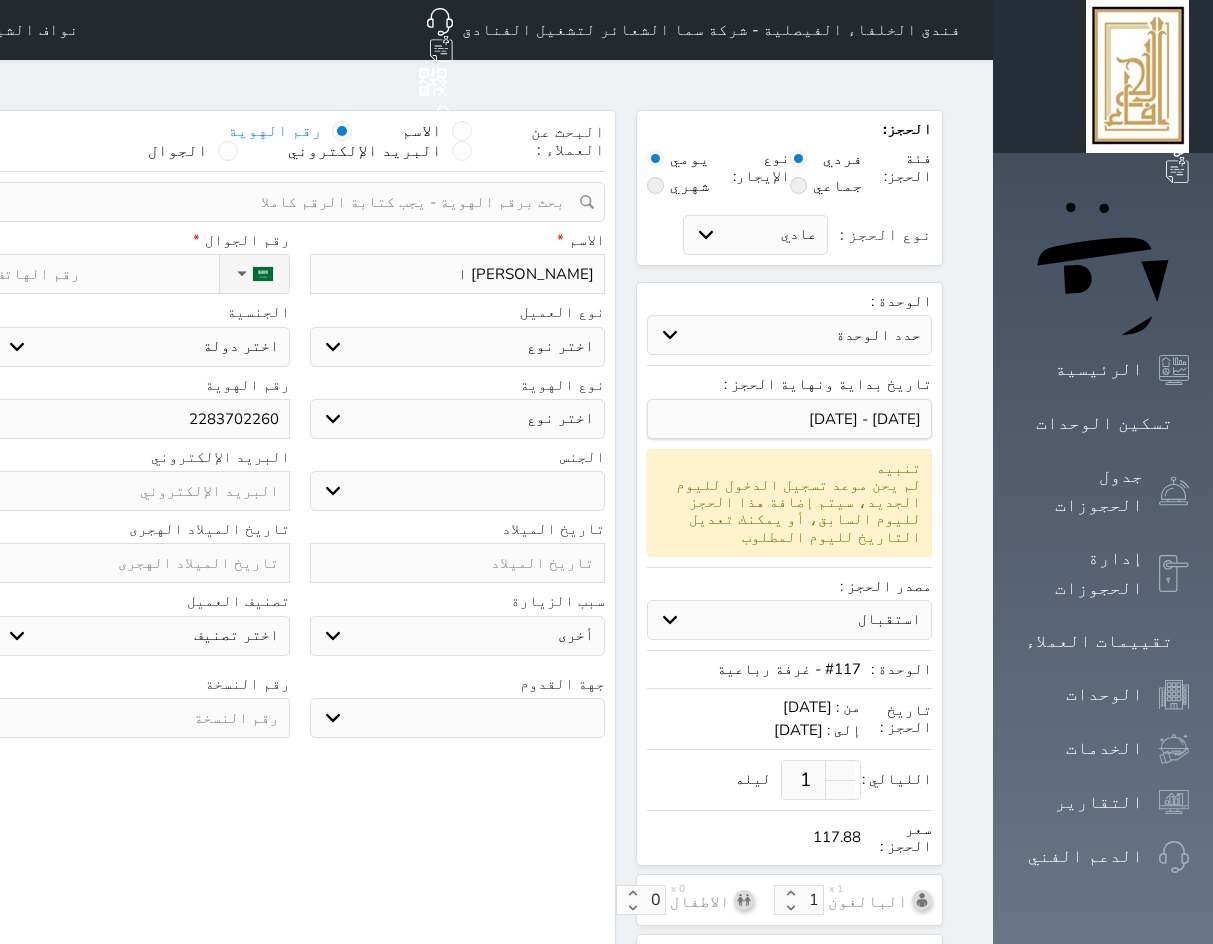 select 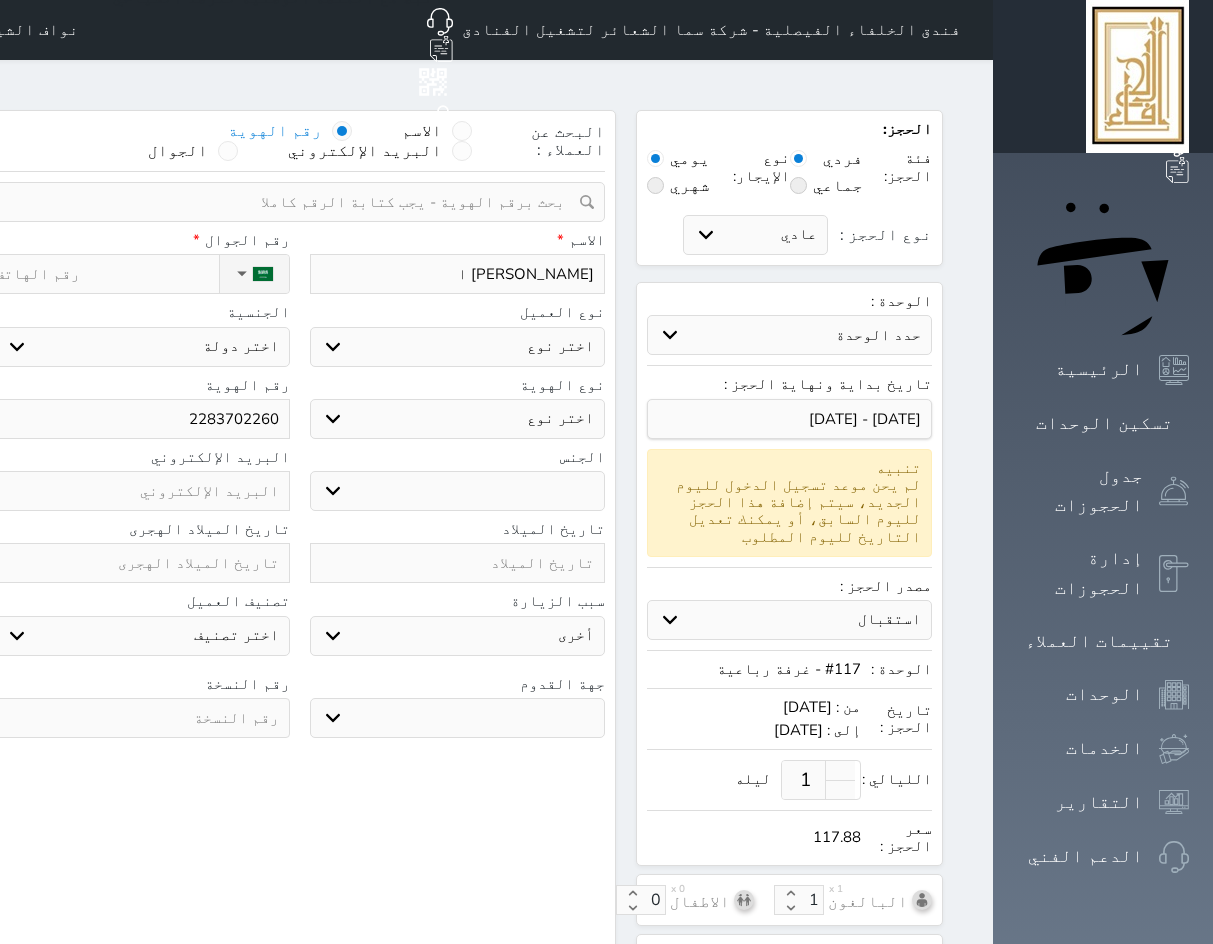 select 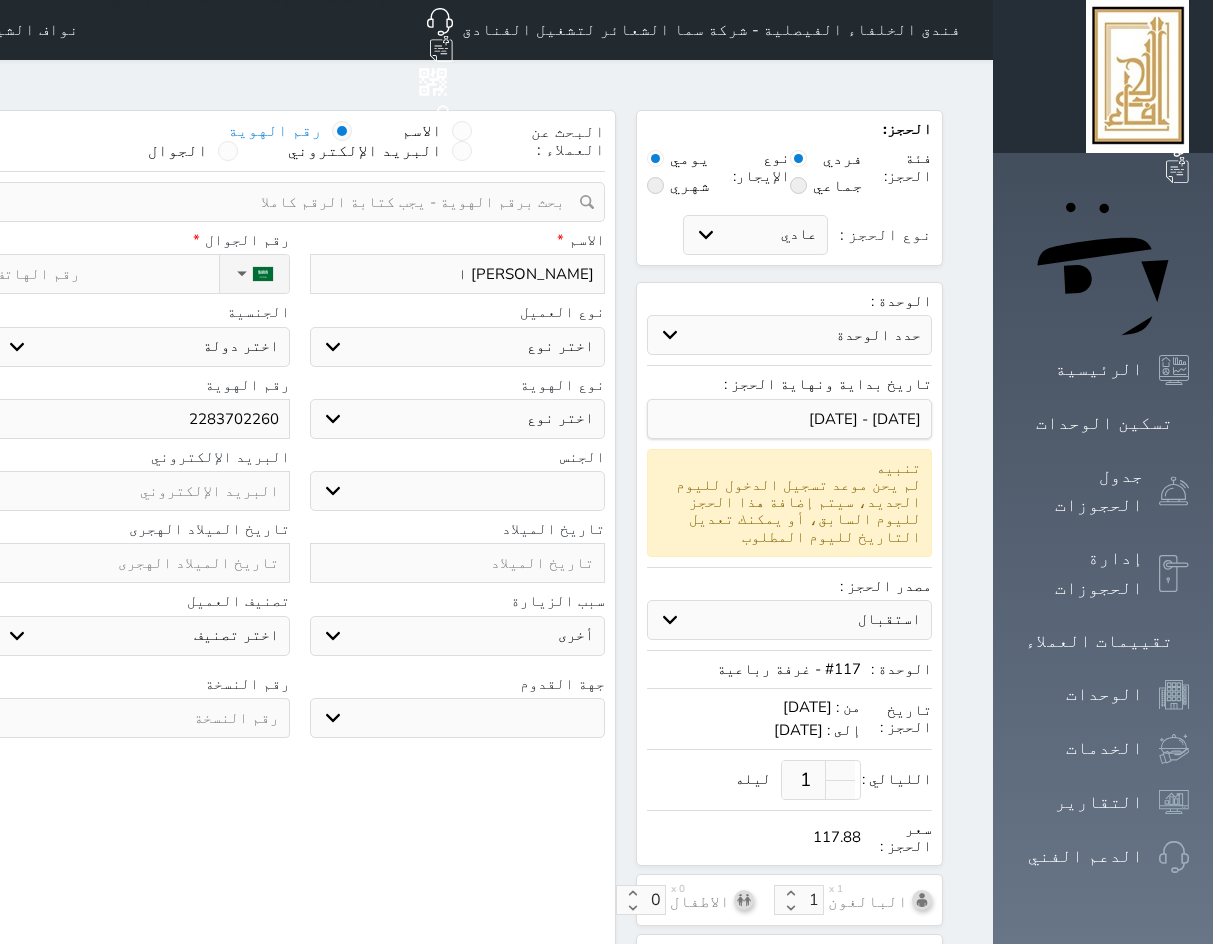 select 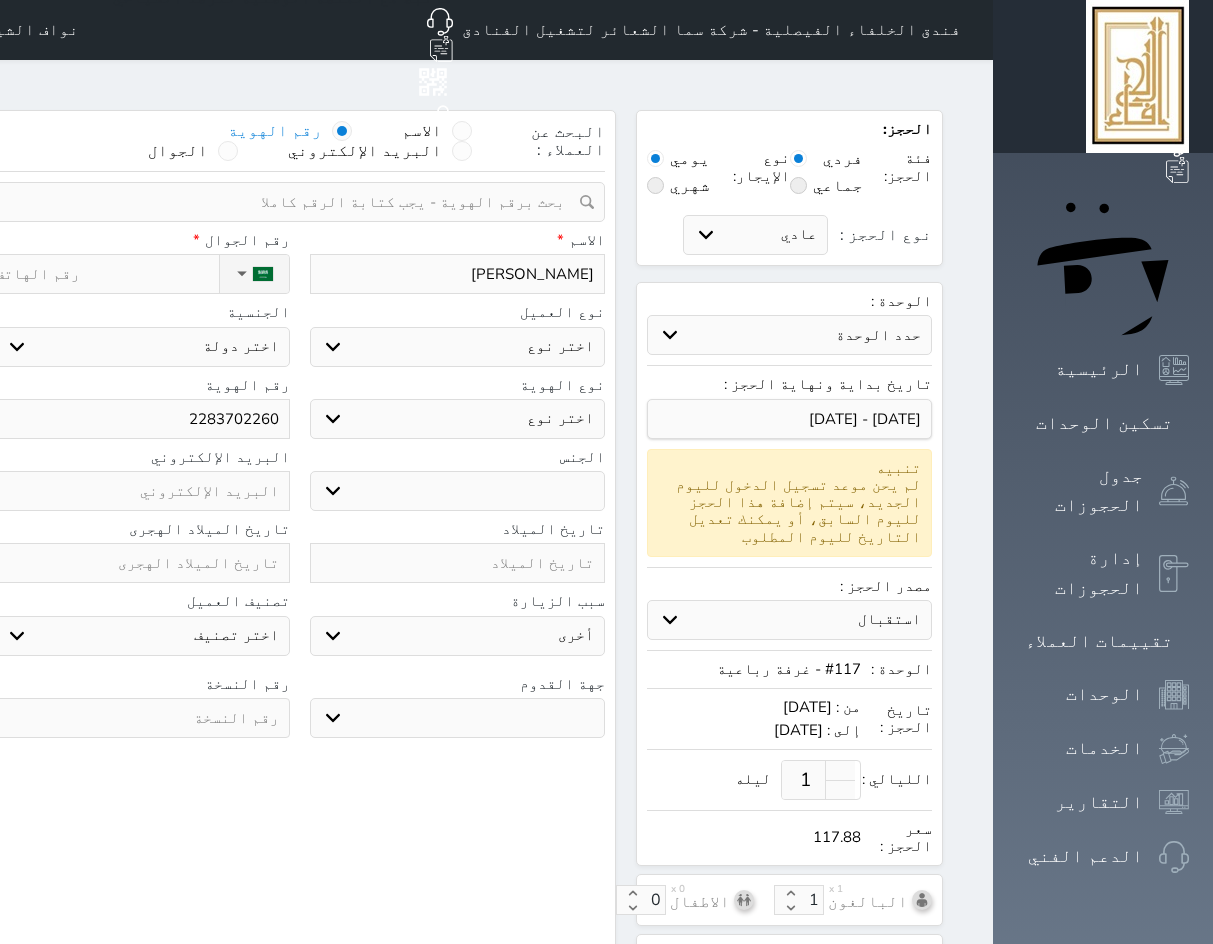 type on "زايد صالح حسين الن" 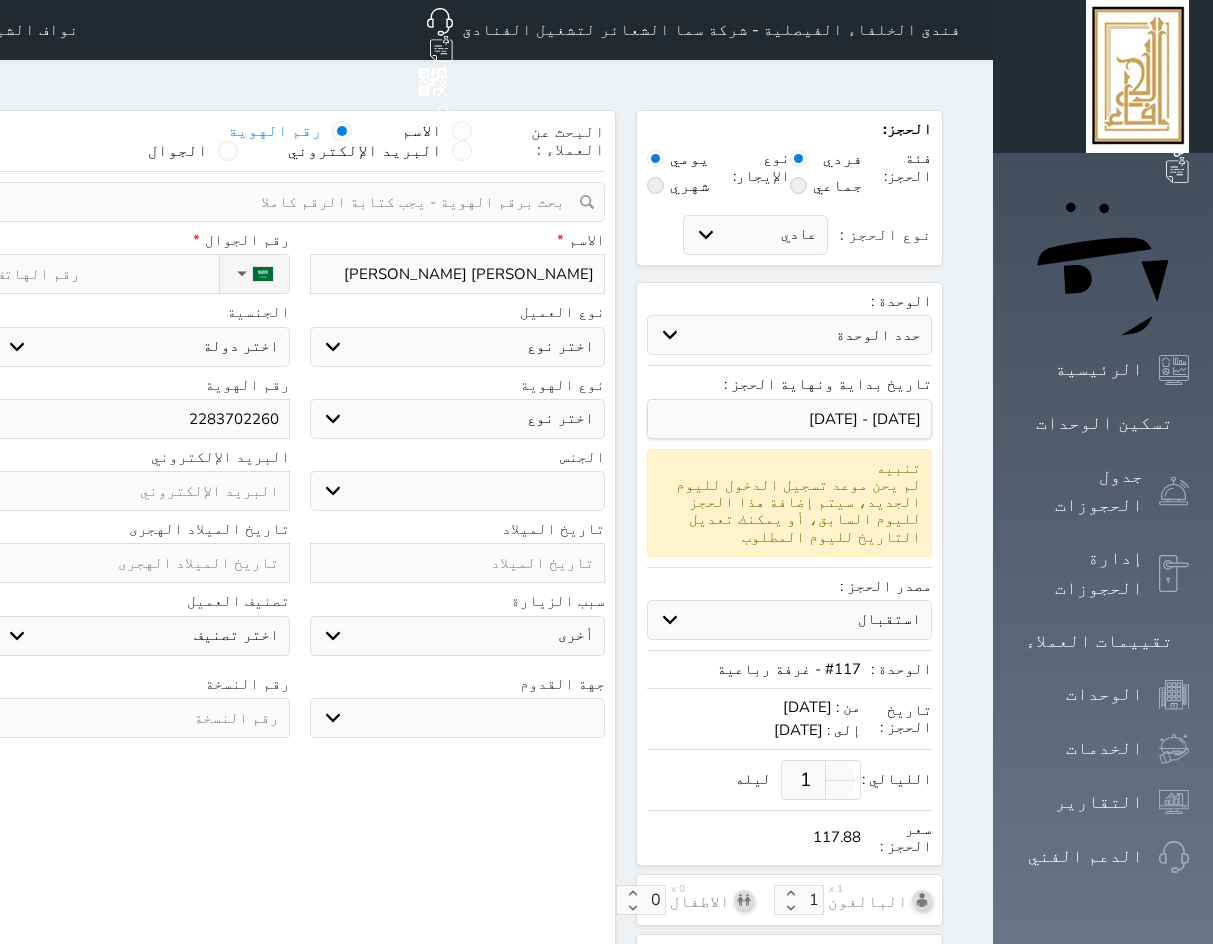 type on "[PERSON_NAME]" 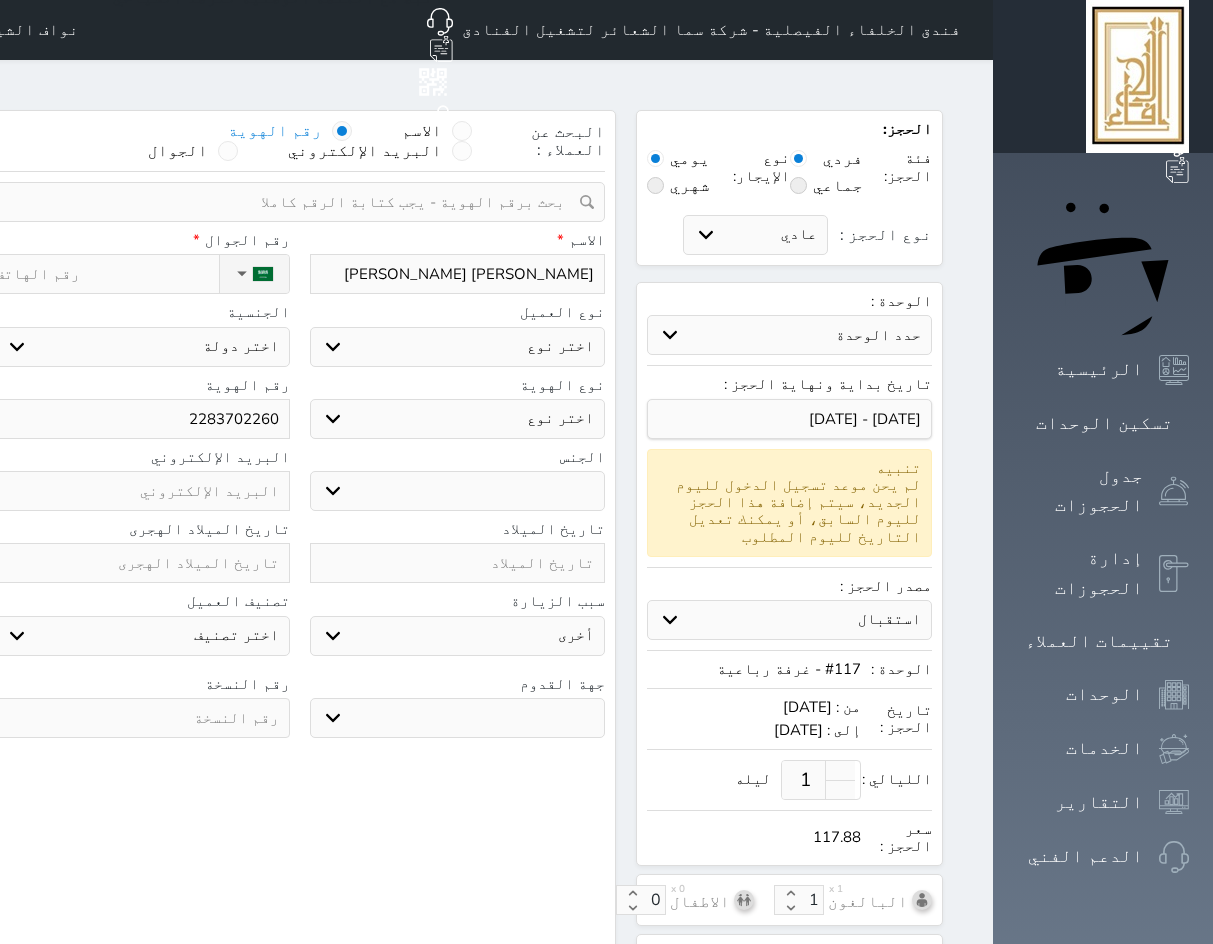 select 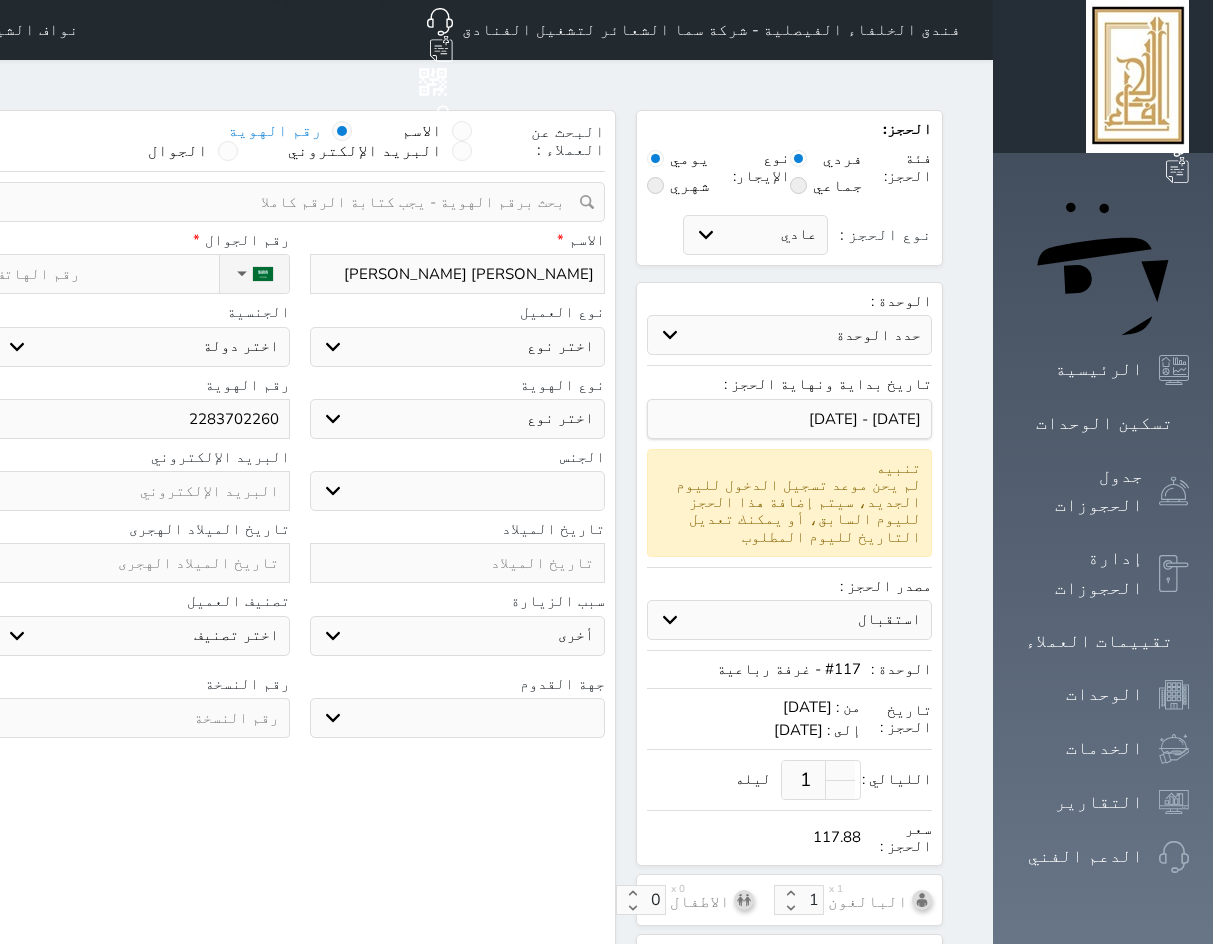 select 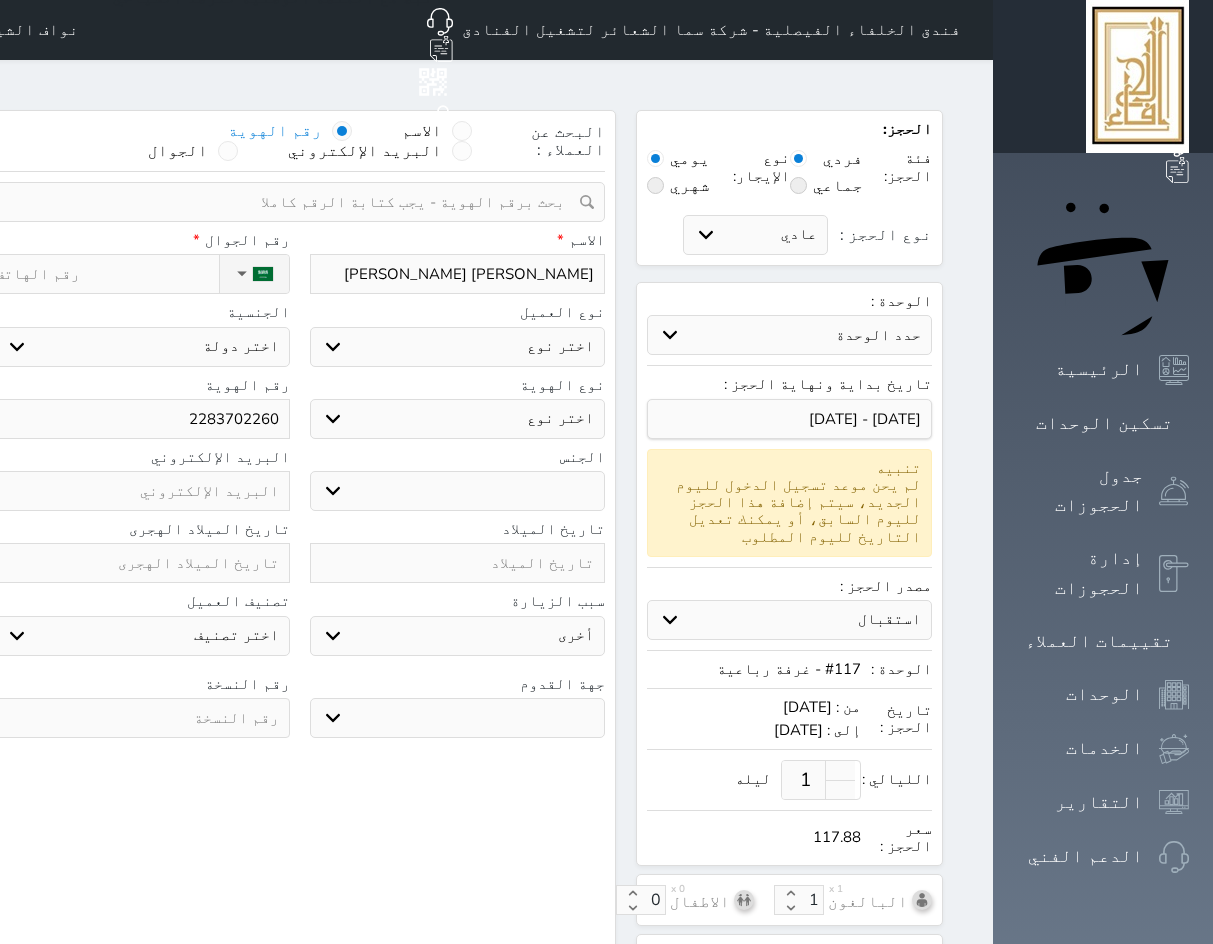 select 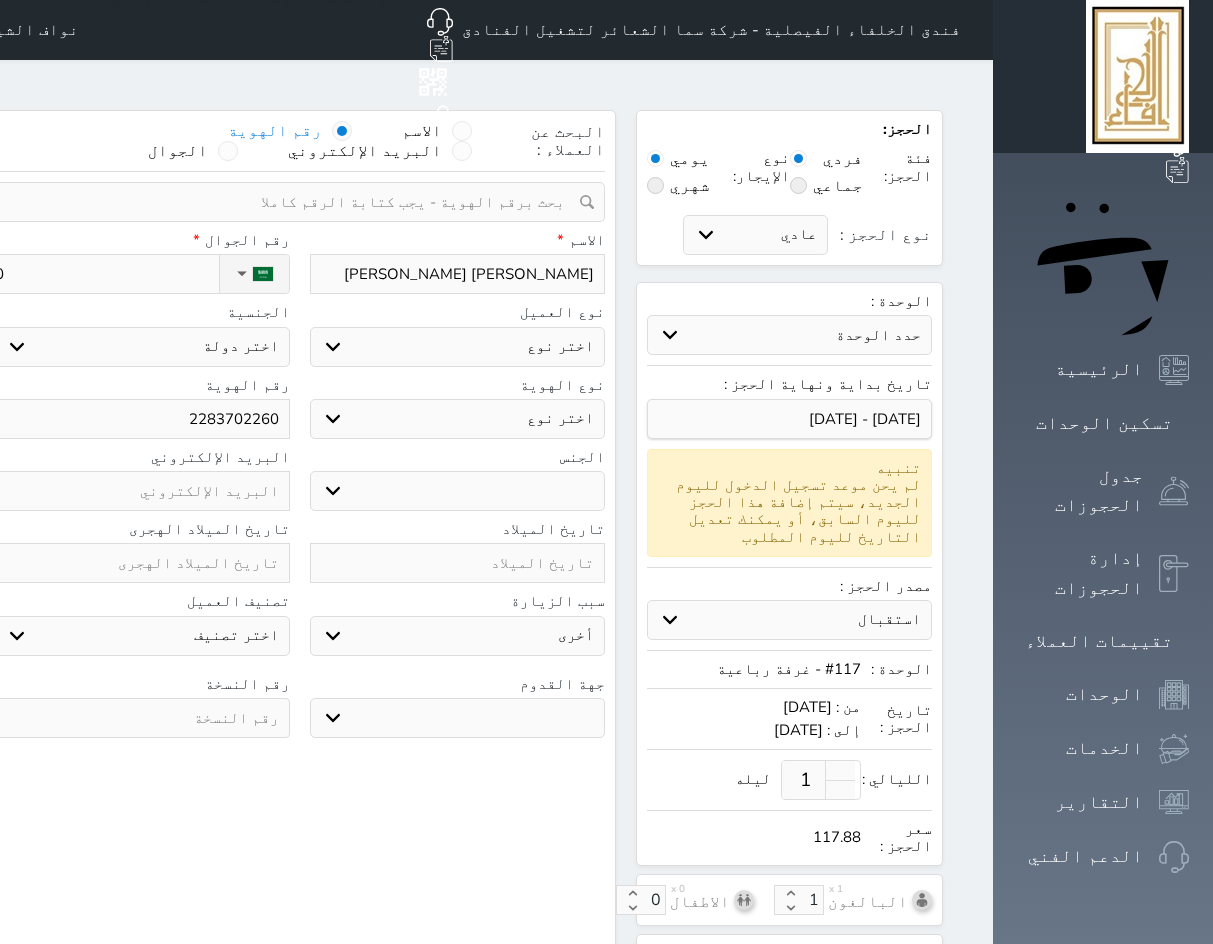 type on "05" 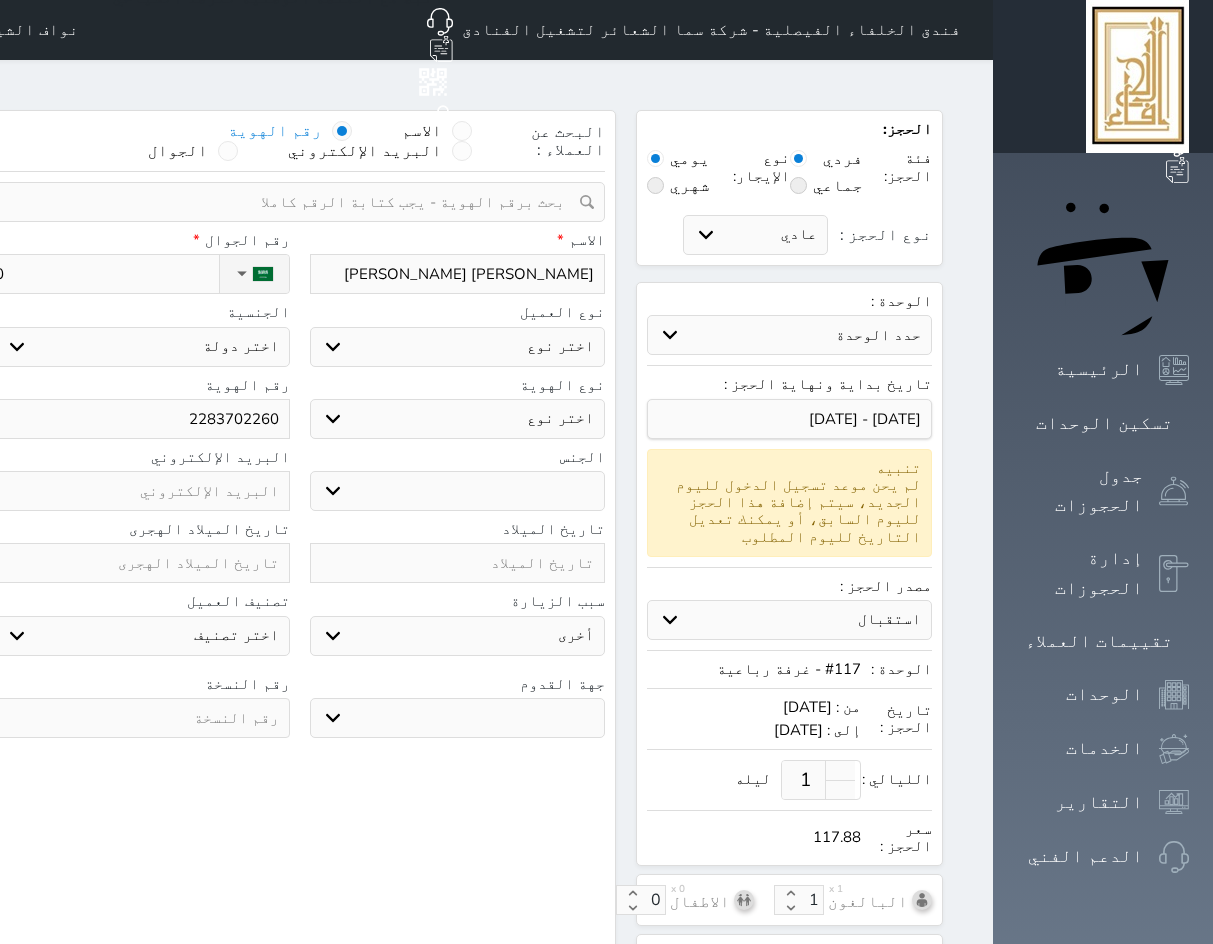 select 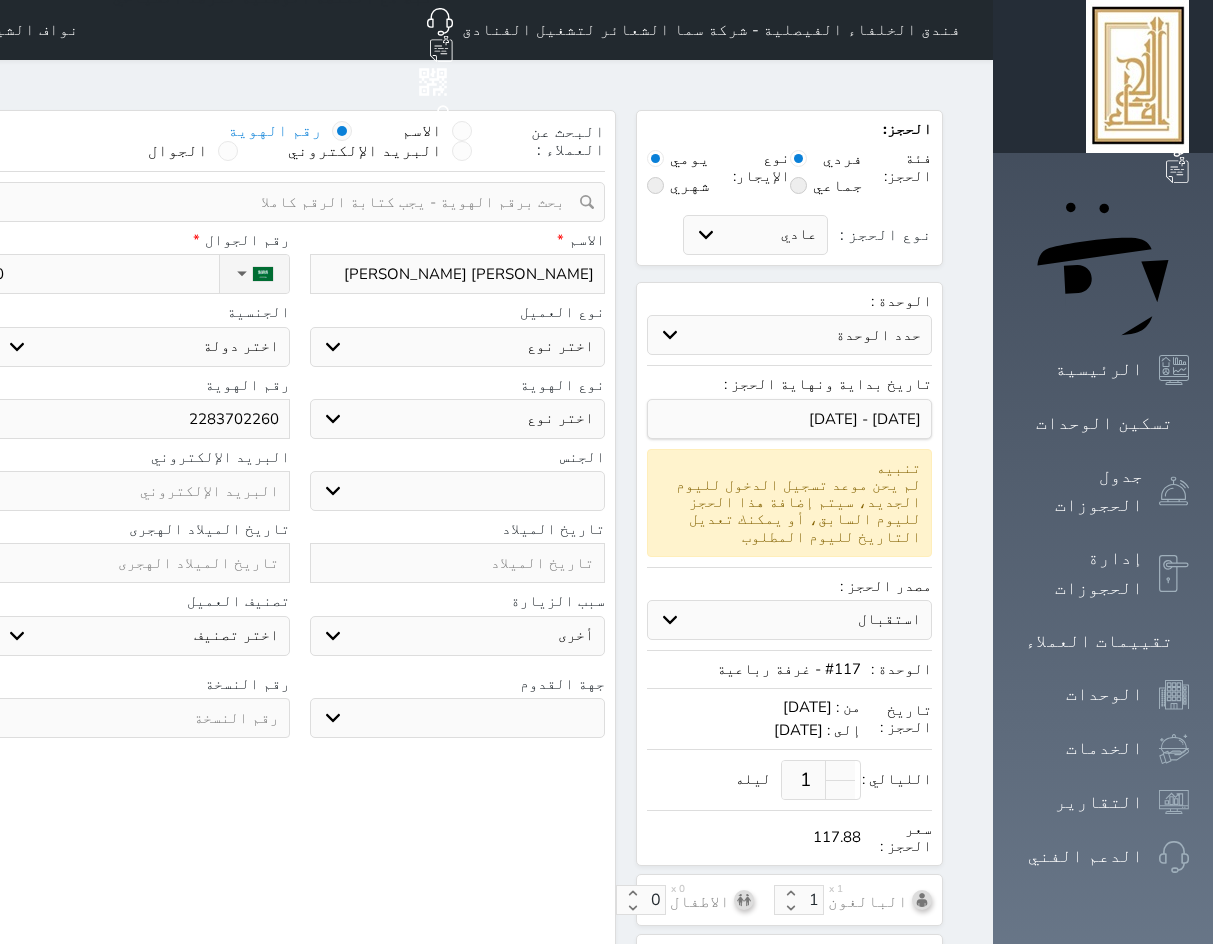 select 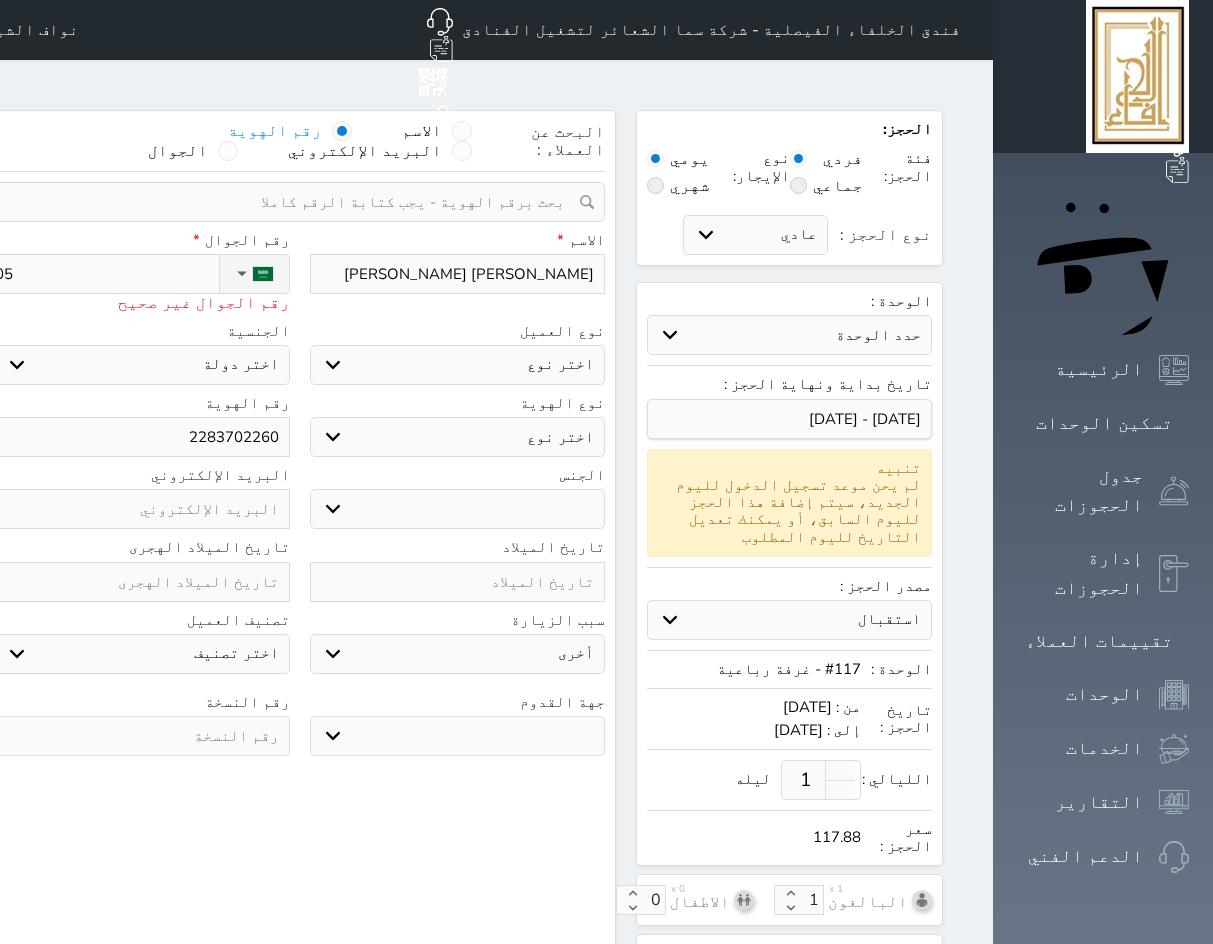 type on "055" 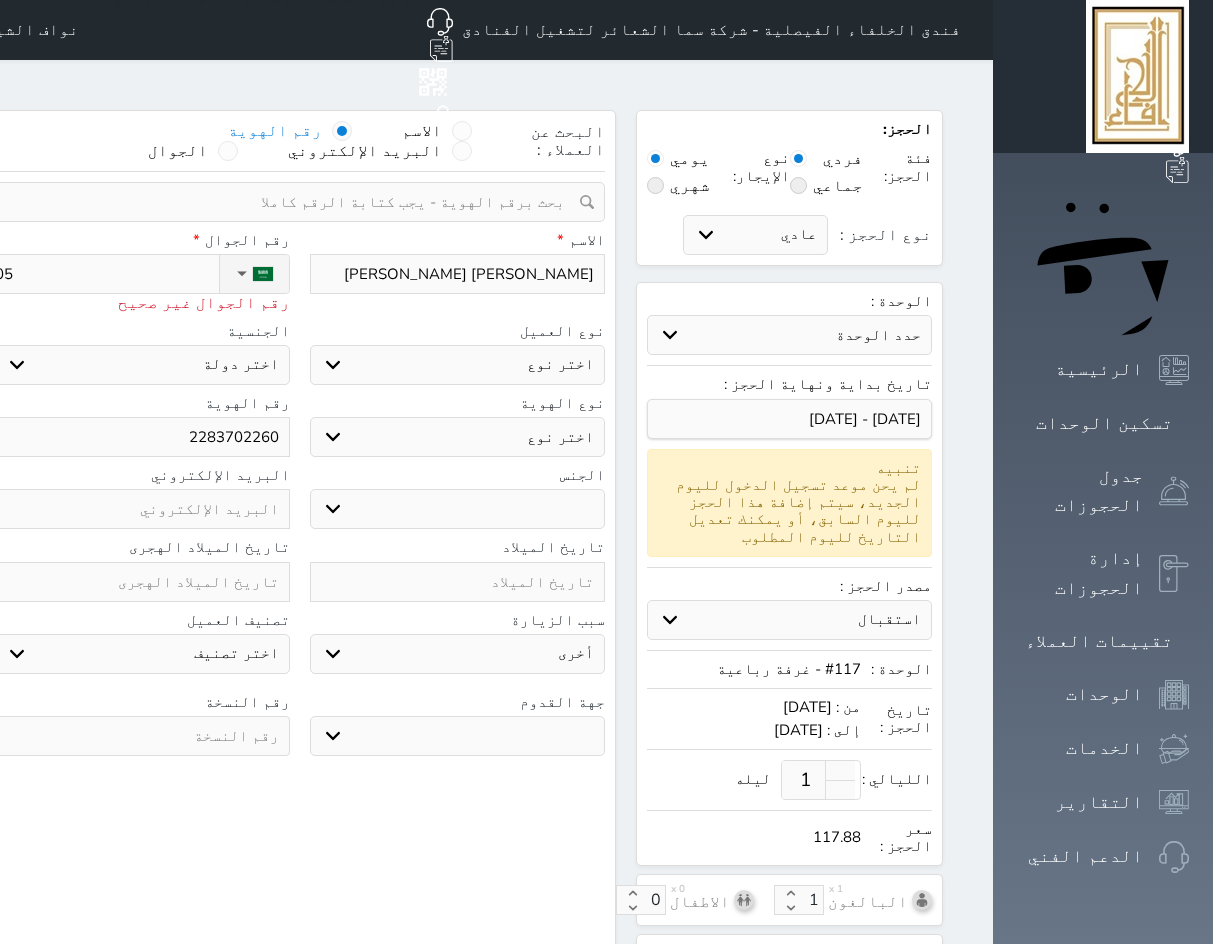 select 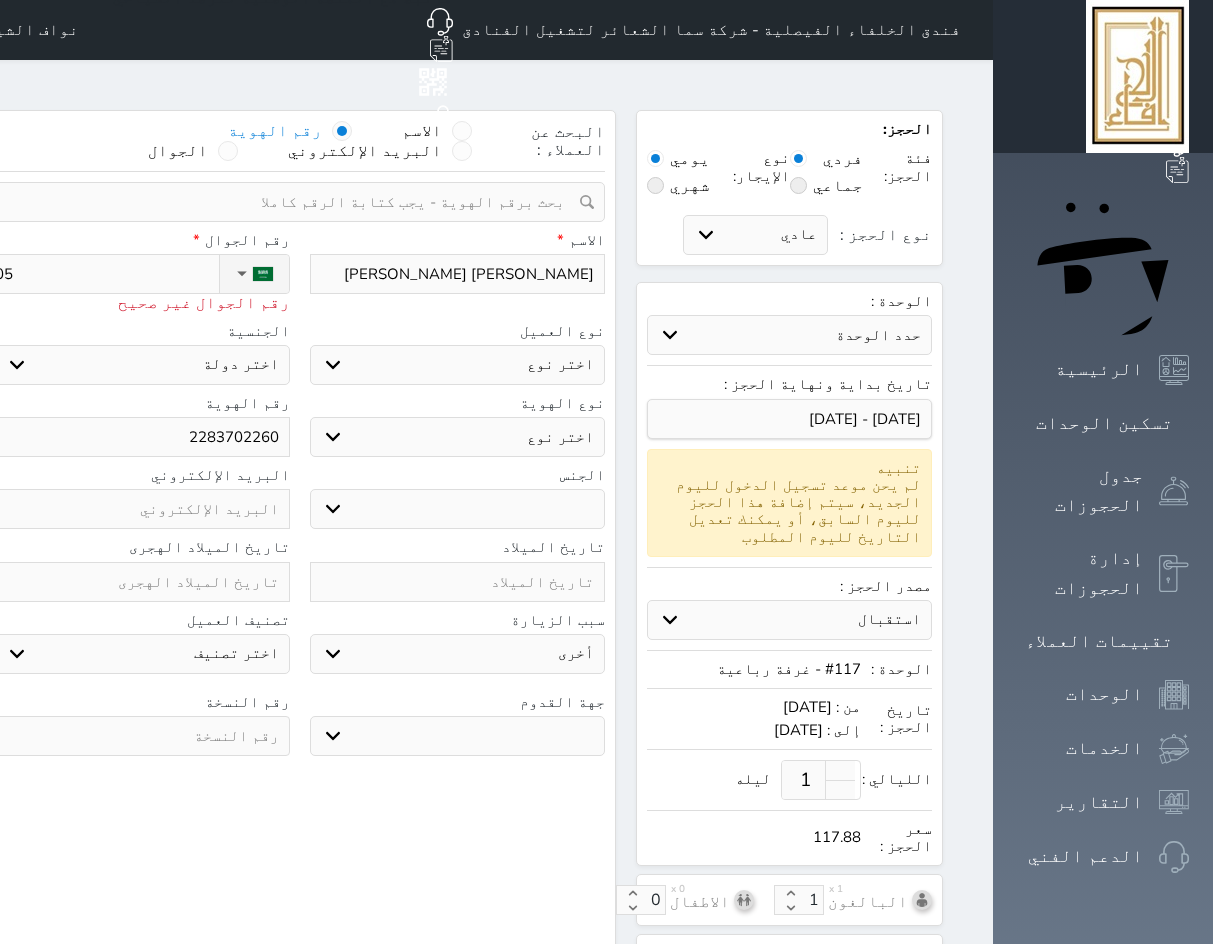select 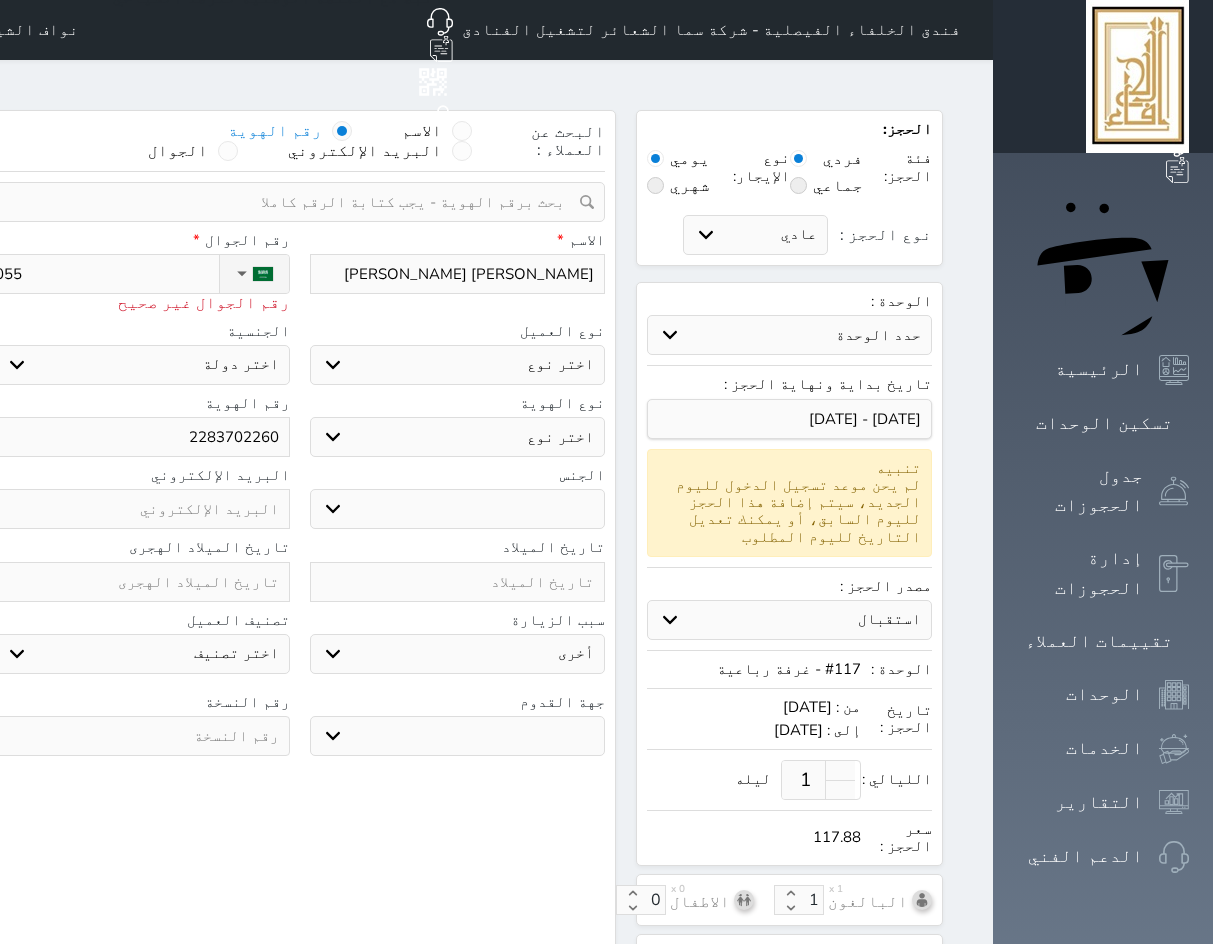 type on "0556" 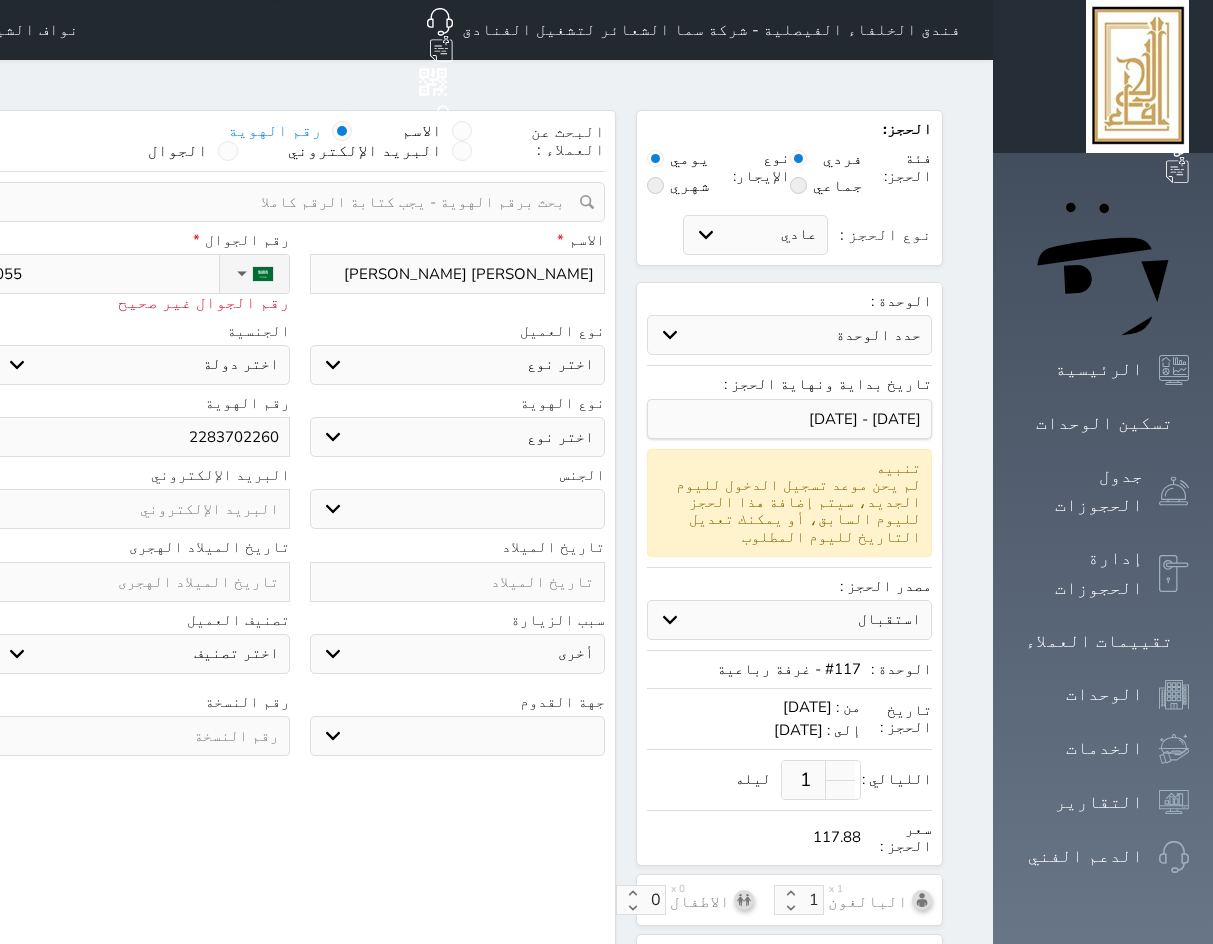 select 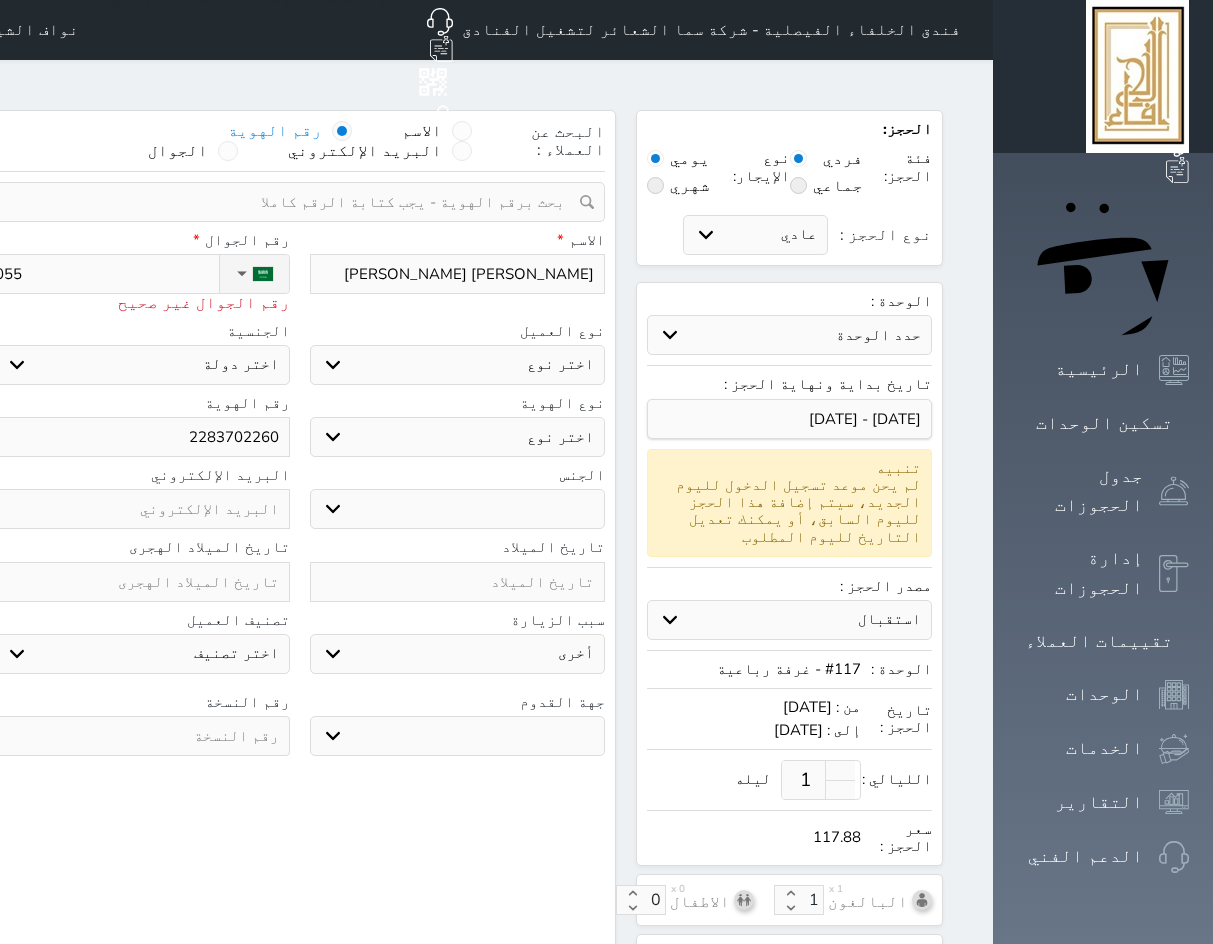 select 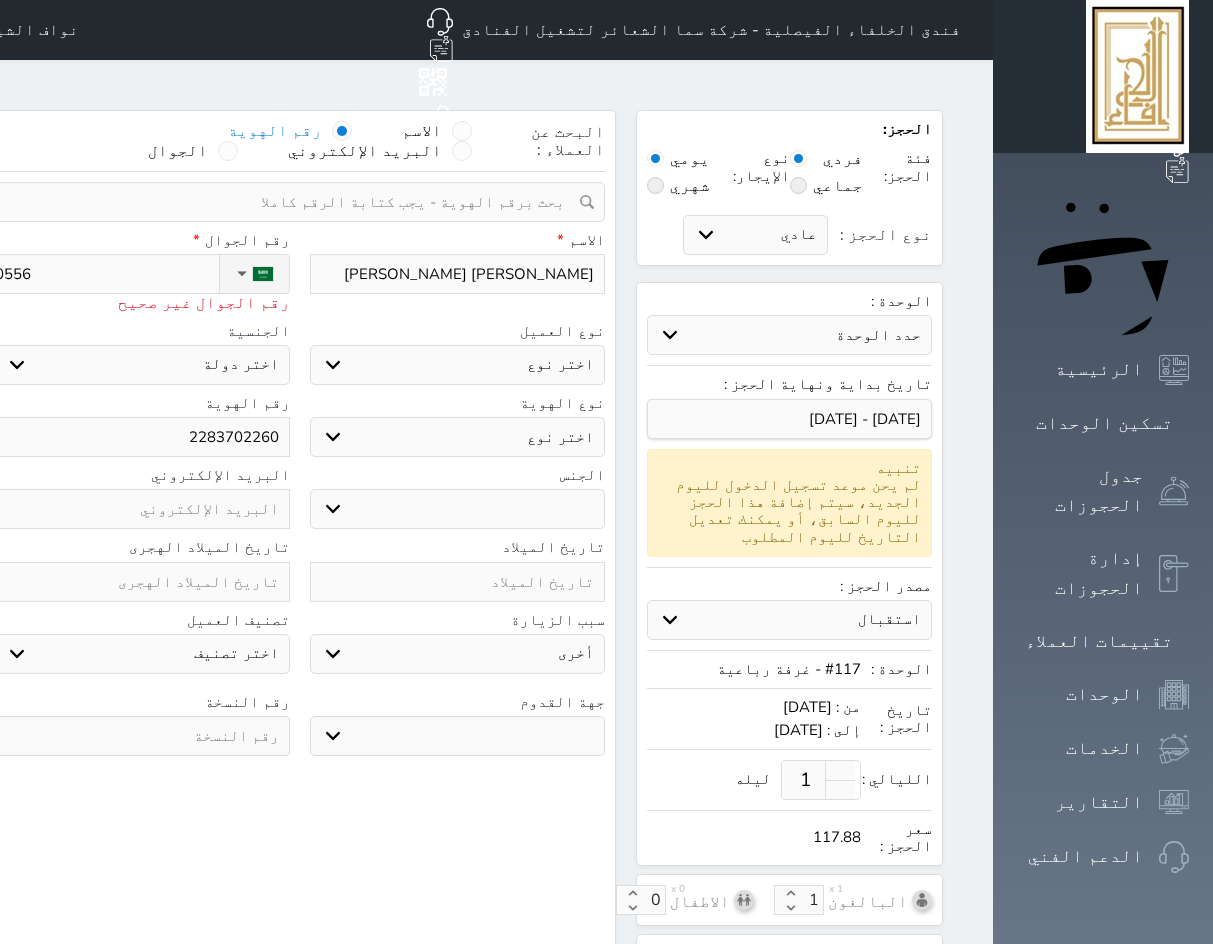 select 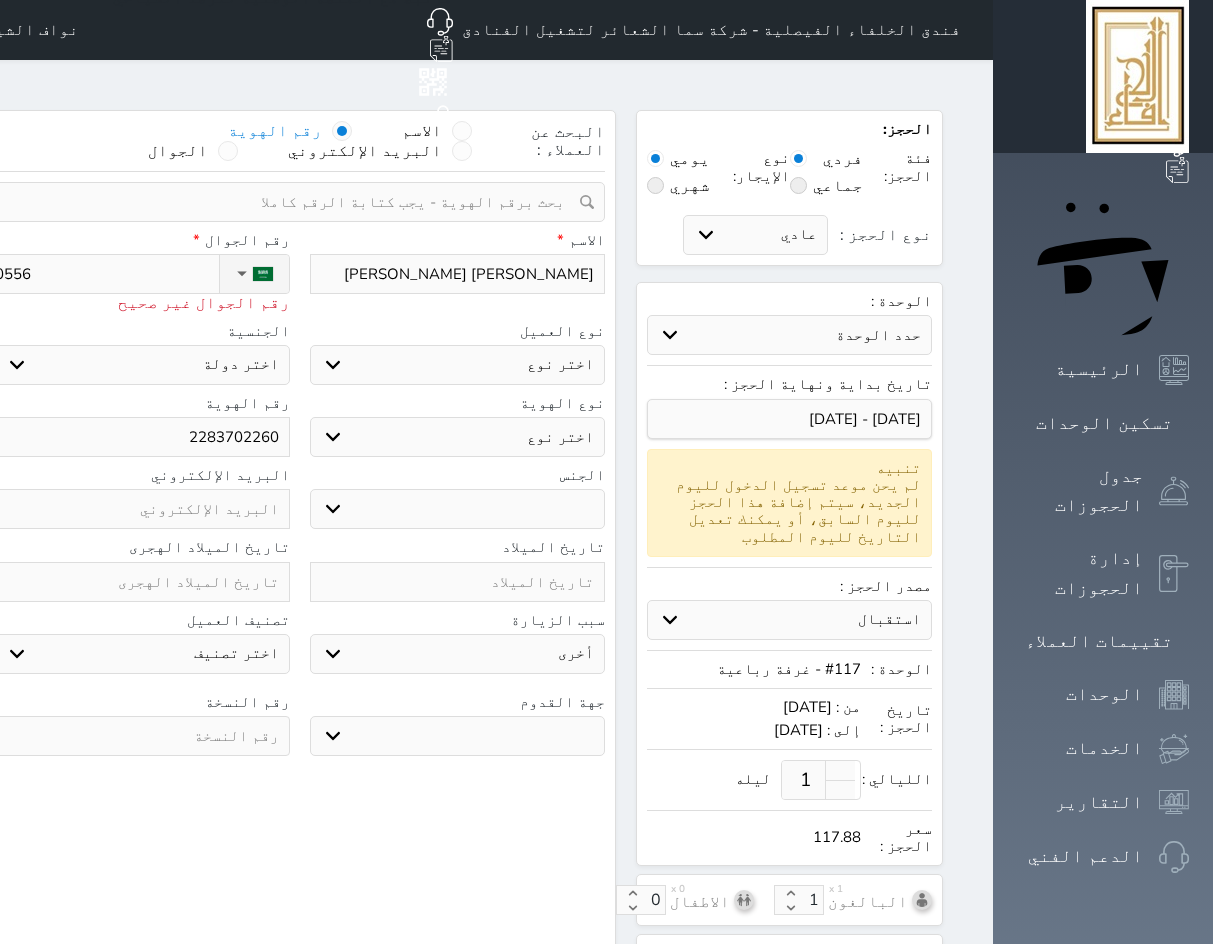 select 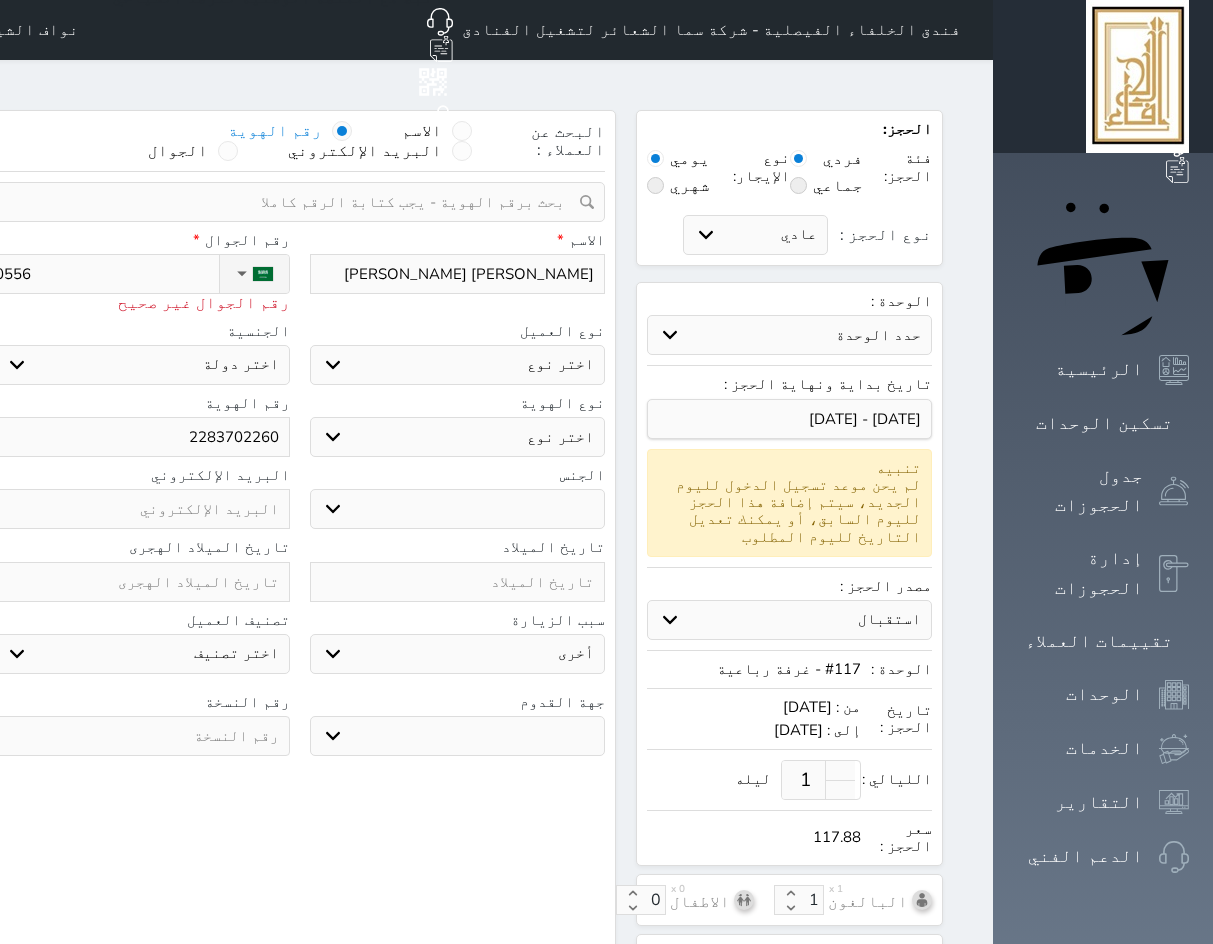 type on "05563" 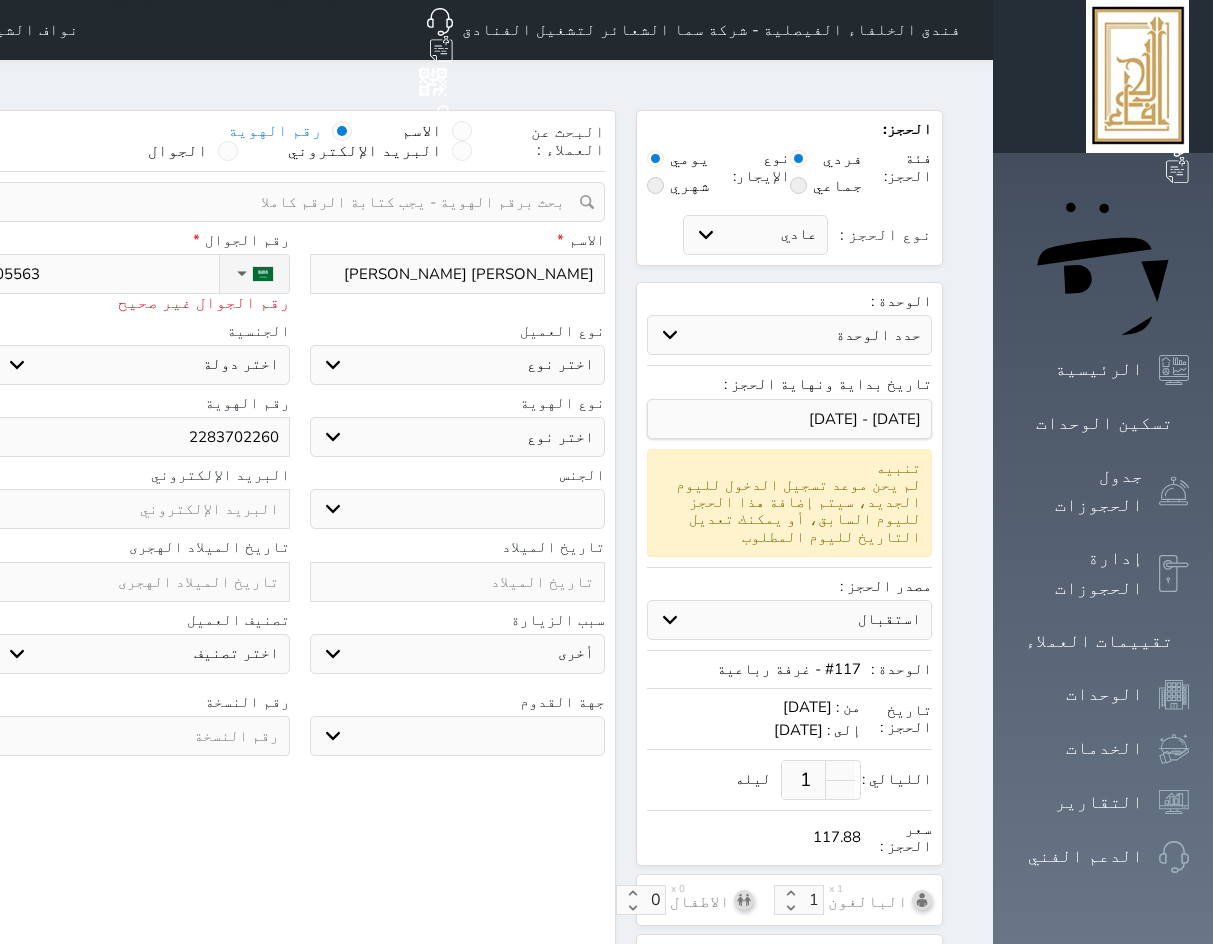 select 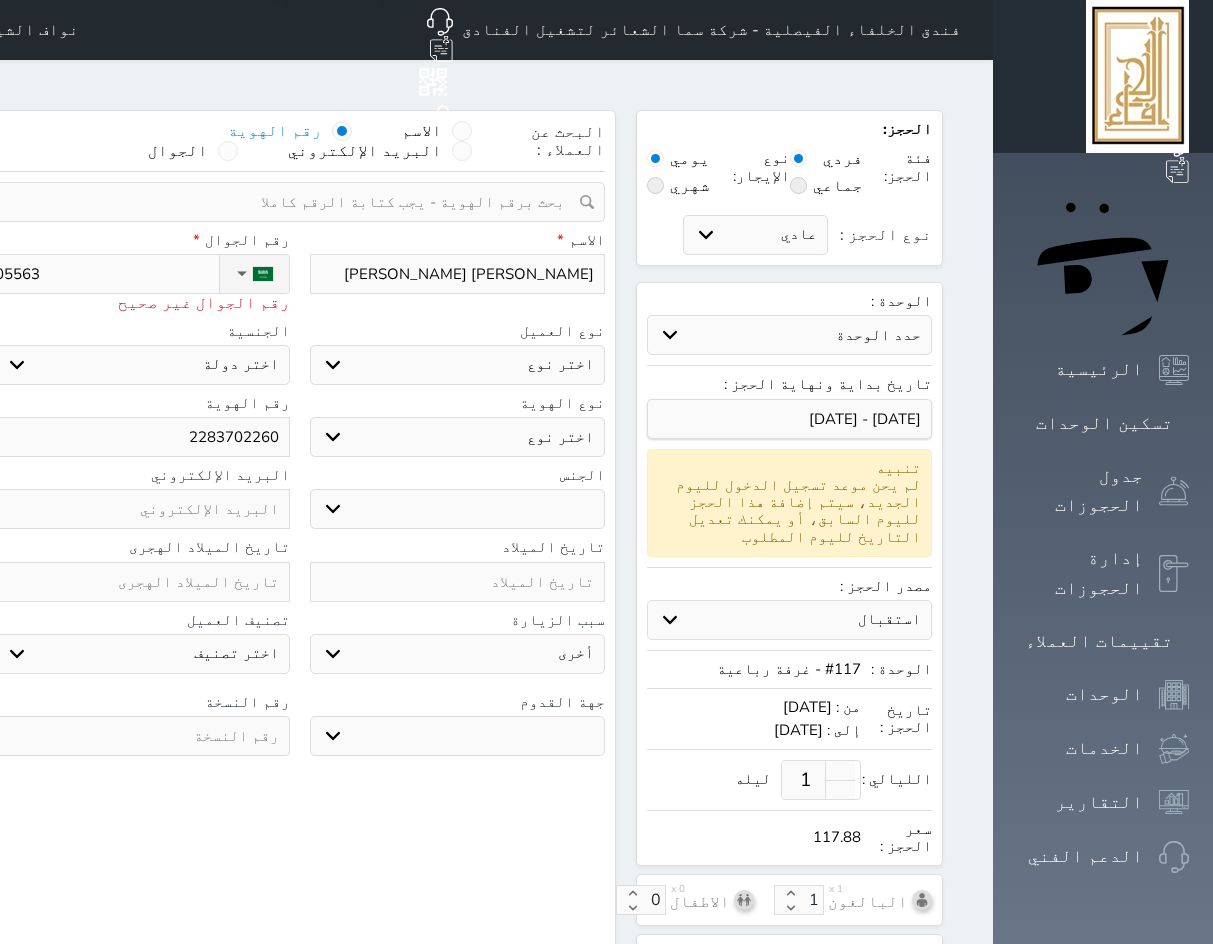 select 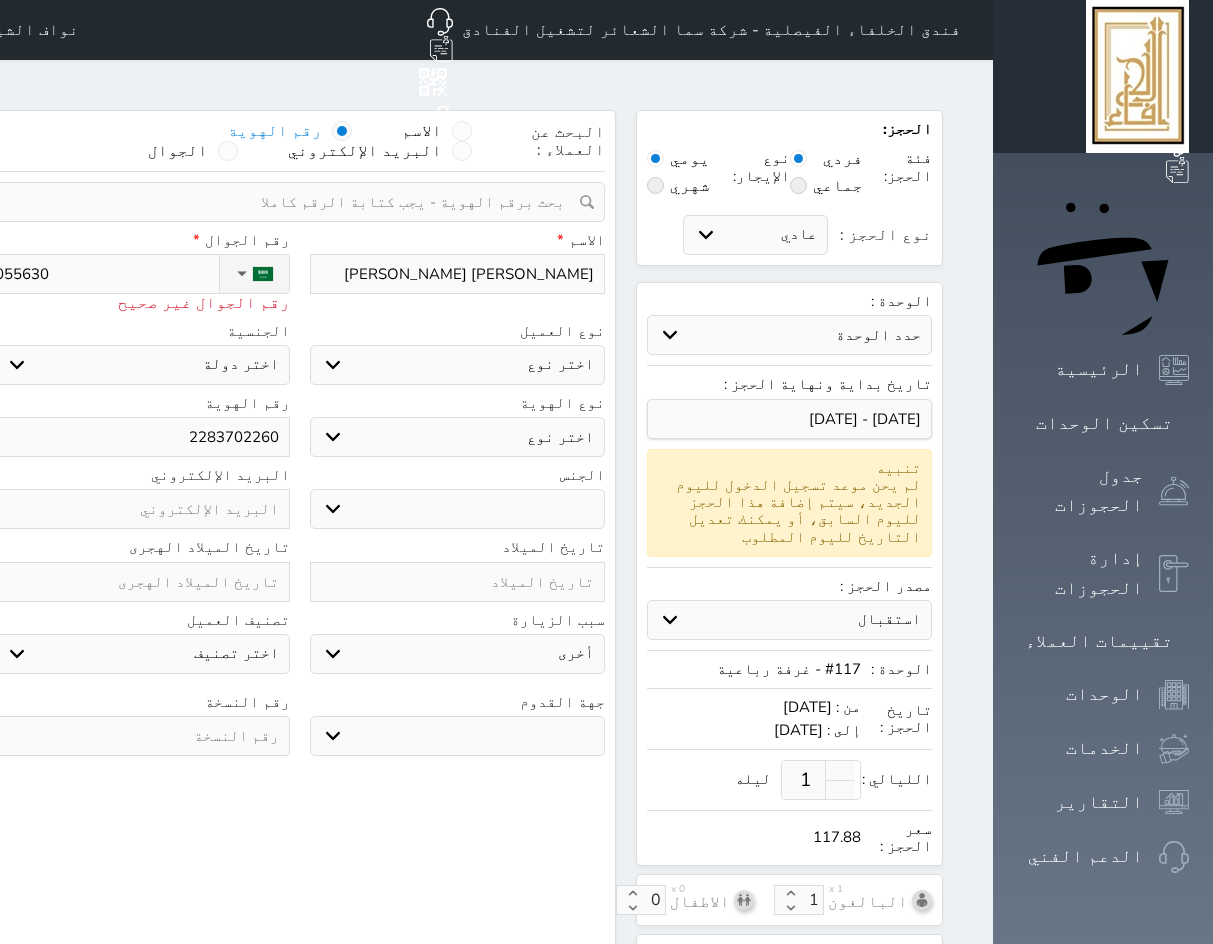 select 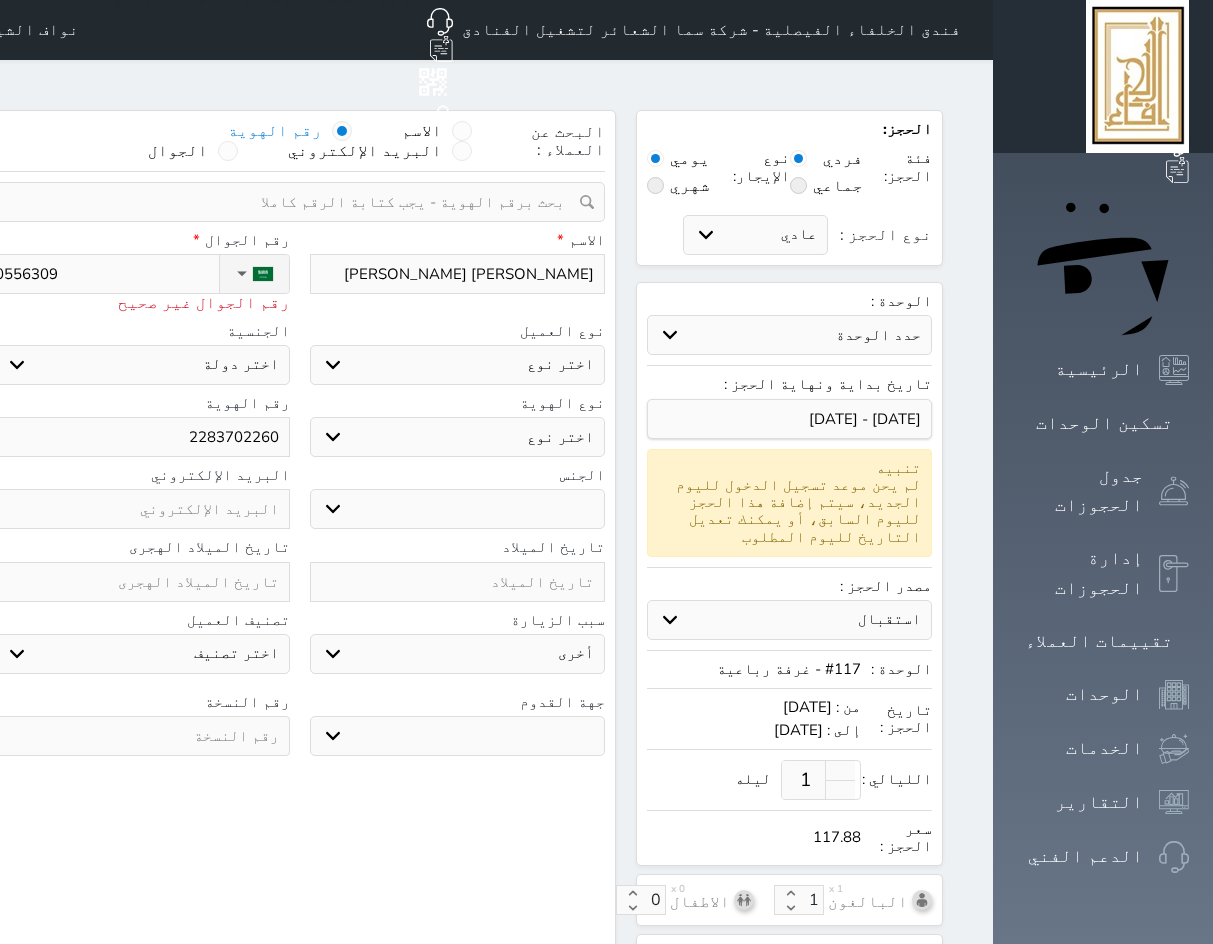 type on "05563095" 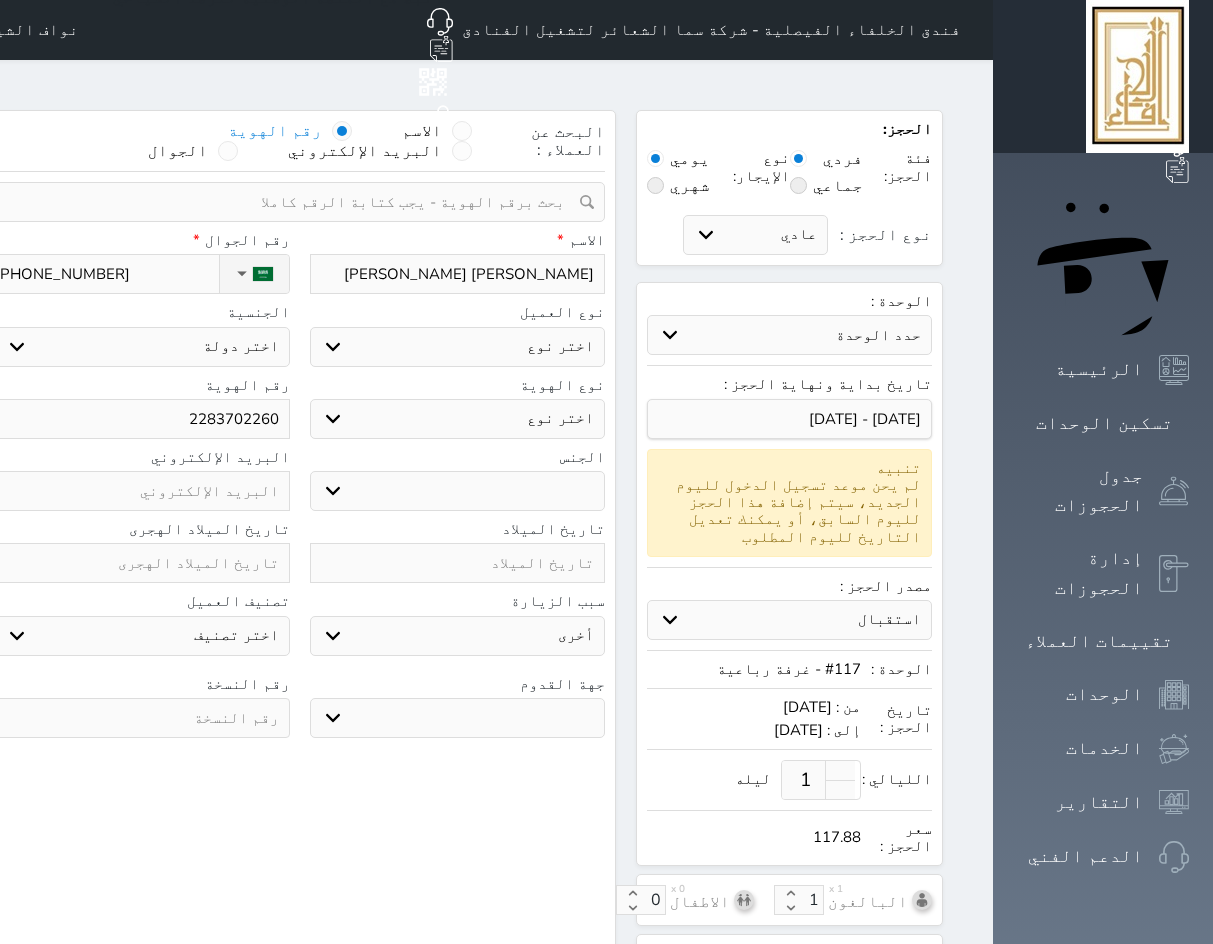 drag, startPoint x: 622, startPoint y: 289, endPoint x: 617, endPoint y: 313, distance: 24.5153 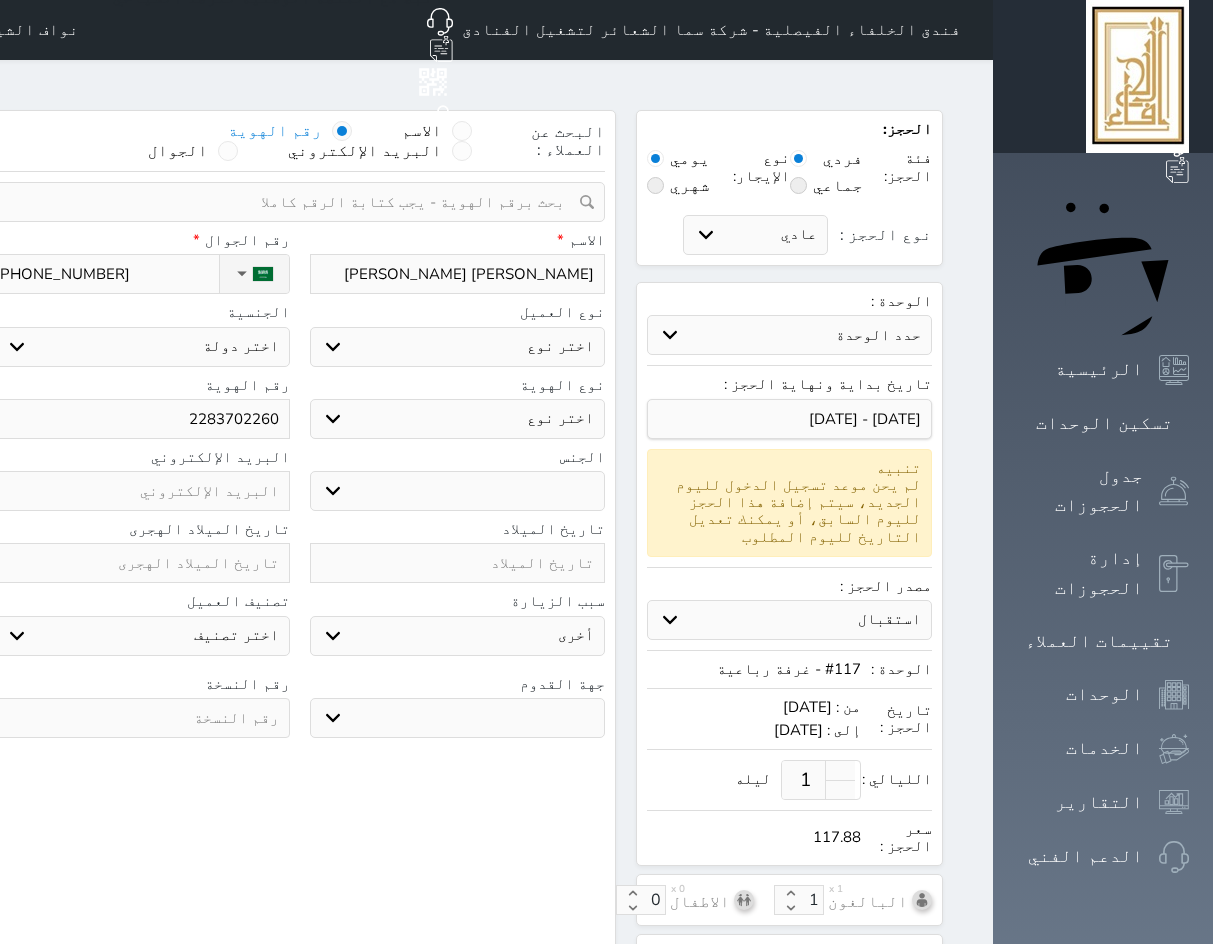 click on "اختر نوع   مواطن مواطن خليجي زائر مقيم" at bounding box center [458, 347] 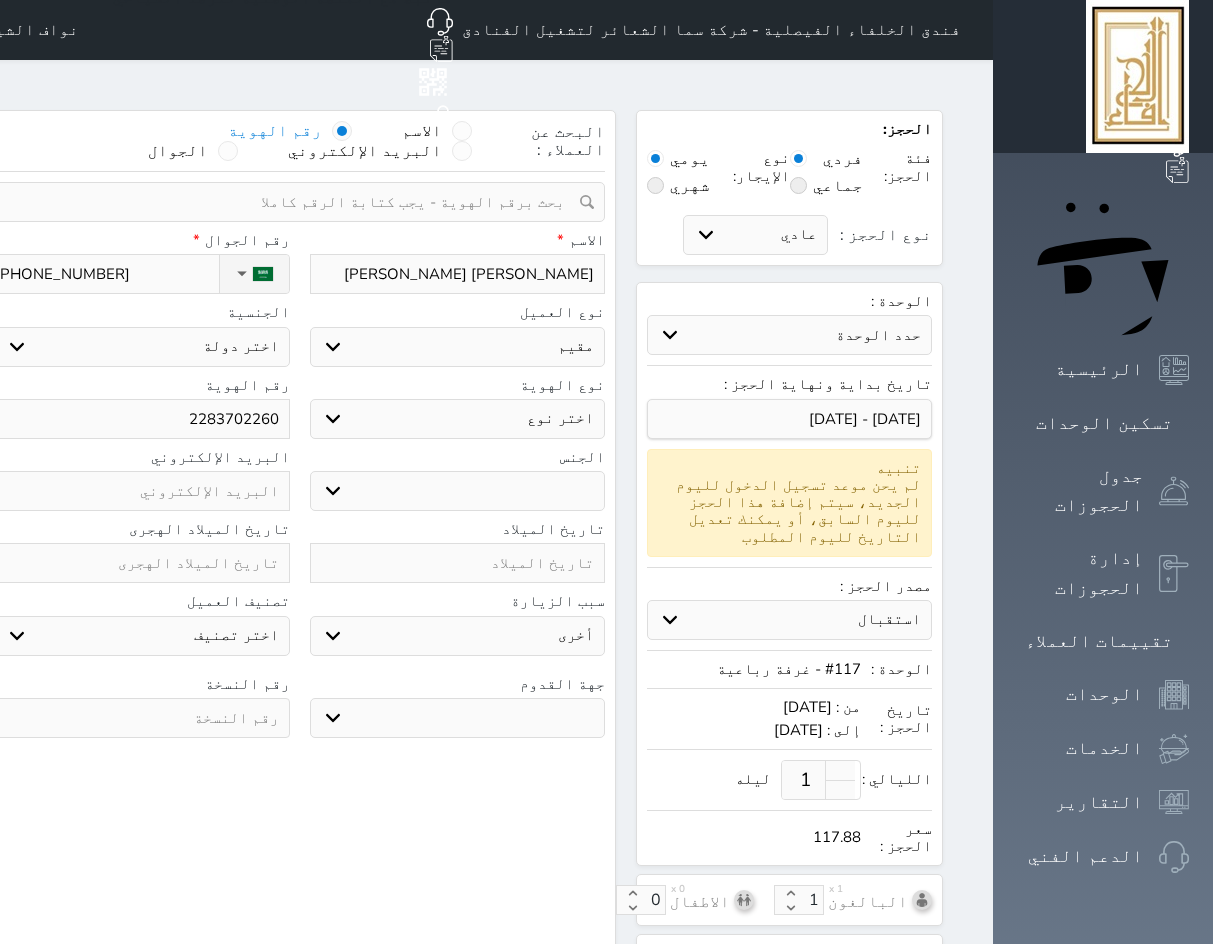 click on "اختر نوع   مواطن مواطن خليجي زائر مقيم" at bounding box center [458, 347] 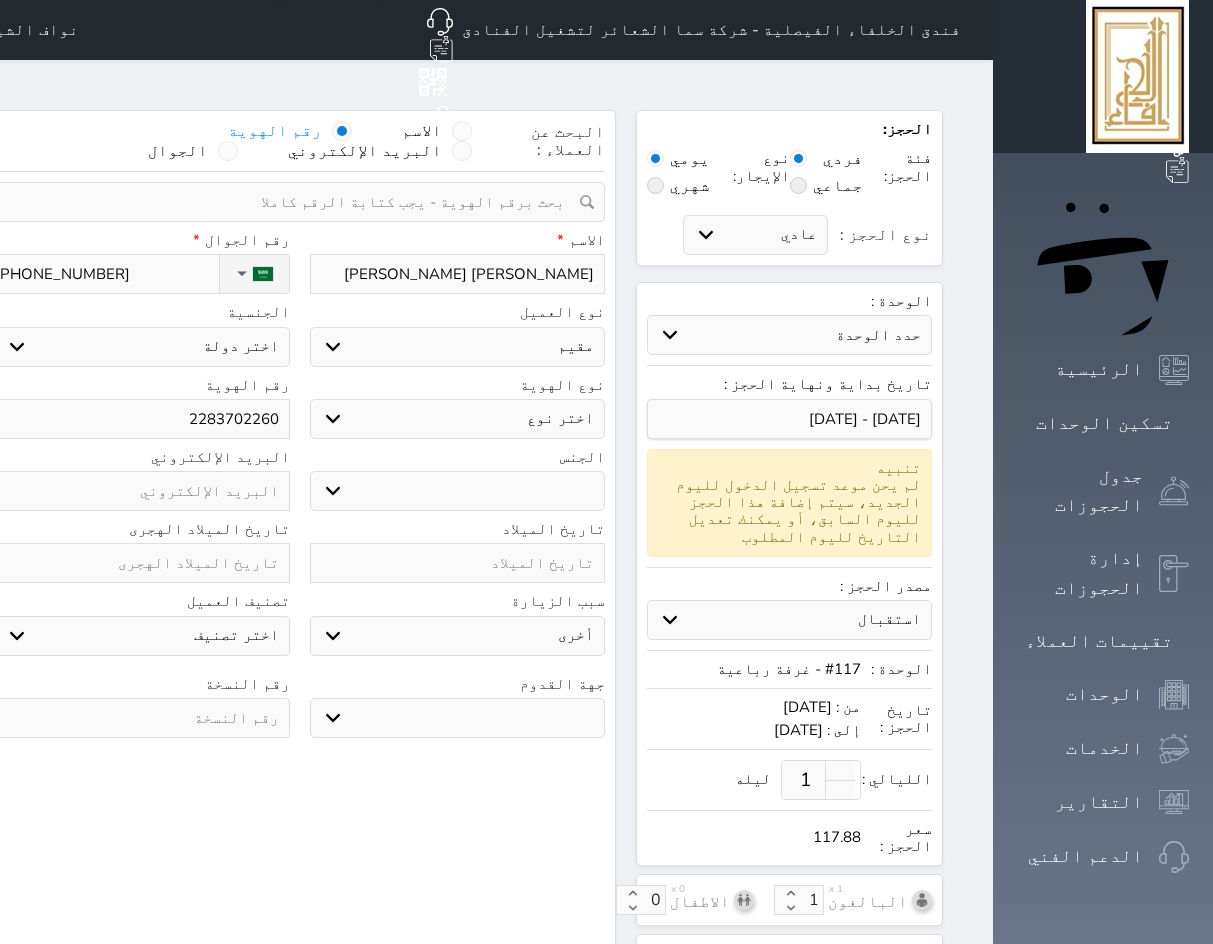 click on "نوع العميل
اختر نوع   مواطن مواطن خليجي زائر مقيم   الجنسية
اختر دولة
اثيوبيا
اجنبي بجواز سعودي
اخرى
اذربيجان
ارتيريا
ارمينيا
ازبكستان
اسبانيا" at bounding box center (299, 340) 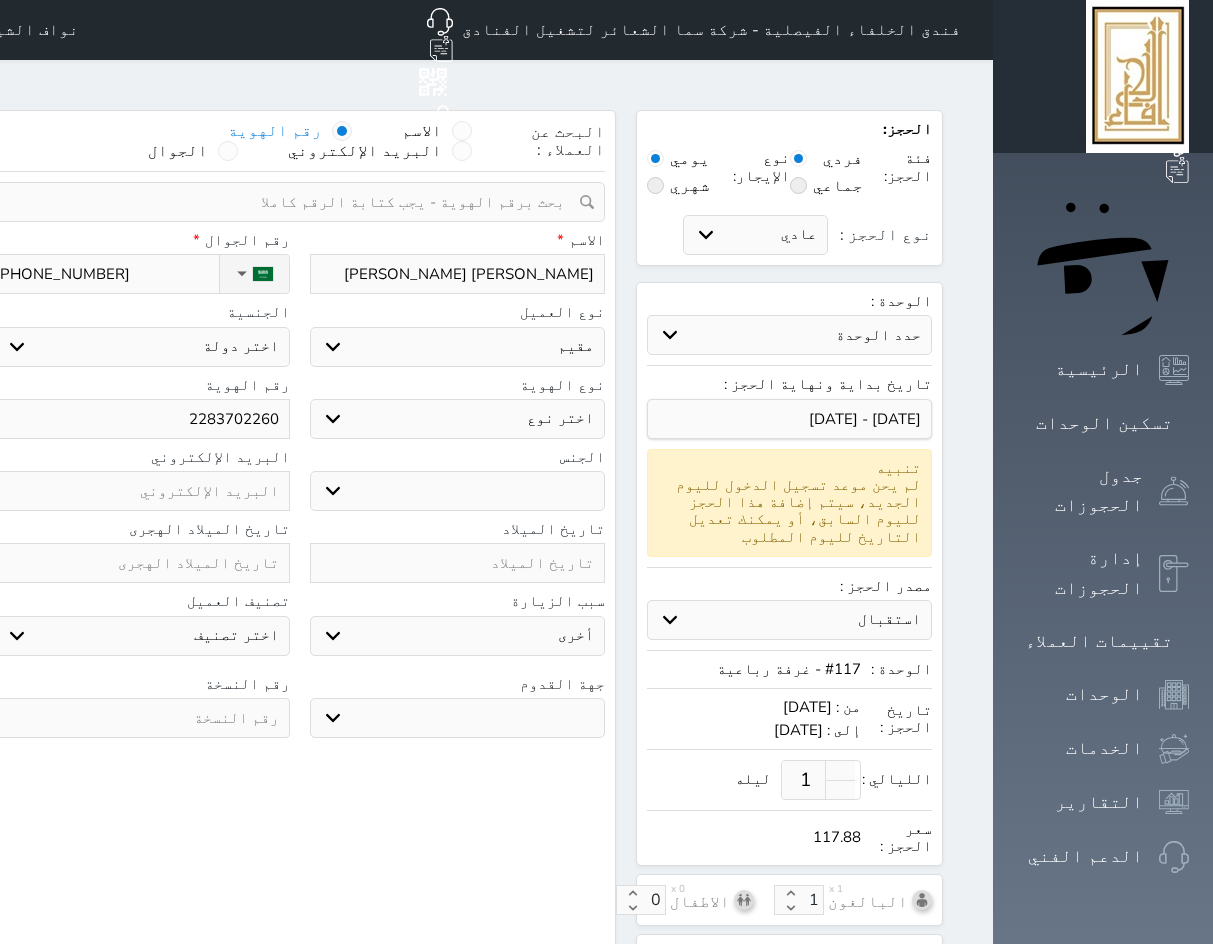 click on "اختر دولة
اثيوبيا
اجنبي بجواز سعودي
اخرى
اذربيجان
ارتيريا
ارمينيا
ازبكستان
اسبانيا
استراليا
استونيا" at bounding box center (142, 347) 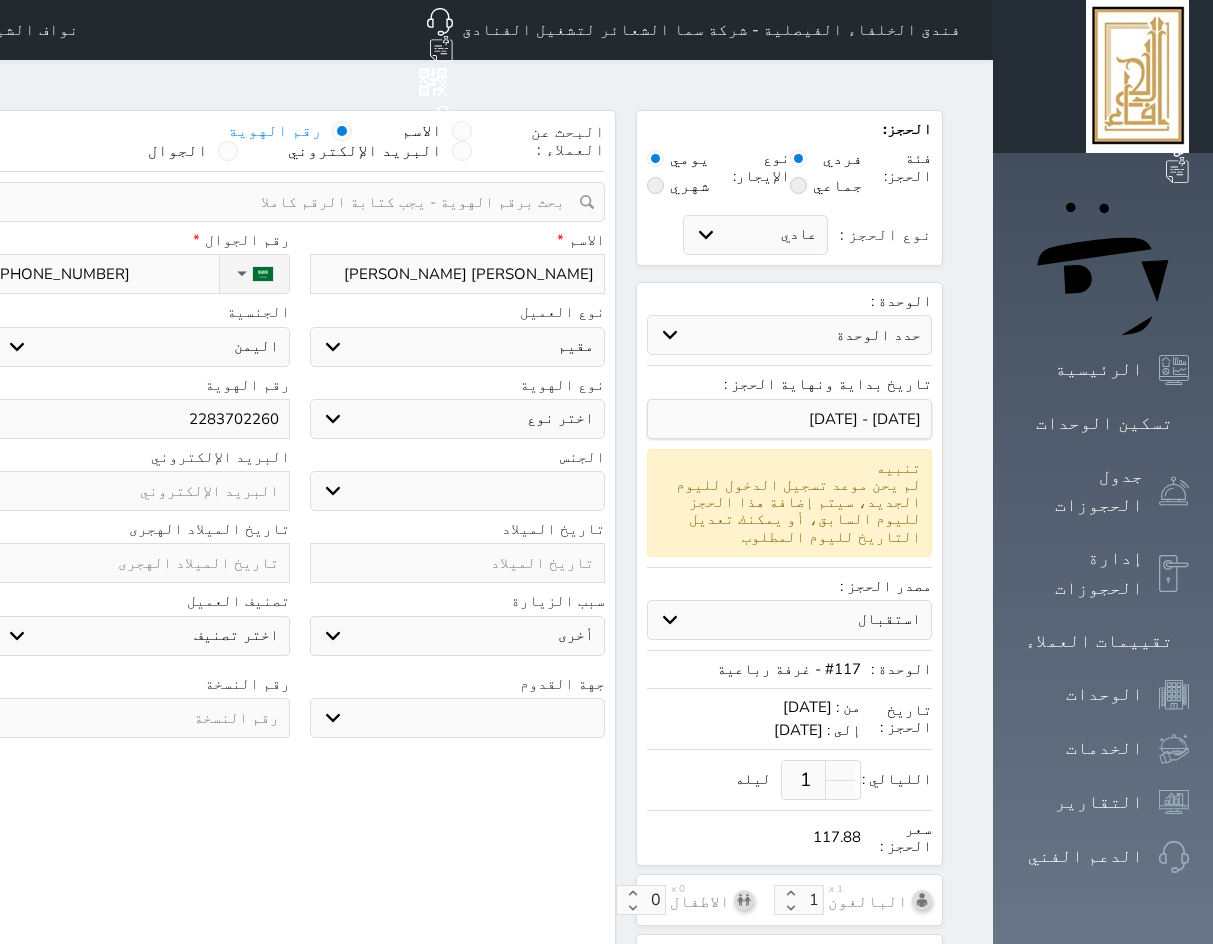 click on "اختر دولة
اثيوبيا
اجنبي بجواز سعودي
اخرى
اذربيجان
ارتيريا
ارمينيا
ازبكستان
اسبانيا
استراليا
استونيا" at bounding box center [142, 347] 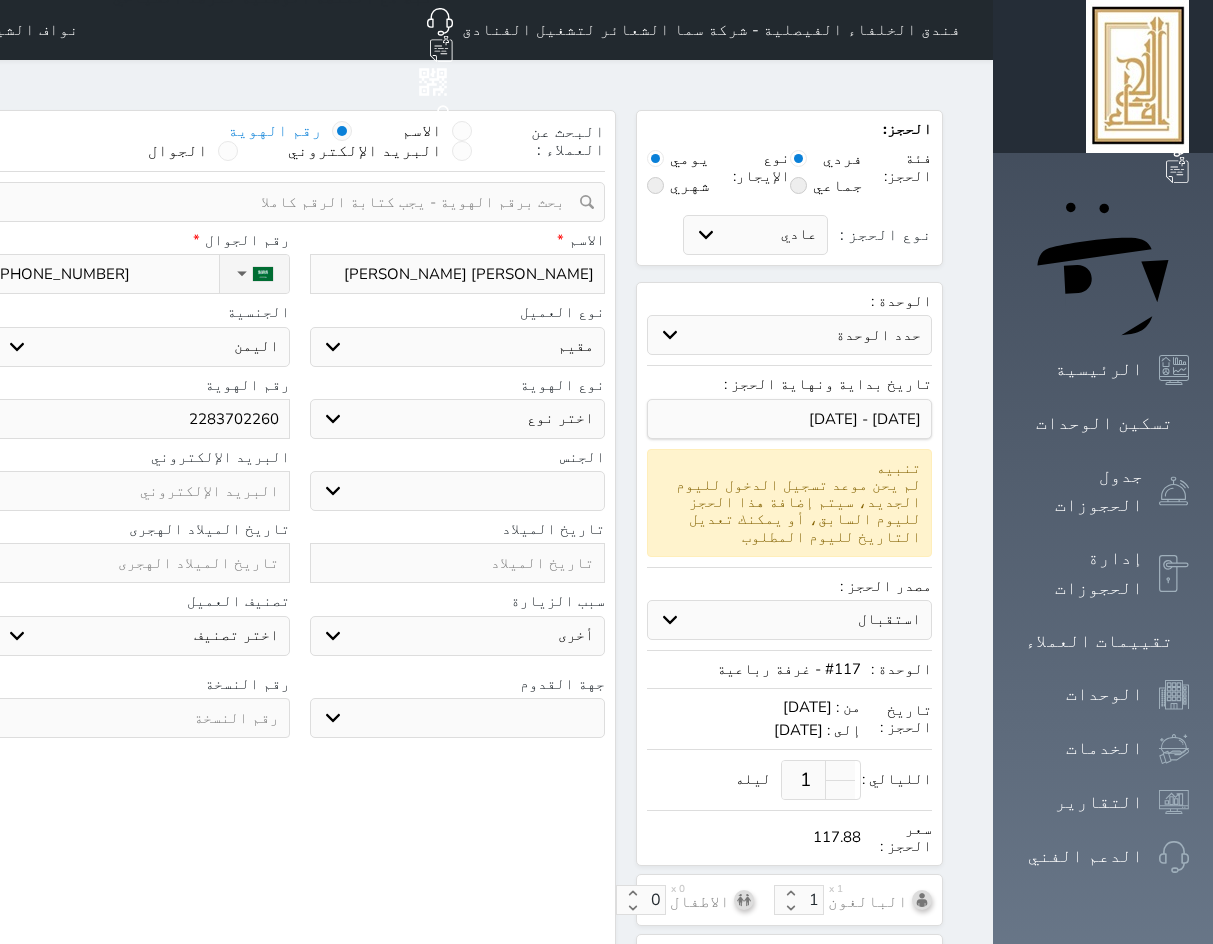 click on "اختر نوع   مقيم جواز السفر" at bounding box center (458, 419) 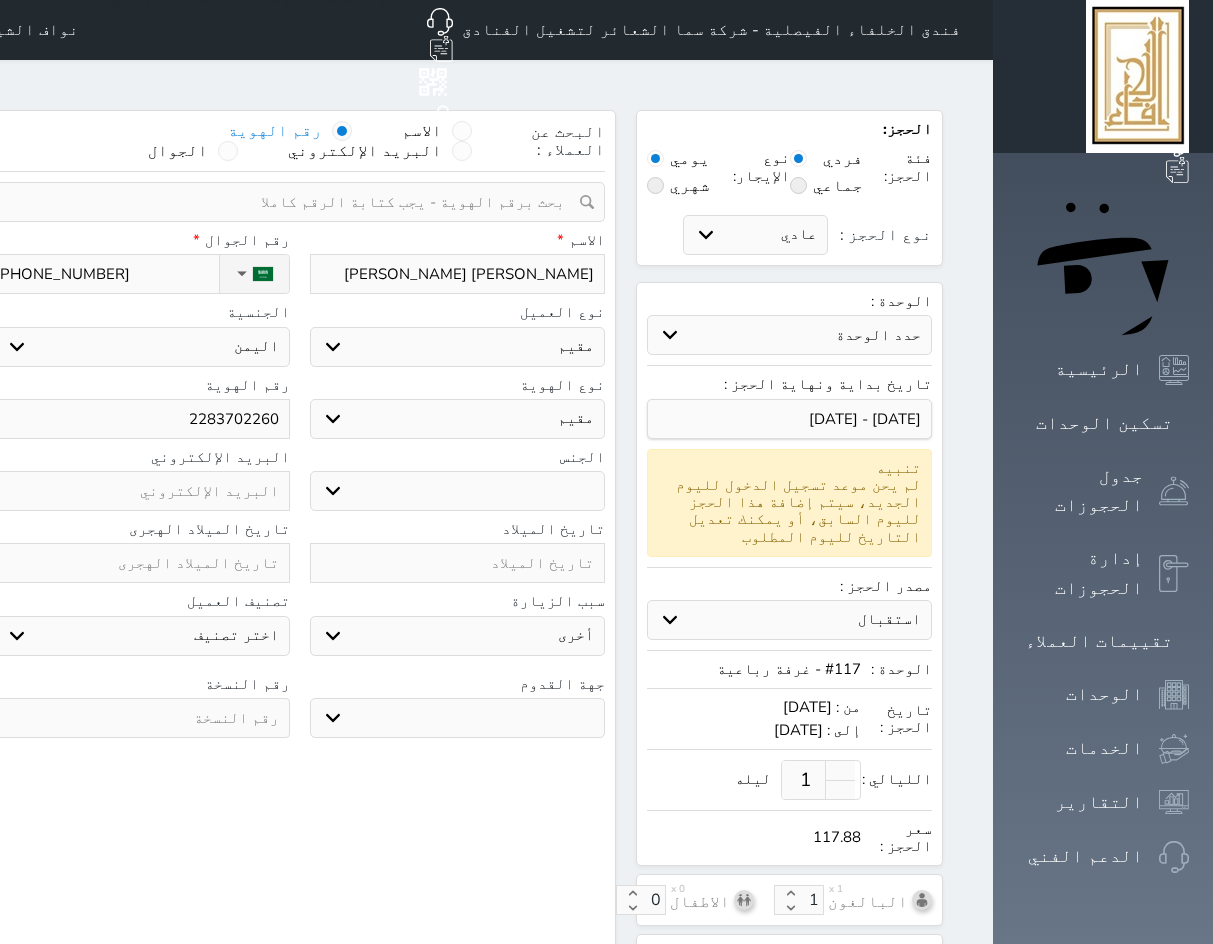 click on "اختر نوع   مقيم جواز السفر" at bounding box center (458, 419) 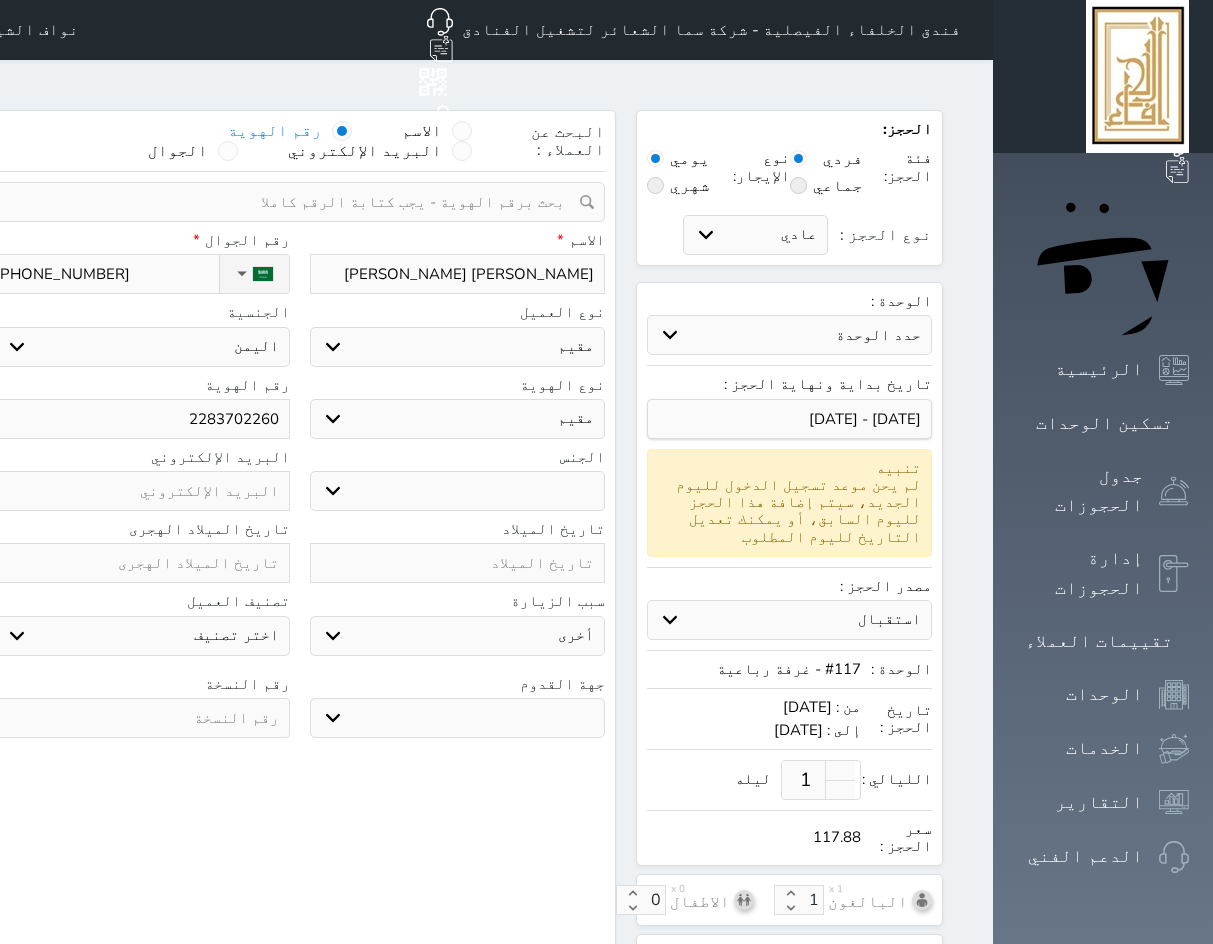 click on "ذكر   انثى" at bounding box center [458, 491] 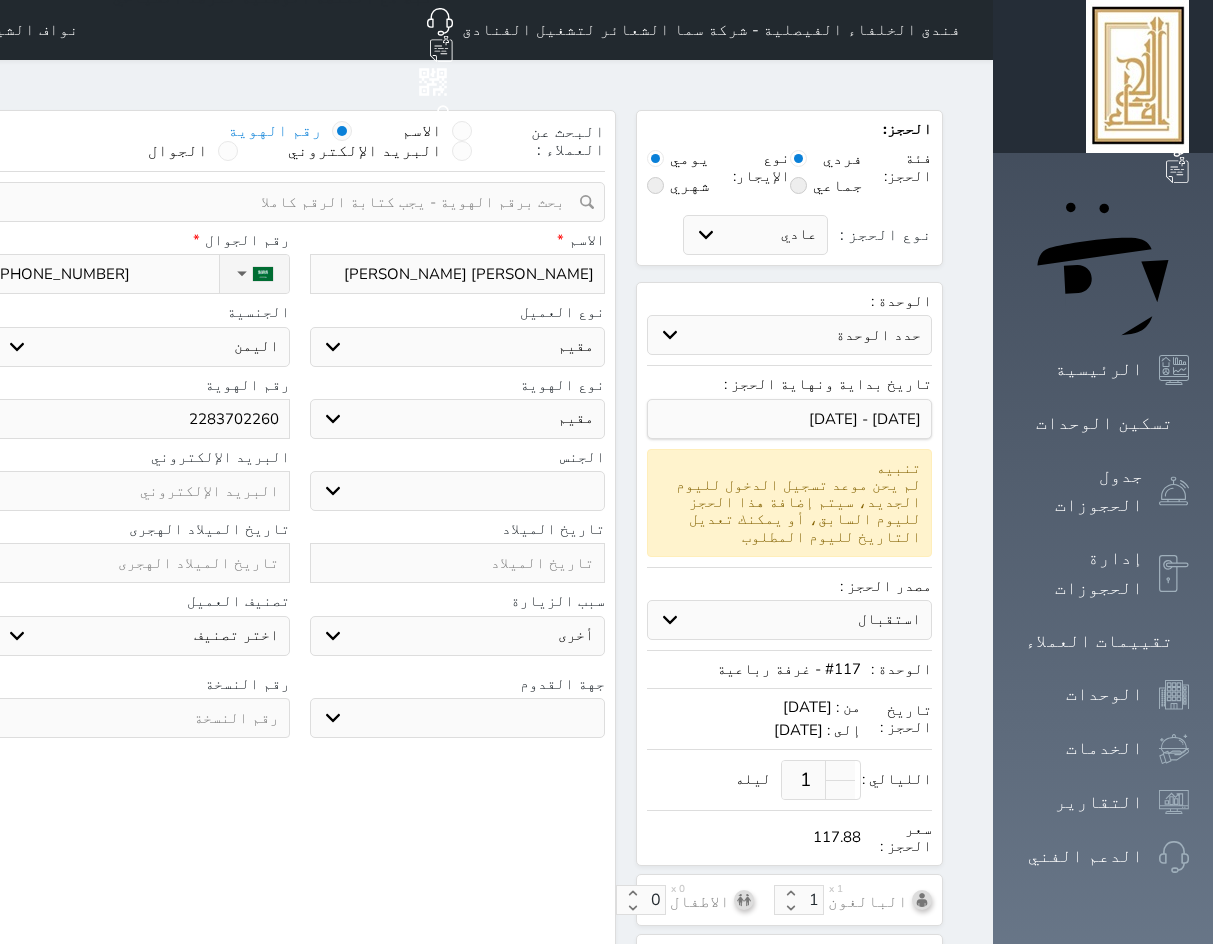 click at bounding box center (458, 563) 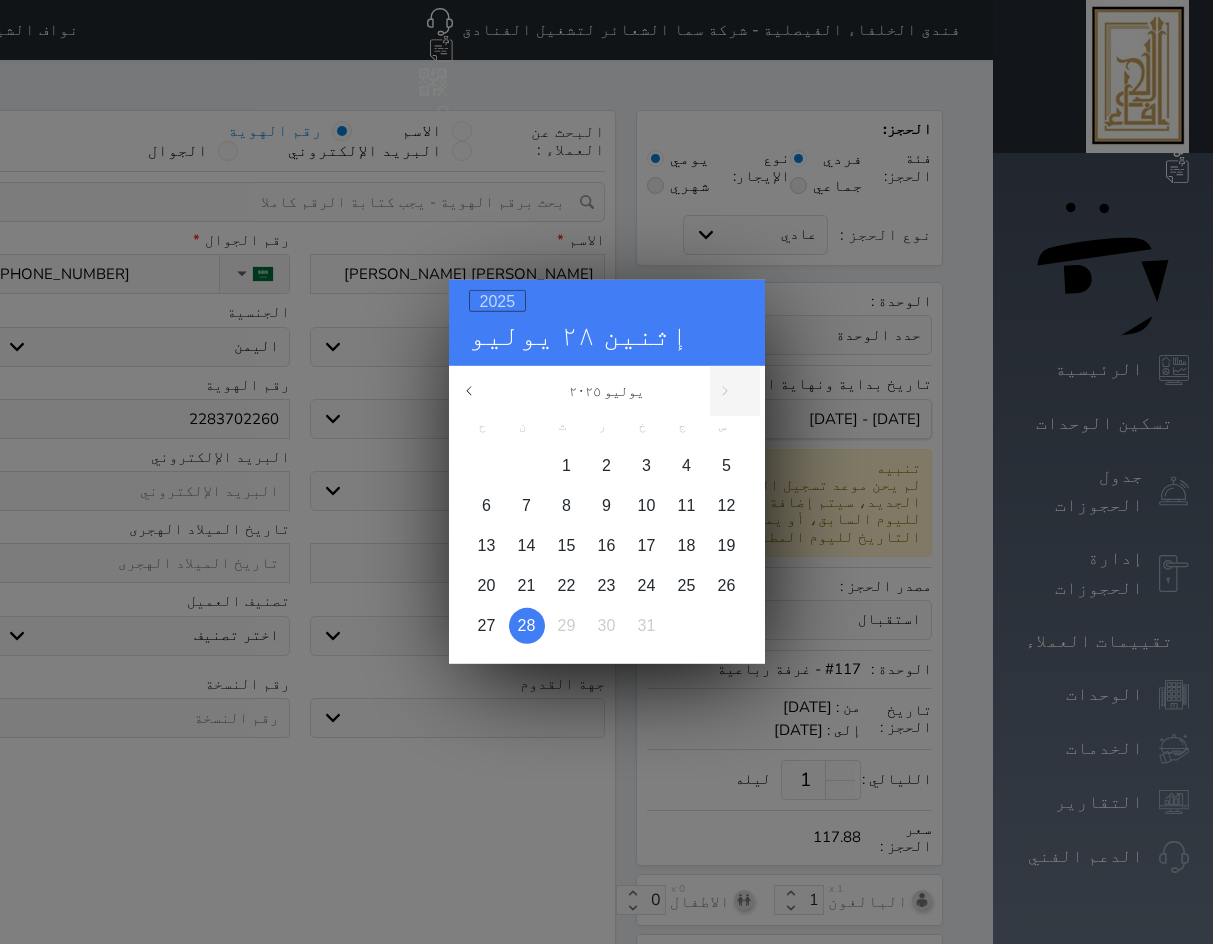 click on "2025" at bounding box center [498, 301] 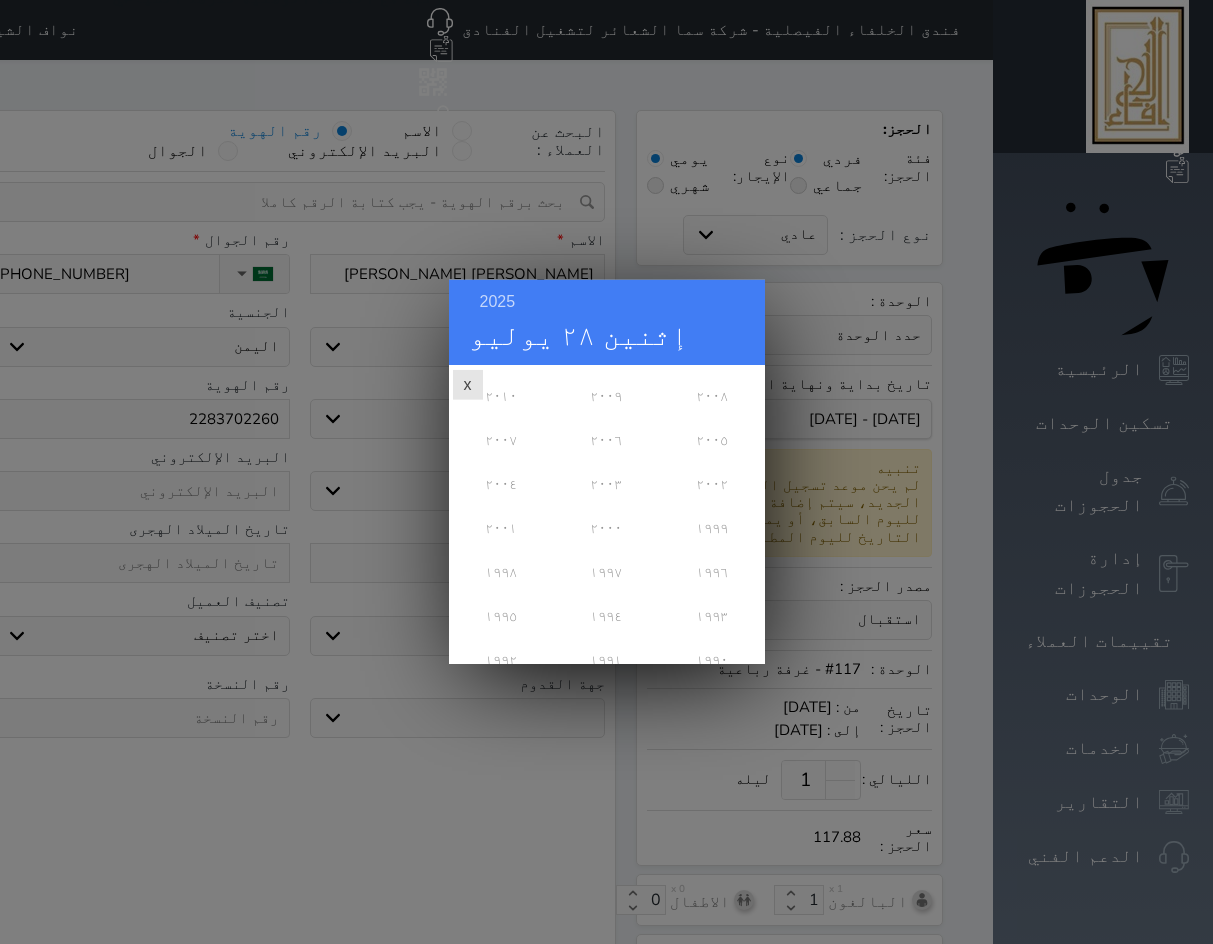 scroll, scrollTop: 500, scrollLeft: 0, axis: vertical 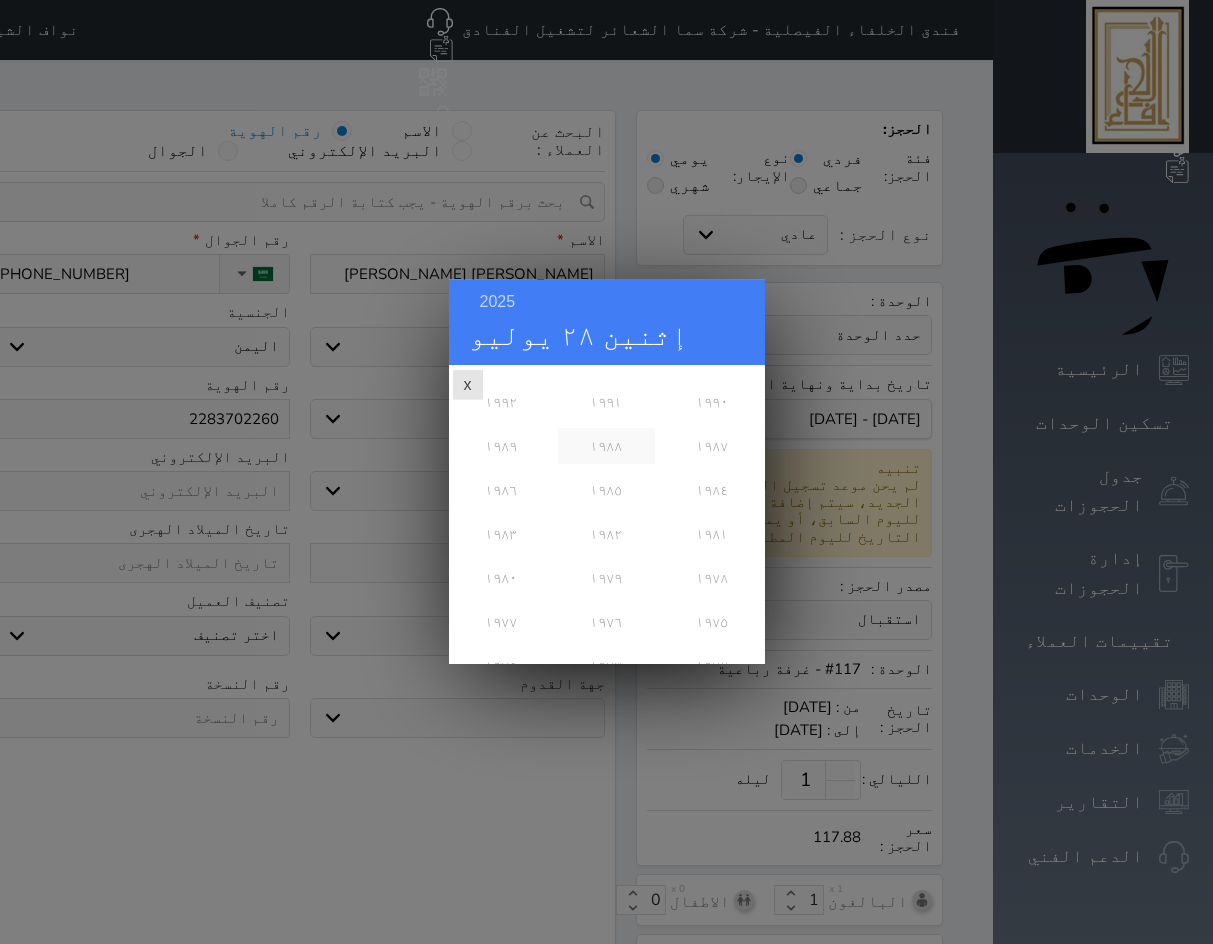 click on "١٩٨٨" at bounding box center (606, 446) 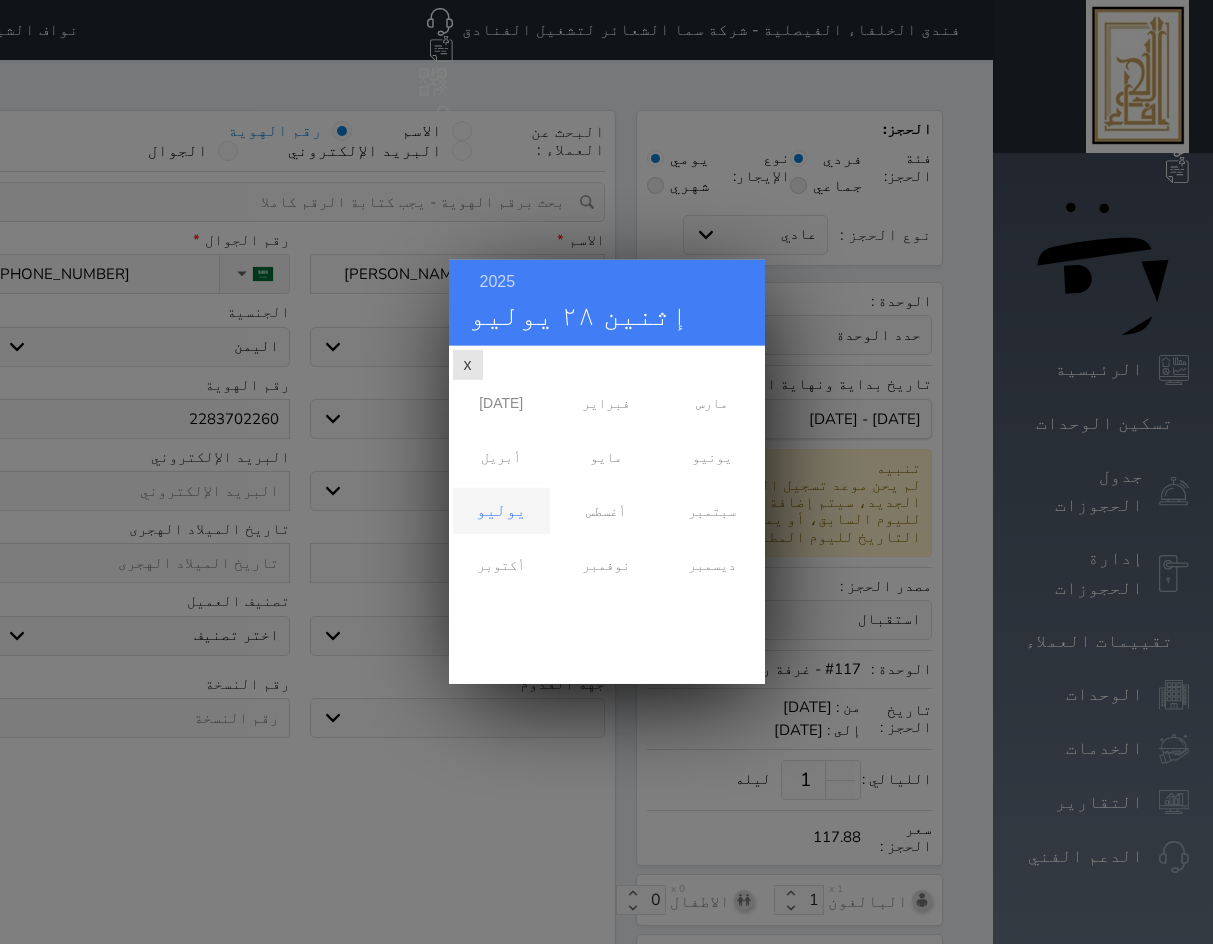 scroll, scrollTop: 0, scrollLeft: 0, axis: both 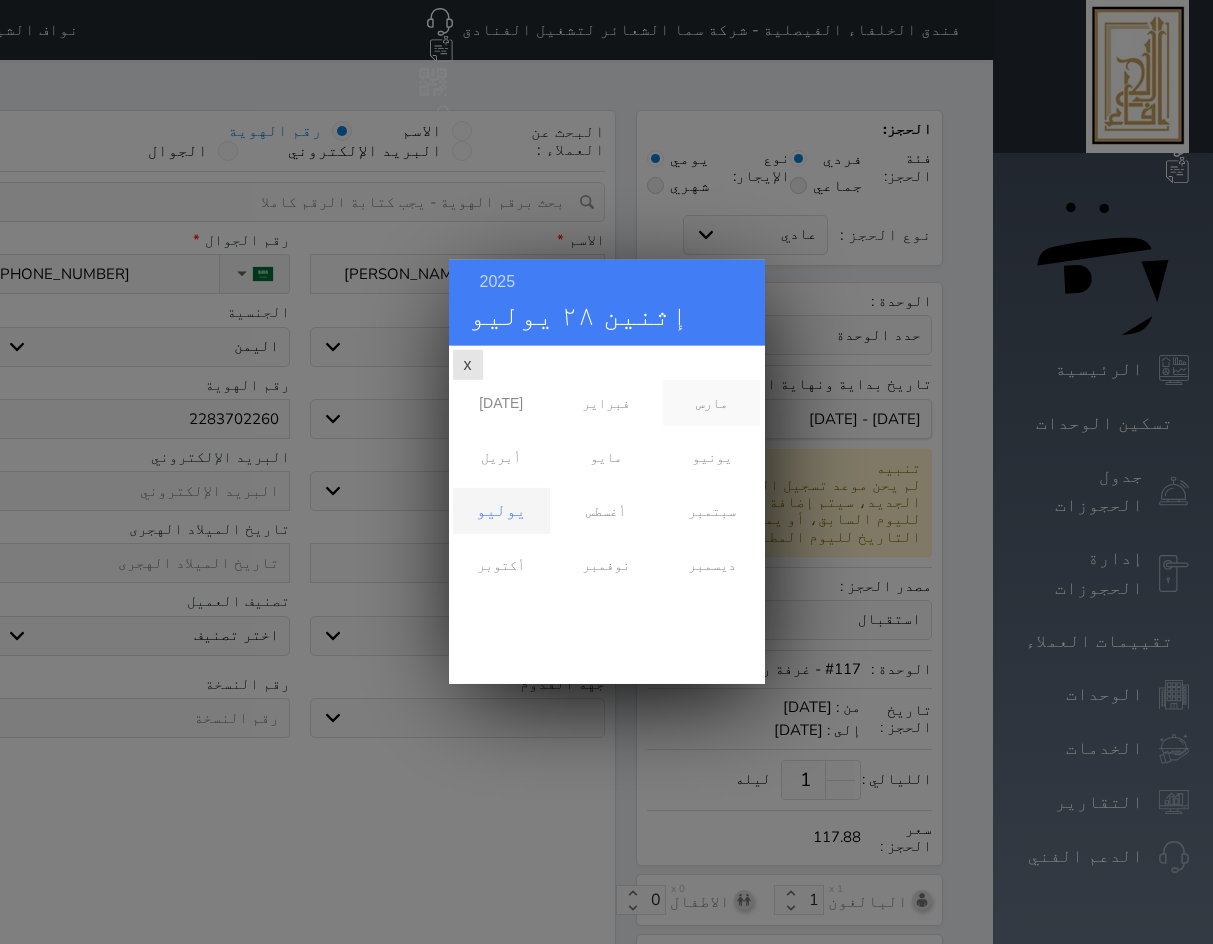 click on "مارس" at bounding box center (711, 403) 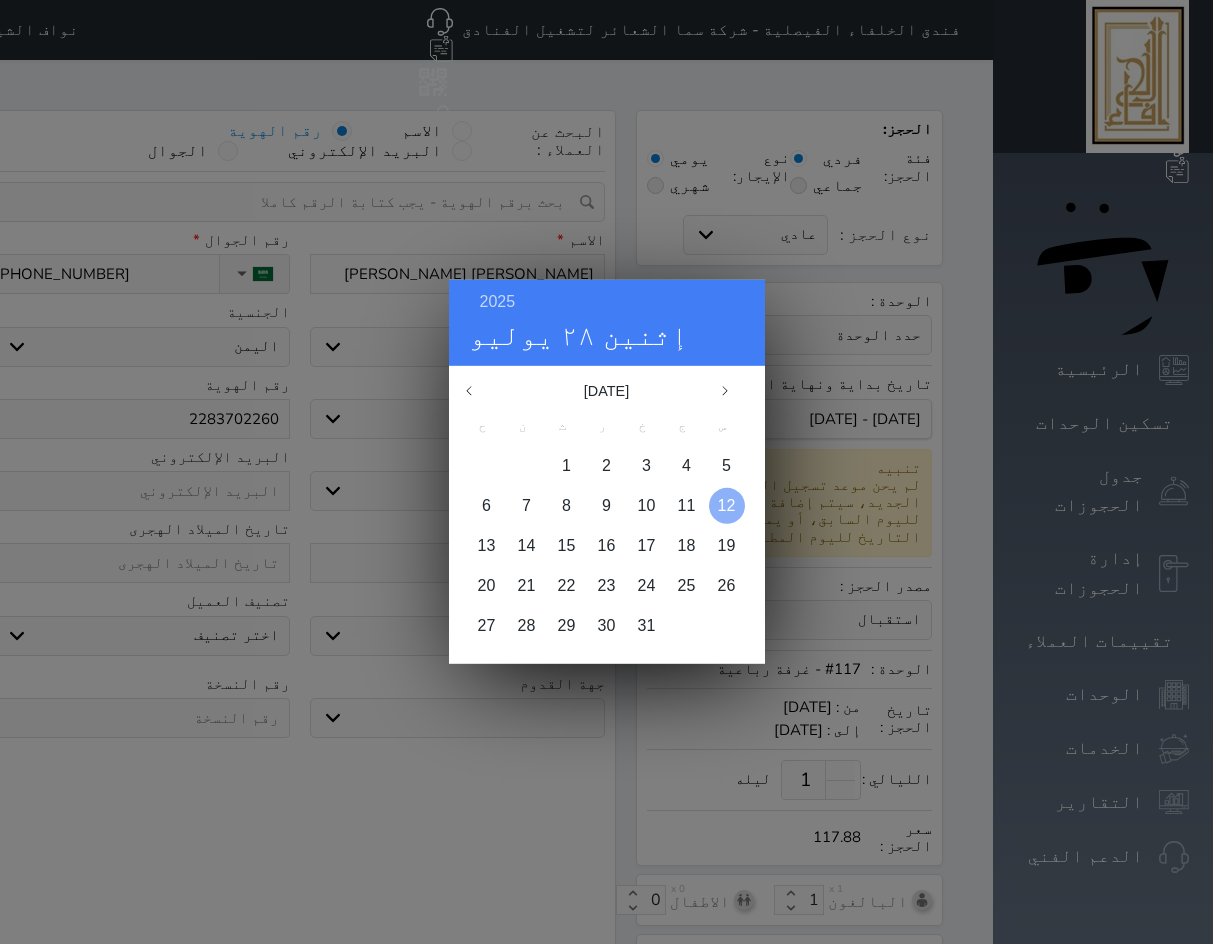 click on "12" at bounding box center [727, 505] 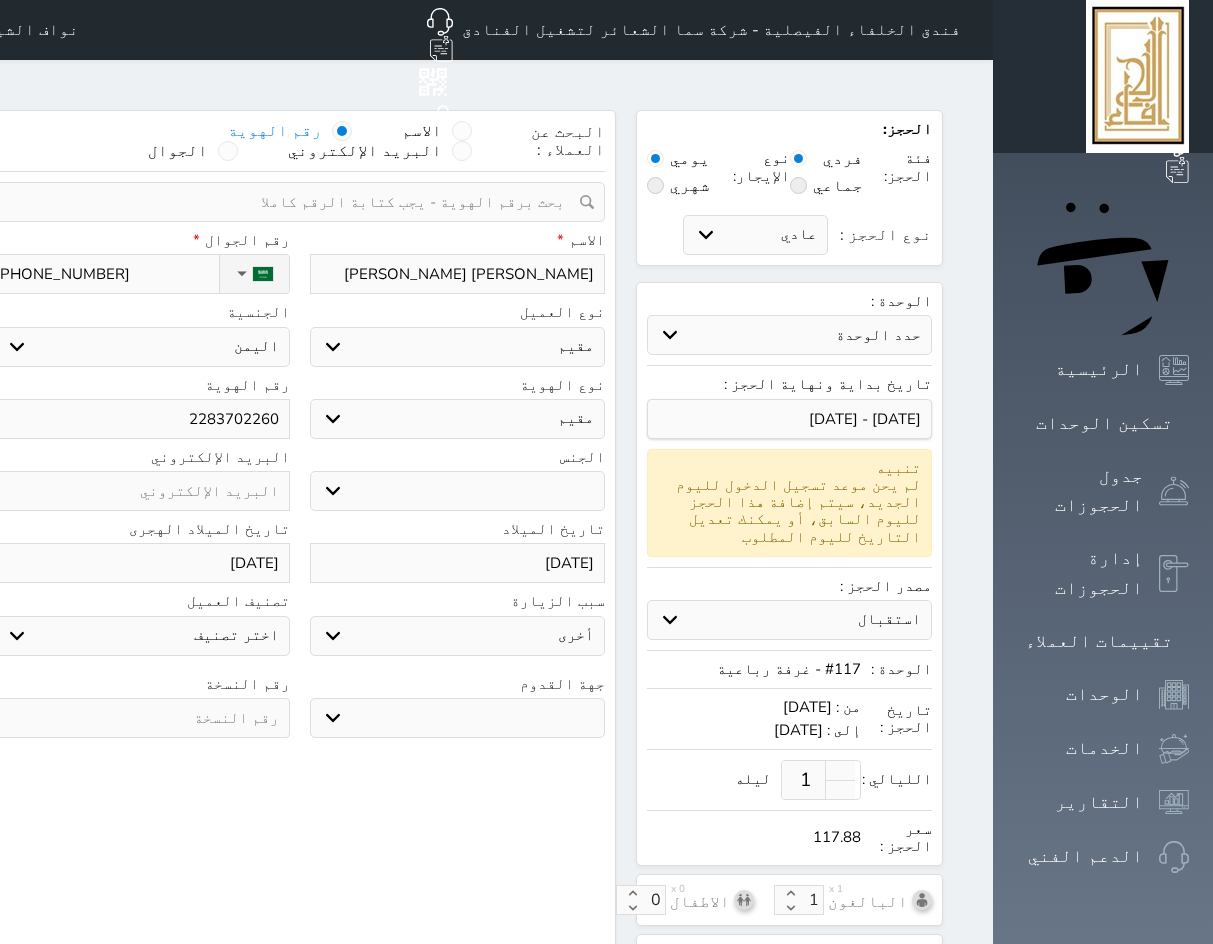 click at bounding box center (142, 718) 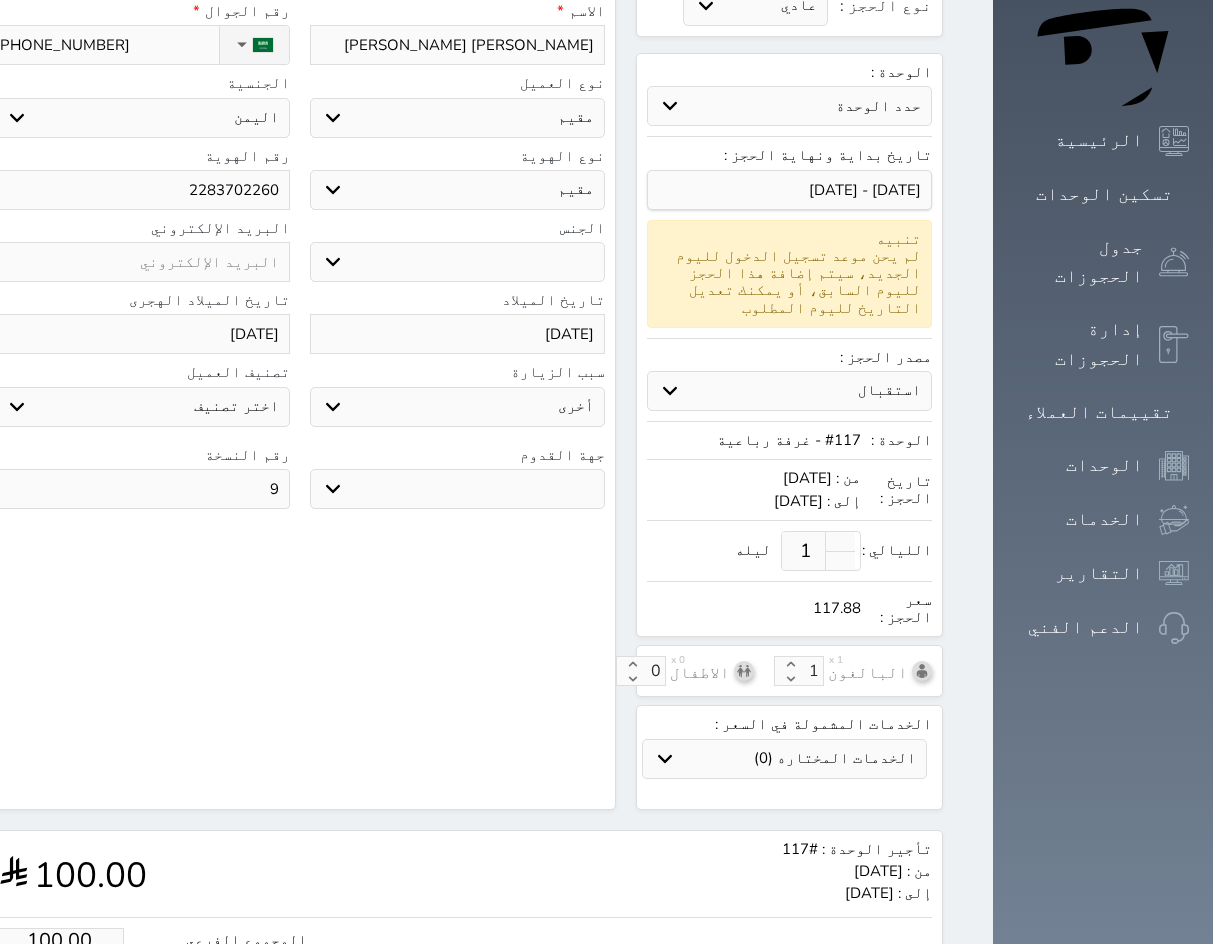scroll, scrollTop: 390, scrollLeft: 0, axis: vertical 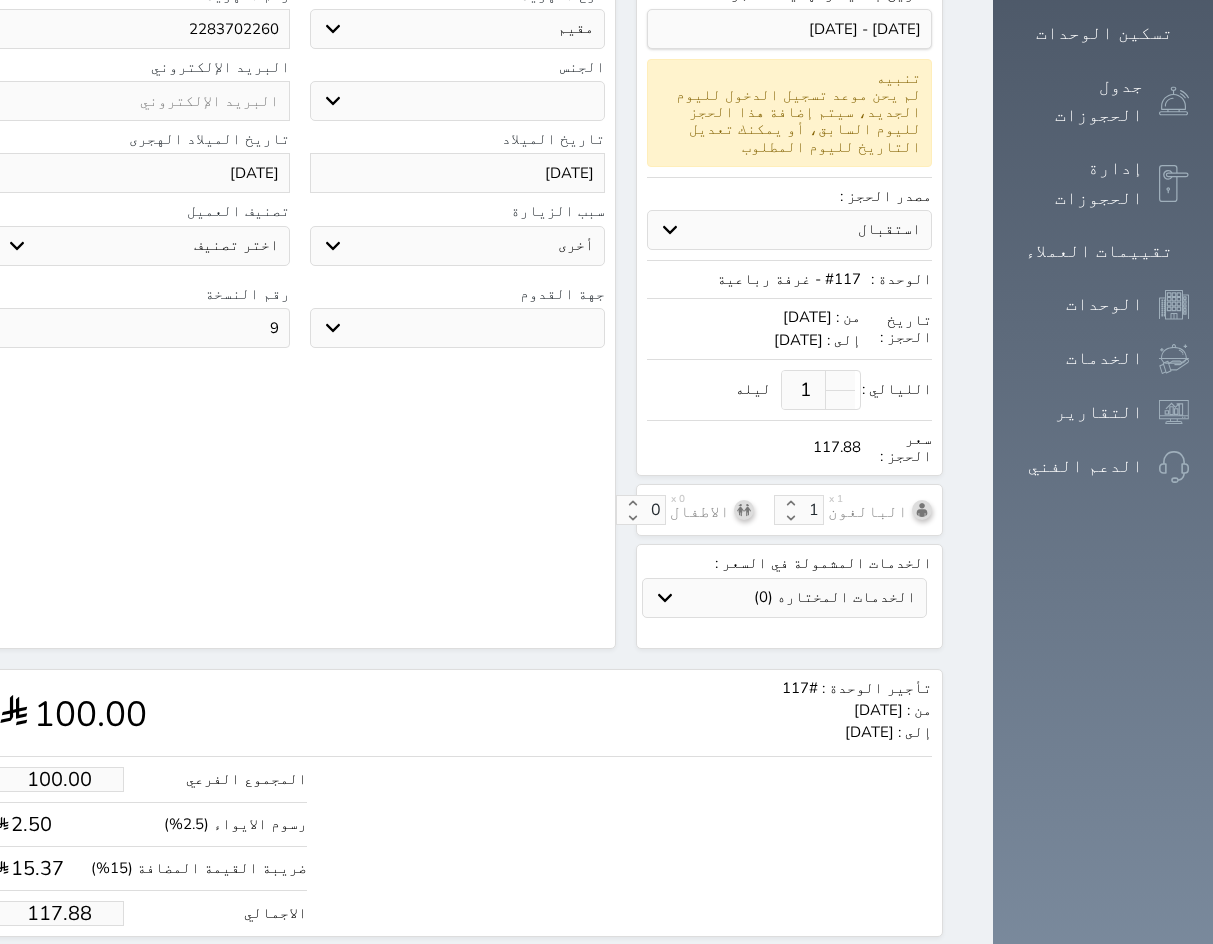 click on "تأجير الوحدة : #117   من : الأحد 2025/07/27   إلى : الاثنين 2025/07/28    100.00       المجموع الفرعي   100.00   رسوم الايواء (2.5%)    2.50    ضريبة القيمة المضافة (15%)    15.37      الاجمالي   117.88" at bounding box center [463, 803] 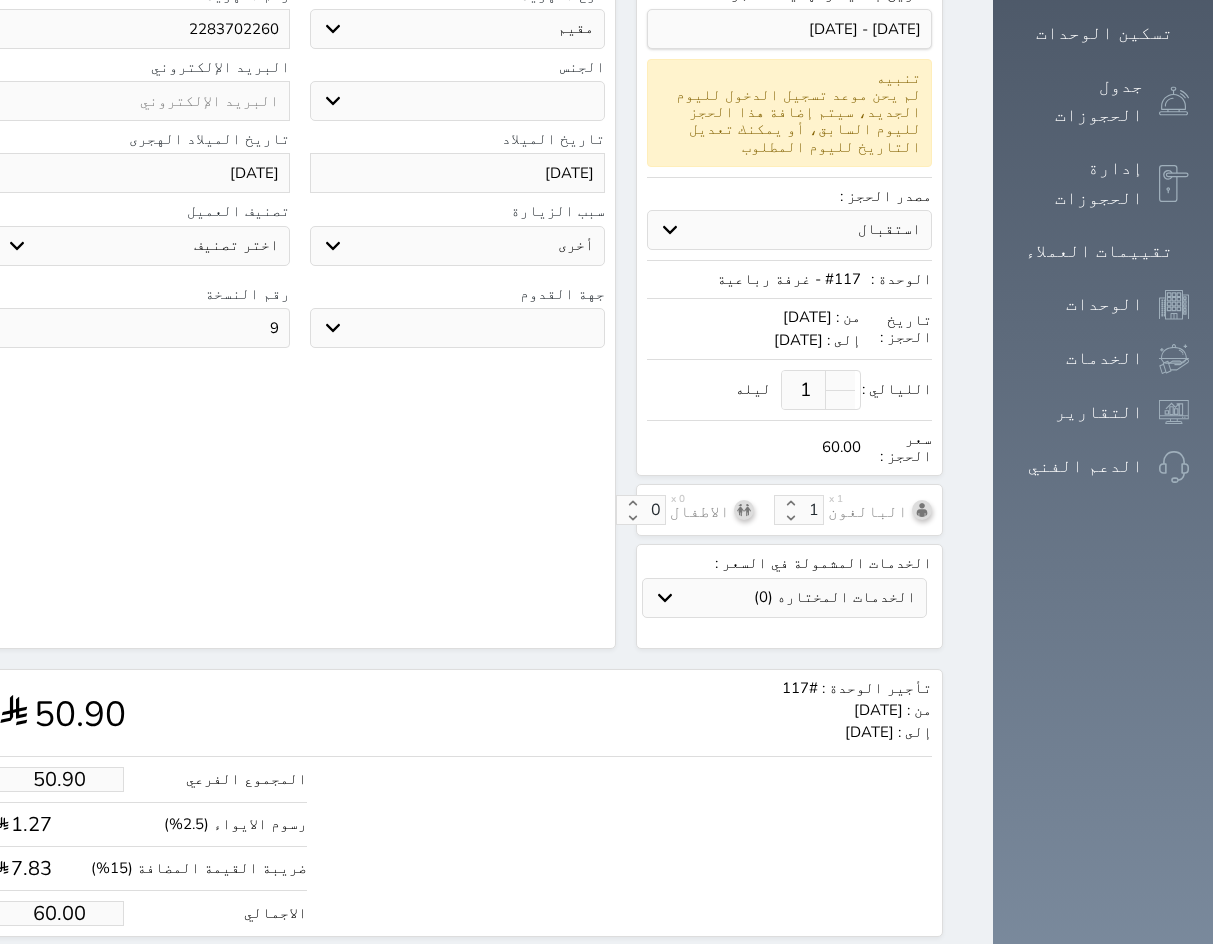 click on "حجز" at bounding box center (76, 974) 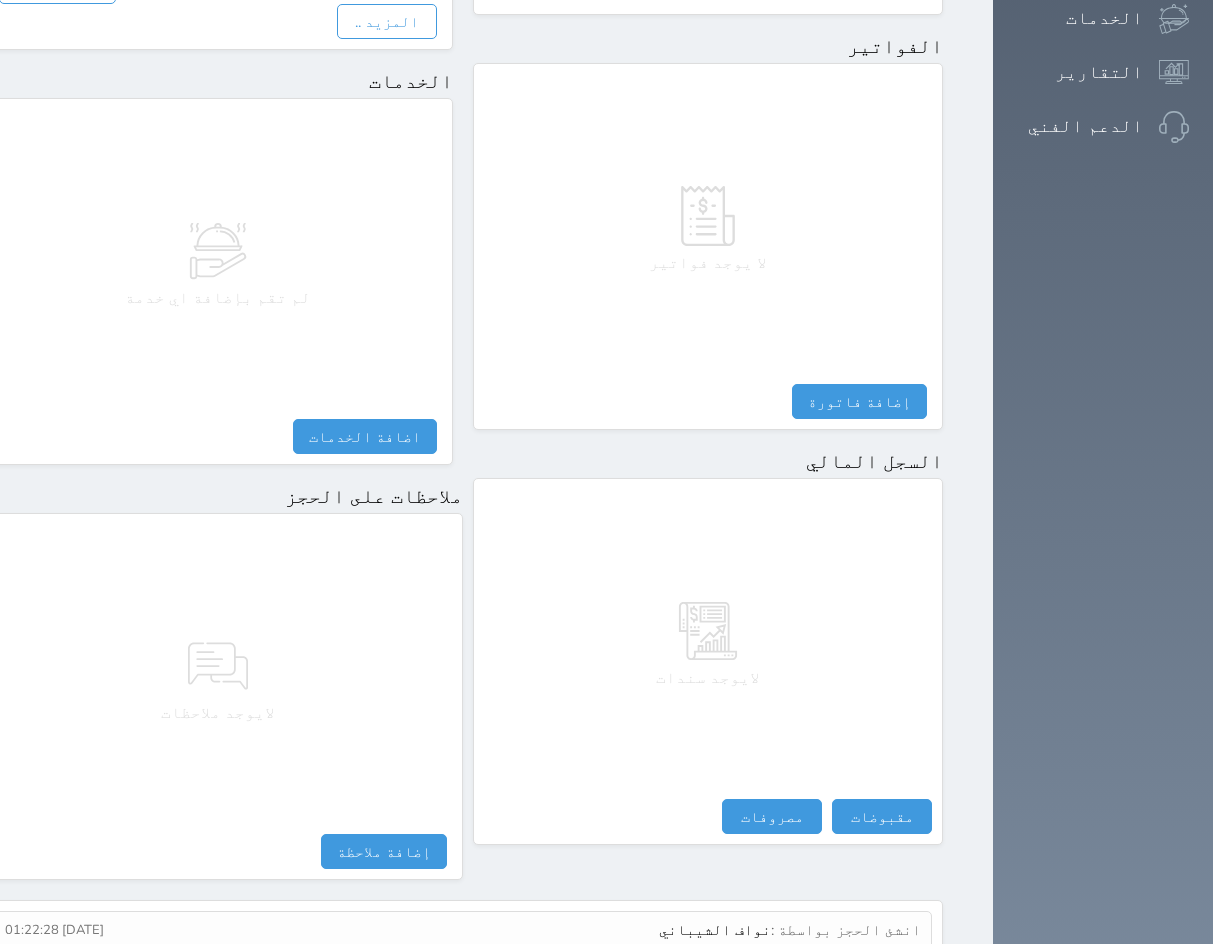 scroll, scrollTop: 758, scrollLeft: 0, axis: vertical 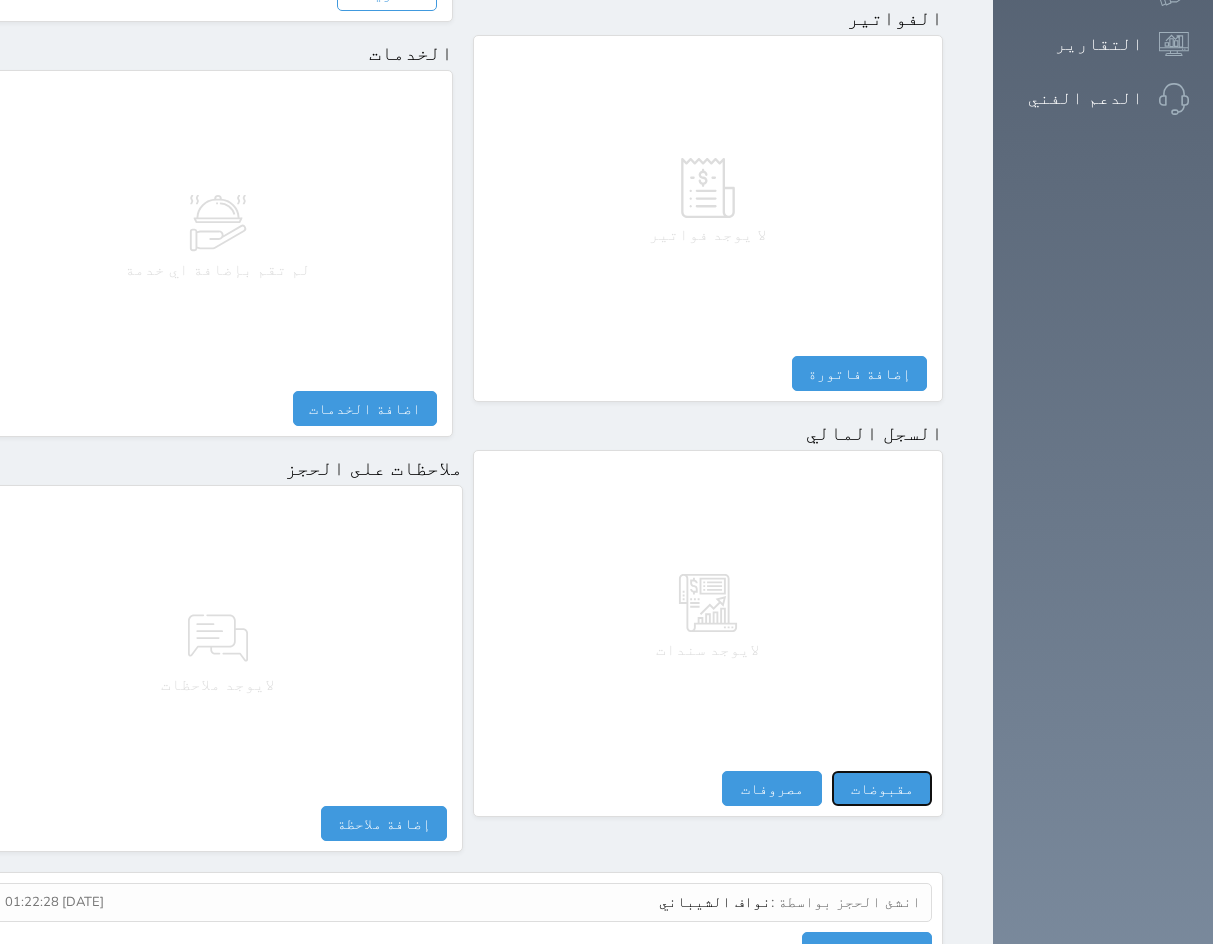 click on "مقبوضات" at bounding box center (882, 788) 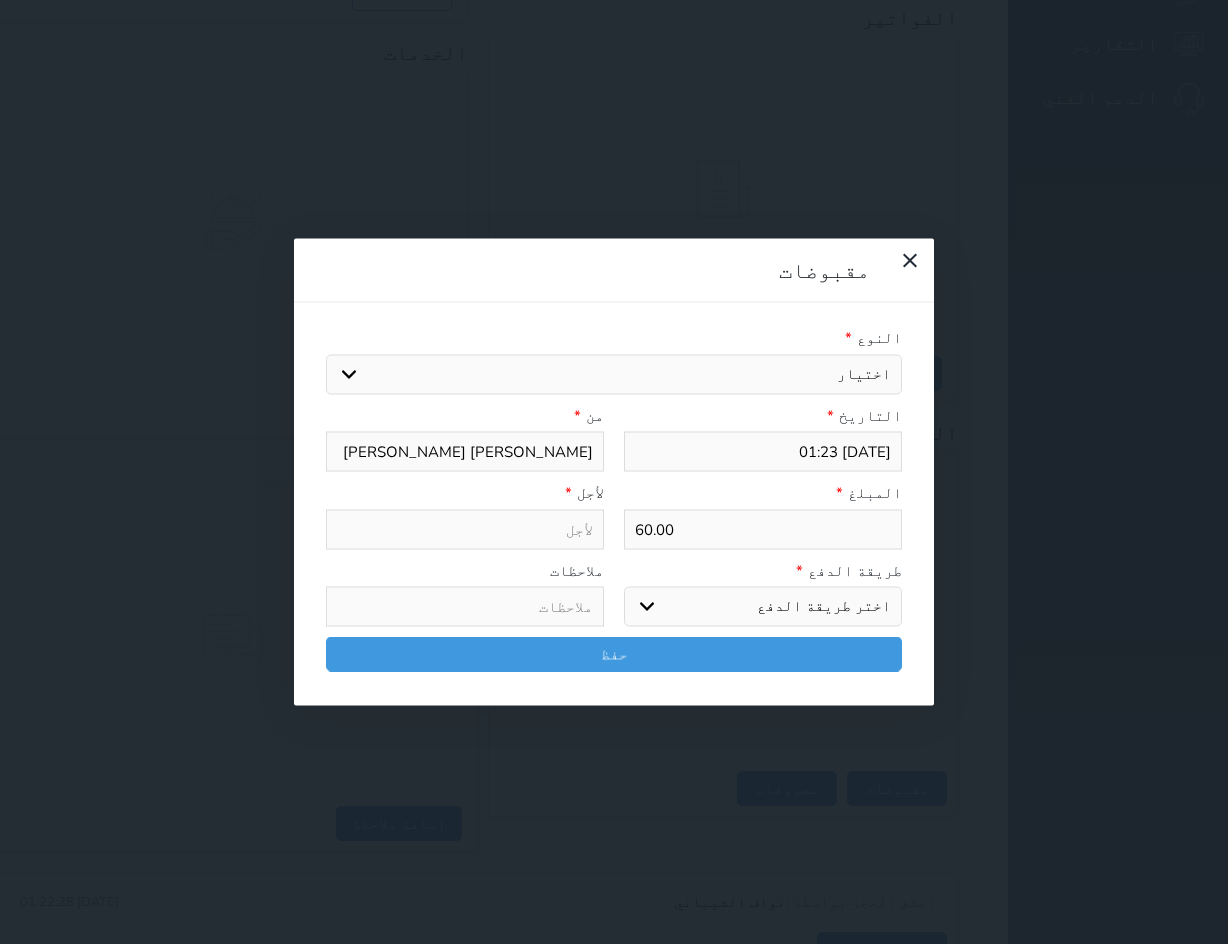 click on "النوع  *    اختيار   مقبوضات عامة قيمة إيجار فواتير تامين عربون لا ينطبق آخر مغسلة واي فاي - الإنترنت مواقف السيارات طعام الأغذية والمشروبات مشروبات المشروبات الباردة المشروبات الساخنة الإفطار غداء عشاء مخبز و كعك حمام سباحة الصالة الرياضية سبا و خدمات الجمال اختيار وإسقاط (خدمات النقل) ميني بار كابل - تلفزيون سرير إضافي تصفيف الشعر التسوق خدمات الجولات السياحية المنظمة خدمات الدليل السياحي خروج متأخر بدل تلفيات   التاريخ *   2025-07-28 01:23   من *   زايد صالح حسين النسي   المبلغ *   60.00   لأجل *     طريقة الدفع *   اختر طريقة الدفع   دفع نقدى   تحويل بنكى   مدى   بطاقة ائتمان" at bounding box center (614, 504) 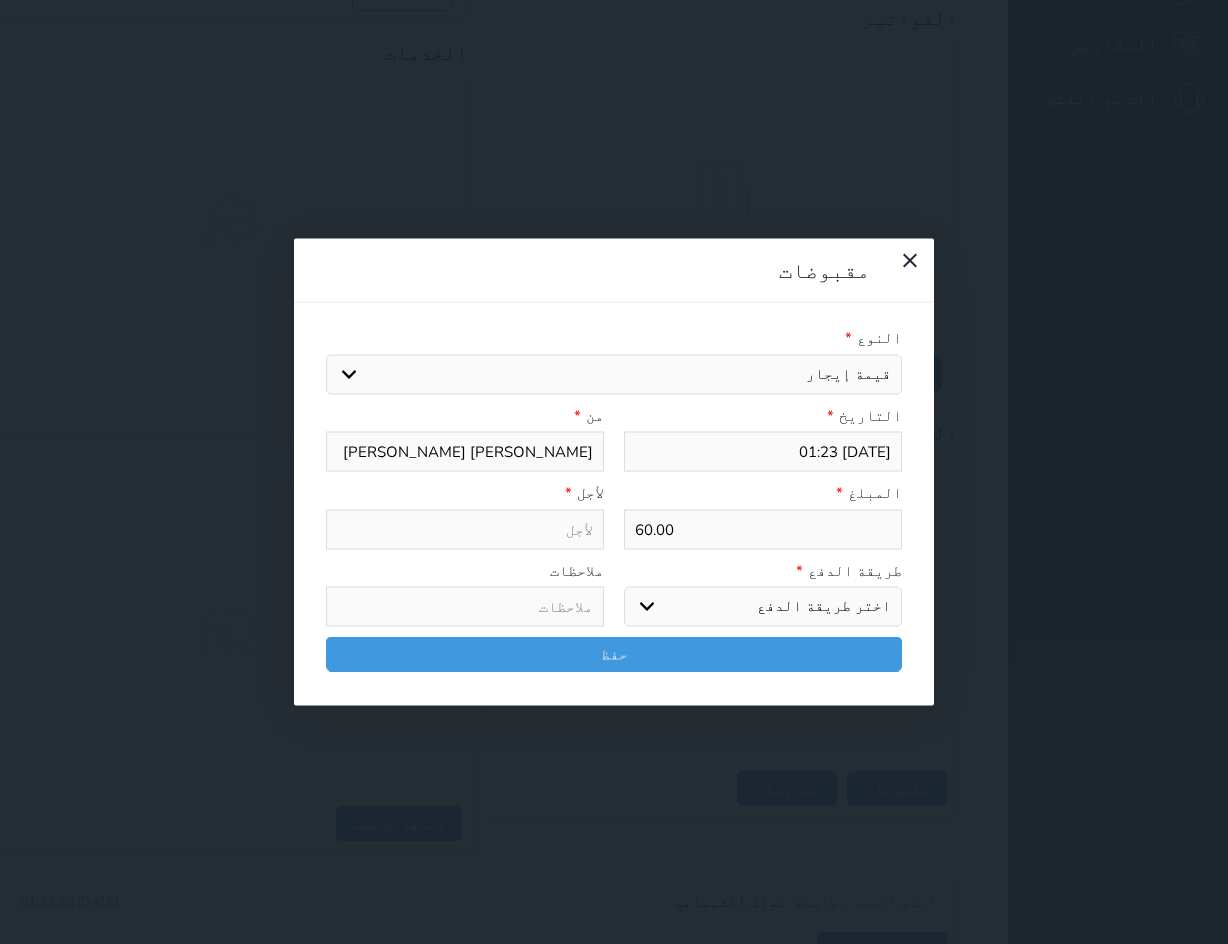 click on "اختيار   مقبوضات عامة قيمة إيجار فواتير تامين عربون لا ينطبق آخر مغسلة واي فاي - الإنترنت مواقف السيارات طعام الأغذية والمشروبات مشروبات المشروبات الباردة المشروبات الساخنة الإفطار غداء عشاء مخبز و كعك حمام سباحة الصالة الرياضية سبا و خدمات الجمال اختيار وإسقاط (خدمات النقل) ميني بار كابل - تلفزيون سرير إضافي تصفيف الشعر التسوق خدمات الجولات السياحية المنظمة خدمات الدليل السياحي خروج متأخر بدل تلفيات" at bounding box center (614, 374) 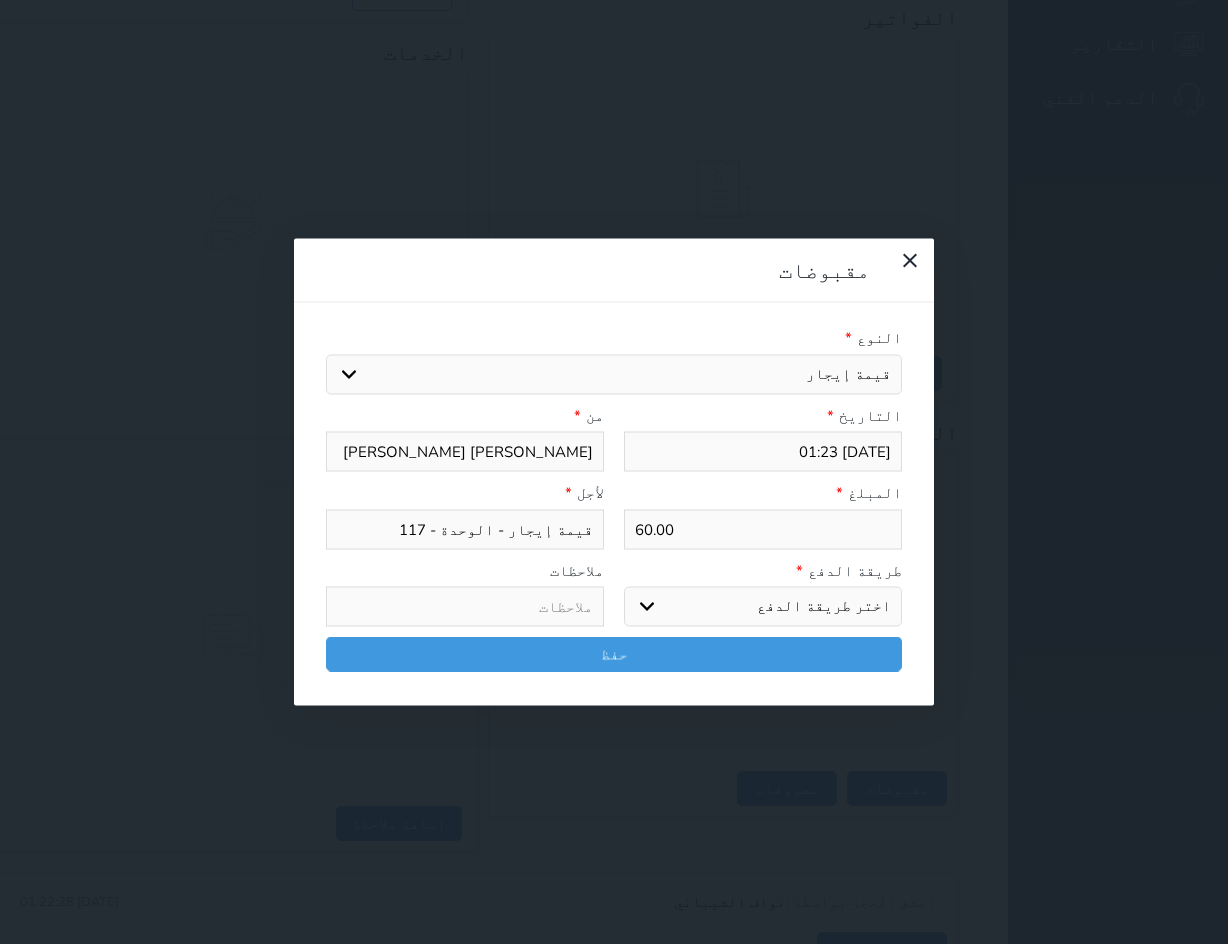 drag, startPoint x: 706, startPoint y: 353, endPoint x: 715, endPoint y: 367, distance: 16.643316 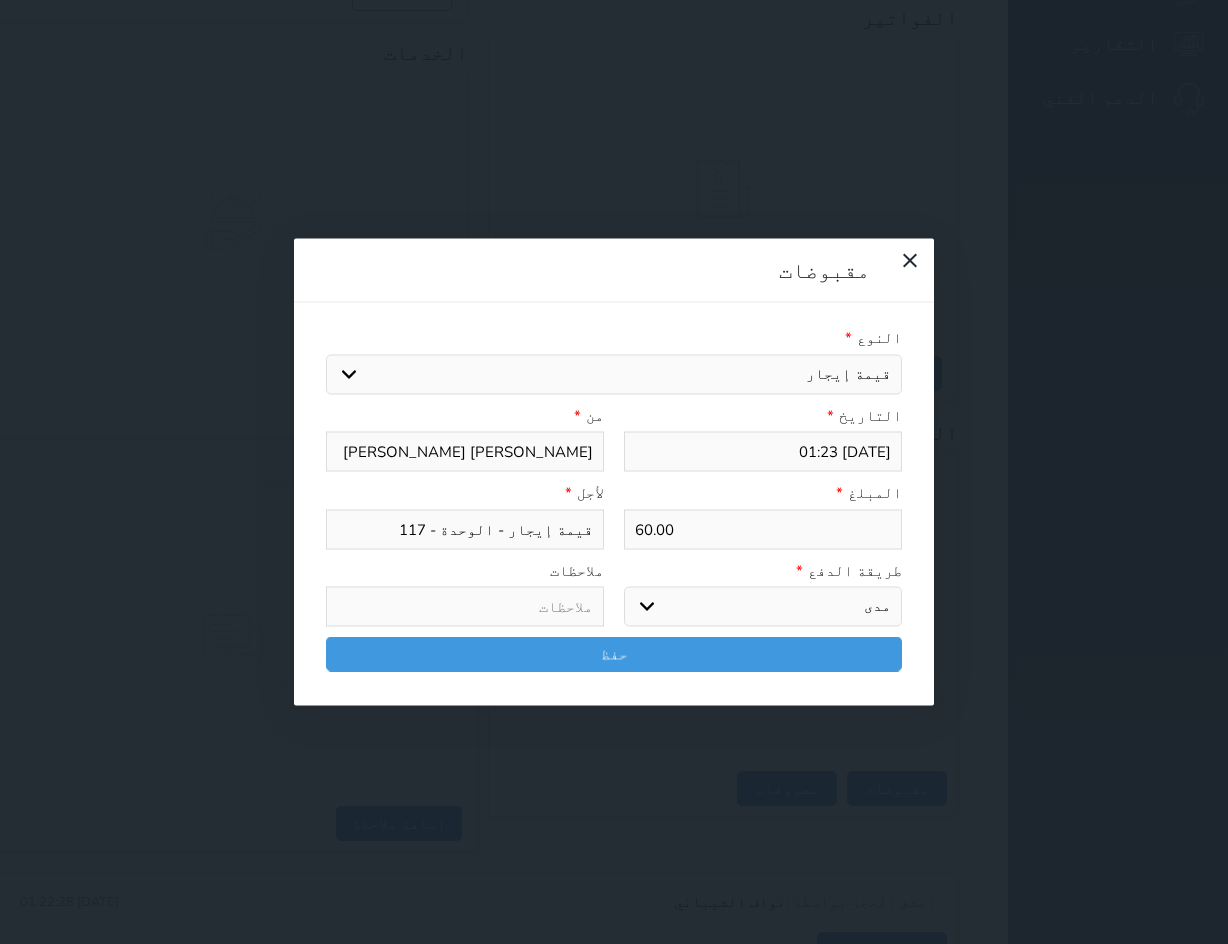 click on "اختر طريقة الدفع   دفع نقدى   تحويل بنكى   مدى   بطاقة ائتمان   آجل" at bounding box center [763, 607] 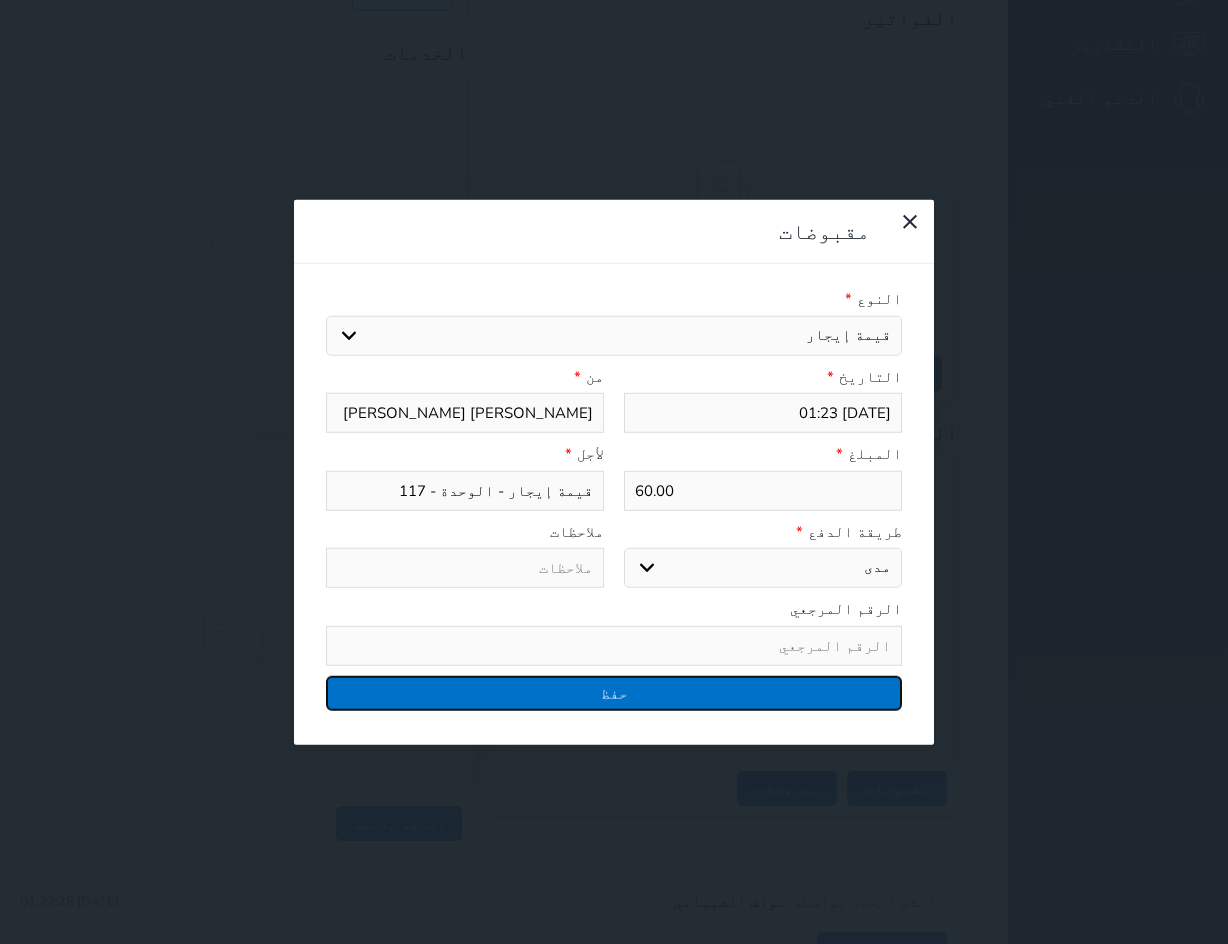 click on "حفظ" at bounding box center (614, 692) 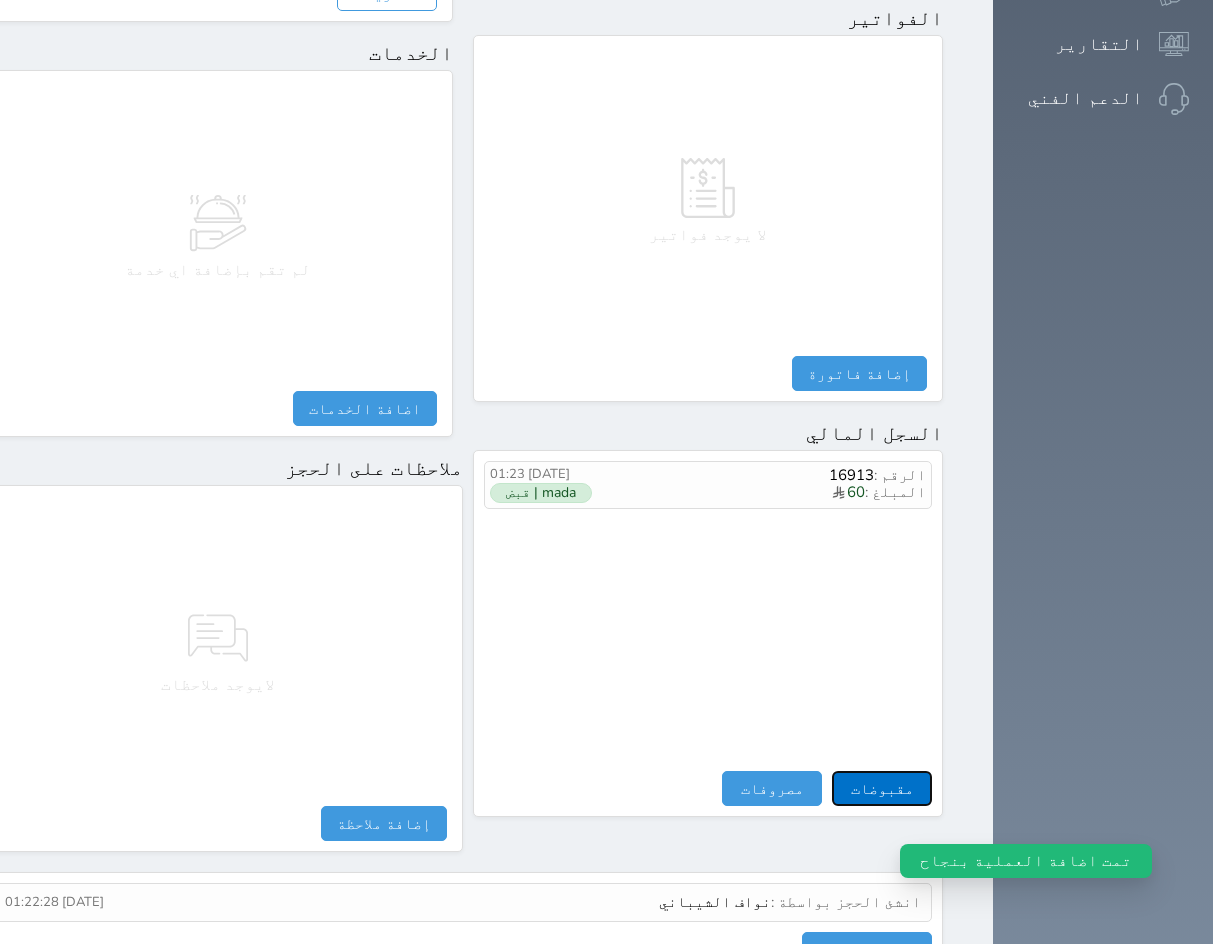 click on "مقبوضات" at bounding box center [882, 788] 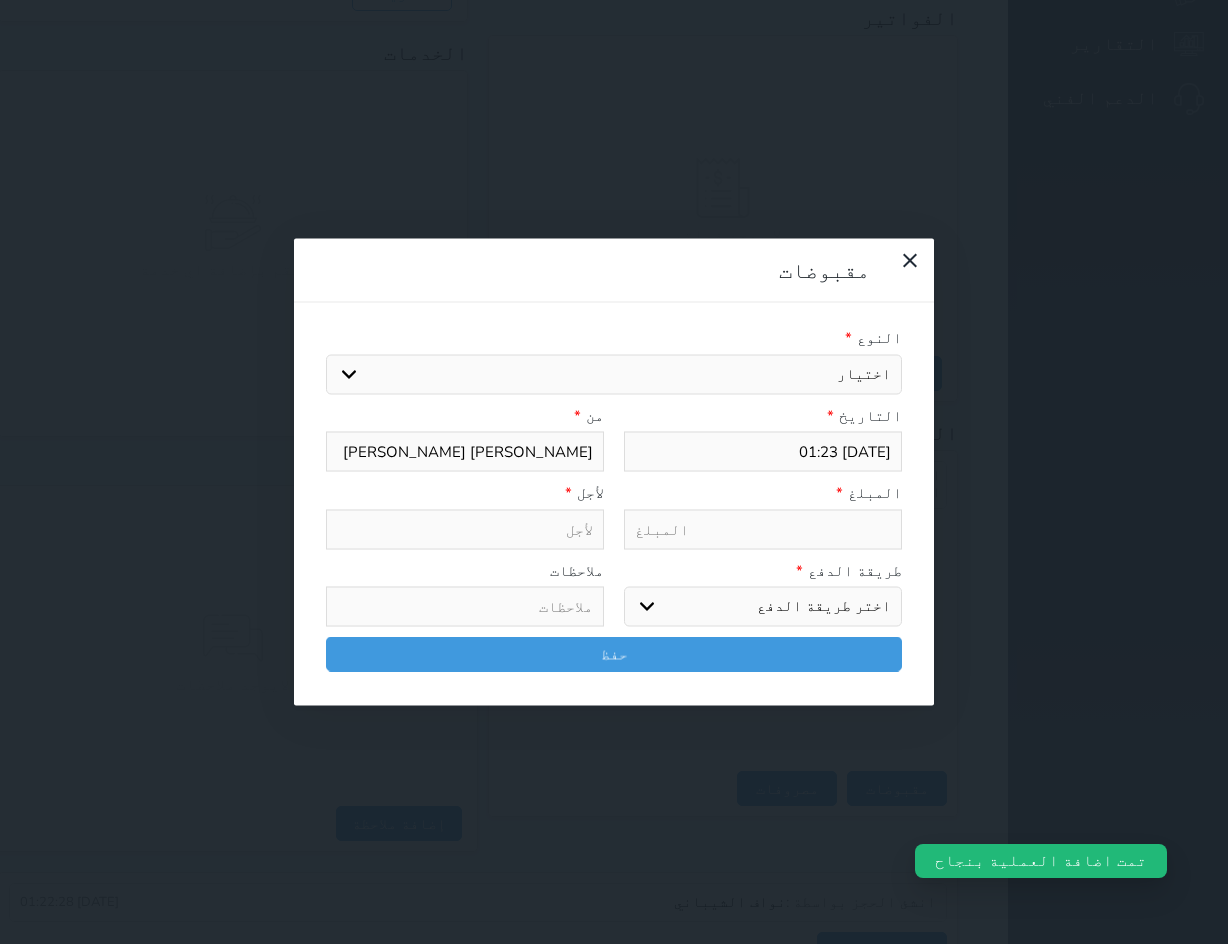 click on "اختيار   مقبوضات عامة قيمة إيجار فواتير تامين عربون لا ينطبق آخر مغسلة واي فاي - الإنترنت مواقف السيارات طعام الأغذية والمشروبات مشروبات المشروبات الباردة المشروبات الساخنة الإفطار غداء عشاء مخبز و كعك حمام سباحة الصالة الرياضية سبا و خدمات الجمال اختيار وإسقاط (خدمات النقل) ميني بار كابل - تلفزيون سرير إضافي تصفيف الشعر التسوق خدمات الجولات السياحية المنظمة خدمات الدليل السياحي خروج متأخر بدل تلفيات" at bounding box center (614, 374) 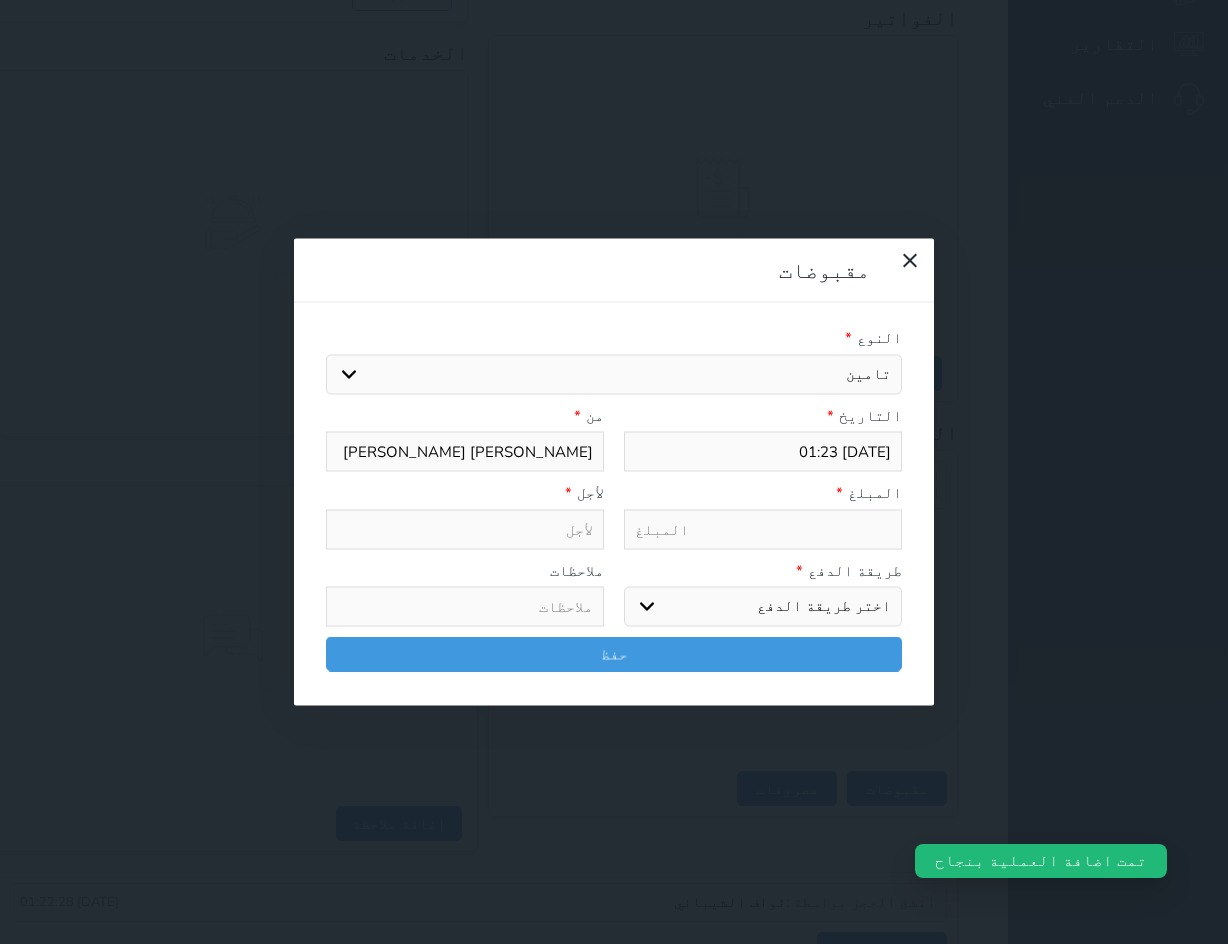 click on "اختيار   مقبوضات عامة قيمة إيجار فواتير تامين عربون لا ينطبق آخر مغسلة واي فاي - الإنترنت مواقف السيارات طعام الأغذية والمشروبات مشروبات المشروبات الباردة المشروبات الساخنة الإفطار غداء عشاء مخبز و كعك حمام سباحة الصالة الرياضية سبا و خدمات الجمال اختيار وإسقاط (خدمات النقل) ميني بار كابل - تلفزيون سرير إضافي تصفيف الشعر التسوق خدمات الجولات السياحية المنظمة خدمات الدليل السياحي خروج متأخر بدل تلفيات" at bounding box center [614, 374] 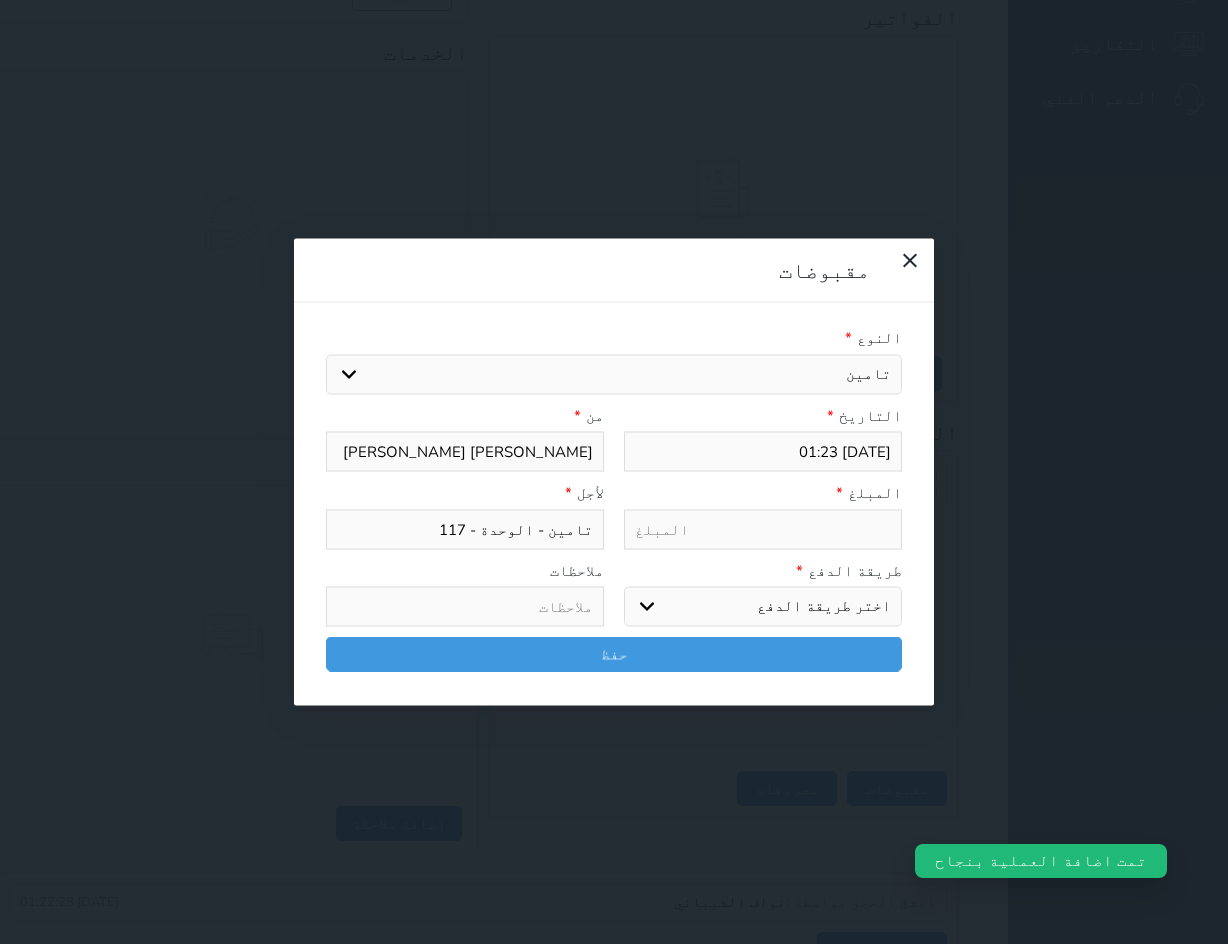 click at bounding box center (763, 529) 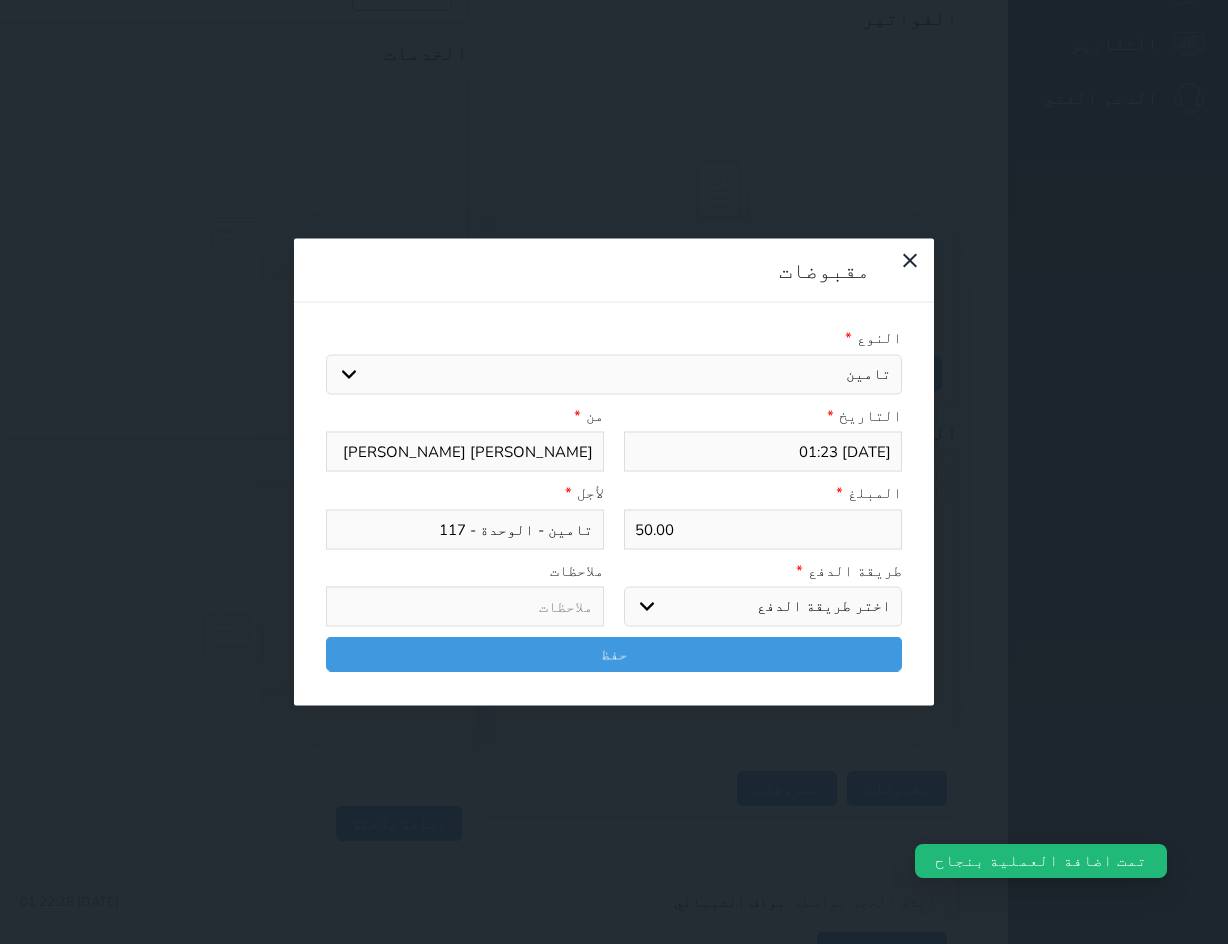 click on "اختر طريقة الدفع   دفع نقدى   تحويل بنكى   مدى   بطاقة ائتمان   آجل" at bounding box center (763, 607) 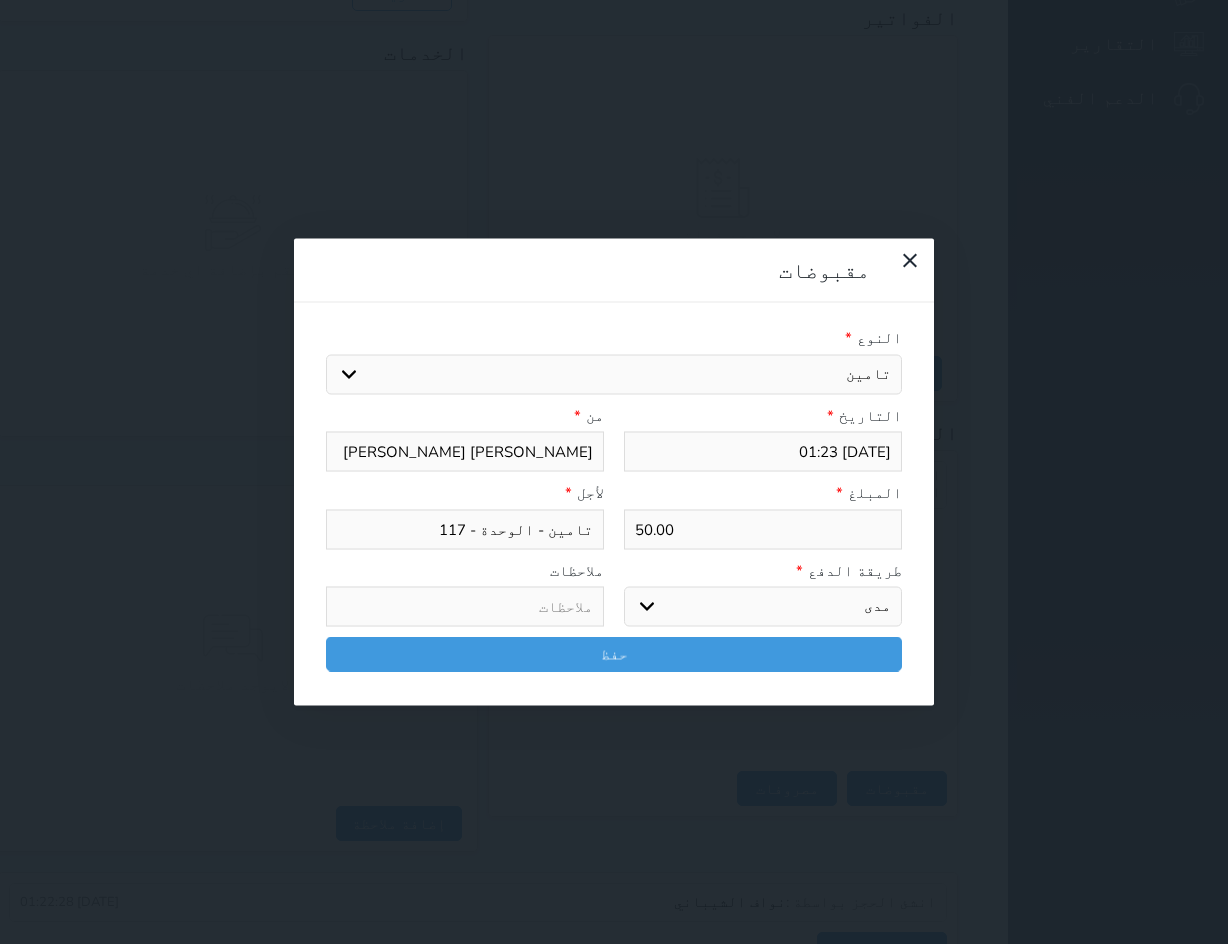 click on "اختر طريقة الدفع   دفع نقدى   تحويل بنكى   مدى   بطاقة ائتمان   آجل" at bounding box center [763, 607] 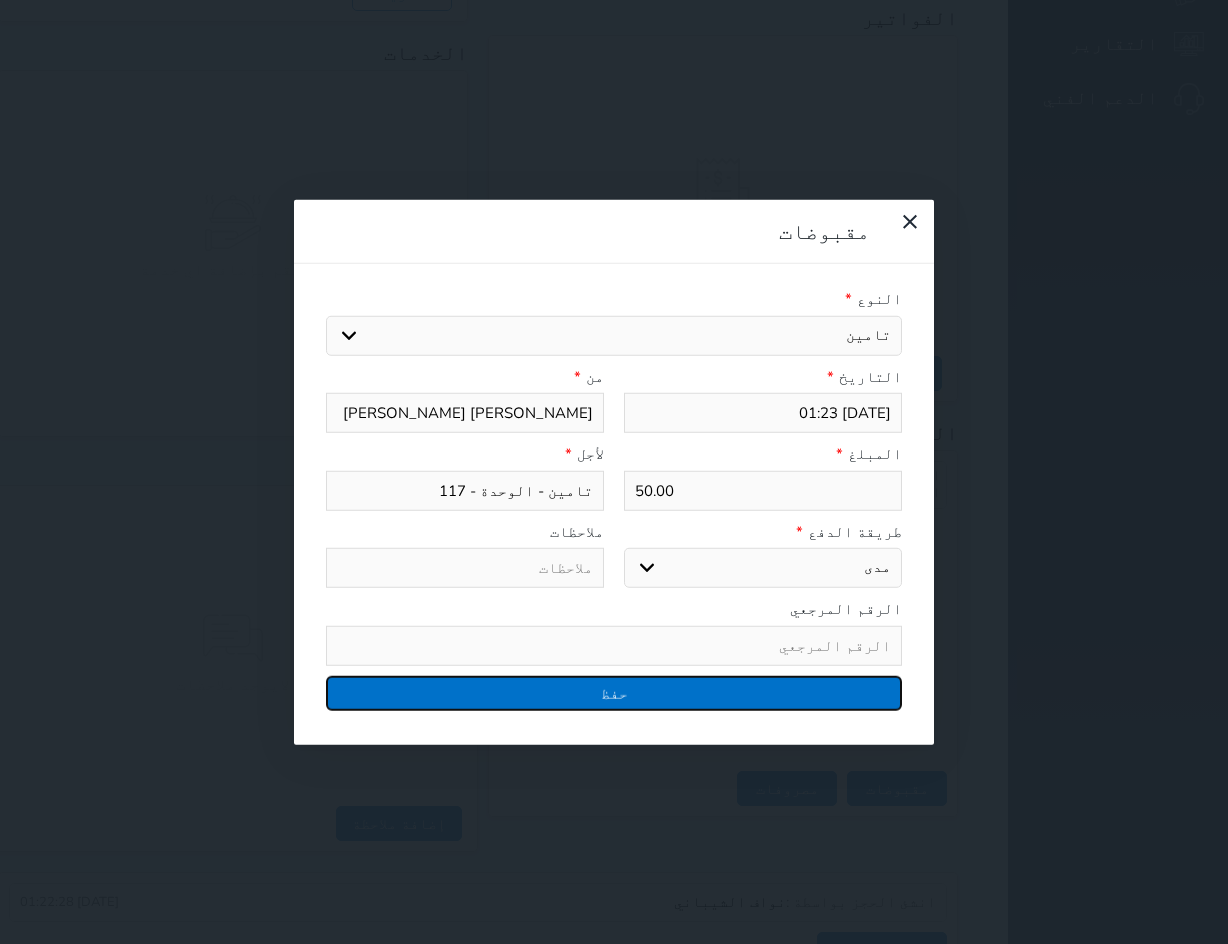 click on "حفظ" at bounding box center [614, 692] 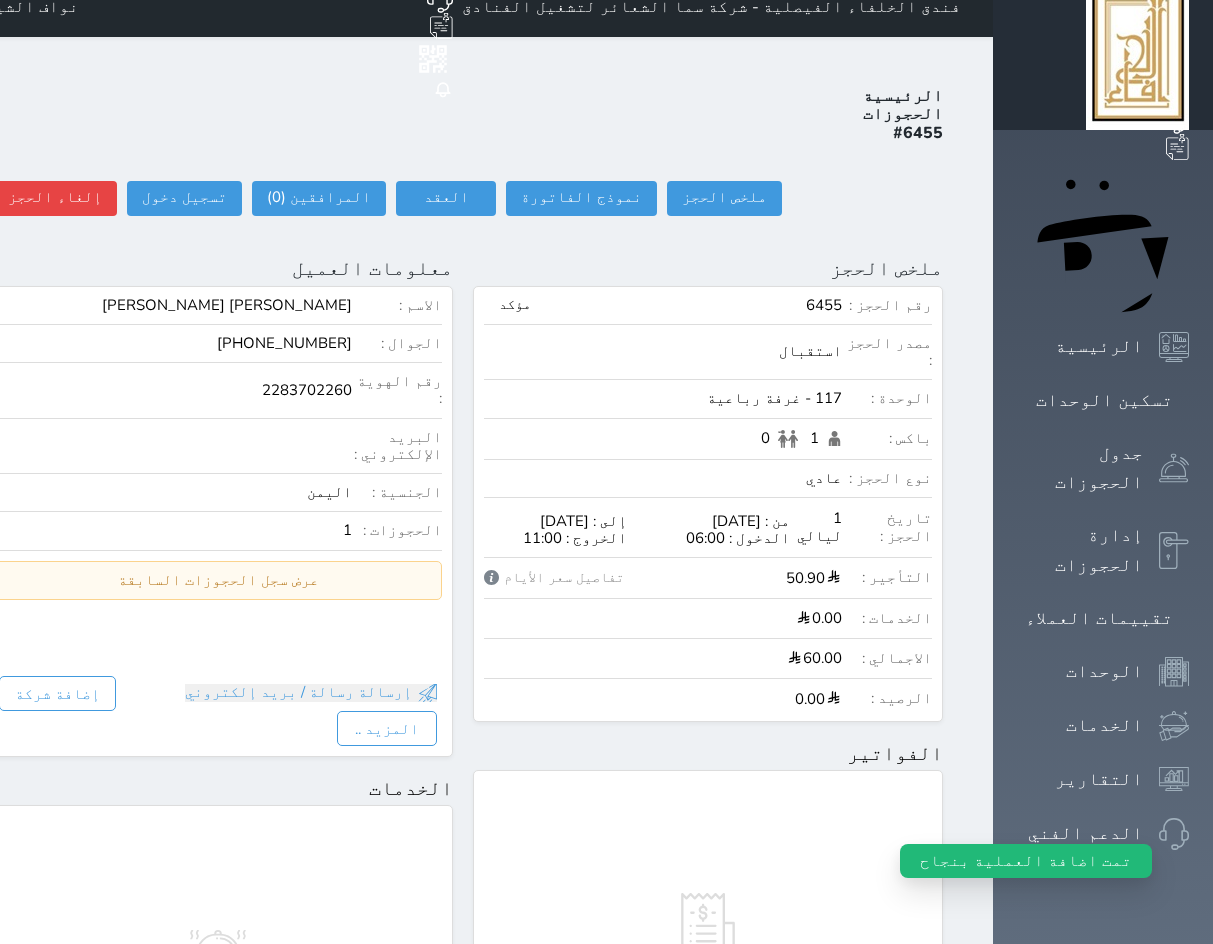 scroll, scrollTop: 0, scrollLeft: 0, axis: both 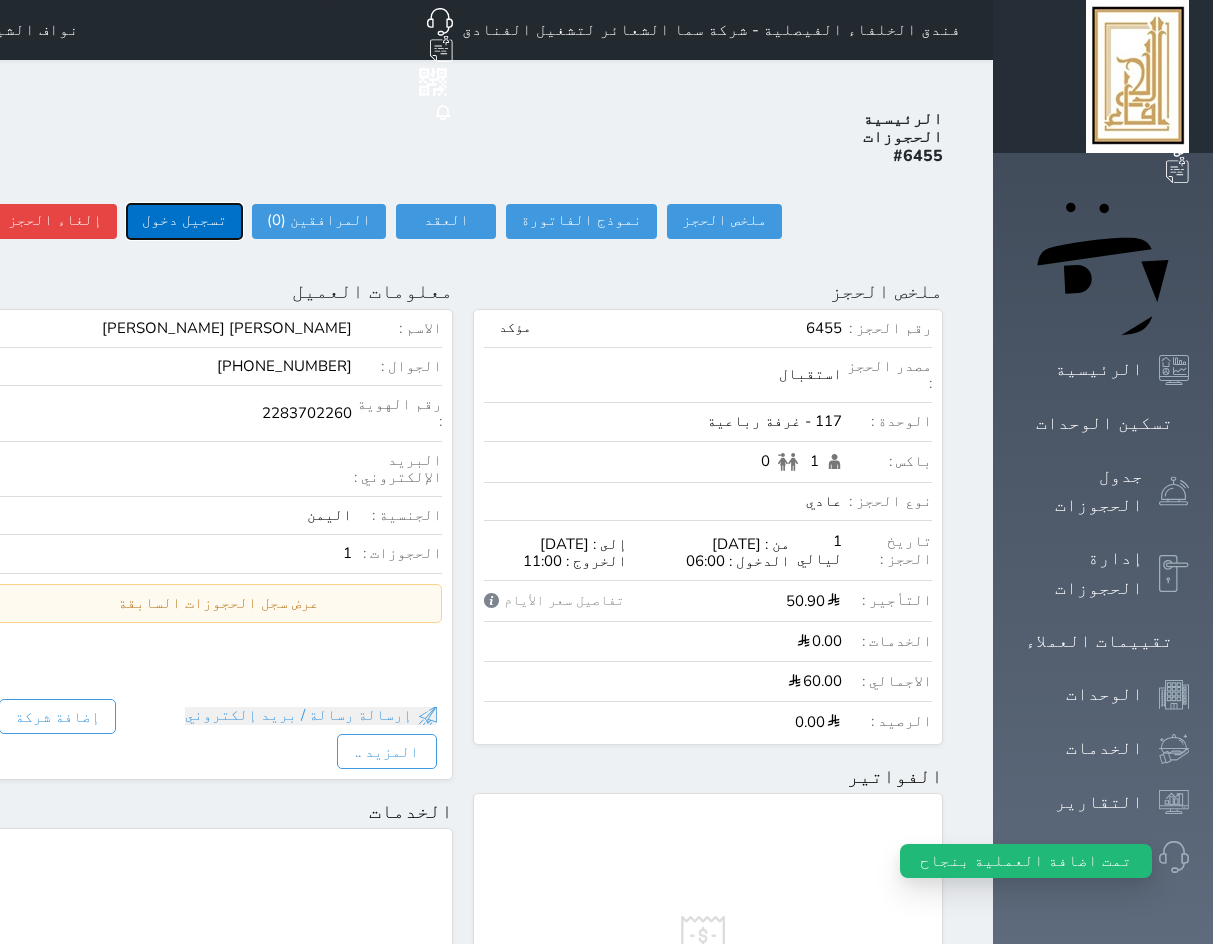 click on "تسجيل دخول" at bounding box center (184, 221) 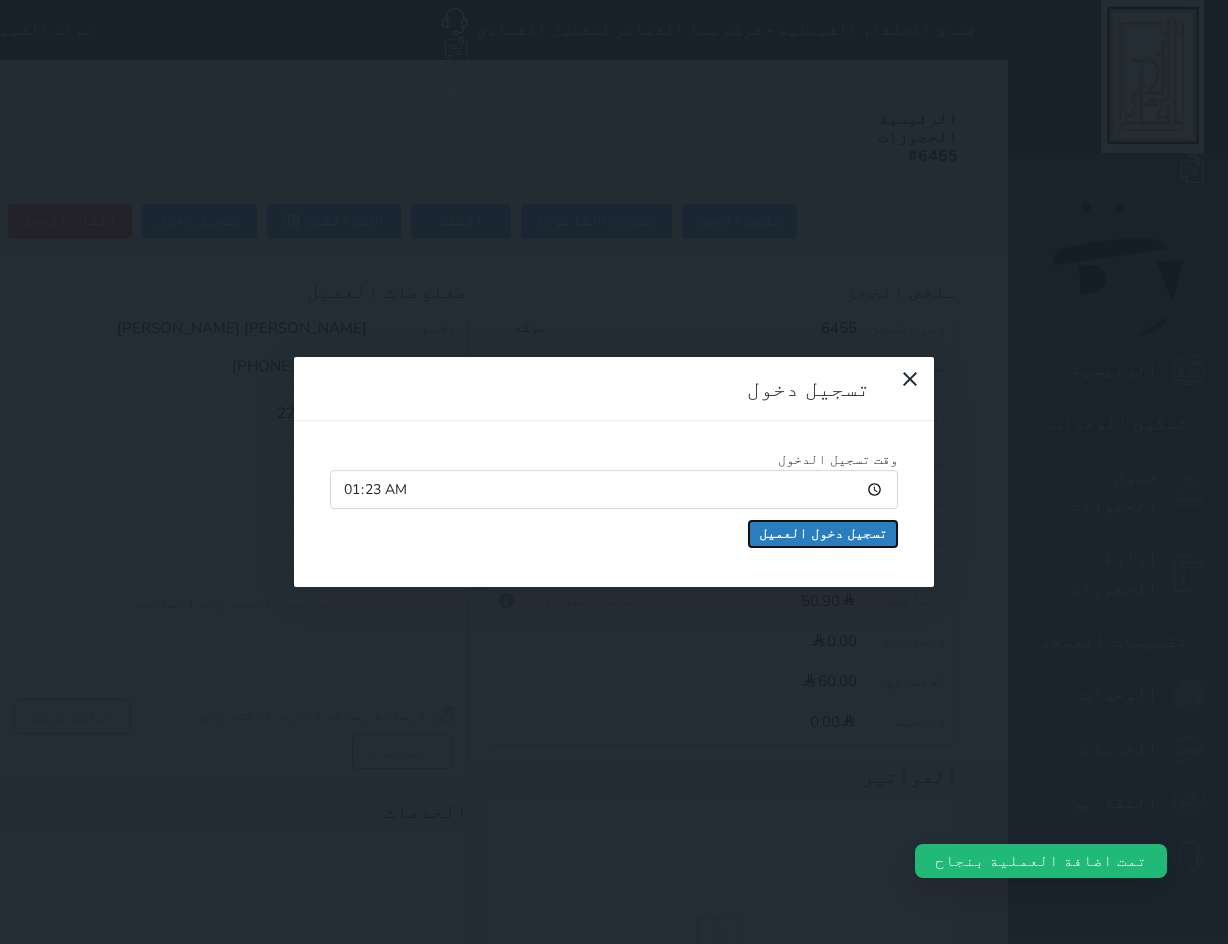 click on "تسجيل دخول العميل" at bounding box center [823, 534] 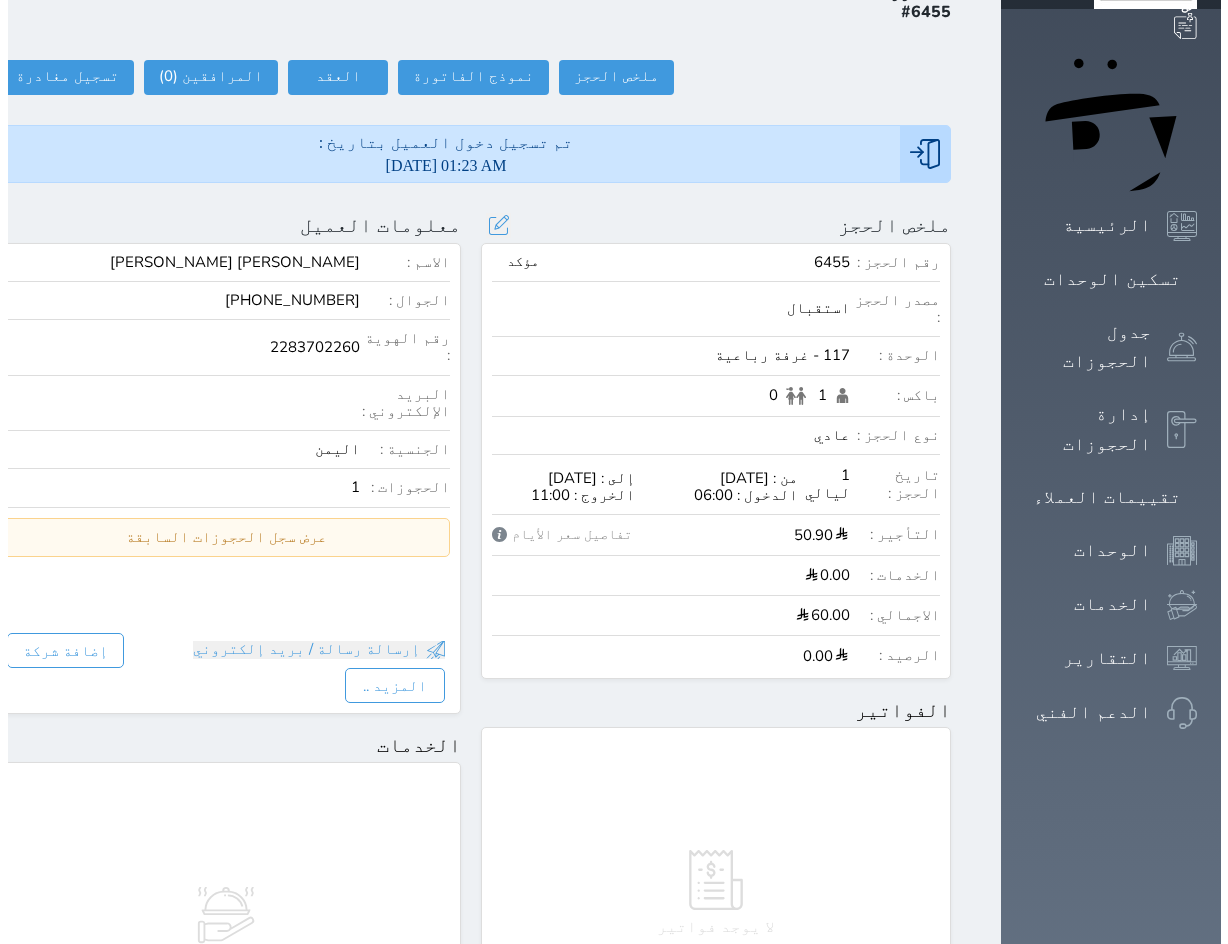 scroll, scrollTop: 0, scrollLeft: 0, axis: both 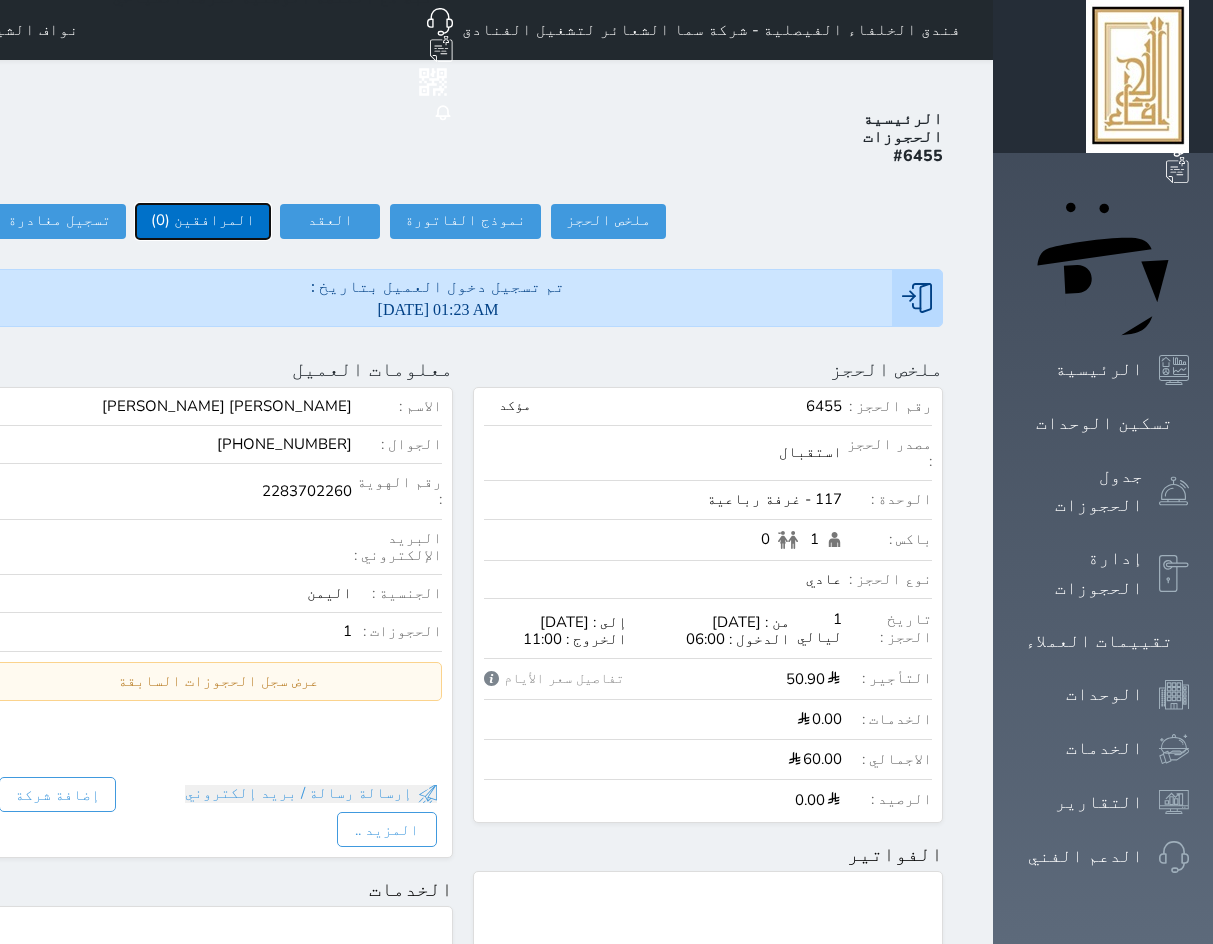click on "المرافقين (0)" at bounding box center (203, 221) 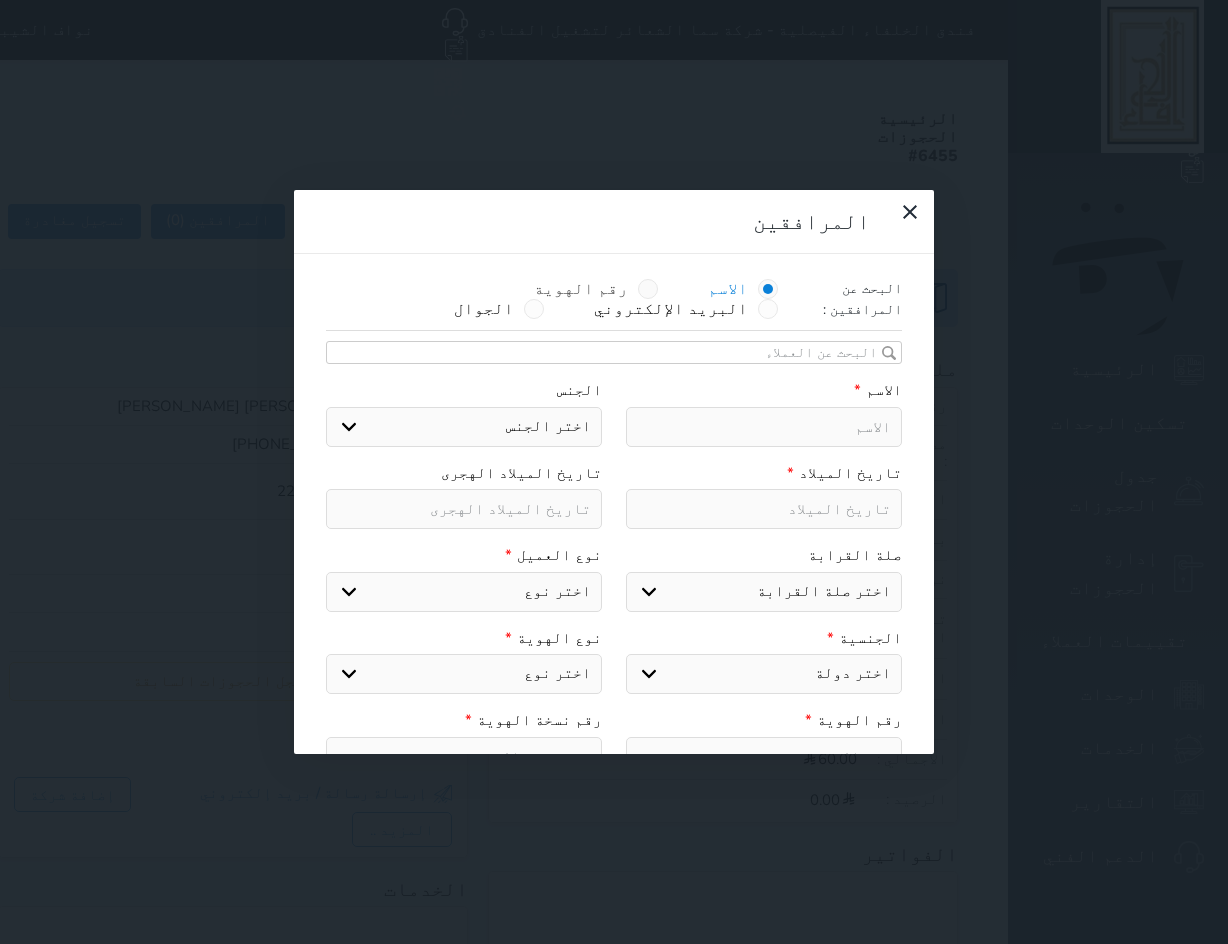 click at bounding box center [648, 289] 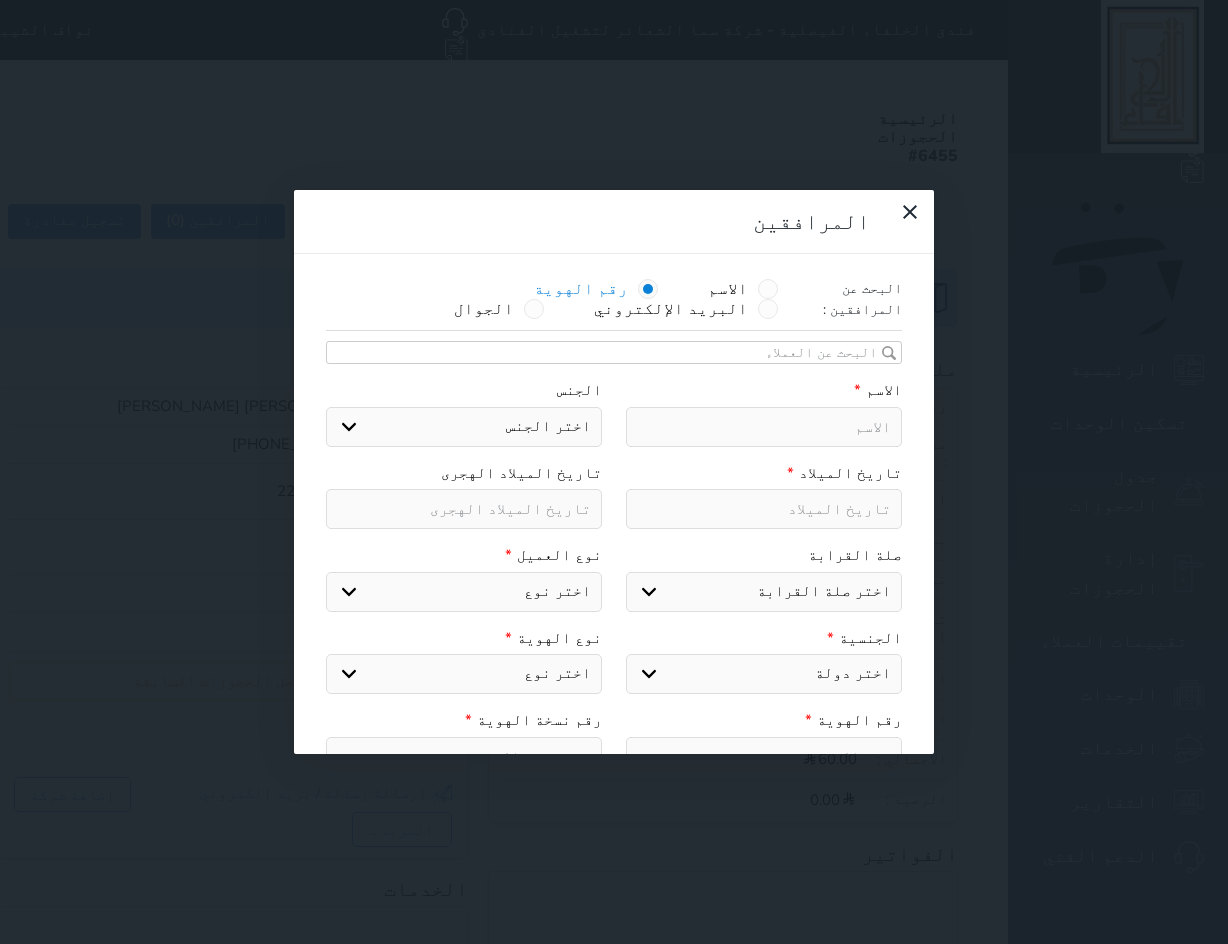 click at bounding box center [764, 427] 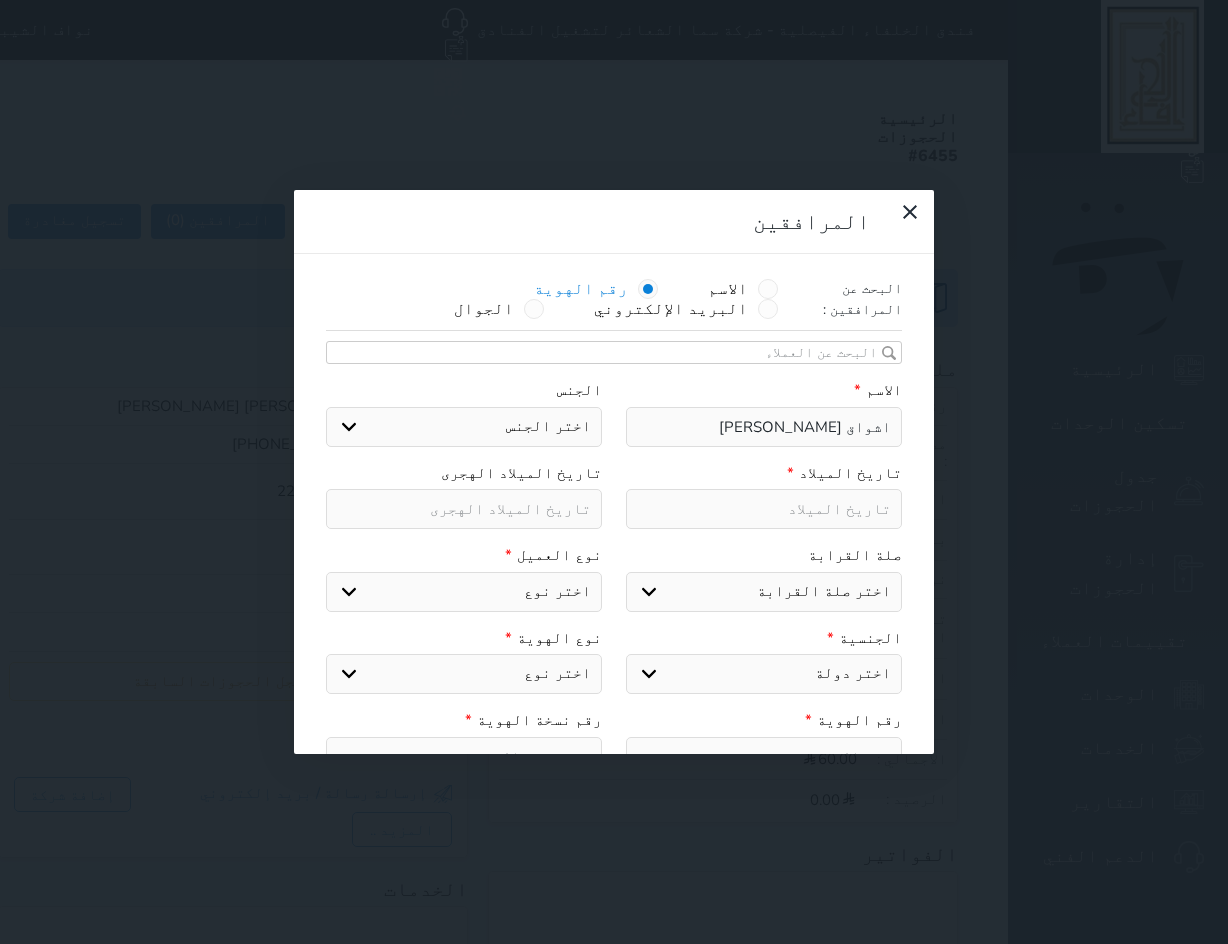 click on "اختر الجنس   ذكر انثى" at bounding box center (464, 427) 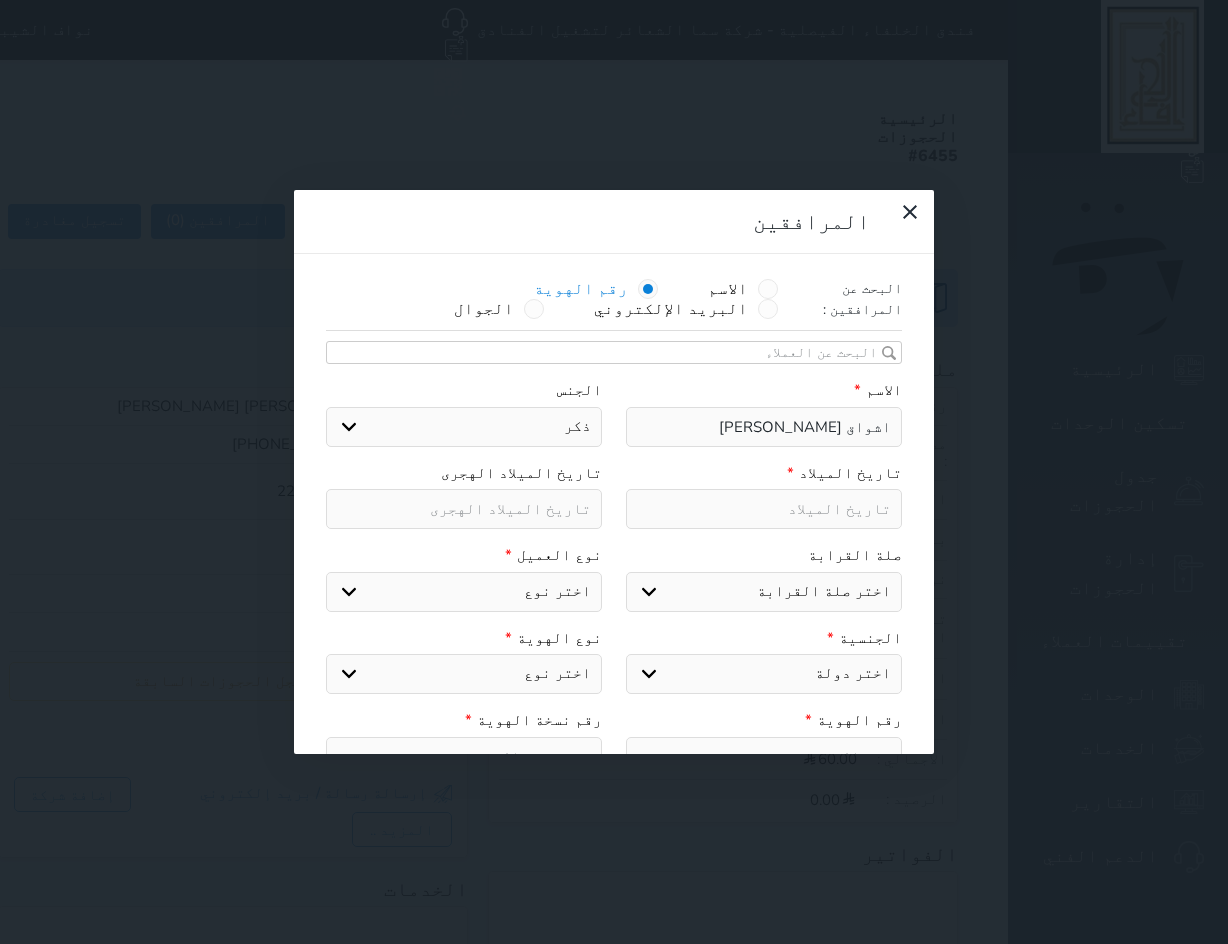 click on "اختر الجنس   ذكر انثى" at bounding box center [464, 427] 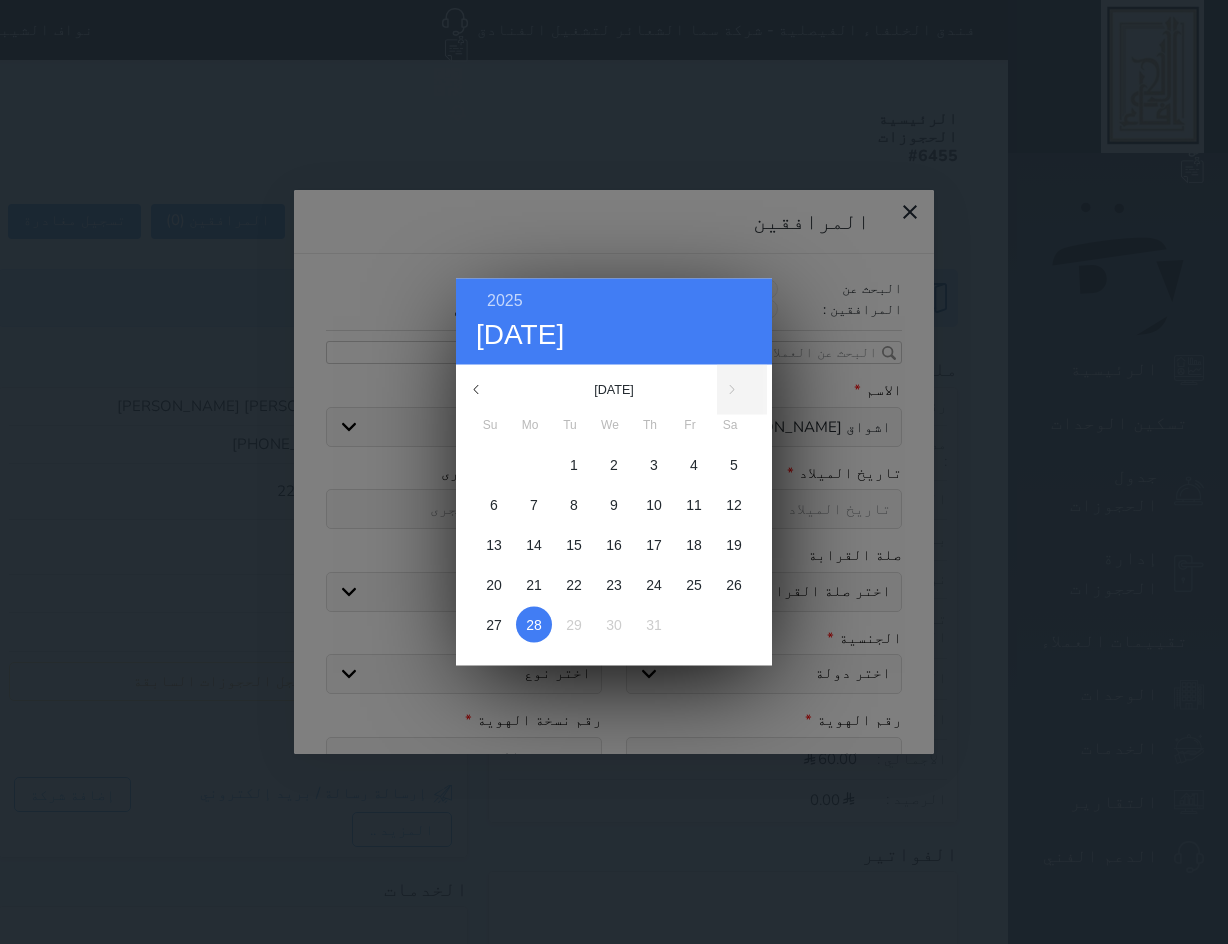 click on "2025   Mon 28 July         July 2025
Su
Mo
Tu
We
Th
Fr
Sa
1   2   3   4   5   6   7   8   9   10   11   12   13   14   15   16   17   18   19   20   21   22   23   24   25   26   27   28   29   30   31
January
February
March
April
May
June
July
August
September
October
November" at bounding box center [614, 472] 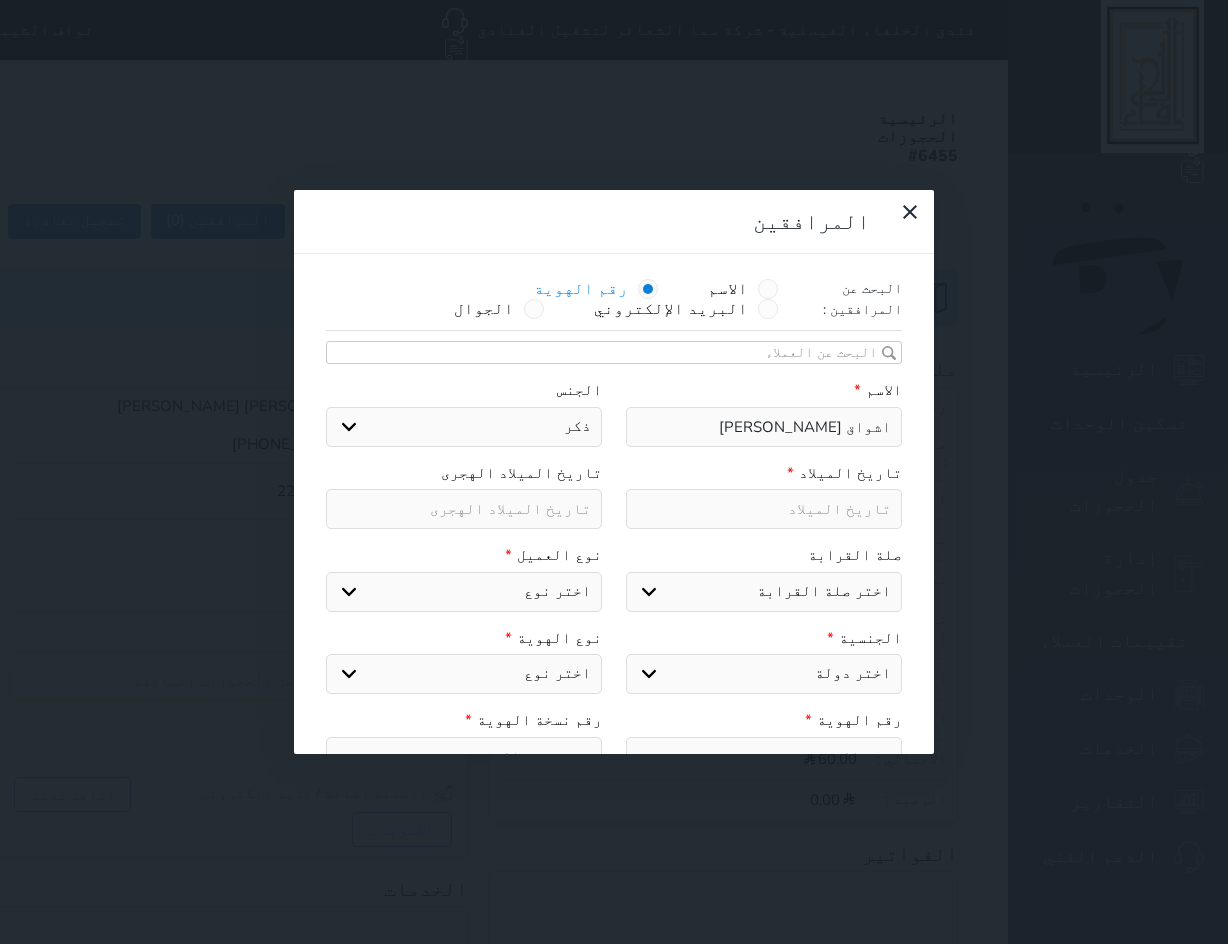 click at bounding box center [464, 509] 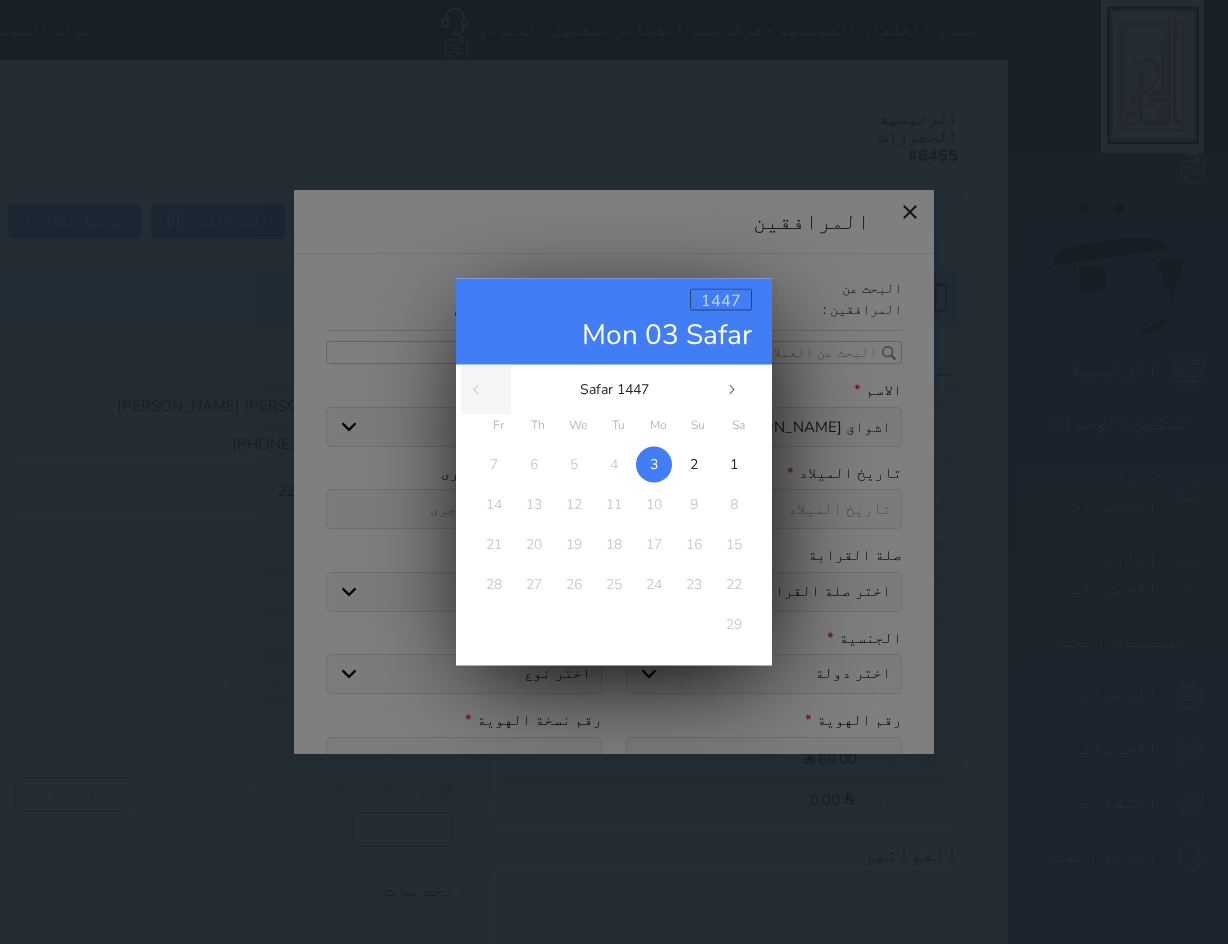 click on "1447" at bounding box center (721, 301) 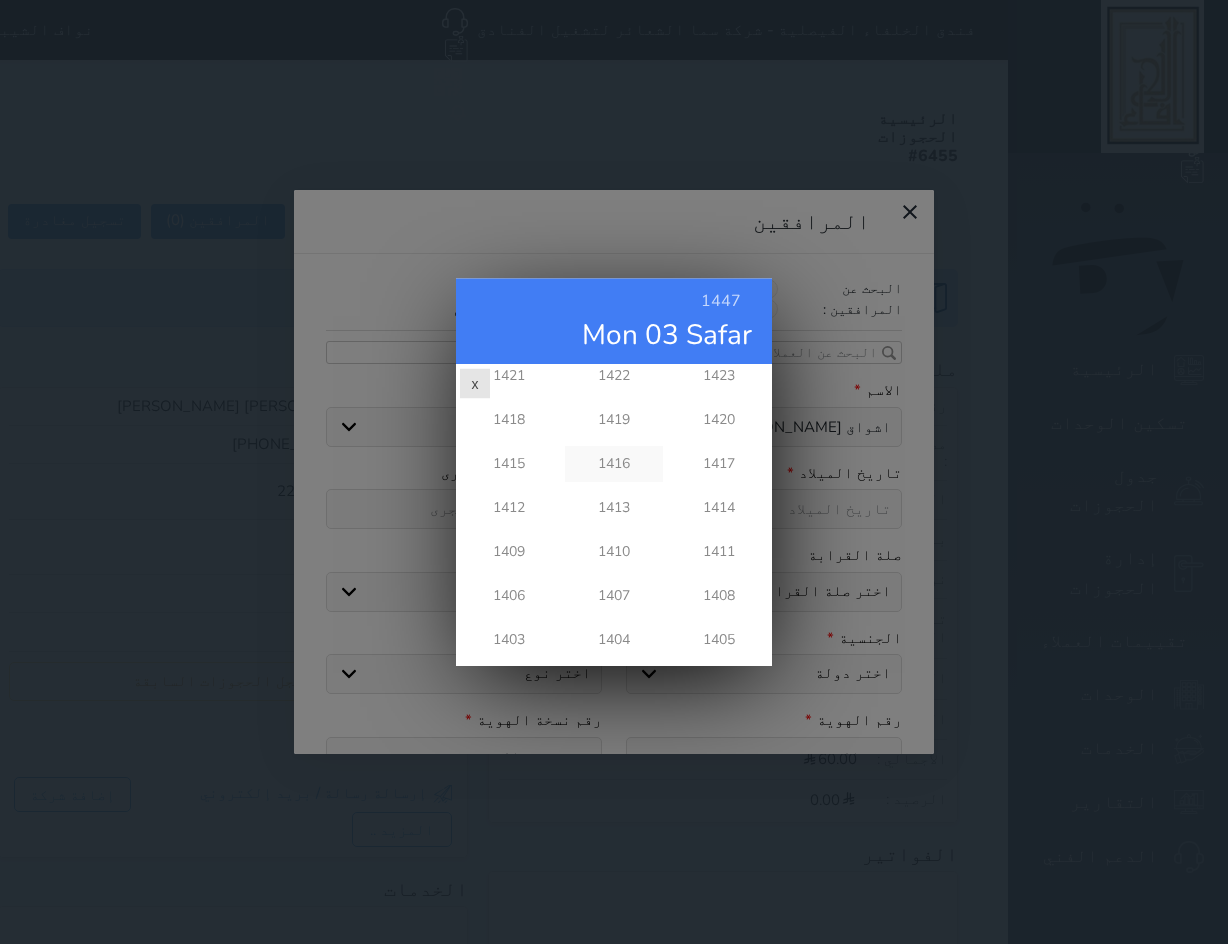 scroll, scrollTop: 500, scrollLeft: 0, axis: vertical 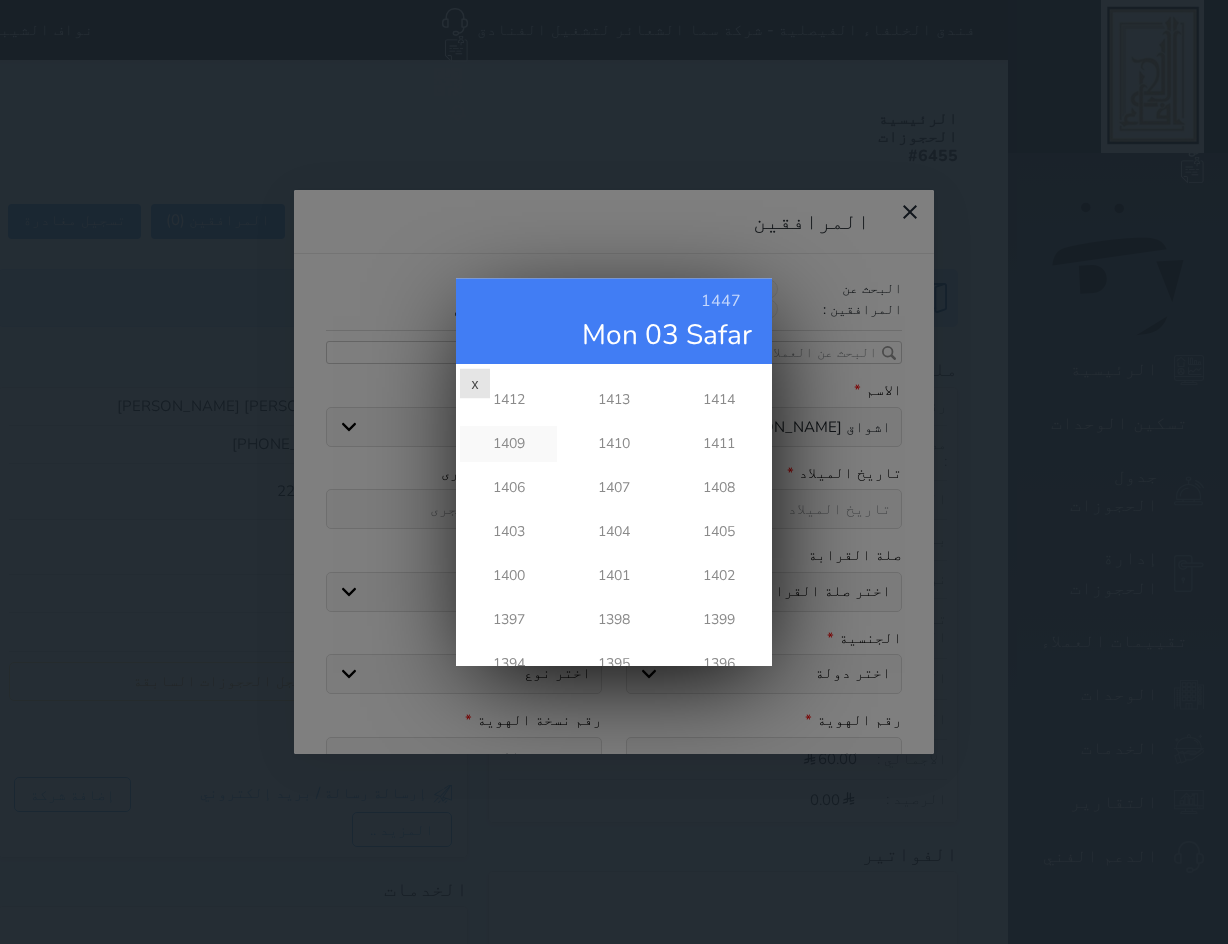 click on "1409" at bounding box center [508, 445] 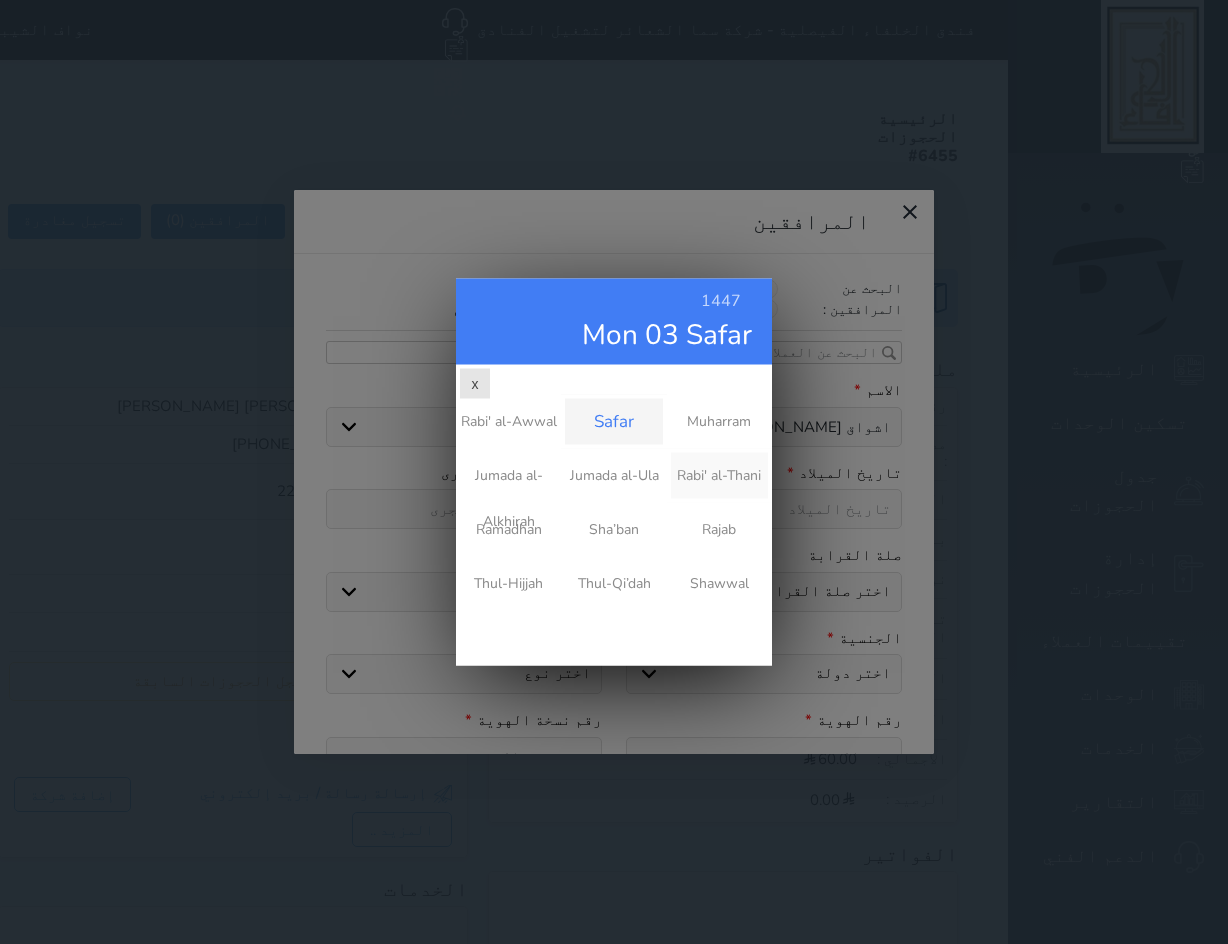scroll, scrollTop: 0, scrollLeft: 0, axis: both 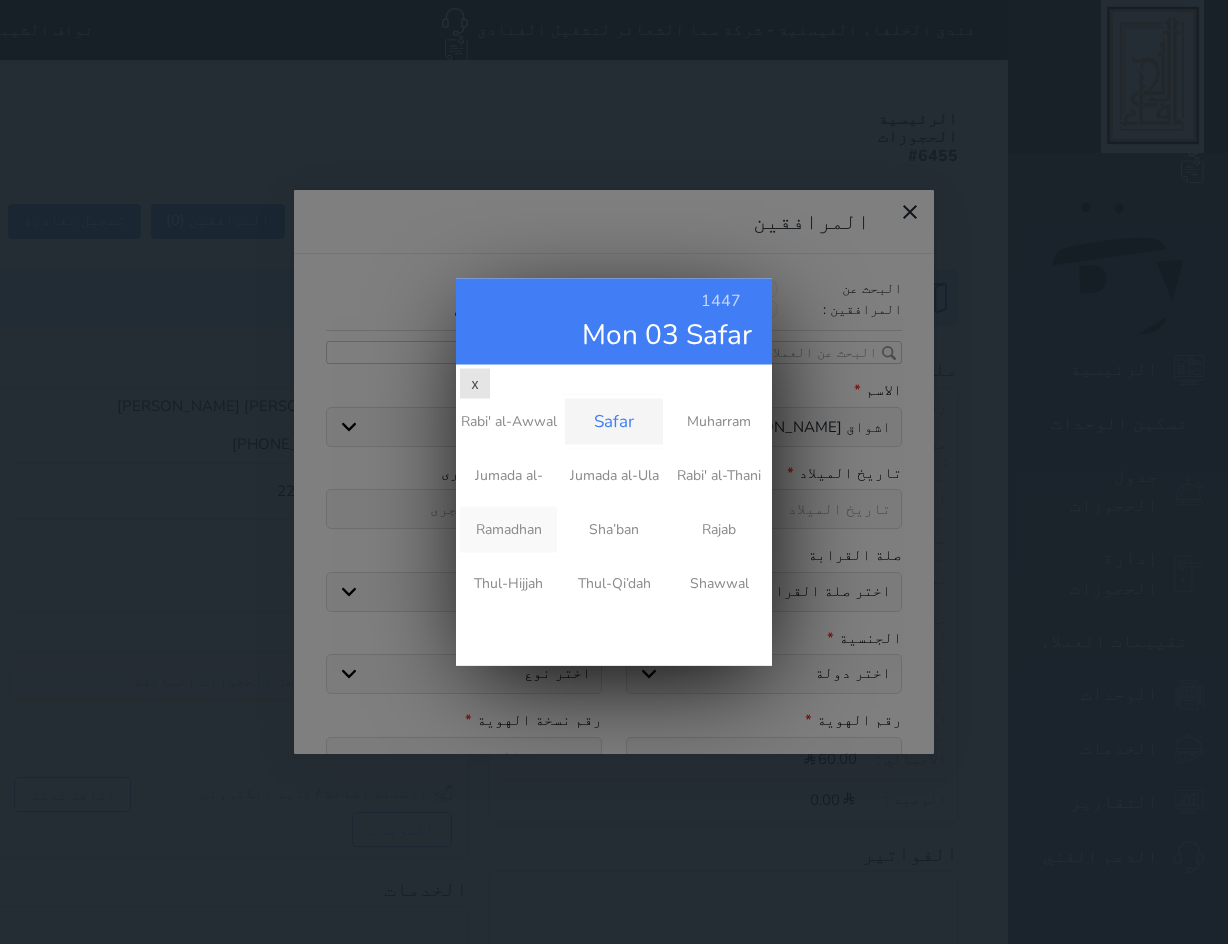 click on "Ramadhan" at bounding box center [508, 530] 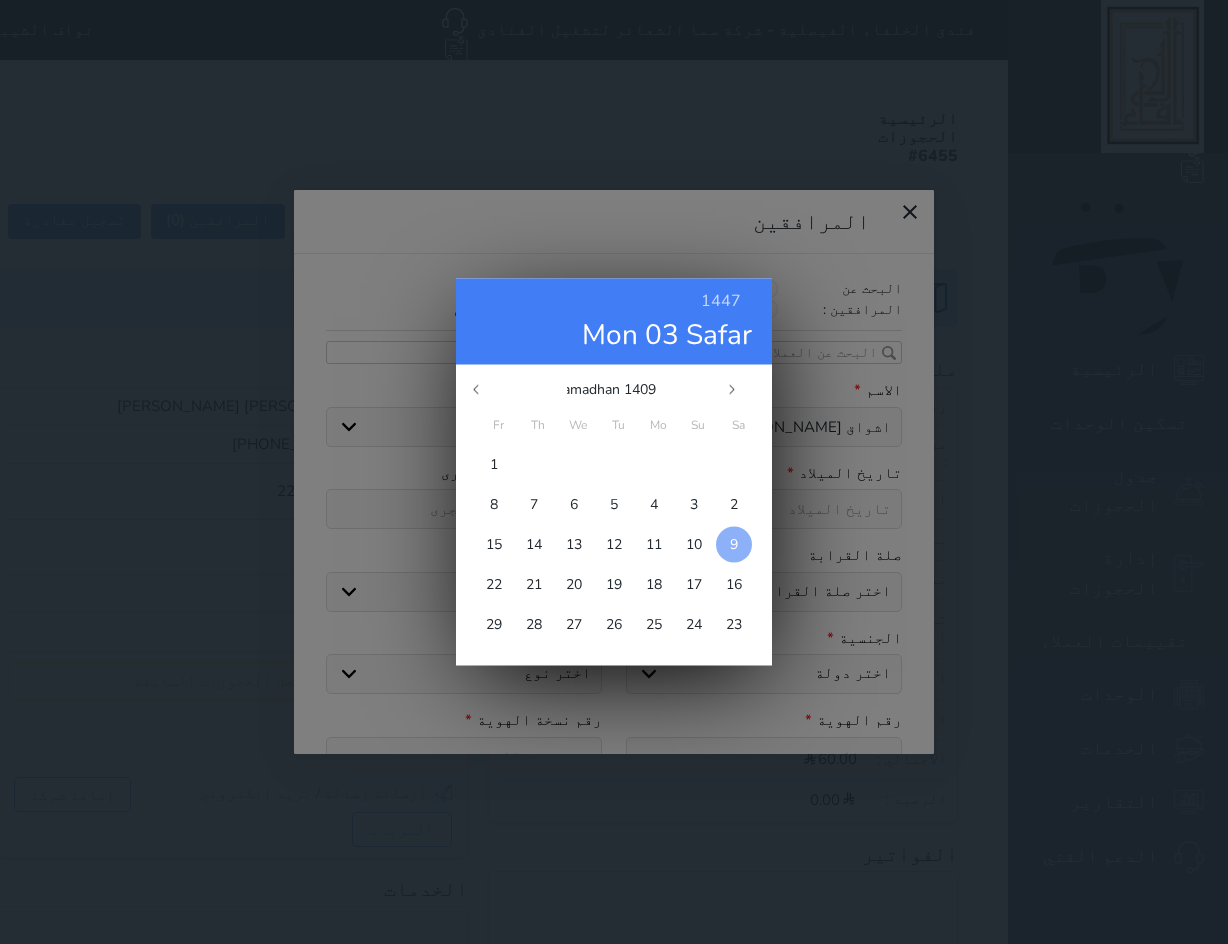 click on "9" at bounding box center [734, 544] 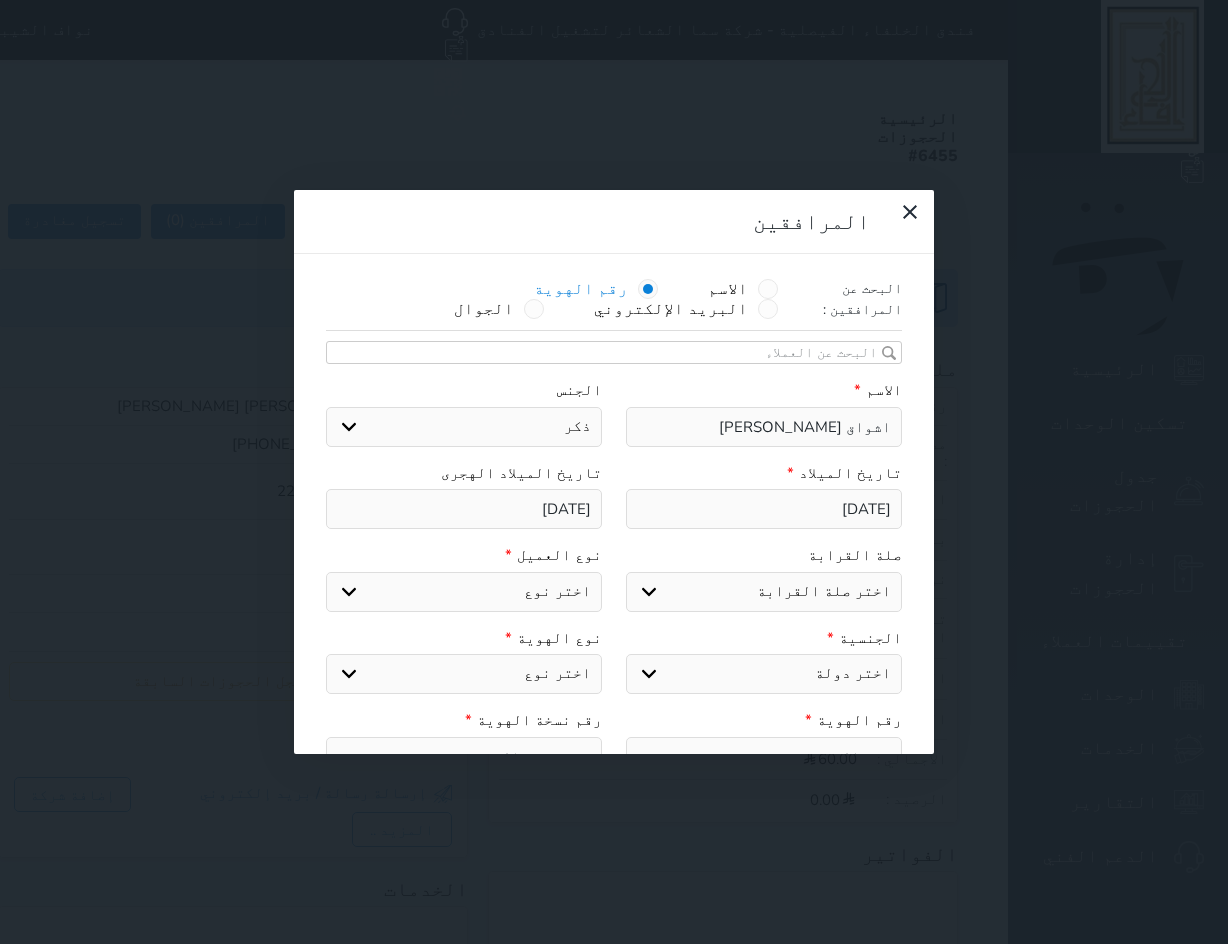 click on "اختر صلة القرابة   ابن ابنه زوجة اخ اخت اب ام زوج أخرى" at bounding box center (764, 592) 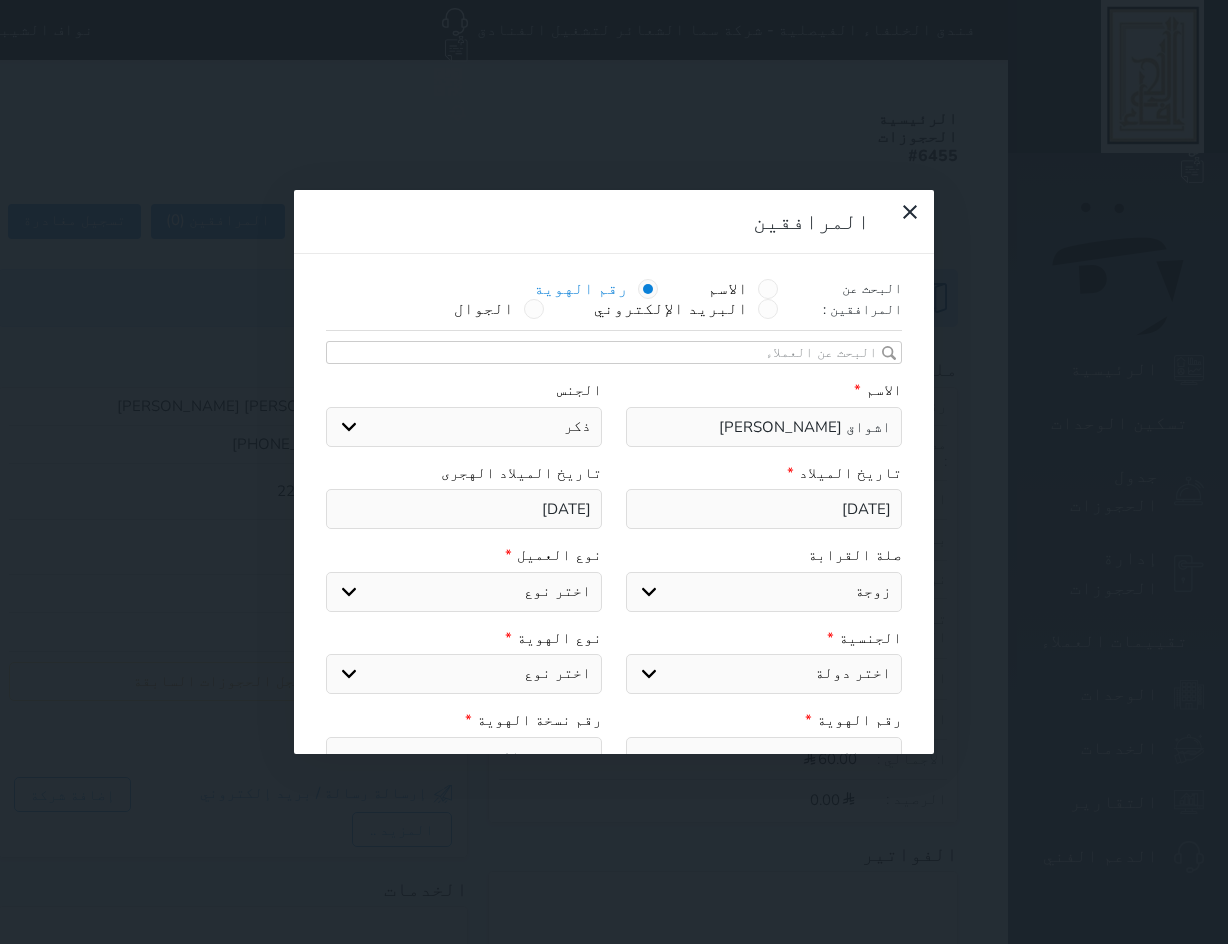 click on "اختر صلة القرابة   ابن ابنه زوجة اخ اخت اب ام زوج أخرى" at bounding box center [764, 592] 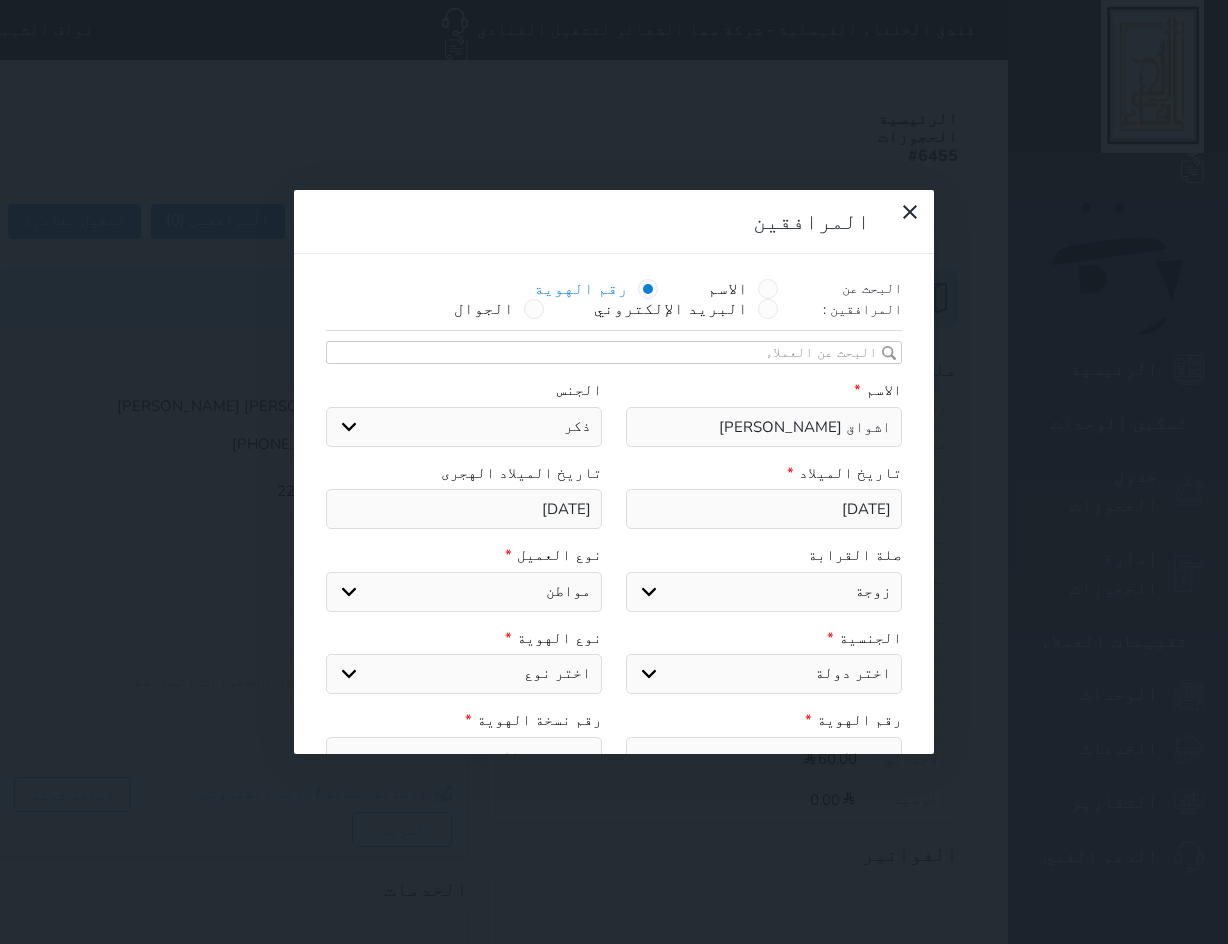 click on "اختر نوع   مواطن مواطن خليجي زائر مقيم" at bounding box center (464, 592) 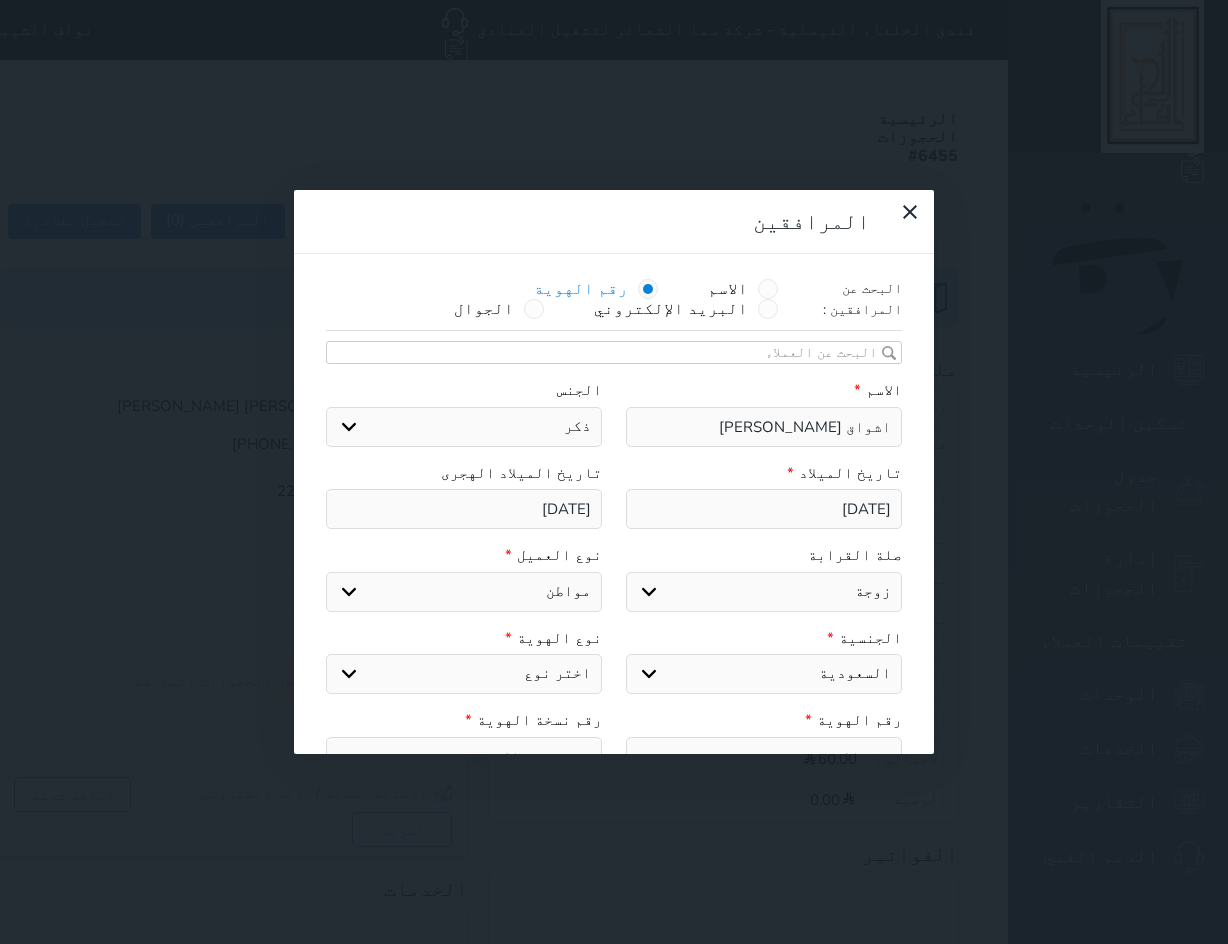 click on "البحث عن المرافقين :        الاسم       رقم الهوية       البريد الإلكتروني       الجوال           تغيير العميل              الاسم *   اشواق قاسم حسين النسي   الجنس    اختر الجنس   ذكر انثى   تاريخ الميلاد *   1989/04/15       تاريخ الميلاد الهجرى   1409-9-9       صلة القرابة
اختر صلة القرابة   ابن ابنه زوجة اخ اخت اب ام زوج أخرى   نوع العميل *   اختر نوع   مواطن مواطن خليجي زائر مقيم   الجنسية *   اختر دولة   السعودية   نوع الهوية *   اختر نوع   هوية وطنية هوية عائلية جواز السفر   رقم الهوية  *     رقم نسخة الهوية *       اضافة مرافق" at bounding box center [614, 560] 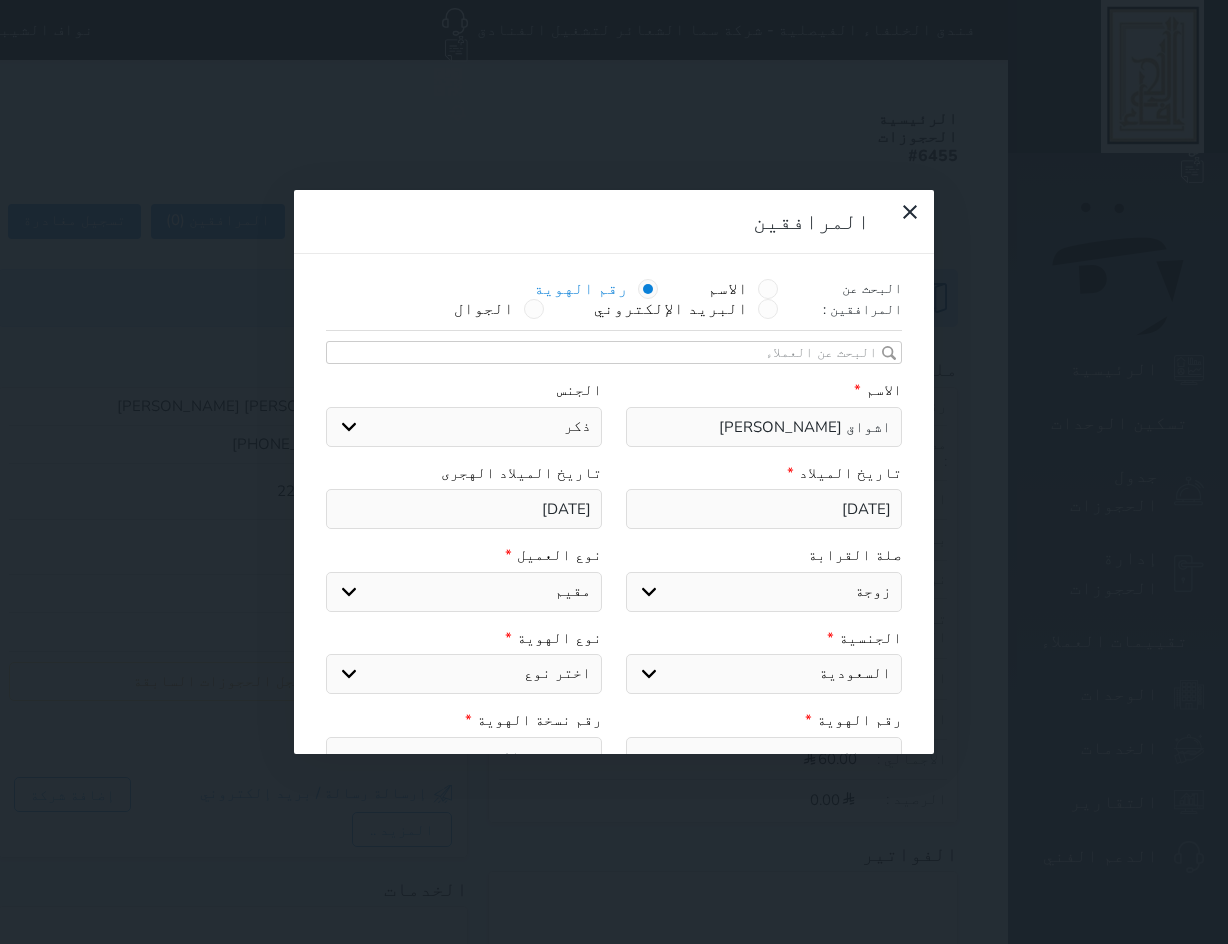 click on "اختر نوع   مواطن مواطن خليجي زائر مقيم" at bounding box center (464, 592) 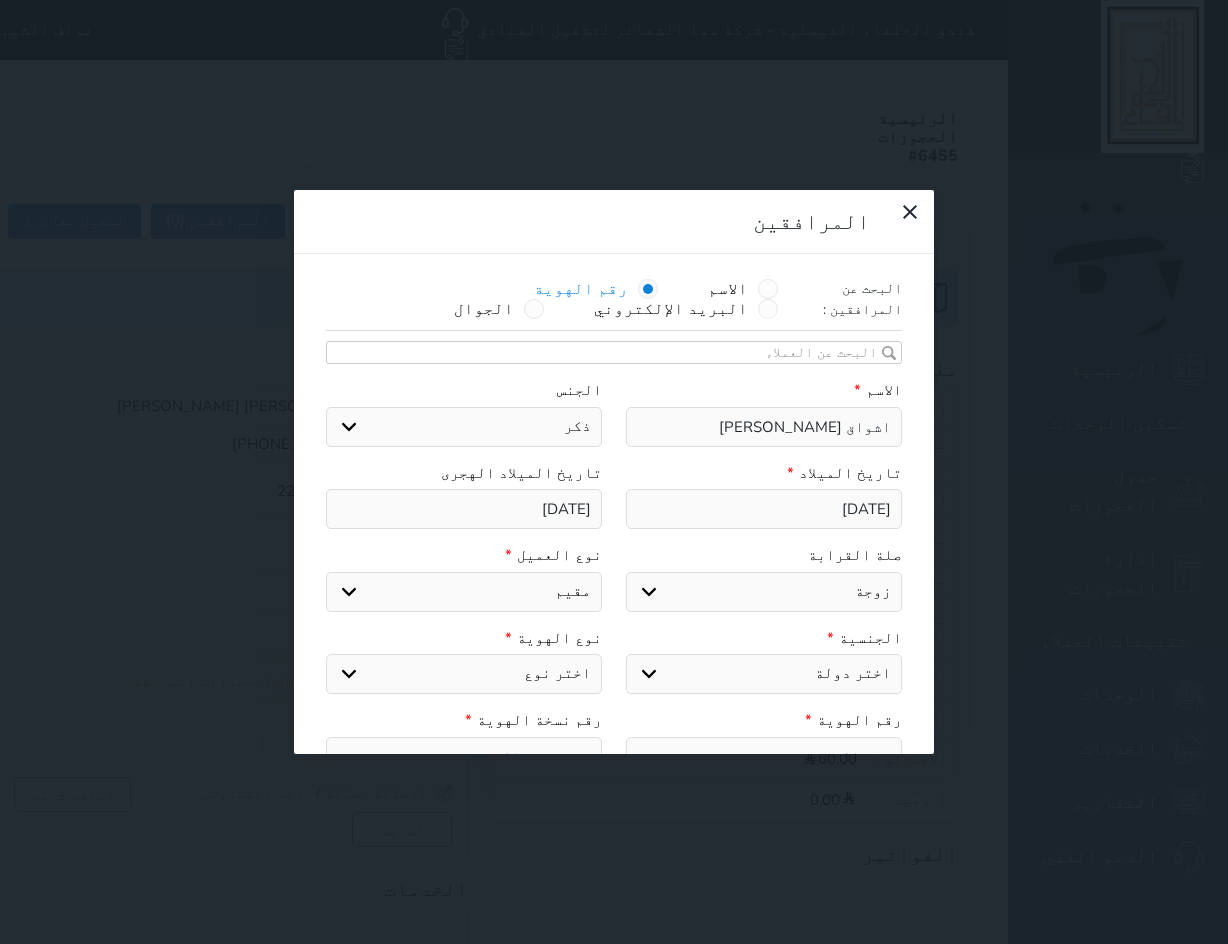 click on "اختر دولة   الامارات العربية الاردن البحرين سوريا العراق عمان فلسطين قطر الكويت لبنان اليمن اليمن الجنوبي يمني جنوبي-السلاطين بني حارث الكويت-بدون افراد القبائل من سكان البحرين قبائل مجاورة للعطفين اجنبي بجواز سعودي فلسطيني بوثيقة مصرية فلسطيني بوثيقةلبناني فلسطيني بوثيقةاردنية فلسطيني بوثيقةعراقية فلسطيني بوثيقة سورية وثيقة قطريه وثيقة عمانيه وثيقة اماراتيه وثيقة بحرينيه عرب ثمانية وأربعون قبائل نازحة/الحليفه اليمن - لحج قبائل نازحة/الكويت غير كويتي غير بحريني غير قطري غير اماراتي غير عماني مقيم/نازح مقيم/مولود مقيم/طالب جنسية مقيم/أفراد القبائل مصر" at bounding box center (764, 674) 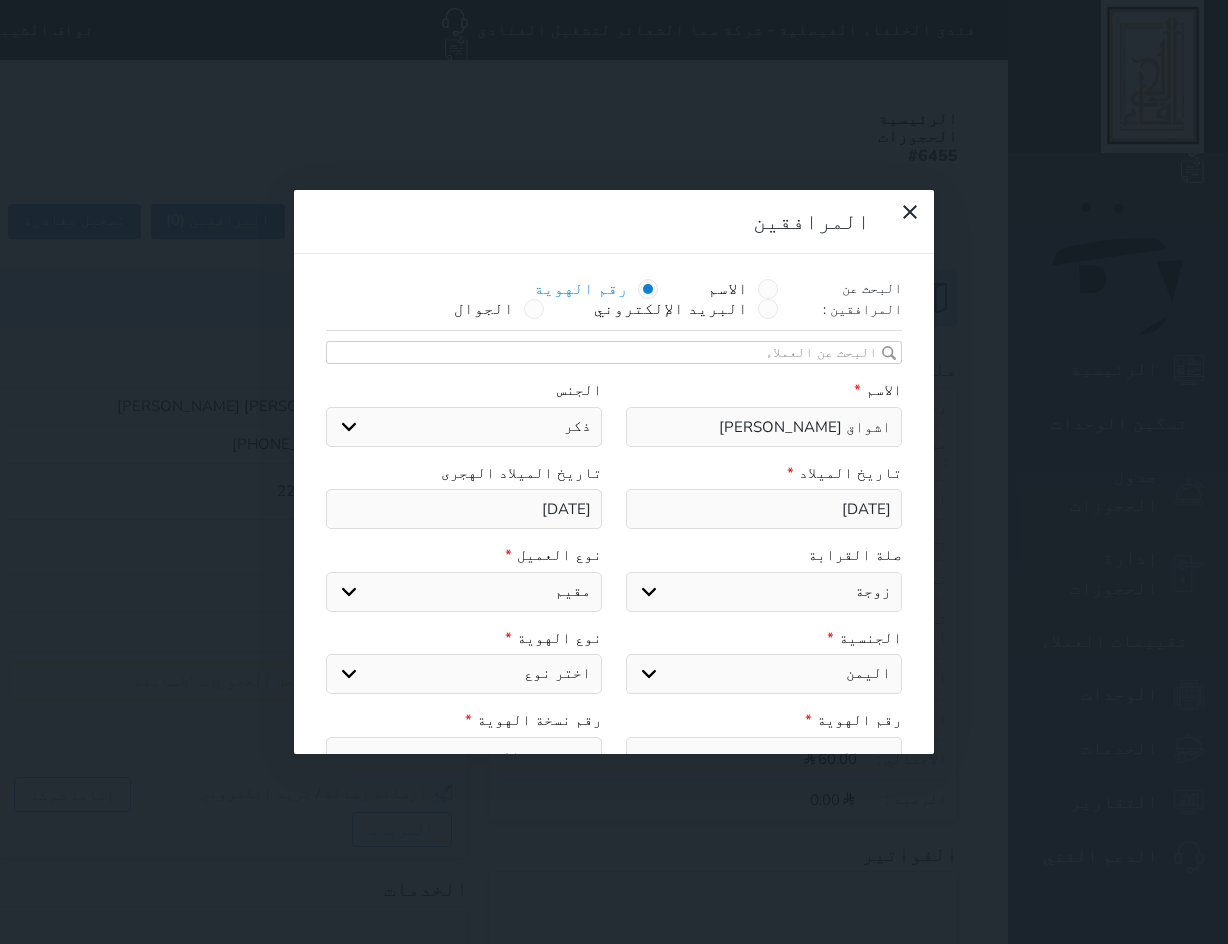 click on "اختر دولة   الامارات العربية الاردن البحرين سوريا العراق عمان فلسطين قطر الكويت لبنان اليمن اليمن الجنوبي يمني جنوبي-السلاطين بني حارث الكويت-بدون افراد القبائل من سكان البحرين قبائل مجاورة للعطفين اجنبي بجواز سعودي فلسطيني بوثيقة مصرية فلسطيني بوثيقةلبناني فلسطيني بوثيقةاردنية فلسطيني بوثيقةعراقية فلسطيني بوثيقة سورية وثيقة قطريه وثيقة عمانيه وثيقة اماراتيه وثيقة بحرينيه عرب ثمانية وأربعون قبائل نازحة/الحليفه اليمن - لحج قبائل نازحة/الكويت غير كويتي غير بحريني غير قطري غير اماراتي غير عماني مقيم/نازح مقيم/مولود مقيم/طالب جنسية مقيم/أفراد القبائل مصر" at bounding box center (764, 674) 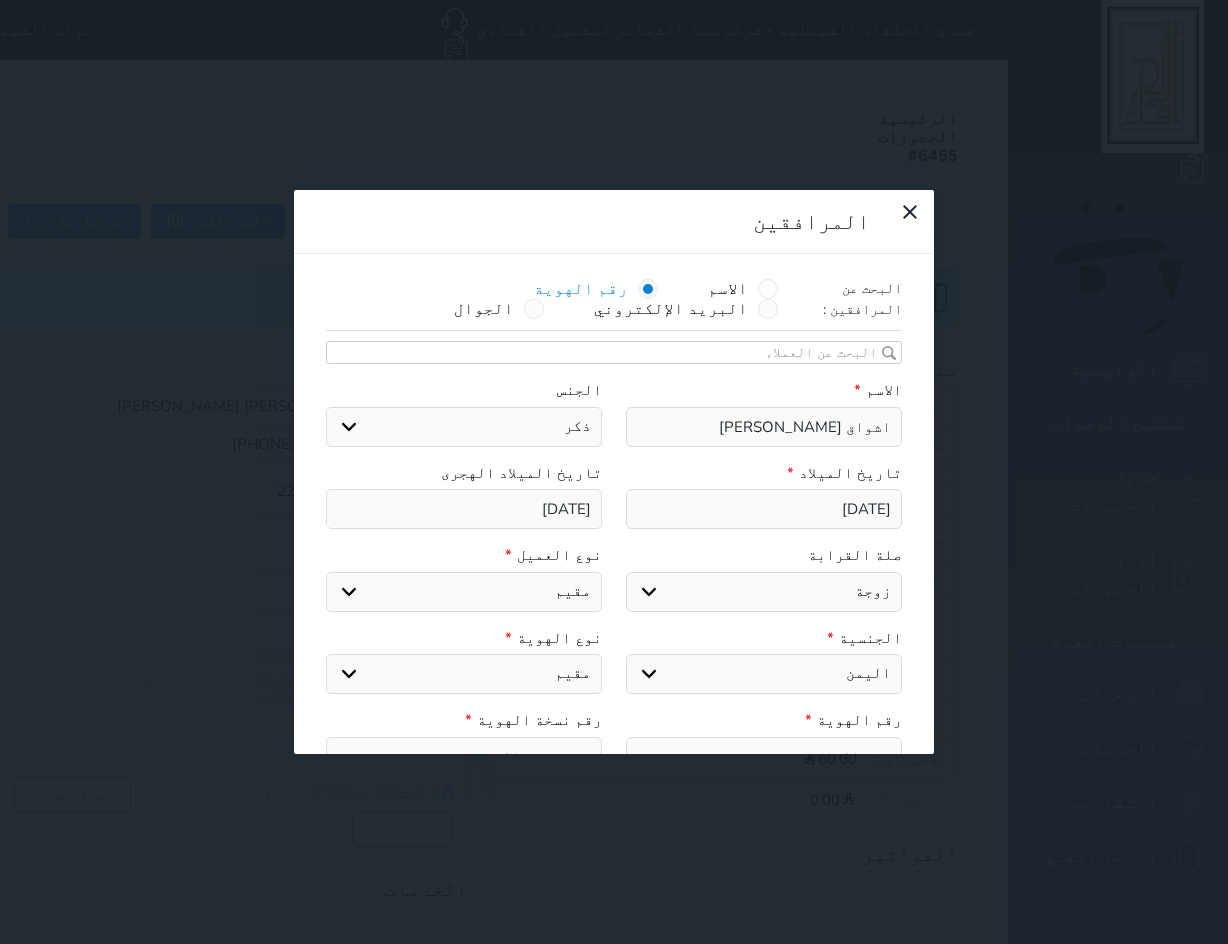click on "اختر نوع   مقيم جواز السفر" at bounding box center [464, 674] 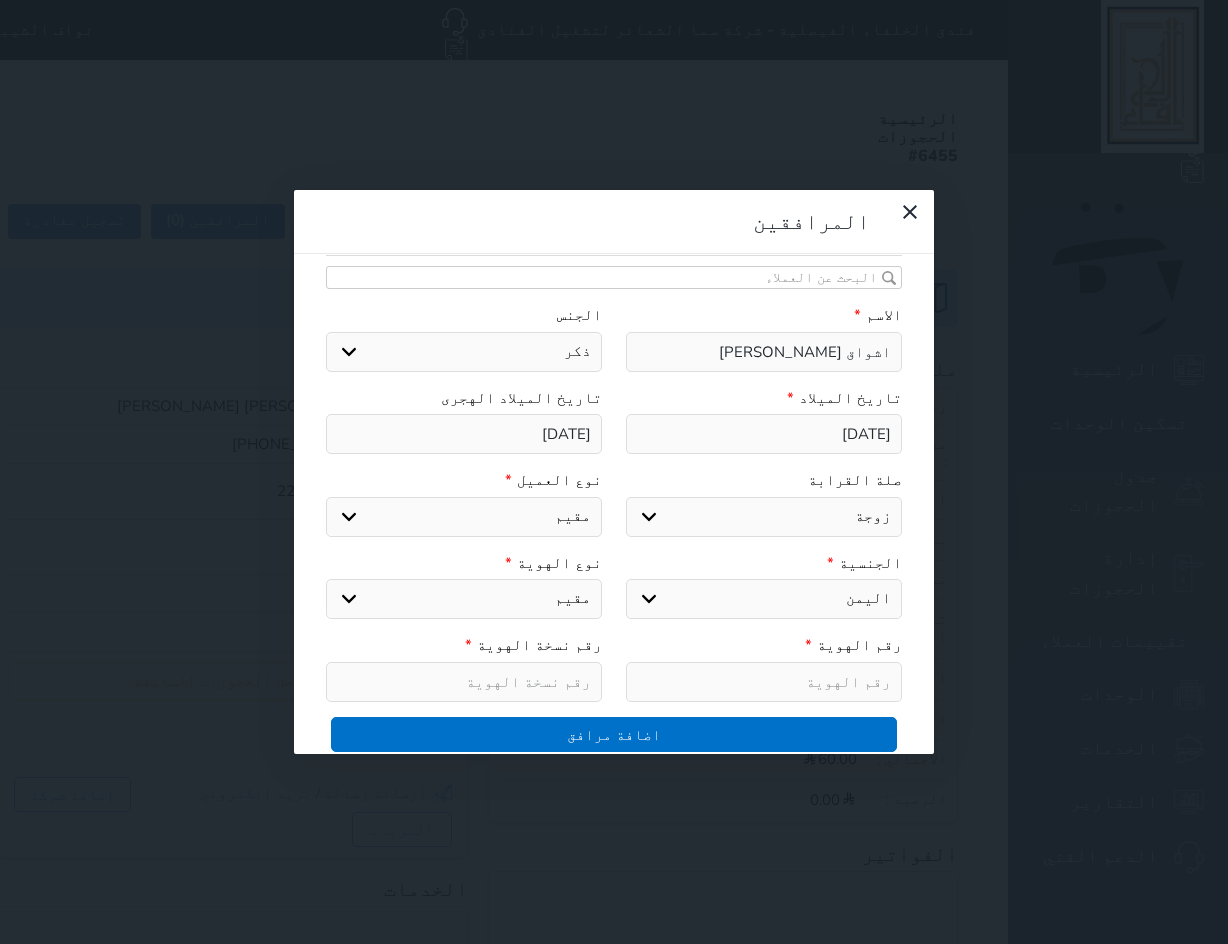 scroll, scrollTop: 200, scrollLeft: 0, axis: vertical 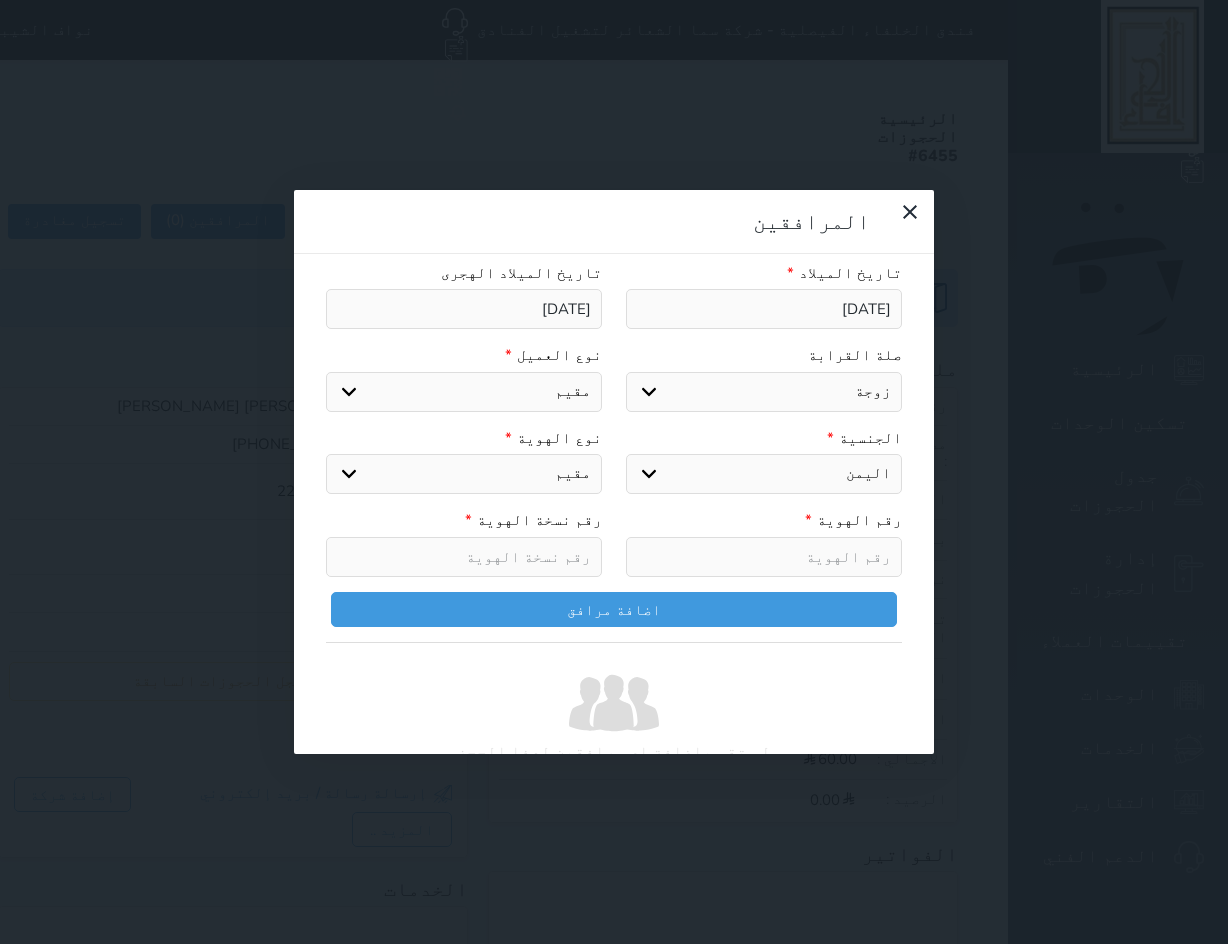 click at bounding box center [764, 557] 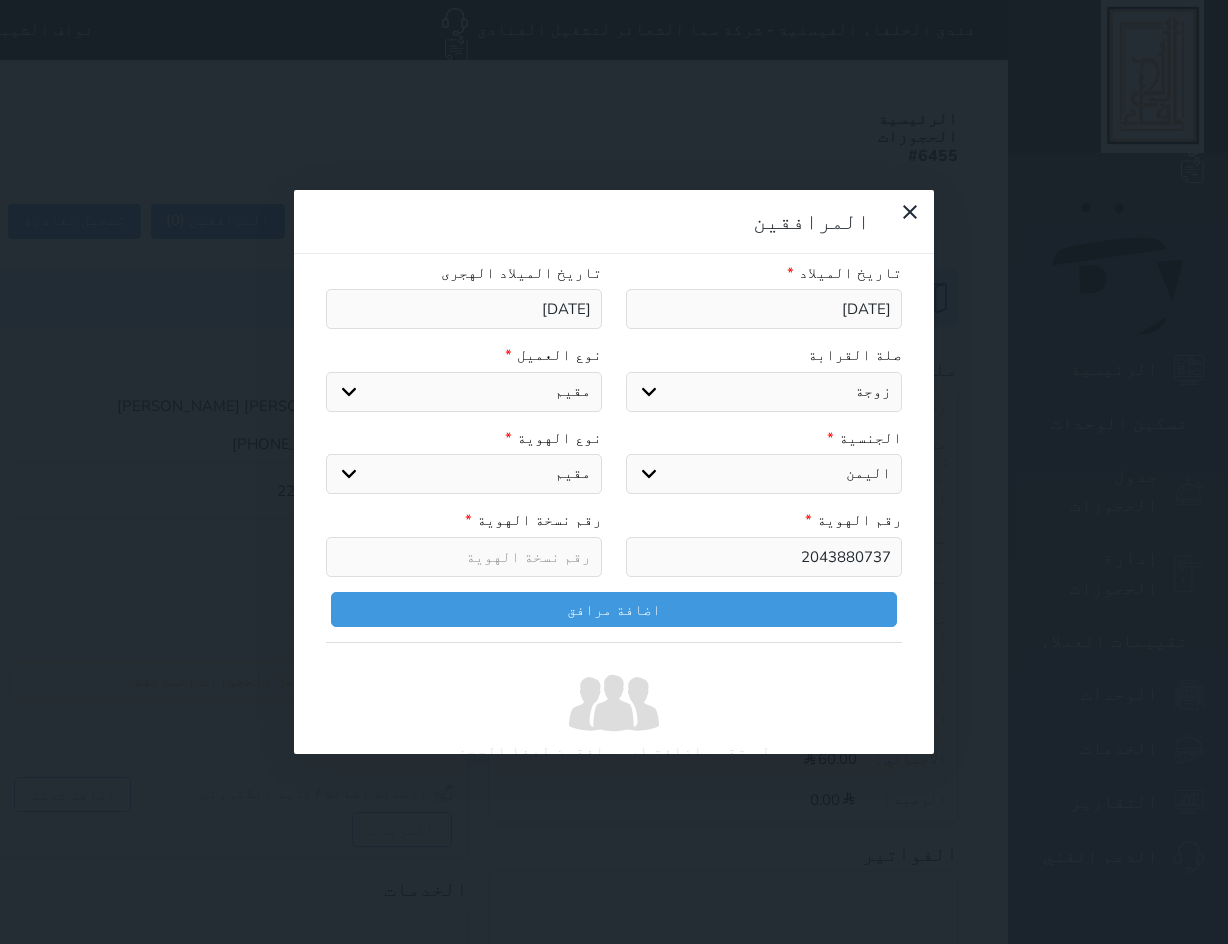 click at bounding box center (464, 557) 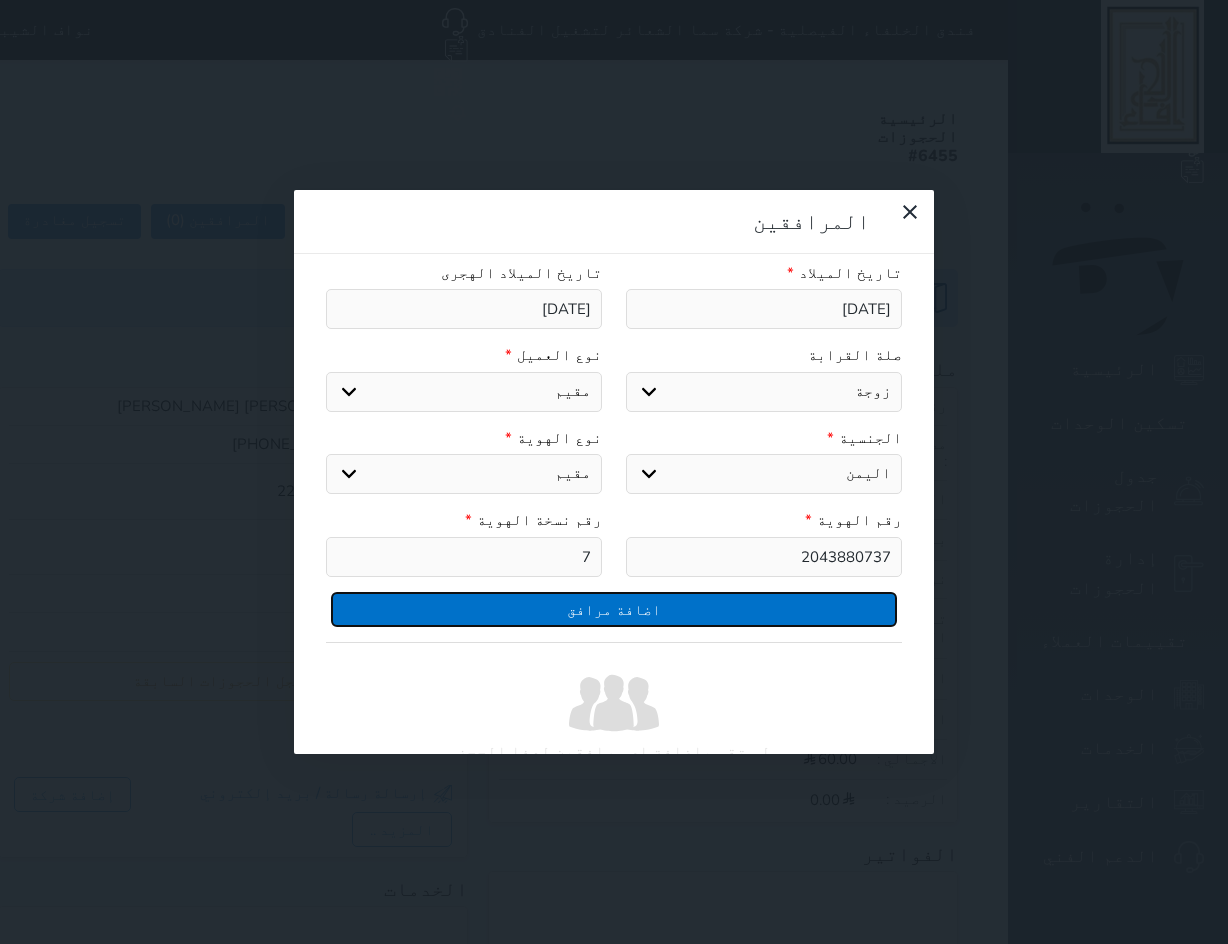 click on "اضافة مرافق" at bounding box center (614, 609) 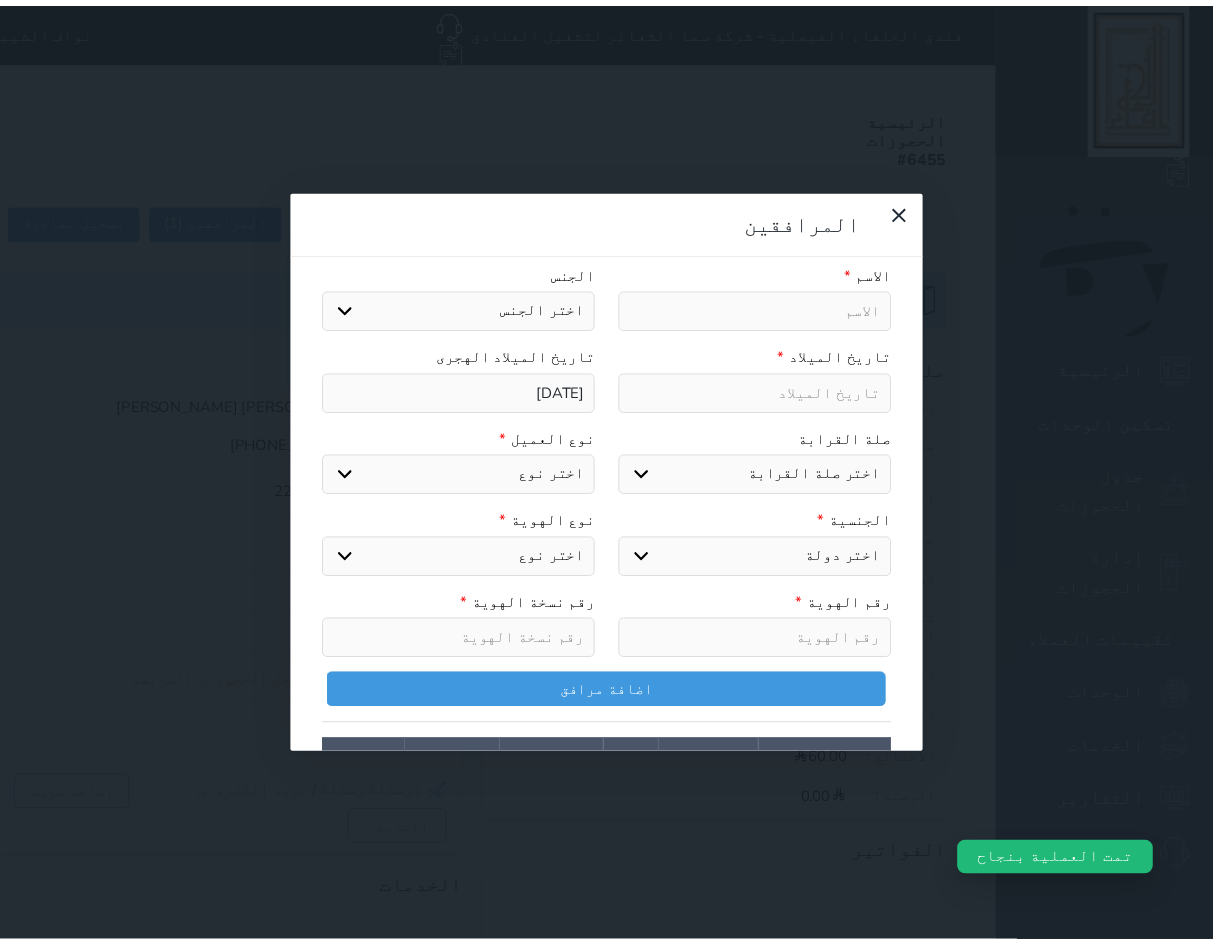 scroll, scrollTop: 282, scrollLeft: 0, axis: vertical 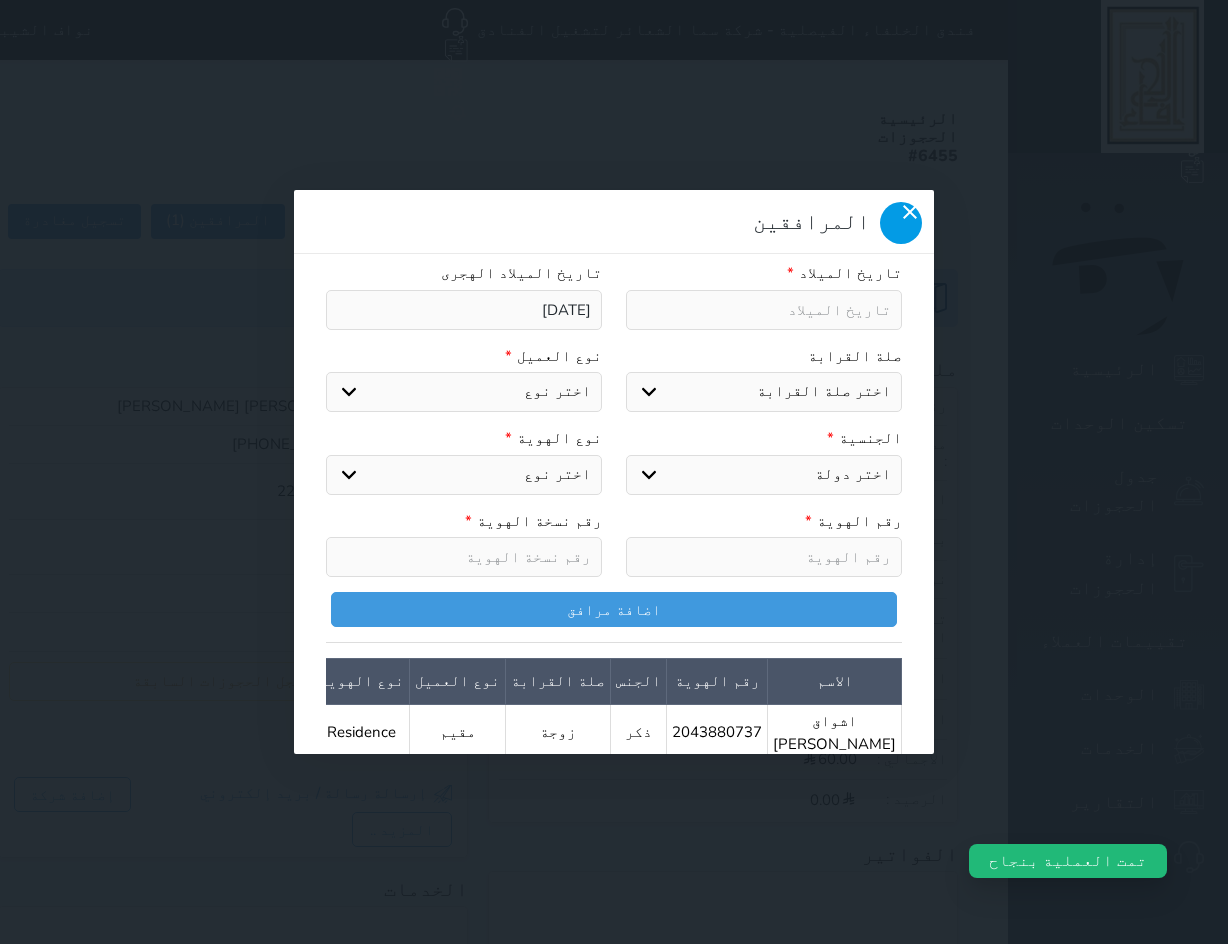 click 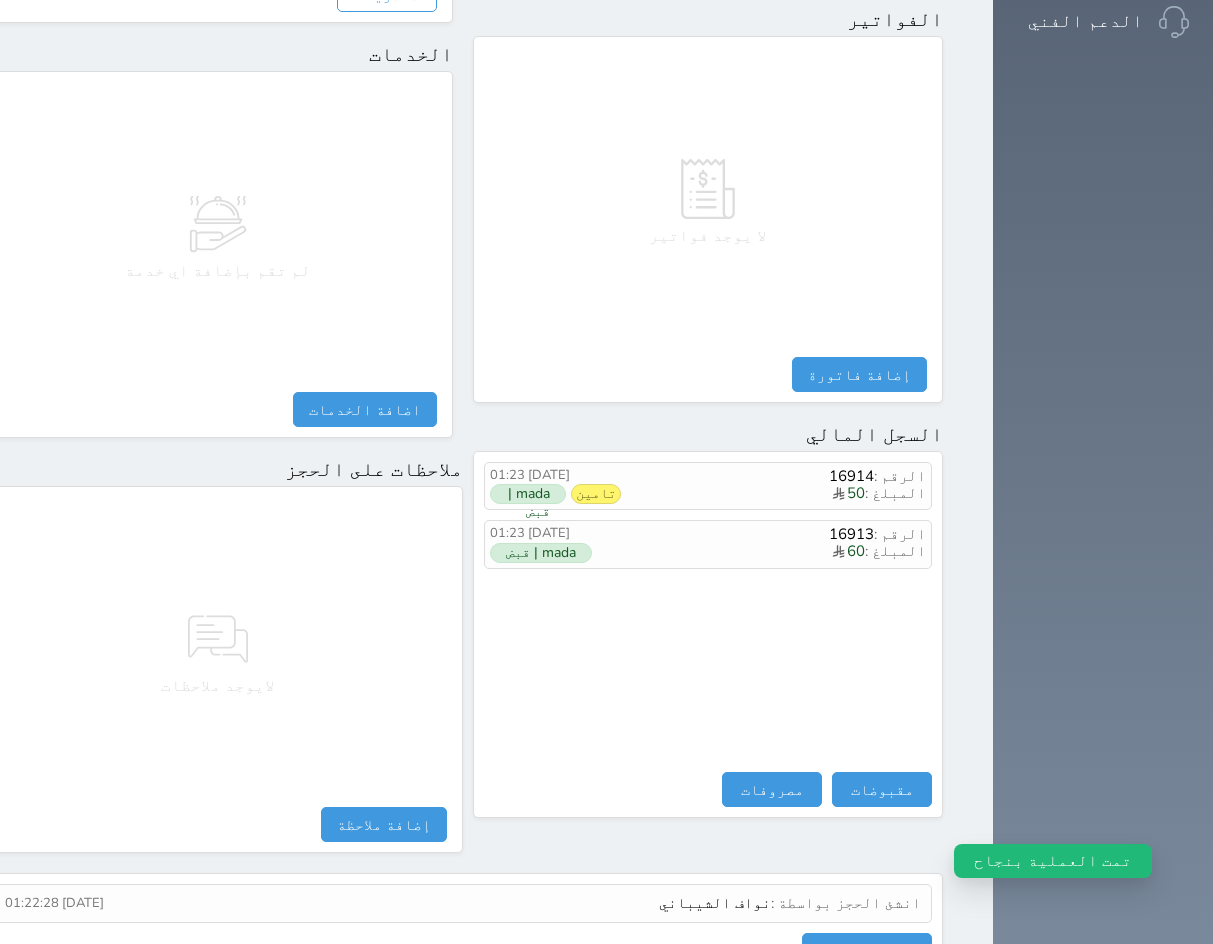 scroll, scrollTop: 836, scrollLeft: 0, axis: vertical 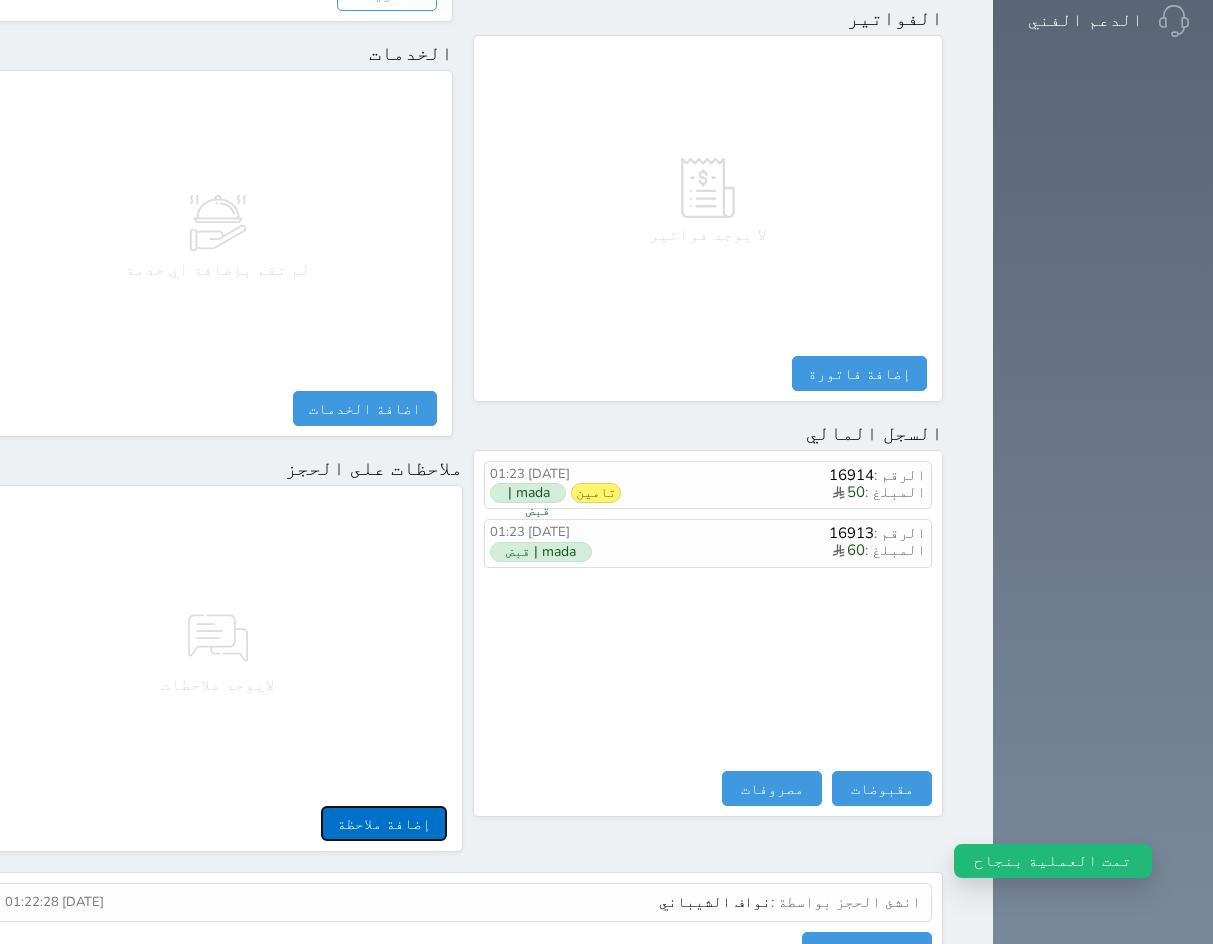 click on "إضافة ملاحظة" at bounding box center (384, 823) 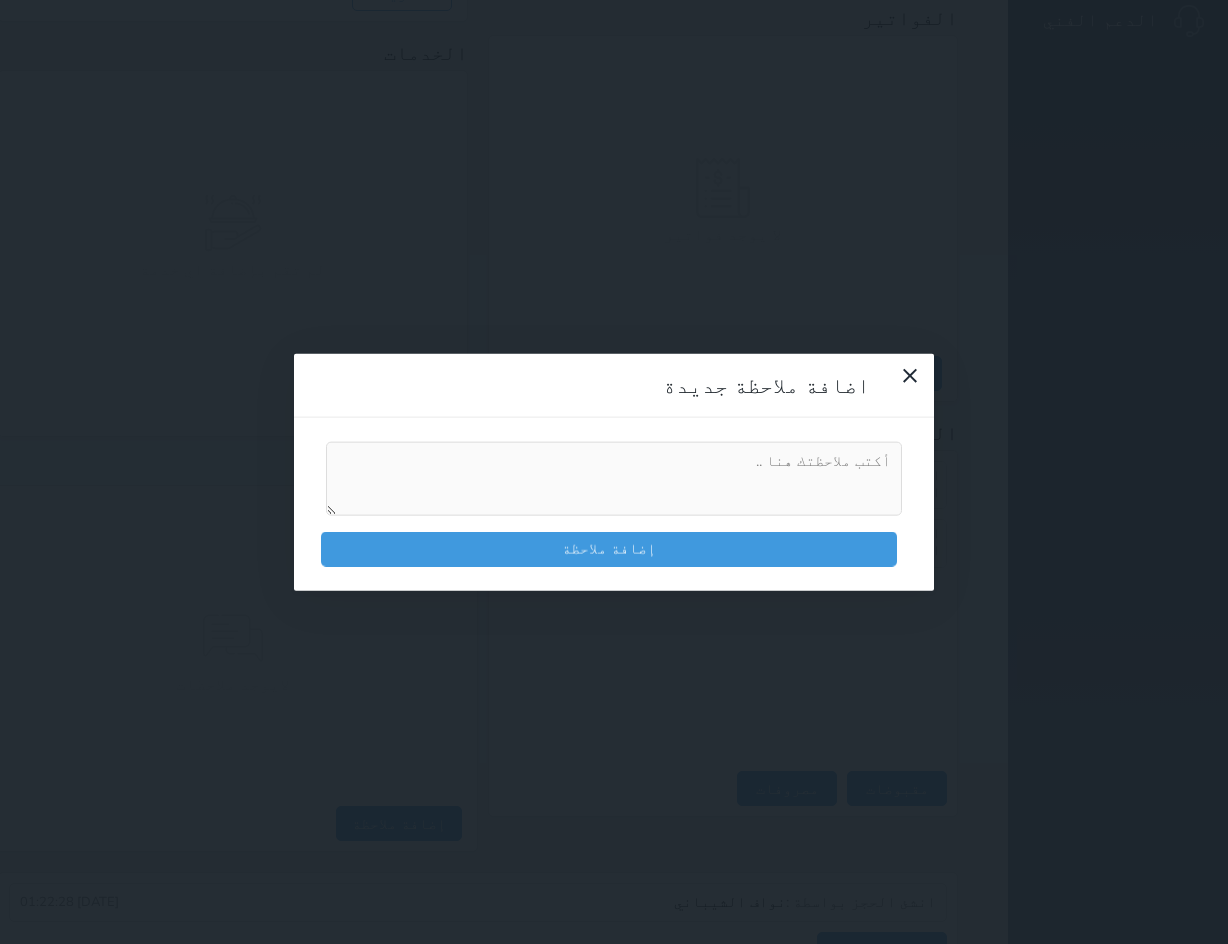 click at bounding box center [614, 479] 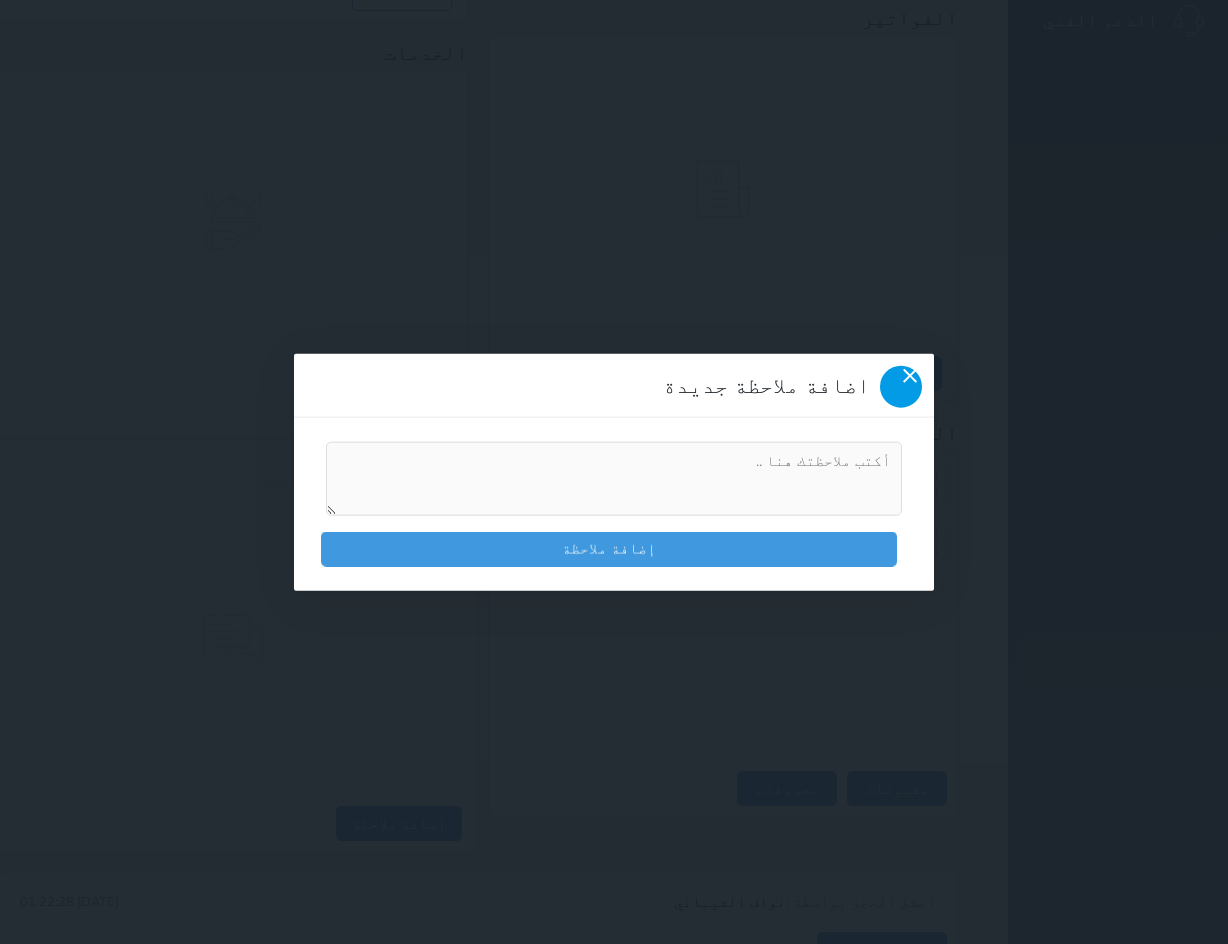 click at bounding box center (901, 387) 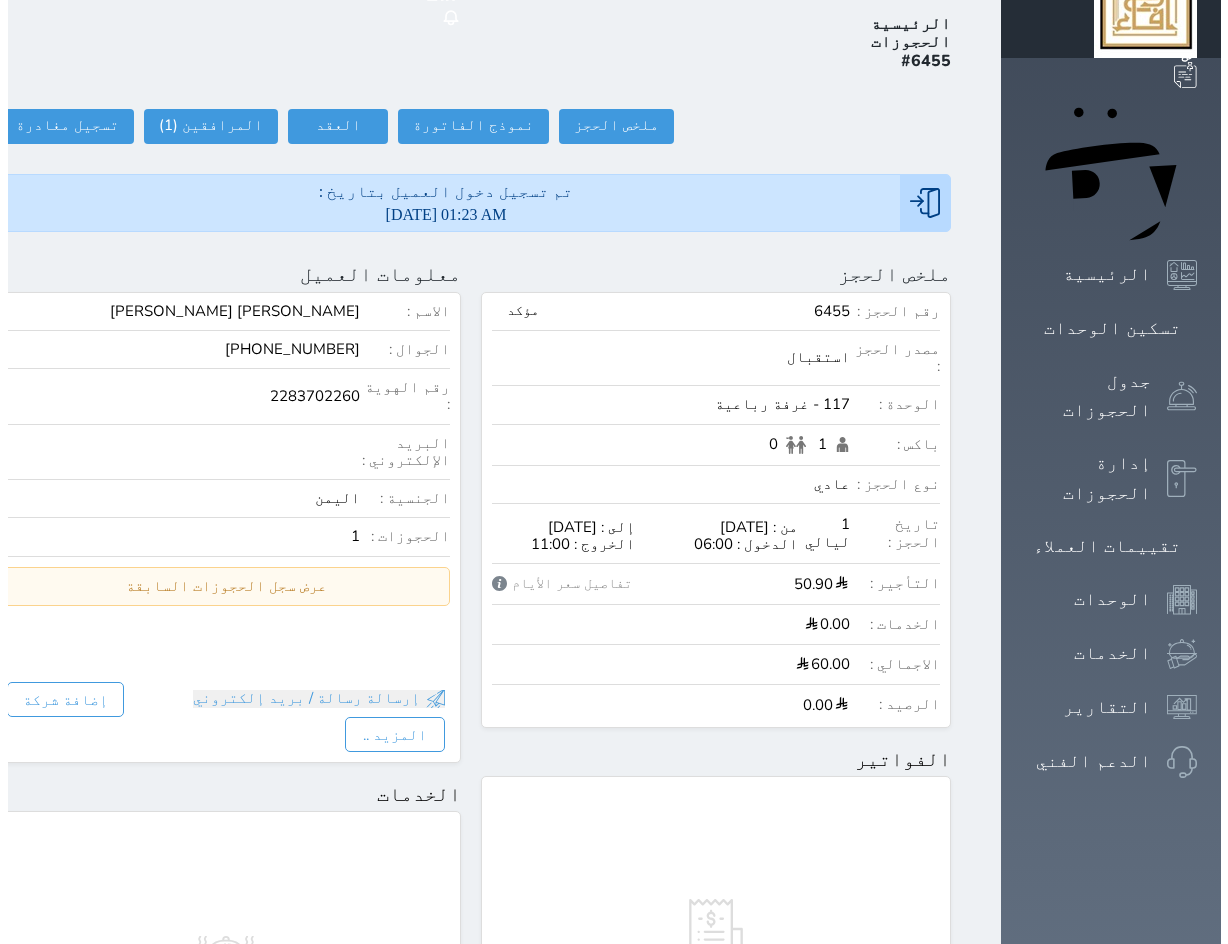 scroll, scrollTop: 0, scrollLeft: 0, axis: both 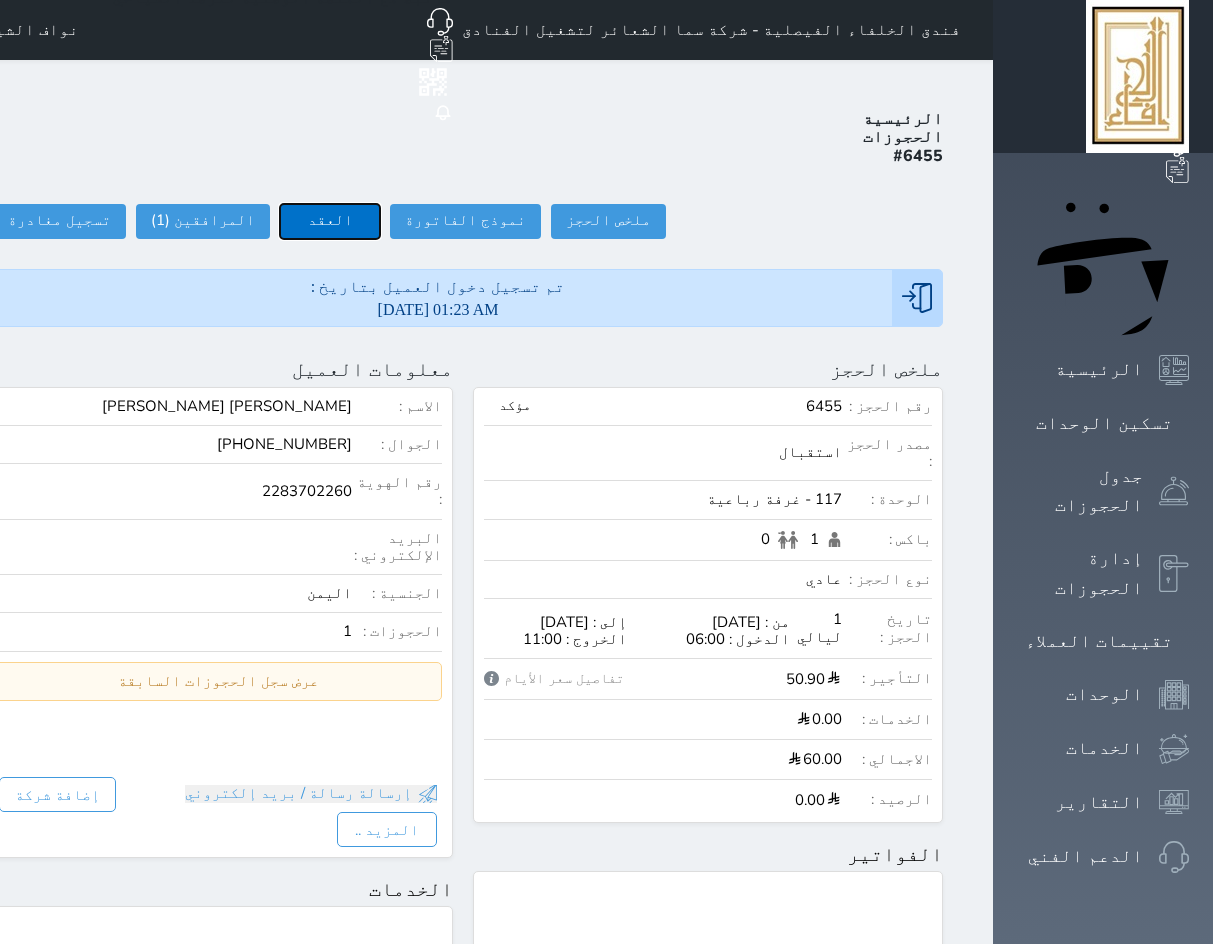 click on "العقد" at bounding box center [330, 221] 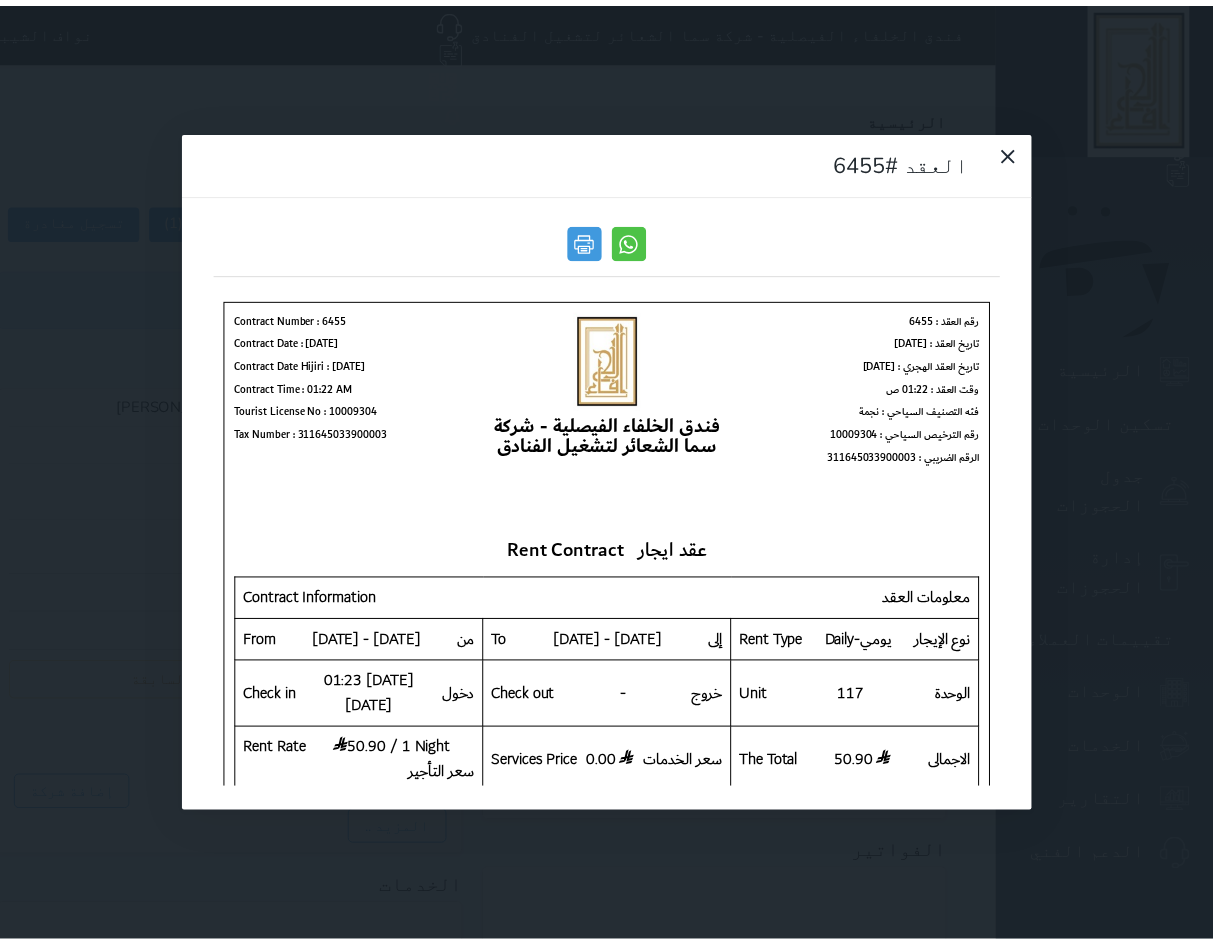 scroll, scrollTop: 0, scrollLeft: 0, axis: both 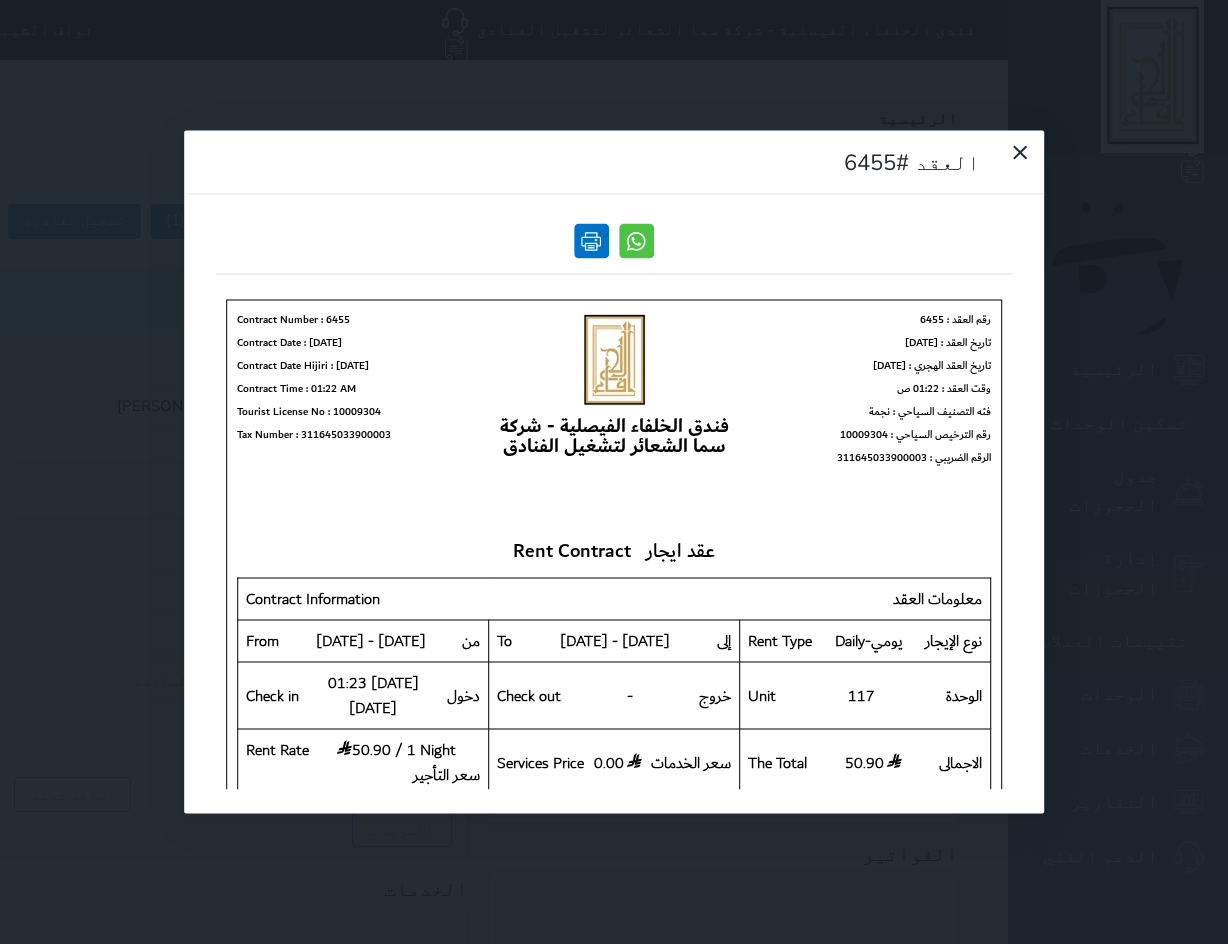 click at bounding box center (591, 241) 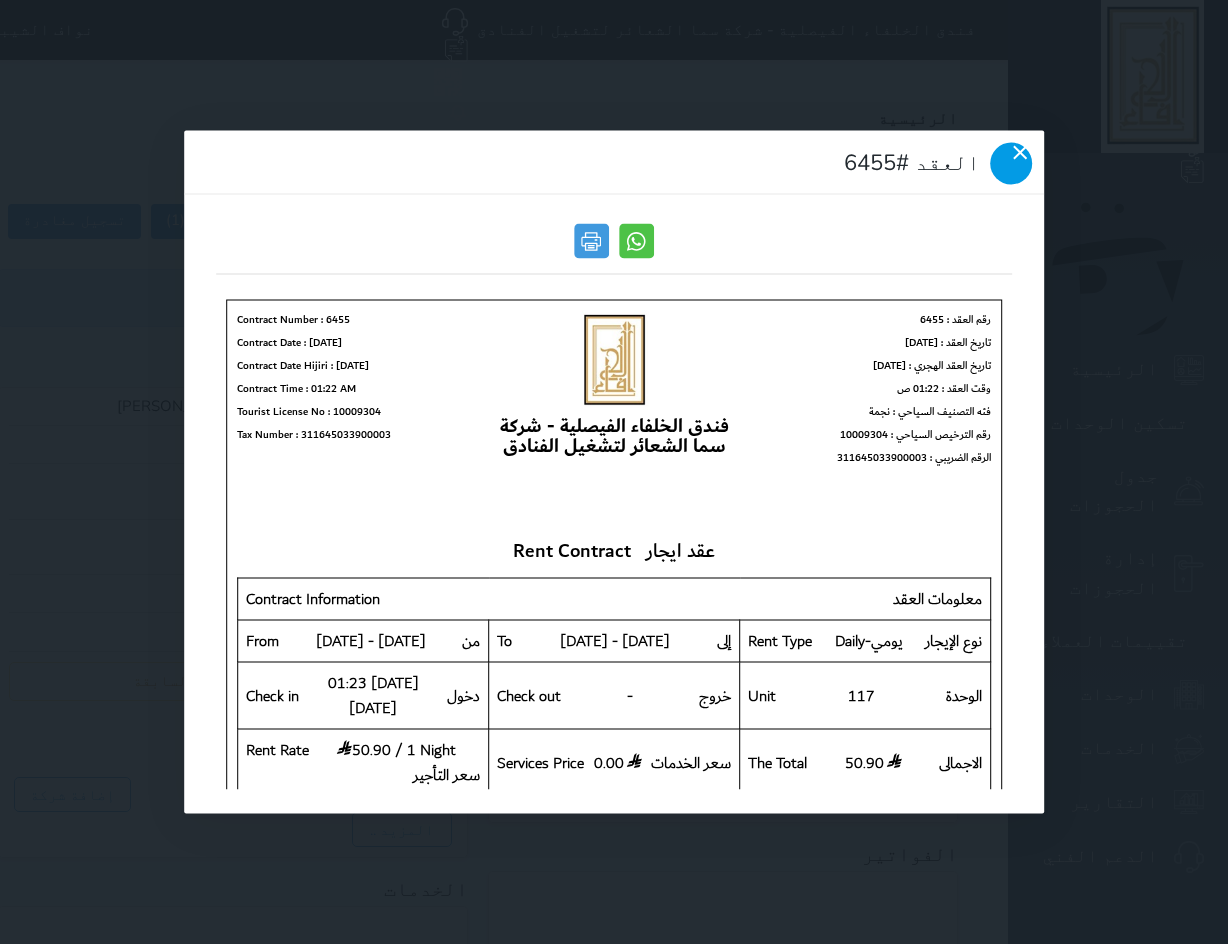 click 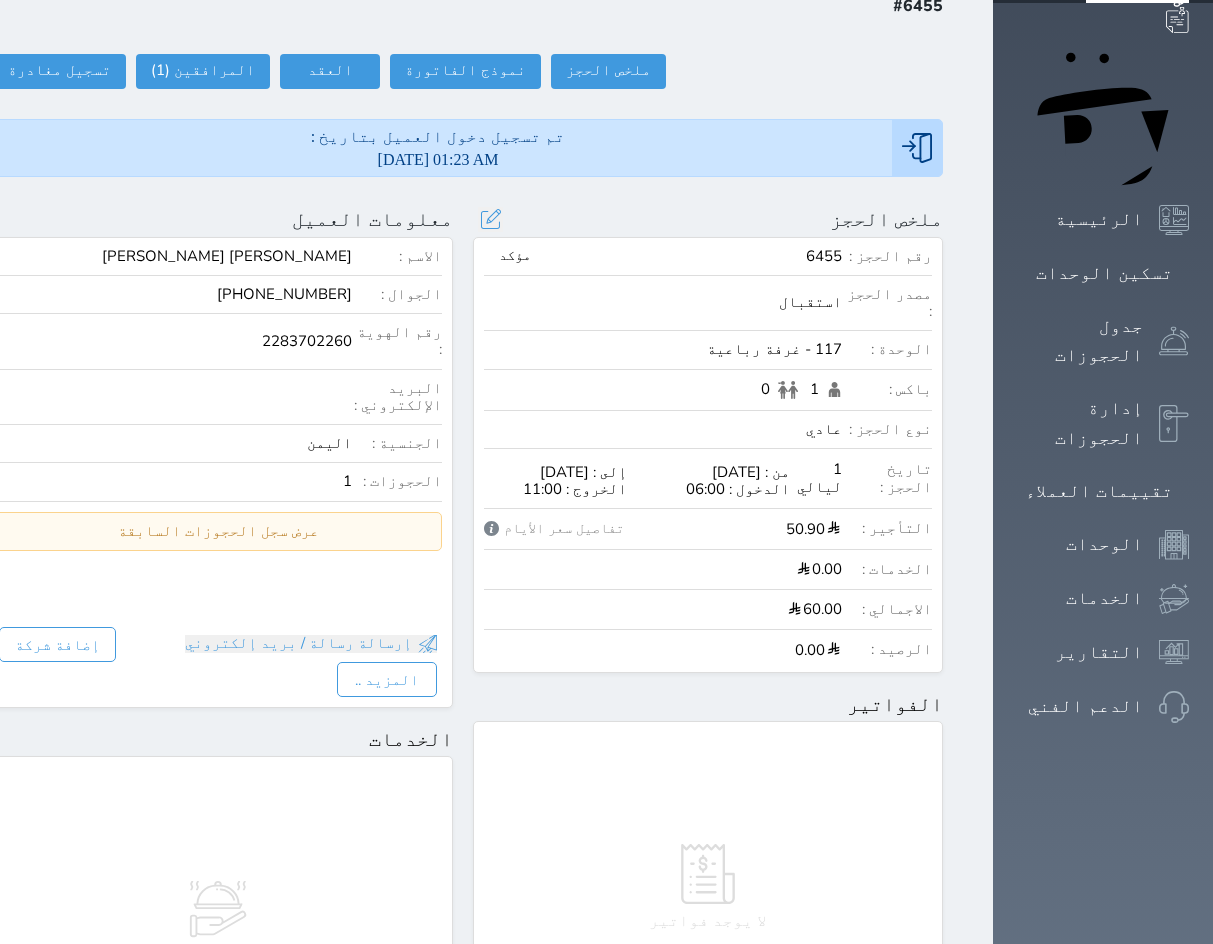 scroll, scrollTop: 0, scrollLeft: 0, axis: both 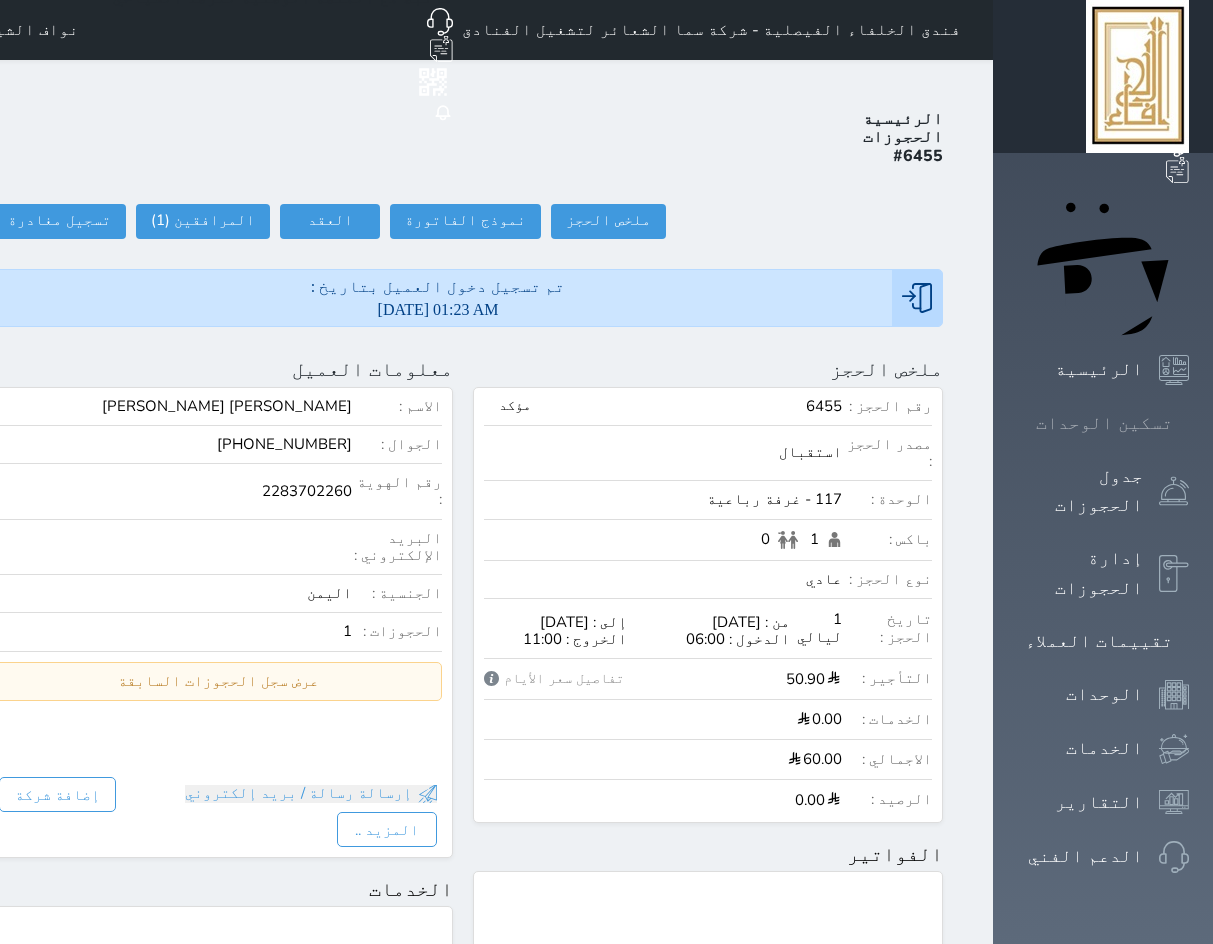click at bounding box center (1189, 423) 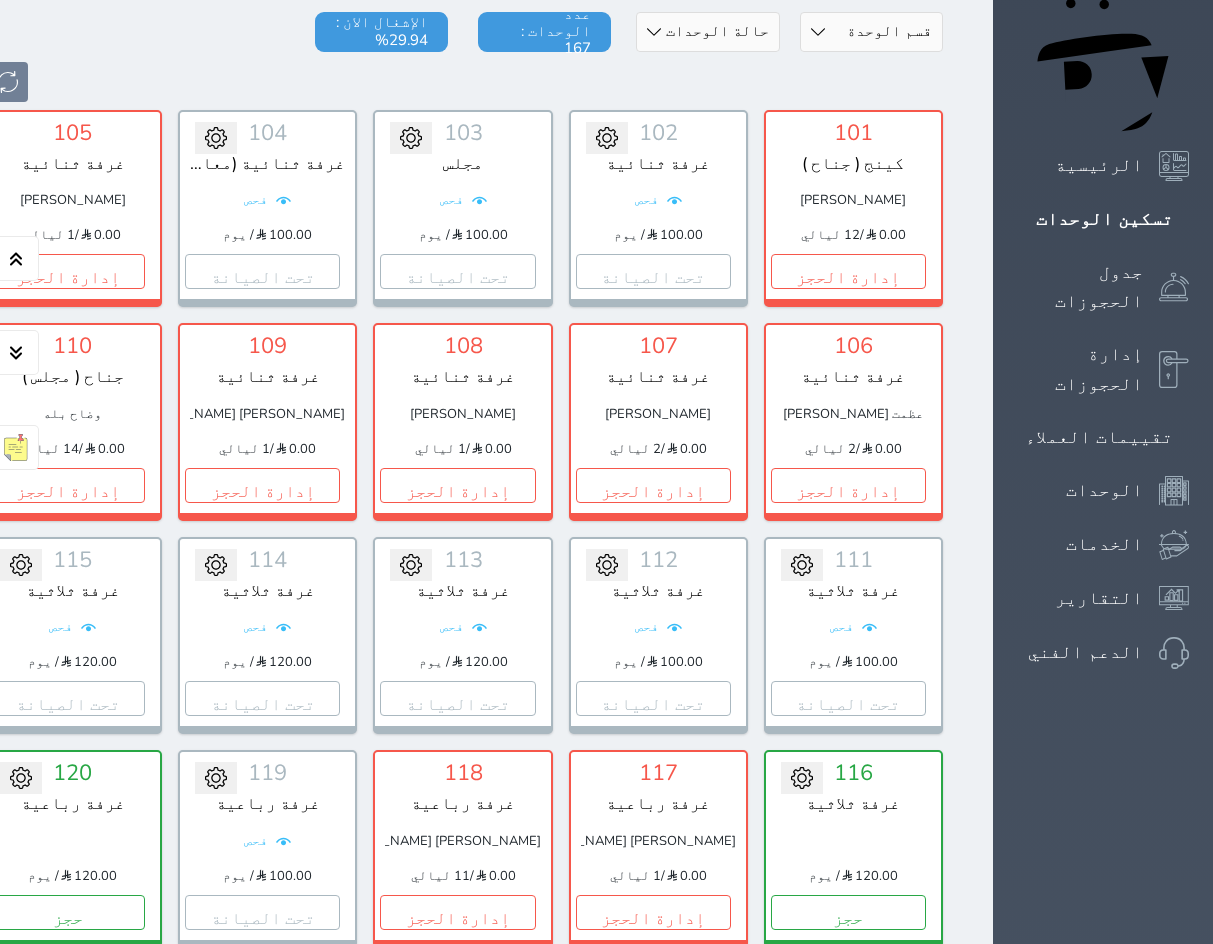 scroll, scrollTop: 0, scrollLeft: 0, axis: both 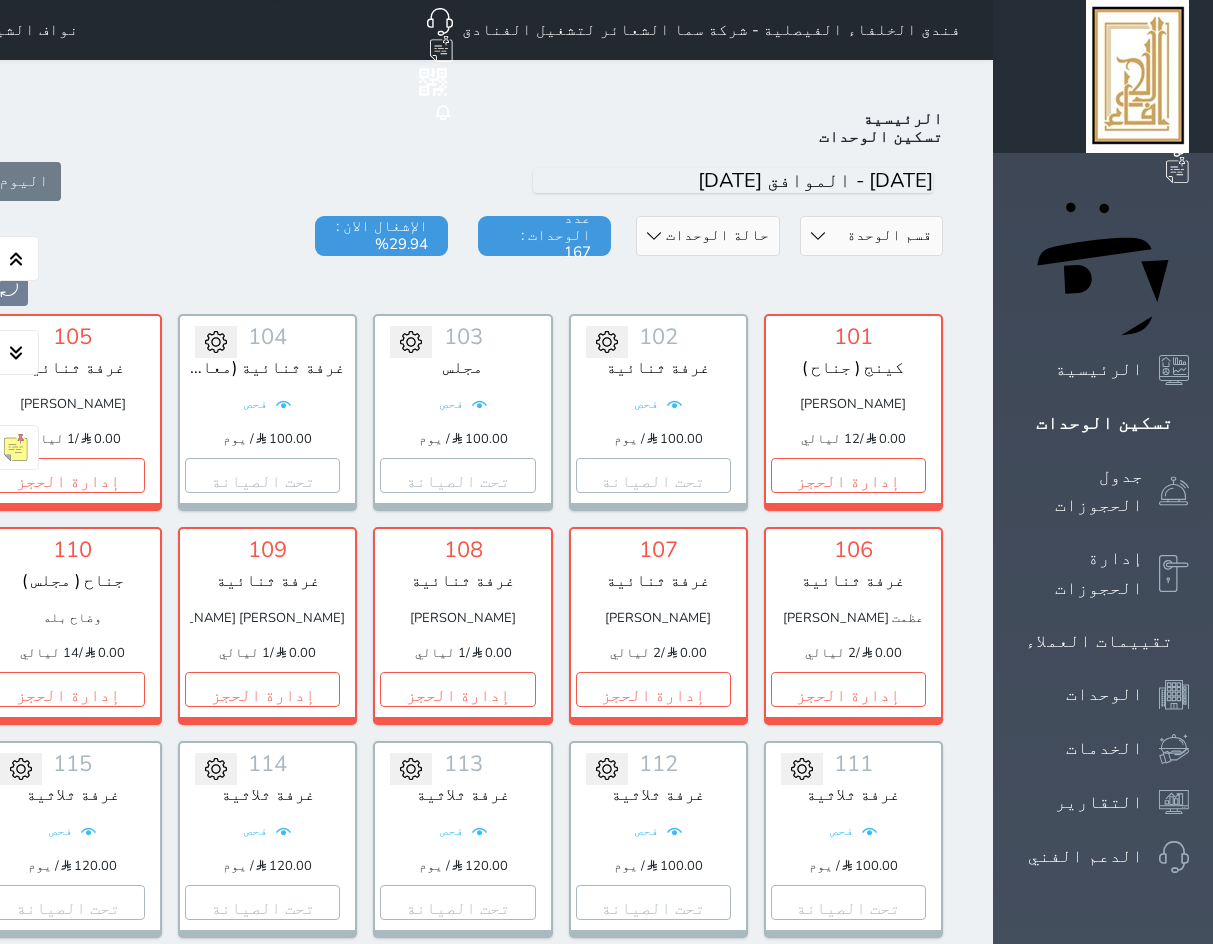 click on "قسم الوحدة   جناح غرفة رباعية غرفة ثلاثية غرفة ثنائية" at bounding box center (871, 236) 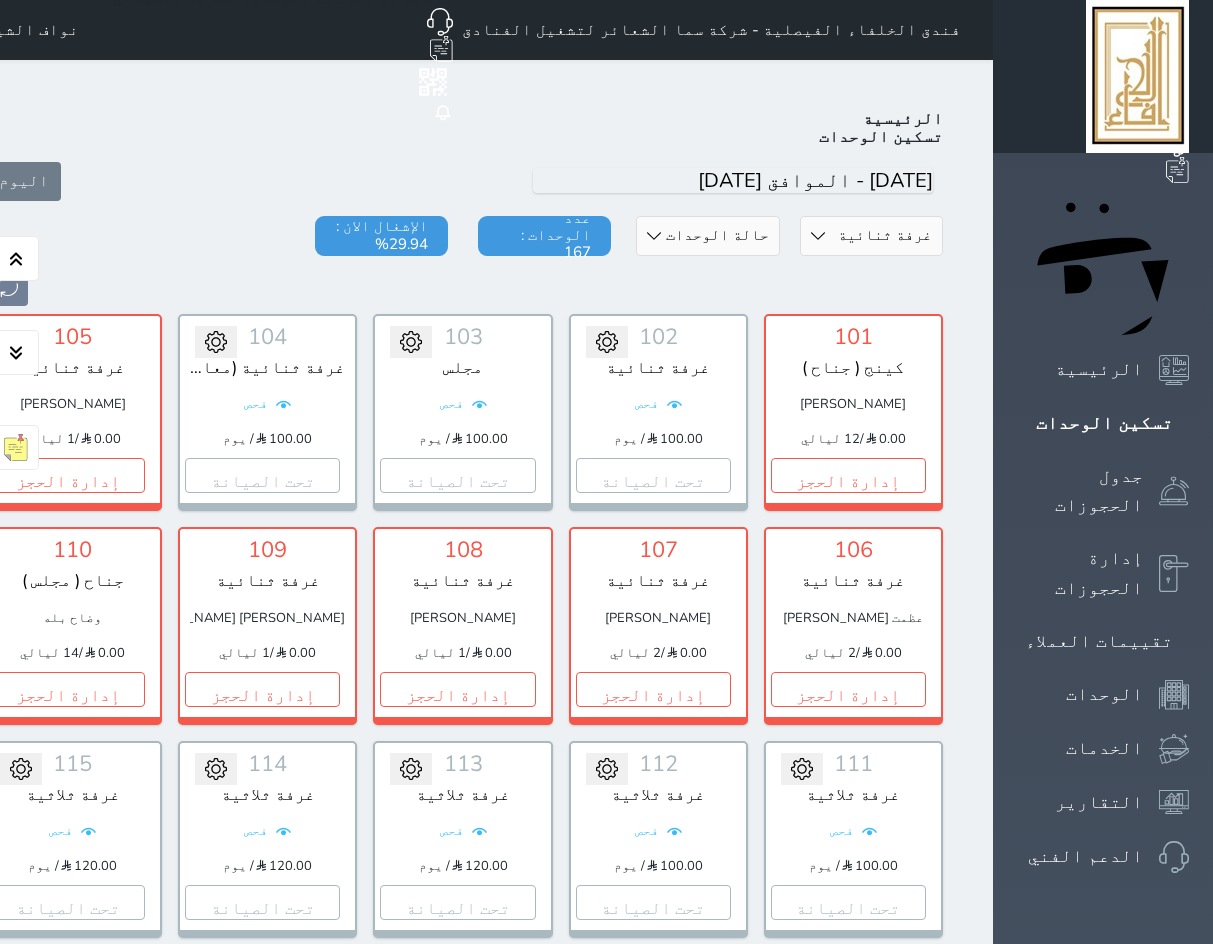 click on "قسم الوحدة   جناح غرفة رباعية غرفة ثلاثية غرفة ثنائية" at bounding box center (871, 236) 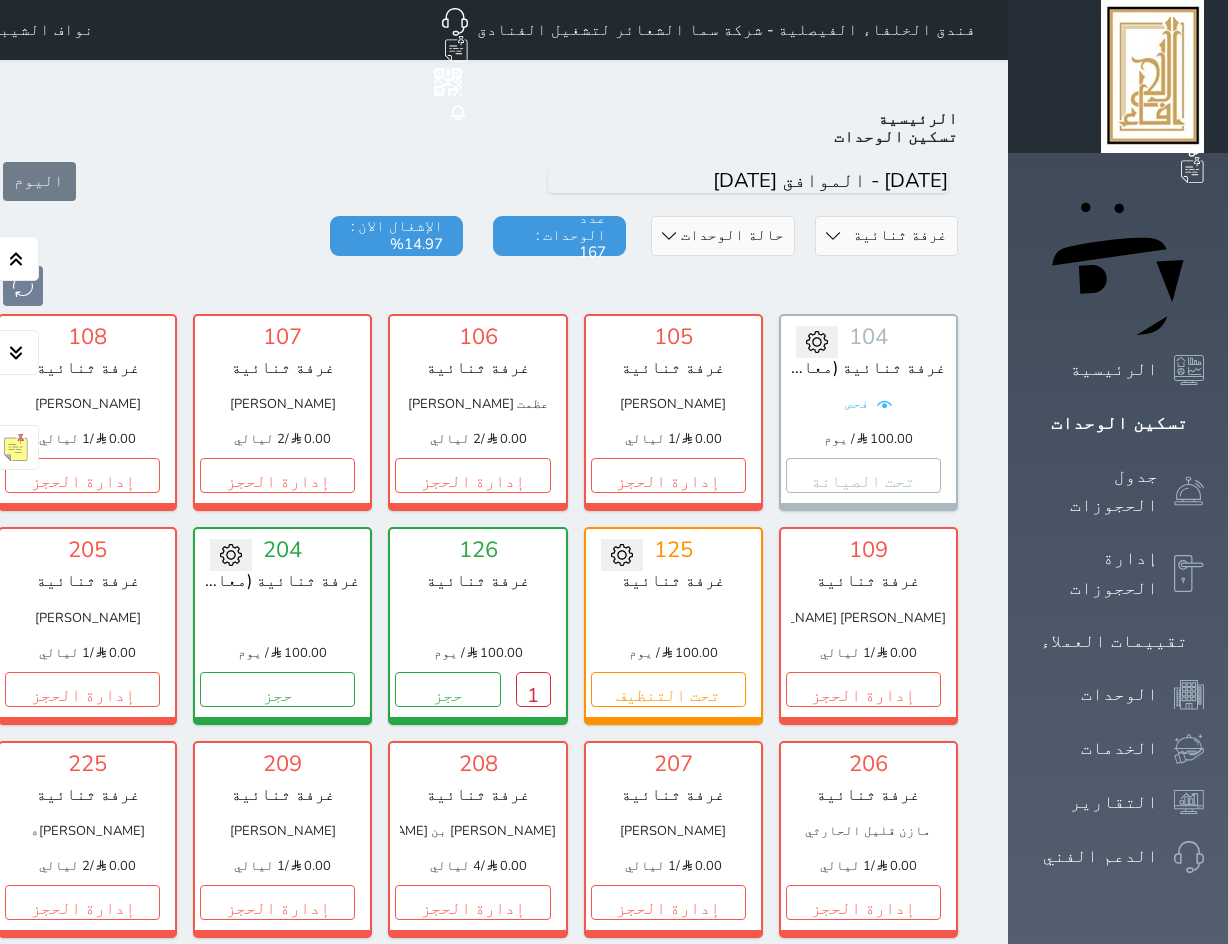 click on "حالة الوحدات متاح تحت التنظيف تحت الصيانة سجل دخول  لم يتم تسجيل الدخول" at bounding box center (722, 236) 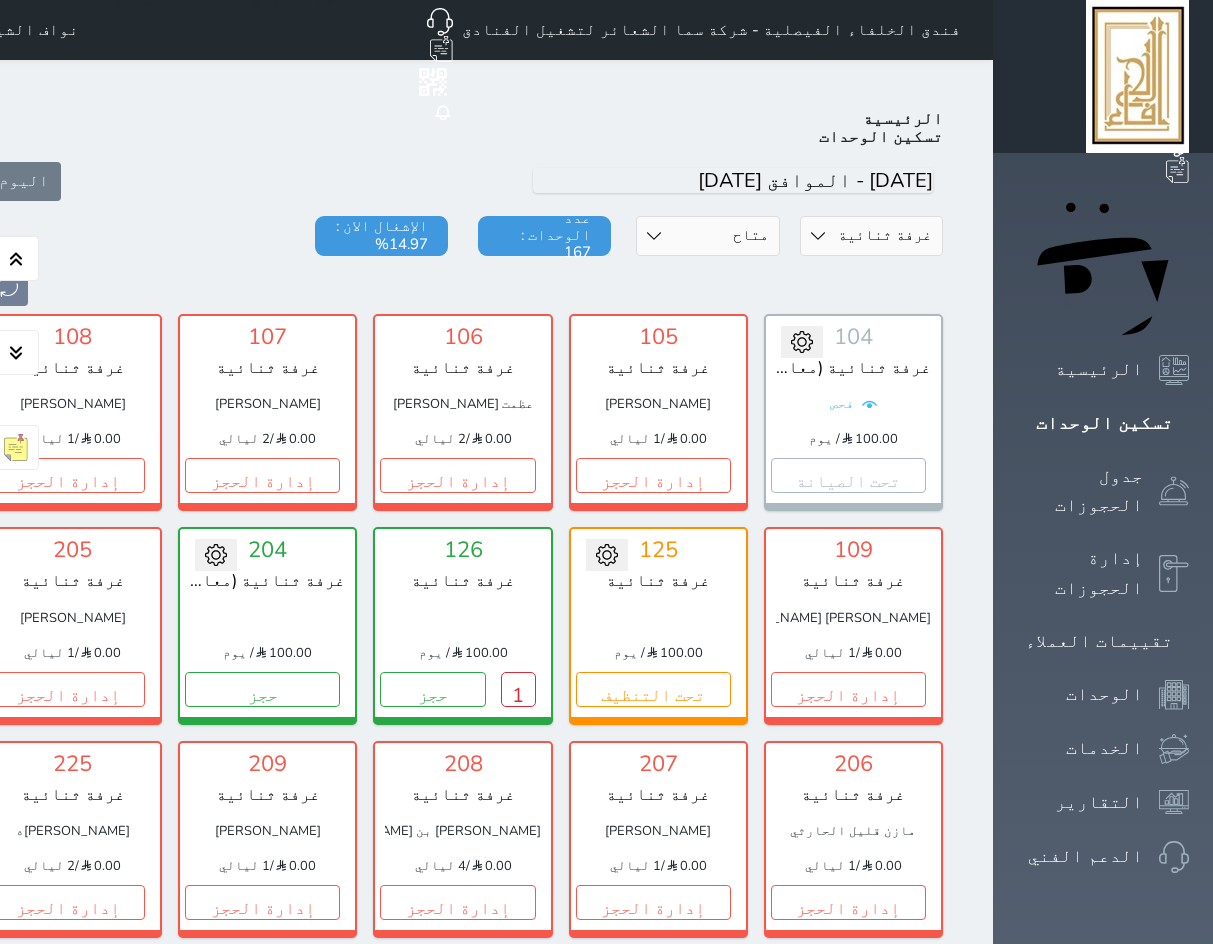 click on "حالة الوحدات متاح تحت التنظيف تحت الصيانة سجل دخول  لم يتم تسجيل الدخول" at bounding box center [707, 236] 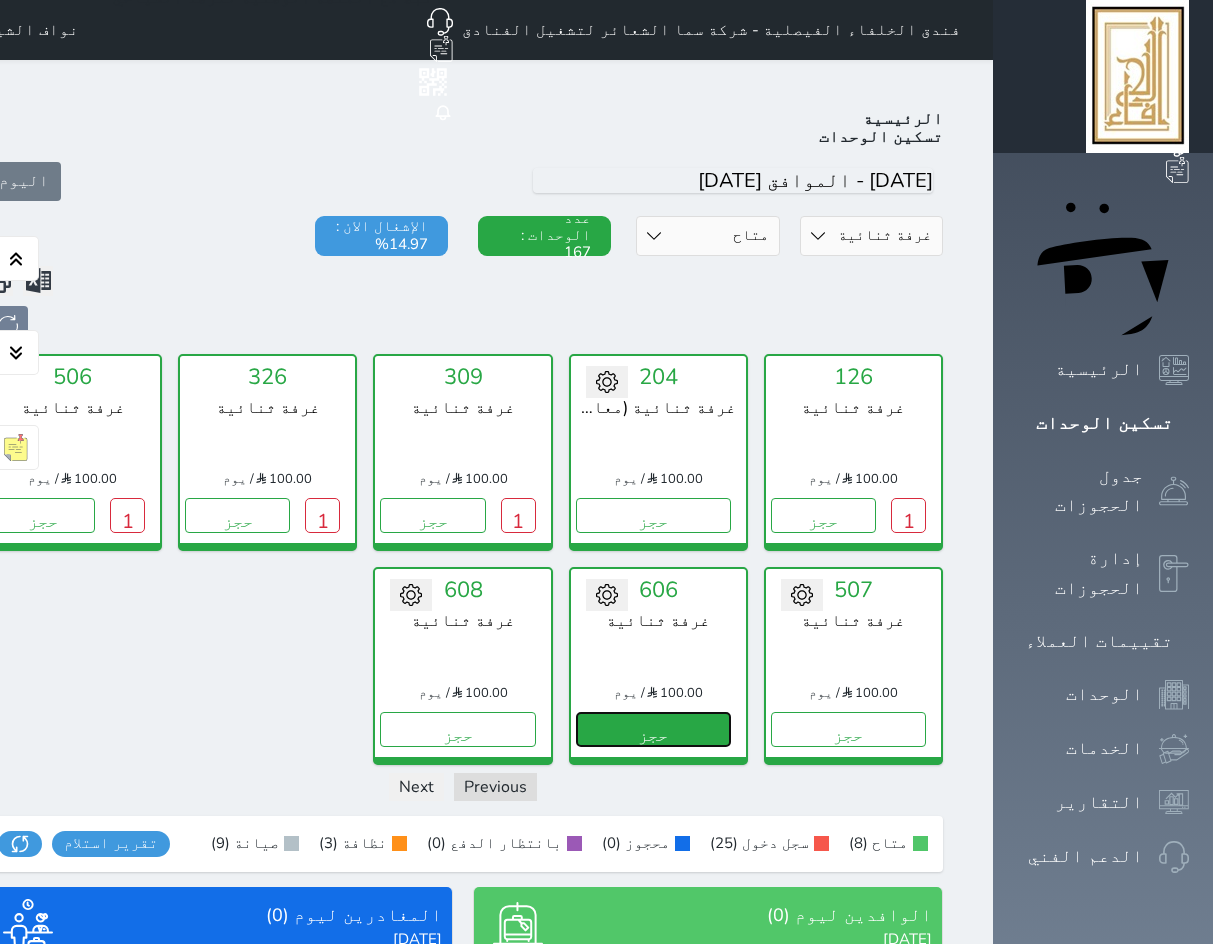 click on "حجز" at bounding box center (653, 729) 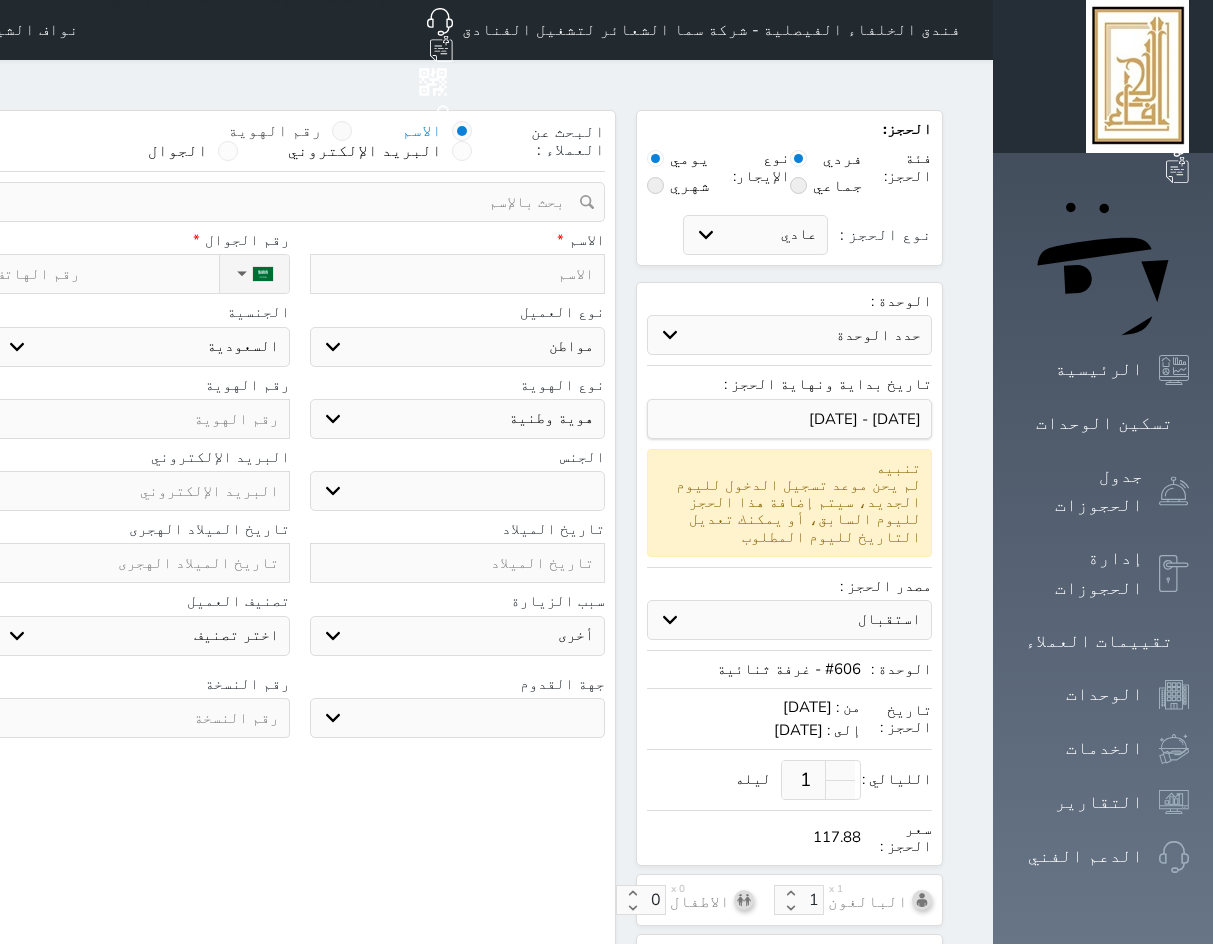 click at bounding box center (342, 131) 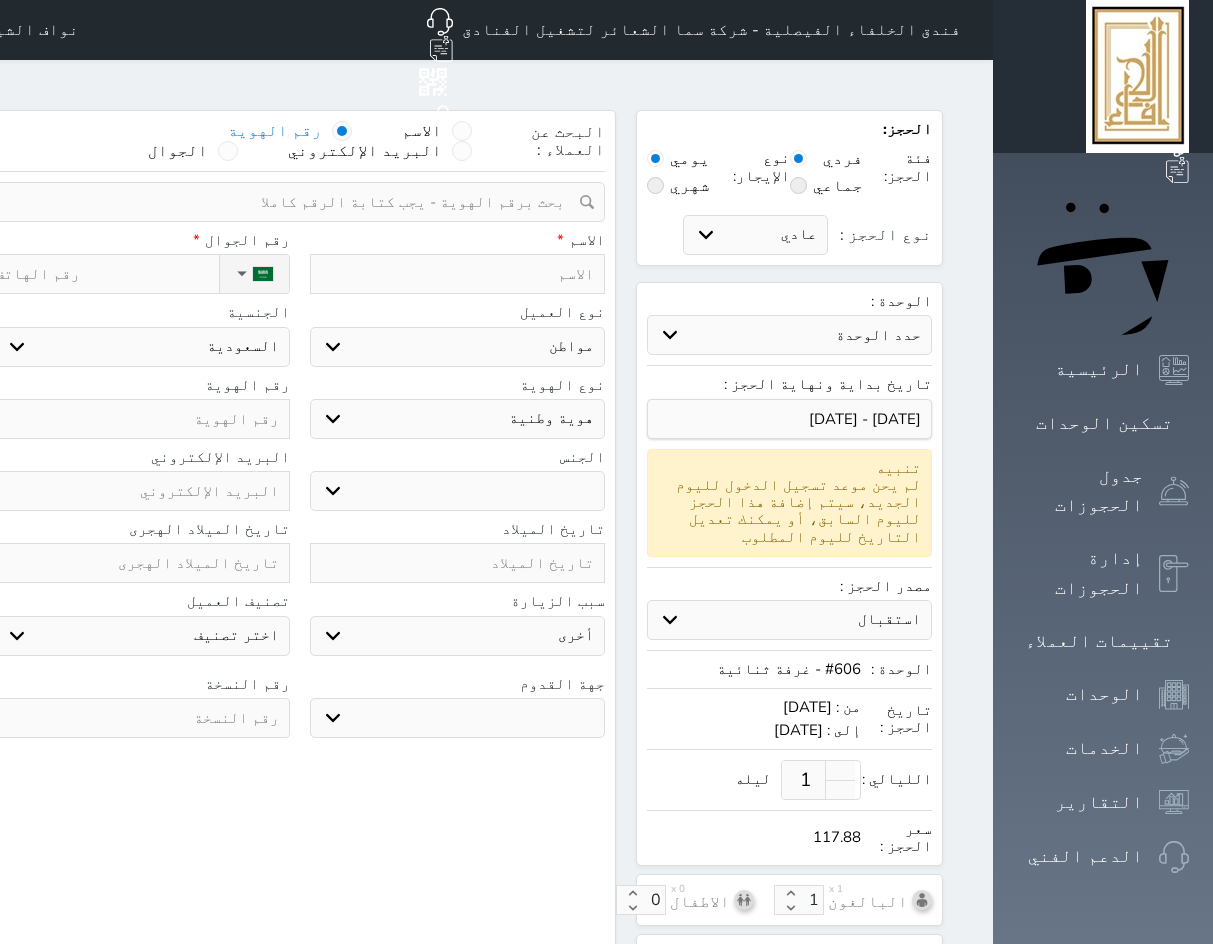 click at bounding box center (292, 202) 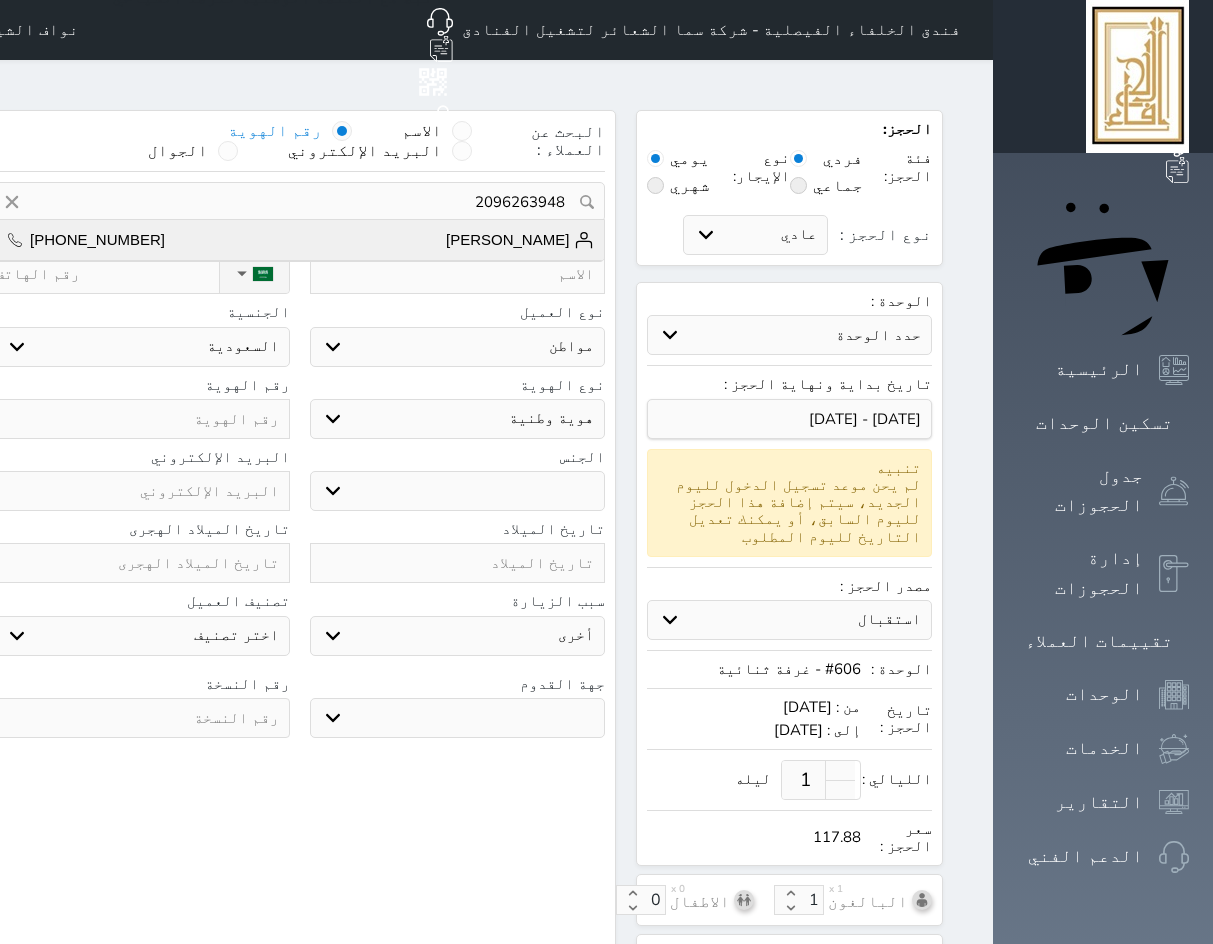 click on "محمود محمد أكرم   +966572833918" at bounding box center [299, 240] 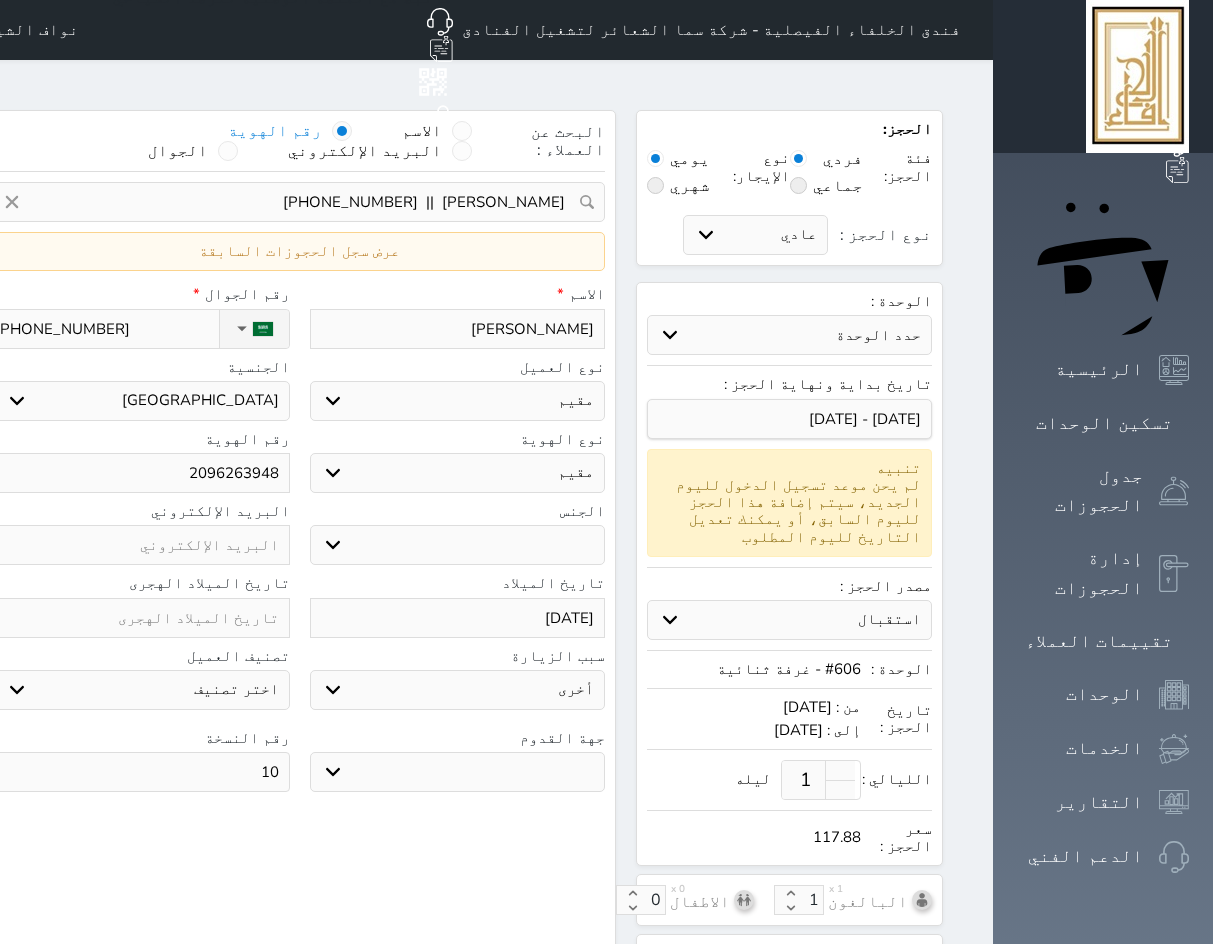 click on "[DATE]" at bounding box center (458, 618) 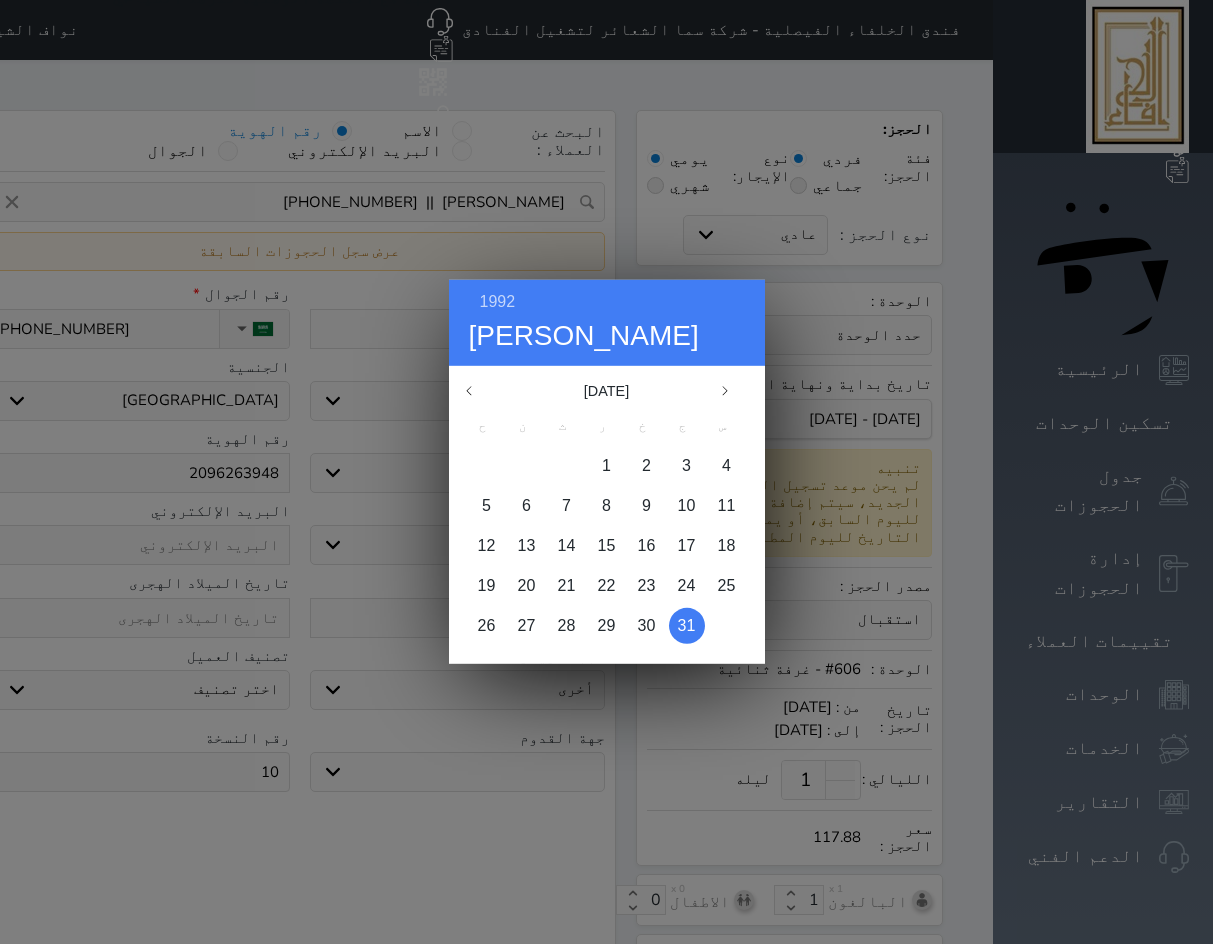 click on "31" at bounding box center [687, 625] 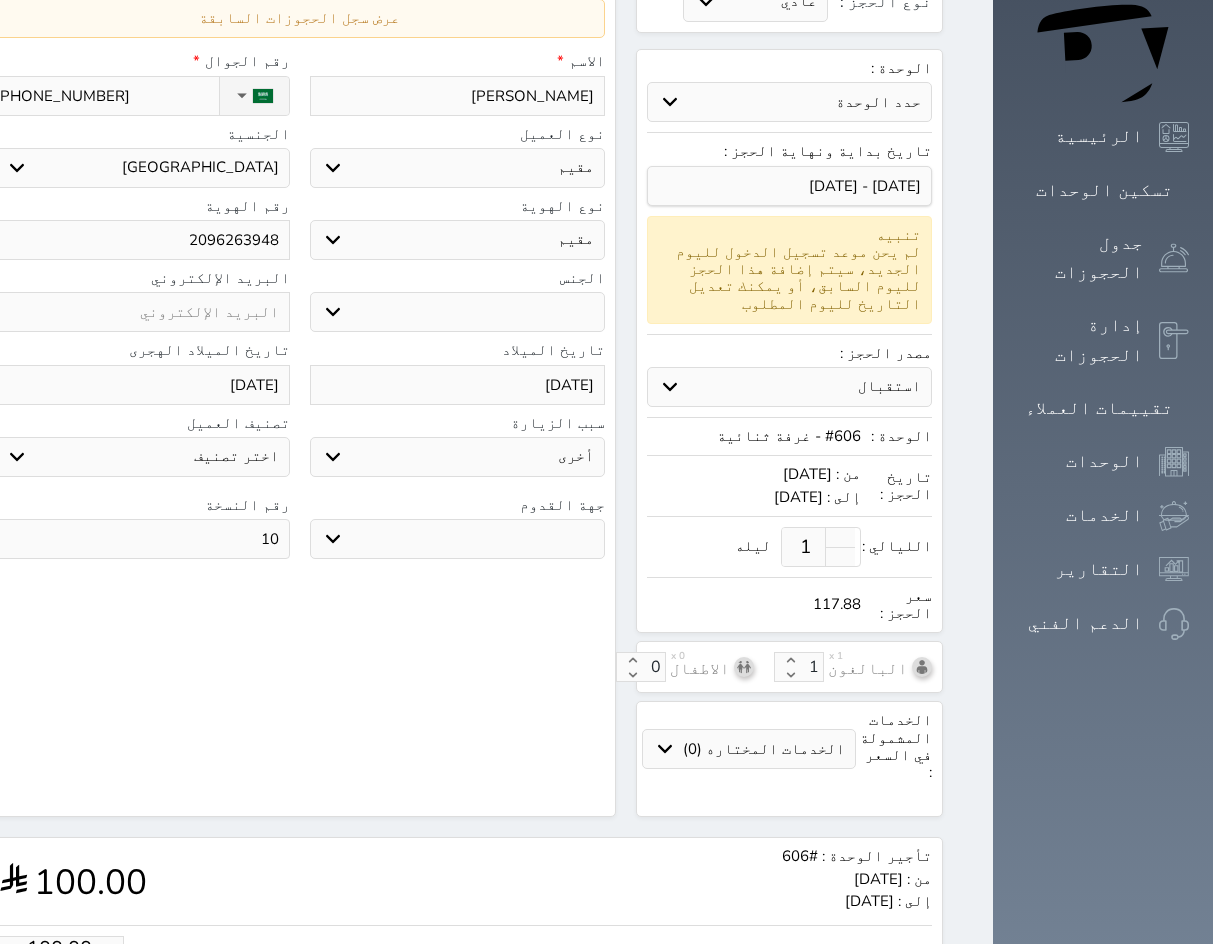 scroll, scrollTop: 384, scrollLeft: 0, axis: vertical 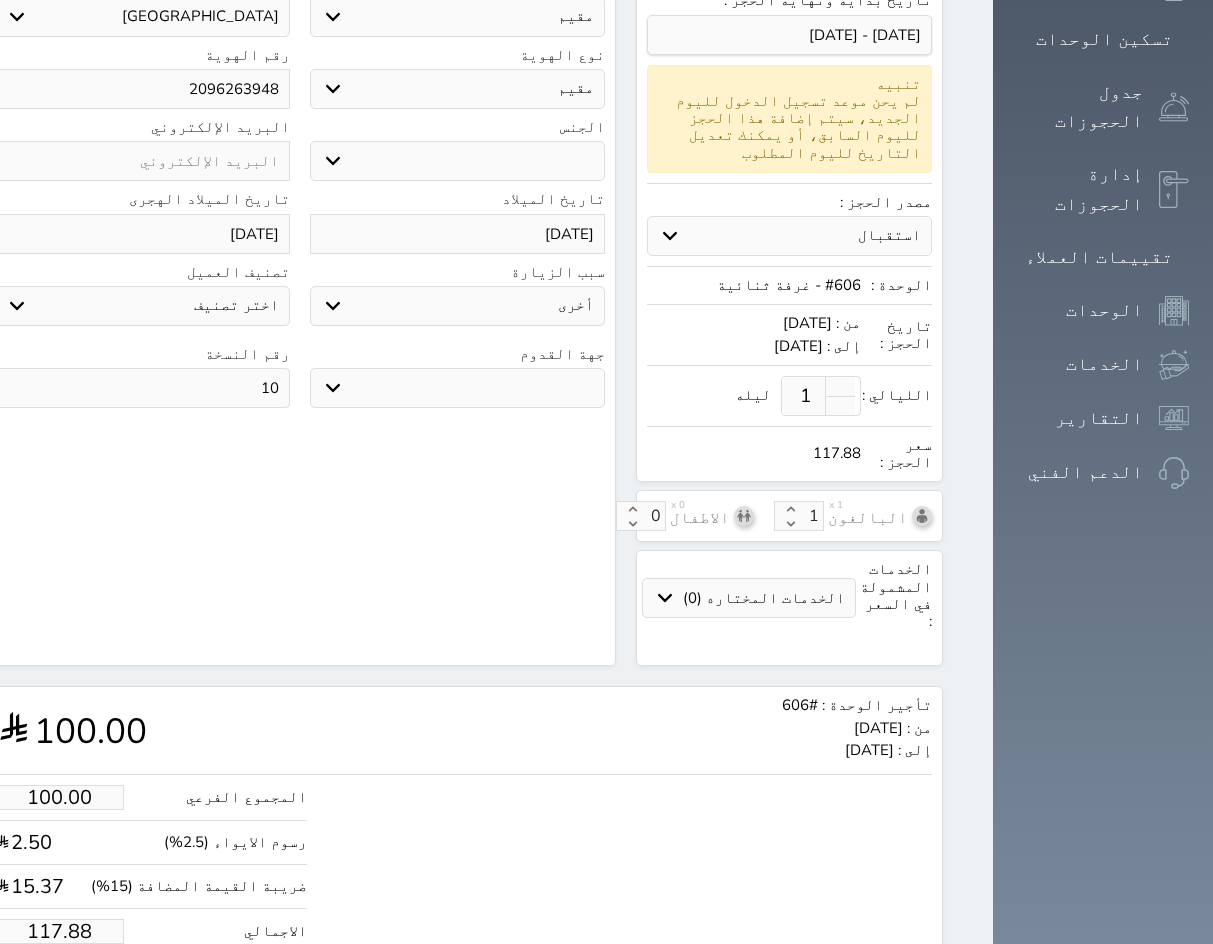 click on "117.88" at bounding box center [59, 931] 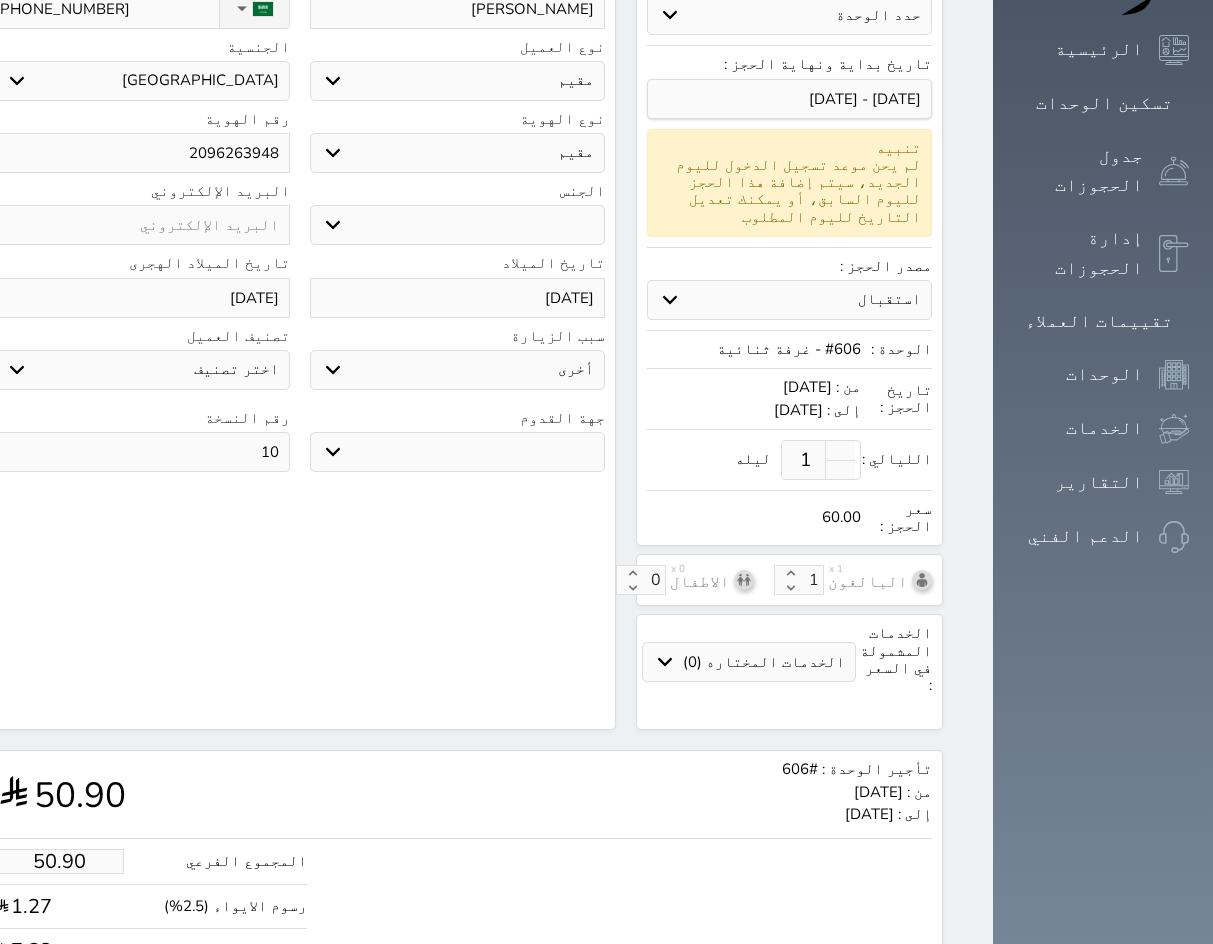 scroll, scrollTop: 384, scrollLeft: 0, axis: vertical 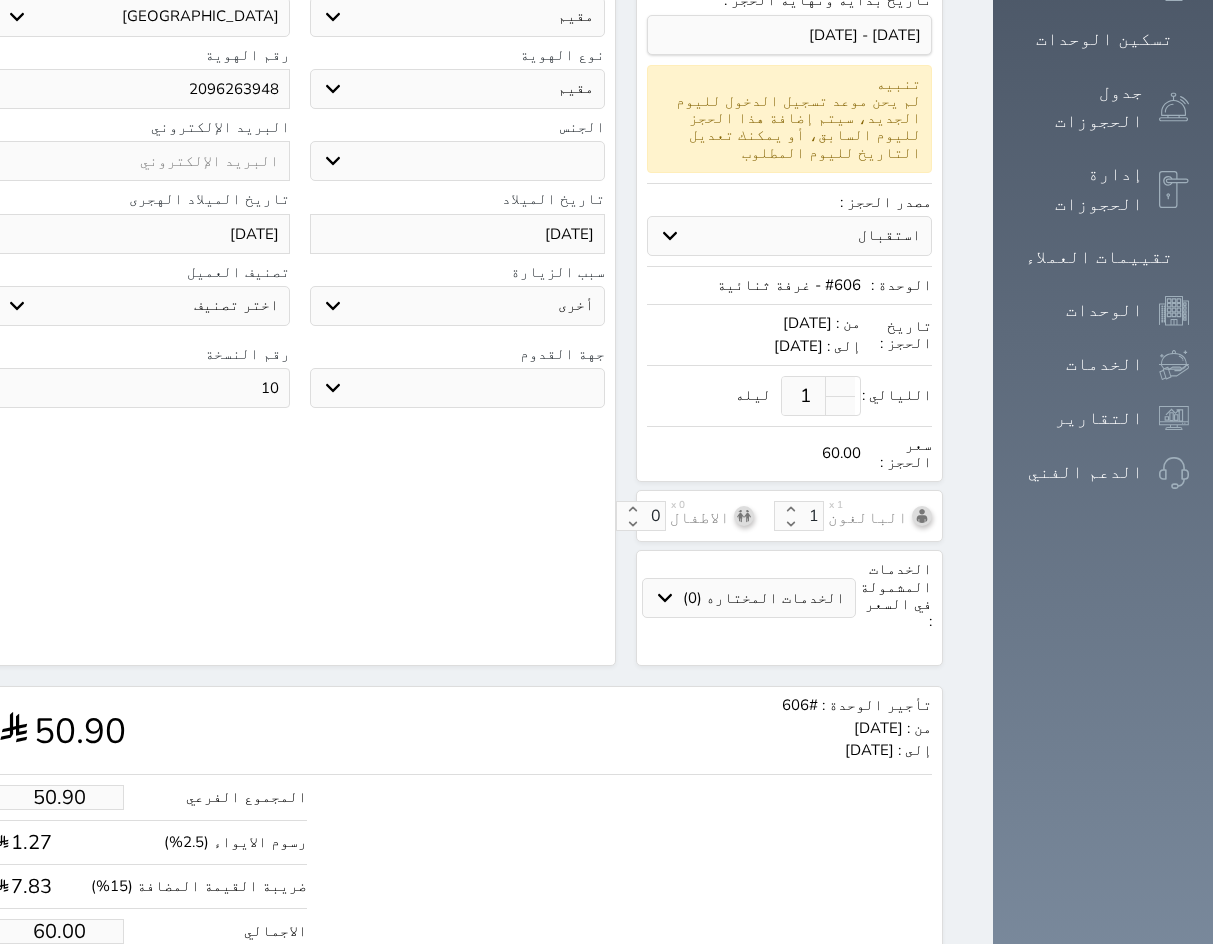 click on "60.00" at bounding box center (59, 931) 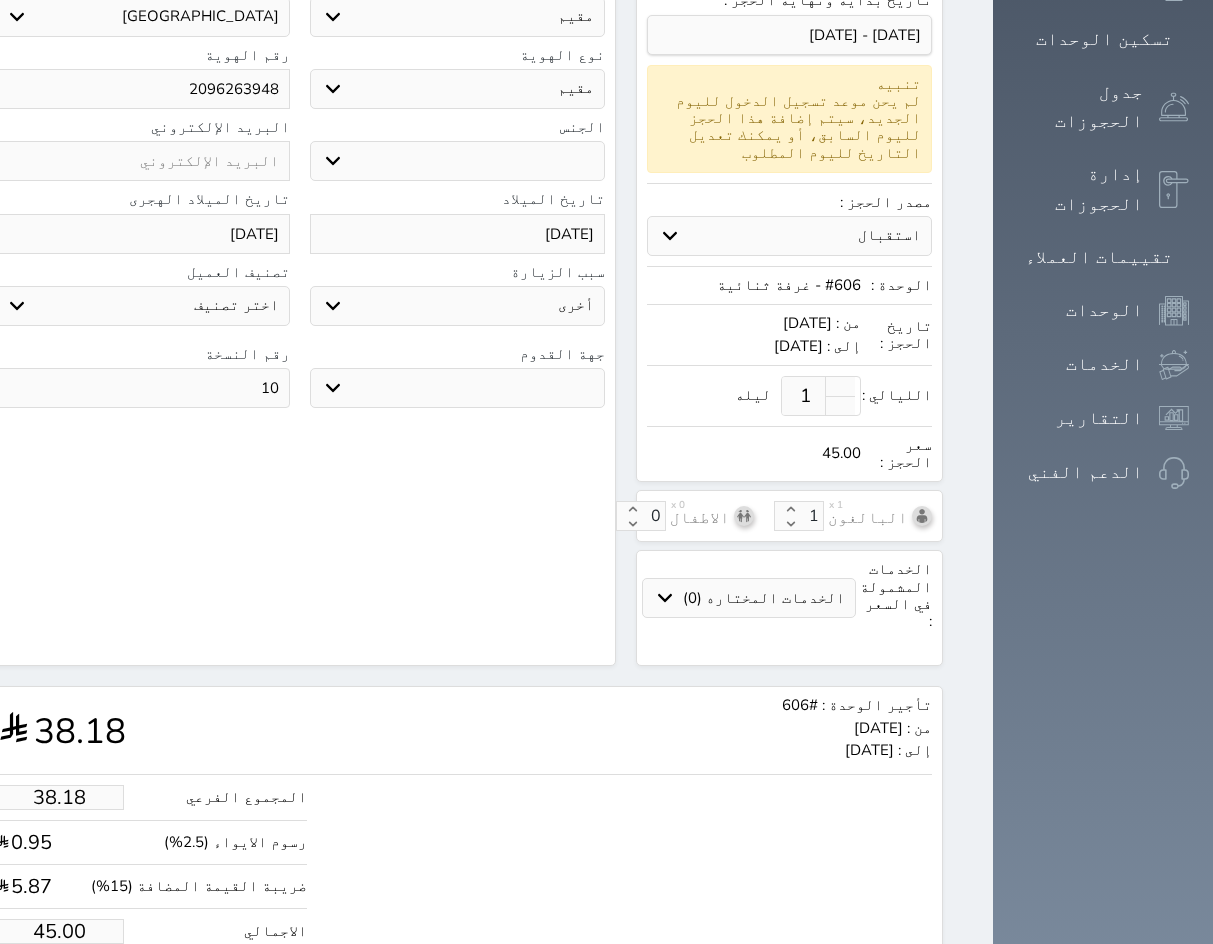 click on "حجز" at bounding box center (76, 992) 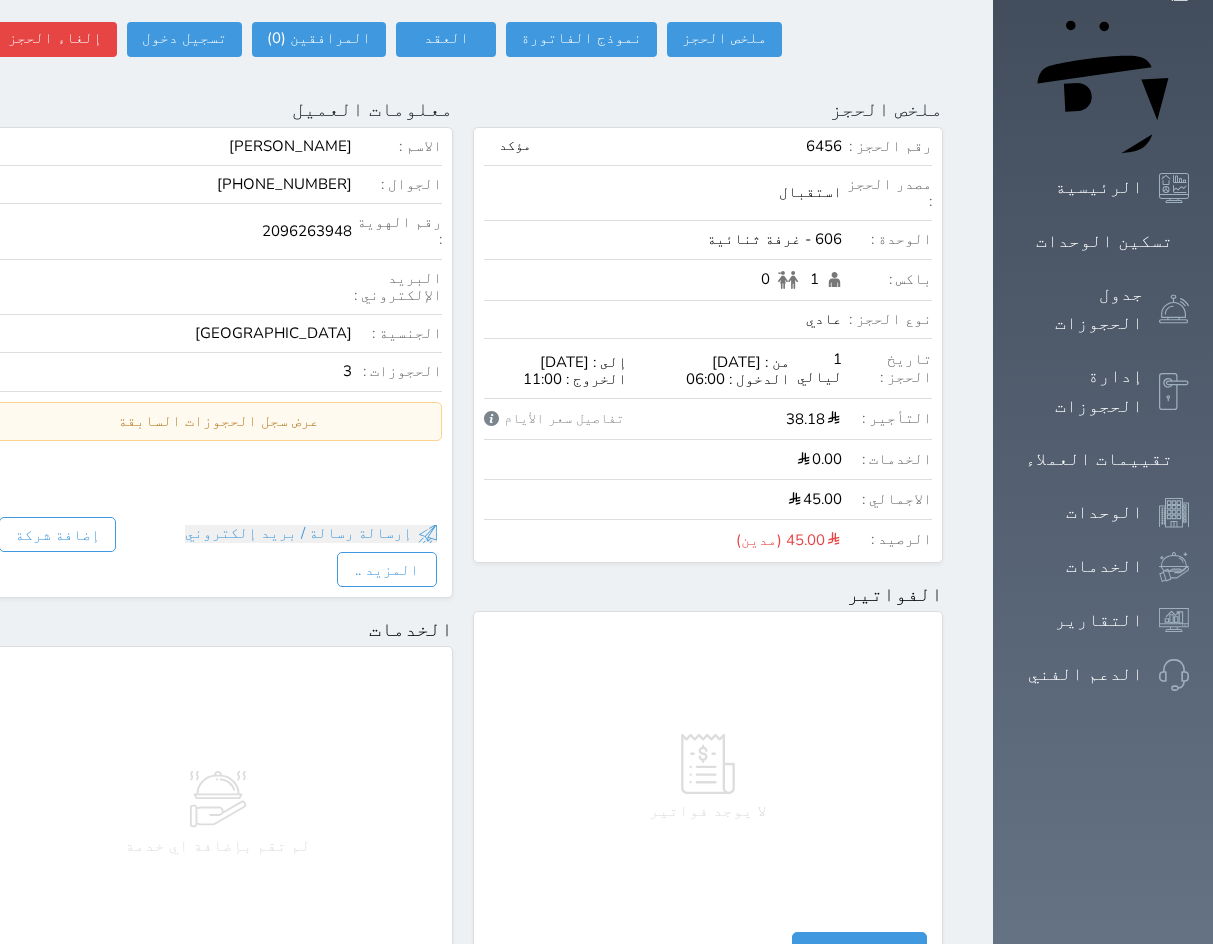 scroll, scrollTop: 0, scrollLeft: 0, axis: both 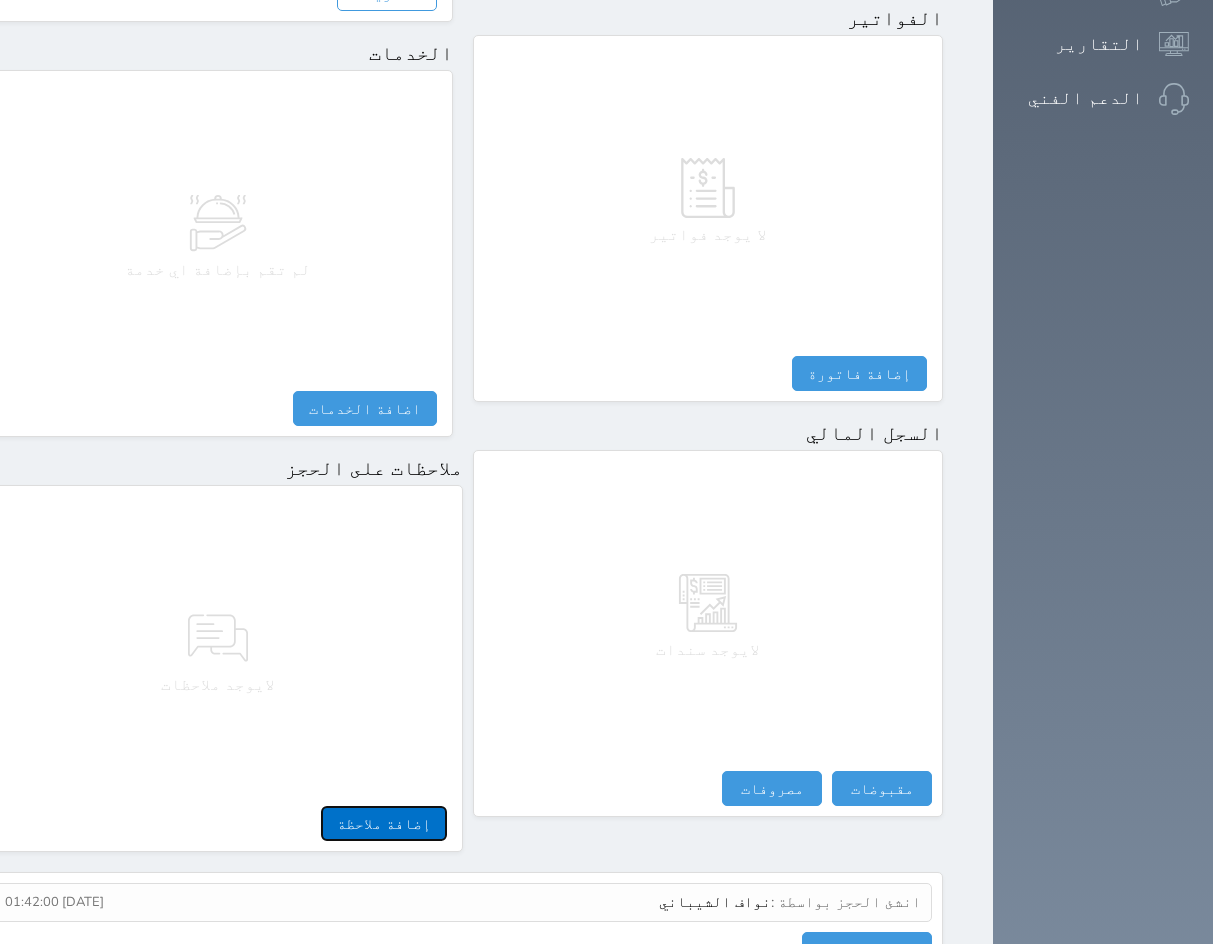 click on "إضافة ملاحظة" at bounding box center [384, 823] 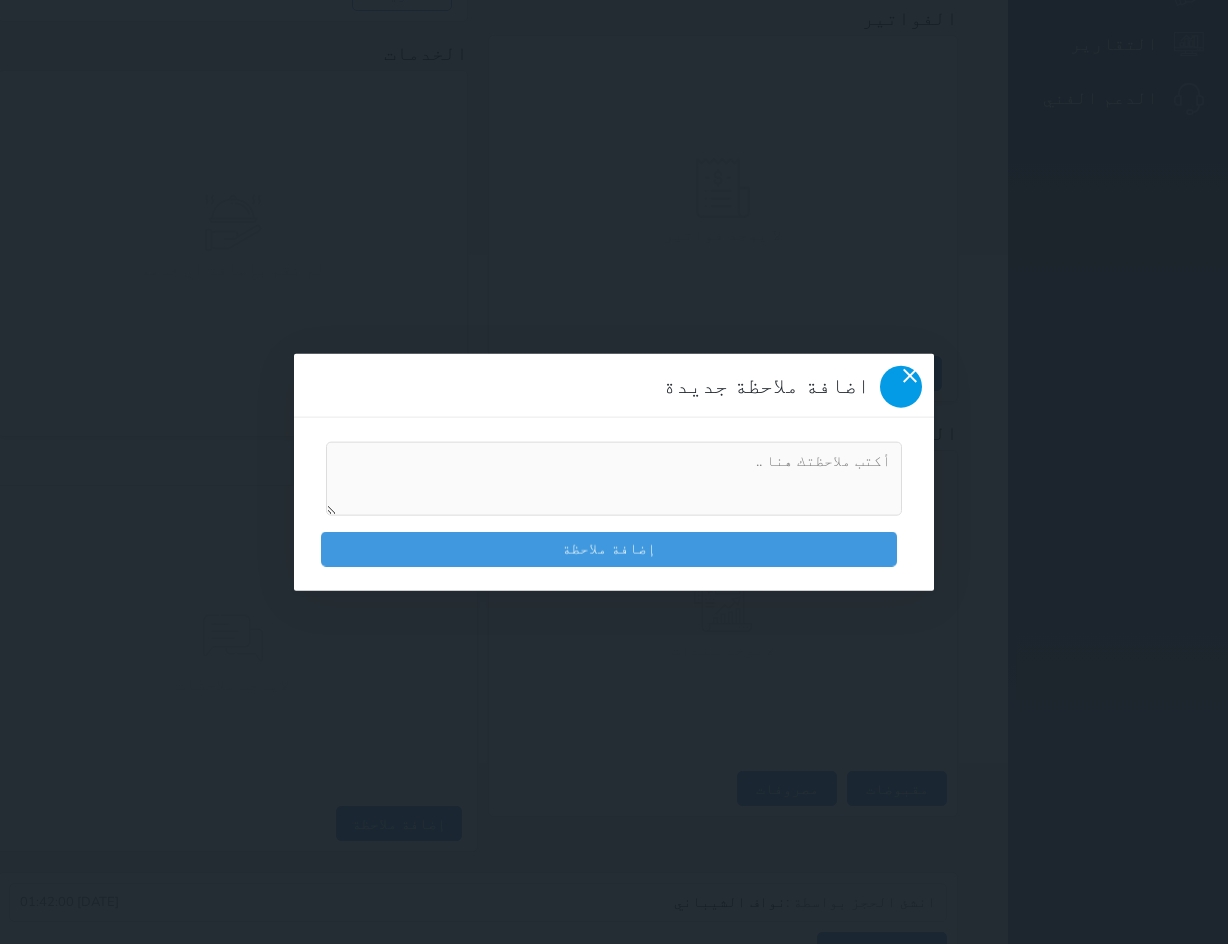 click 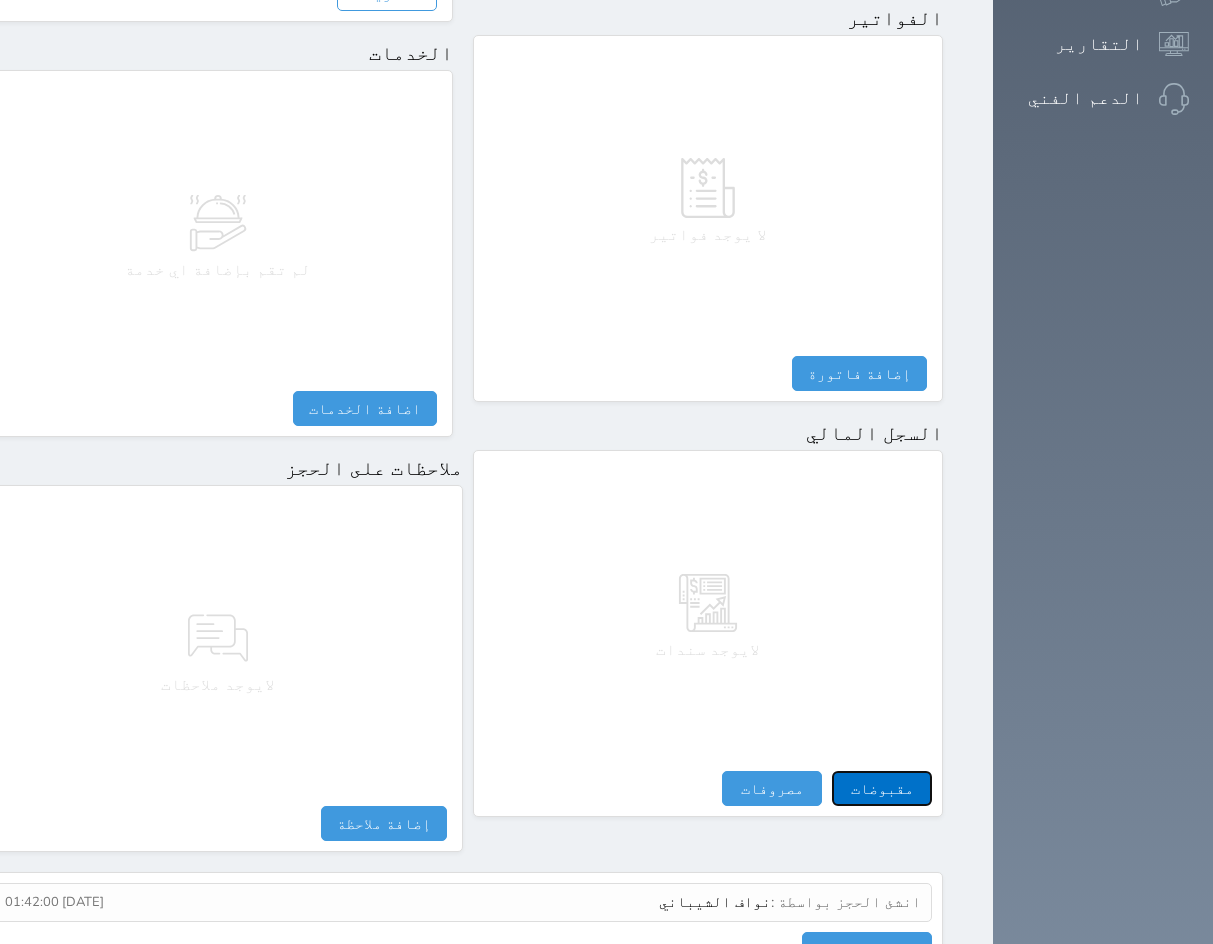 click on "مقبوضات" at bounding box center (882, 788) 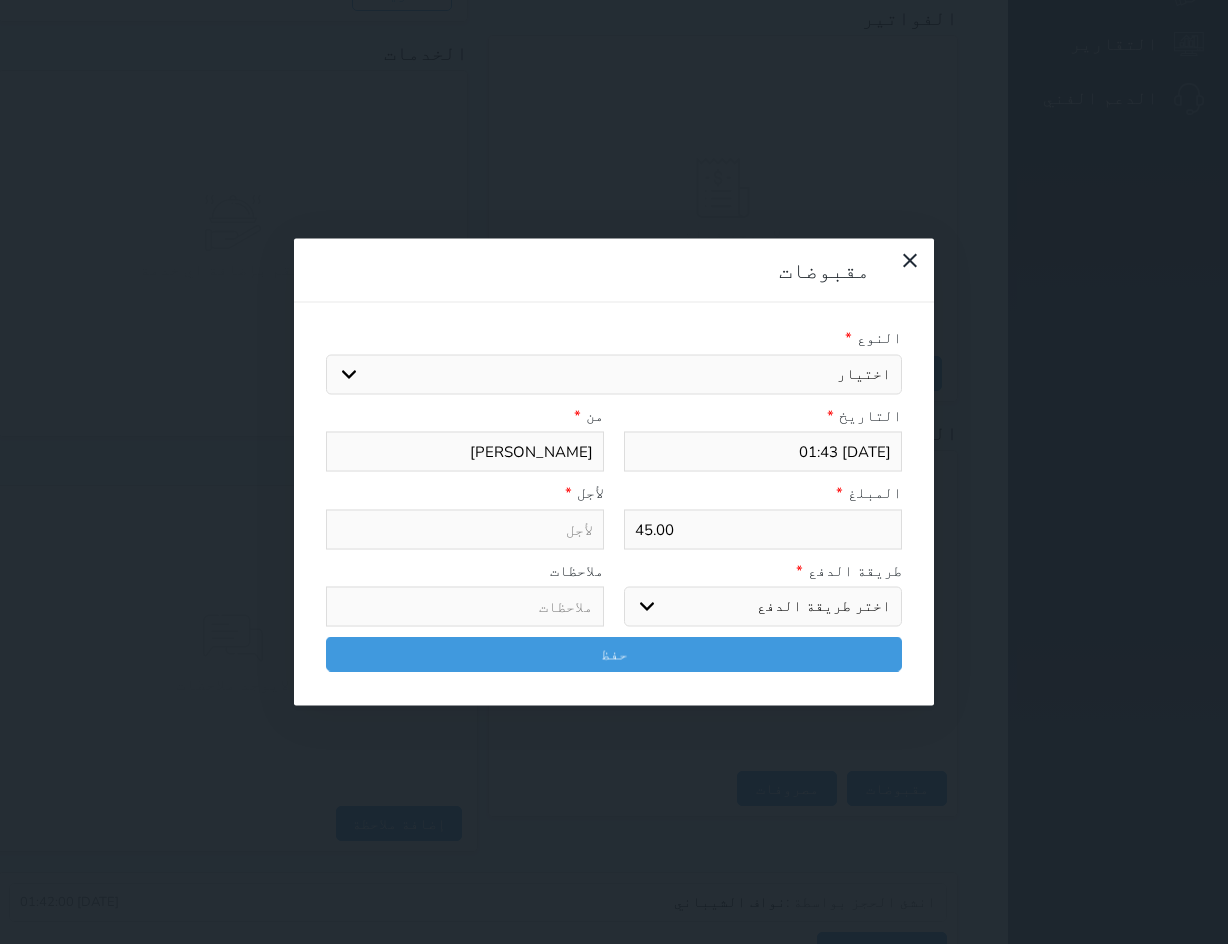drag, startPoint x: 795, startPoint y: 130, endPoint x: 795, endPoint y: 152, distance: 22 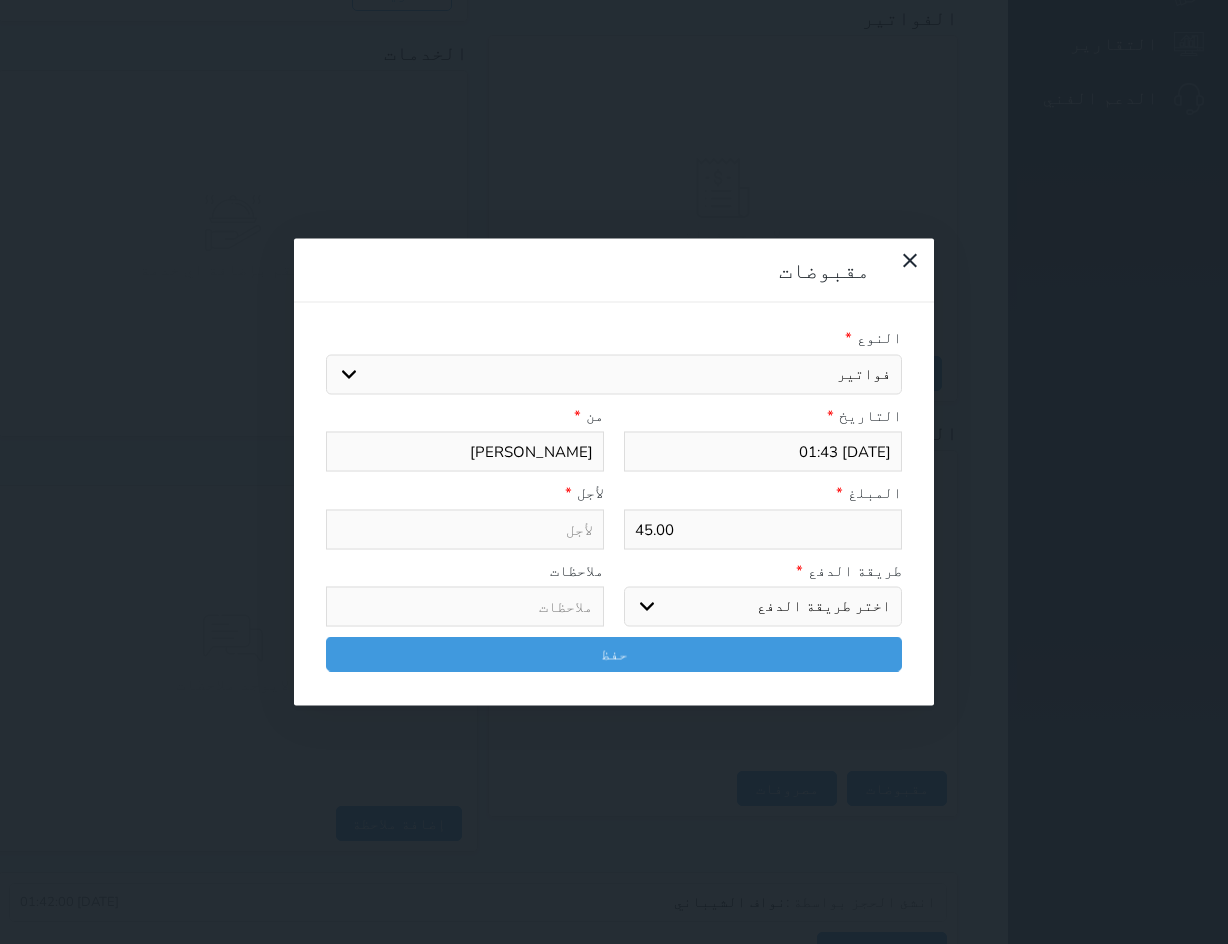 click on "اختيار   مقبوضات عامة قيمة إيجار فواتير تامين عربون لا ينطبق آخر مغسلة واي فاي - الإنترنت مواقف السيارات طعام الأغذية والمشروبات مشروبات المشروبات الباردة المشروبات الساخنة الإفطار غداء عشاء مخبز و كعك حمام سباحة الصالة الرياضية سبا و خدمات الجمال اختيار وإسقاط (خدمات النقل) ميني بار كابل - تلفزيون سرير إضافي تصفيف الشعر التسوق خدمات الجولات السياحية المنظمة خدمات الدليل السياحي خروج متأخر بدل تلفيات" at bounding box center [614, 374] 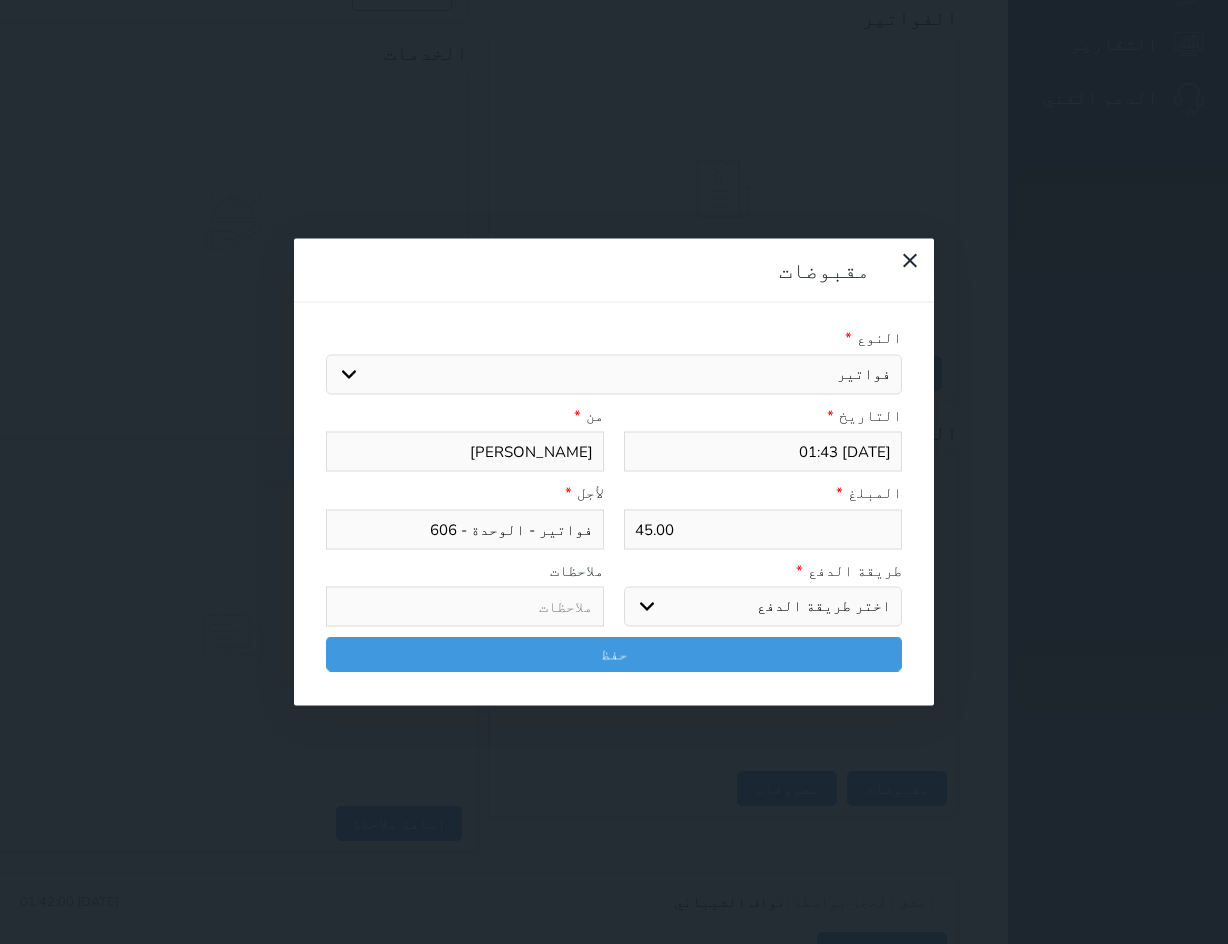 click on "اختيار   مقبوضات عامة قيمة إيجار فواتير تامين عربون لا ينطبق آخر مغسلة واي فاي - الإنترنت مواقف السيارات طعام الأغذية والمشروبات مشروبات المشروبات الباردة المشروبات الساخنة الإفطار غداء عشاء مخبز و كعك حمام سباحة الصالة الرياضية سبا و خدمات الجمال اختيار وإسقاط (خدمات النقل) ميني بار كابل - تلفزيون سرير إضافي تصفيف الشعر التسوق خدمات الجولات السياحية المنظمة خدمات الدليل السياحي خروج متأخر بدل تلفيات" at bounding box center [614, 374] 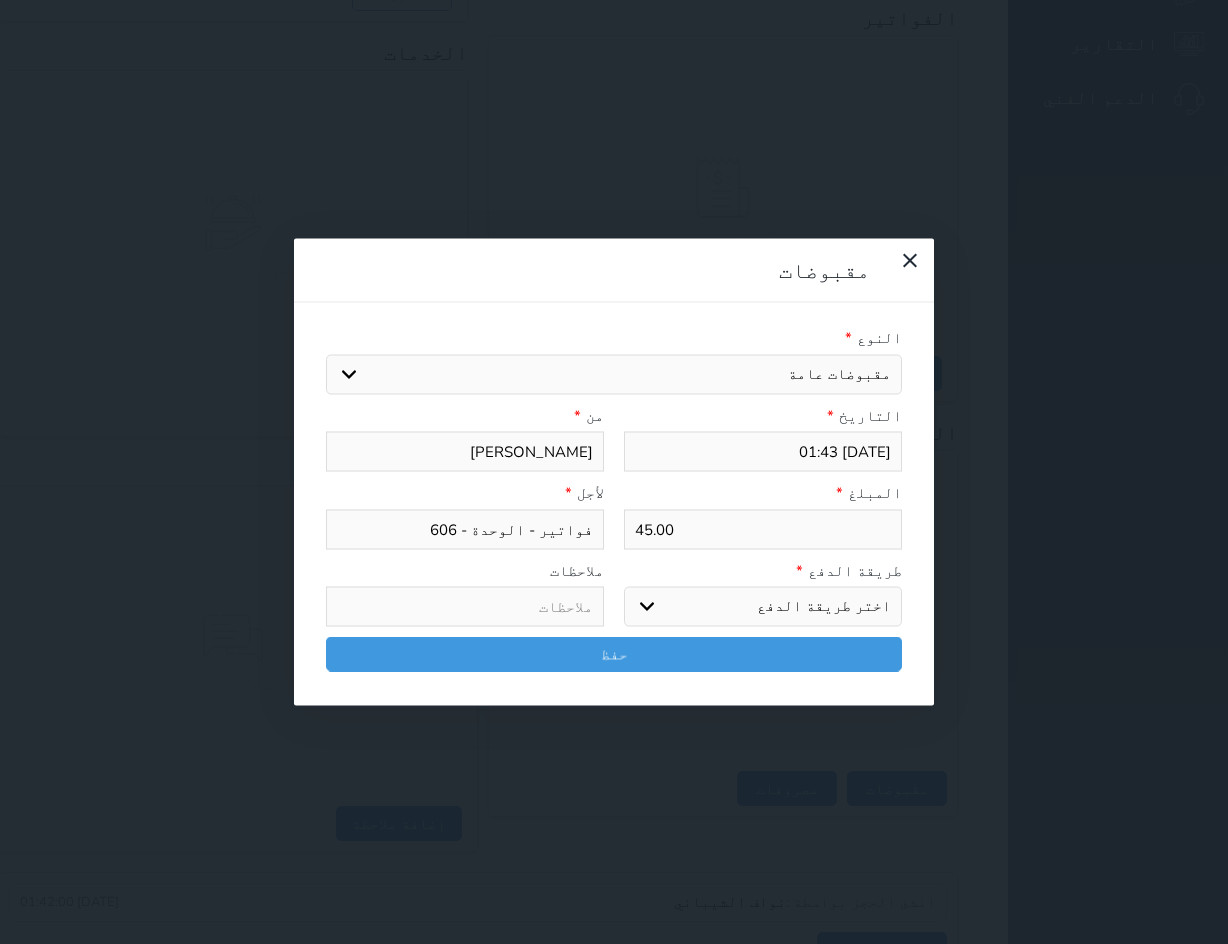 click on "اختيار   مقبوضات عامة قيمة إيجار فواتير تامين عربون لا ينطبق آخر مغسلة واي فاي - الإنترنت مواقف السيارات طعام الأغذية والمشروبات مشروبات المشروبات الباردة المشروبات الساخنة الإفطار غداء عشاء مخبز و كعك حمام سباحة الصالة الرياضية سبا و خدمات الجمال اختيار وإسقاط (خدمات النقل) ميني بار كابل - تلفزيون سرير إضافي تصفيف الشعر التسوق خدمات الجولات السياحية المنظمة خدمات الدليل السياحي خروج متأخر بدل تلفيات" at bounding box center [614, 374] 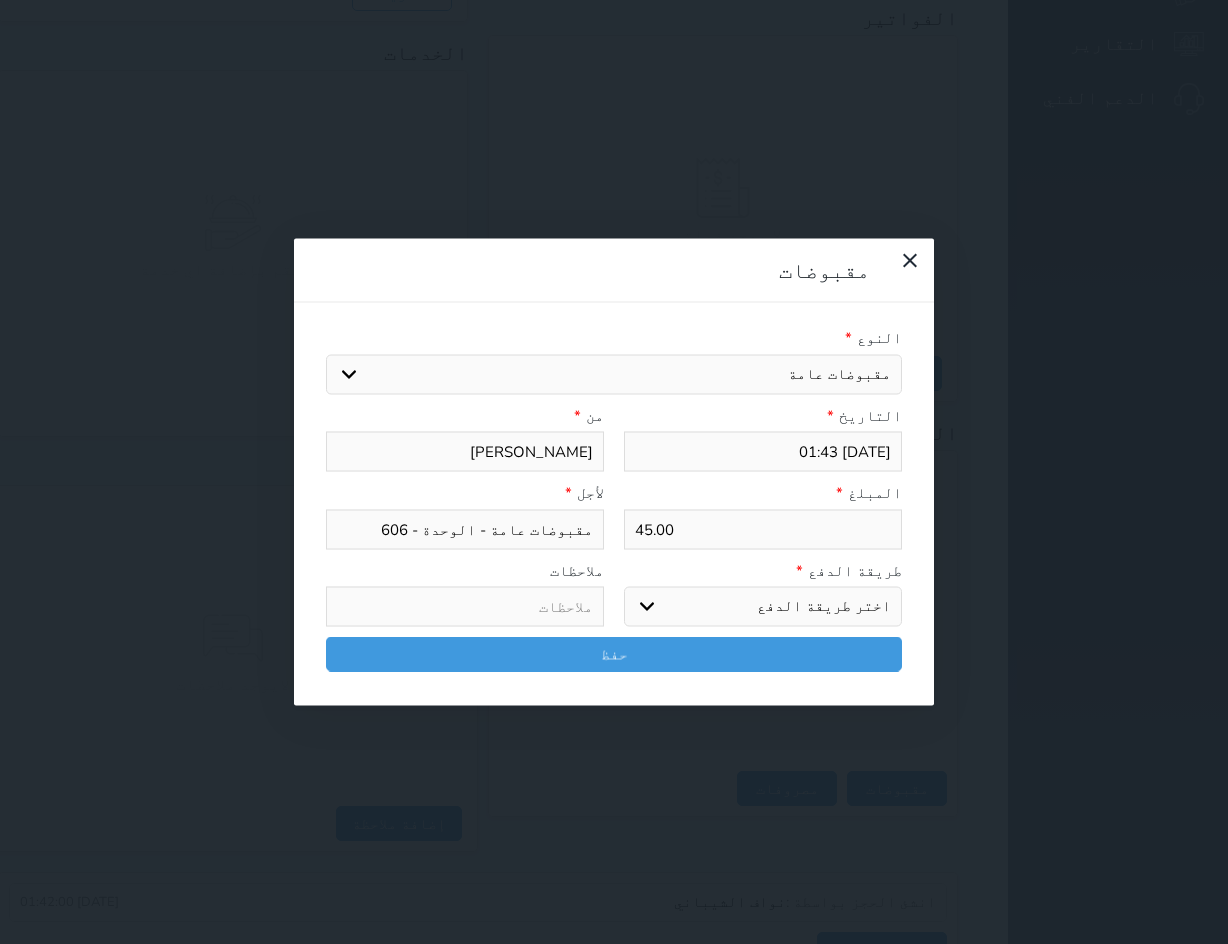 click on "اختيار   مقبوضات عامة قيمة إيجار فواتير تامين عربون لا ينطبق آخر مغسلة واي فاي - الإنترنت مواقف السيارات طعام الأغذية والمشروبات مشروبات المشروبات الباردة المشروبات الساخنة الإفطار غداء عشاء مخبز و كعك حمام سباحة الصالة الرياضية سبا و خدمات الجمال اختيار وإسقاط (خدمات النقل) ميني بار كابل - تلفزيون سرير إضافي تصفيف الشعر التسوق خدمات الجولات السياحية المنظمة خدمات الدليل السياحي خروج متأخر بدل تلفيات" at bounding box center [614, 374] 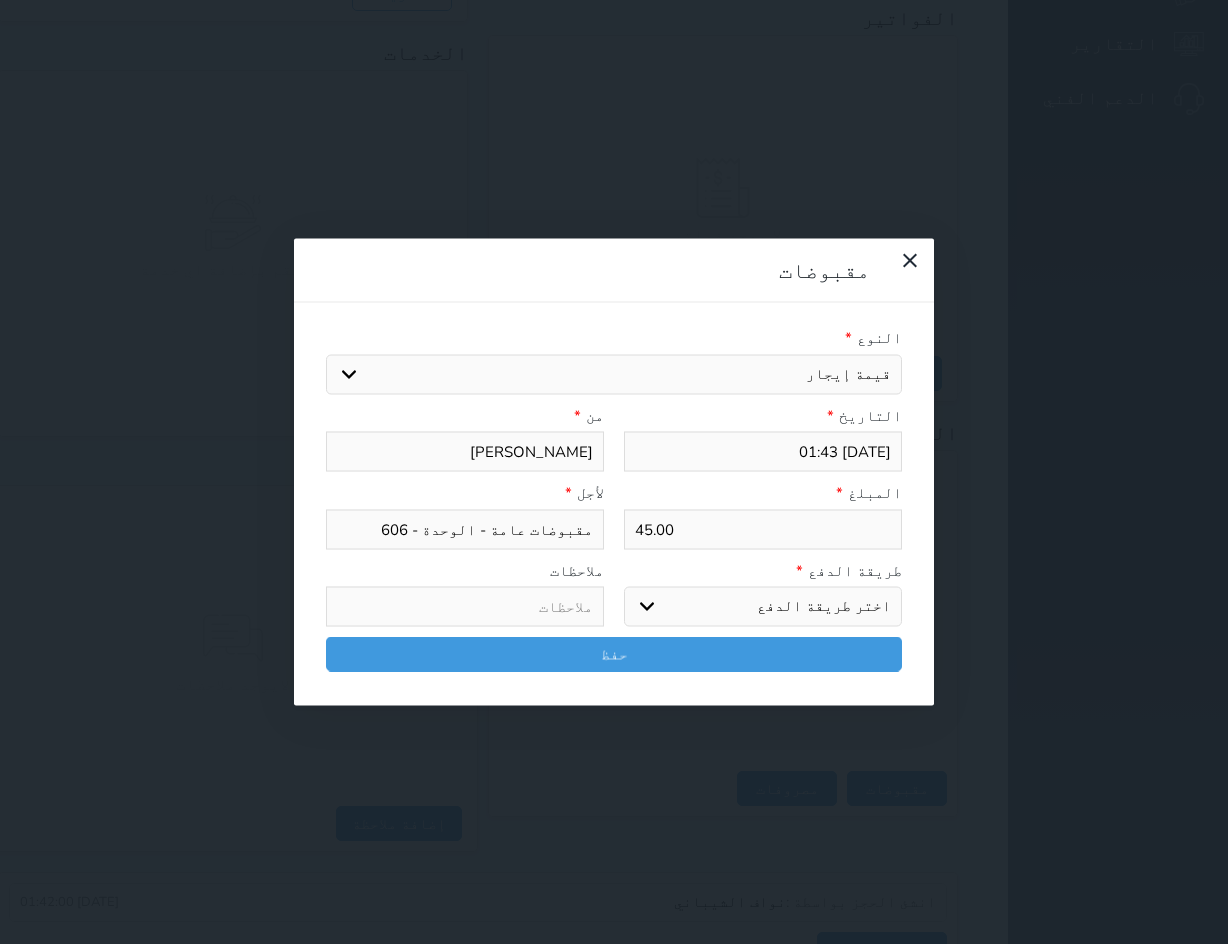 click on "اختيار   مقبوضات عامة قيمة إيجار فواتير تامين عربون لا ينطبق آخر مغسلة واي فاي - الإنترنت مواقف السيارات طعام الأغذية والمشروبات مشروبات المشروبات الباردة المشروبات الساخنة الإفطار غداء عشاء مخبز و كعك حمام سباحة الصالة الرياضية سبا و خدمات الجمال اختيار وإسقاط (خدمات النقل) ميني بار كابل - تلفزيون سرير إضافي تصفيف الشعر التسوق خدمات الجولات السياحية المنظمة خدمات الدليل السياحي خروج متأخر بدل تلفيات" at bounding box center (614, 374) 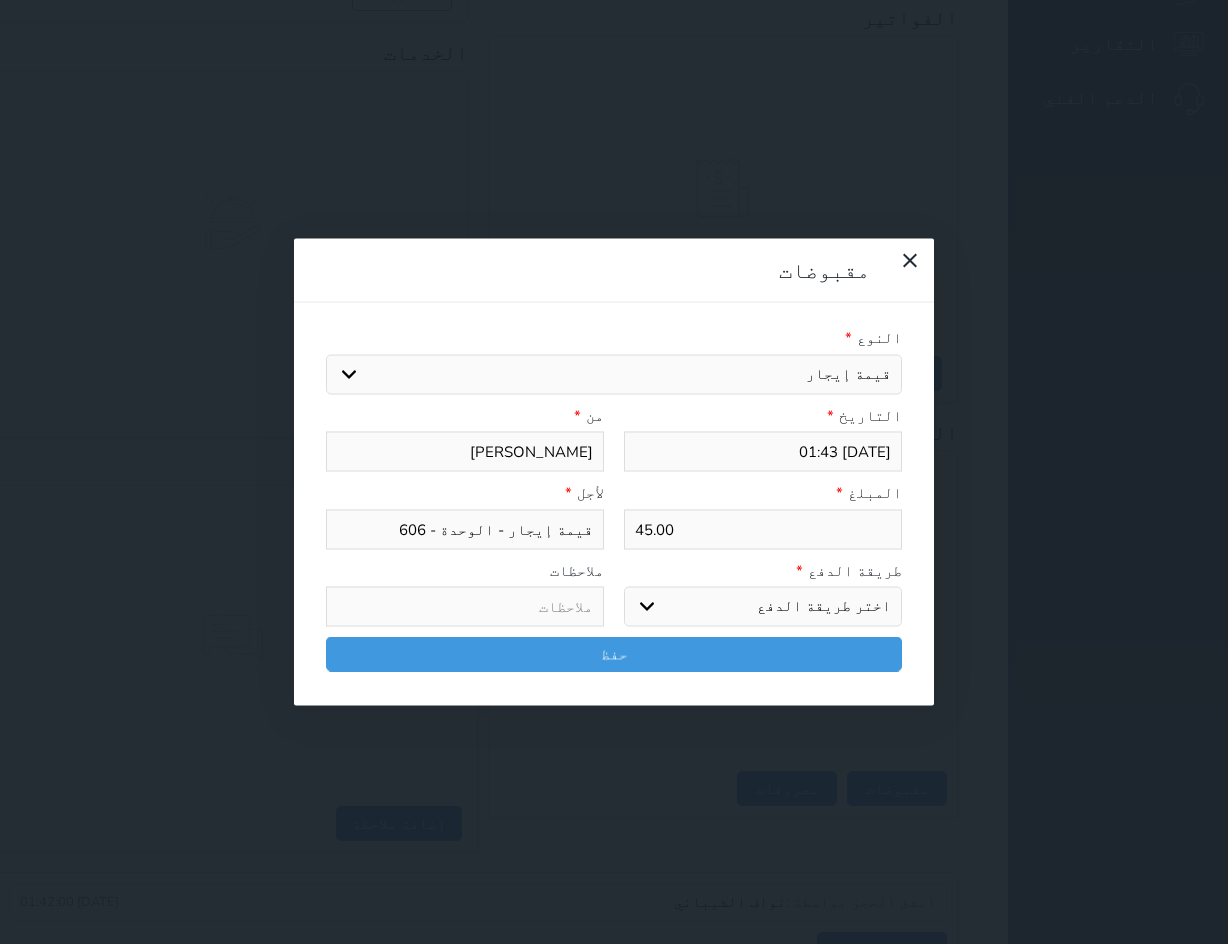 click on "اختر طريقة الدفع   دفع نقدى   تحويل بنكى   مدى   بطاقة ائتمان   آجل" at bounding box center (763, 607) 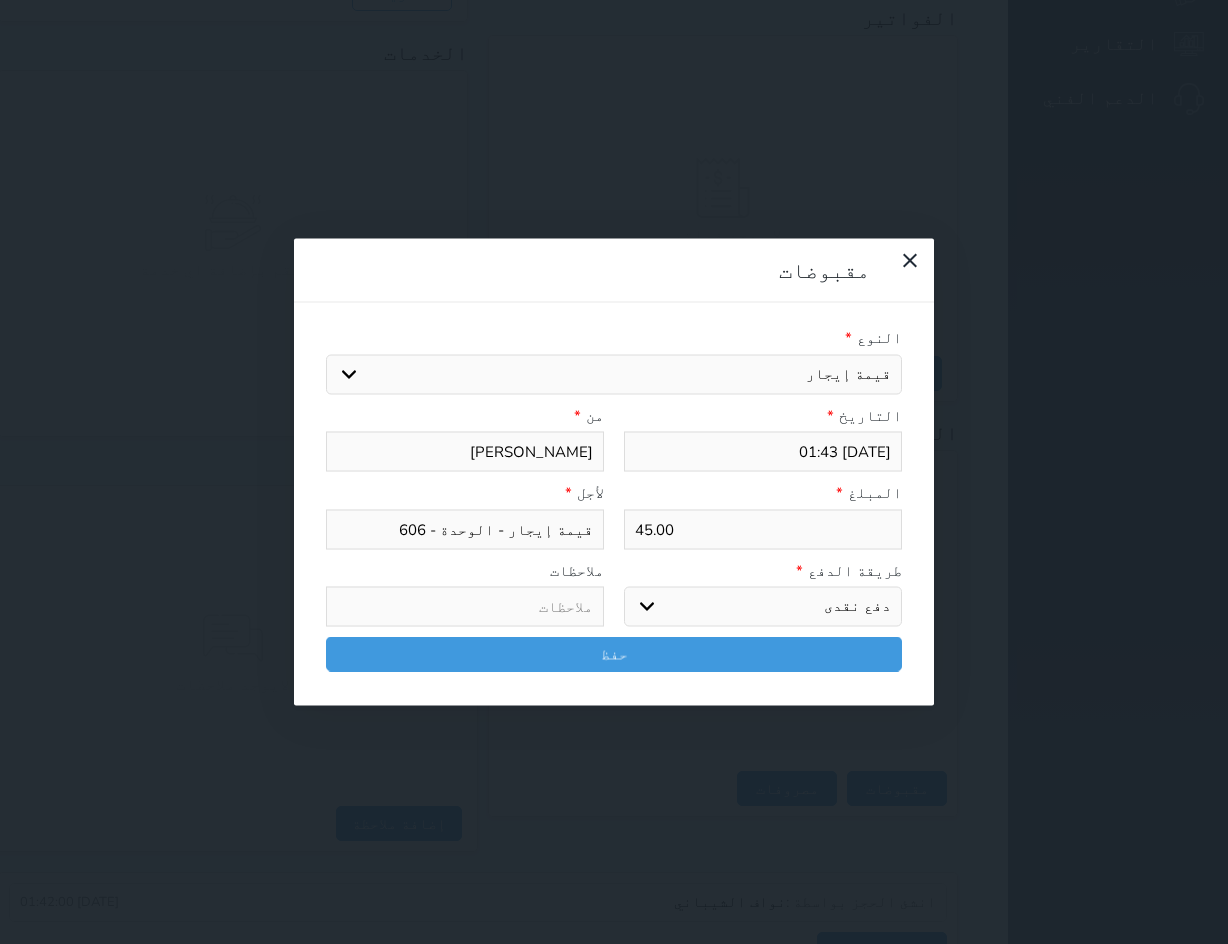 click on "اختر طريقة الدفع   دفع نقدى   تحويل بنكى   مدى   بطاقة ائتمان   آجل" at bounding box center (763, 607) 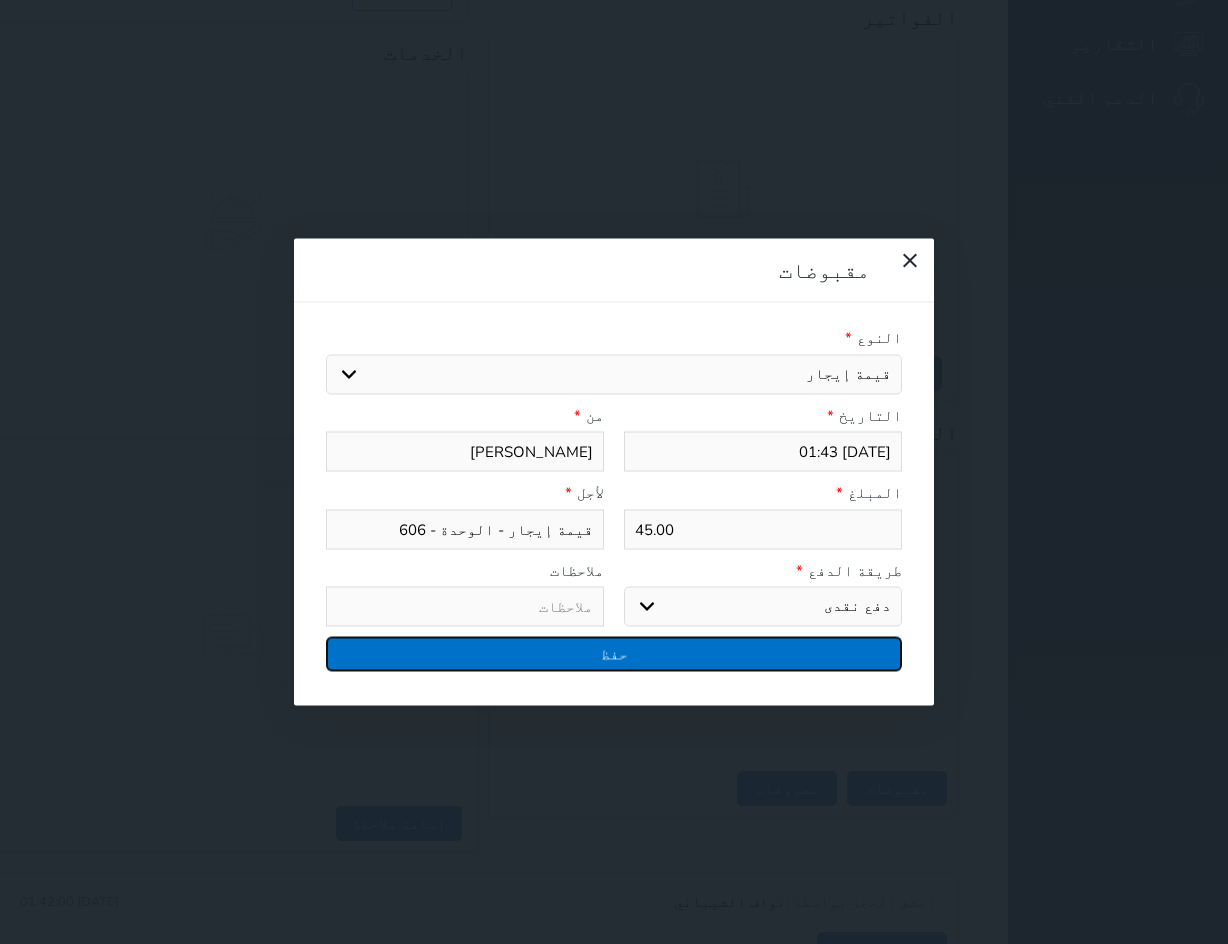 click on "حفظ" at bounding box center (614, 654) 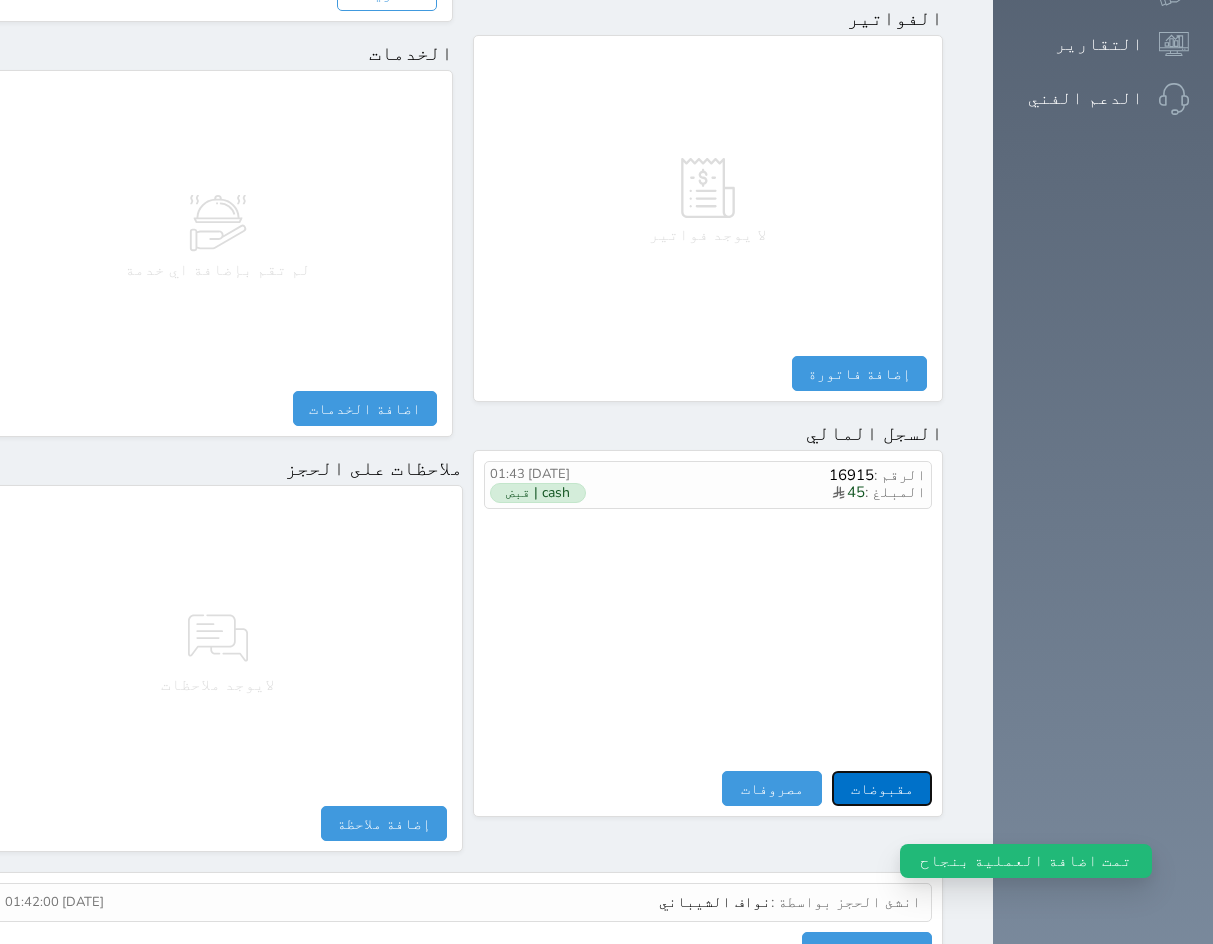 click on "مقبوضات" at bounding box center (882, 788) 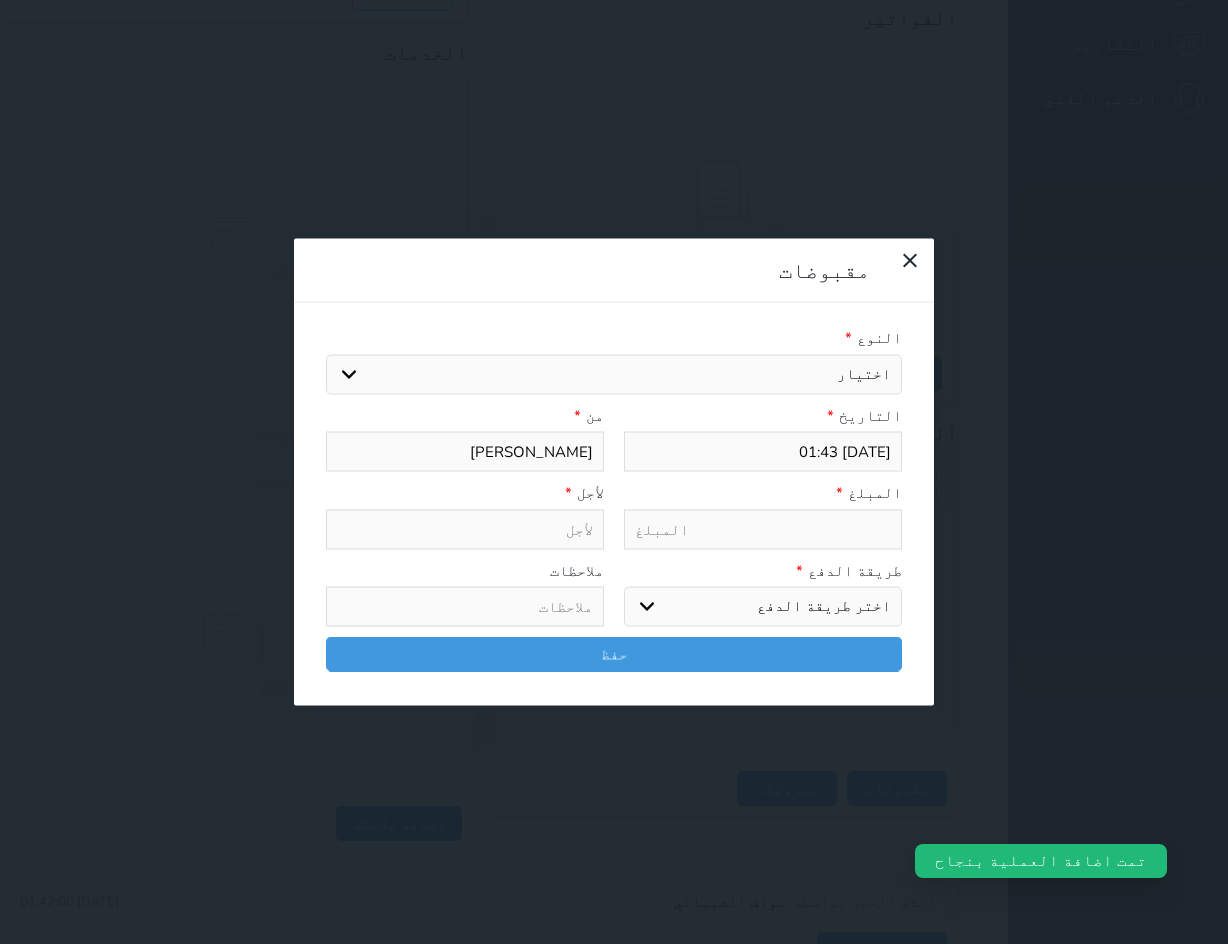 drag, startPoint x: 863, startPoint y: 133, endPoint x: 863, endPoint y: 156, distance: 23 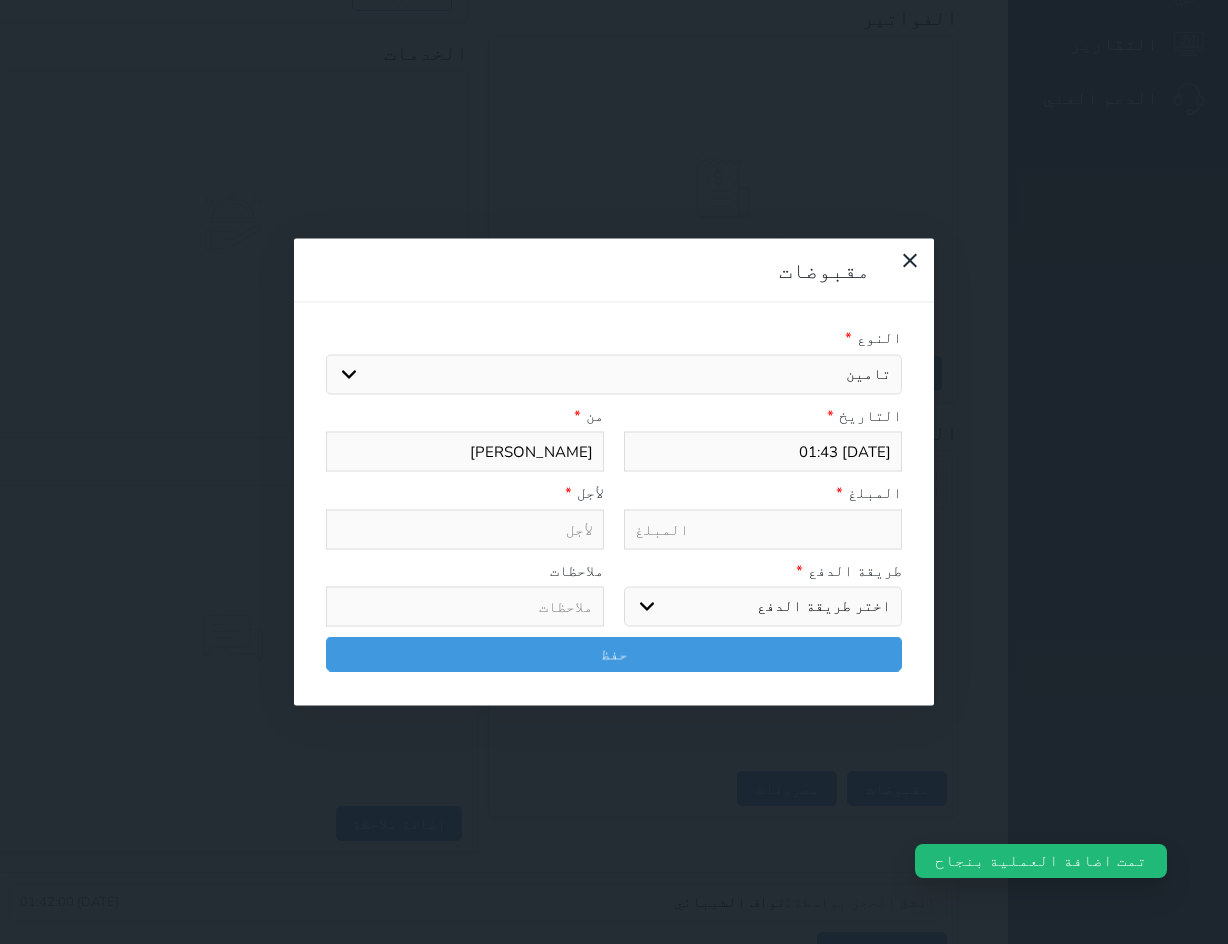 click on "اختيار   مقبوضات عامة قيمة إيجار فواتير تامين عربون لا ينطبق آخر مغسلة واي فاي - الإنترنت مواقف السيارات طعام الأغذية والمشروبات مشروبات المشروبات الباردة المشروبات الساخنة الإفطار غداء عشاء مخبز و كعك حمام سباحة الصالة الرياضية سبا و خدمات الجمال اختيار وإسقاط (خدمات النقل) ميني بار كابل - تلفزيون سرير إضافي تصفيف الشعر التسوق خدمات الجولات السياحية المنظمة خدمات الدليل السياحي خروج متأخر بدل تلفيات" at bounding box center (614, 374) 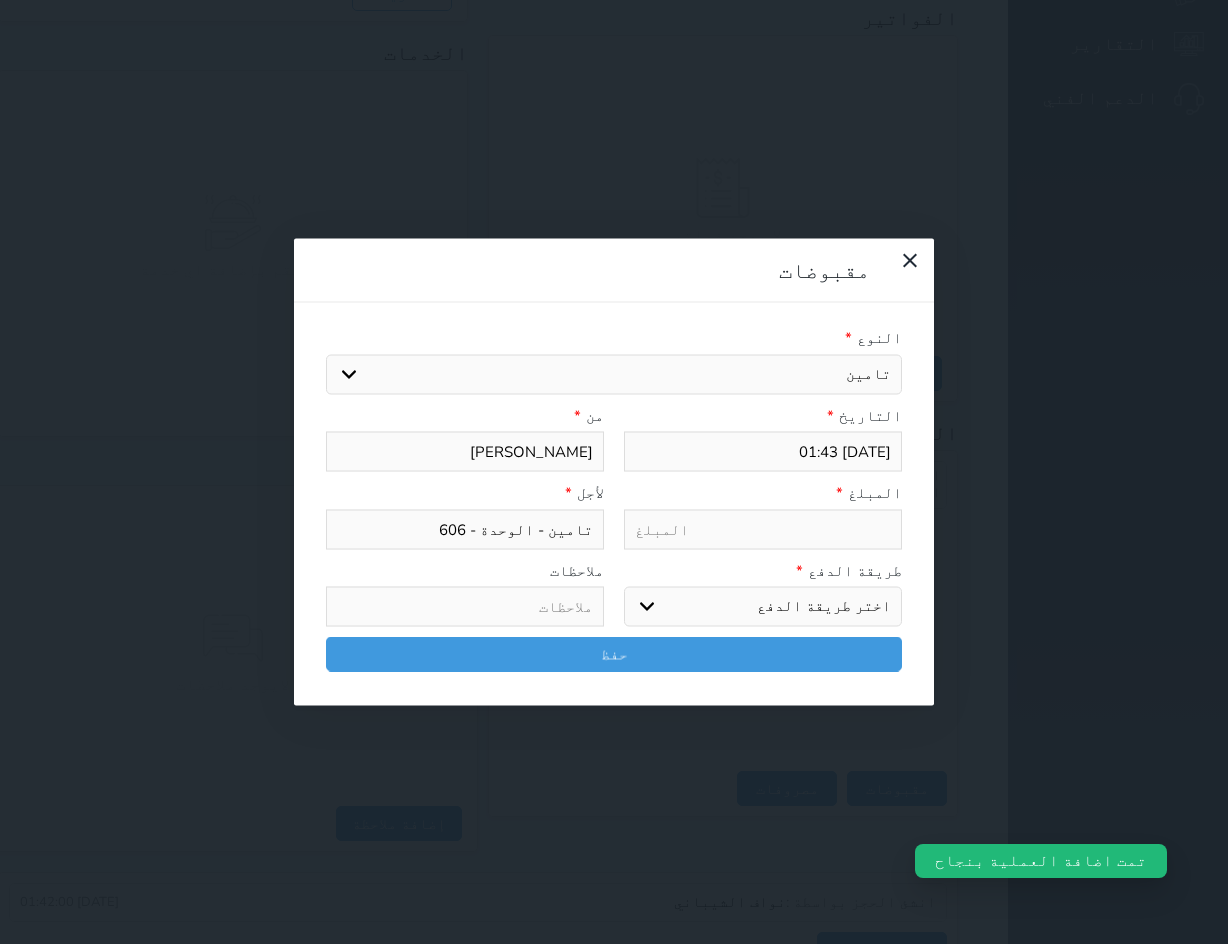 click at bounding box center (763, 529) 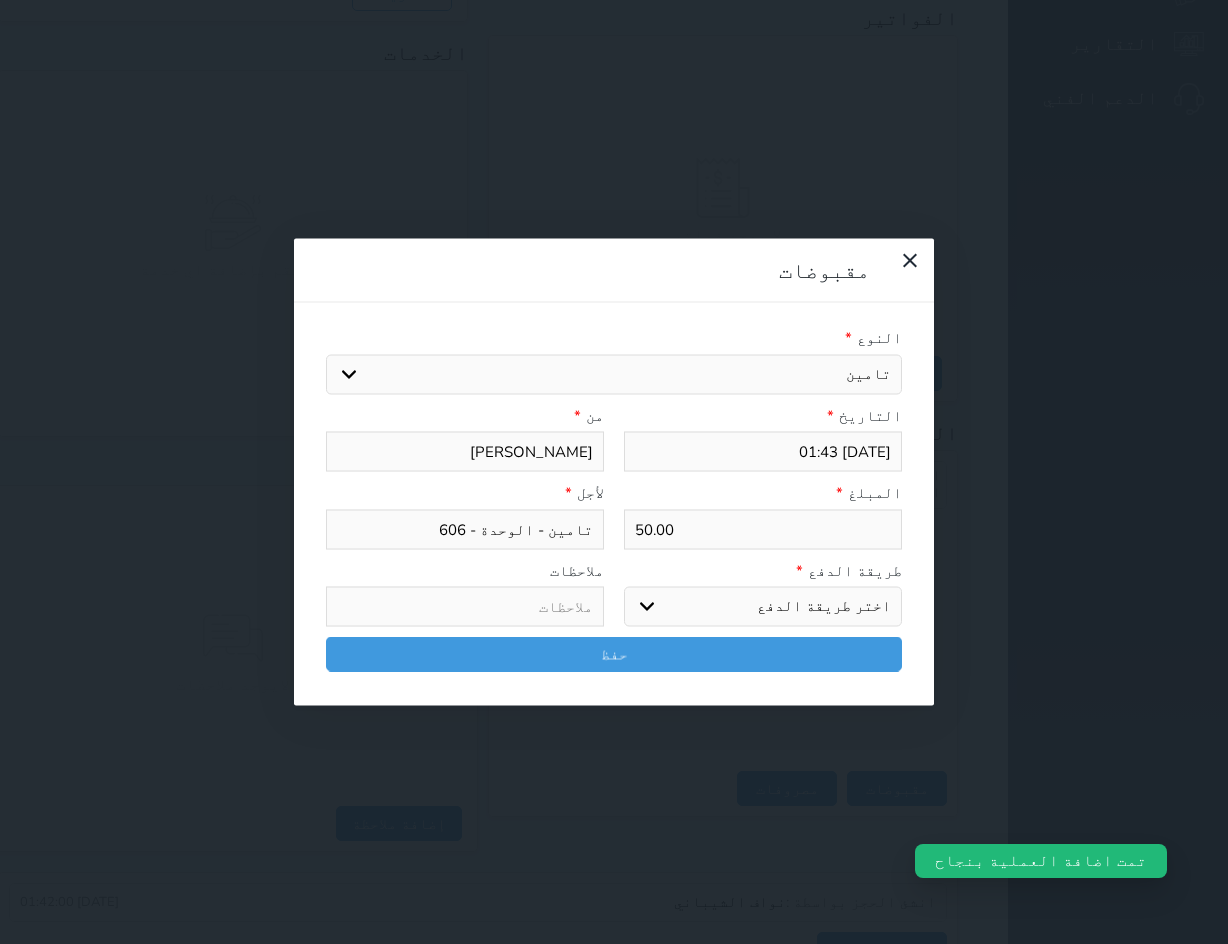 click on "اختر طريقة الدفع   دفع نقدى   تحويل بنكى   مدى   بطاقة ائتمان   آجل" at bounding box center (763, 607) 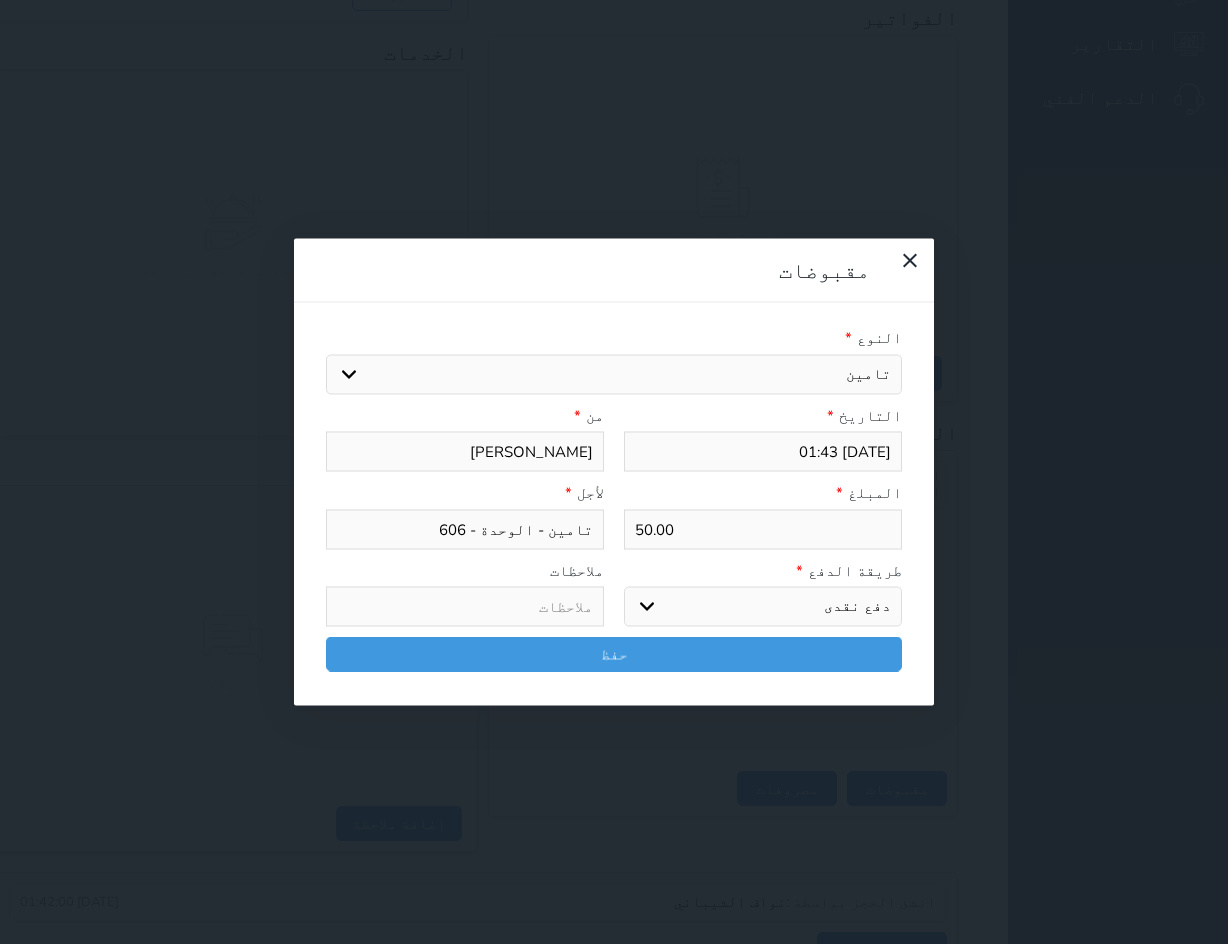 click on "اختر طريقة الدفع   دفع نقدى   تحويل بنكى   مدى   بطاقة ائتمان   آجل" at bounding box center [763, 607] 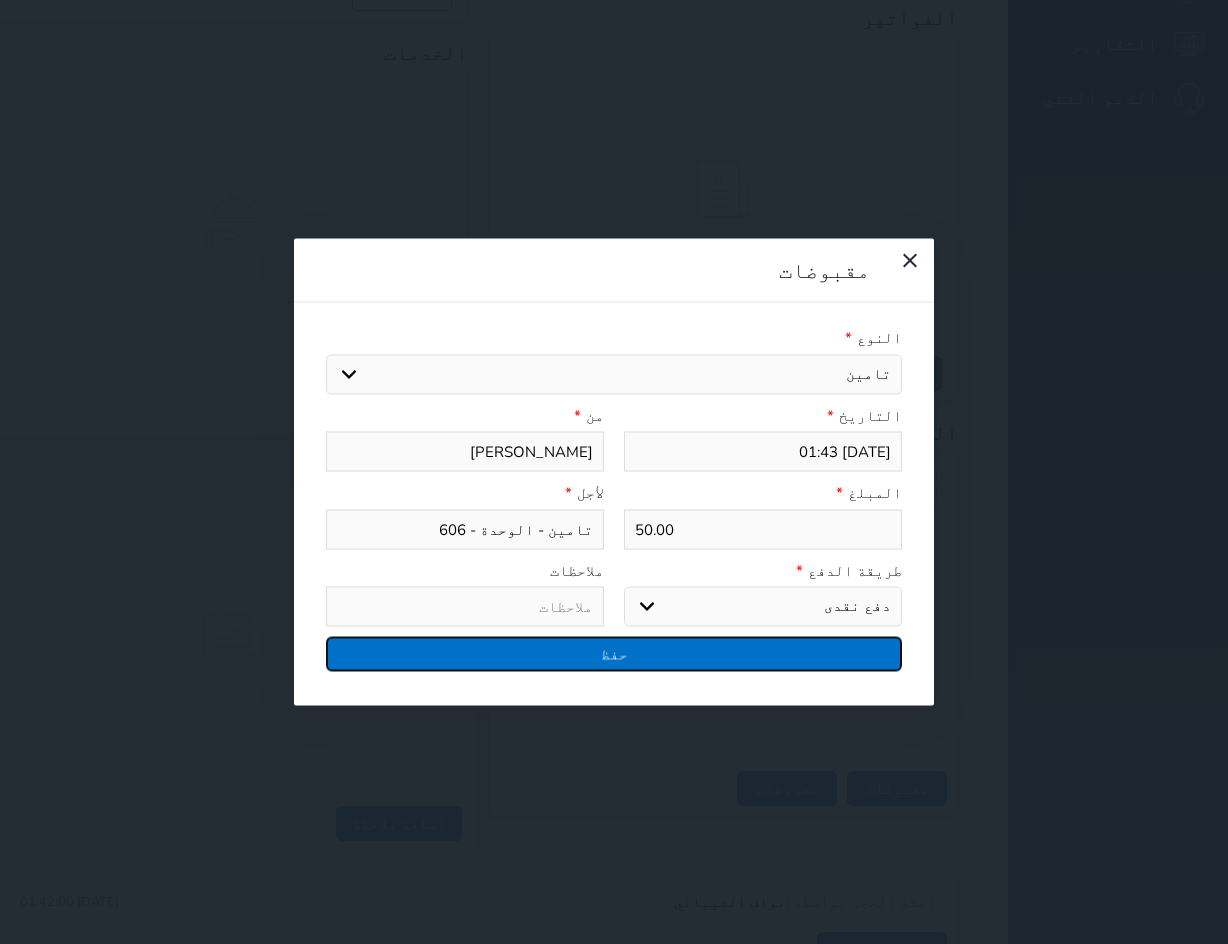 click on "حفظ" at bounding box center [614, 654] 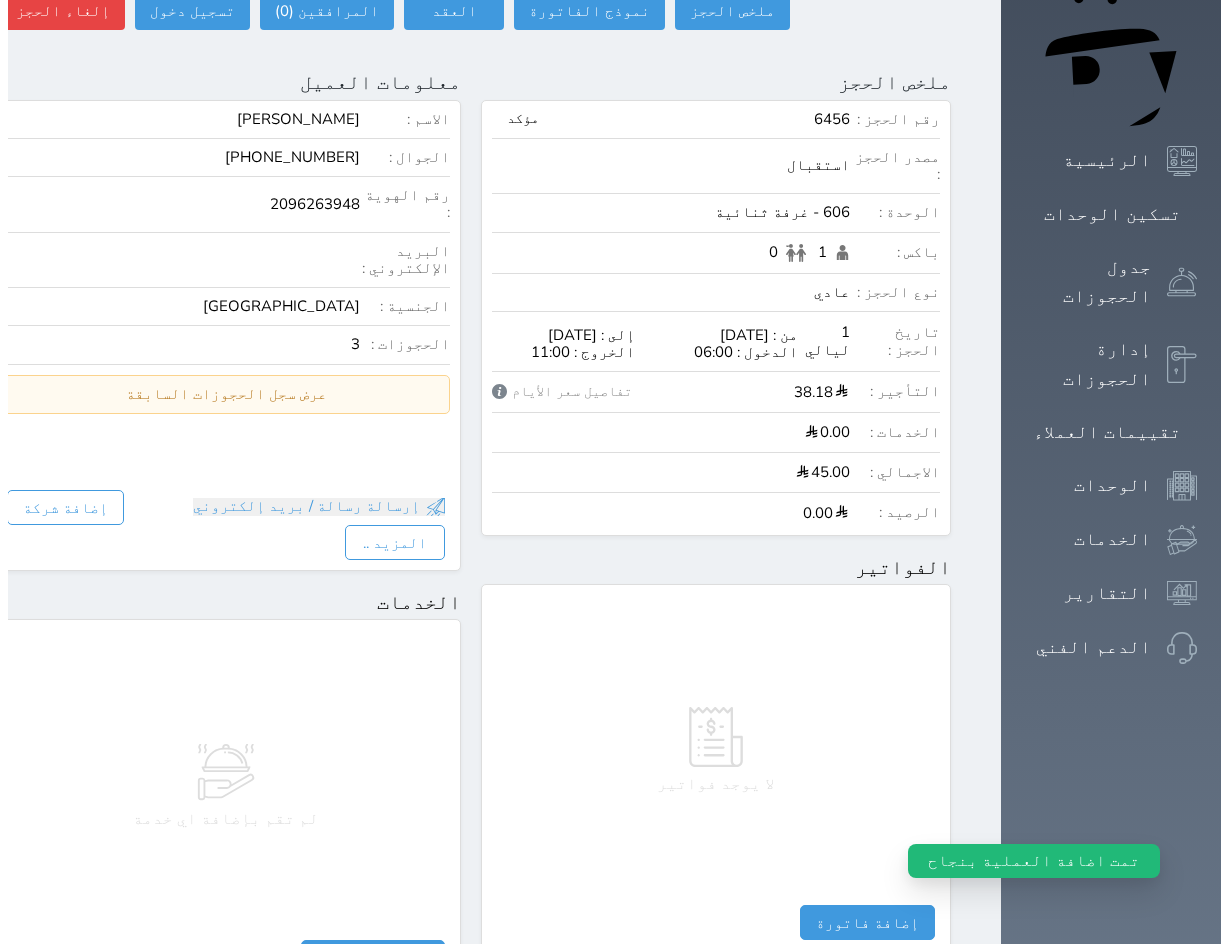 scroll, scrollTop: 0, scrollLeft: 0, axis: both 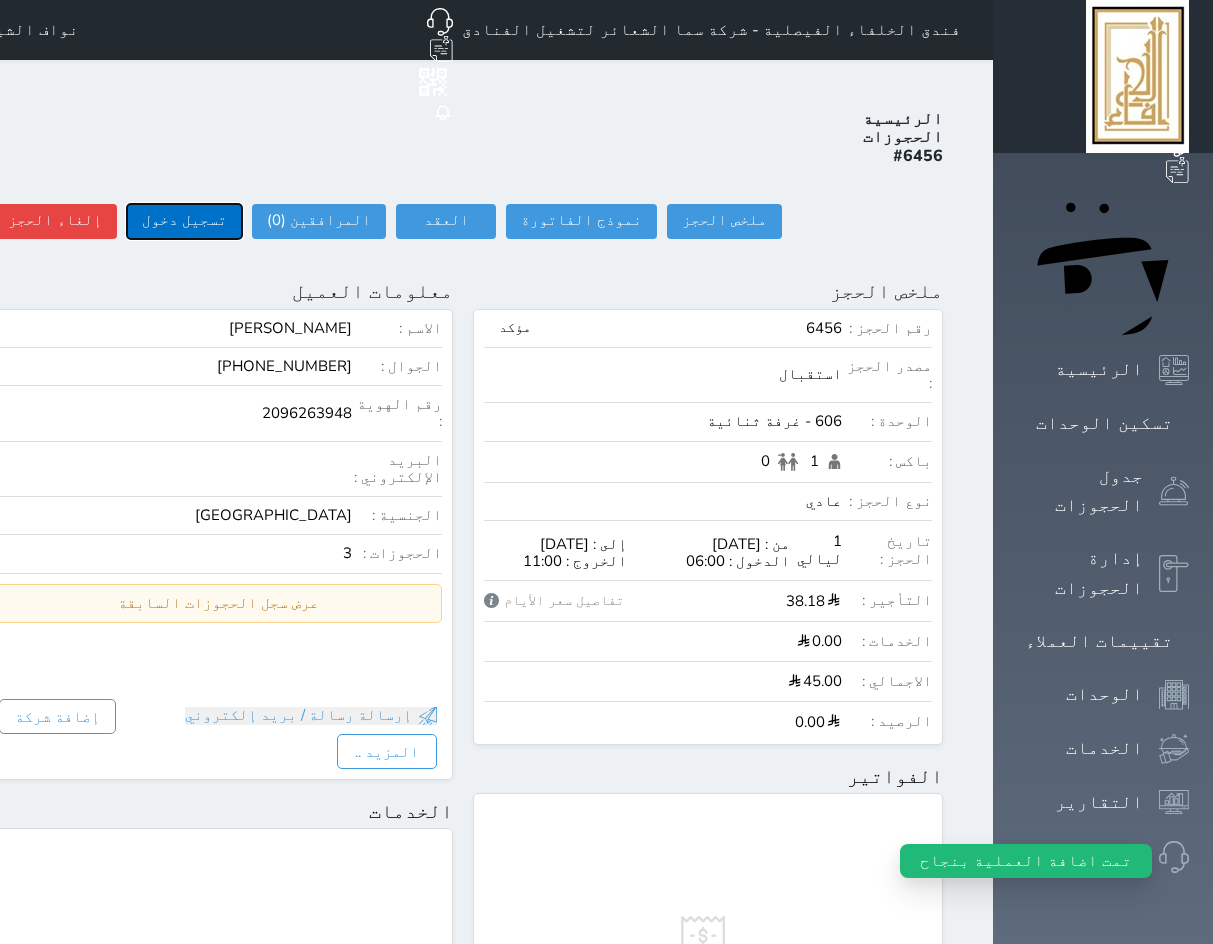 click on "تسجيل دخول" at bounding box center [184, 221] 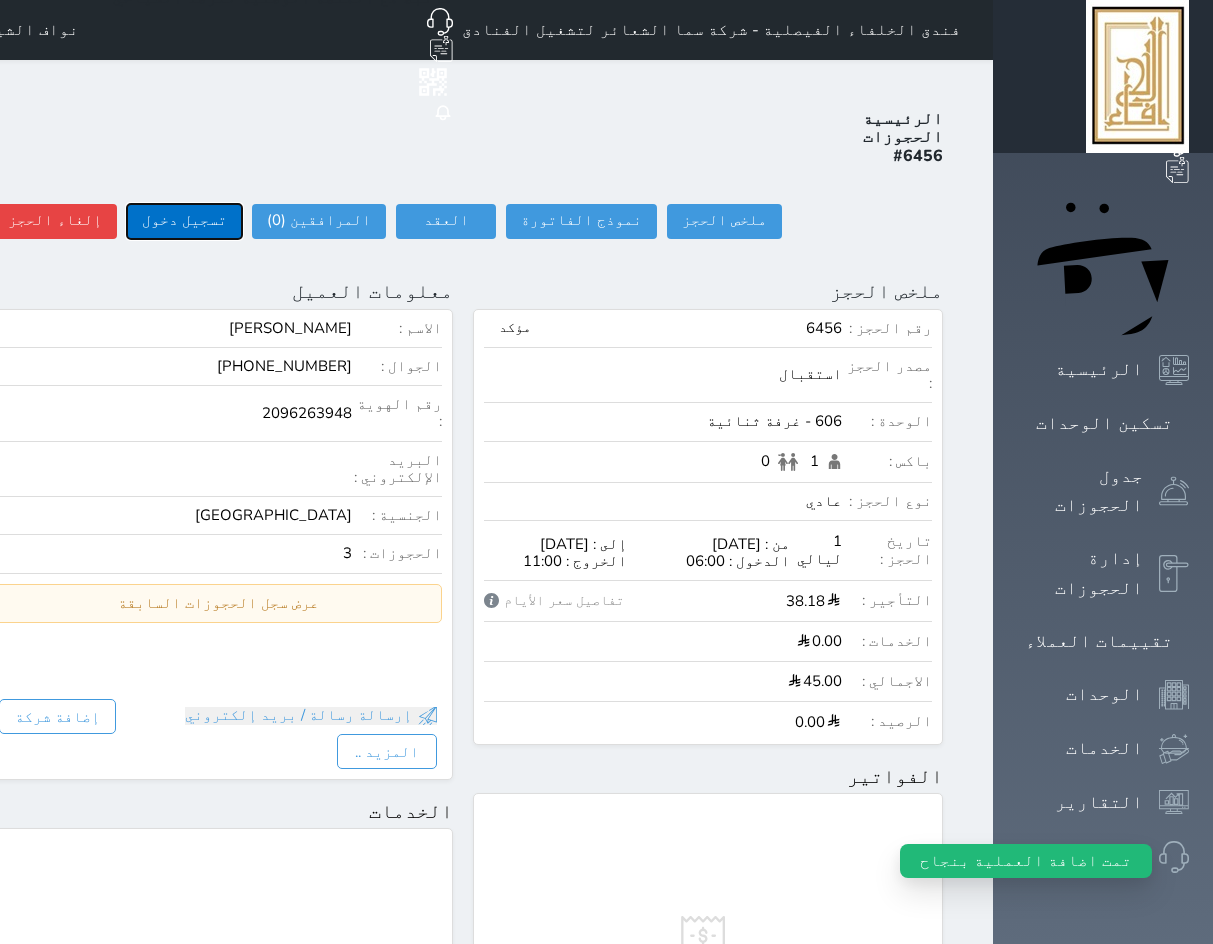 click on "تسجيل دخول" at bounding box center (184, 221) 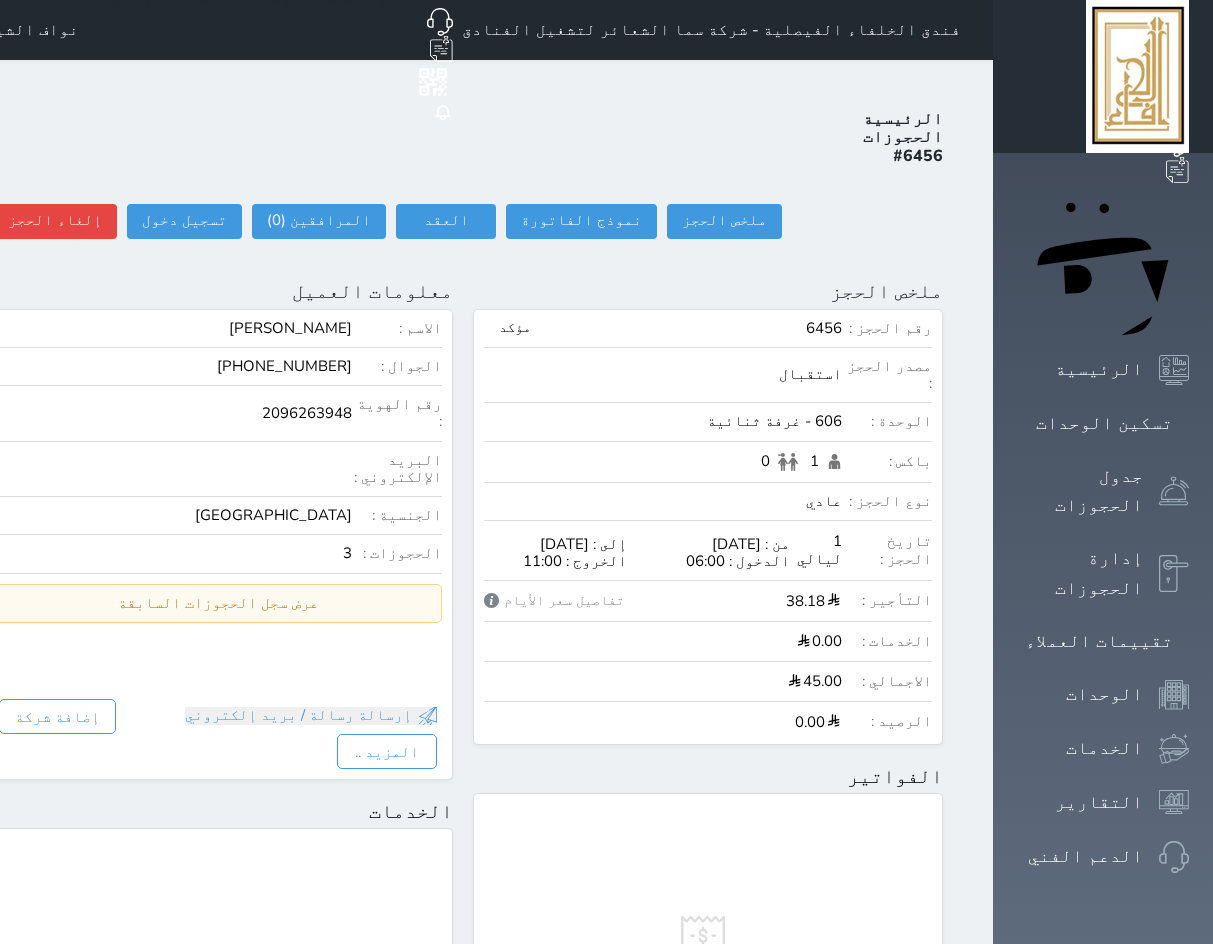 click on "ملخص الحجز         ملخص الحجز #6456                           نموذج الفاتورة           العقد         العقد #6456                                   العقود الموقعه #6456
العقود الموقعه (0)
#   تاريخ التوقيع   الاجرائات       المرافقين (0)         المرافقين                 البحث عن المرافقين :        الاسم       رقم الهوية       البريد الإلكتروني       الجوال           تغيير العميل              الاسم *     الجنس    اختر الجنس   ذكر انثى   تاريخ الميلاد *         تاريخ الميلاد الهجرى         صلة القرابة
اختر صلة القرابة   ابن ابنه زوجة اخ اخت اب ام زوج أخرى   نوع العميل *   اختر نوع   مواطن مواطن خليجي زائر مقيم   الجنسية *   اختر دولة" at bounding box center [463, 221] 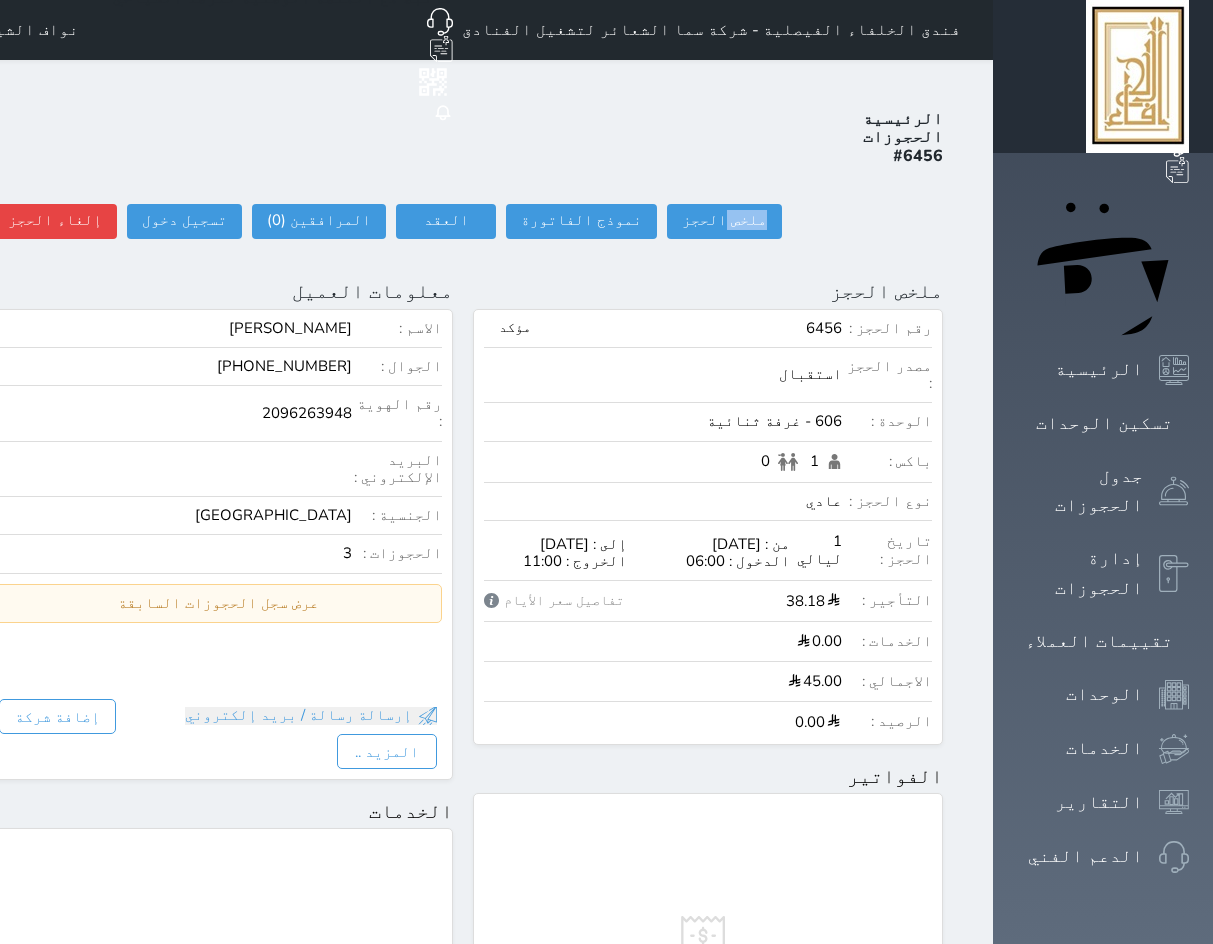 click on "ملخص الحجز         ملخص الحجز #6456                           نموذج الفاتورة           العقد         العقد #6456                                   العقود الموقعه #6456
العقود الموقعه (0)
#   تاريخ التوقيع   الاجرائات       المرافقين (0)         المرافقين                 البحث عن المرافقين :        الاسم       رقم الهوية       البريد الإلكتروني       الجوال           تغيير العميل              الاسم *     الجنس    اختر الجنس   ذكر انثى   تاريخ الميلاد *         تاريخ الميلاد الهجرى         صلة القرابة
اختر صلة القرابة   ابن ابنه زوجة اخ اخت اب ام زوج أخرى   نوع العميل *   اختر نوع   مواطن مواطن خليجي زائر مقيم   الجنسية *   اختر دولة" at bounding box center (463, 221) 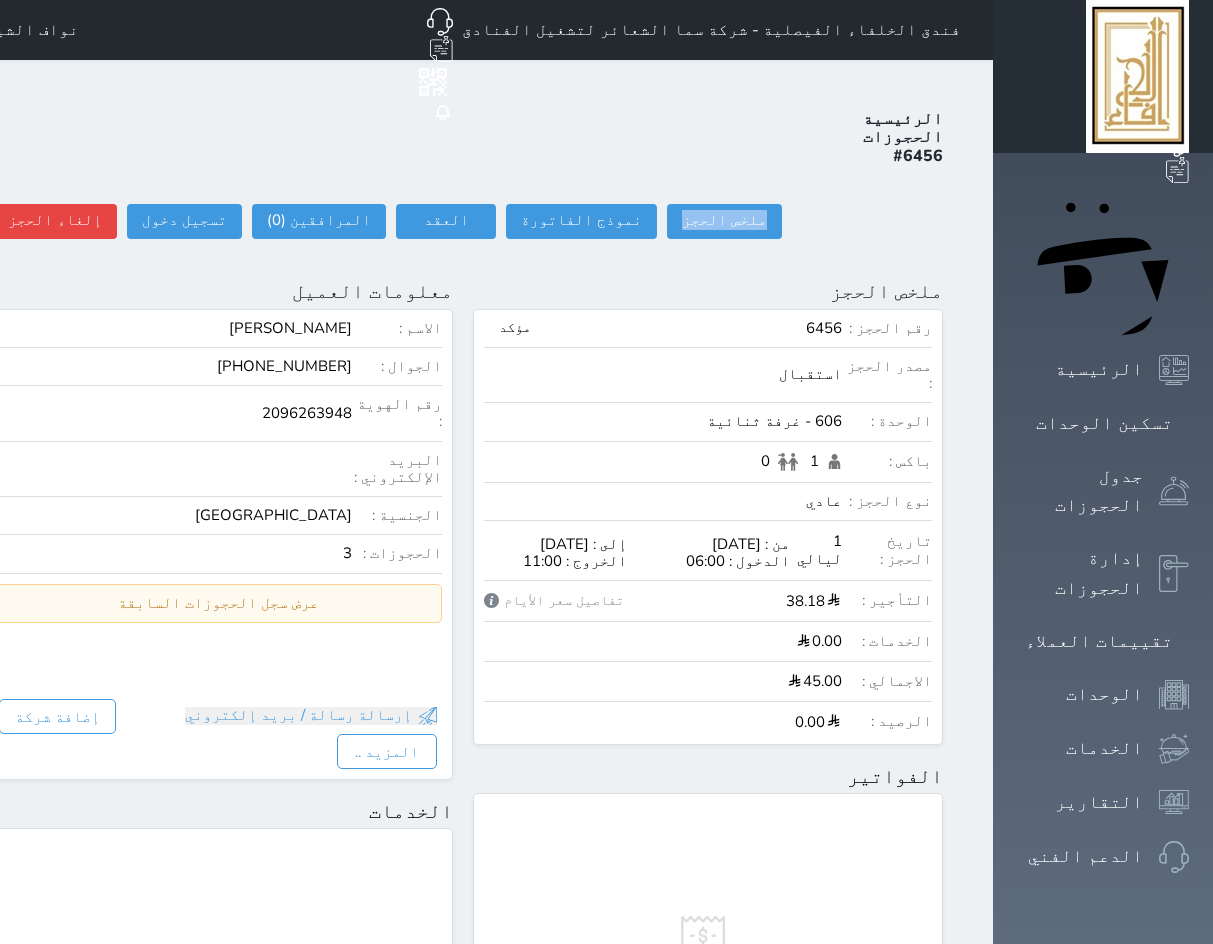 click on "ملخص الحجز         ملخص الحجز #6456                           نموذج الفاتورة           العقد         العقد #6456                                   العقود الموقعه #6456
العقود الموقعه (0)
#   تاريخ التوقيع   الاجرائات       المرافقين (0)         المرافقين                 البحث عن المرافقين :        الاسم       رقم الهوية       البريد الإلكتروني       الجوال           تغيير العميل              الاسم *     الجنس    اختر الجنس   ذكر انثى   تاريخ الميلاد *         تاريخ الميلاد الهجرى         صلة القرابة
اختر صلة القرابة   ابن ابنه زوجة اخ اخت اب ام زوج أخرى   نوع العميل *   اختر نوع   مواطن مواطن خليجي زائر مقيم   الجنسية *   اختر دولة" at bounding box center (463, 221) 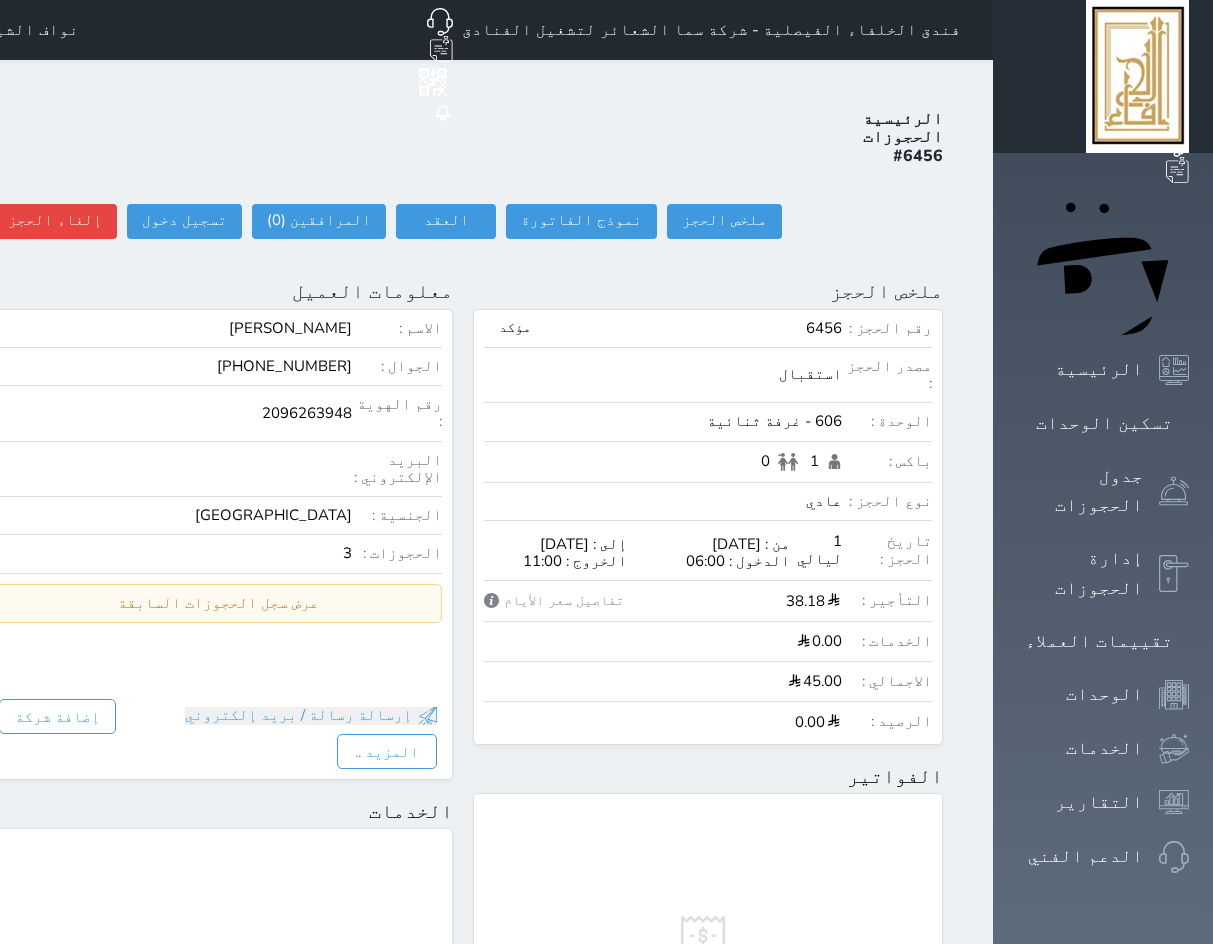 click on "الرئيسية   الحجوزات   #6456         ملخص الحجز         ملخص الحجز #6456                           نموذج الفاتورة           العقد         العقد #6456                                   العقود الموقعه #6456
العقود الموقعه (0)
#   تاريخ التوقيع   الاجرائات       المرافقين (0)         المرافقين                 البحث عن المرافقين :        الاسم       رقم الهوية       البريد الإلكتروني       الجوال           تغيير العميل              الاسم *     الجنس    اختر الجنس   ذكر انثى   تاريخ الميلاد *         تاريخ الميلاد الهجرى         صلة القرابة
اختر صلة القرابة   ابن ابنه زوجة اخ اخت اب ام زوج أخرى   نوع العميل *   اختر نوع   مواطن مواطن خليجي   *" at bounding box center (463, 939) 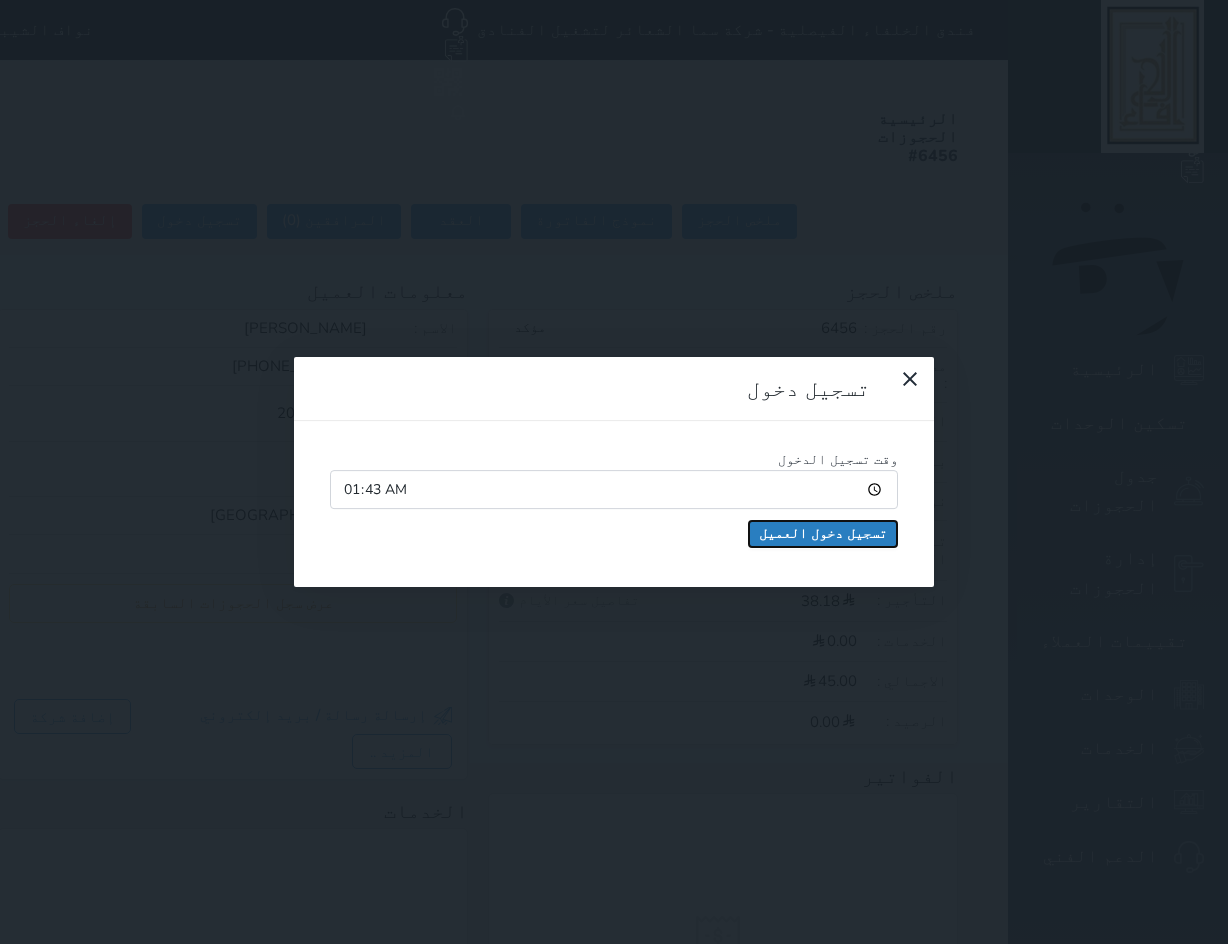 click on "تسجيل دخول العميل" at bounding box center (823, 534) 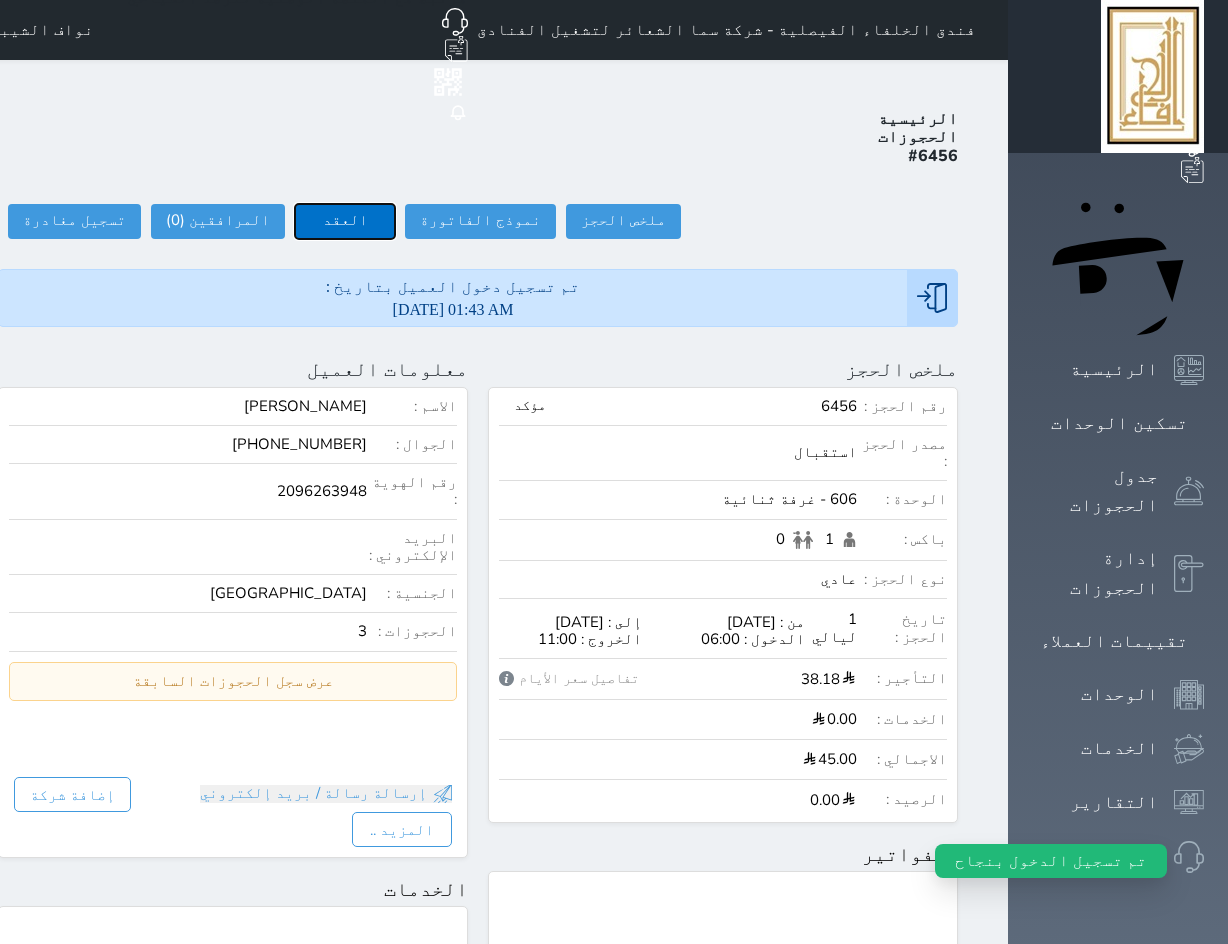 click on "العقد" at bounding box center (345, 221) 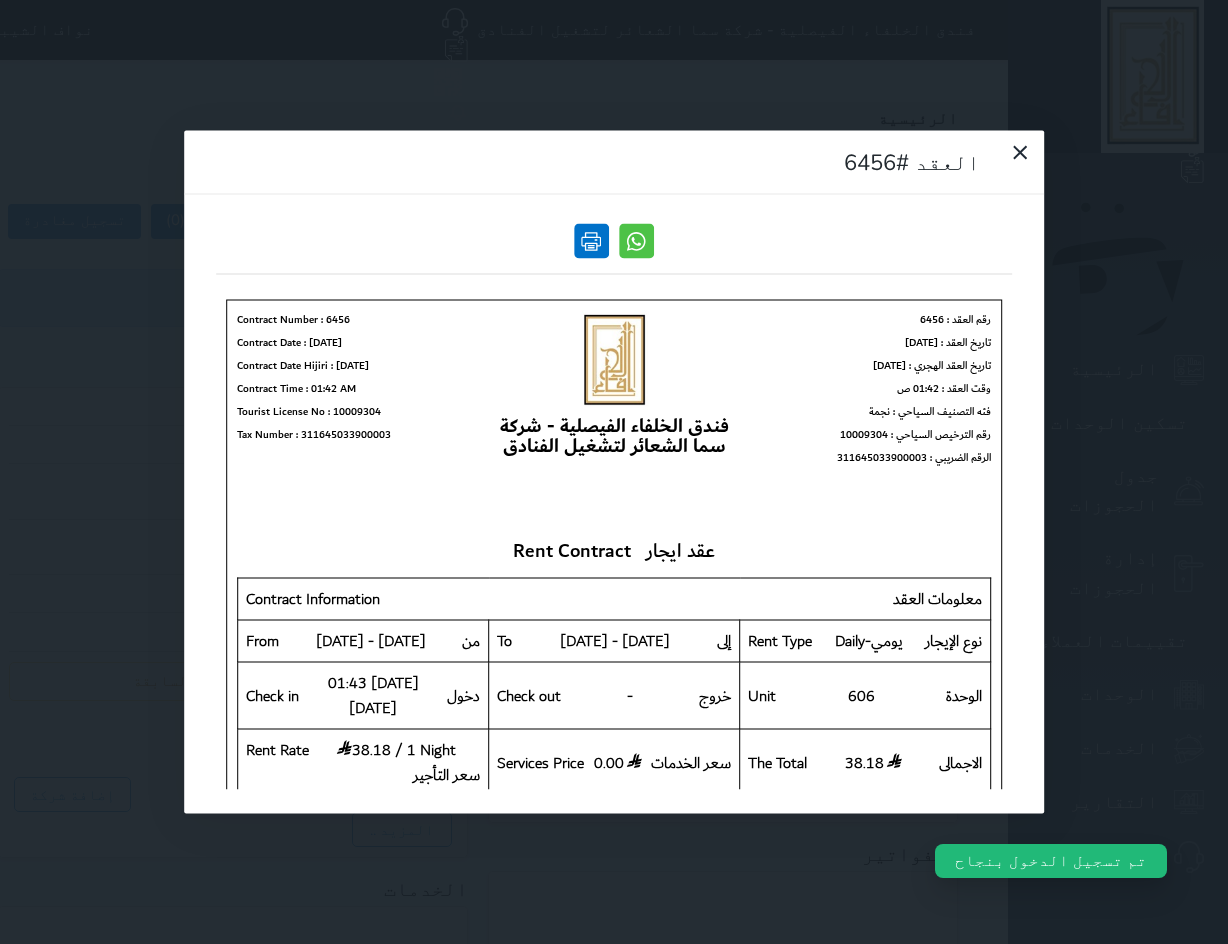 scroll, scrollTop: 0, scrollLeft: 0, axis: both 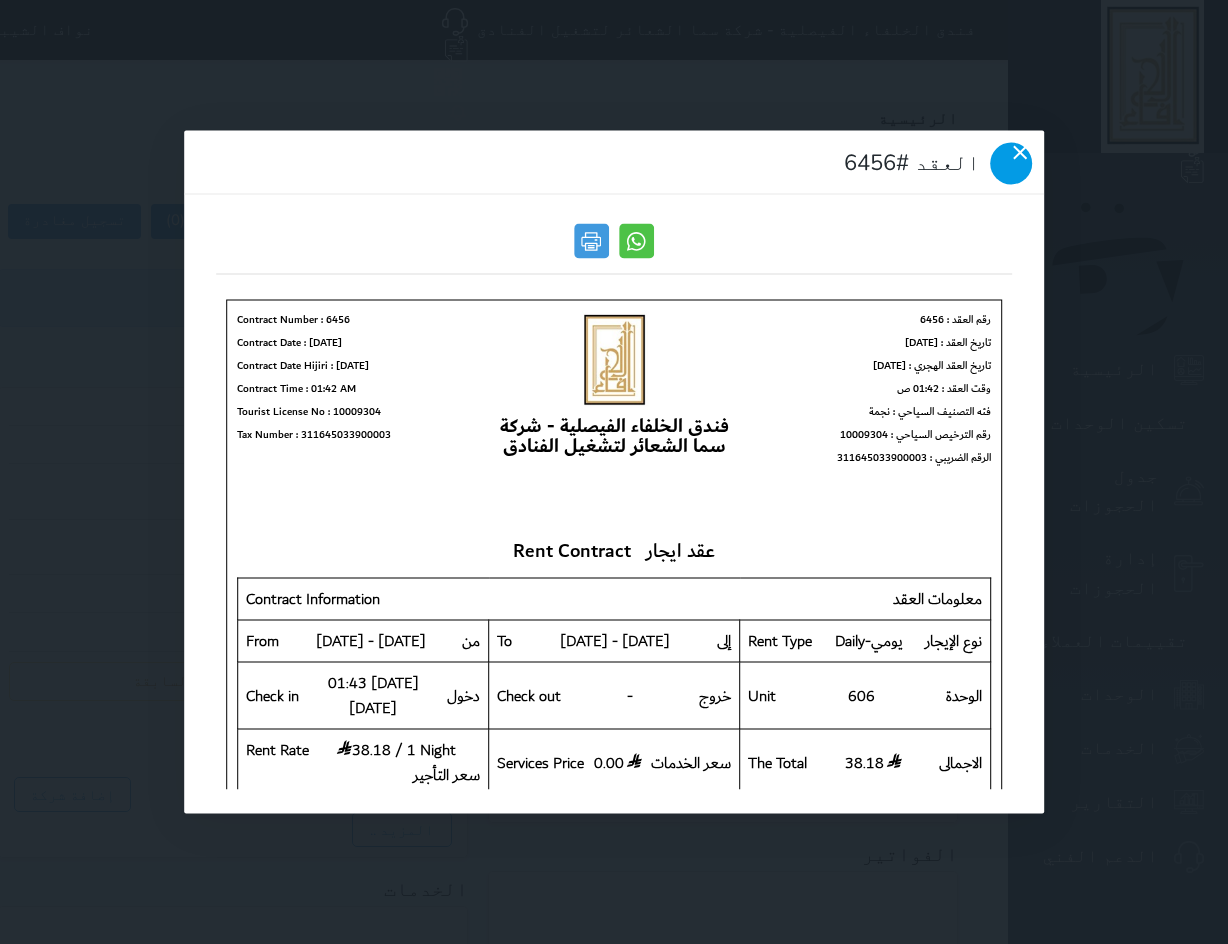 click at bounding box center [1011, 164] 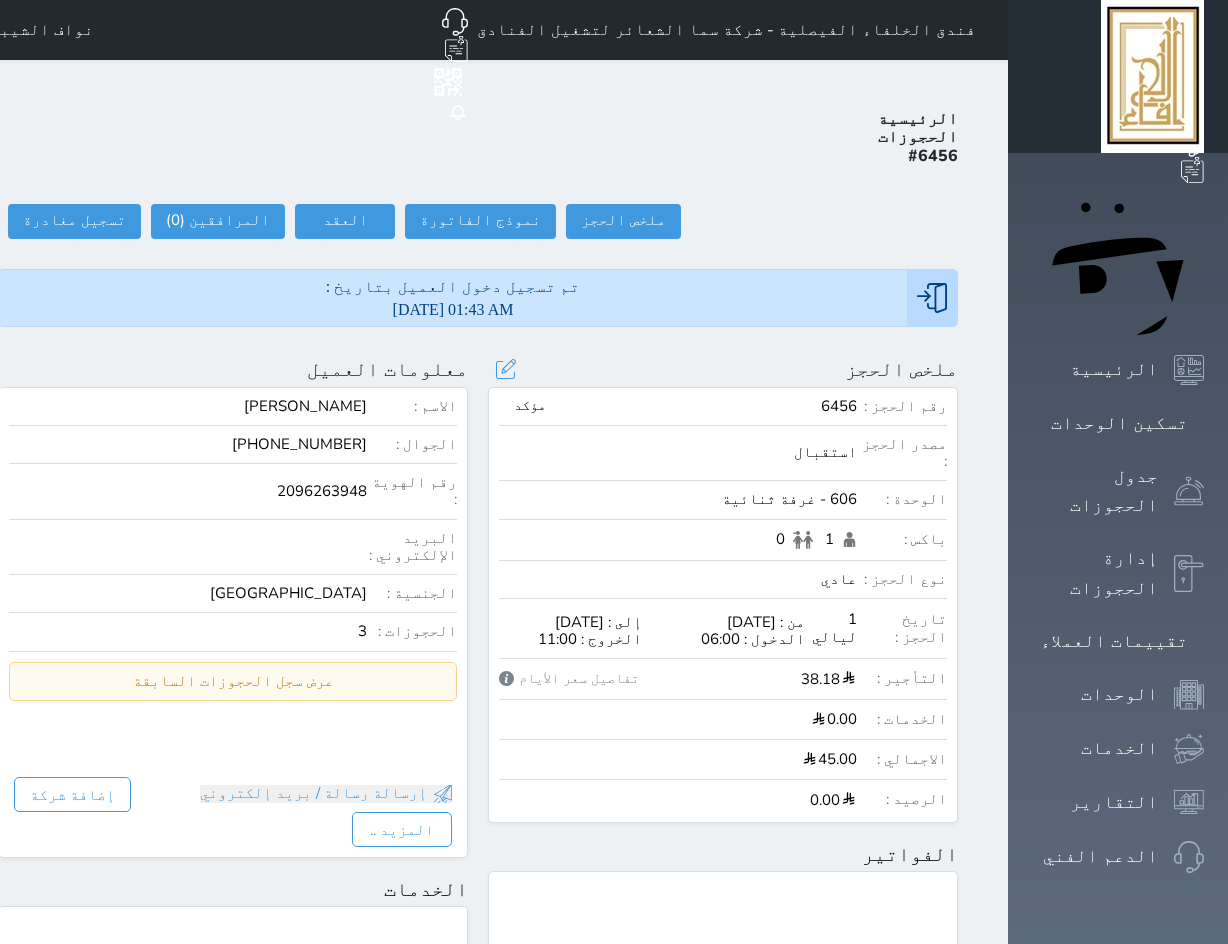 click on "تحديث الحجز                       نوع الإيجار :     يومي     تاريخ بداية ونهاية الحجز :     الوحدة :   606 غرفة ثنائية     ( يمكنك نقل العميل لوحدة أخري بشرط توافر الوحدة بالتواريخ المحددة )   مصدر الحجز :       سعر الحجز :           الليالي :     1     ليله    الخدمات المشمولة في السعر :   الخدمات المختاره (0)  تحديد الكل  ×  فطار خروج متأخر دخول مبكر   عدد باكس           البالغون     1                             الاطفال     0               نوع الحجز :
عادي
إقامة مجانية
إستخدام داخلي
إستخدام يومي
تحديث الحجز" at bounding box center [505, 369] 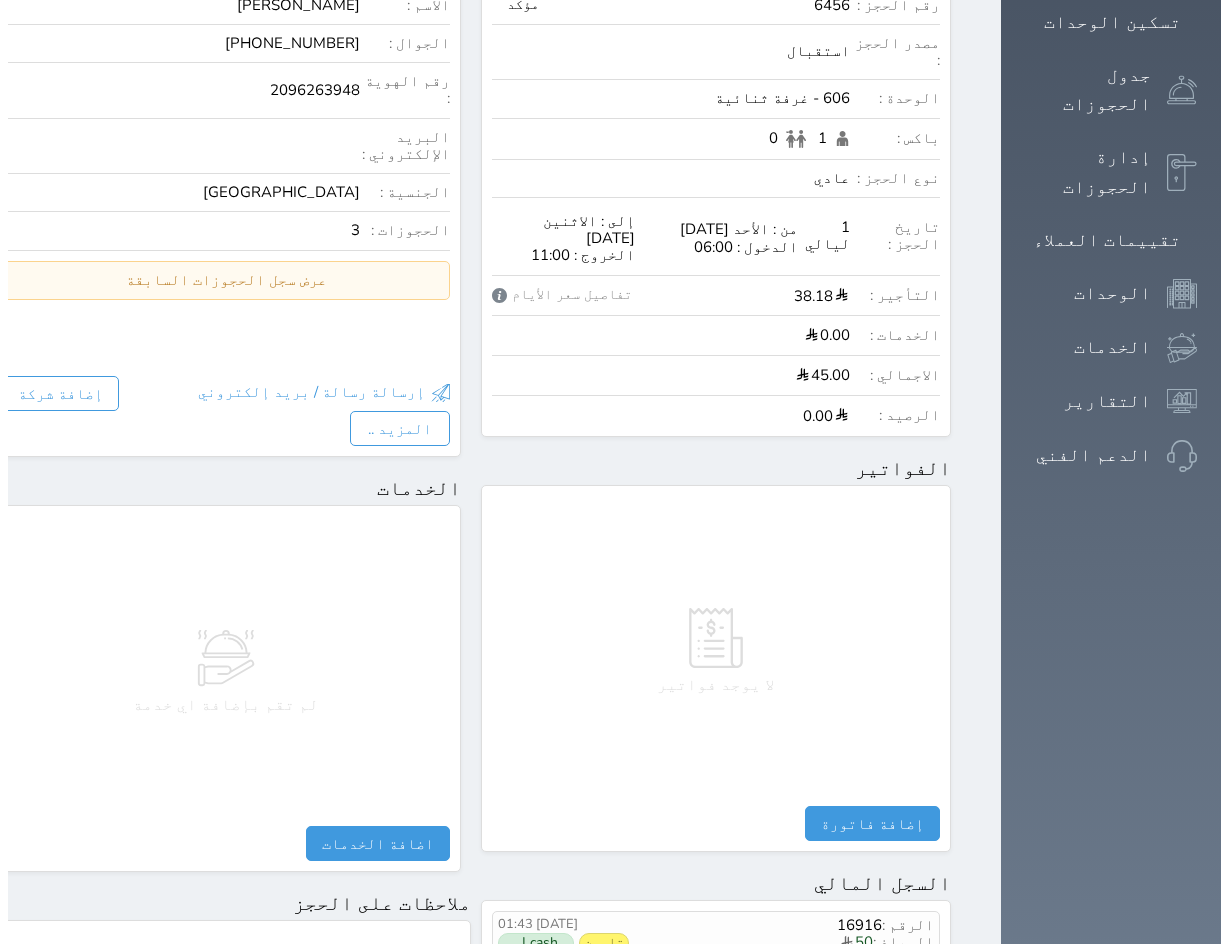 scroll, scrollTop: 836, scrollLeft: 0, axis: vertical 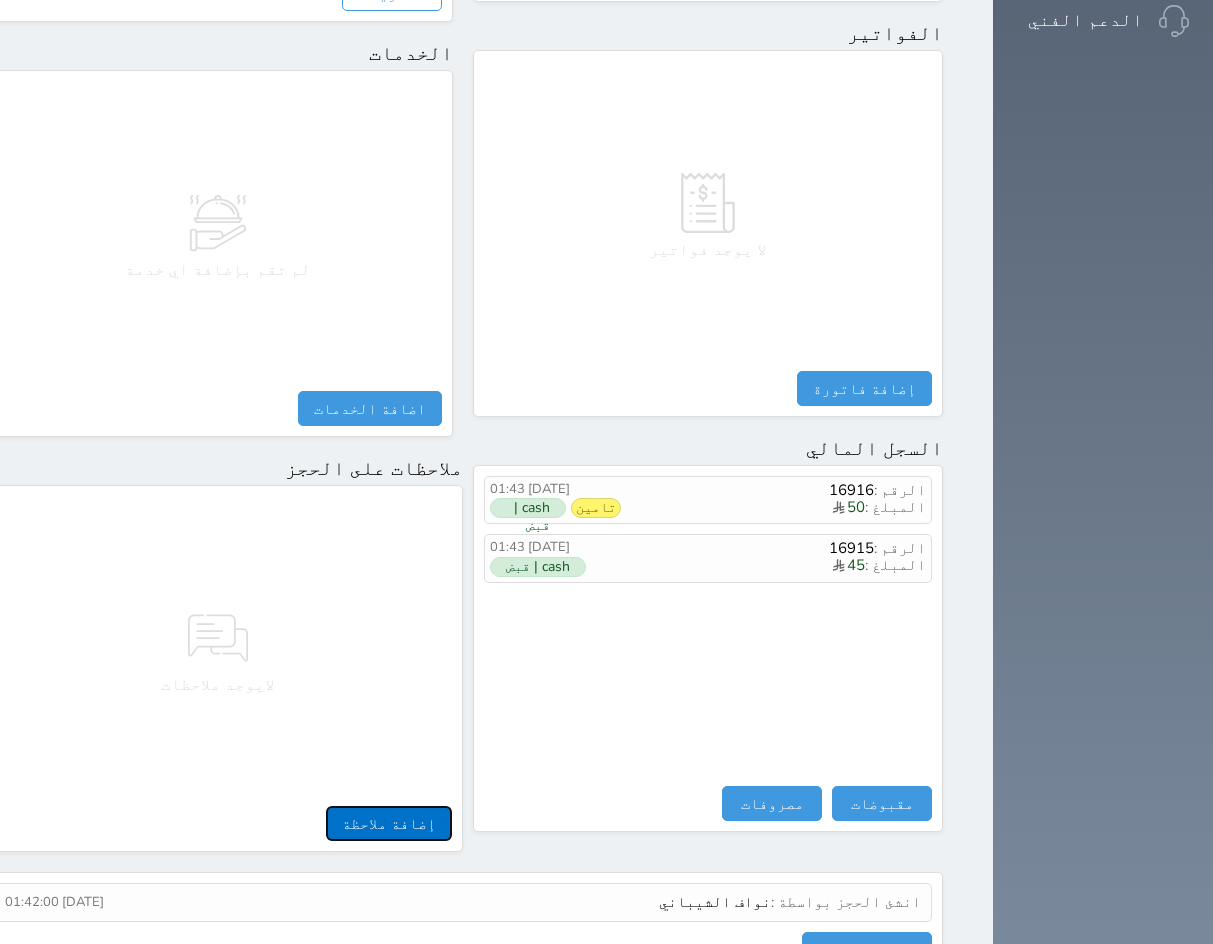 click on "إضافة ملاحظة" at bounding box center [389, 823] 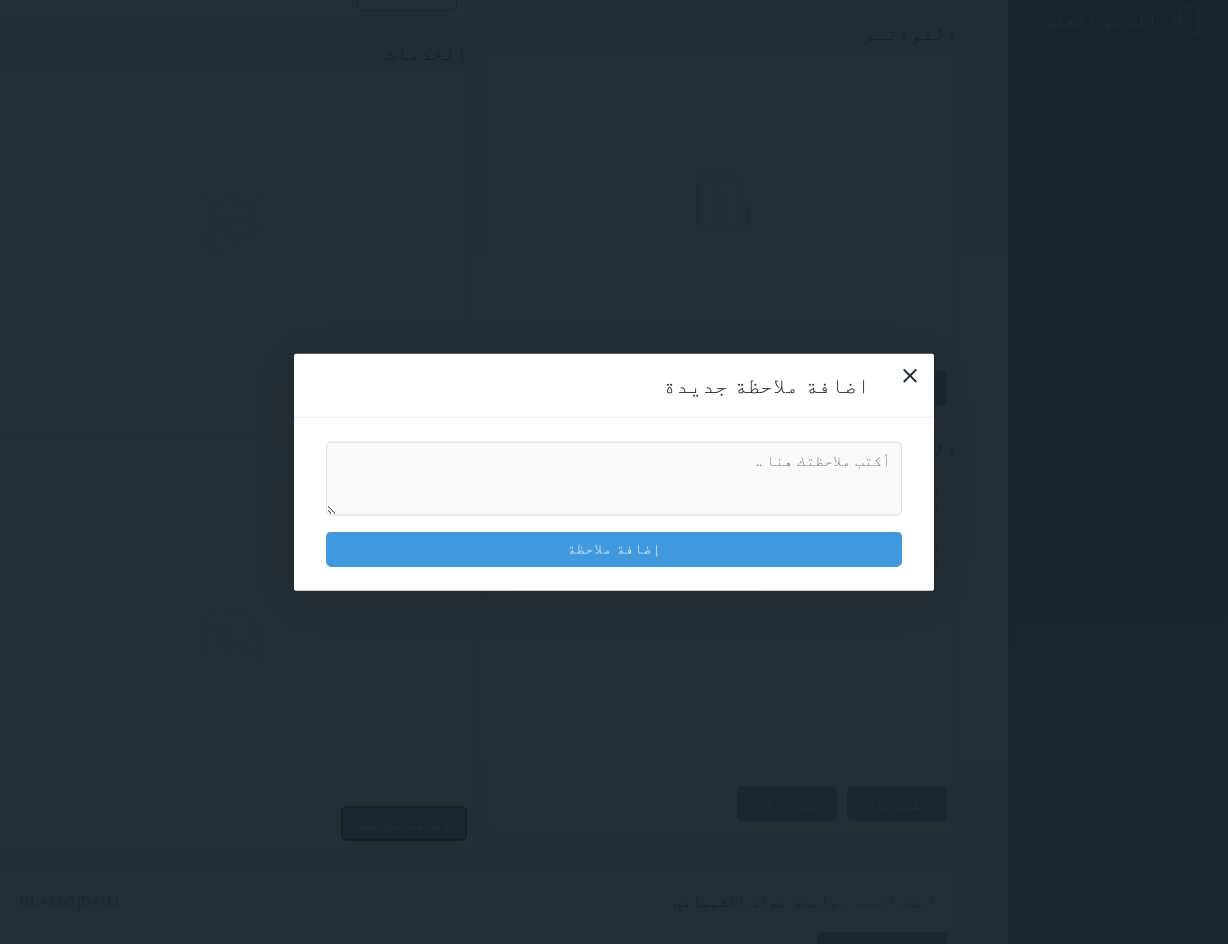 type 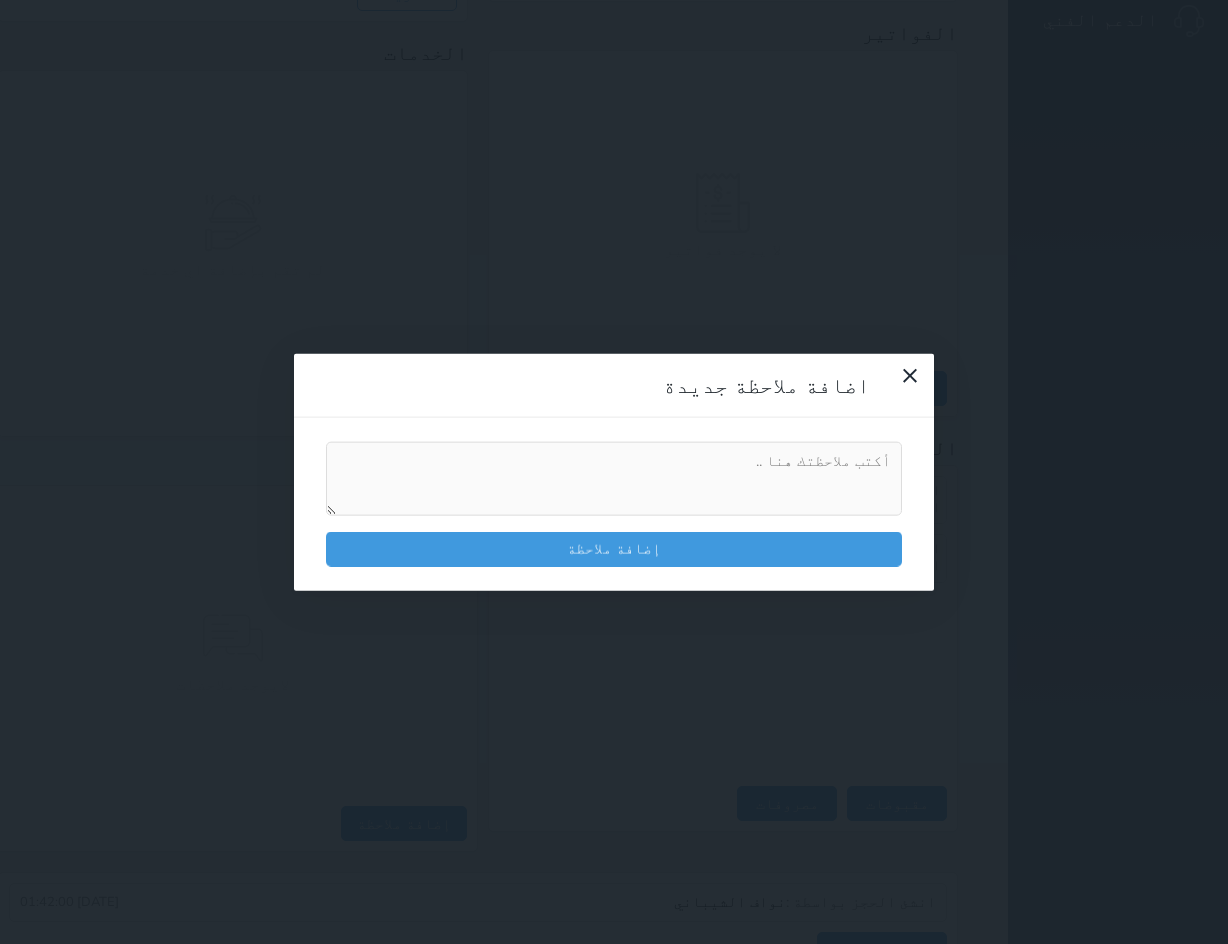 click at bounding box center (614, 479) 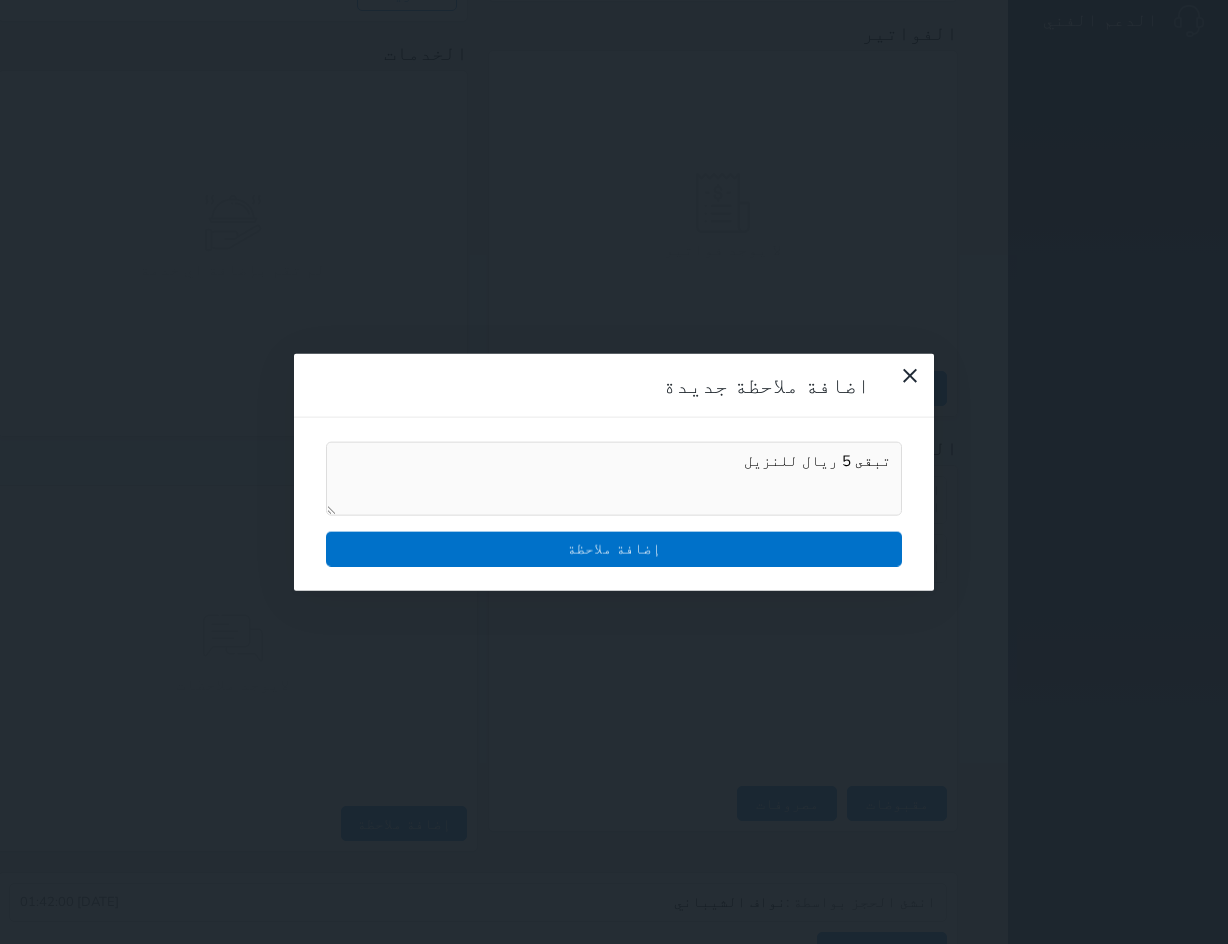 type on "تبقى 5 ريال للنزيل" 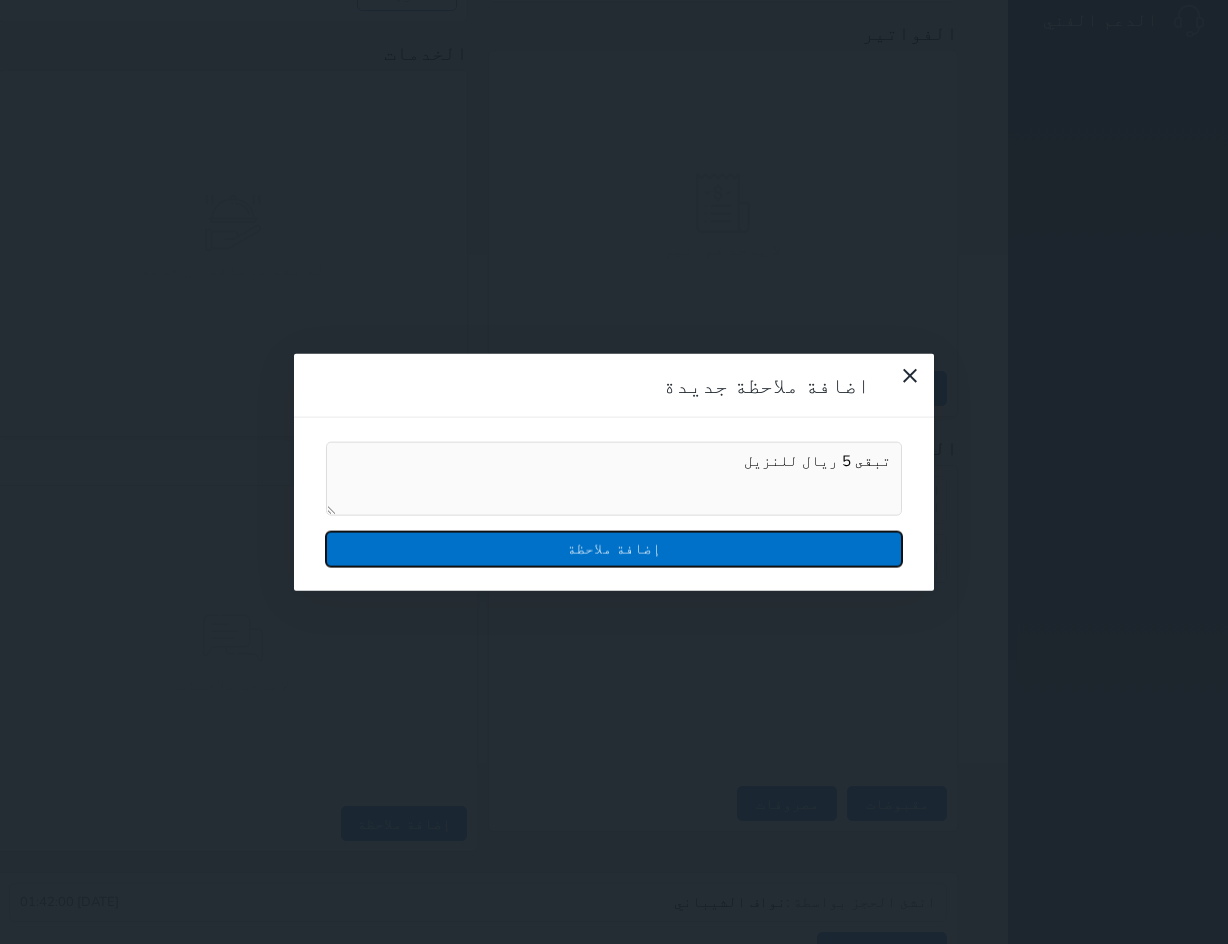 click on "إضافة ملاحظة" at bounding box center [614, 548] 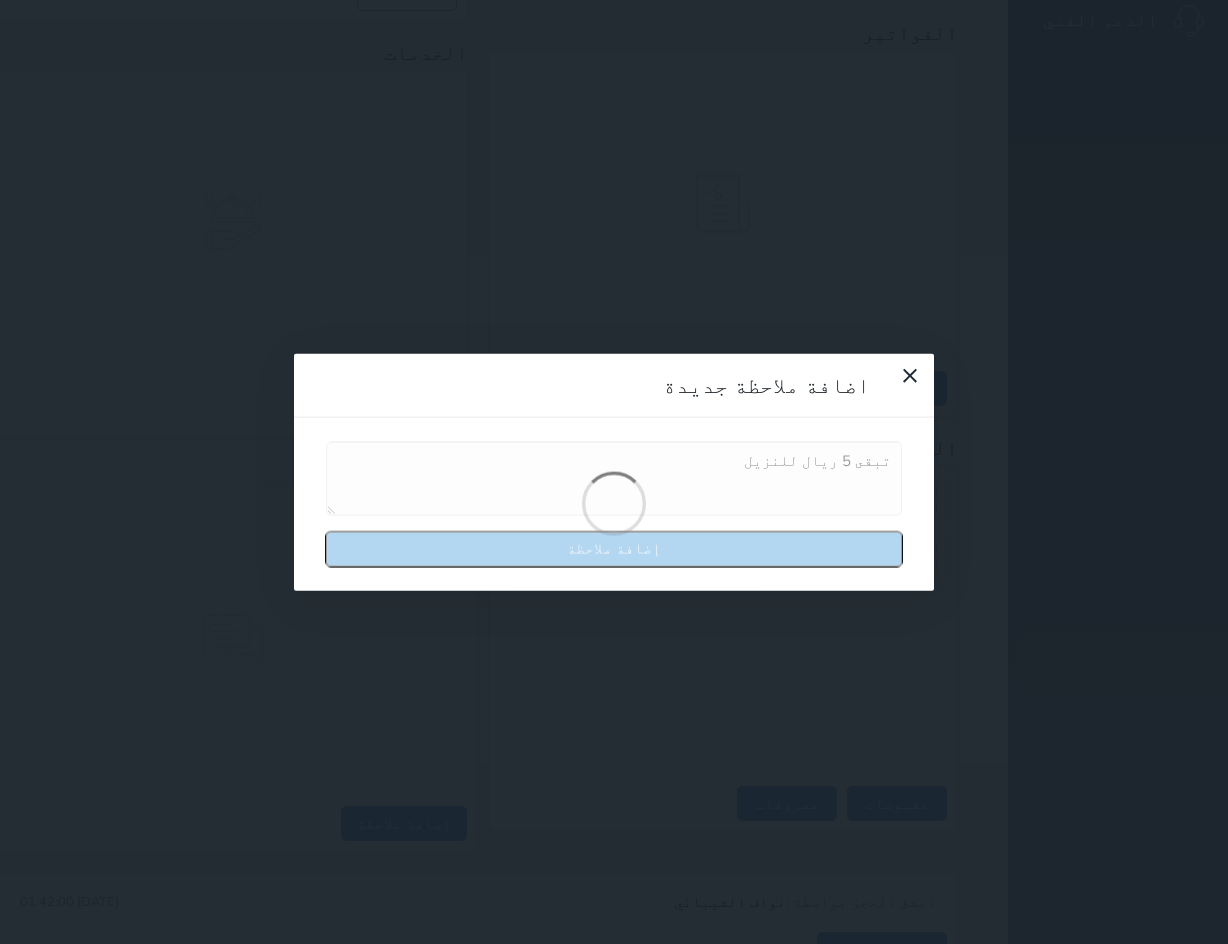 type 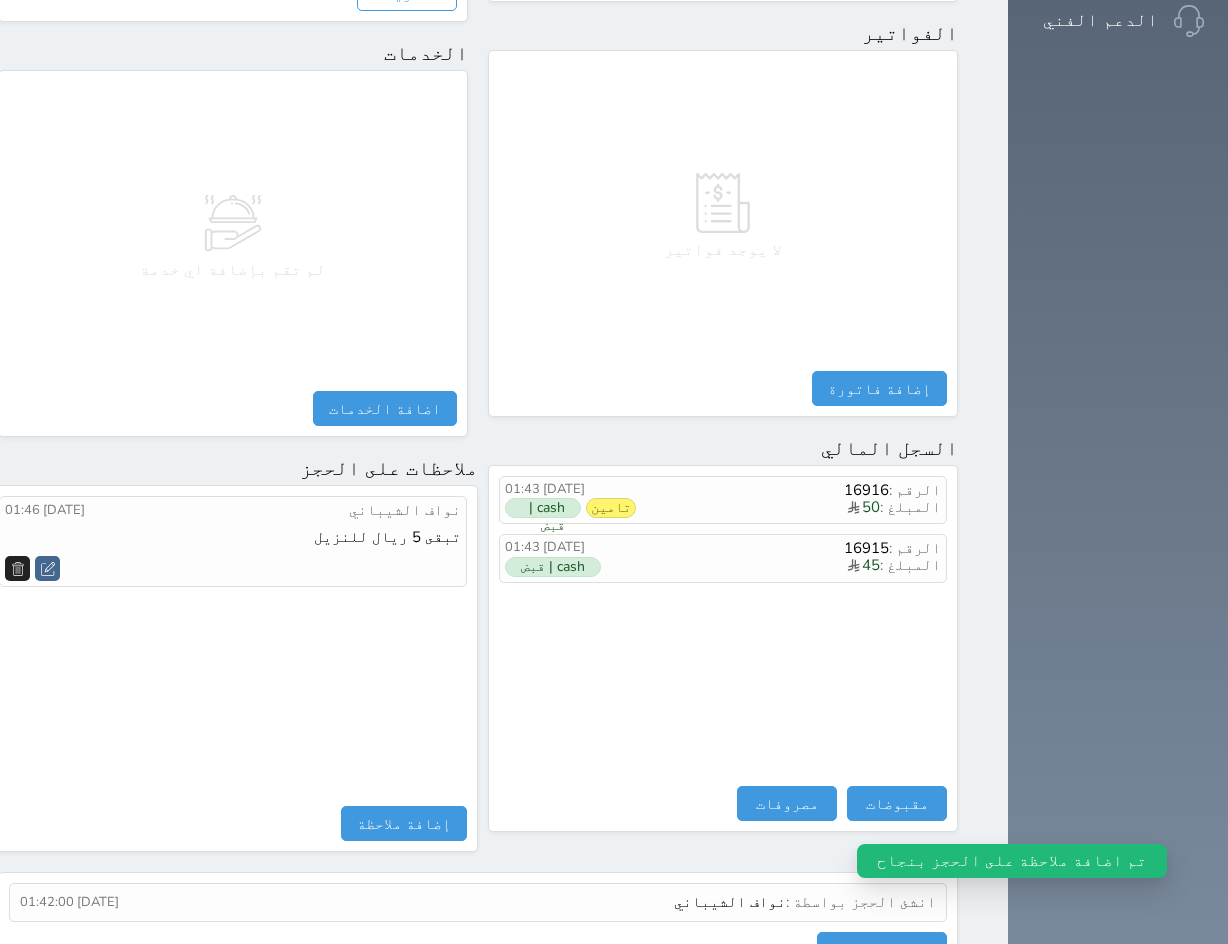 click on "السجل المالي" at bounding box center [723, 448] 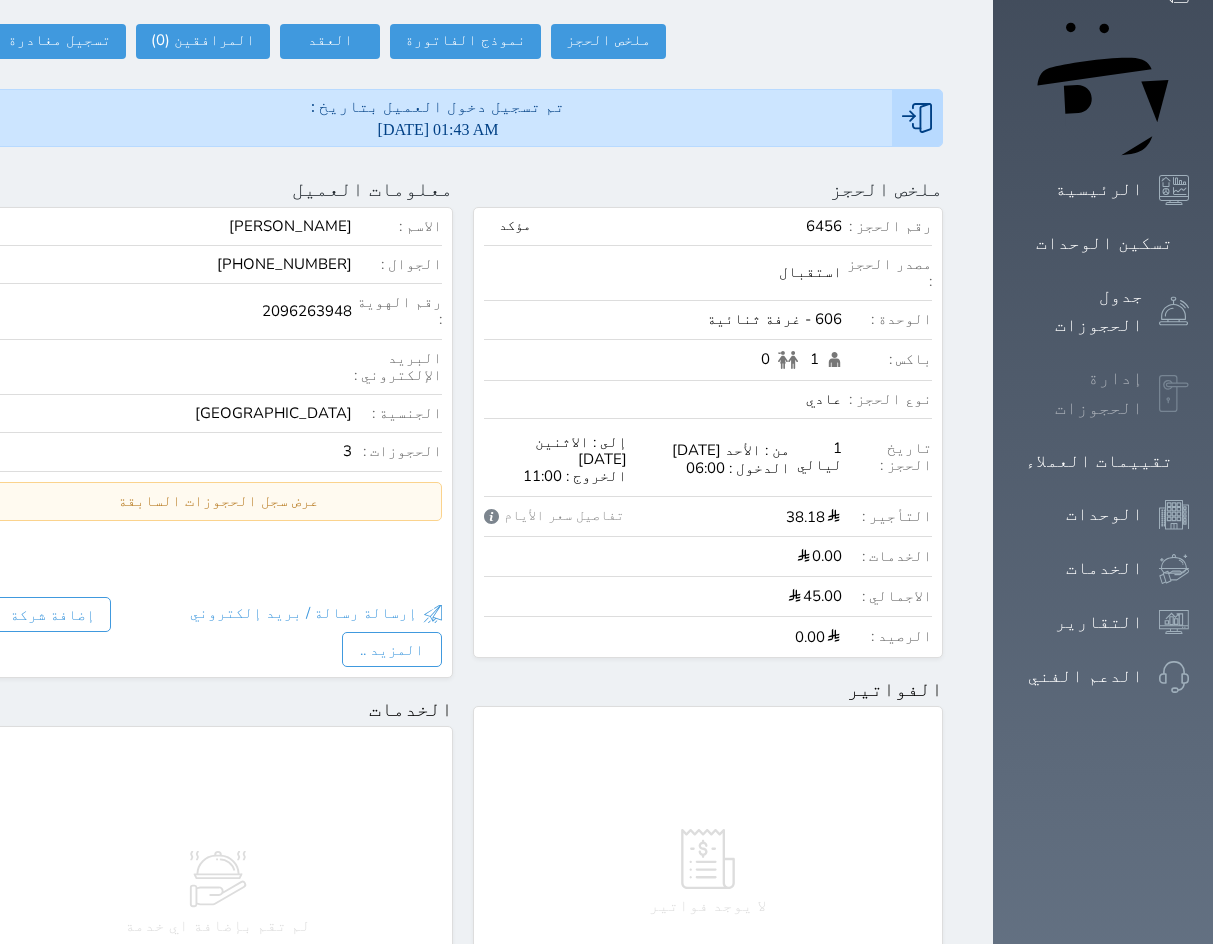 scroll, scrollTop: 0, scrollLeft: 0, axis: both 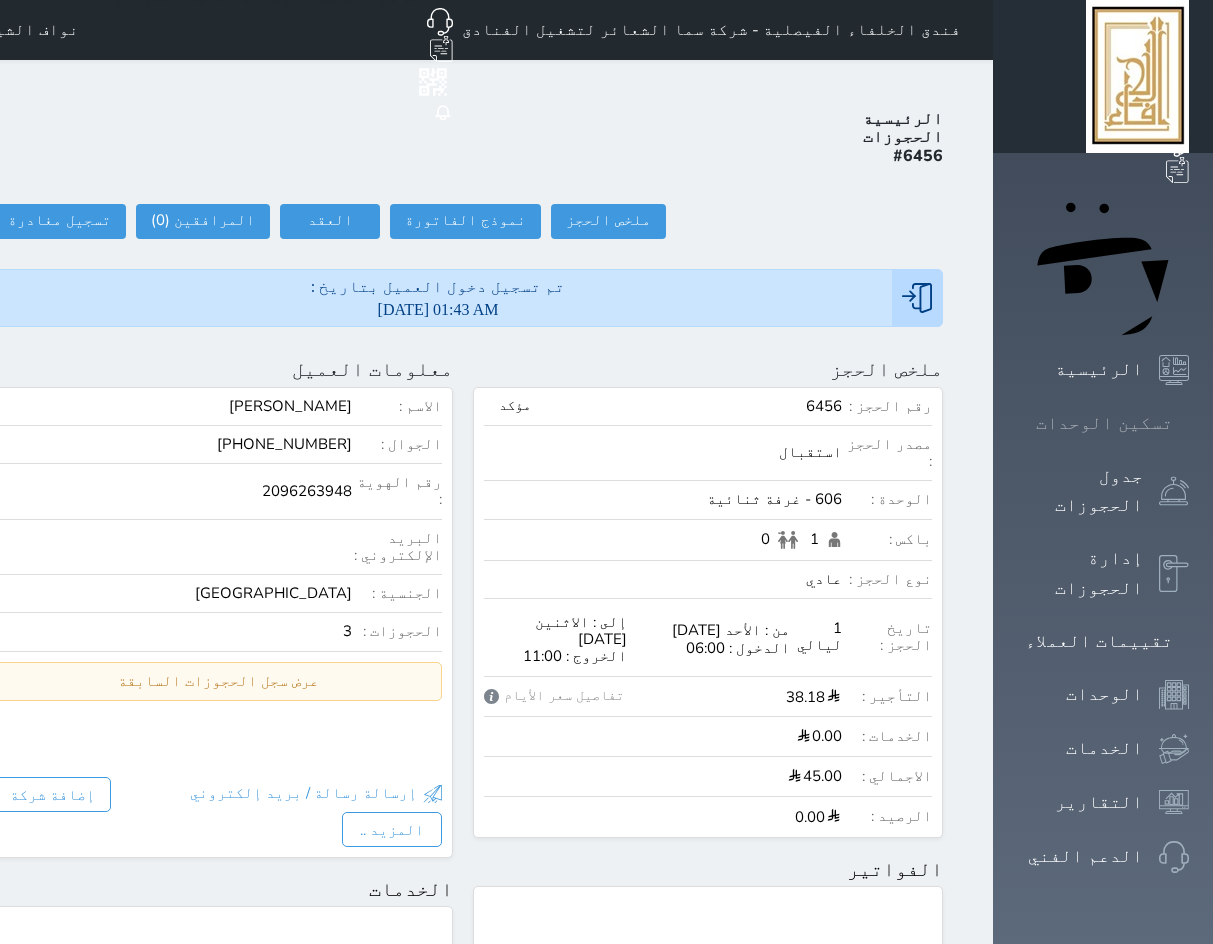 click 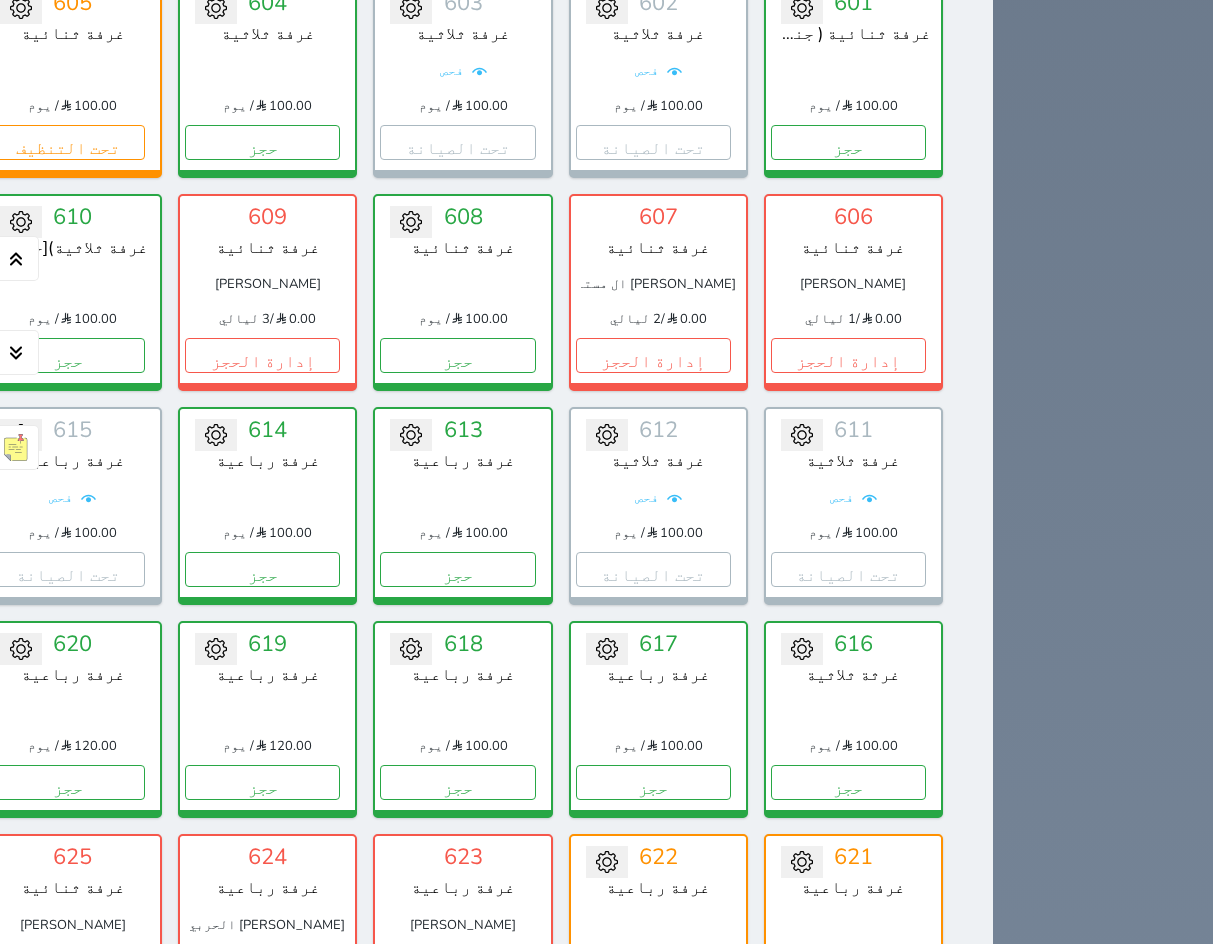 scroll, scrollTop: 6000, scrollLeft: 0, axis: vertical 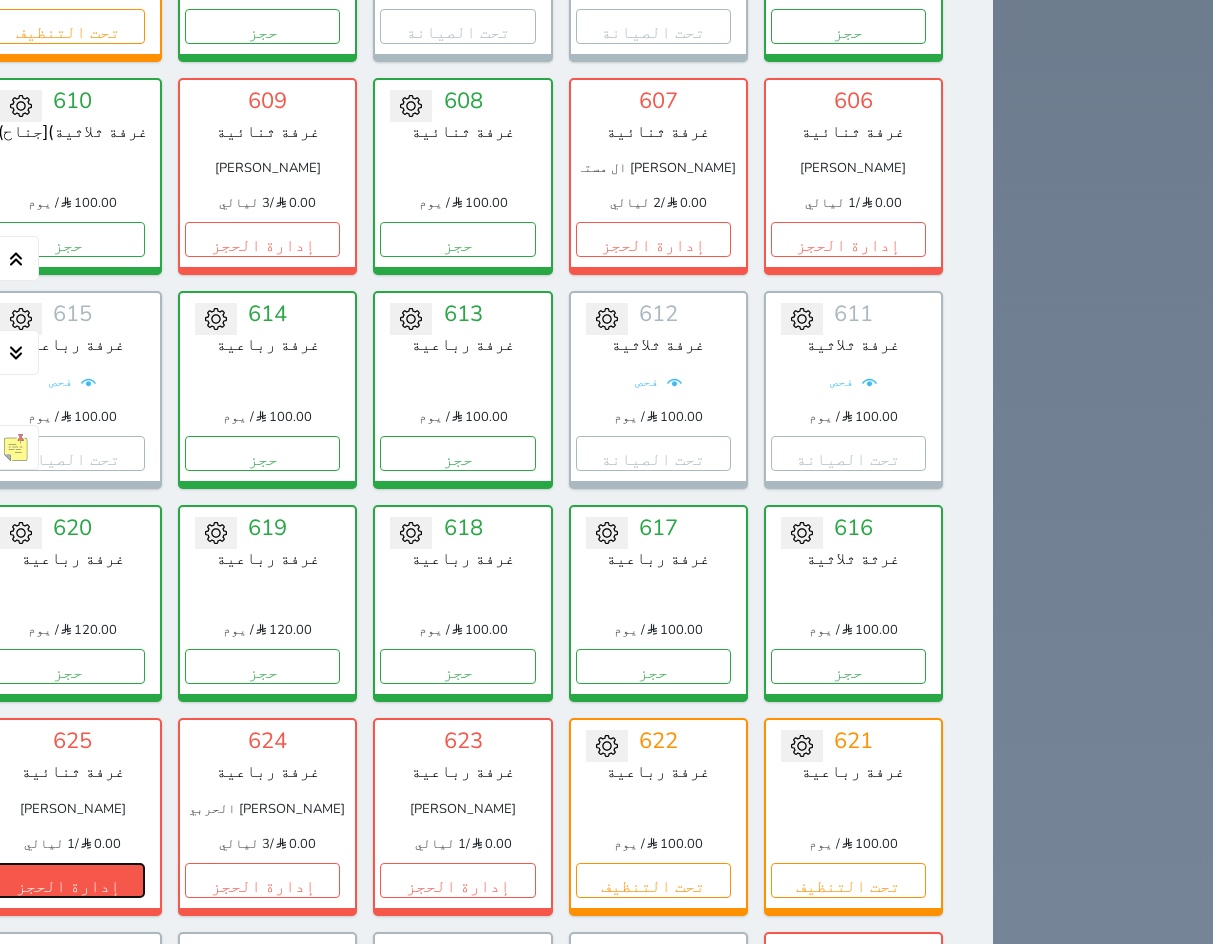 click on "إدارة الحجز" at bounding box center [67, 880] 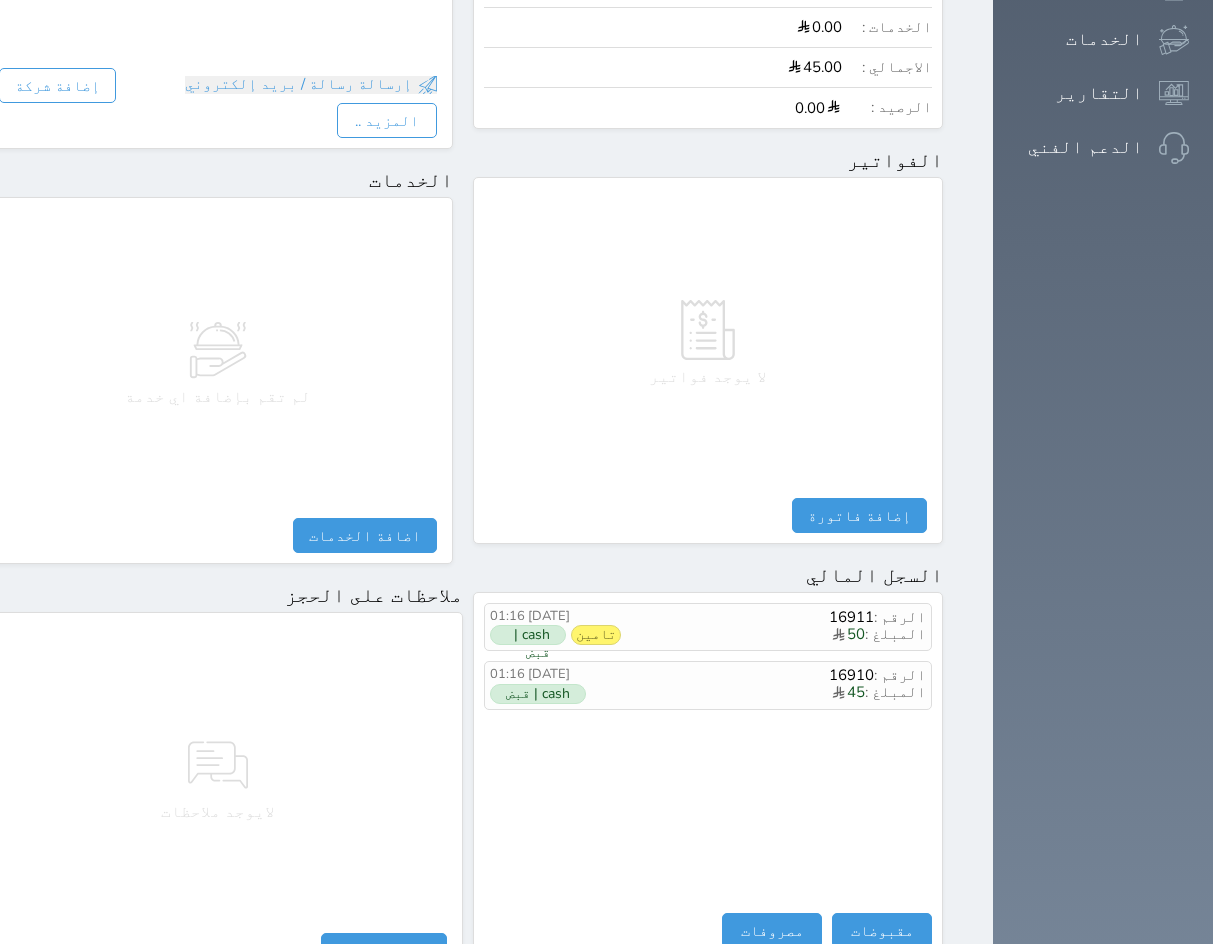 scroll, scrollTop: 836, scrollLeft: 0, axis: vertical 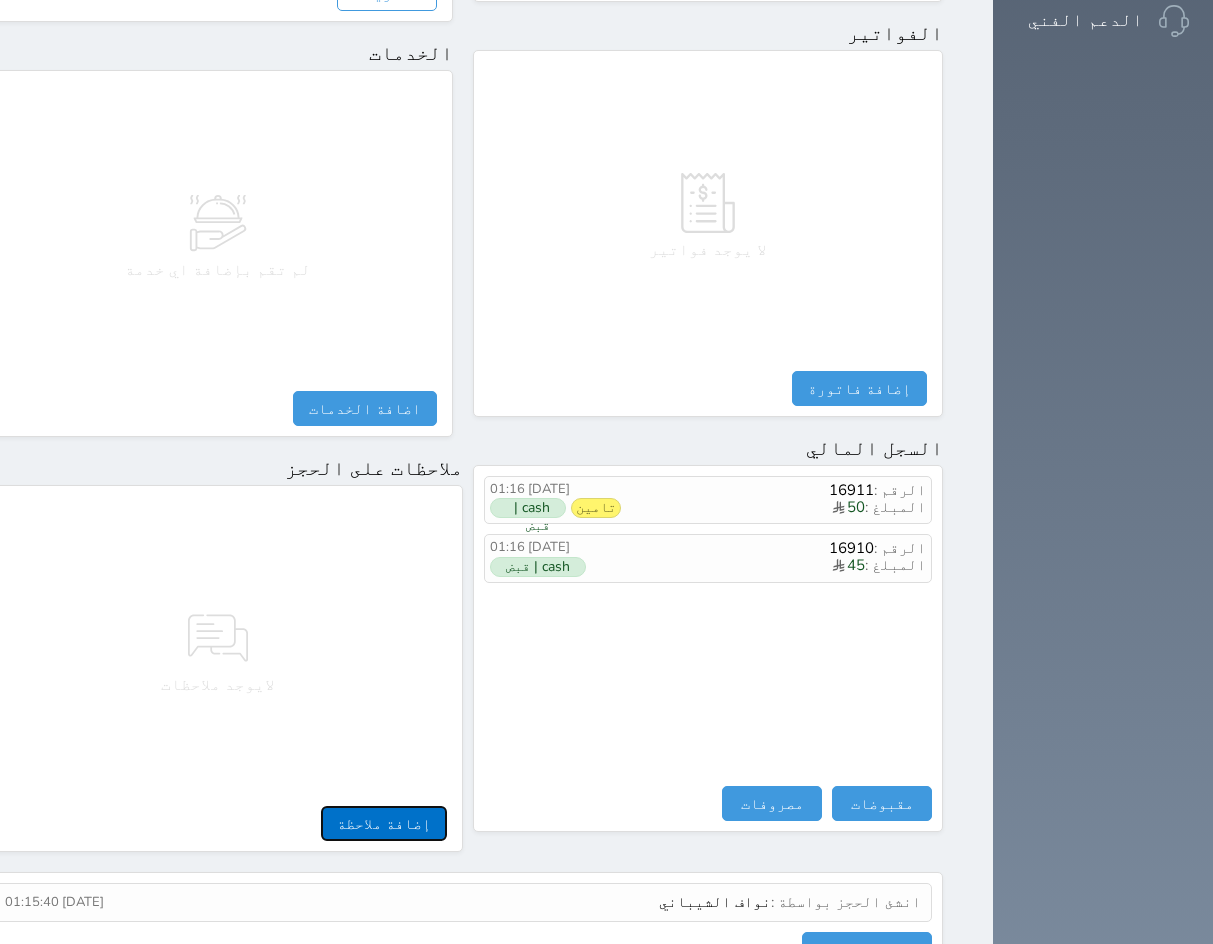 click on "إضافة ملاحظة" at bounding box center (384, 823) 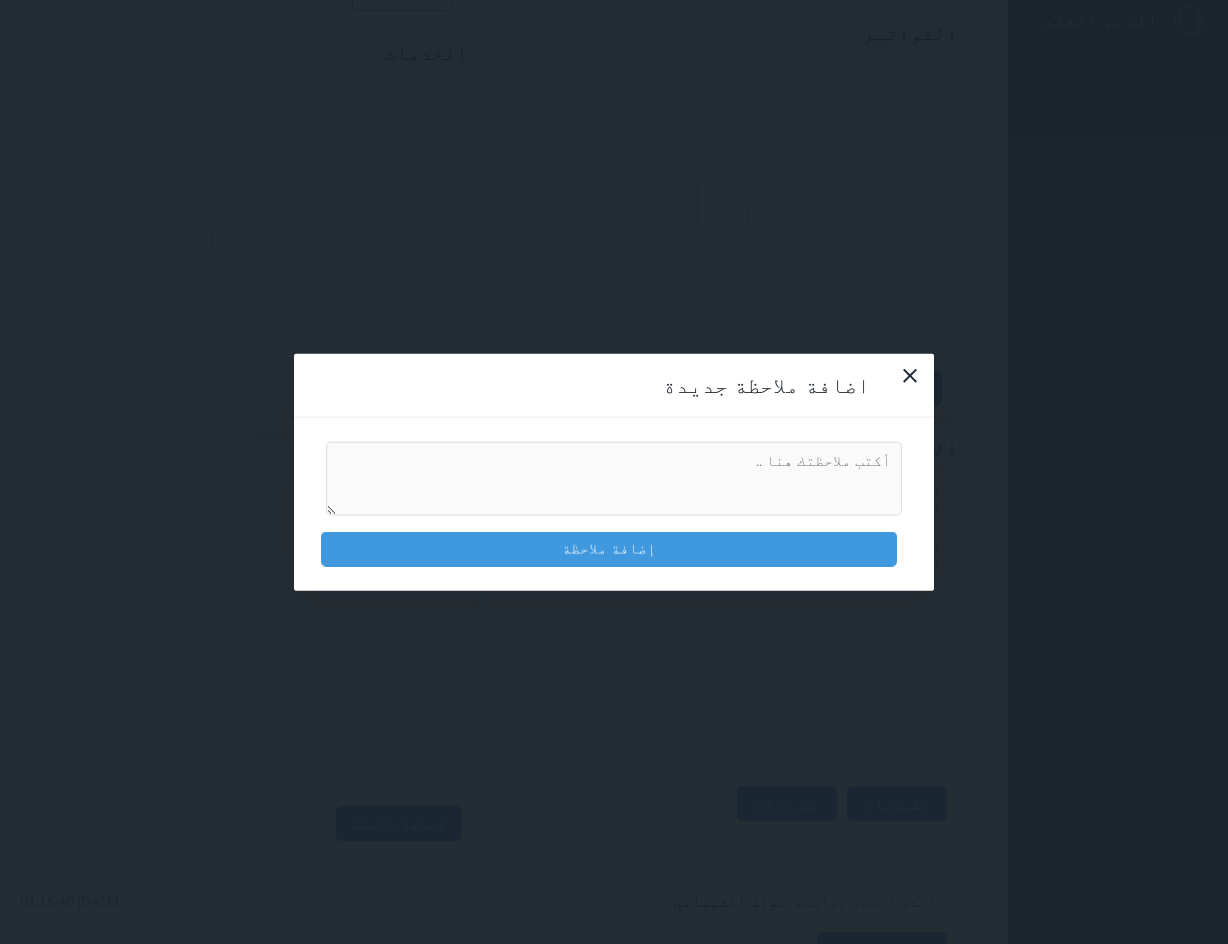click at bounding box center (614, 479) 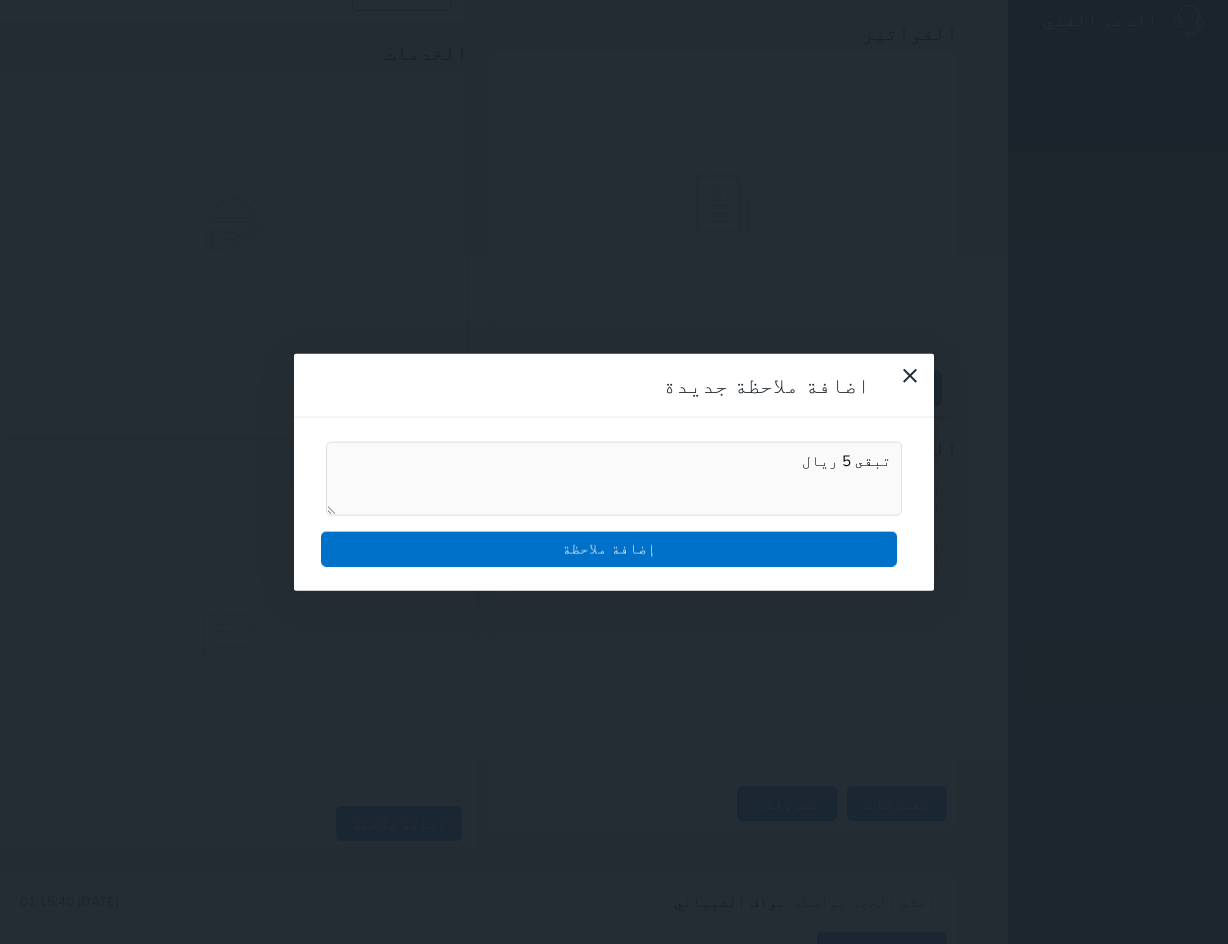 type on "تبقى 5 ريال" 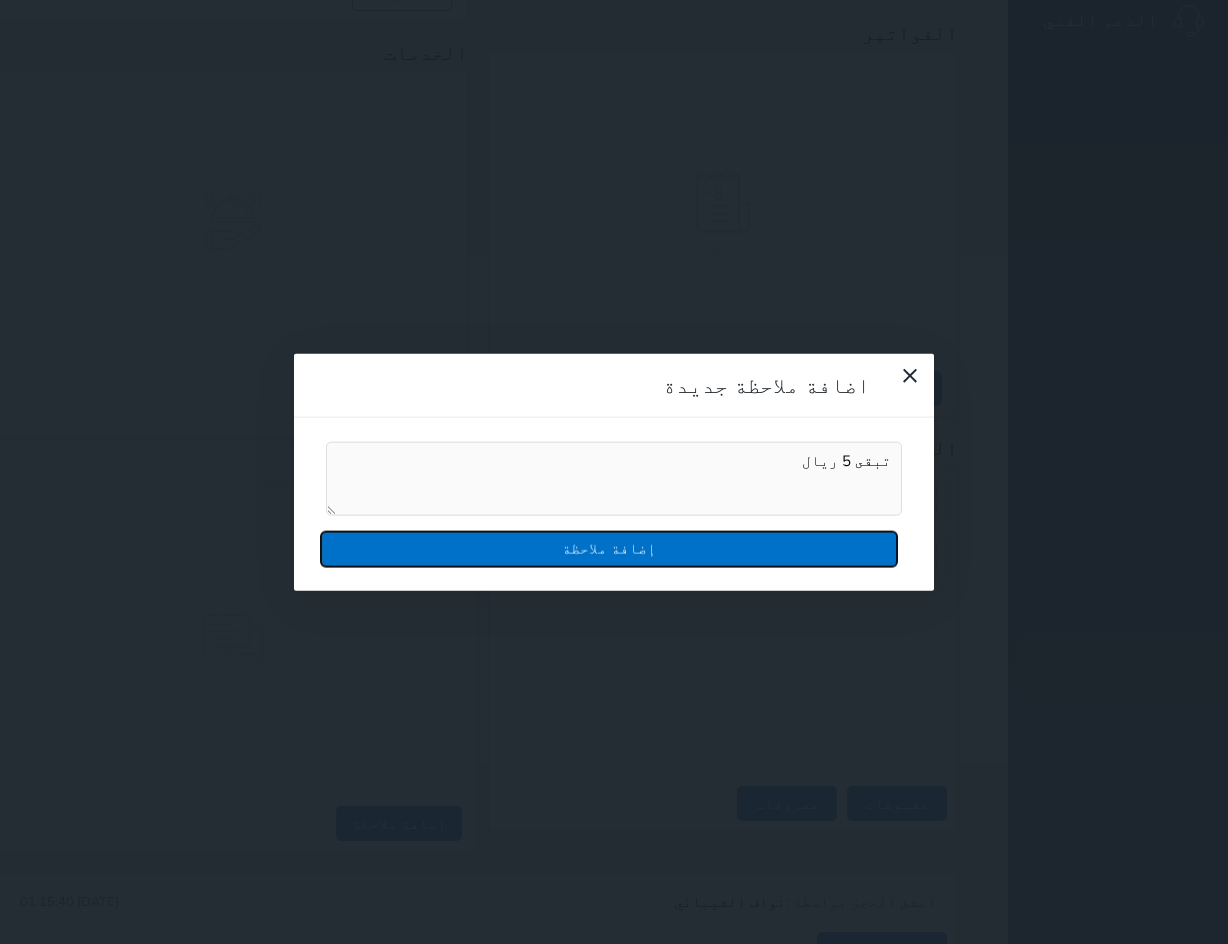 click on "إضافة ملاحظة" at bounding box center [609, 548] 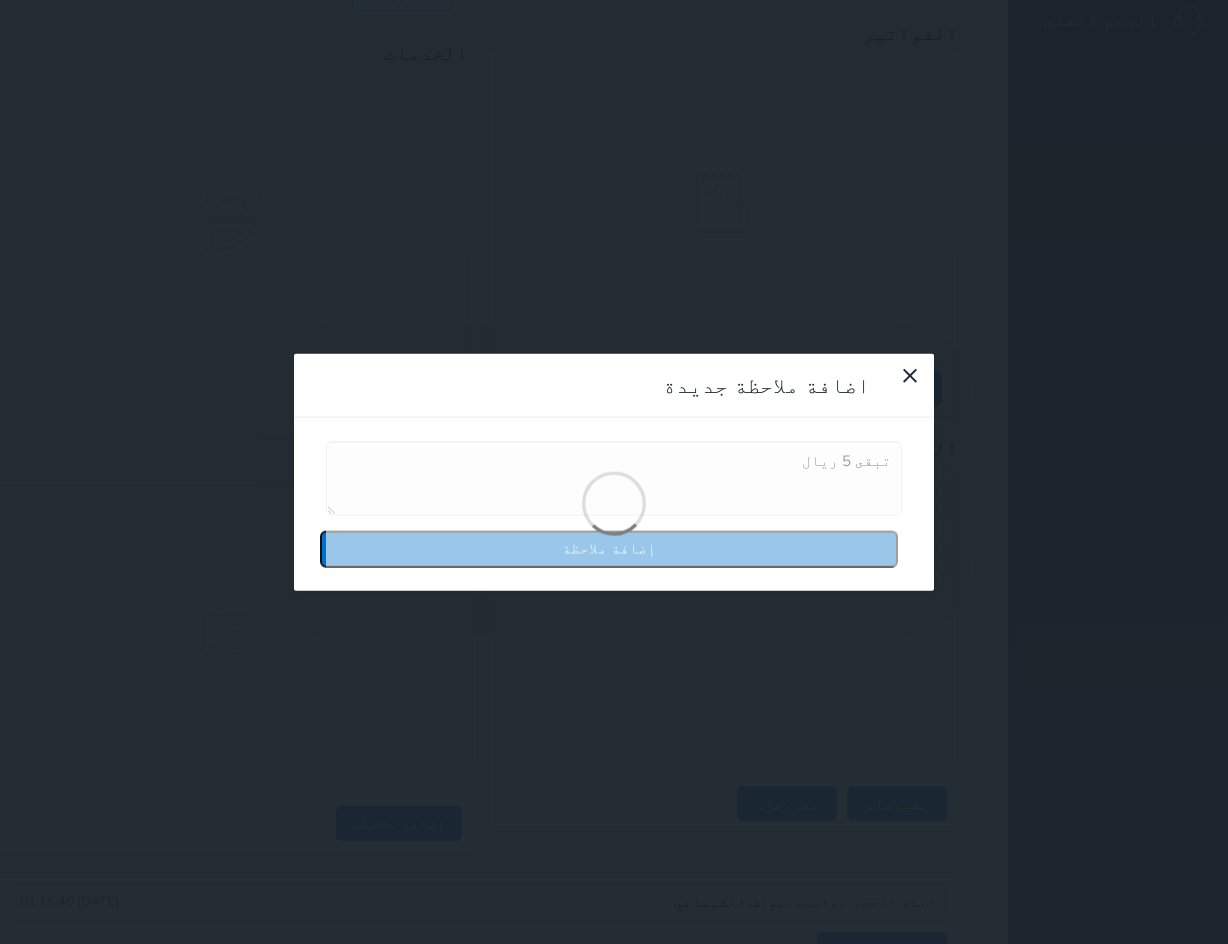 type 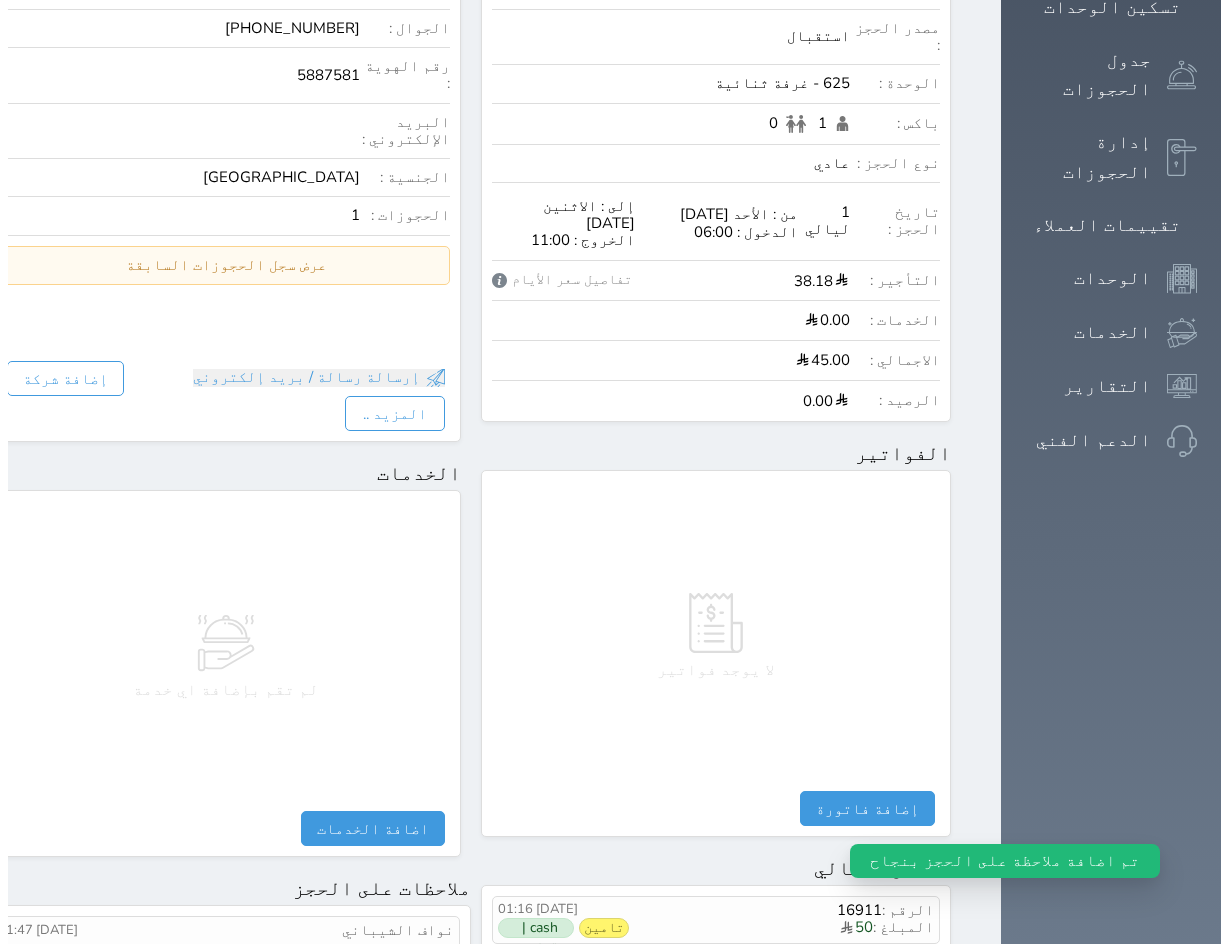 scroll, scrollTop: 536, scrollLeft: 0, axis: vertical 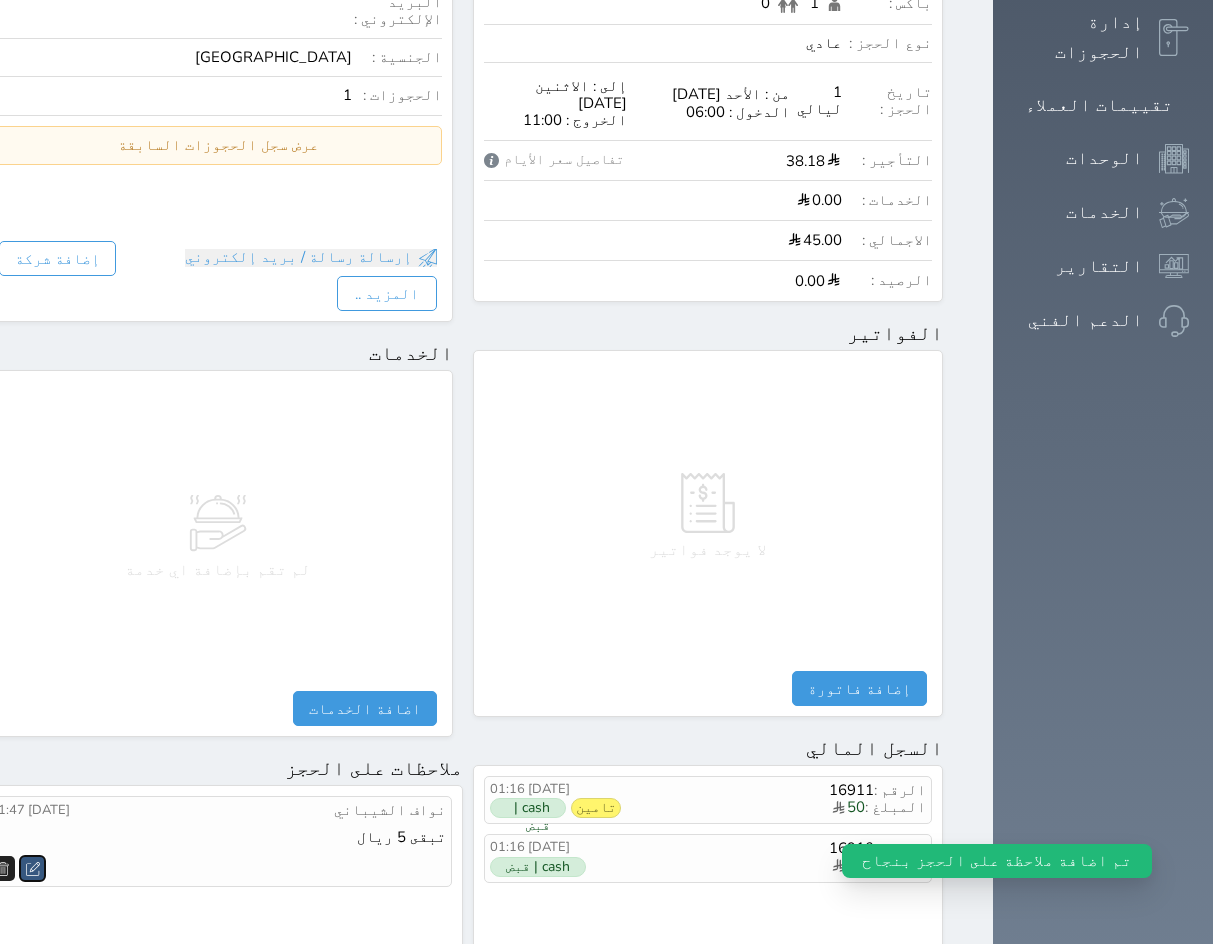 click at bounding box center [32, 868] 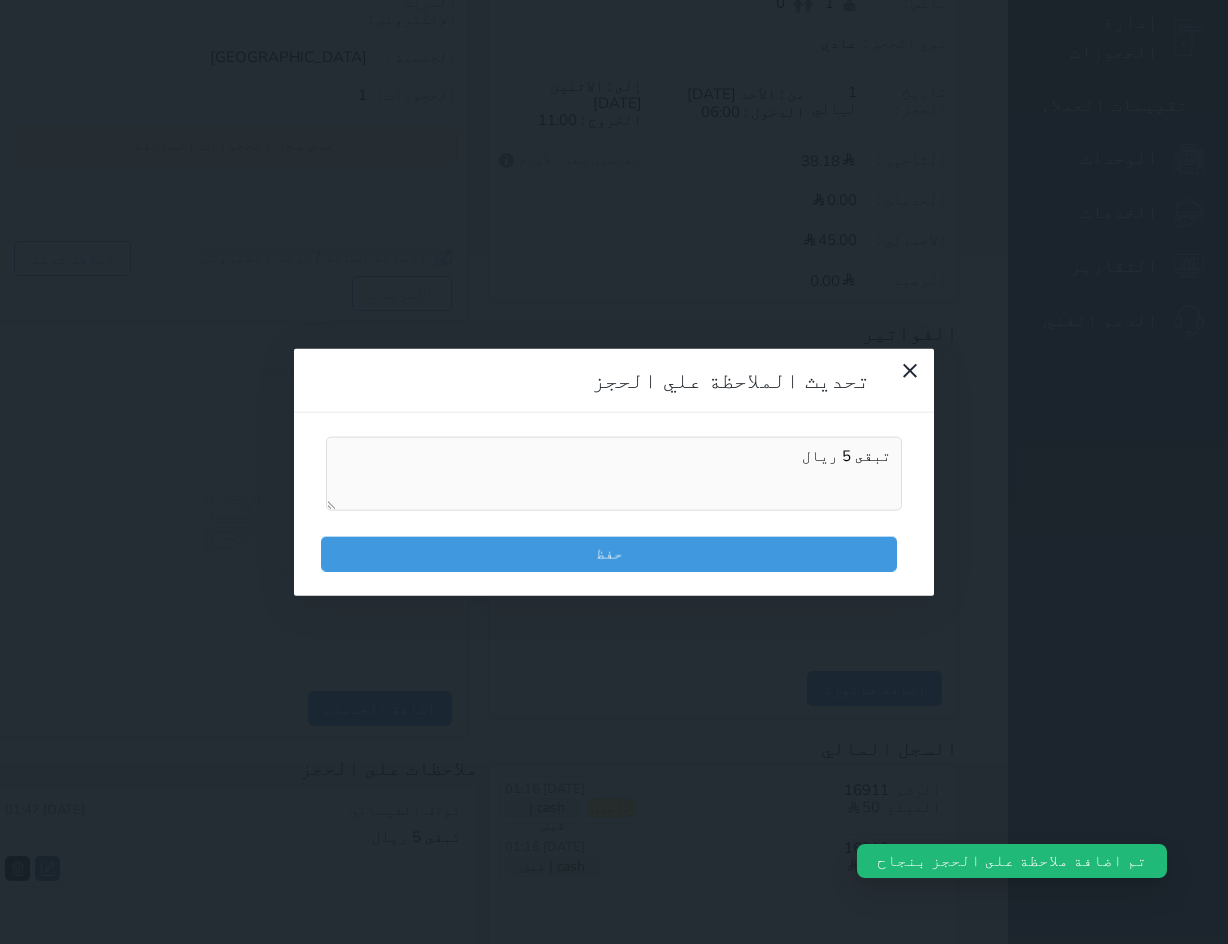 click on "تبقى 5 ريال" at bounding box center [614, 474] 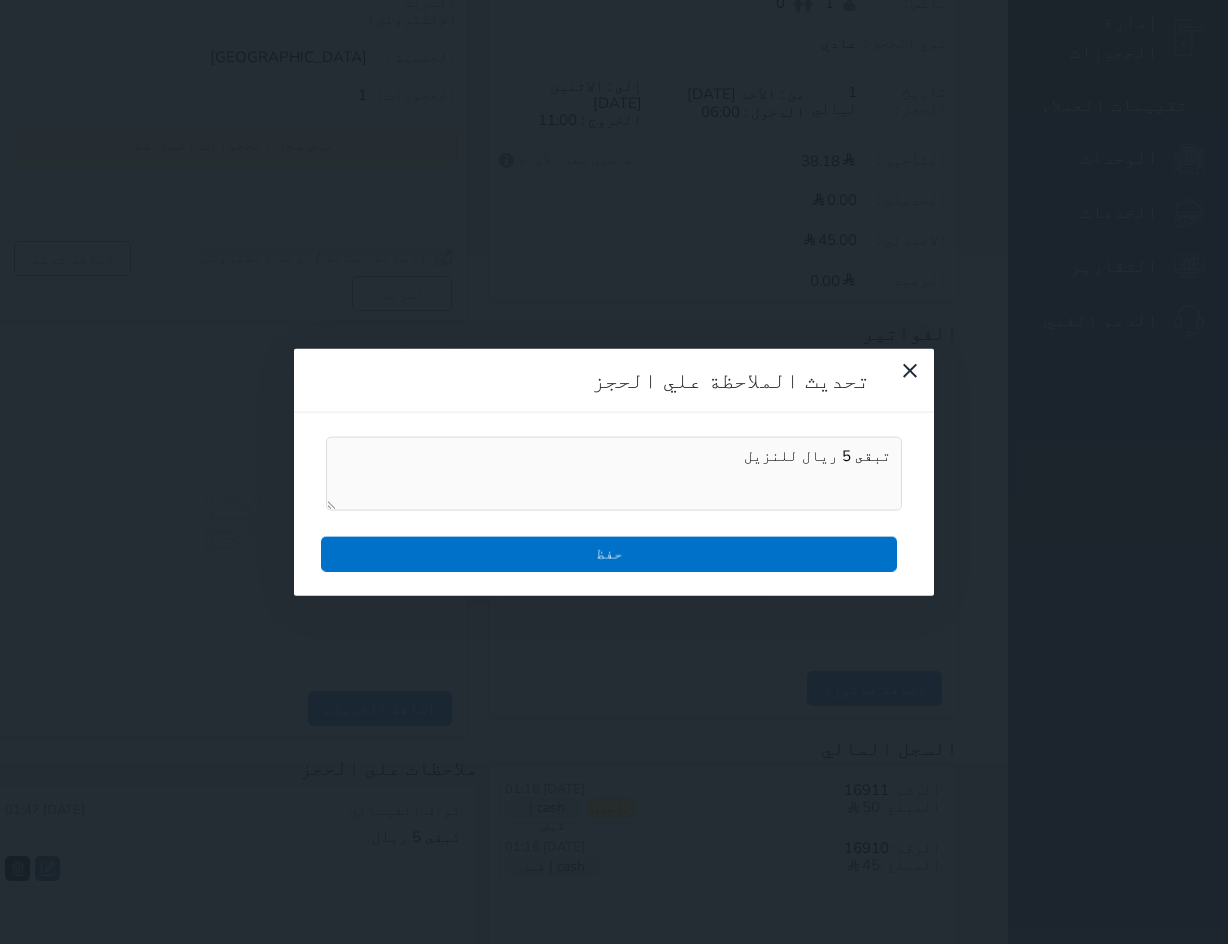 type on "تبقى 5 ريال للنزيل" 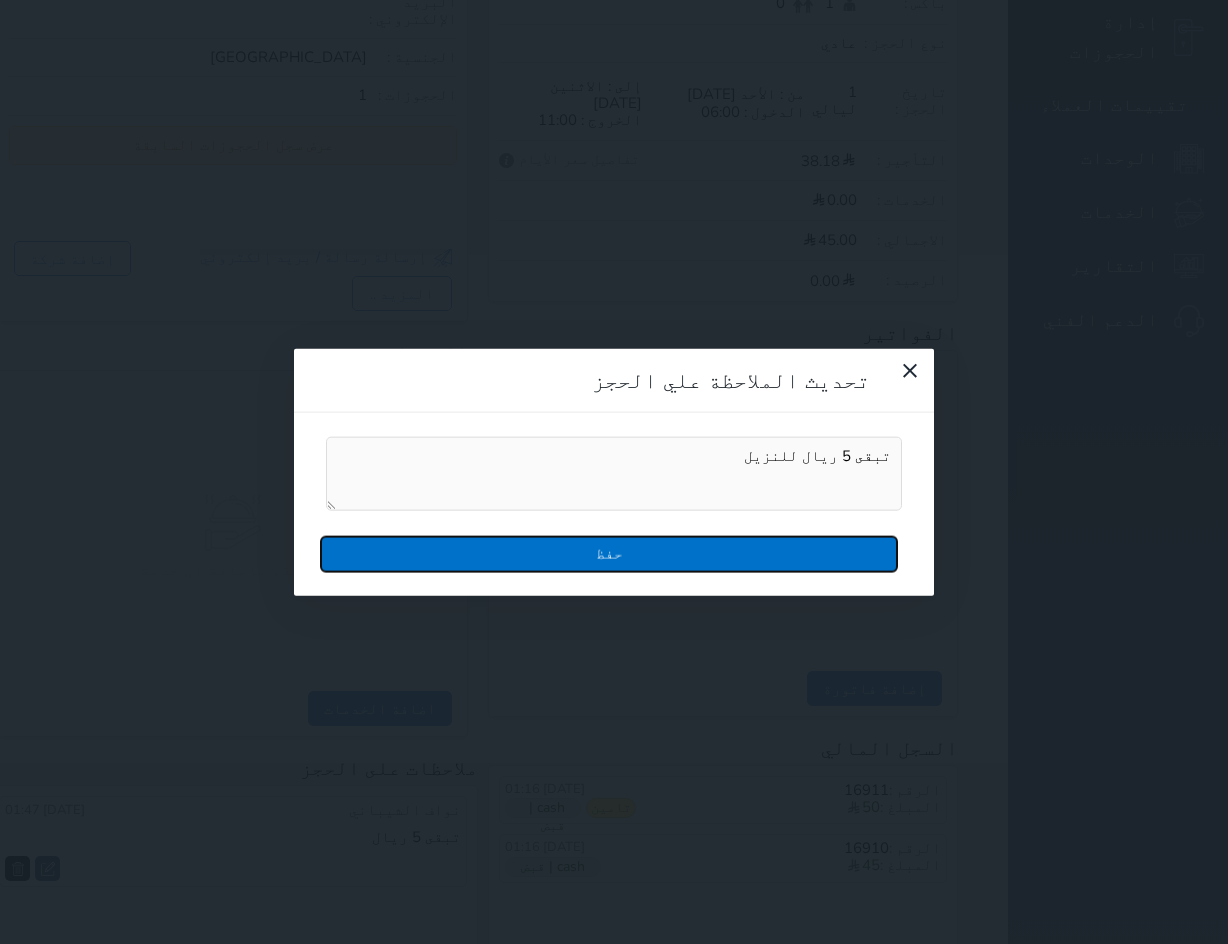 click on "حفظ" at bounding box center [609, 553] 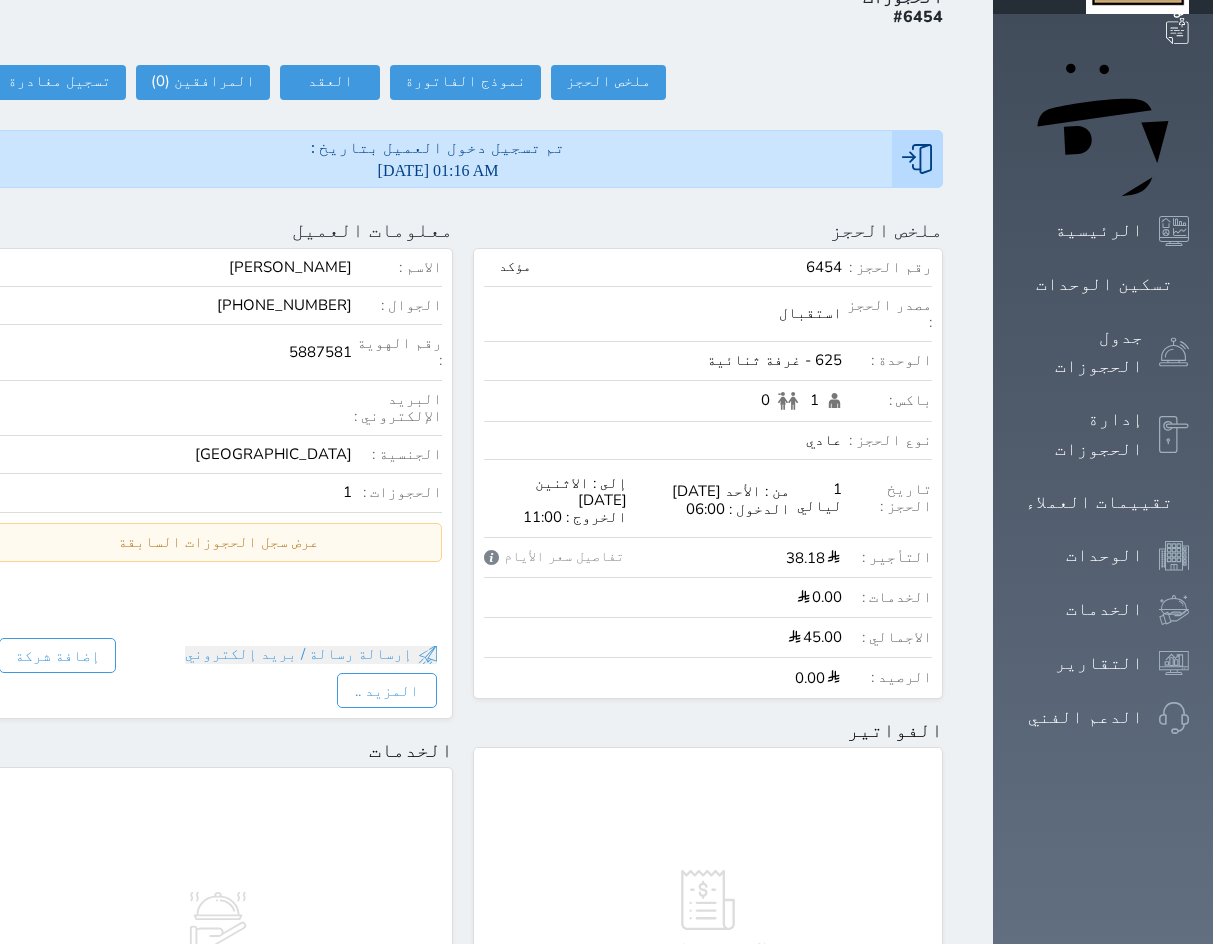 scroll, scrollTop: 0, scrollLeft: 0, axis: both 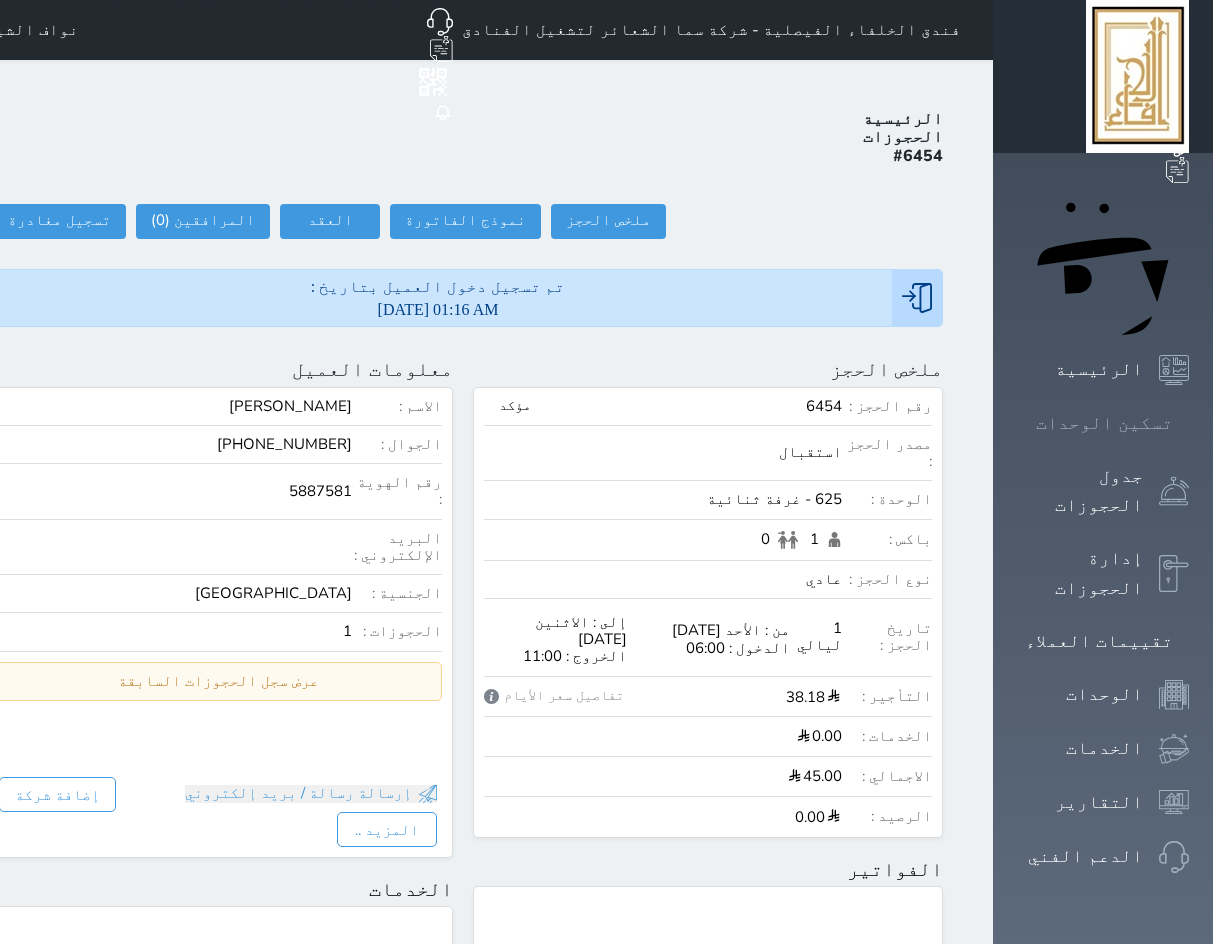 click 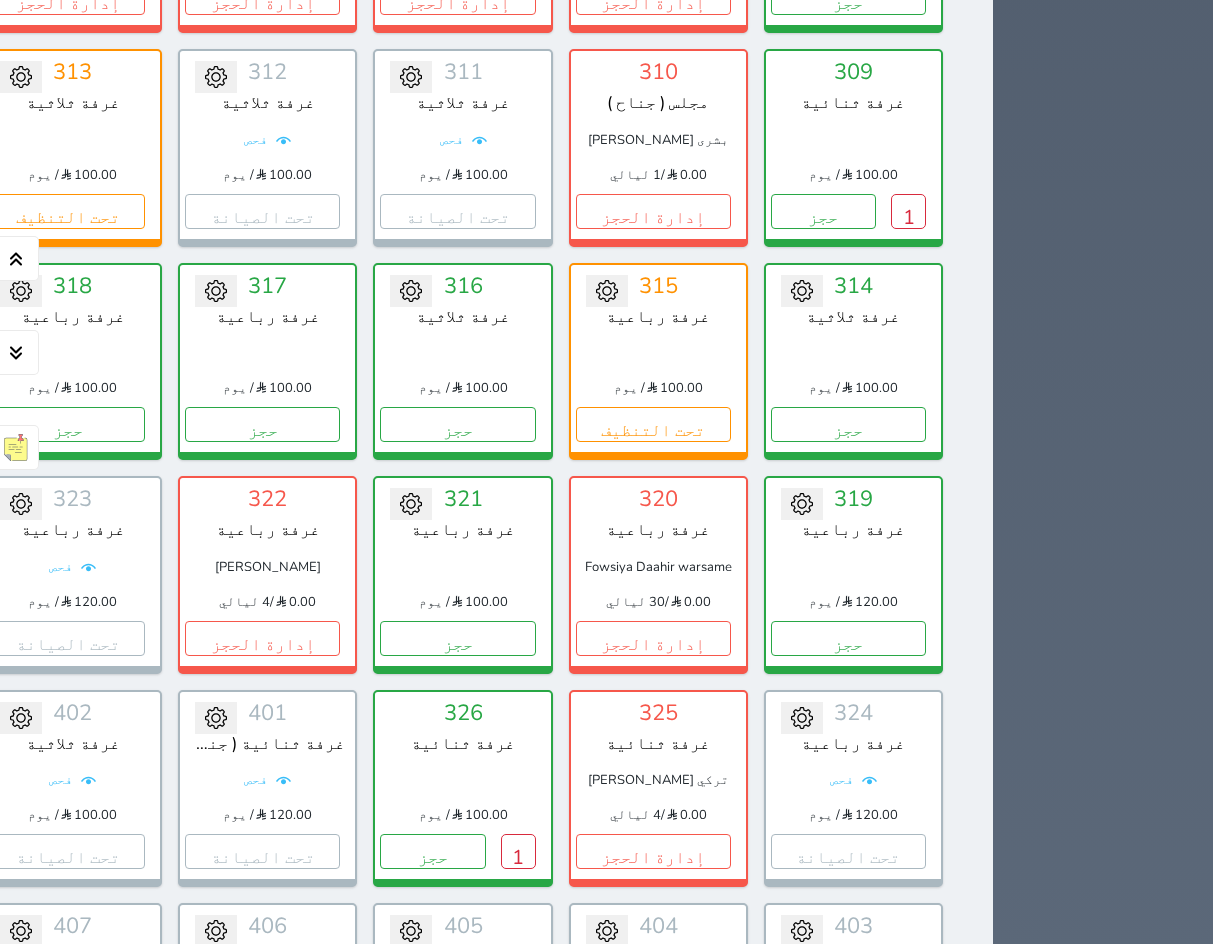 scroll, scrollTop: 3000, scrollLeft: 0, axis: vertical 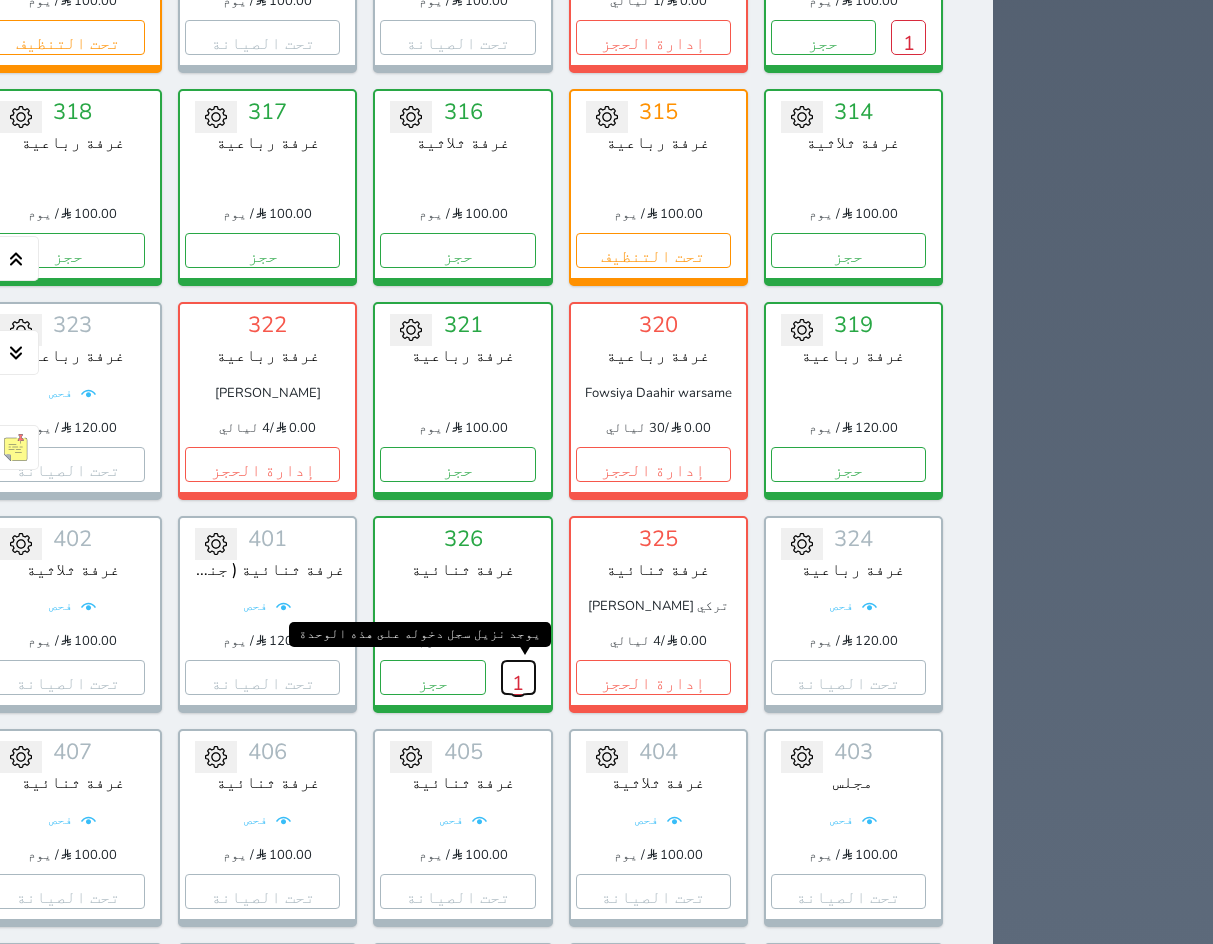 click on "1" at bounding box center (518, 677) 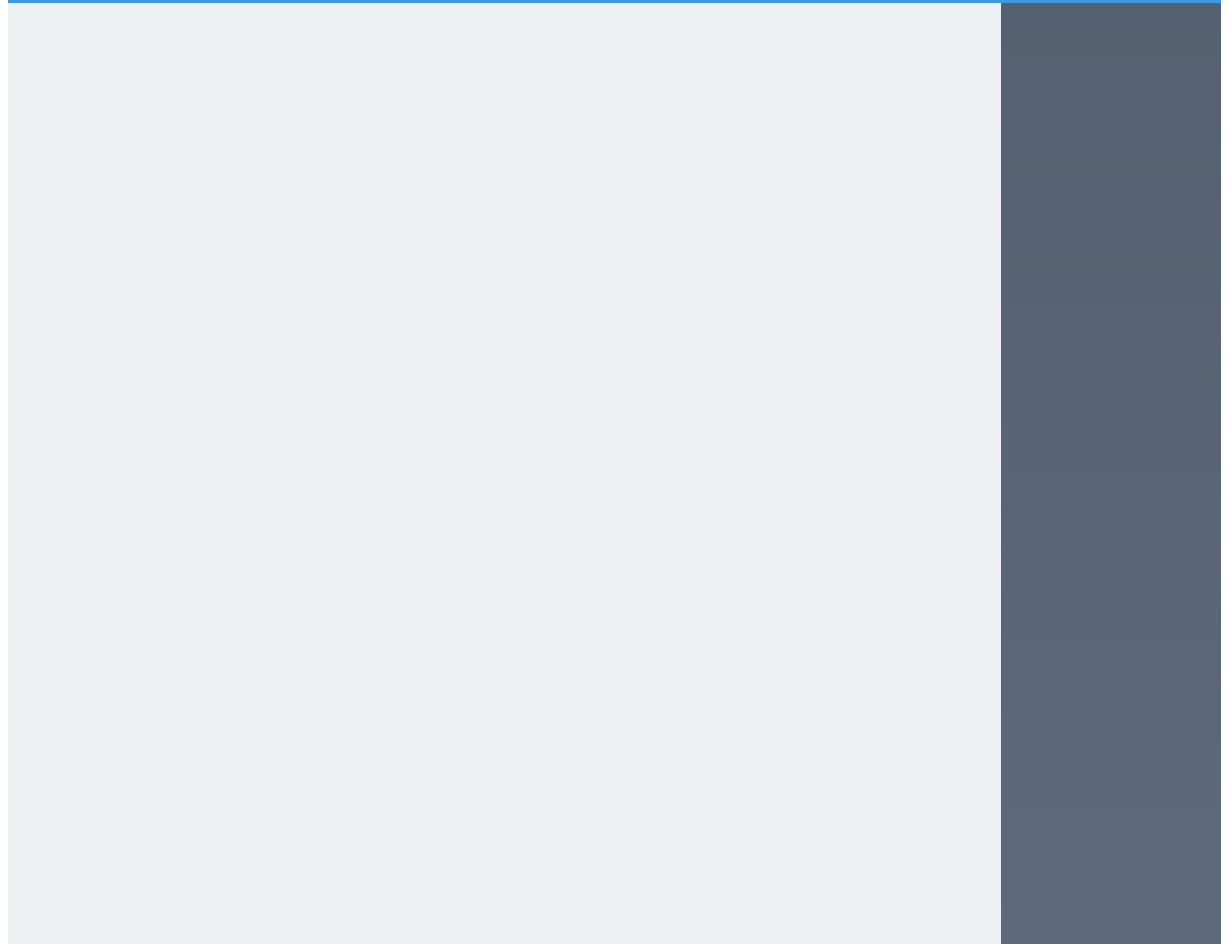 scroll, scrollTop: 0, scrollLeft: 0, axis: both 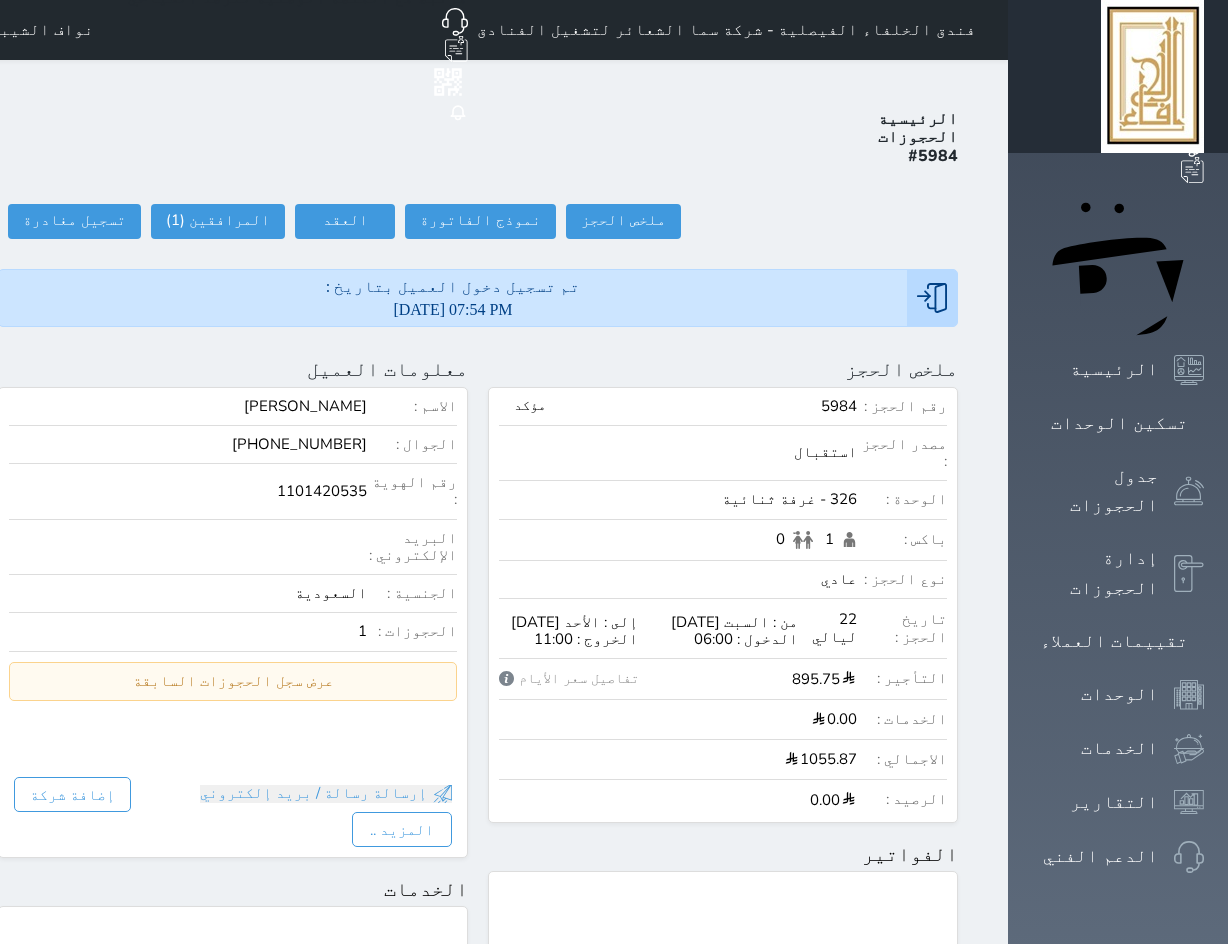 select 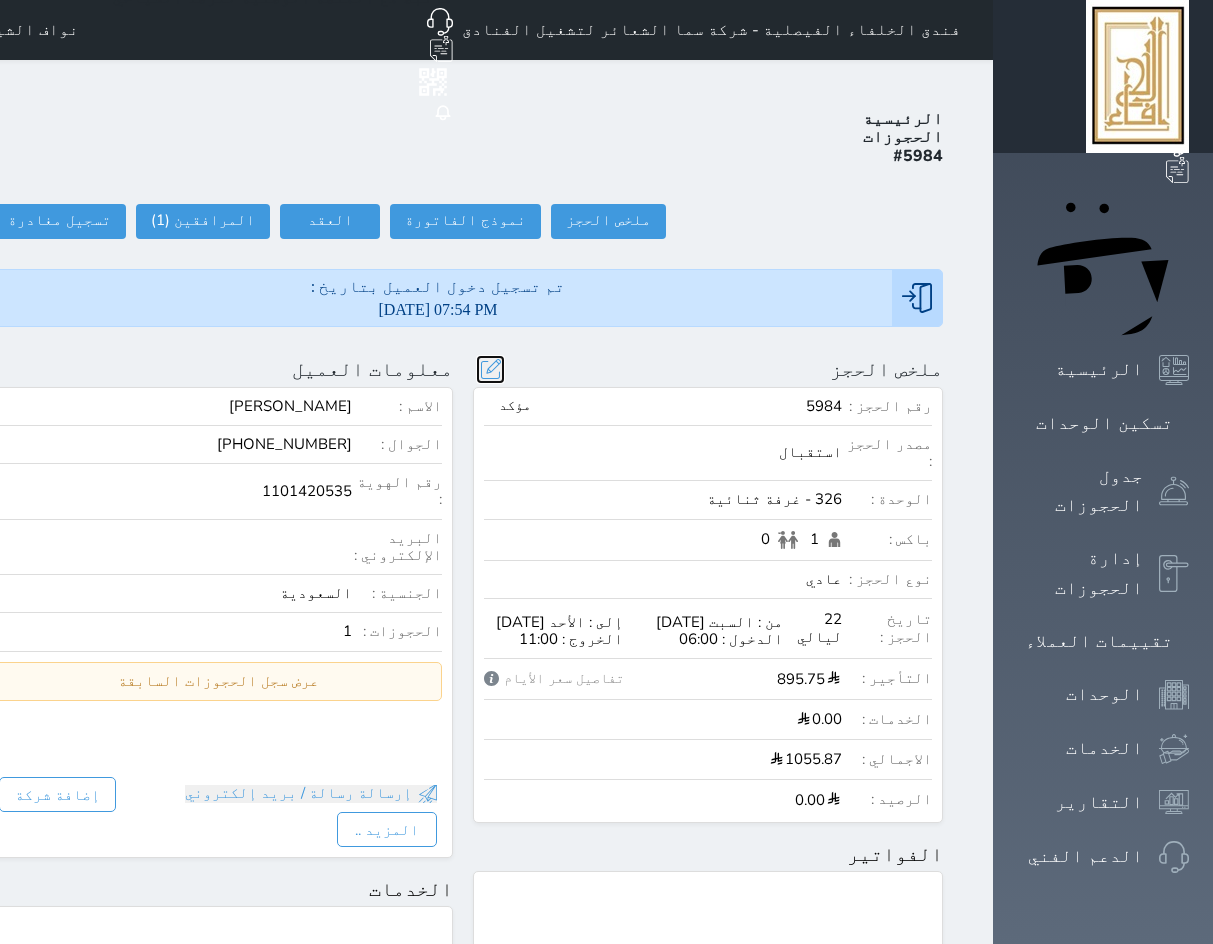 click at bounding box center [490, 369] 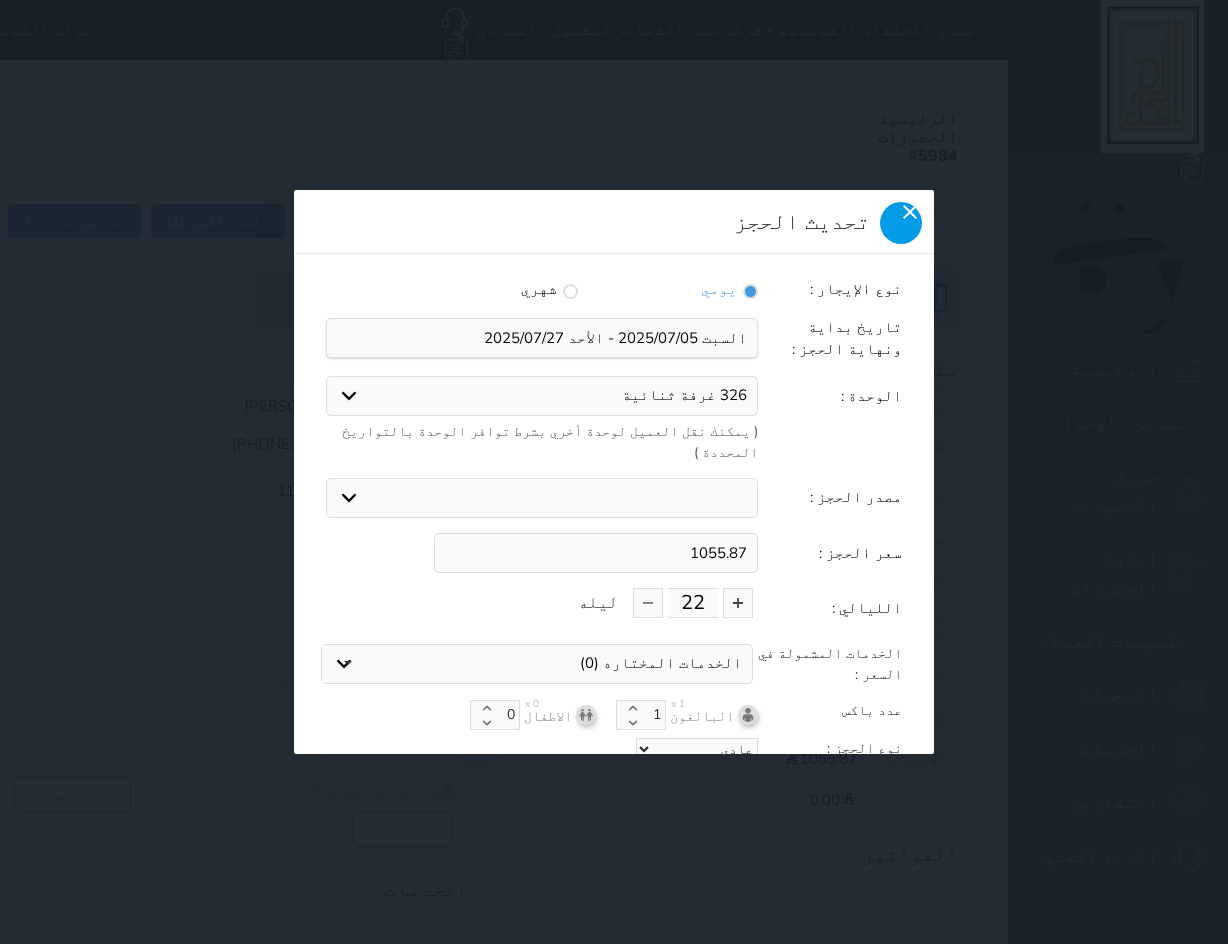 click at bounding box center [901, 223] 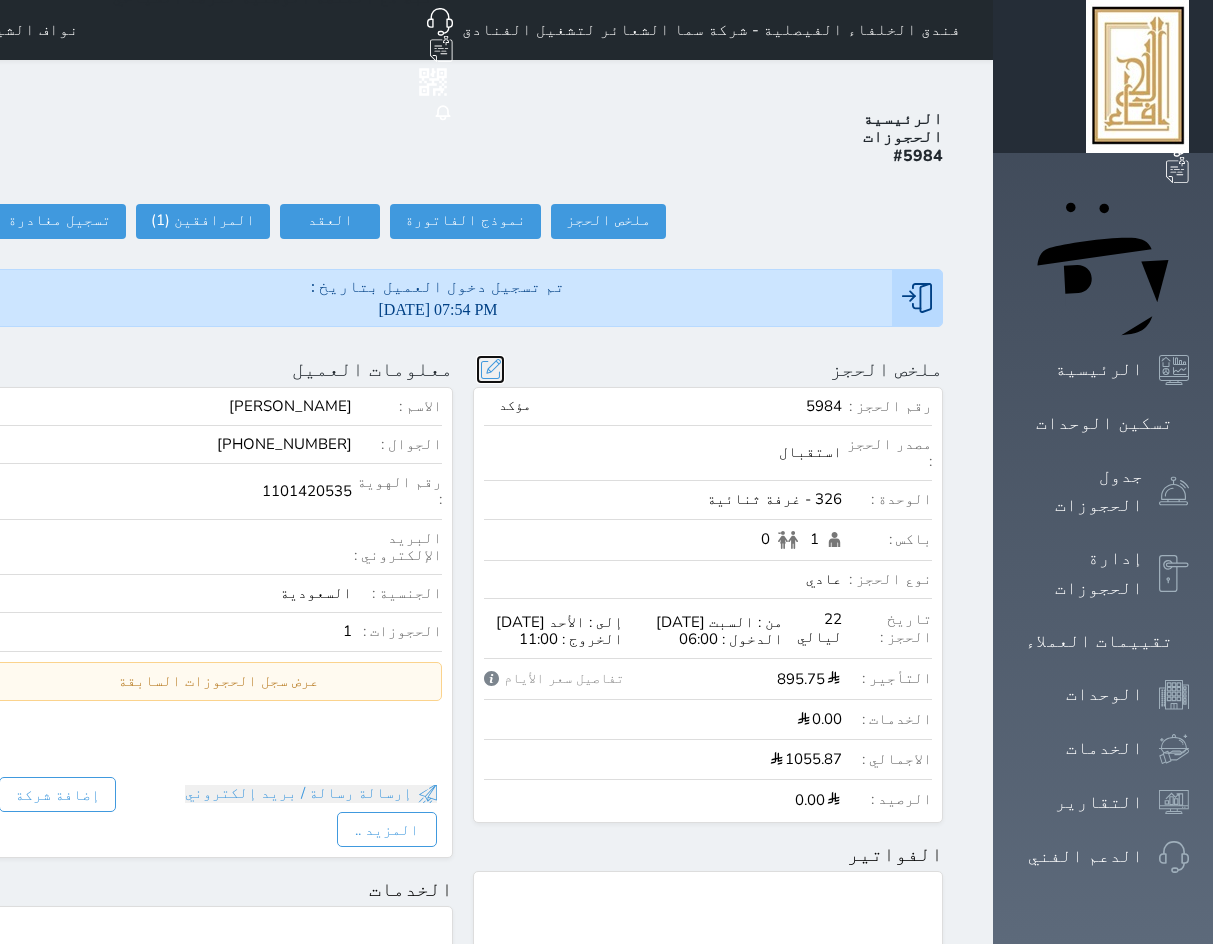 click at bounding box center [490, 369] 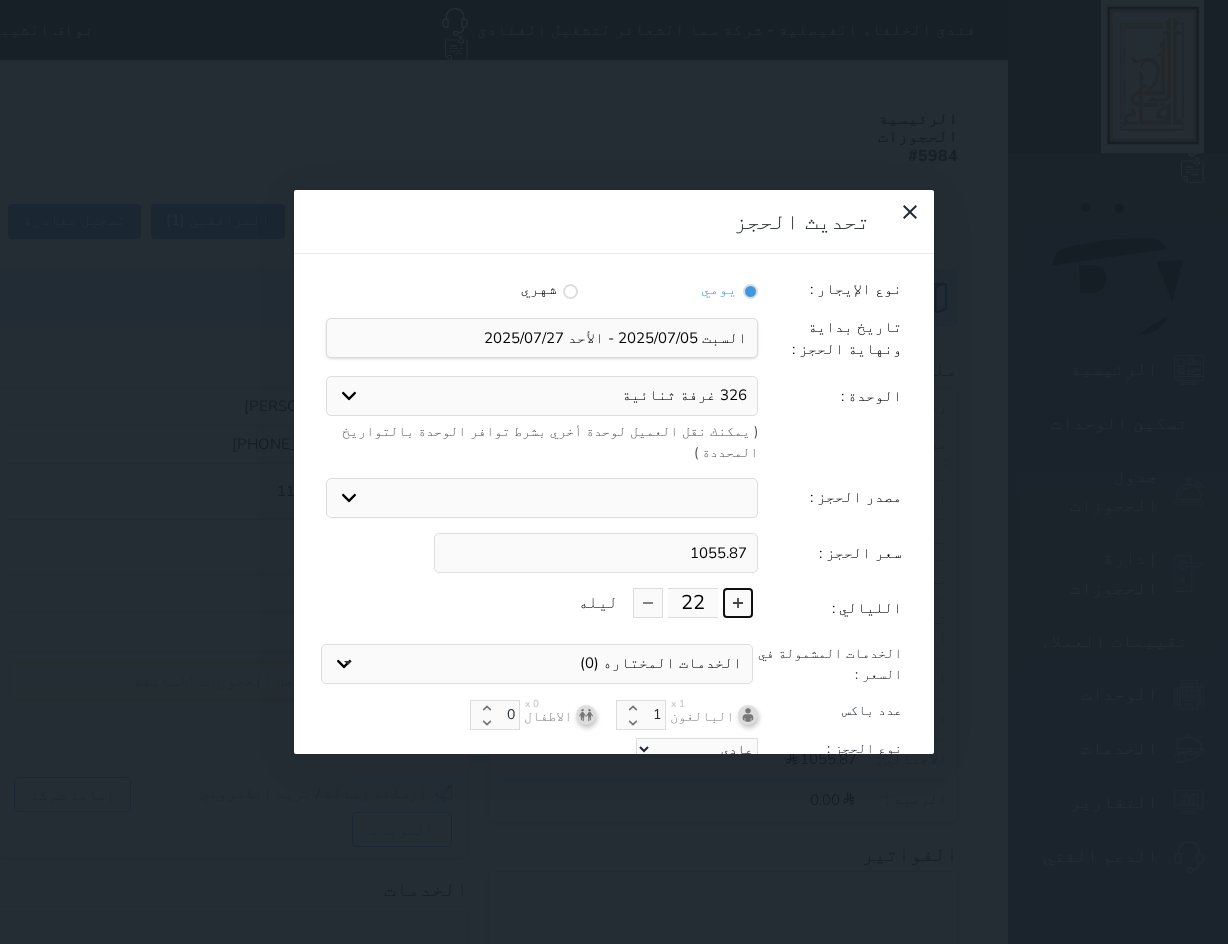 click at bounding box center [738, 603] 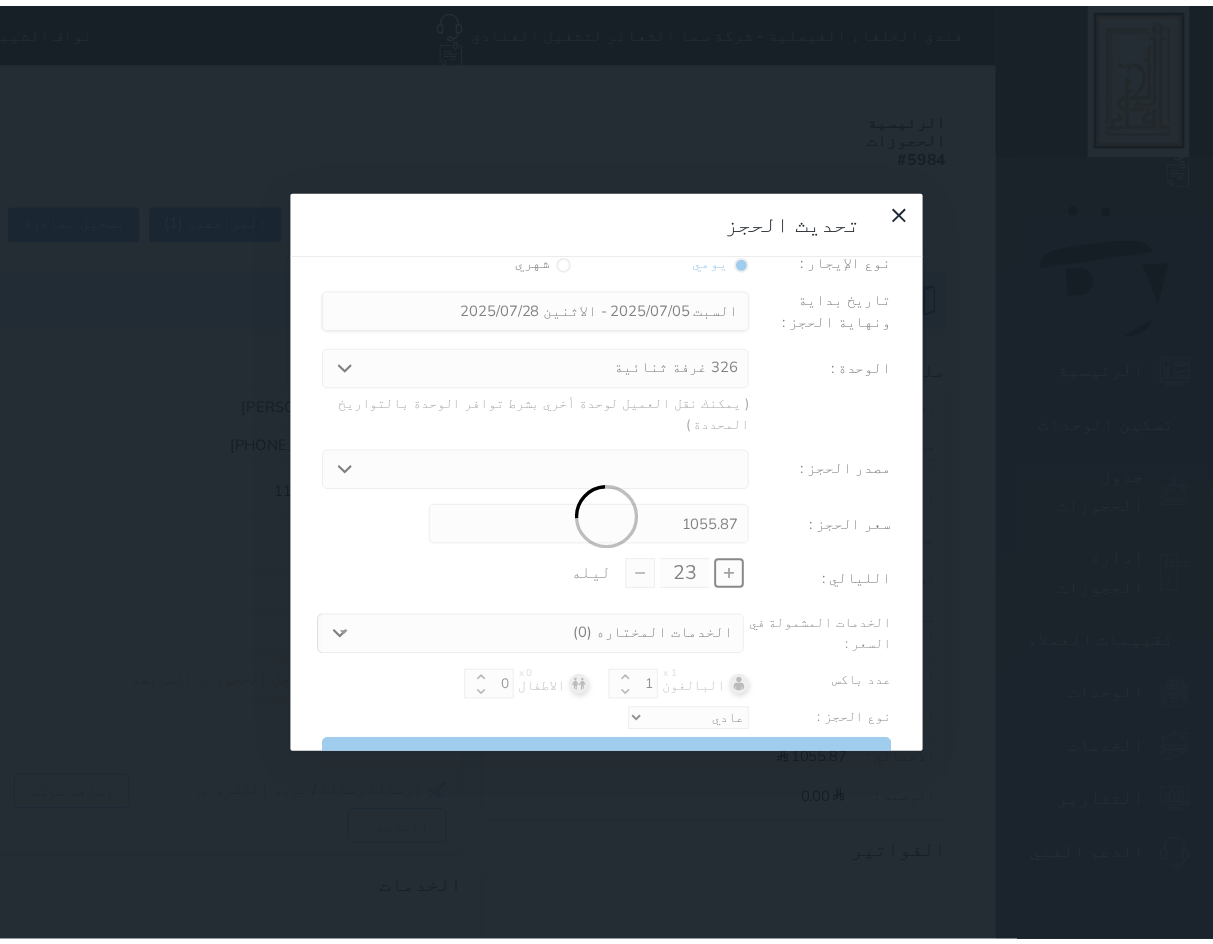 scroll, scrollTop: 45, scrollLeft: 0, axis: vertical 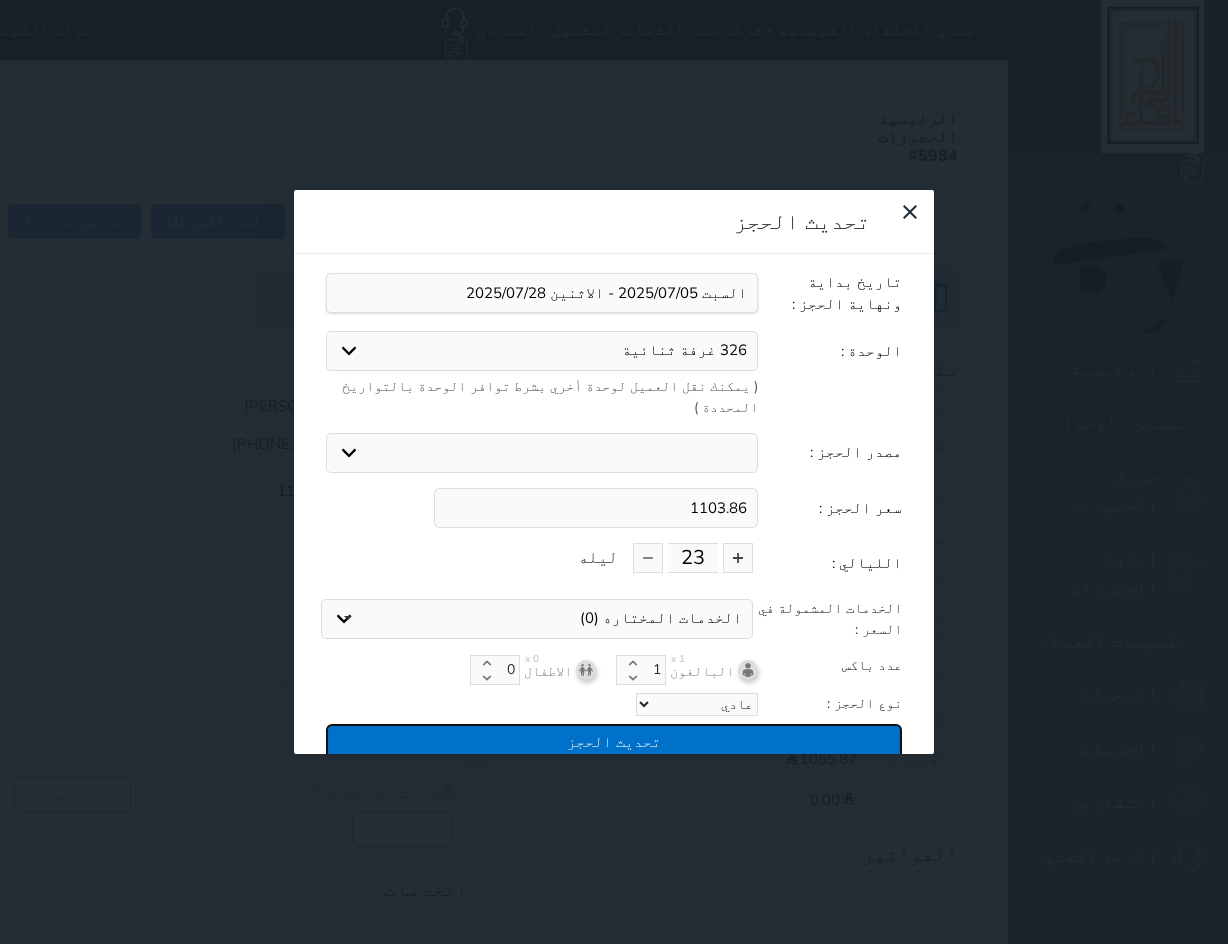 click on "تحديث الحجز" at bounding box center (614, 741) 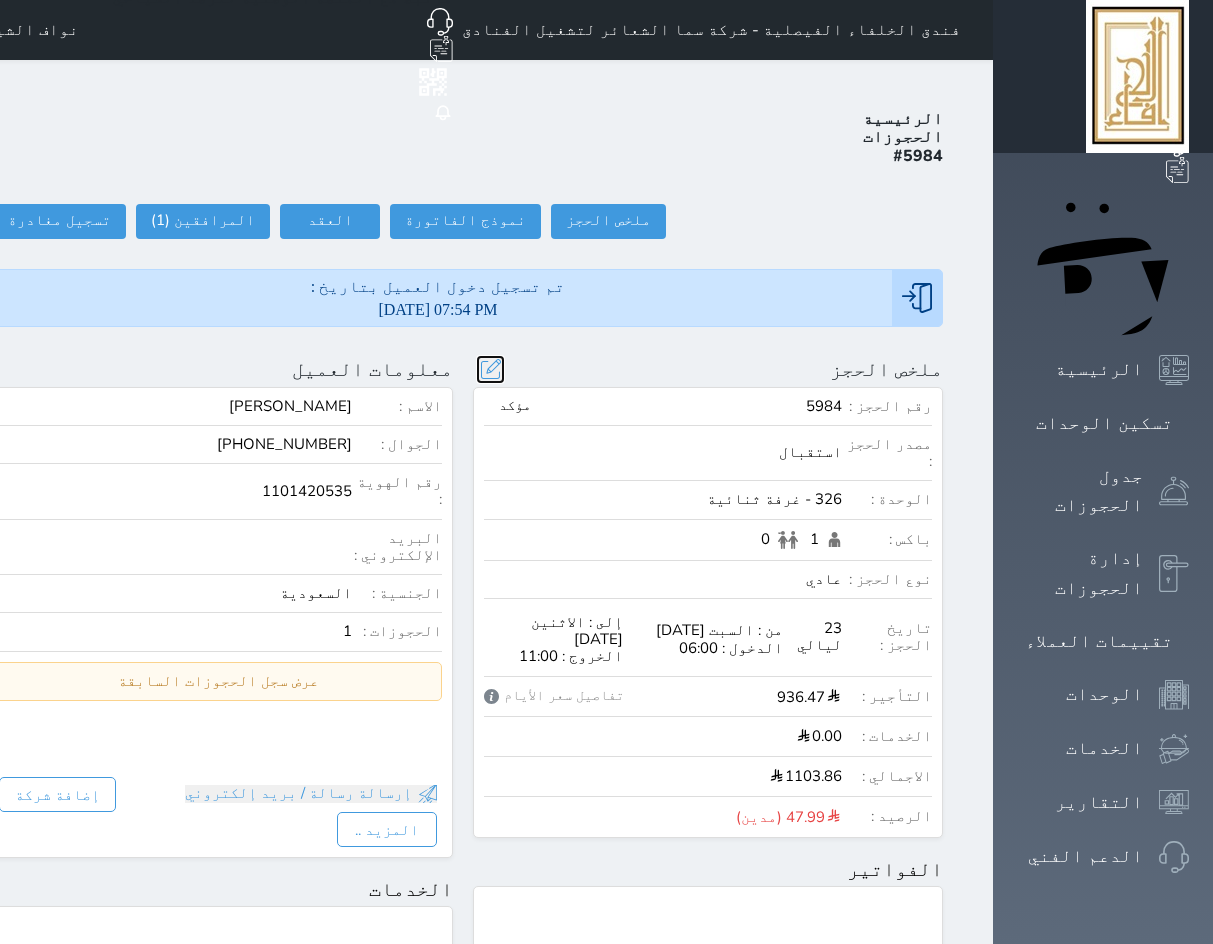 click at bounding box center (490, 369) 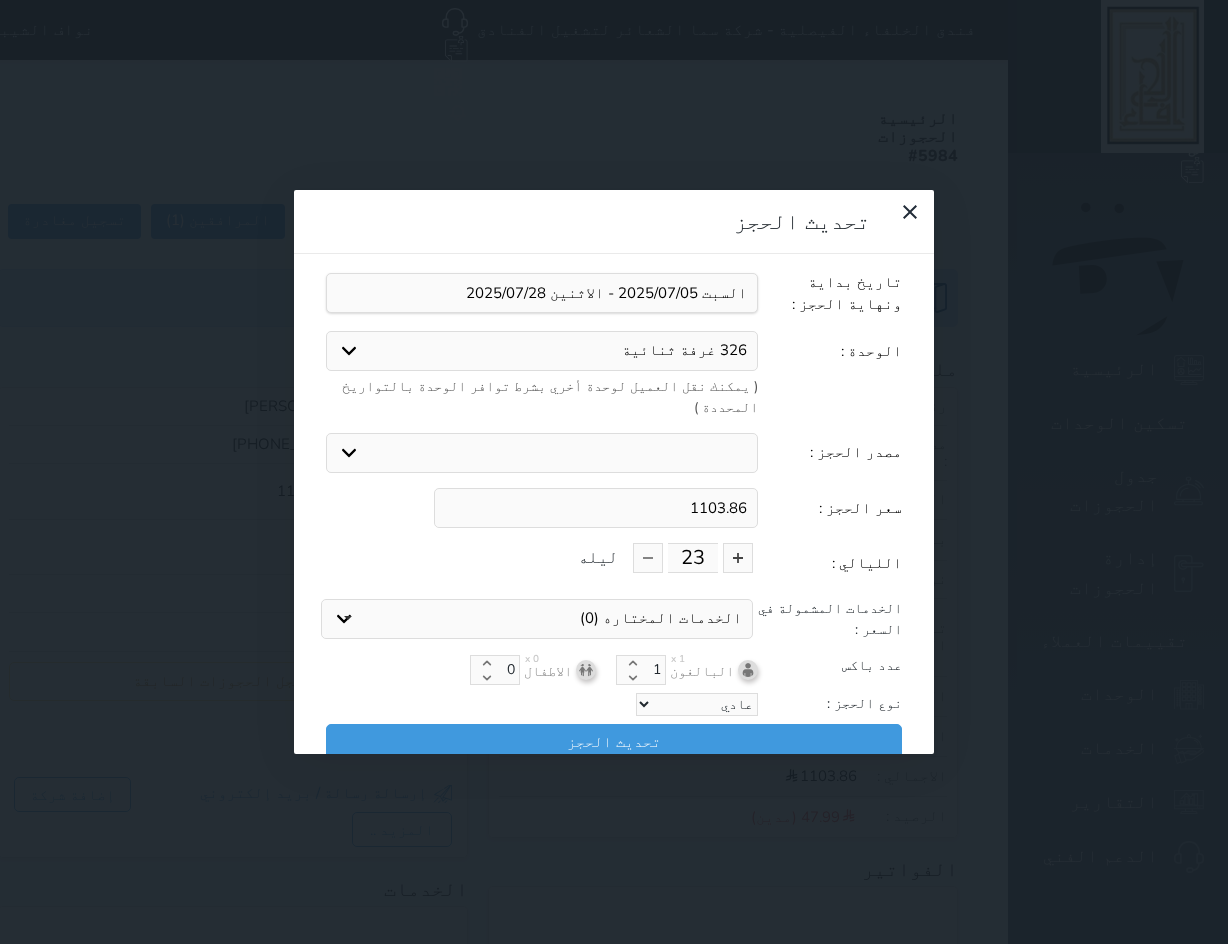 click on "1103.86" at bounding box center (596, 508) 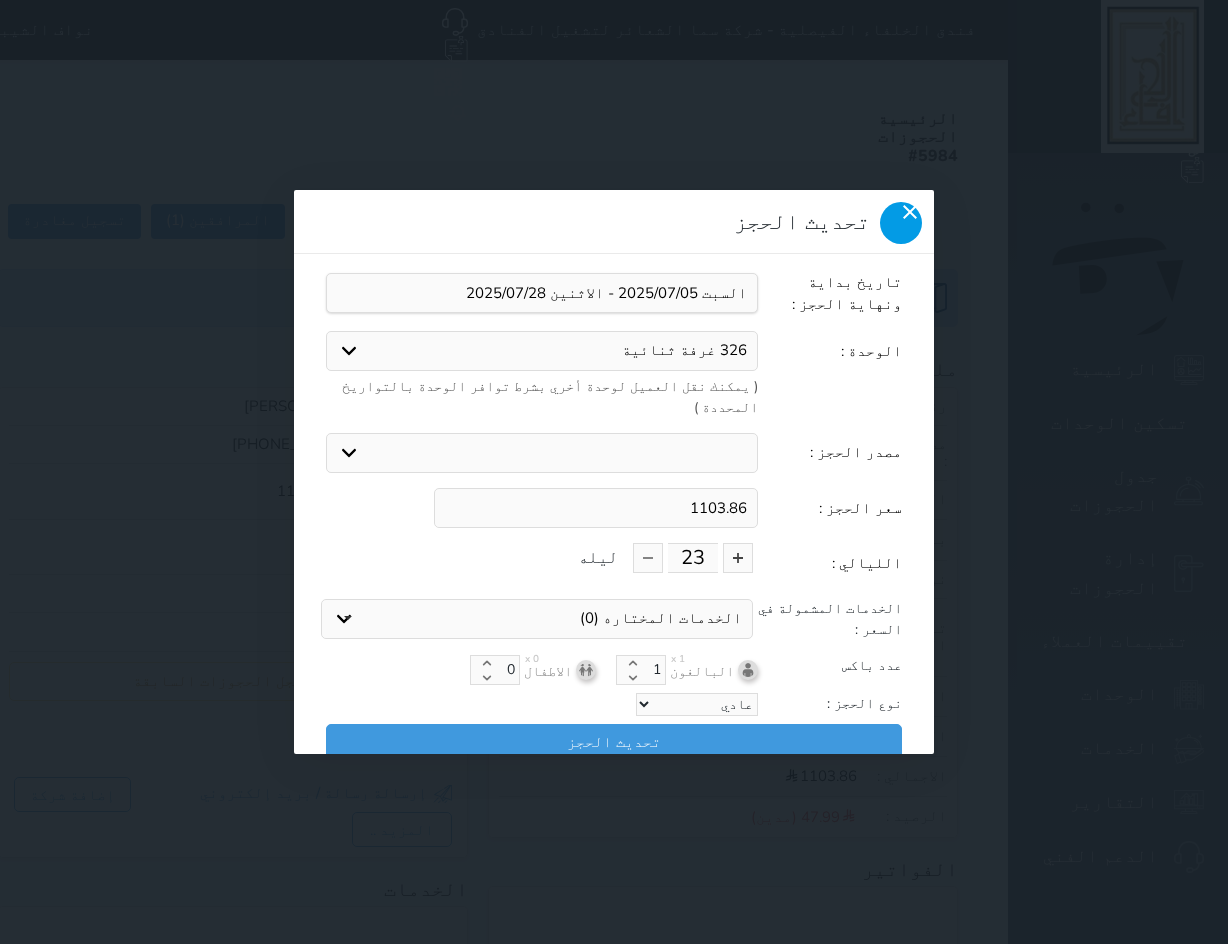 click 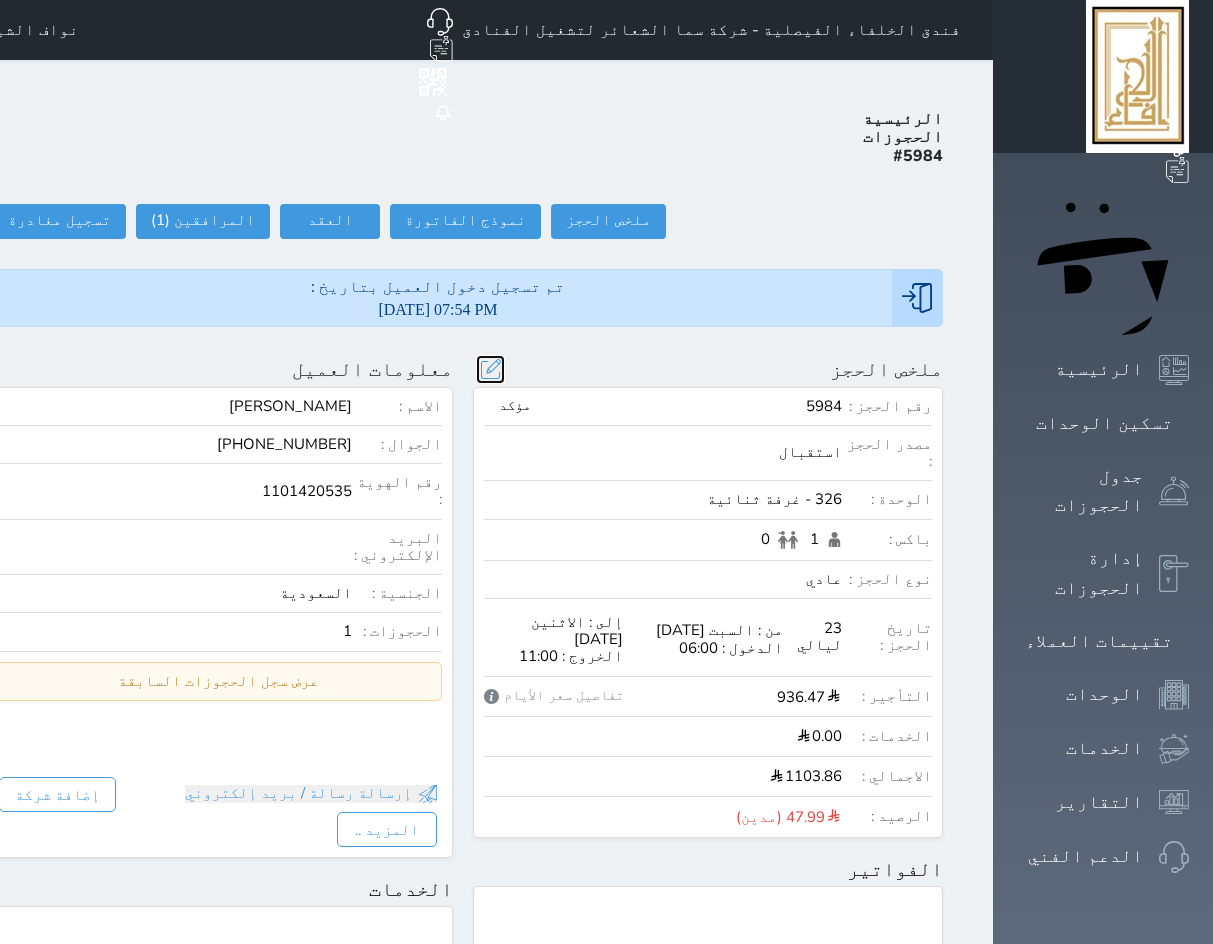 click at bounding box center [490, 369] 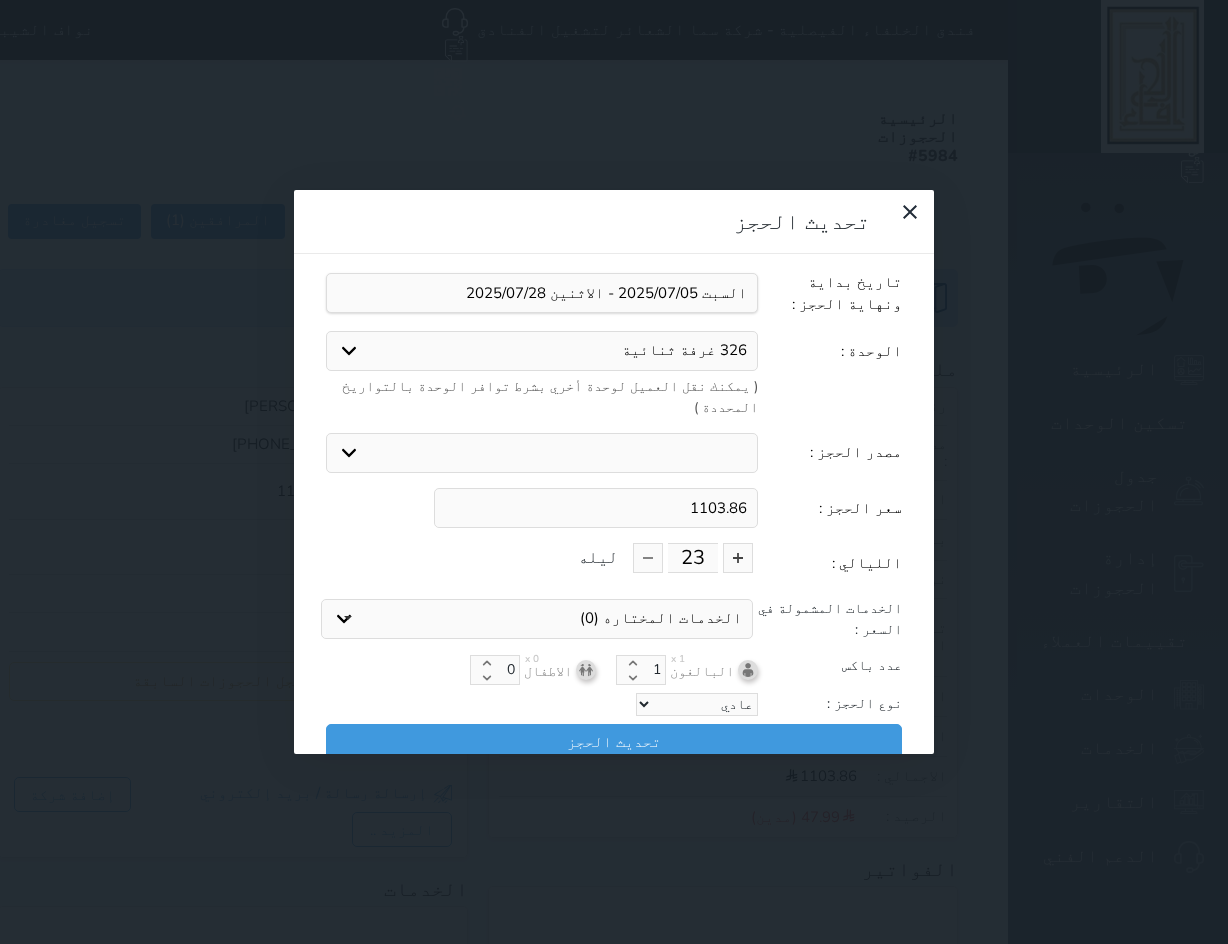 click on "1103.86" at bounding box center [596, 508] 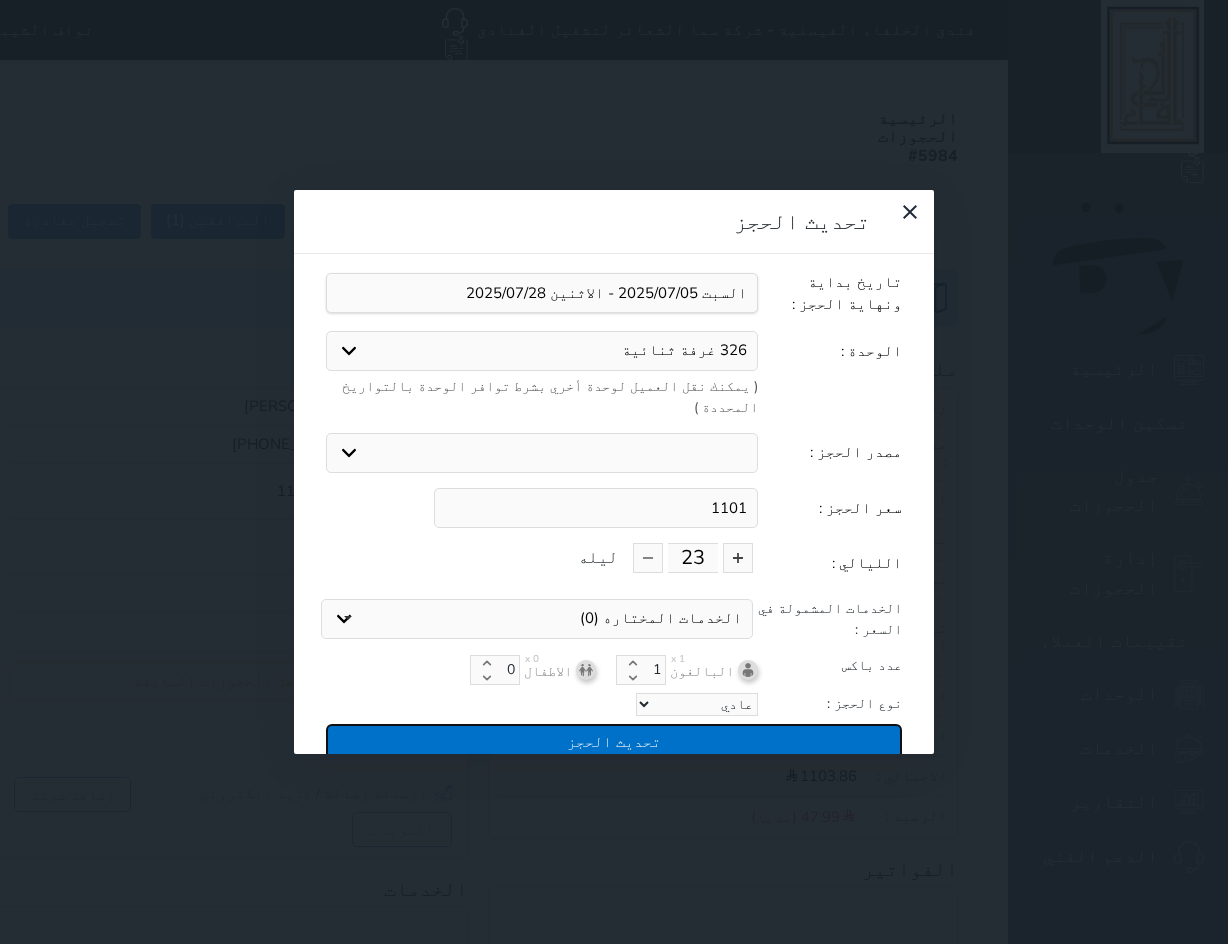 click on "تحديث الحجز" at bounding box center (614, 741) 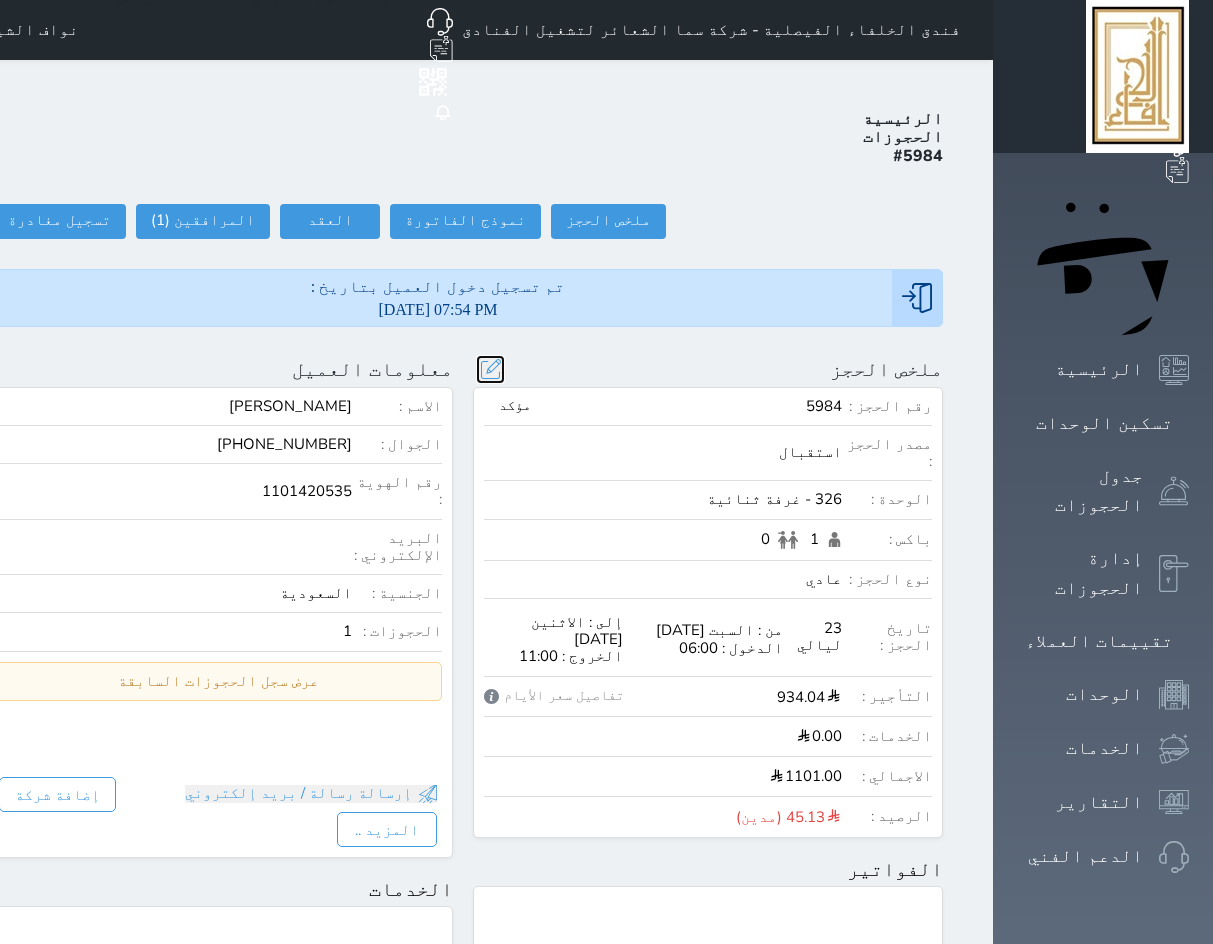 click at bounding box center (490, 369) 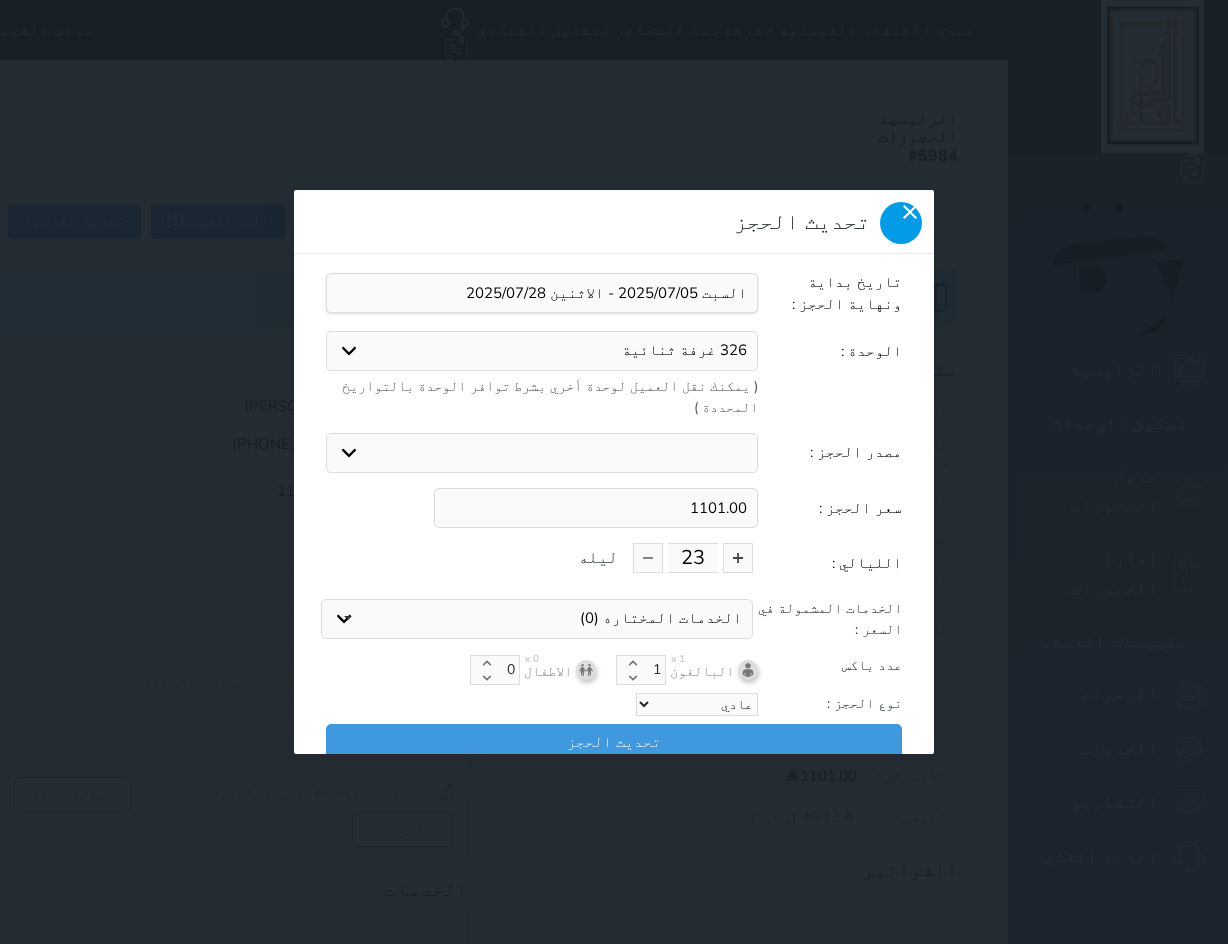 click 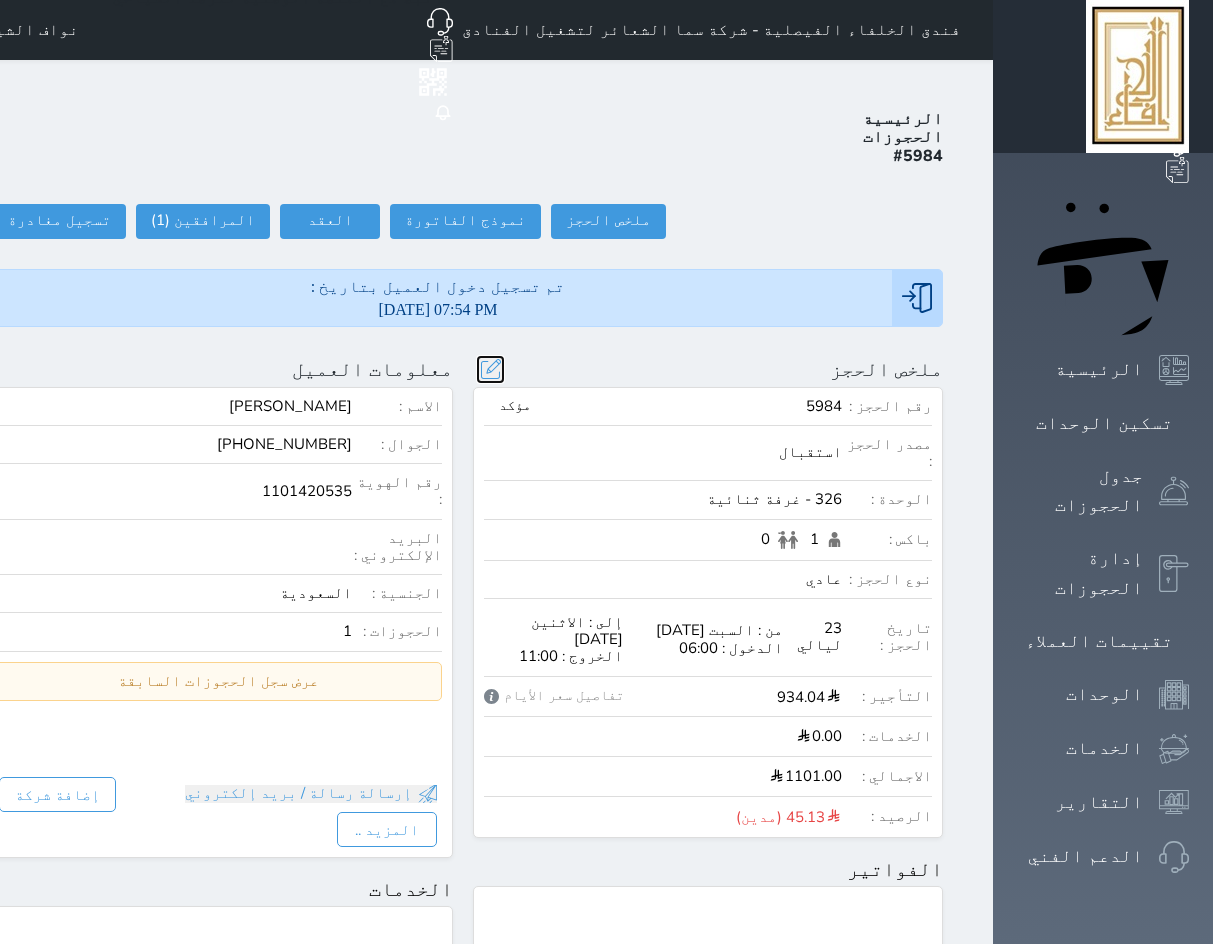 click at bounding box center (490, 369) 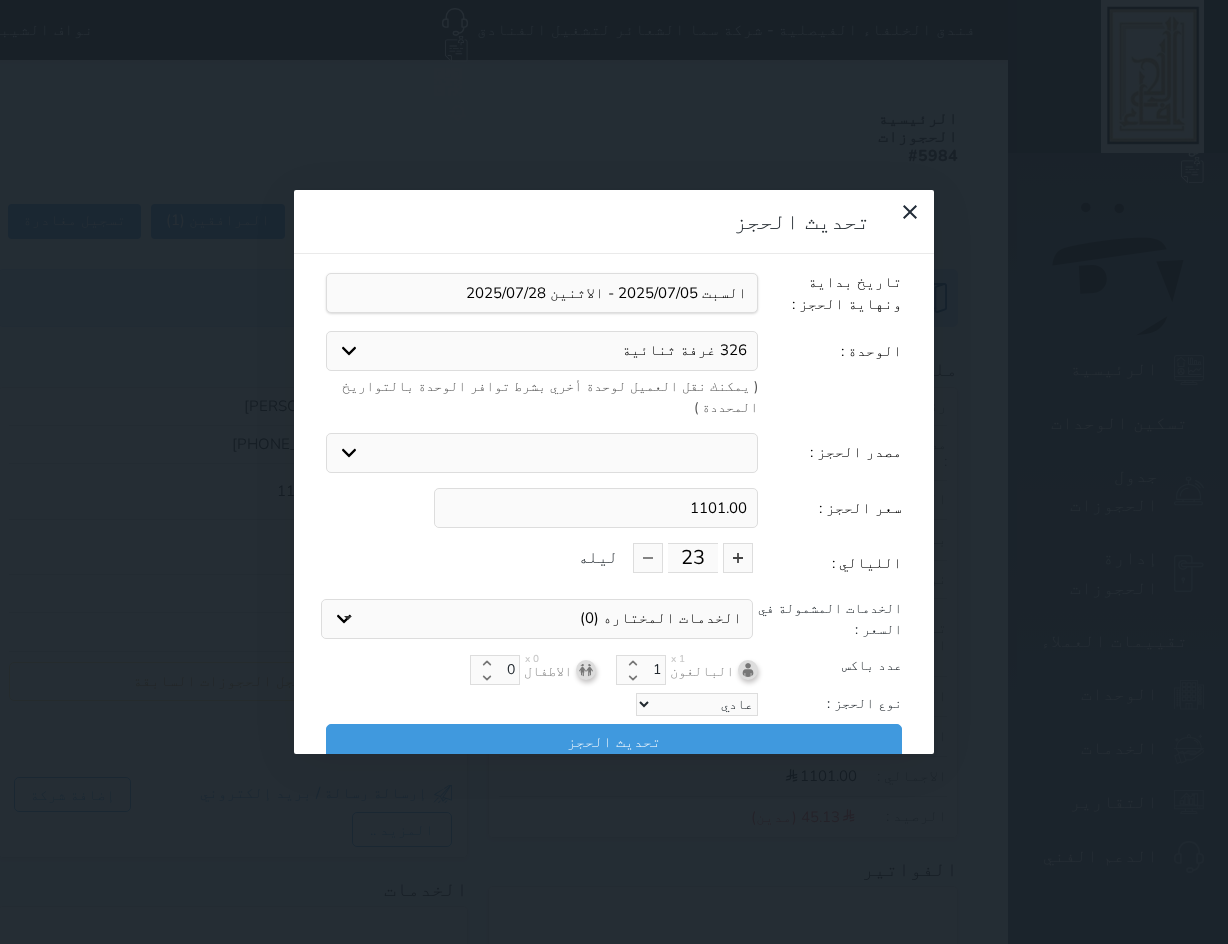 click on "1101.00" at bounding box center (596, 508) 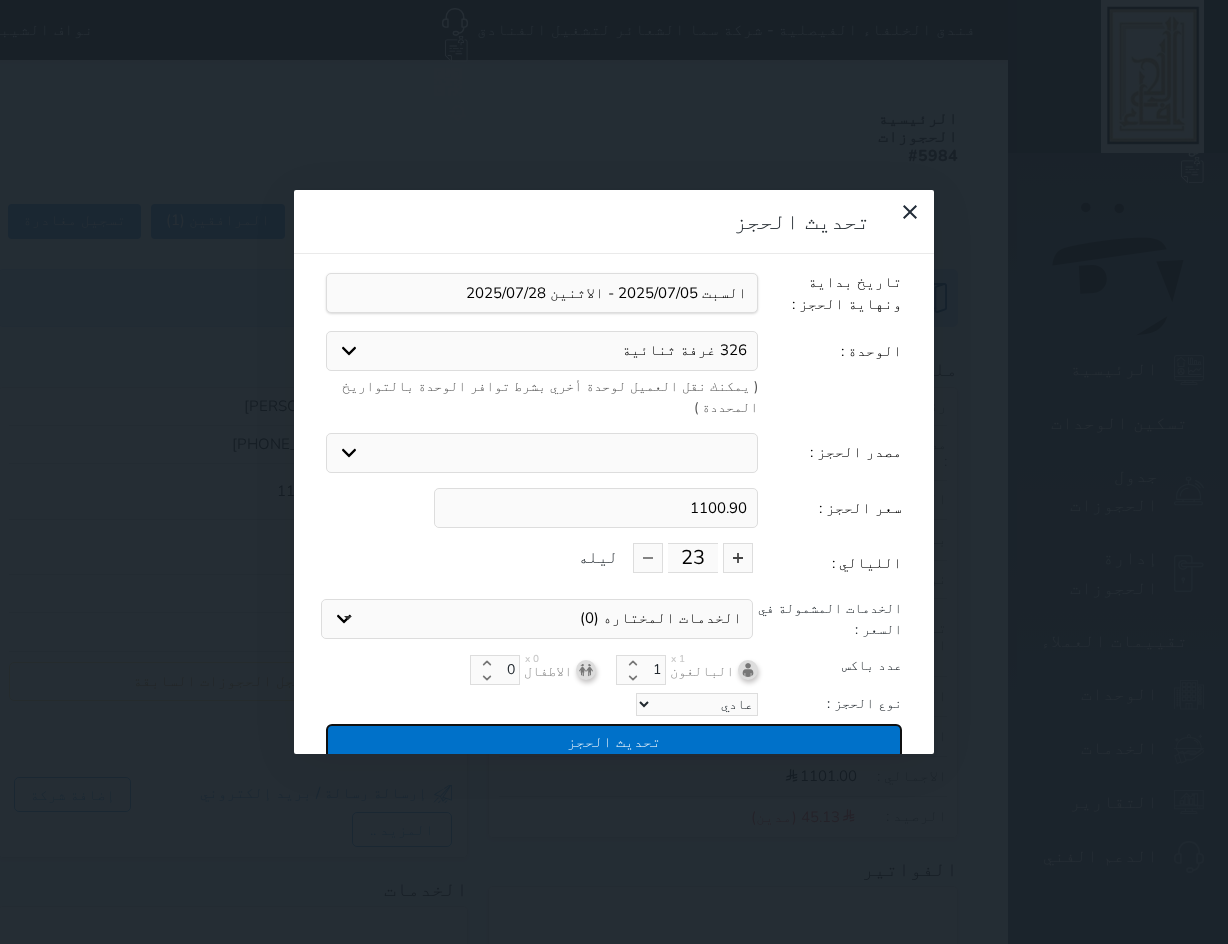 click on "تحديث الحجز" at bounding box center [614, 741] 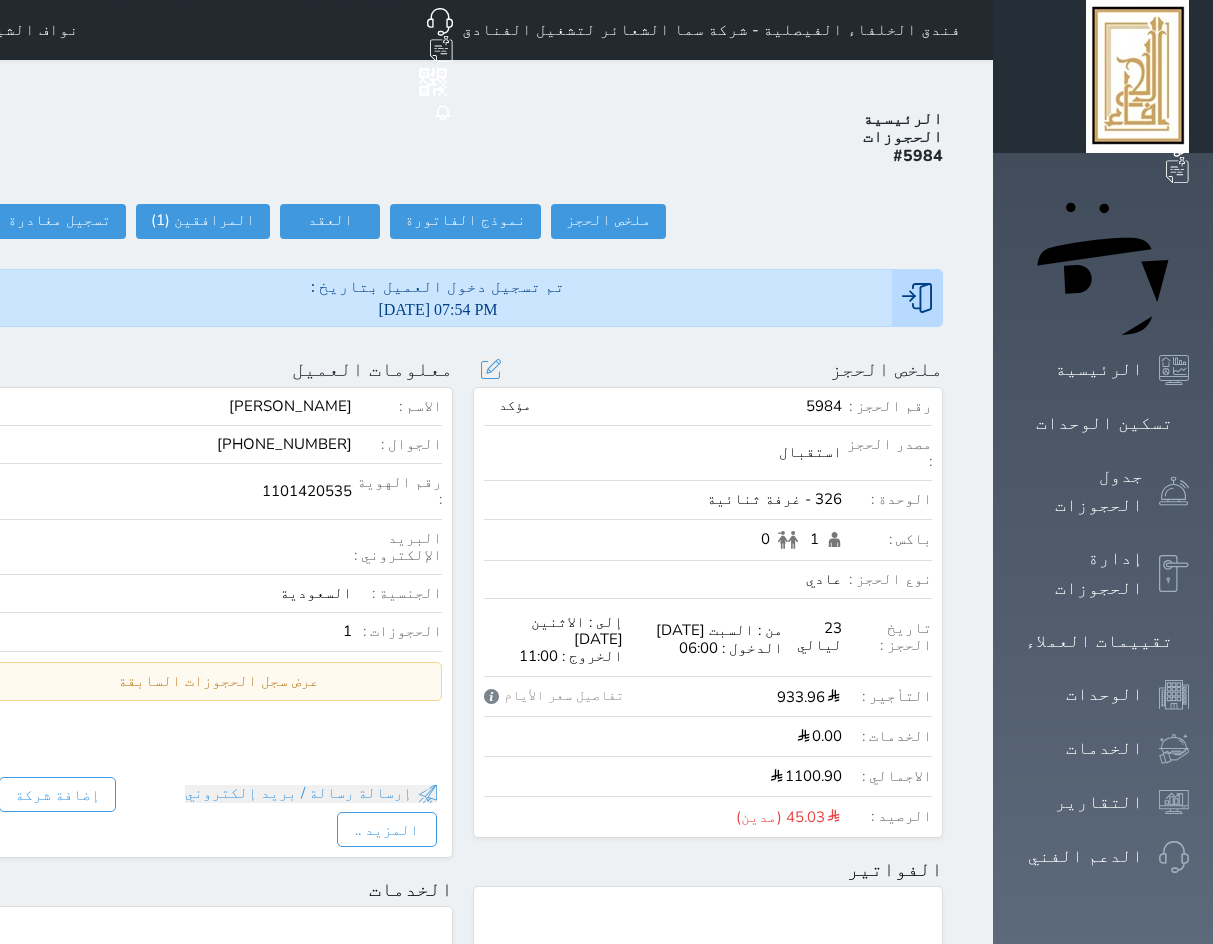 click on "تحديث الحجز                       نوع الإيجار :     يومي     شهري   تاريخ بداية ونهاية الحجز :     الوحدة :   326 غرفة ثنائية   116 غرفة ثلاثية 120 غرفة رباعية 122 غرفة رباعية 123 غرفة رباعية 124 غرفة رباعية 204 غرفة ثنائية (معاقين) 213 غرفة ثلاثية 215 غرفة رباعية 216 غرفة ثلاثية 217 غرفة رباعية 218 غرفة رباعية 219 غرفة رباعية 220 غرفة رباعية 304 غرفة ثلاثية 314 غرفة ثلاثية 316 غرفة ثلاثية 317 غرفة رباعية 318 غرفة رباعية 319 غرفة رباعية 321 غرفة رباعية 507 غرفة ثنائية 510 غرفة ثلاثية 516 غرفة ثلاثية 518 غرفة رباعية 519 غرفة رباعية 521 غرفة رباعية 522 غرفة رباعية 601 غرفة ثنائية ( جناح ) 604 غرفة ثلاثية 608 غرفة ثنائية       اويو" at bounding box center [490, 369] 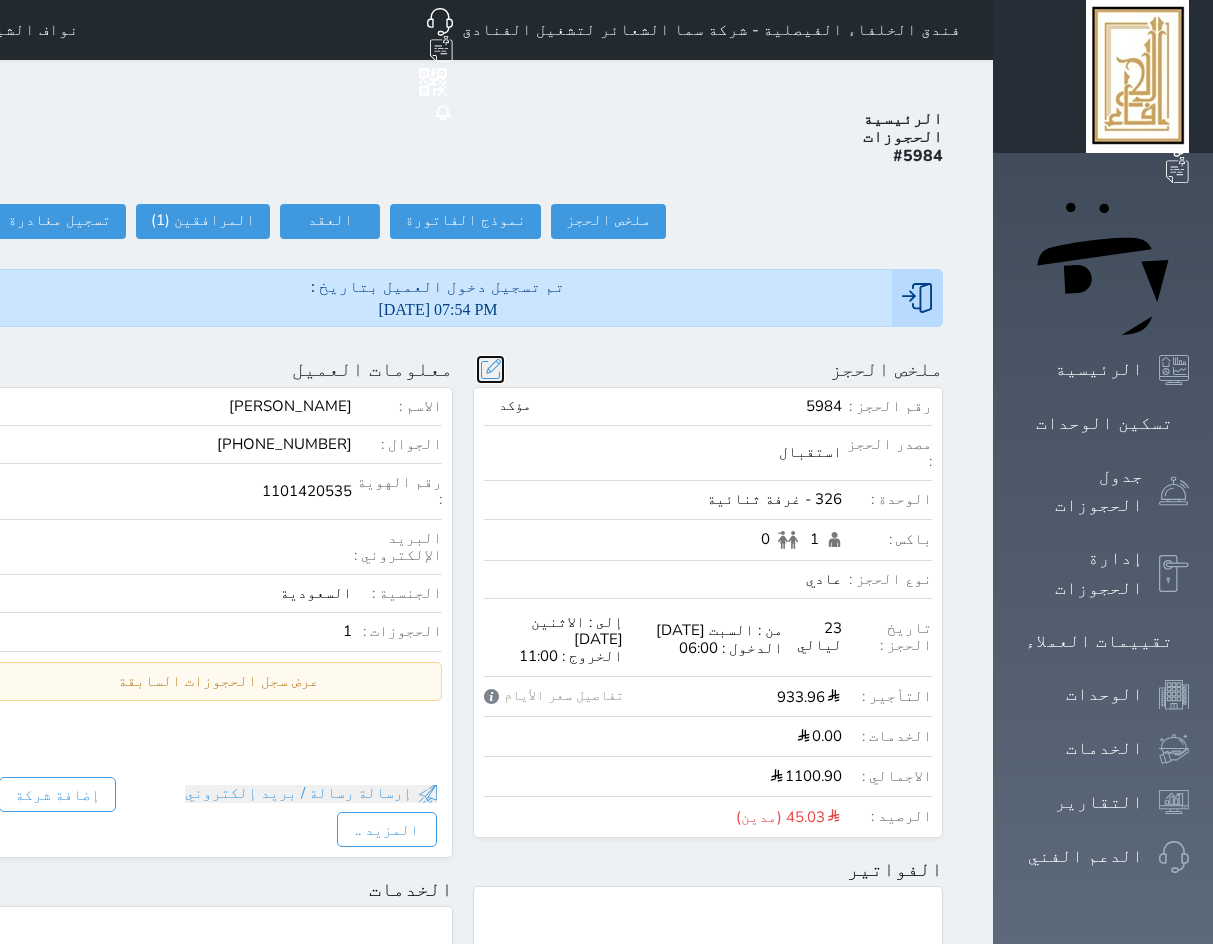 click at bounding box center [490, 369] 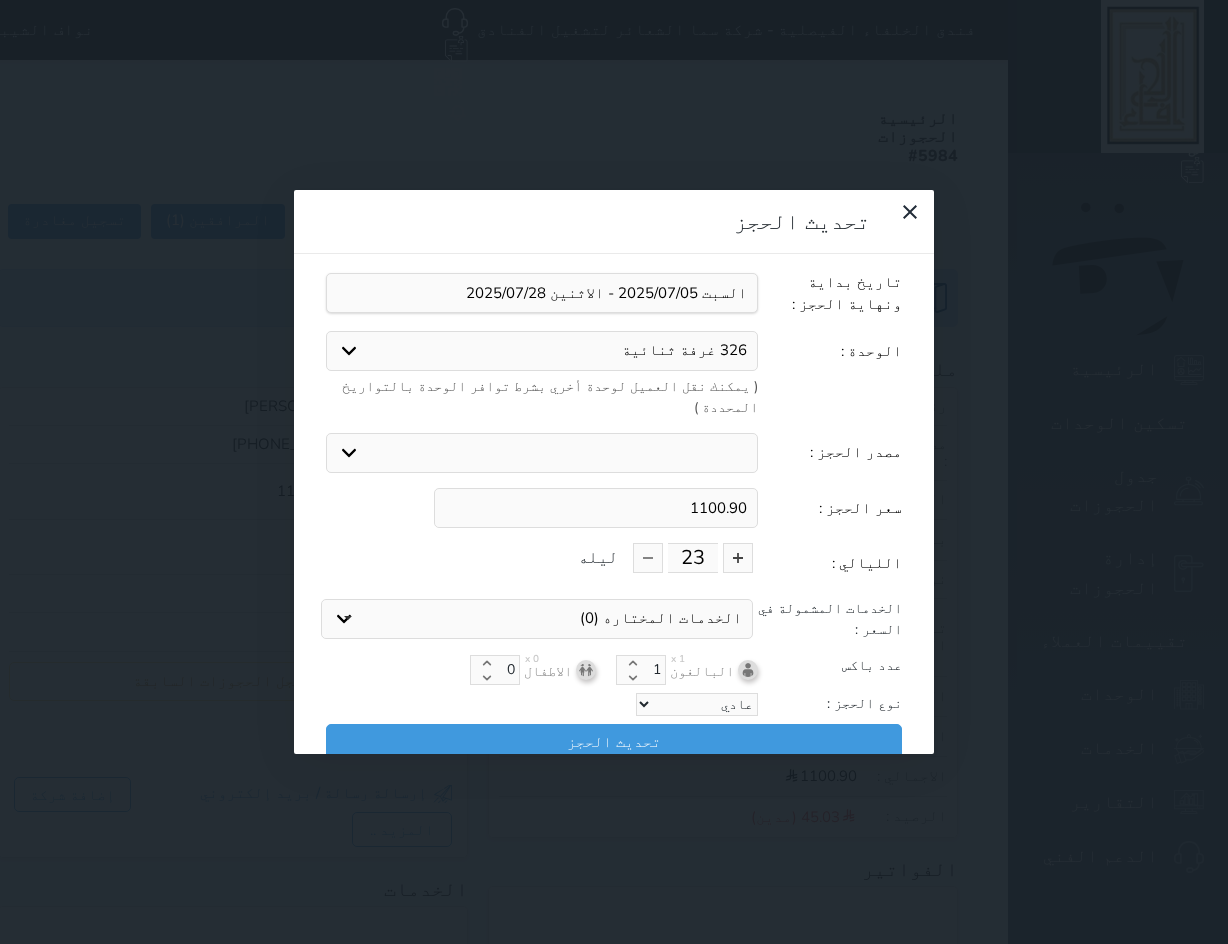 click on "1100.90" at bounding box center (596, 508) 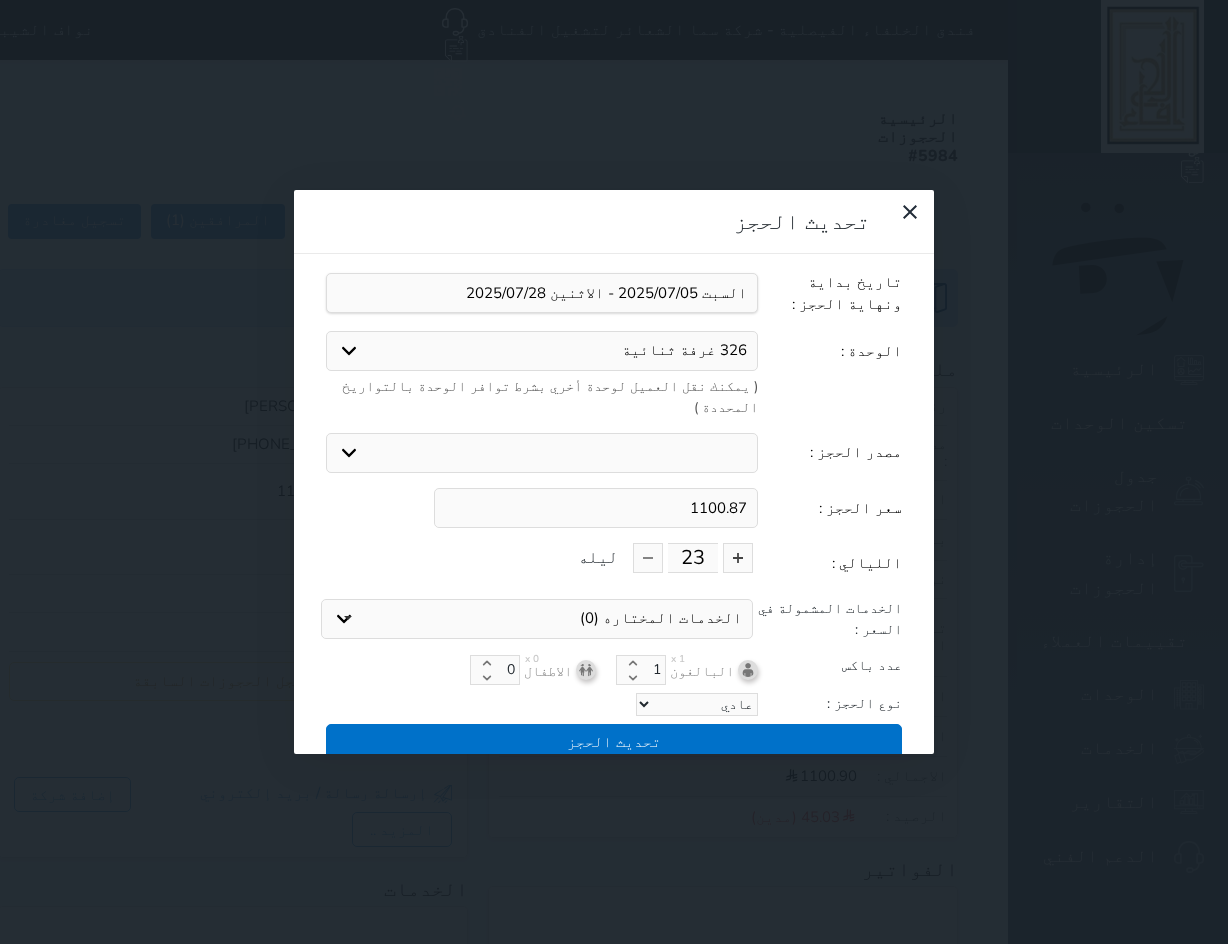 type on "1100.87" 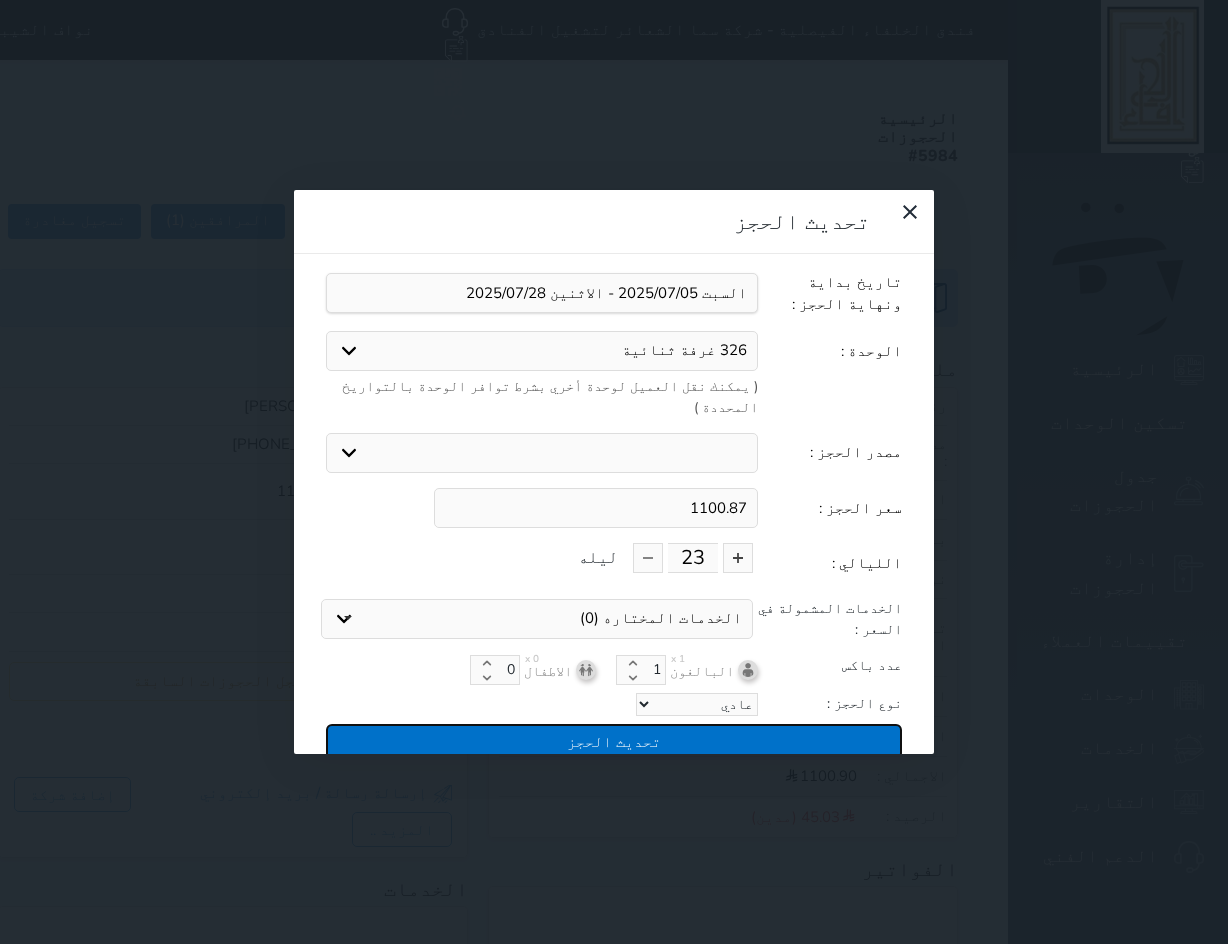 click on "تحديث الحجز" at bounding box center [614, 741] 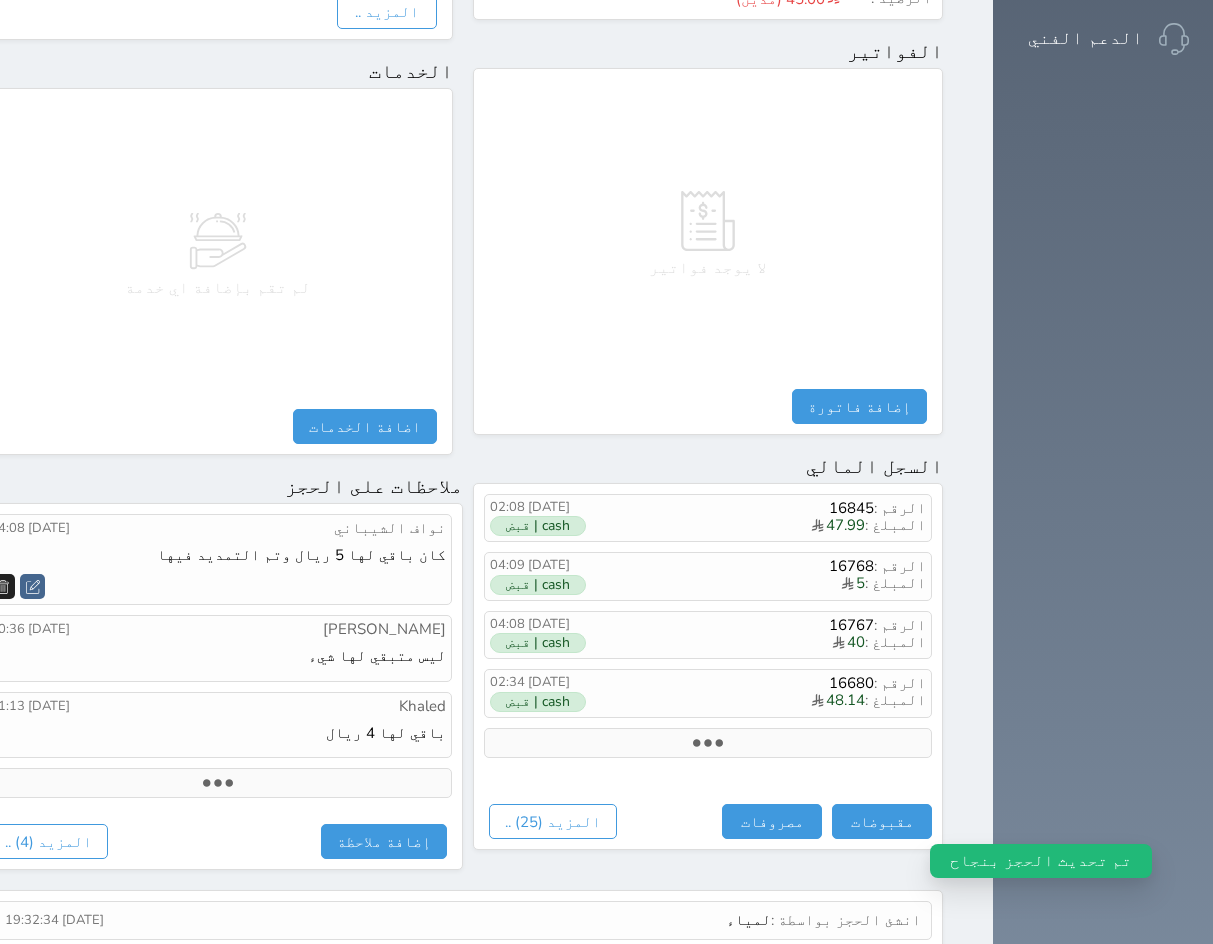scroll, scrollTop: 836, scrollLeft: 0, axis: vertical 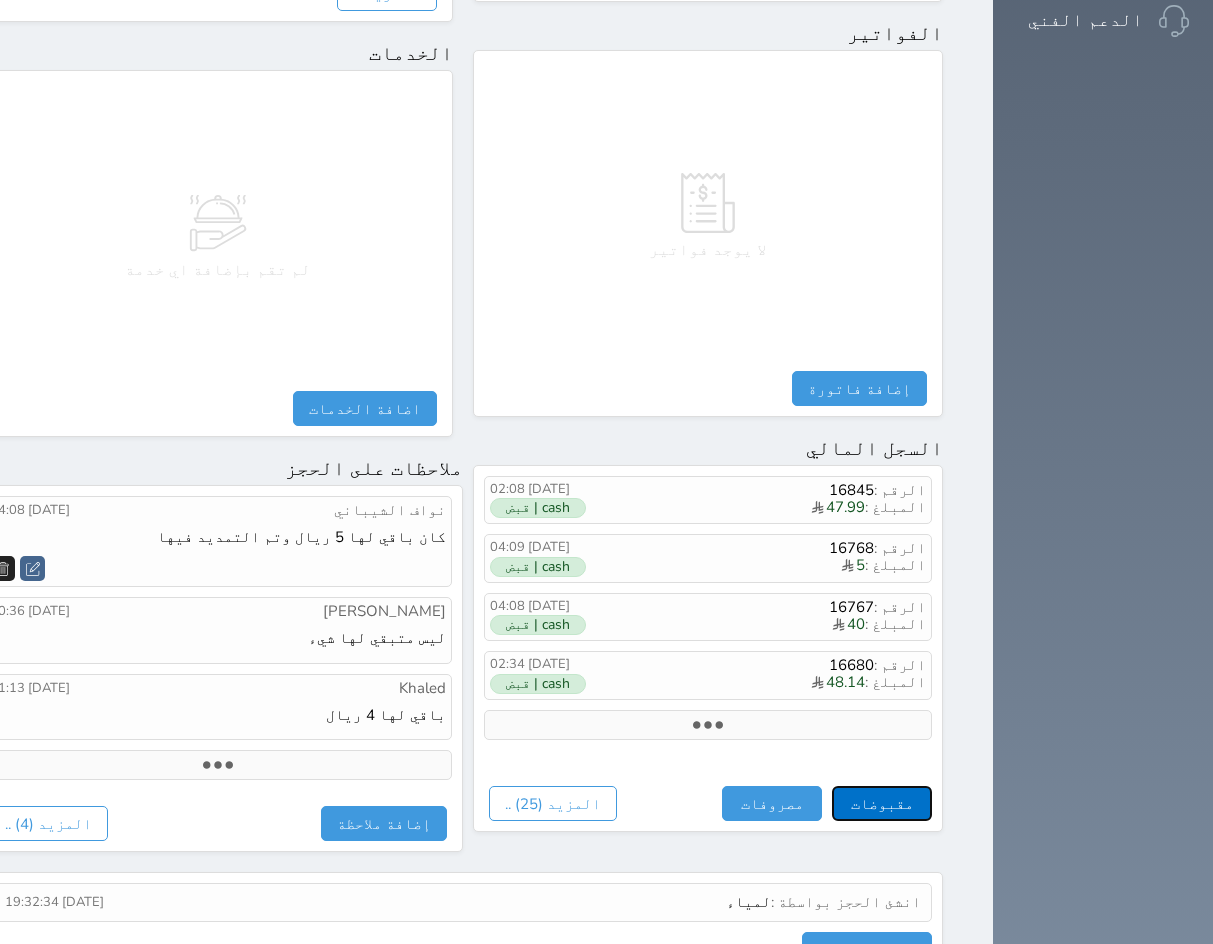 click on "مقبوضات" at bounding box center [882, 803] 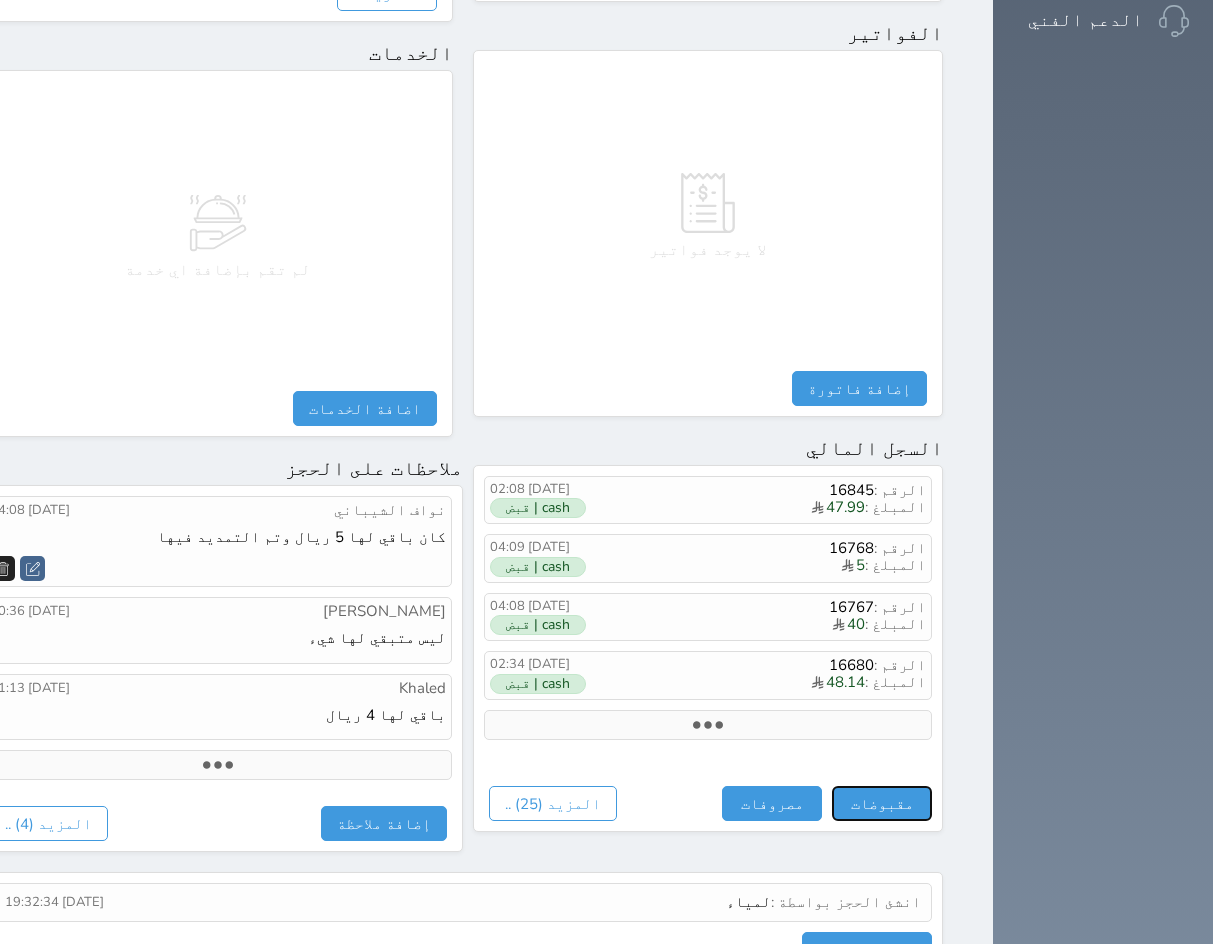 select 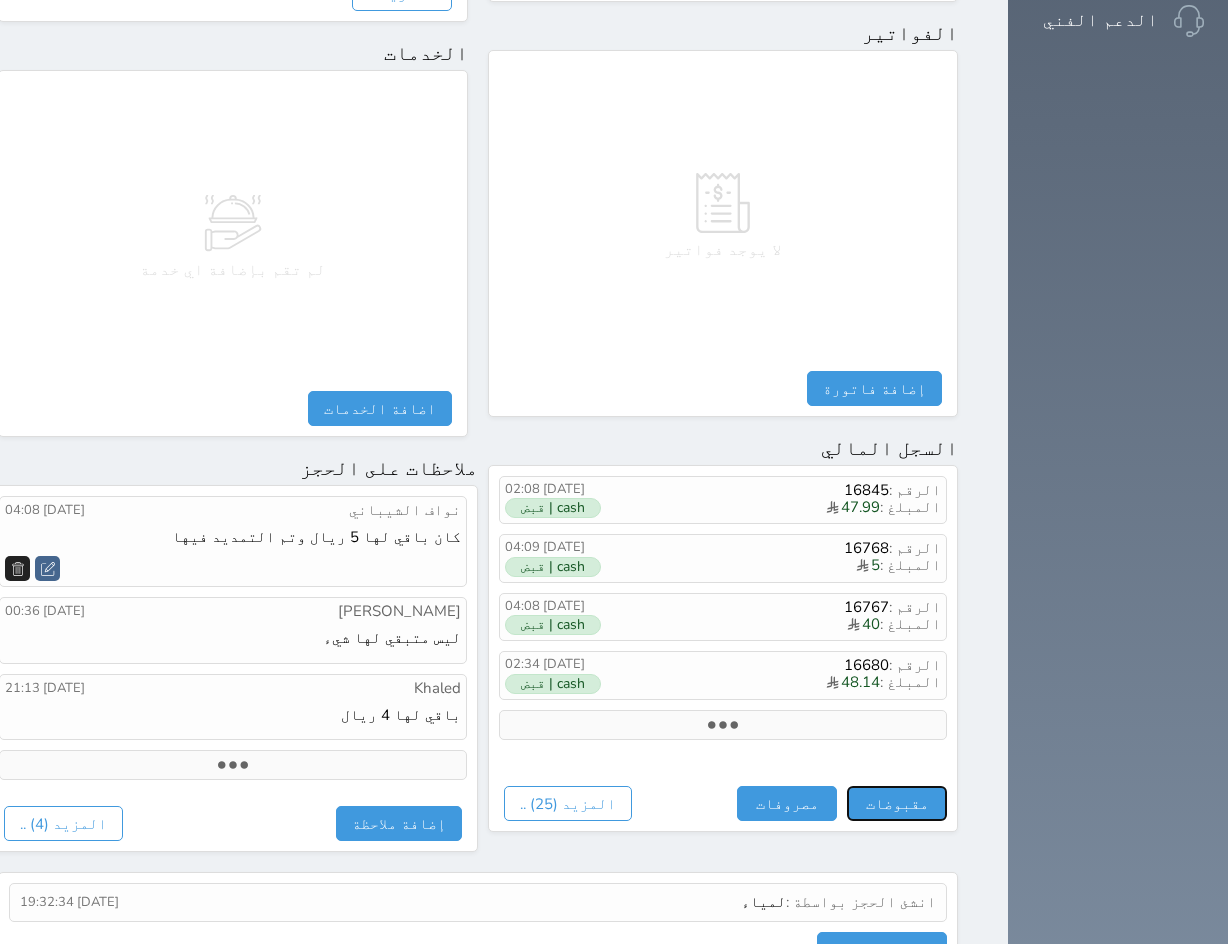 select 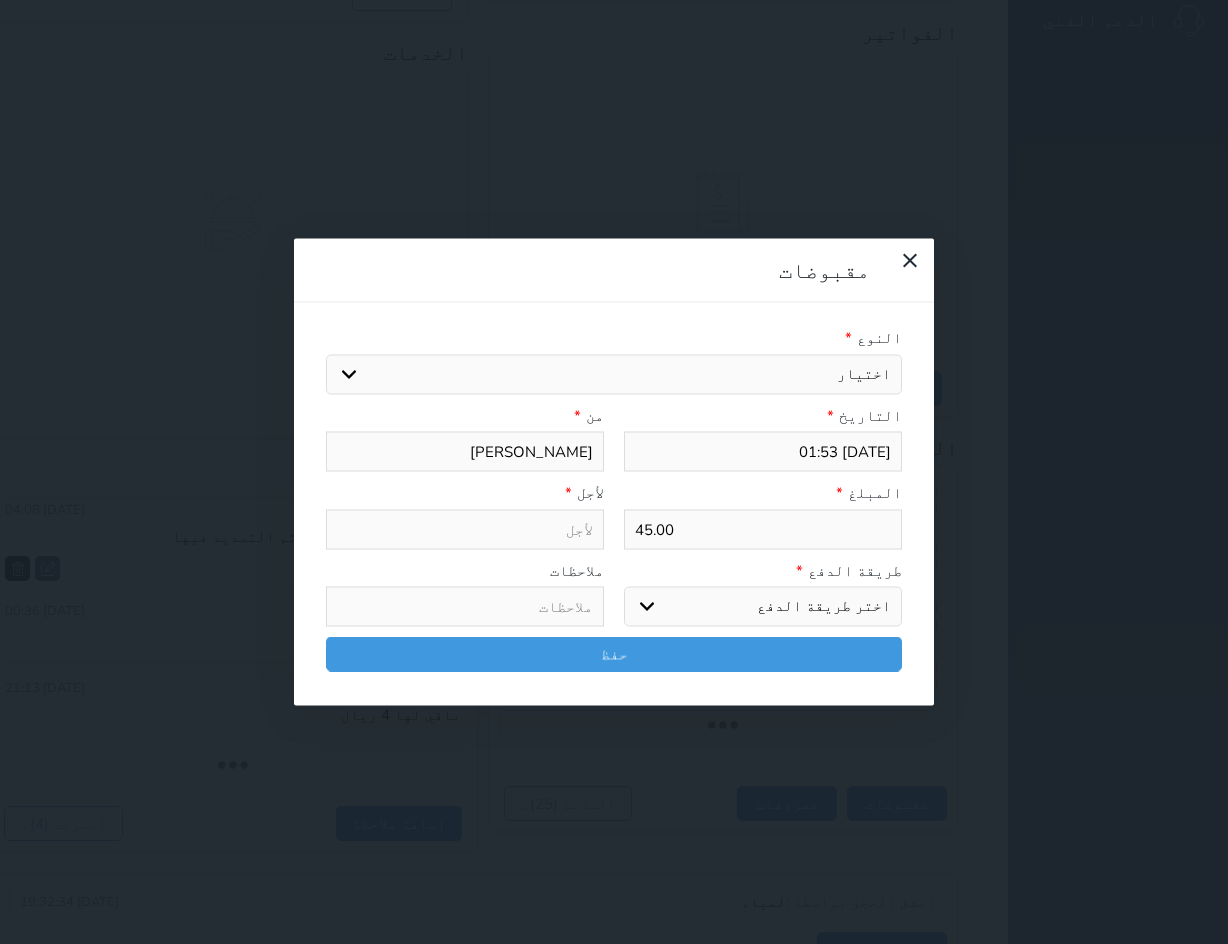 click on "اختيار   مقبوضات عامة قيمة إيجار فواتير تامين عربون لا ينطبق آخر مغسلة واي فاي - الإنترنت مواقف السيارات طعام الأغذية والمشروبات مشروبات المشروبات الباردة المشروبات الساخنة الإفطار غداء عشاء مخبز و كعك حمام سباحة الصالة الرياضية سبا و خدمات الجمال اختيار وإسقاط (خدمات النقل) ميني بار كابل - تلفزيون سرير إضافي تصفيف الشعر التسوق خدمات الجولات السياحية المنظمة خدمات الدليل السياحي خروج متأخر بدل تلفيات" at bounding box center (614, 374) 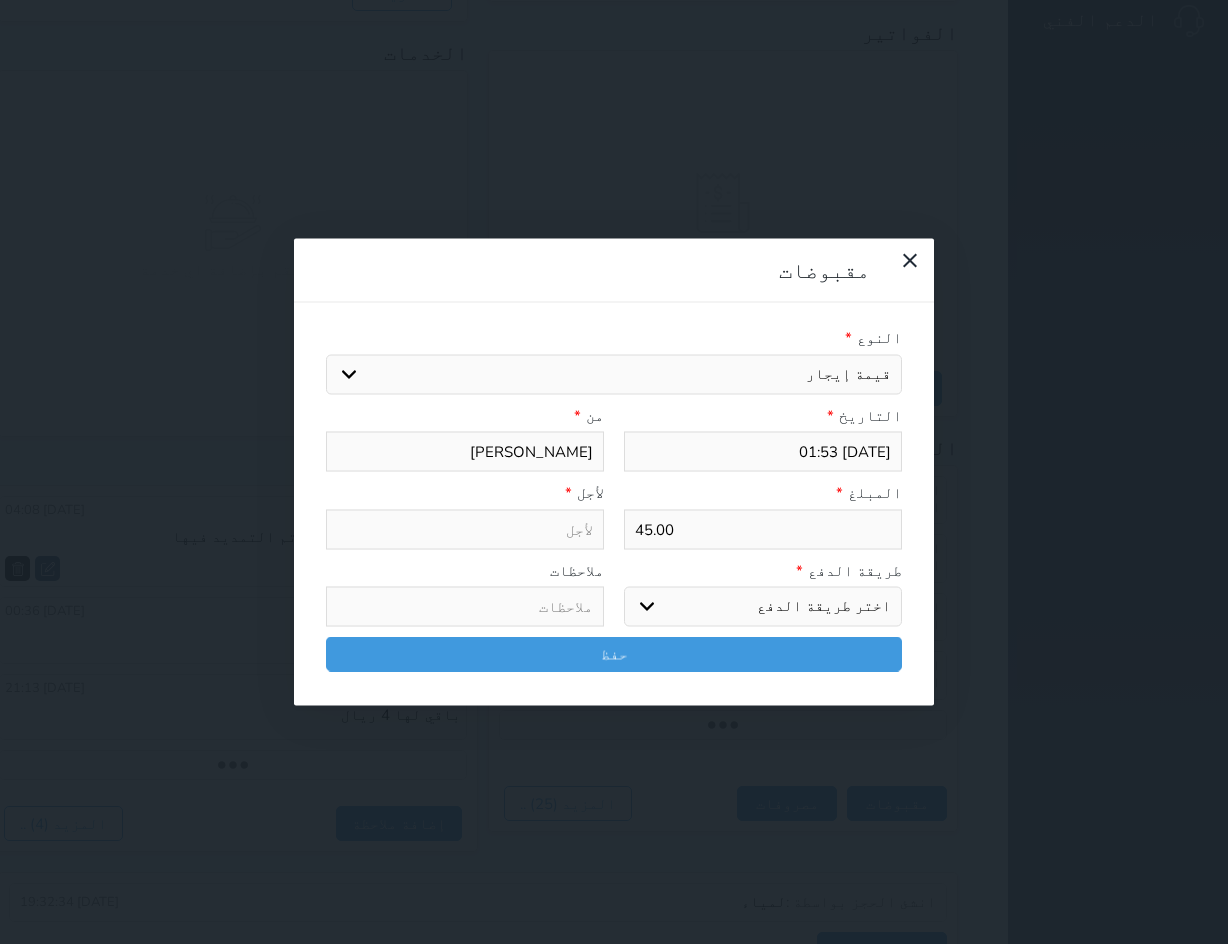 click on "اختيار   مقبوضات عامة قيمة إيجار فواتير تامين عربون لا ينطبق آخر مغسلة واي فاي - الإنترنت مواقف السيارات طعام الأغذية والمشروبات مشروبات المشروبات الباردة المشروبات الساخنة الإفطار غداء عشاء مخبز و كعك حمام سباحة الصالة الرياضية سبا و خدمات الجمال اختيار وإسقاط (خدمات النقل) ميني بار كابل - تلفزيون سرير إضافي تصفيف الشعر التسوق خدمات الجولات السياحية المنظمة خدمات الدليل السياحي خروج متأخر بدل تلفيات" at bounding box center (614, 374) 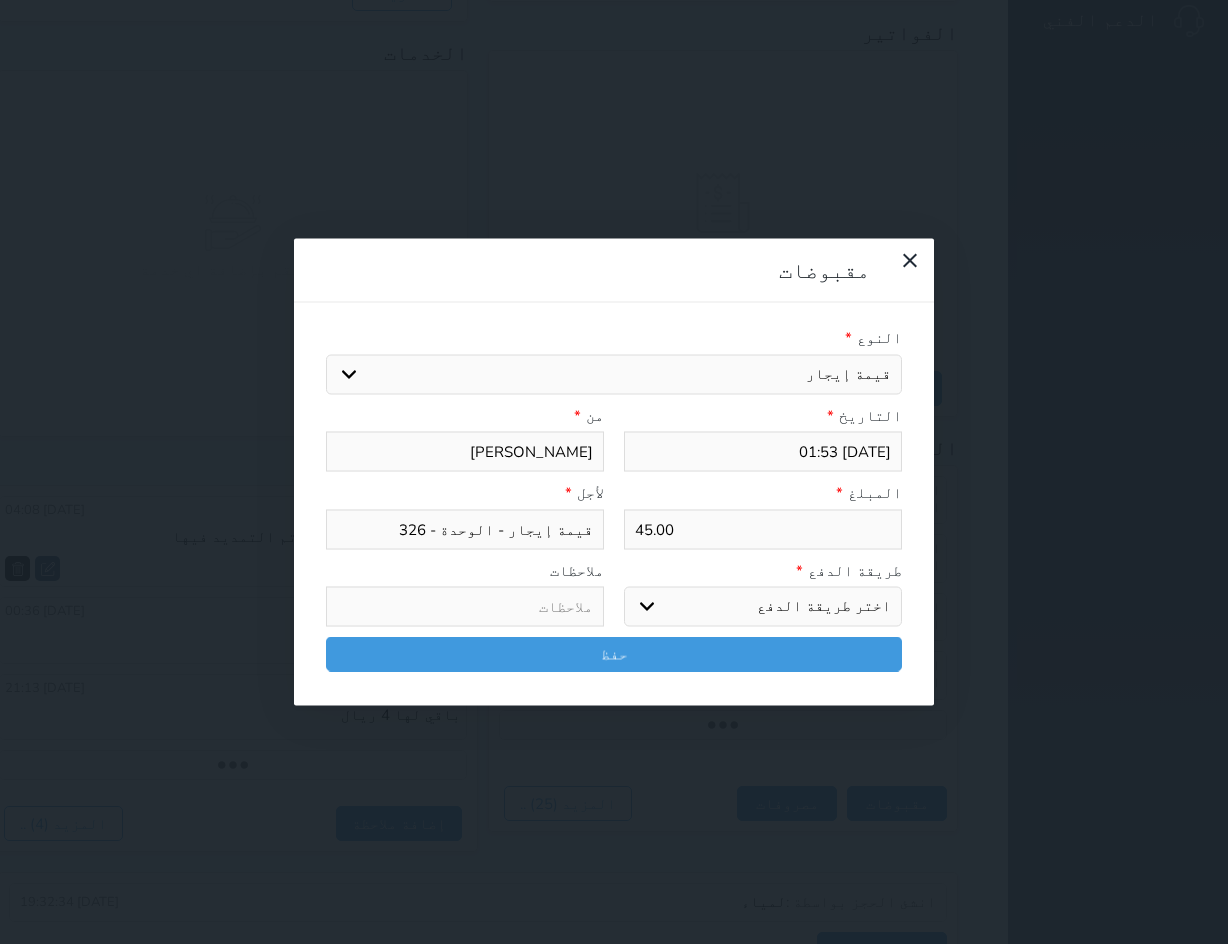 drag, startPoint x: 847, startPoint y: 359, endPoint x: 845, endPoint y: 371, distance: 12.165525 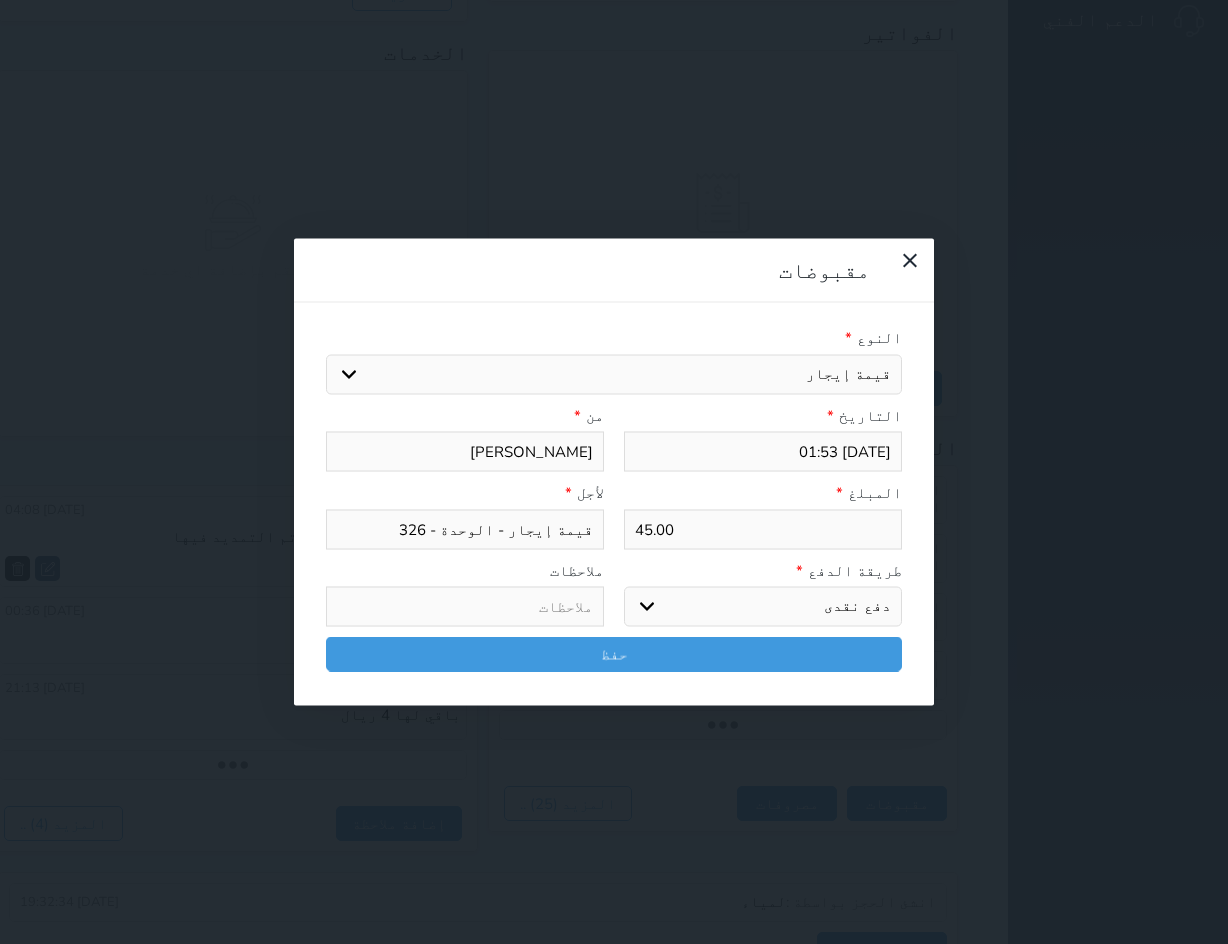 click on "اختر طريقة الدفع   دفع نقدى   تحويل بنكى   مدى   بطاقة ائتمان   آجل" at bounding box center [763, 607] 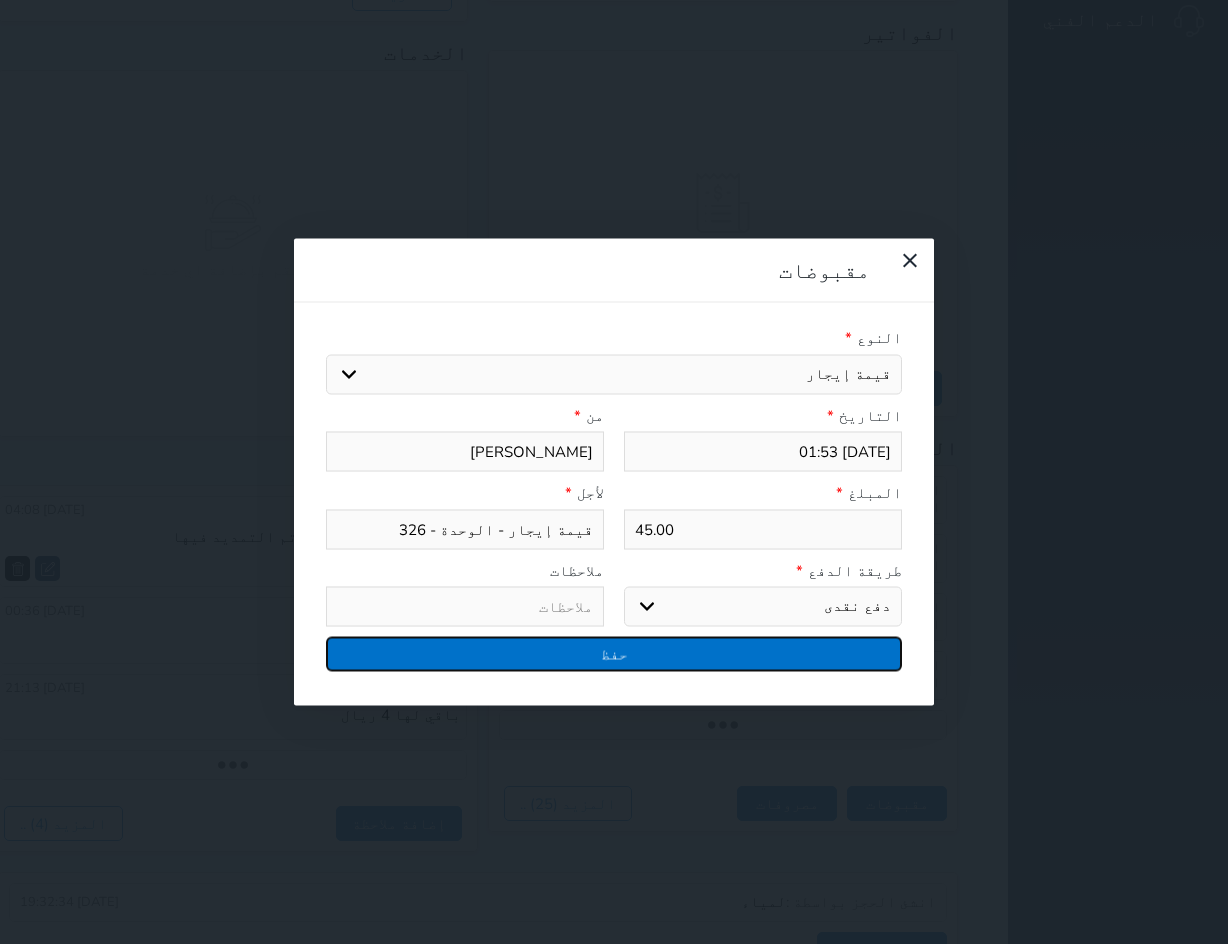 click on "حفظ" at bounding box center (614, 654) 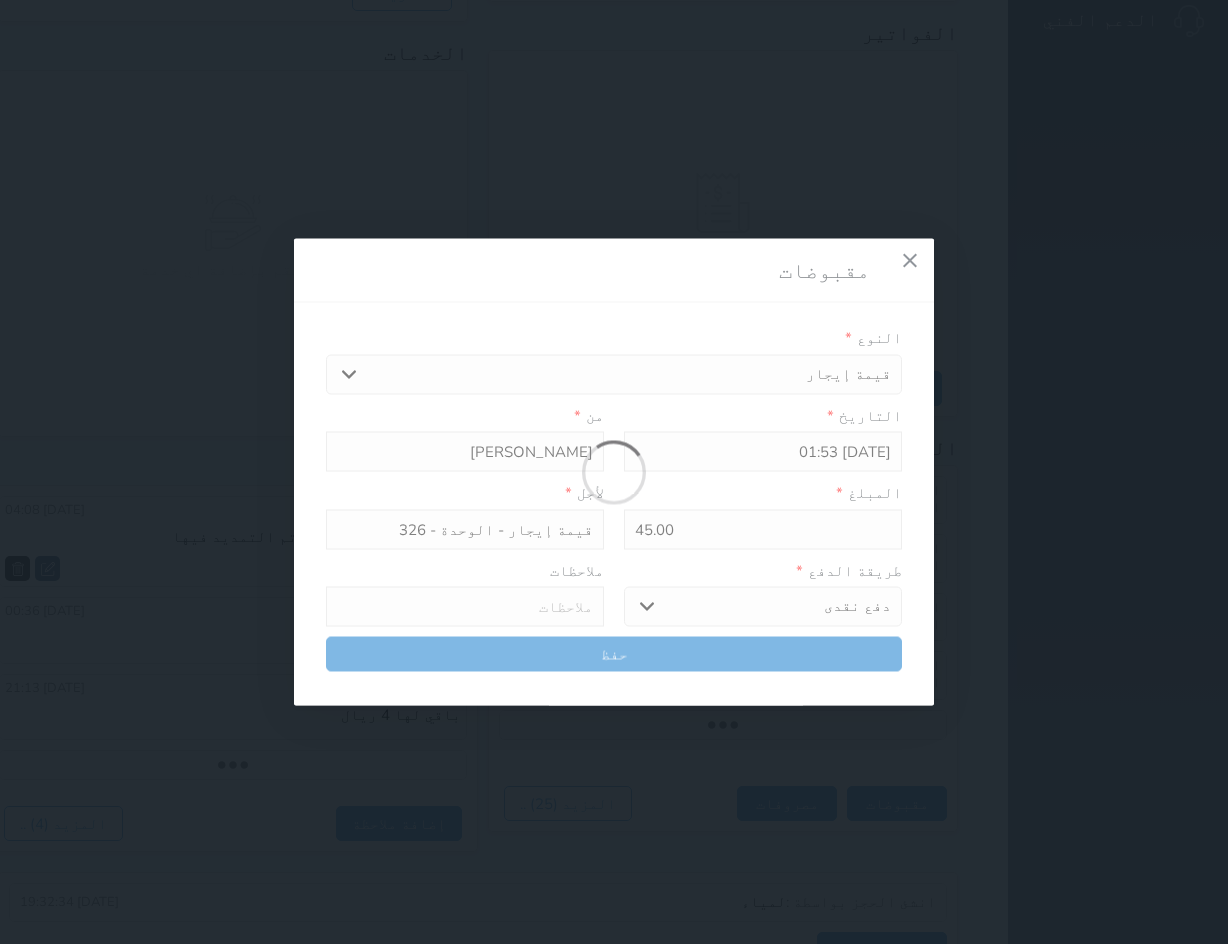 select 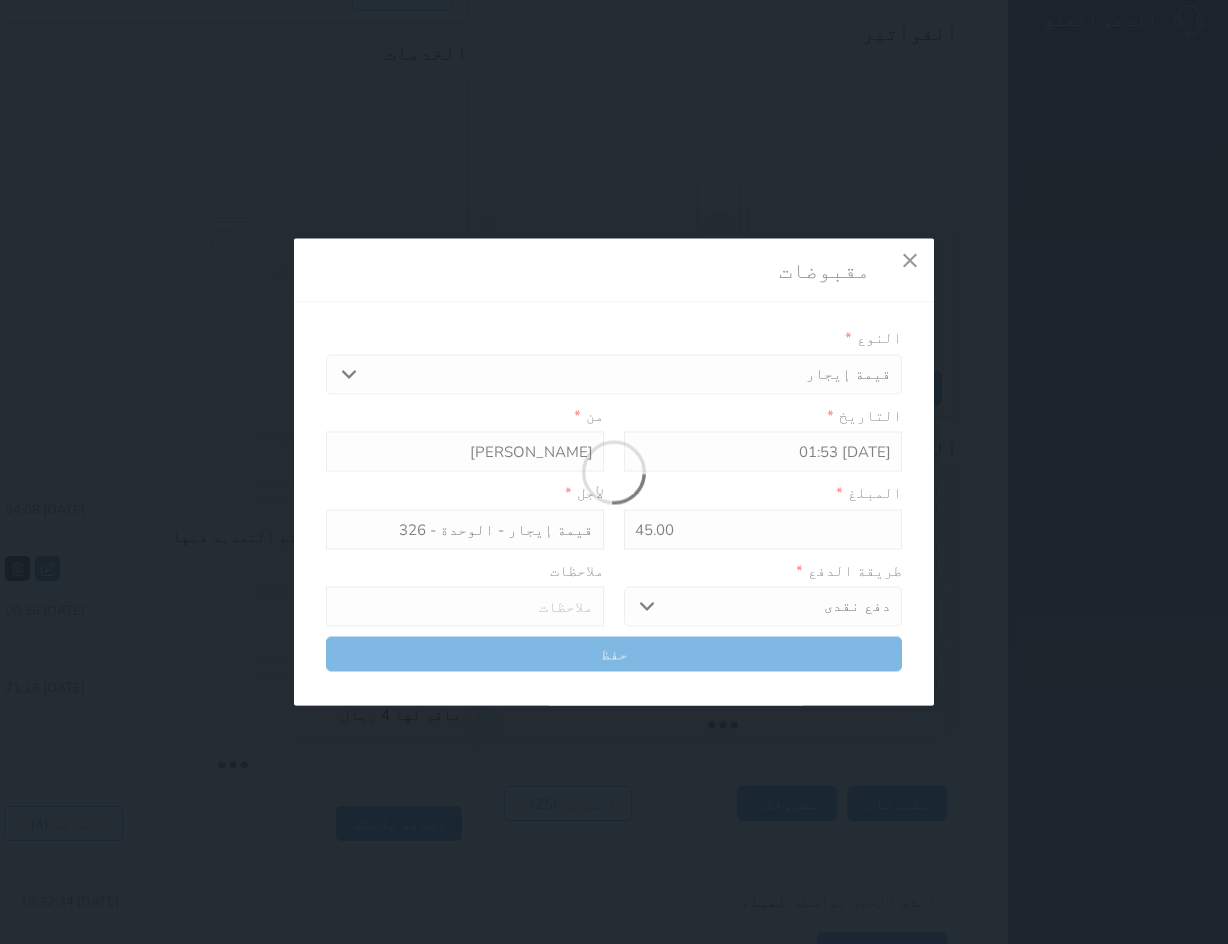 type 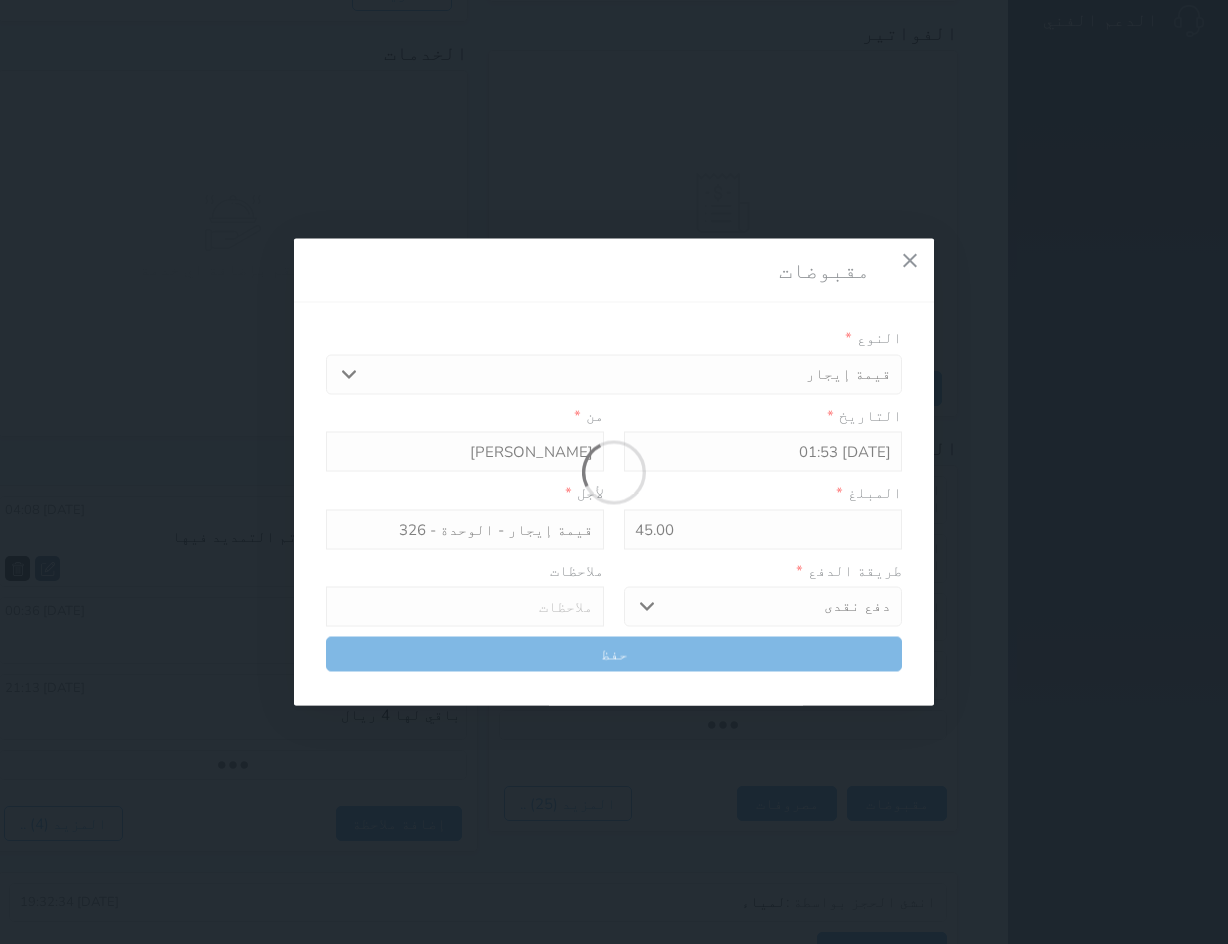 type on "0" 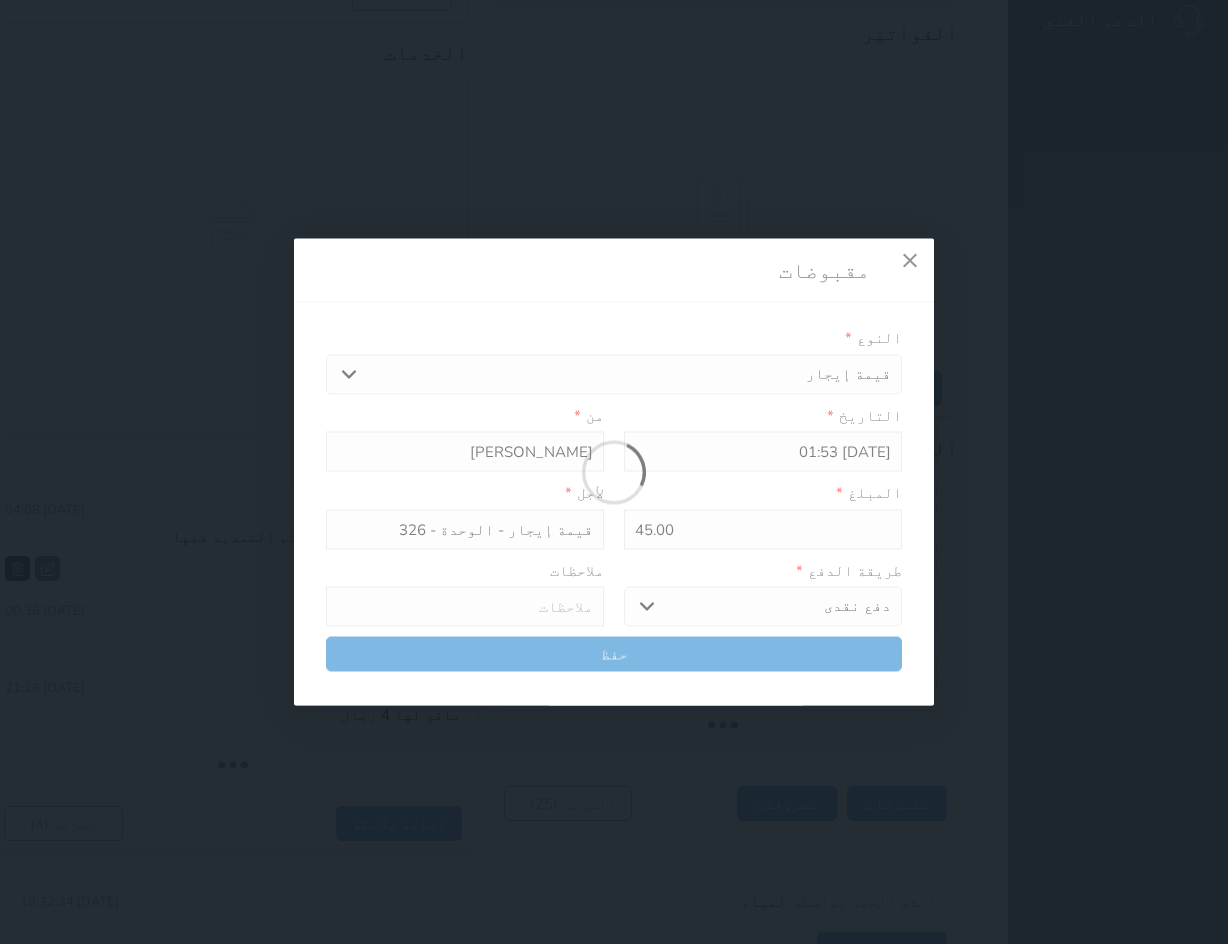 select 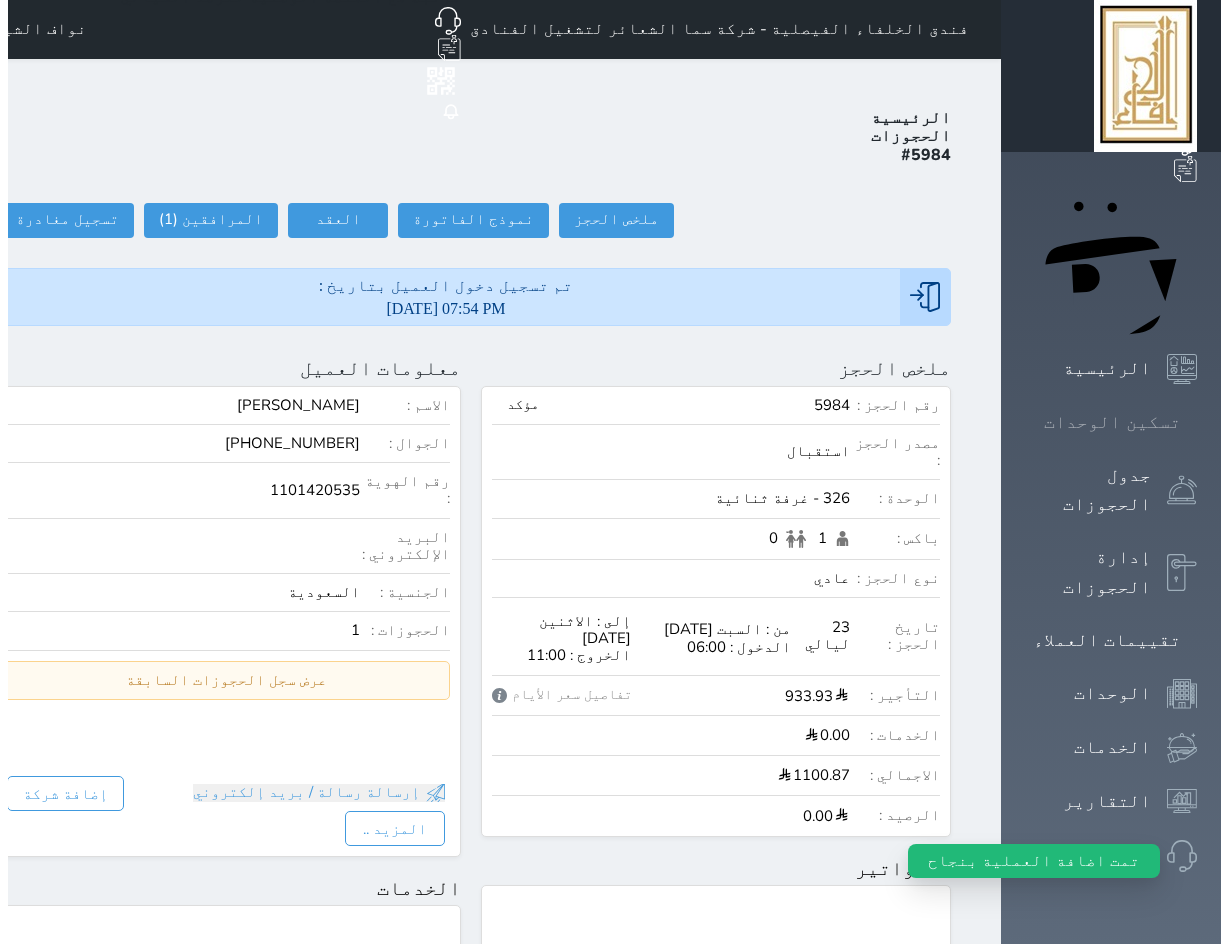 scroll, scrollTop: 0, scrollLeft: 0, axis: both 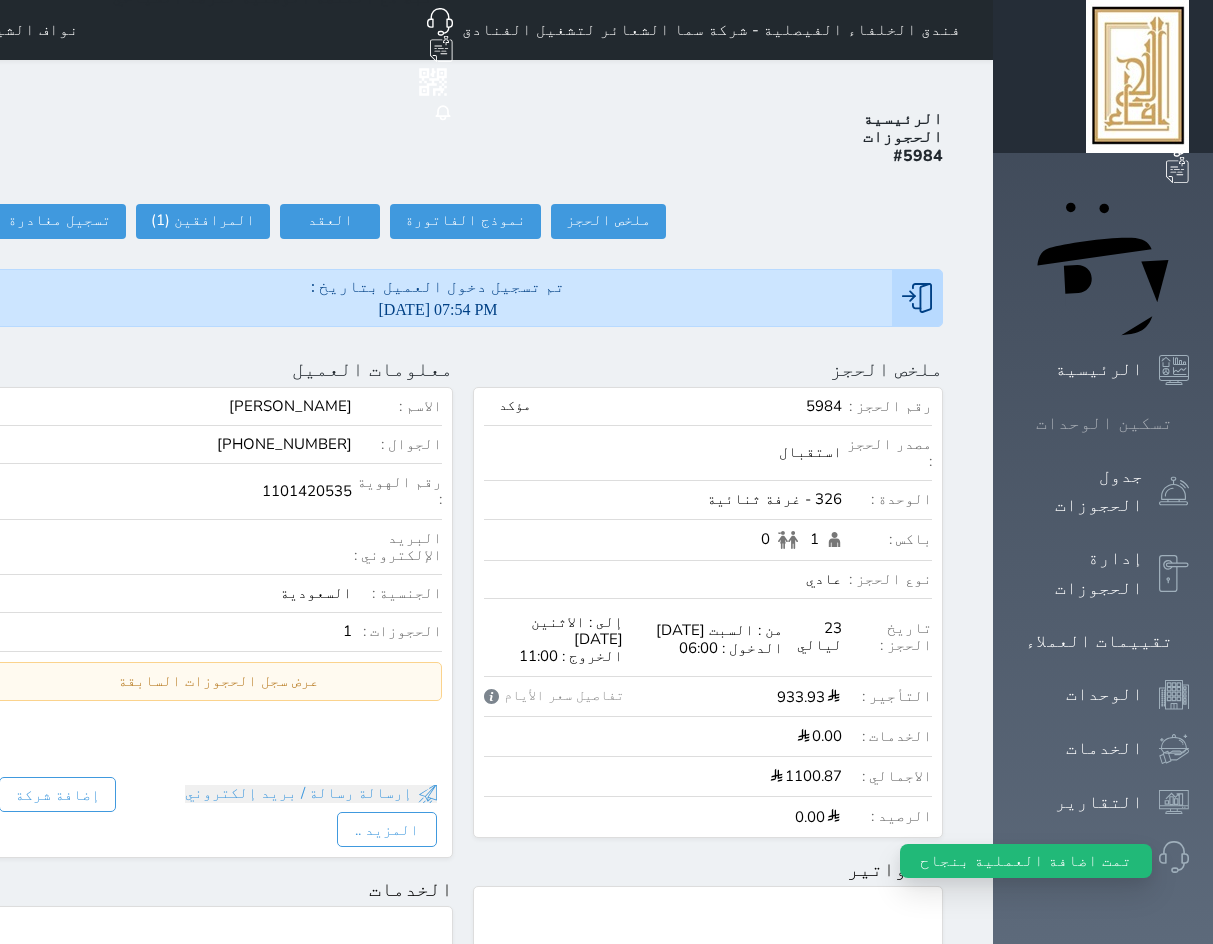 click 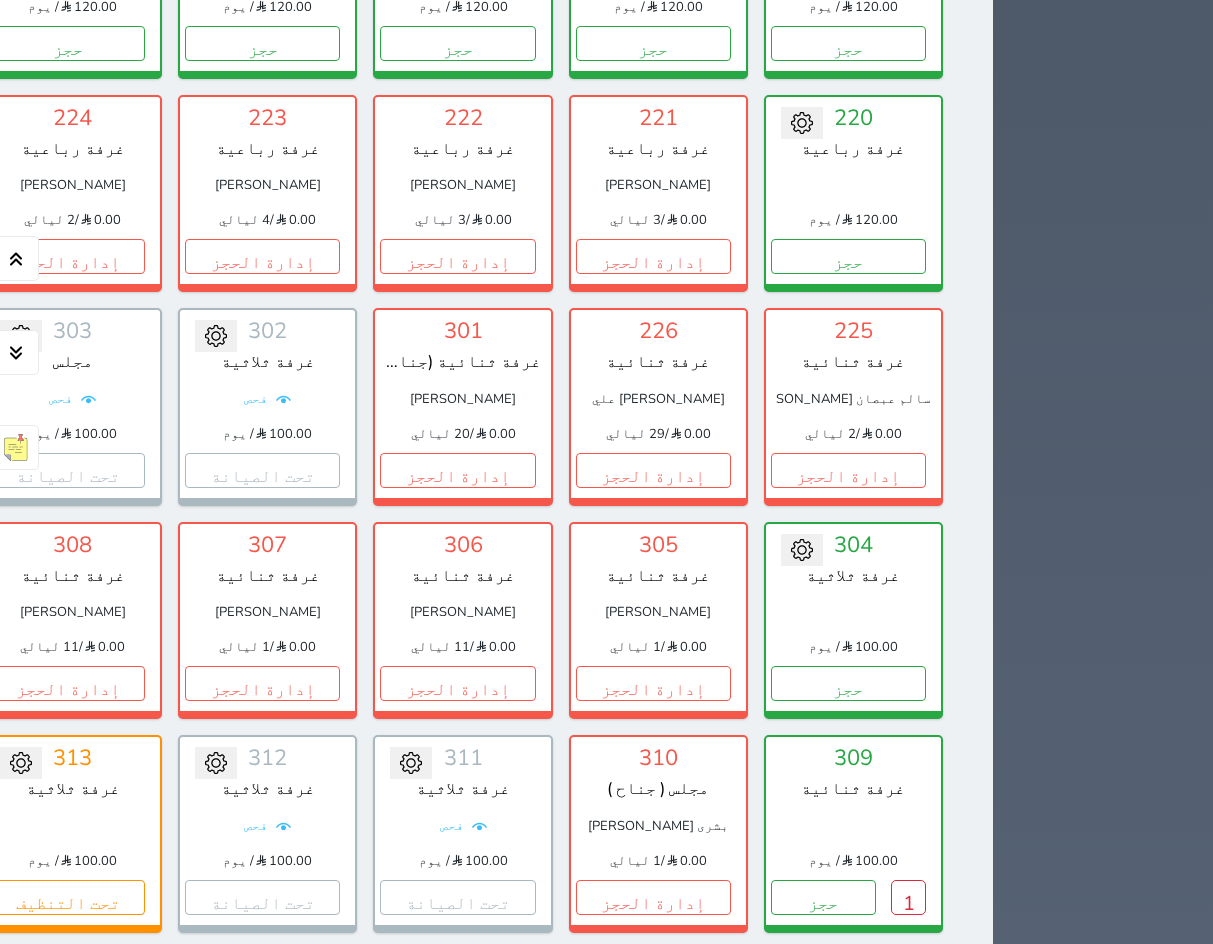 scroll, scrollTop: 2200, scrollLeft: 0, axis: vertical 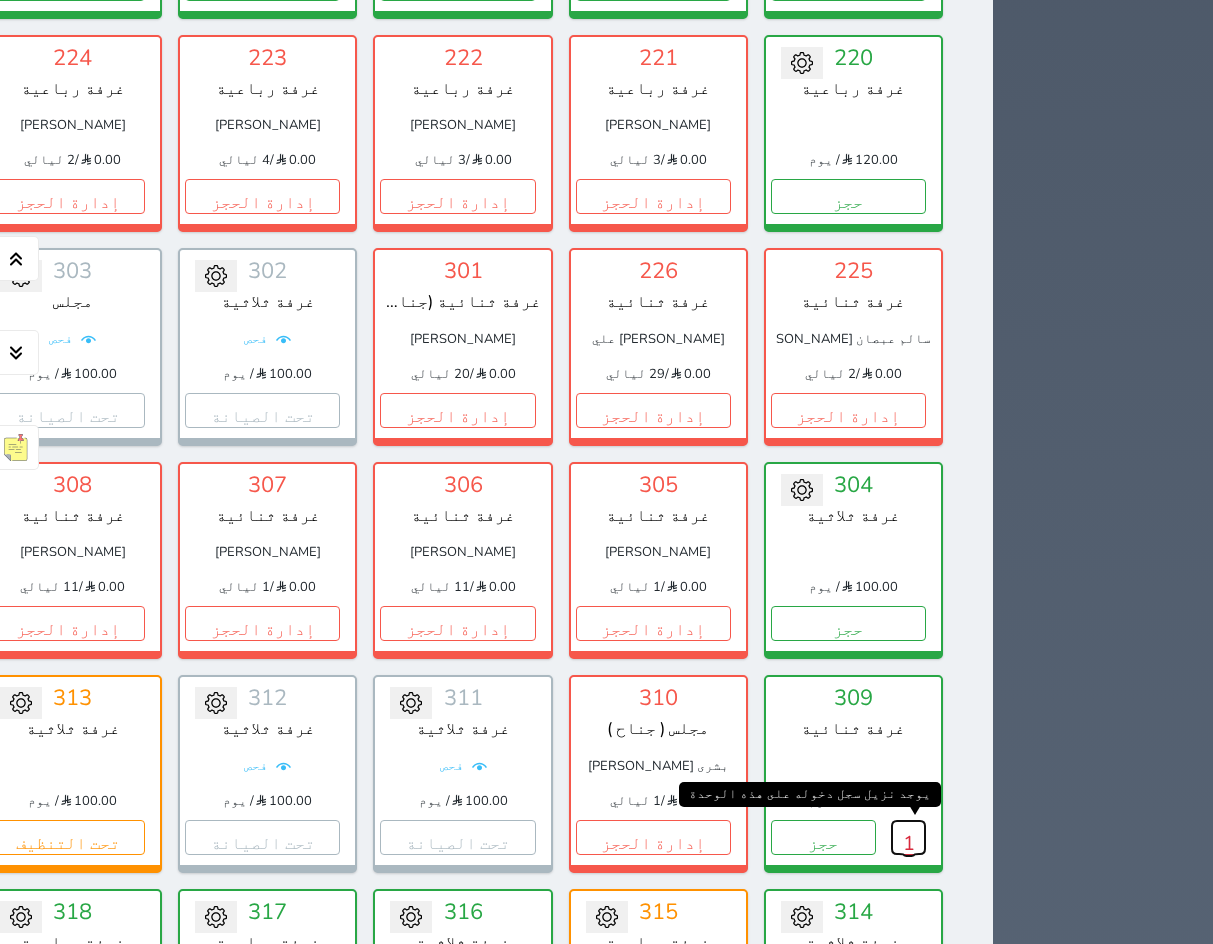 click on "1" at bounding box center (908, 837) 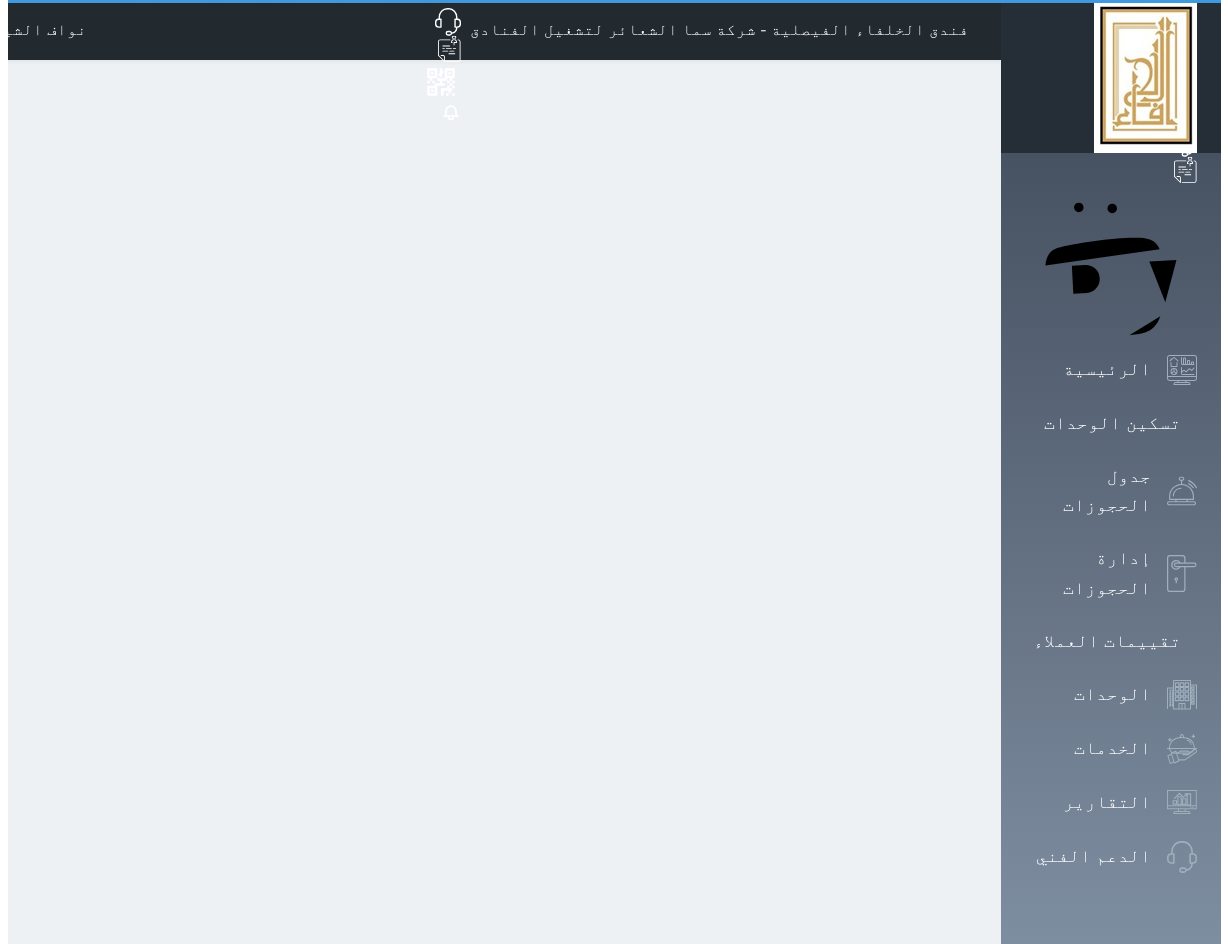 scroll, scrollTop: 0, scrollLeft: 0, axis: both 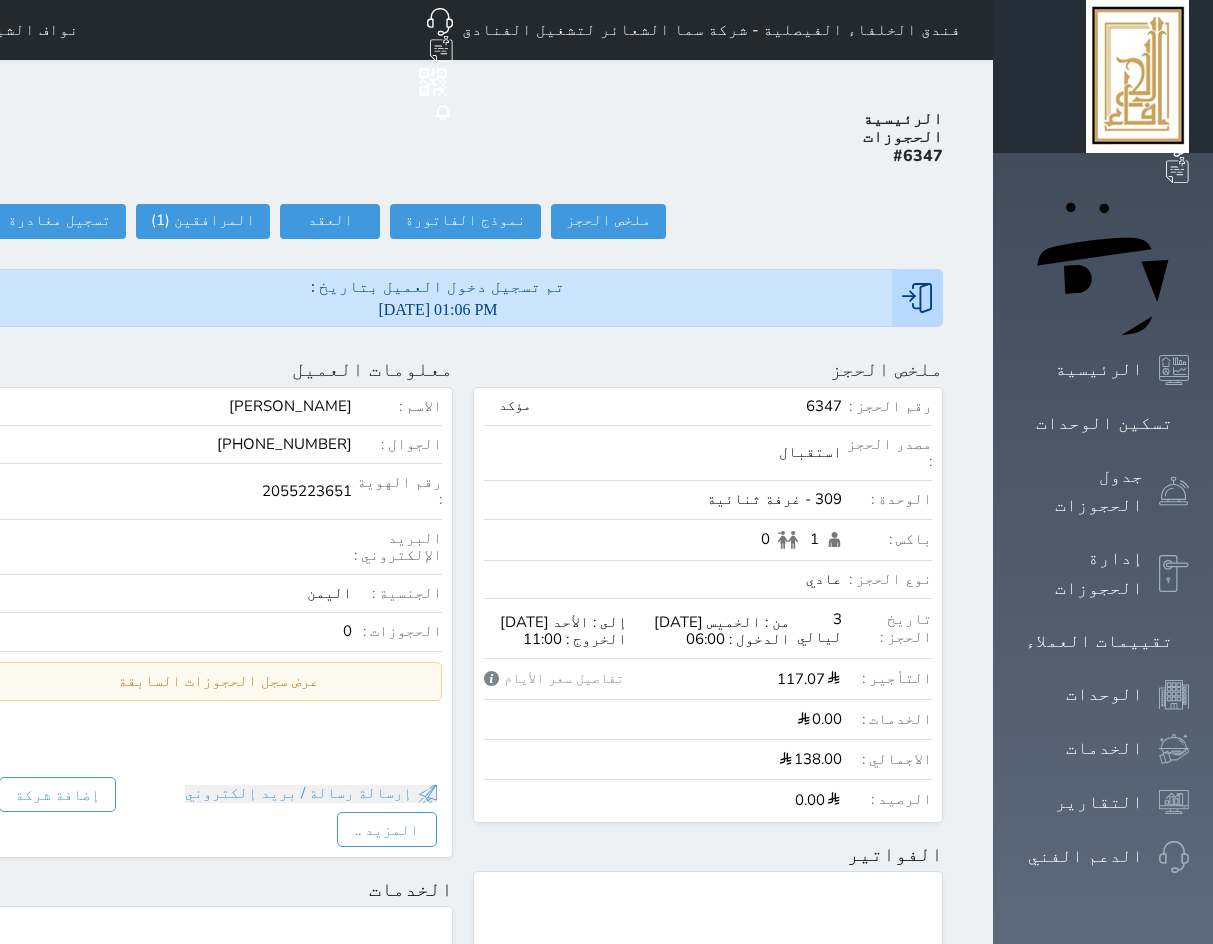 click on "حجز جماعي جديد   حجز جديد             الرئيسية     تسكين الوحدات     جدول الحجوزات     إدارة الحجوزات           تقييمات العملاء     الوحدات     الخدمات     التقارير       الدعم الفني" at bounding box center (1103, 958) 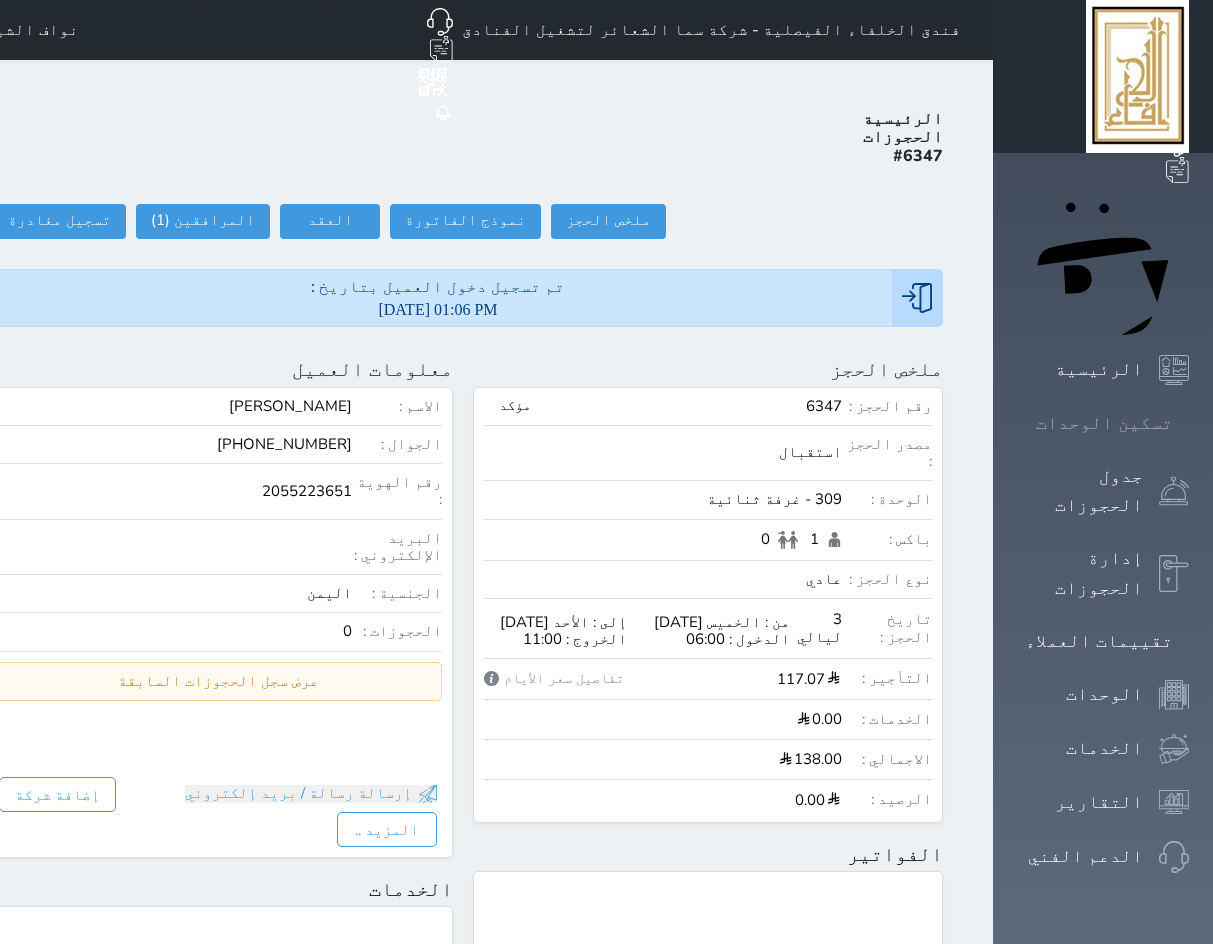 click 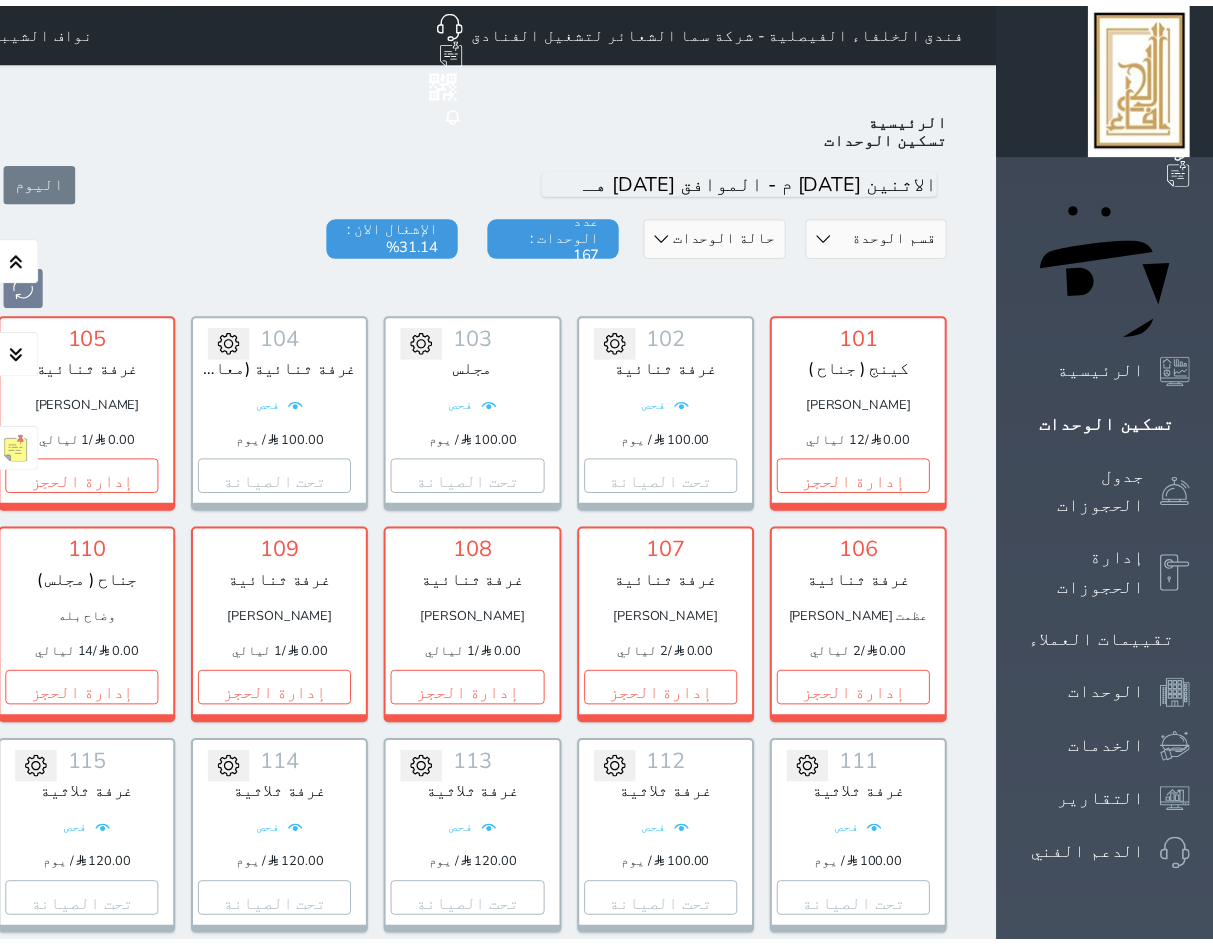 scroll, scrollTop: 2200, scrollLeft: 0, axis: vertical 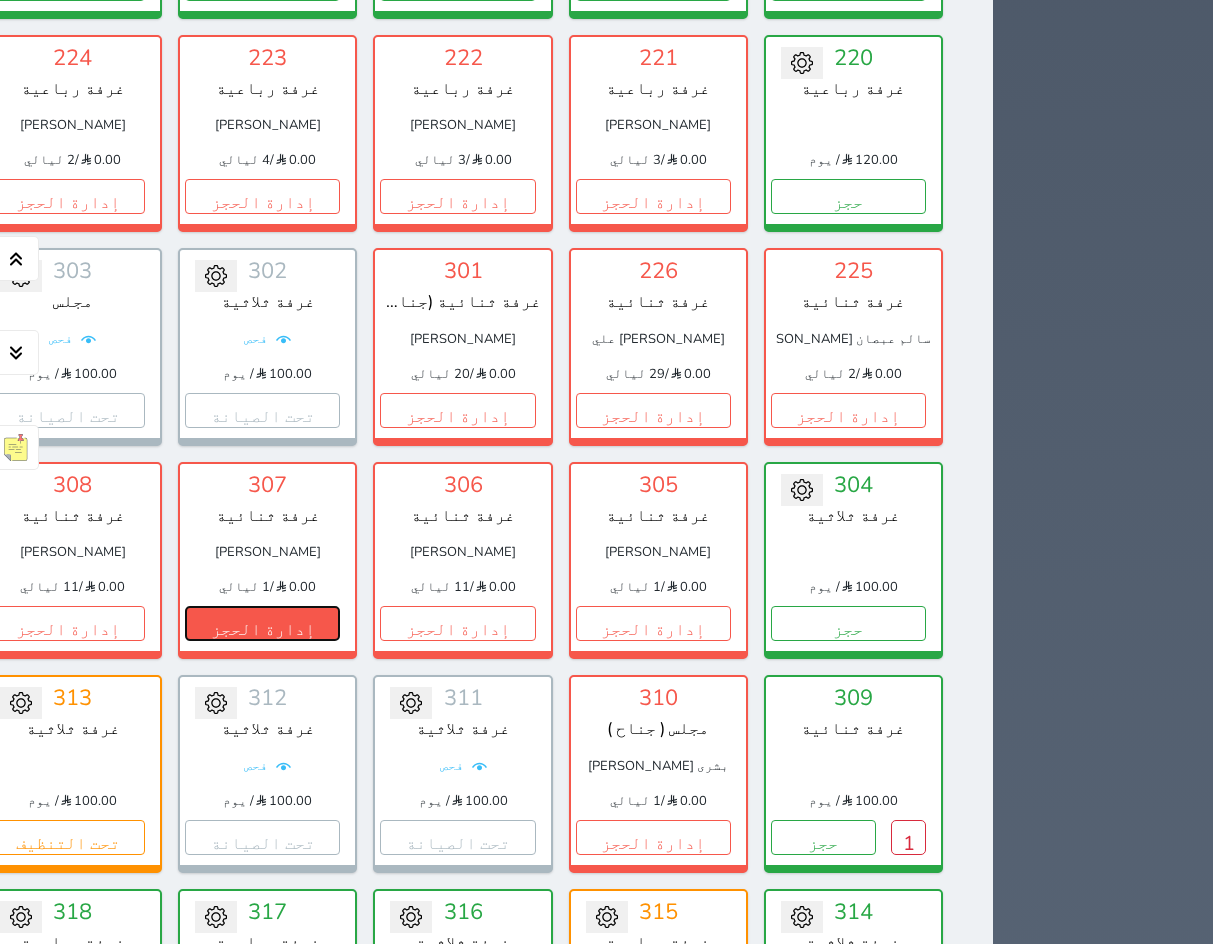 click on "إدارة الحجز" at bounding box center (262, 623) 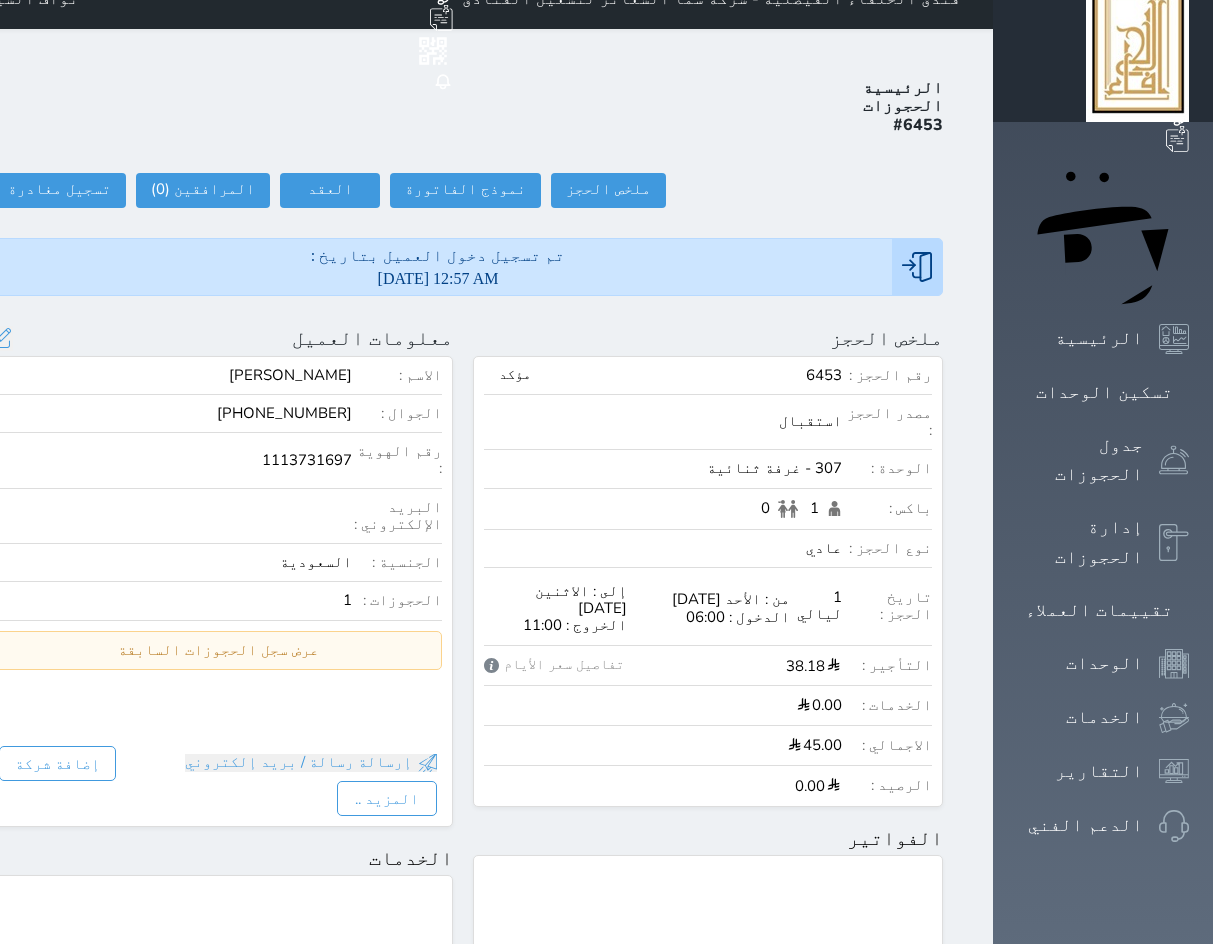 scroll, scrollTop: 0, scrollLeft: 0, axis: both 